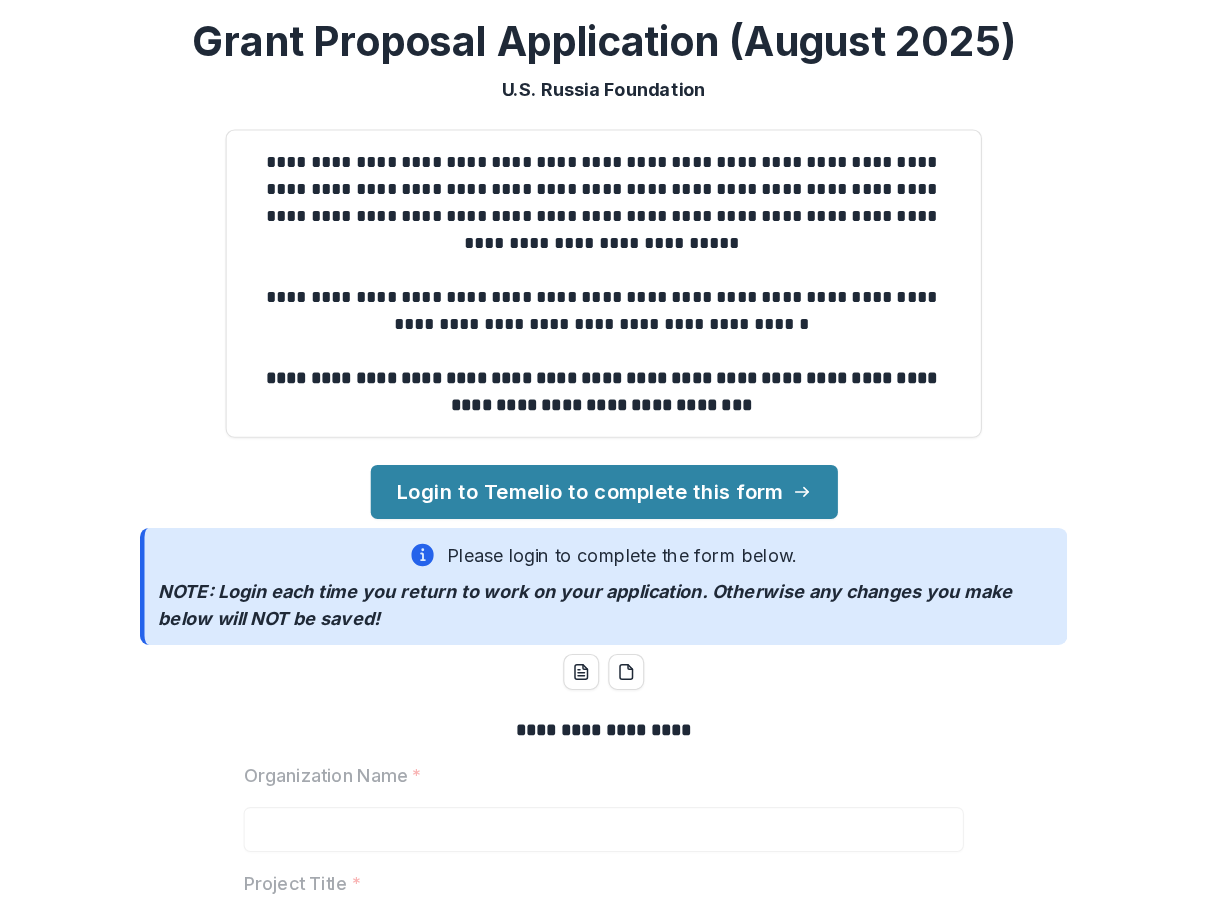 scroll, scrollTop: 0, scrollLeft: 0, axis: both 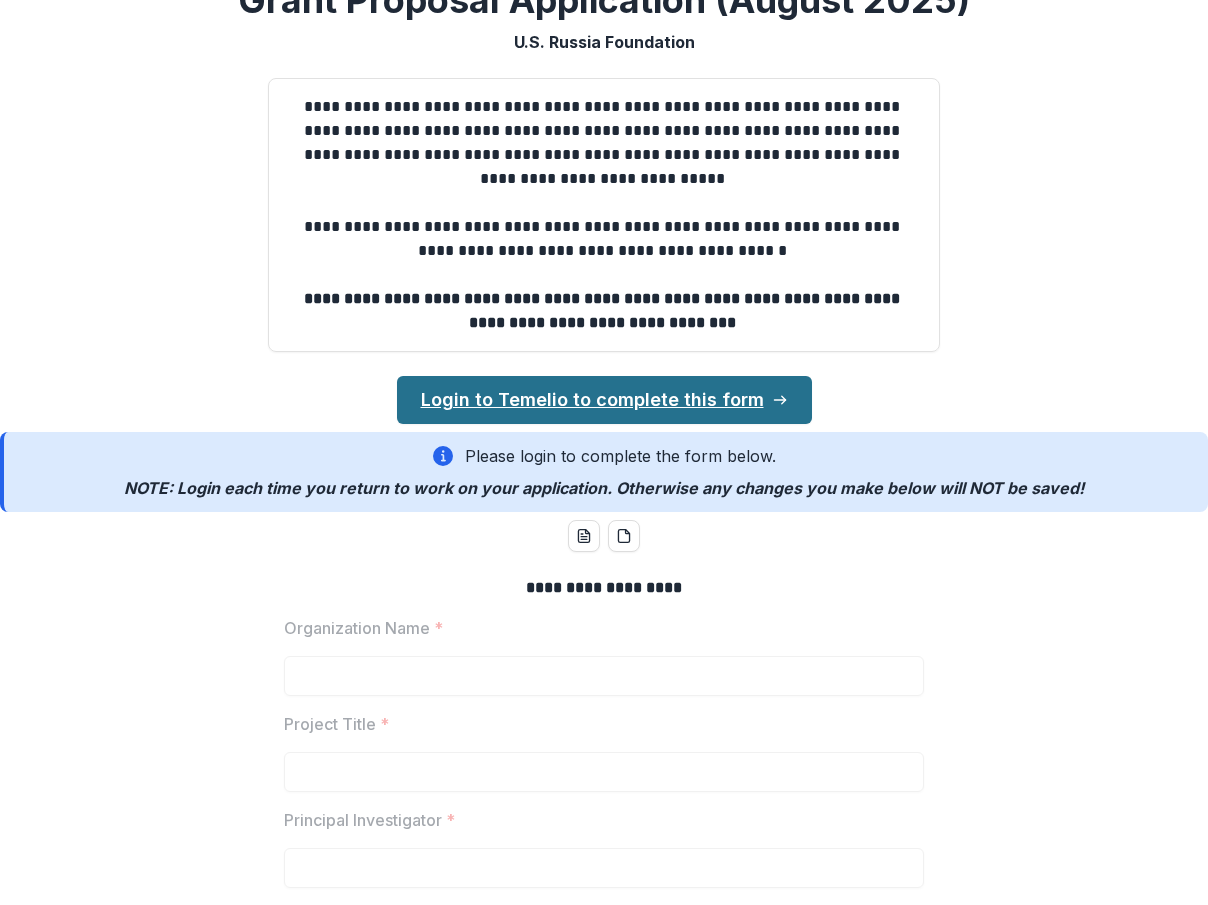 click on "Login to Temelio to complete this form" at bounding box center [604, 400] 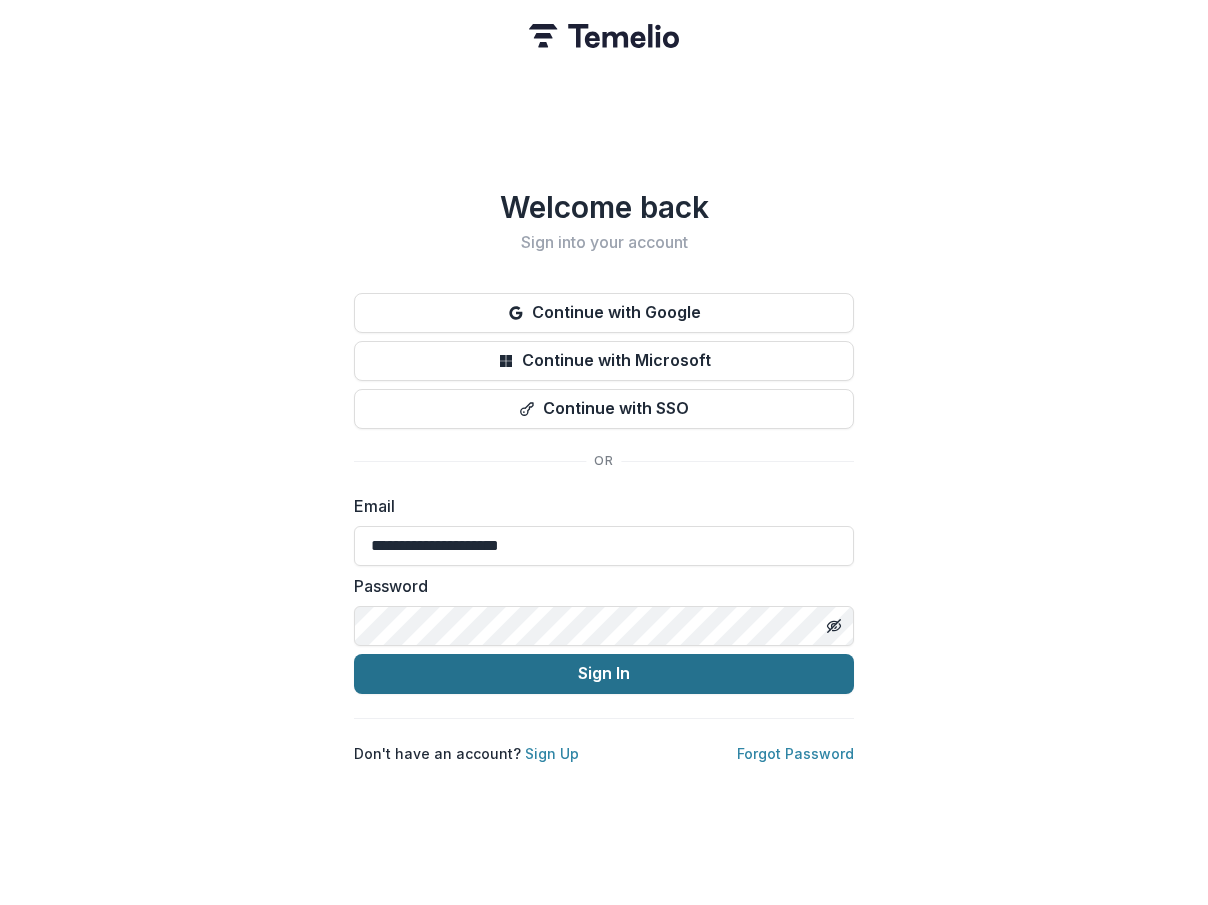 click on "Sign In" at bounding box center [604, 674] 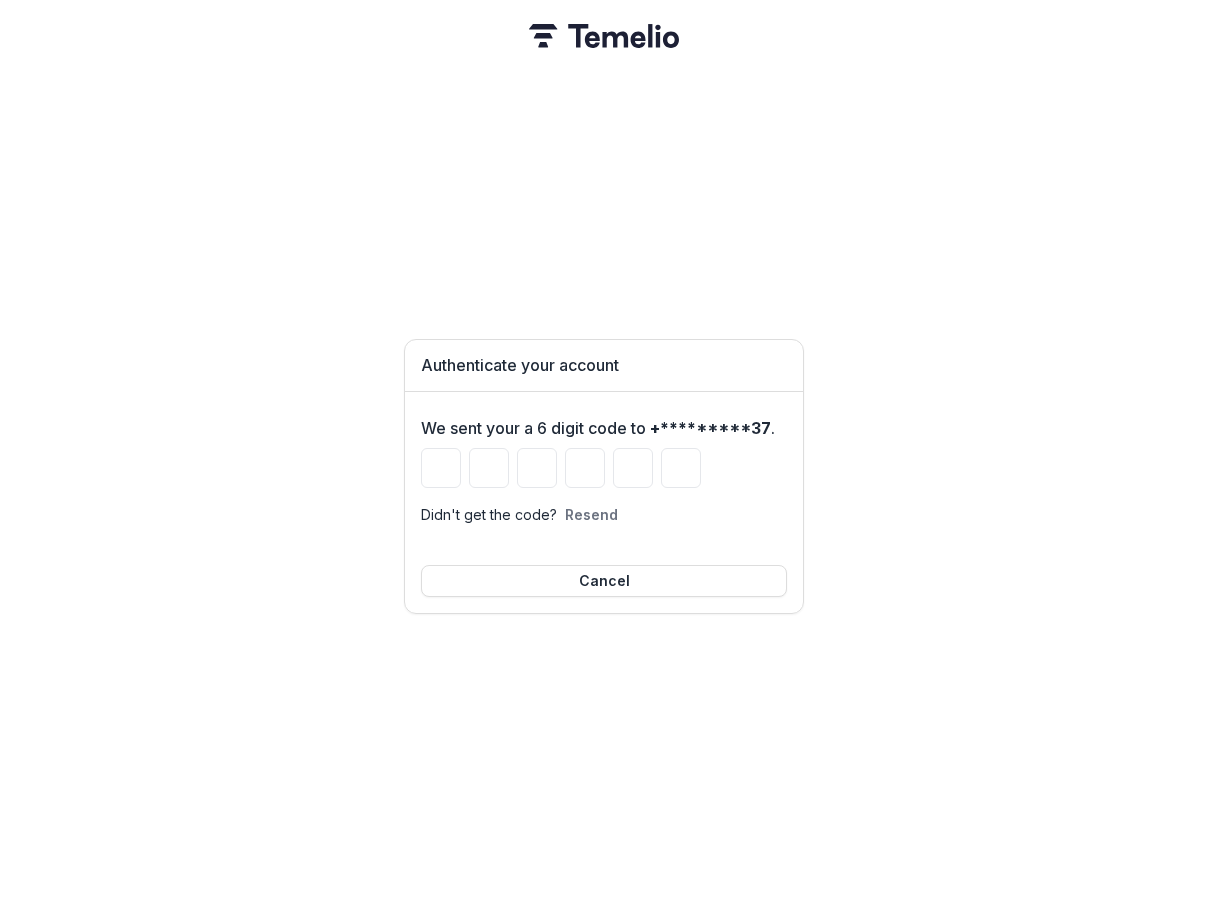 type on "*" 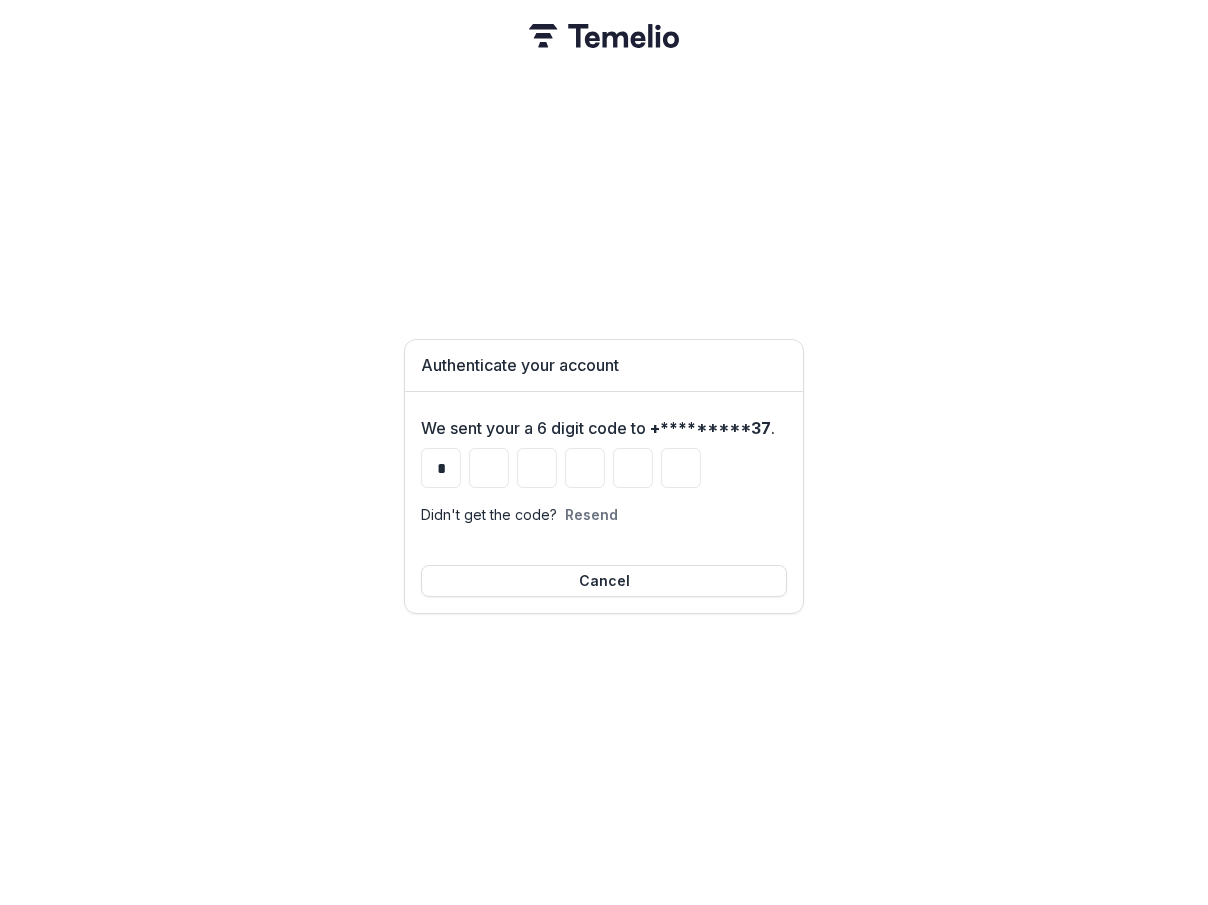 type on "*" 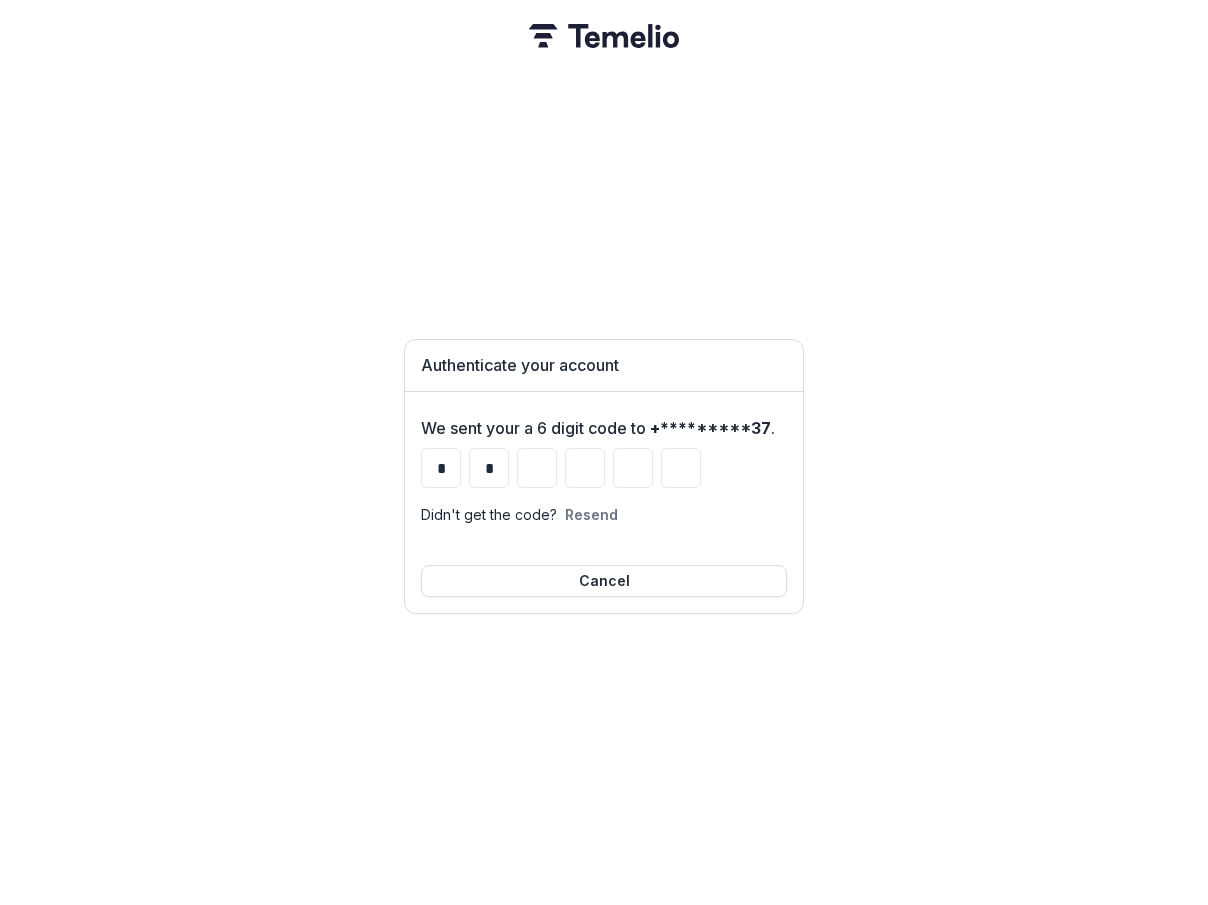 type on "*" 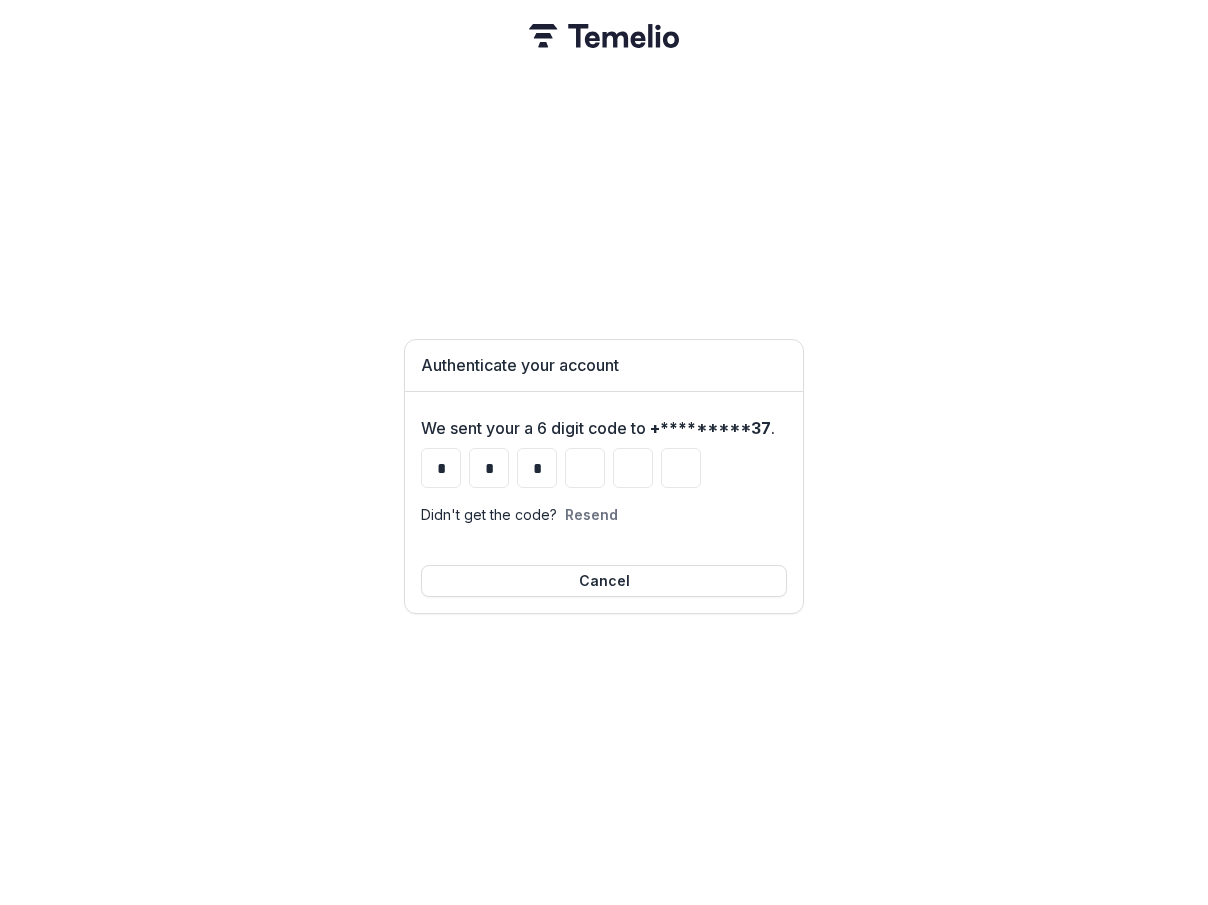 type on "*" 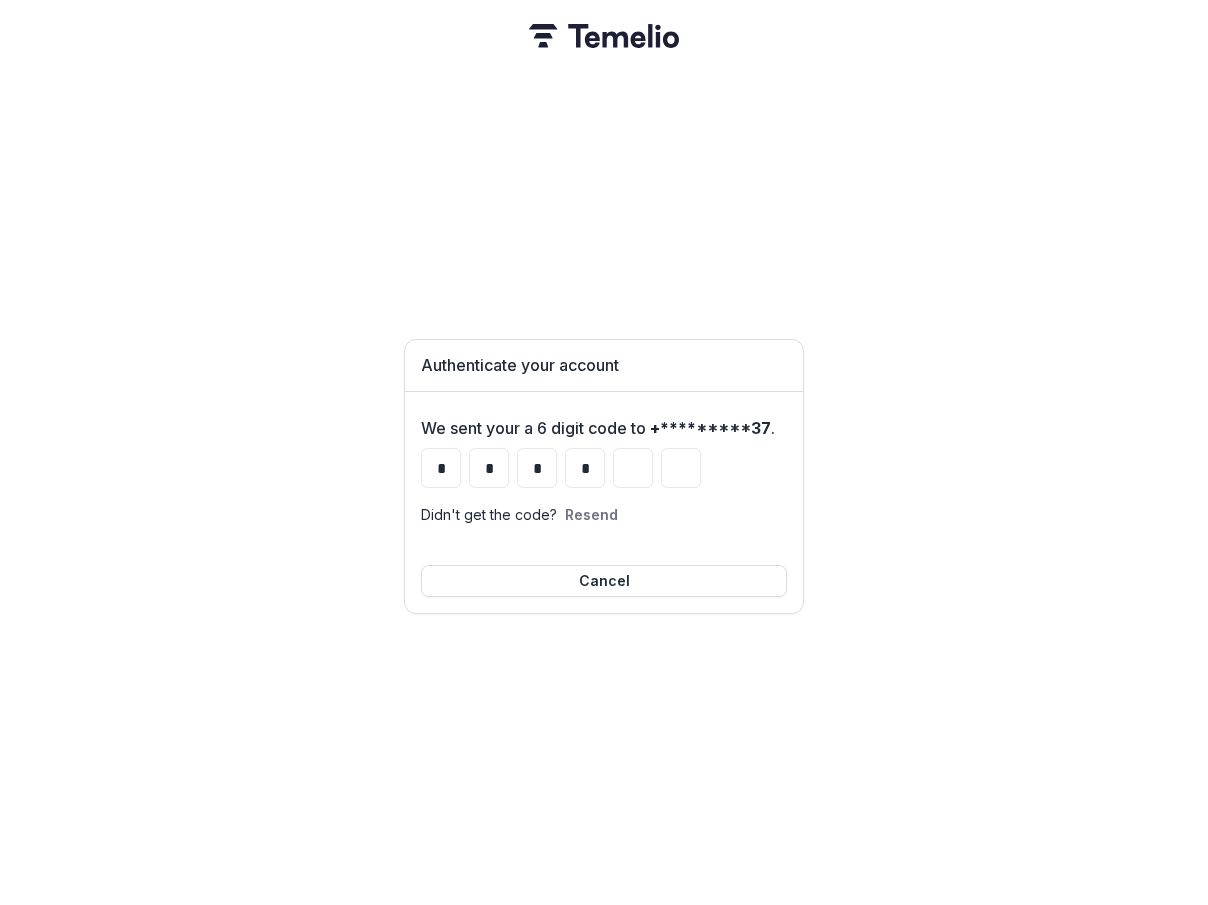 type on "*" 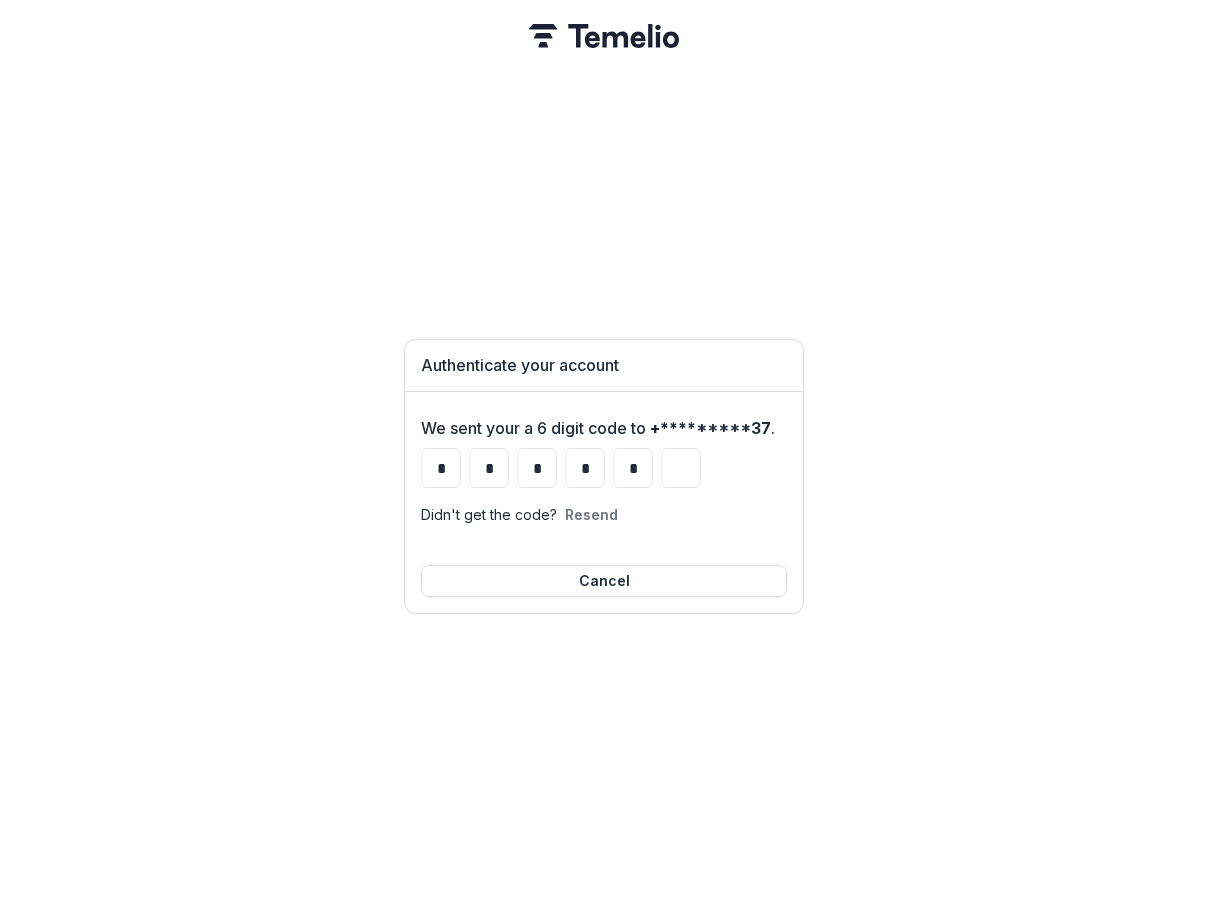 type on "*" 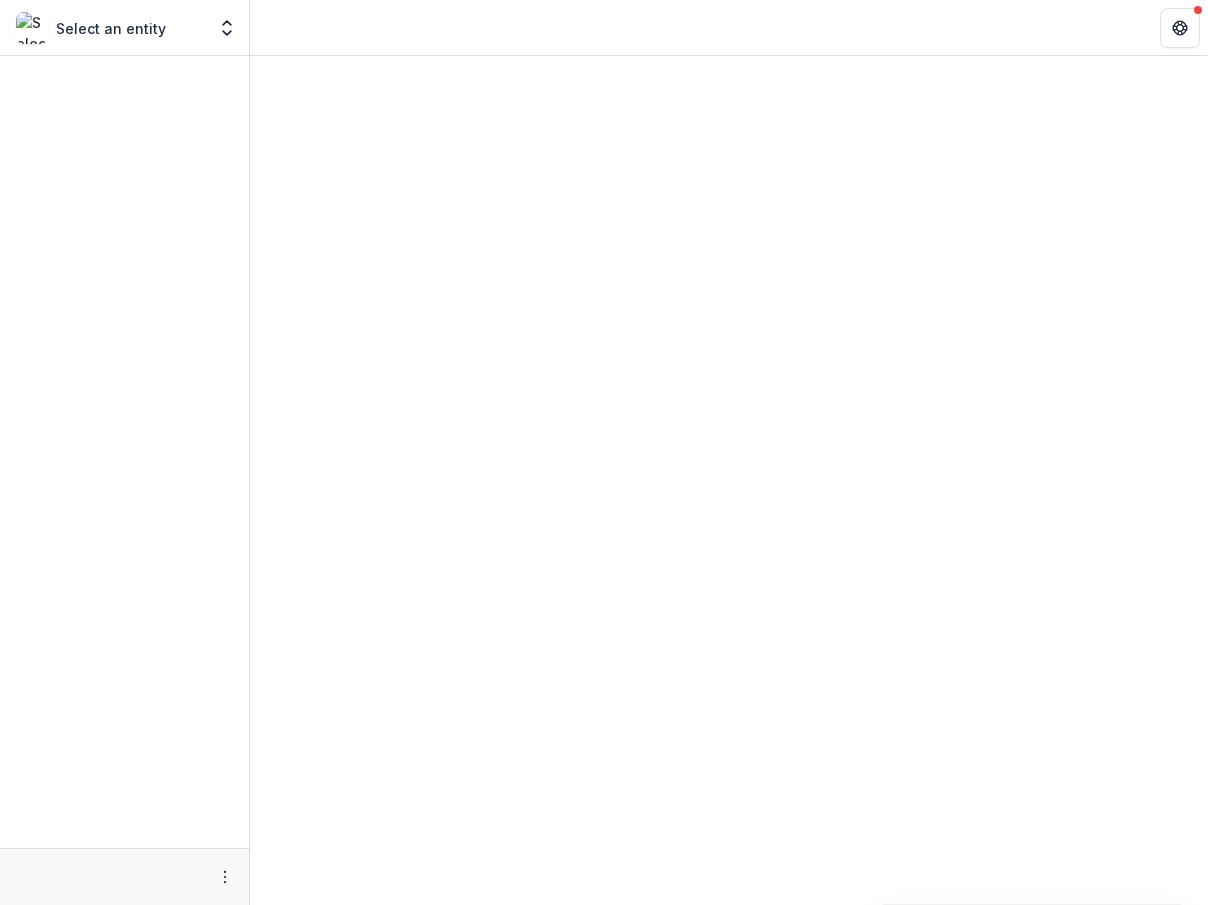 scroll, scrollTop: 0, scrollLeft: 0, axis: both 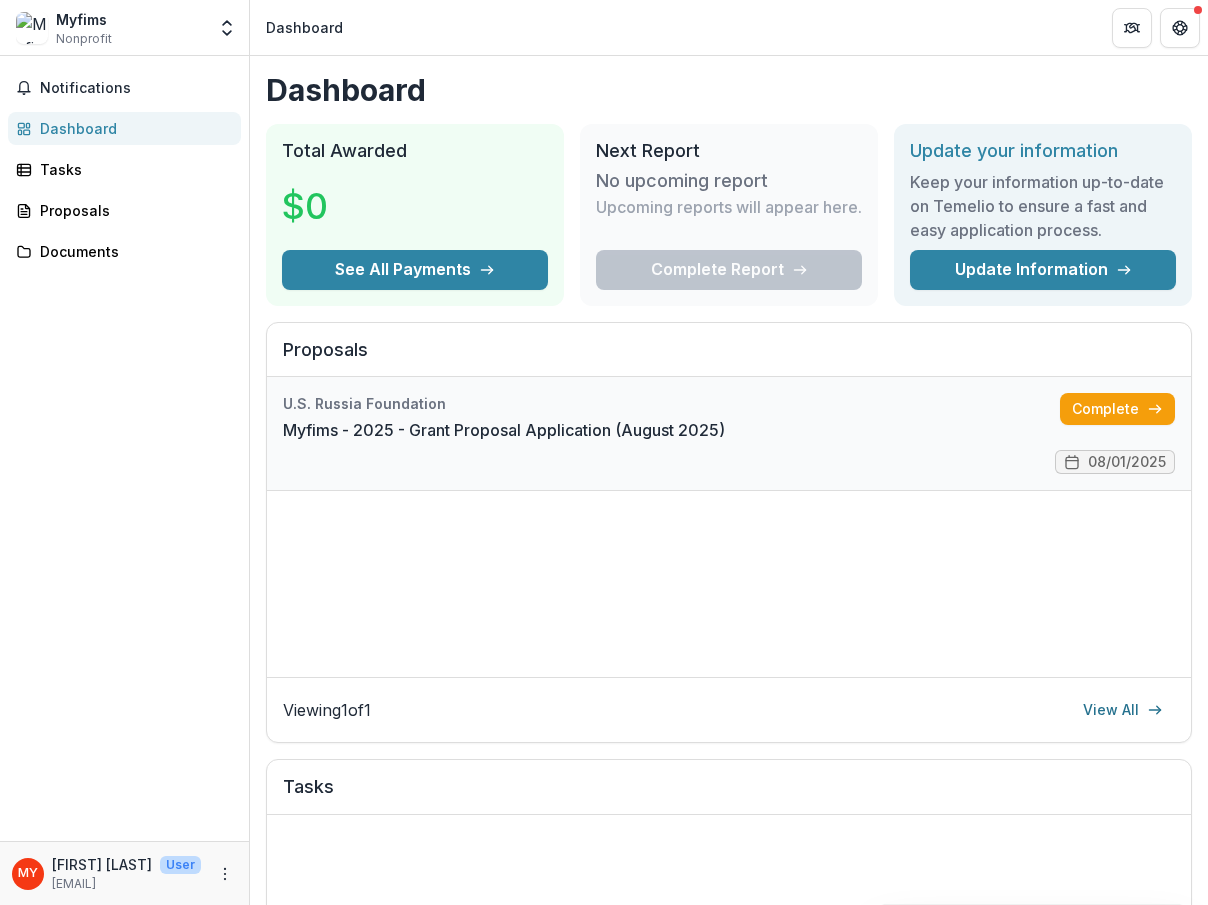 click on "Myfims - 2025 - Grant Proposal Application (August 2025)" at bounding box center (504, 430) 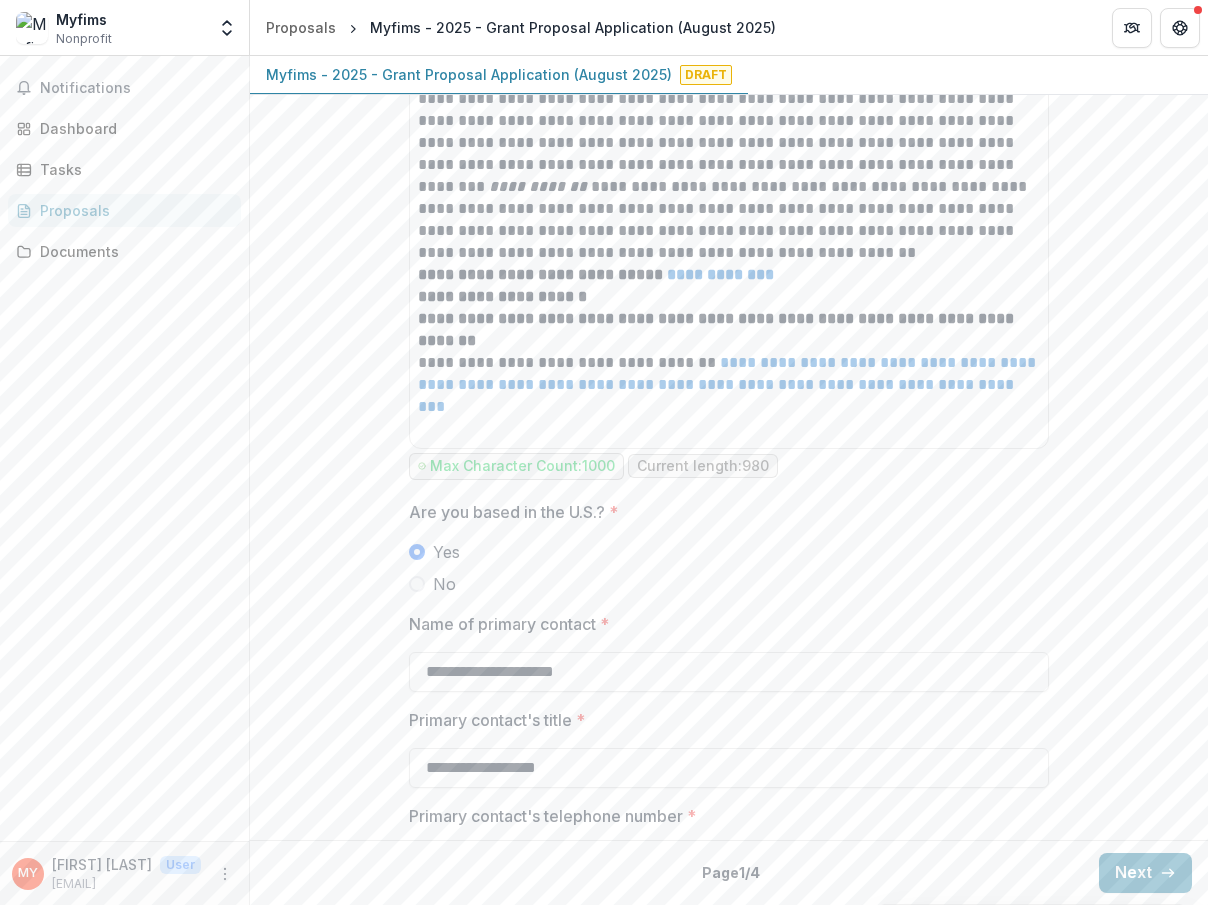scroll, scrollTop: 1078, scrollLeft: 0, axis: vertical 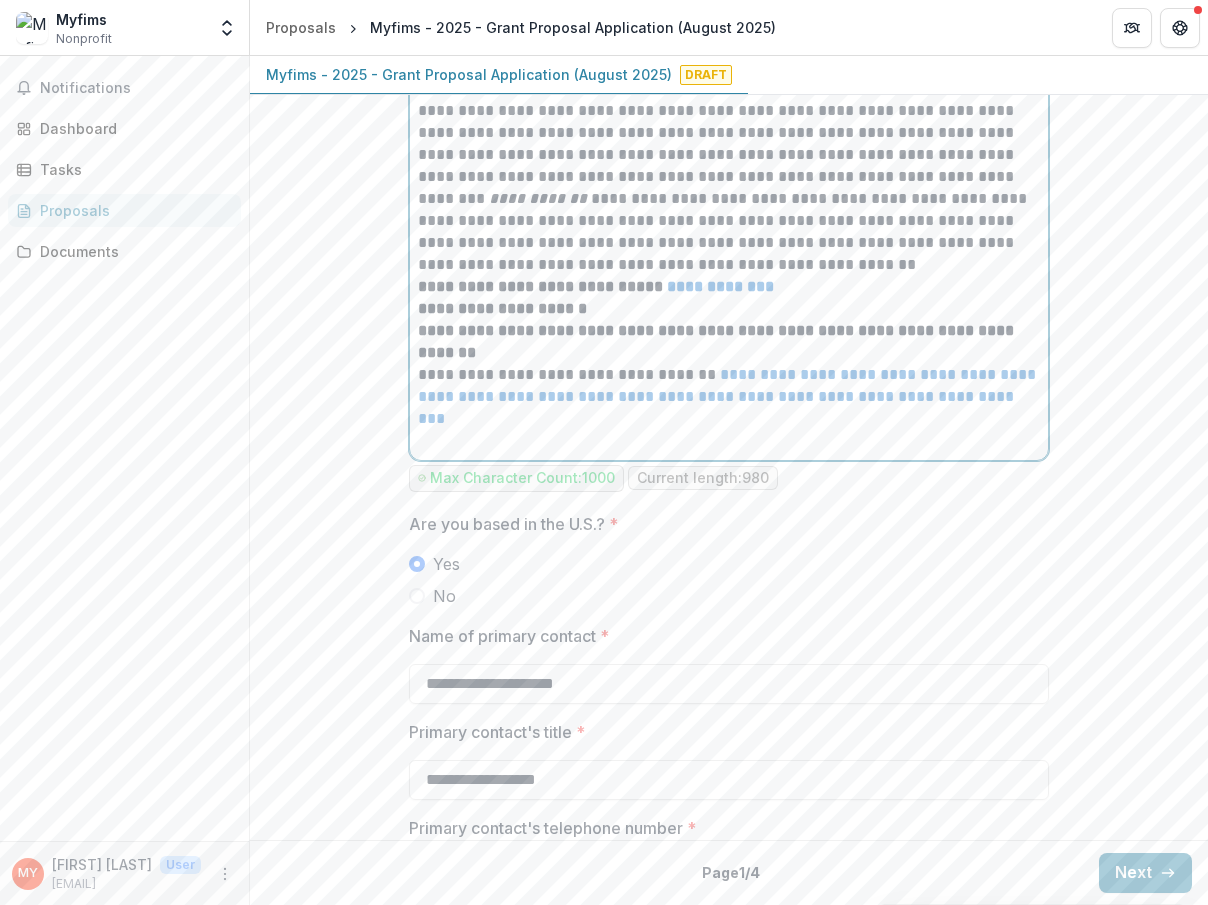click on "**********" at bounding box center (729, 177) 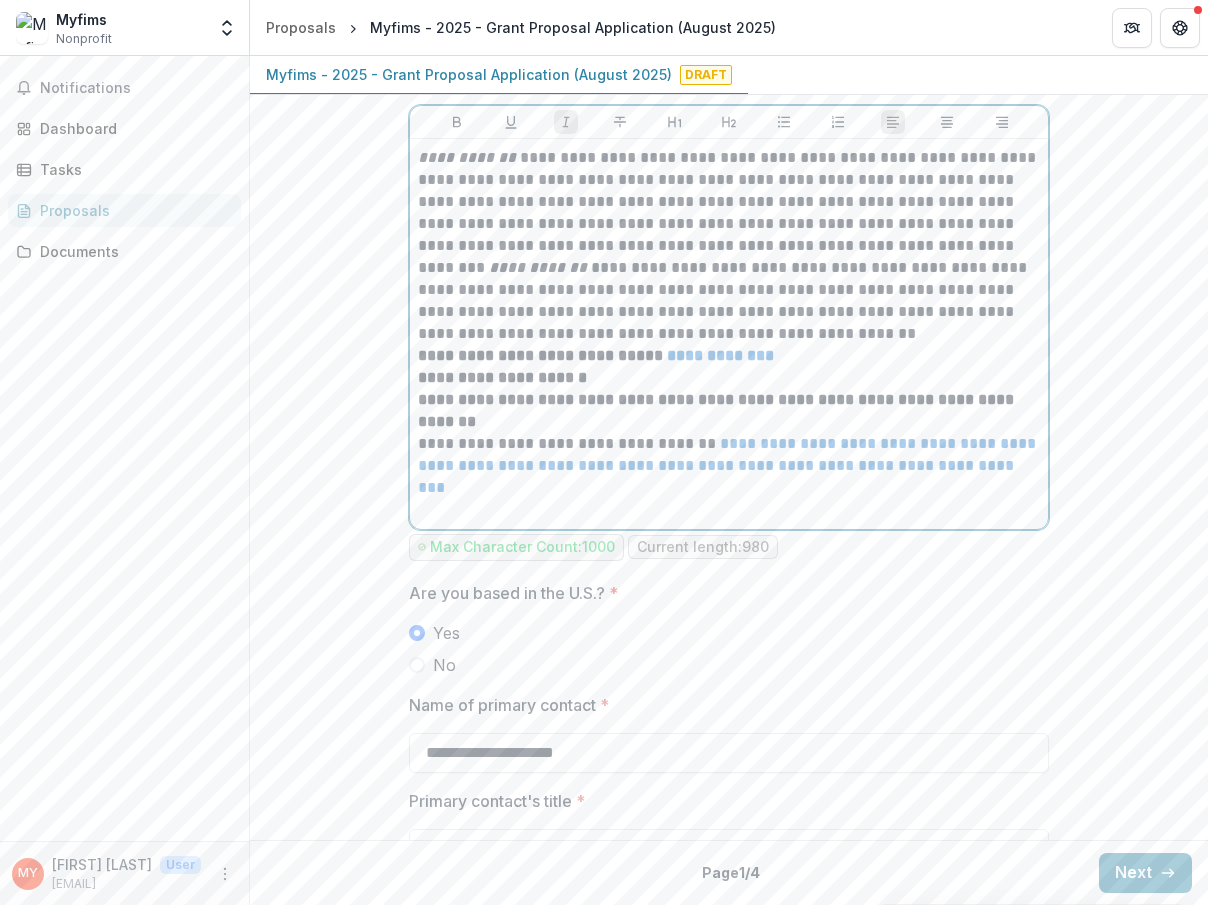scroll, scrollTop: 1001, scrollLeft: 0, axis: vertical 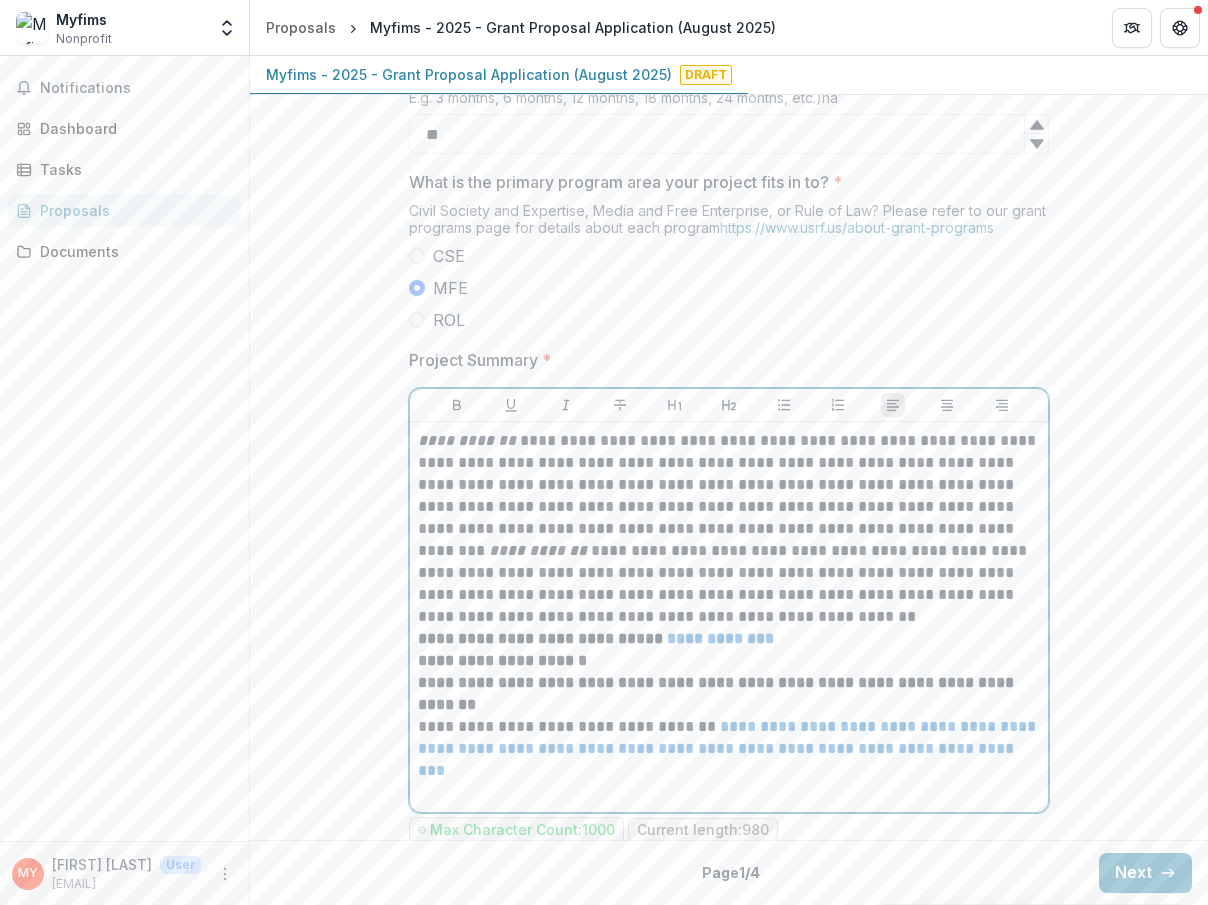 click on "**********" at bounding box center (729, 529) 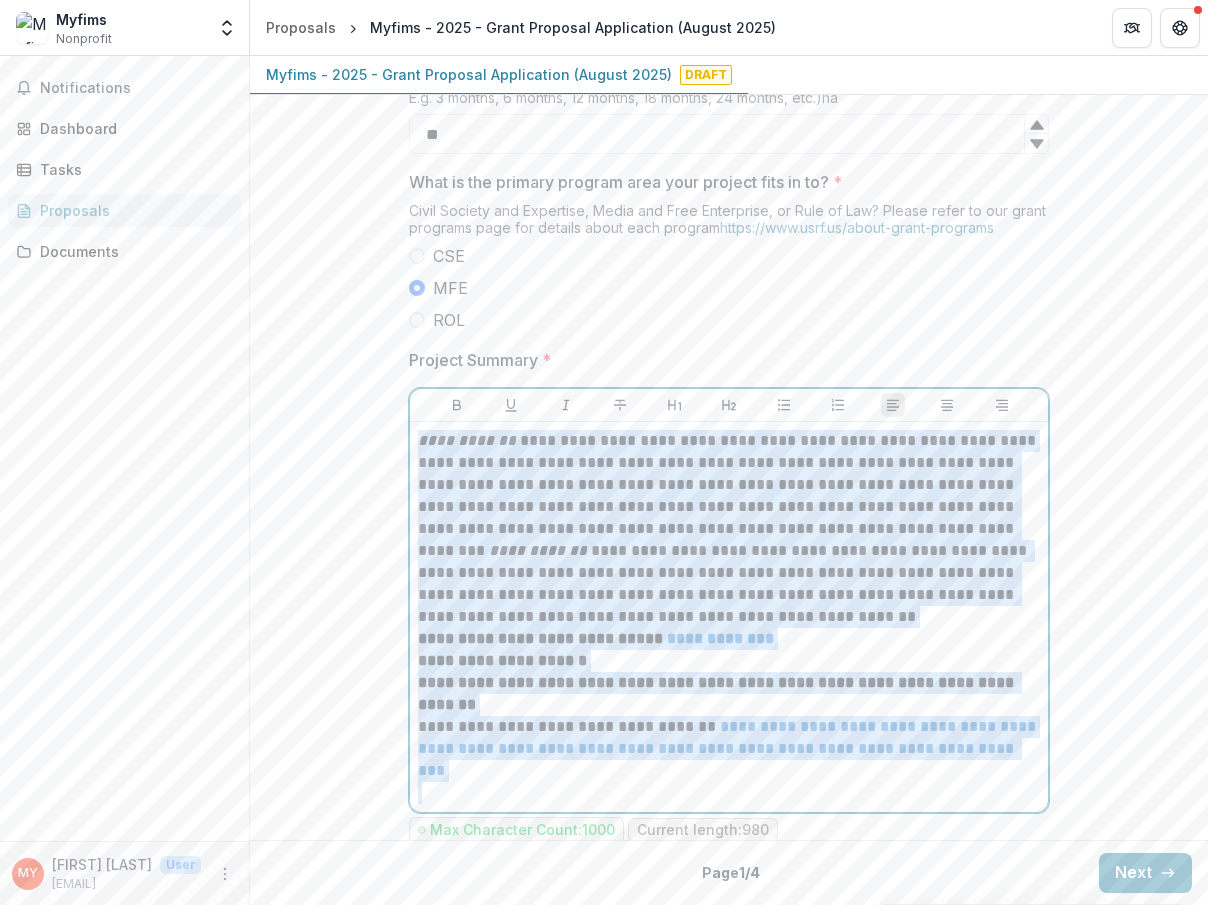 drag, startPoint x: 414, startPoint y: 469, endPoint x: 759, endPoint y: 808, distance: 483.67966 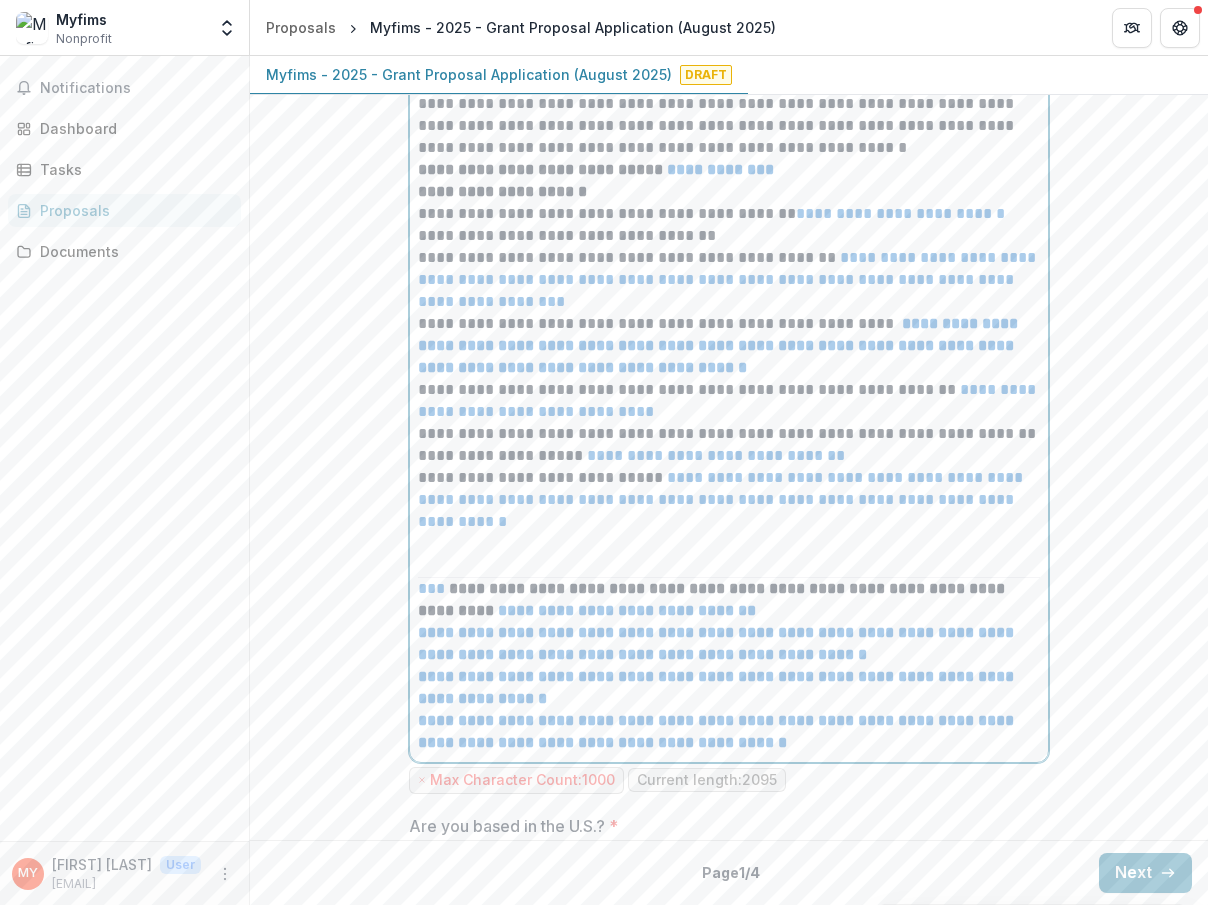 scroll, scrollTop: 1197, scrollLeft: 0, axis: vertical 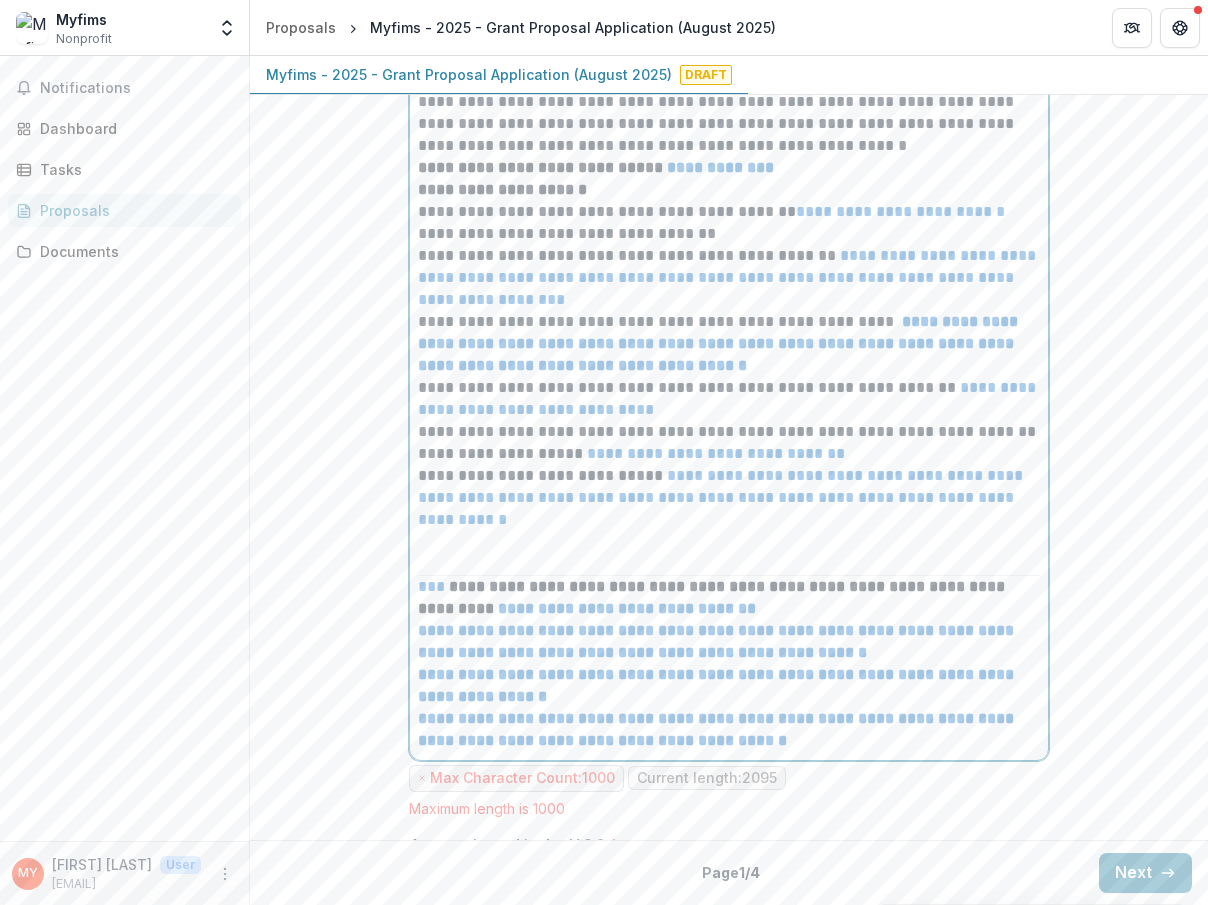 click on "**********" at bounding box center [729, 234] 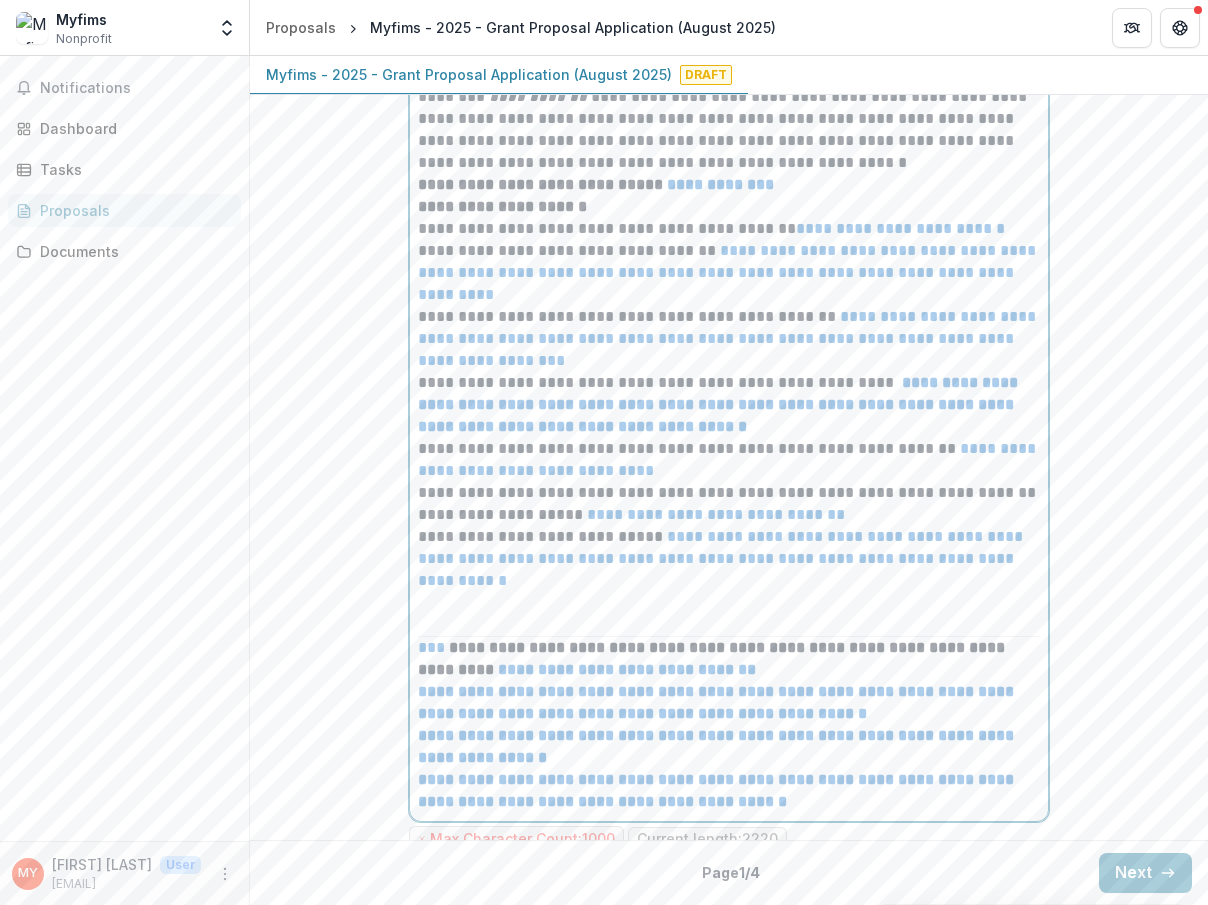 scroll, scrollTop: 1176, scrollLeft: 0, axis: vertical 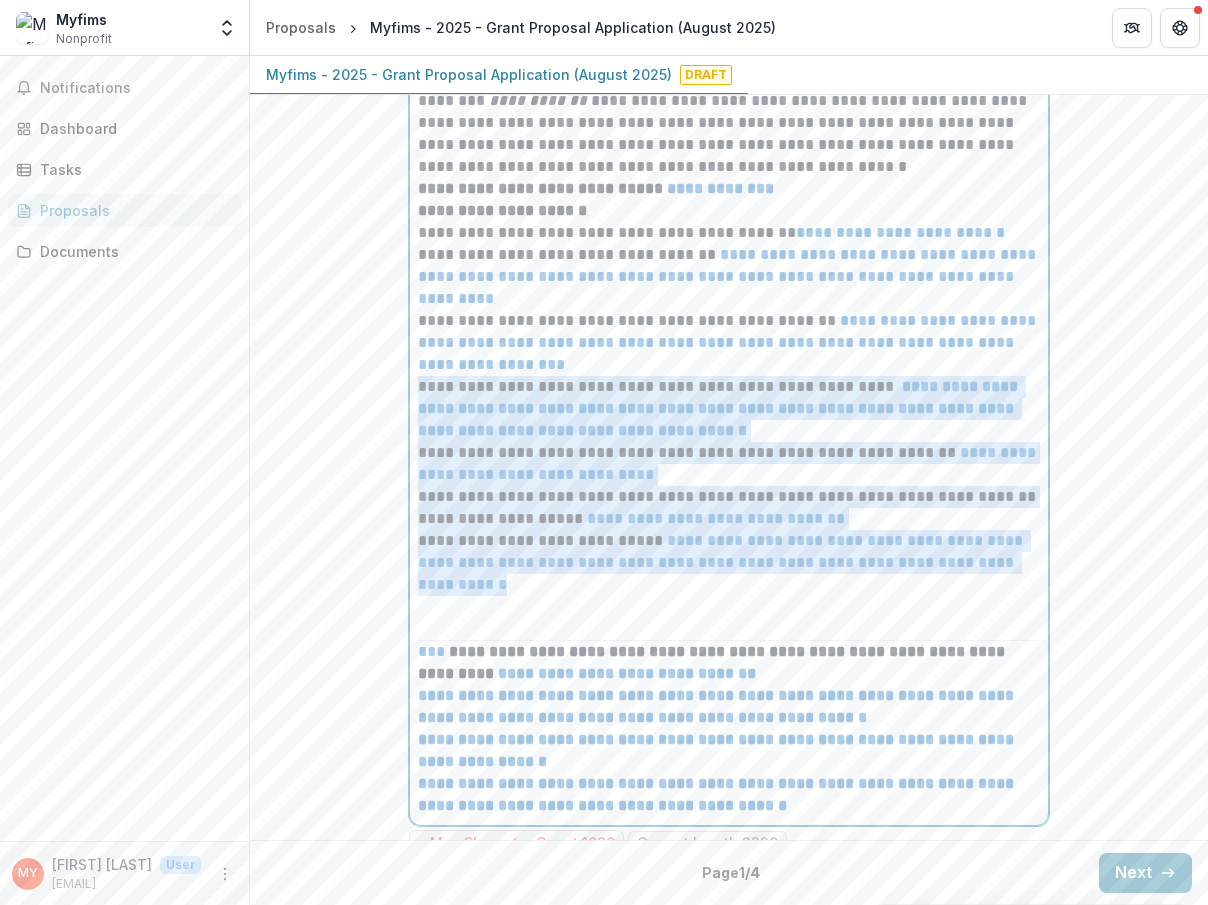 drag, startPoint x: 411, startPoint y: 414, endPoint x: 617, endPoint y: 615, distance: 287.81418 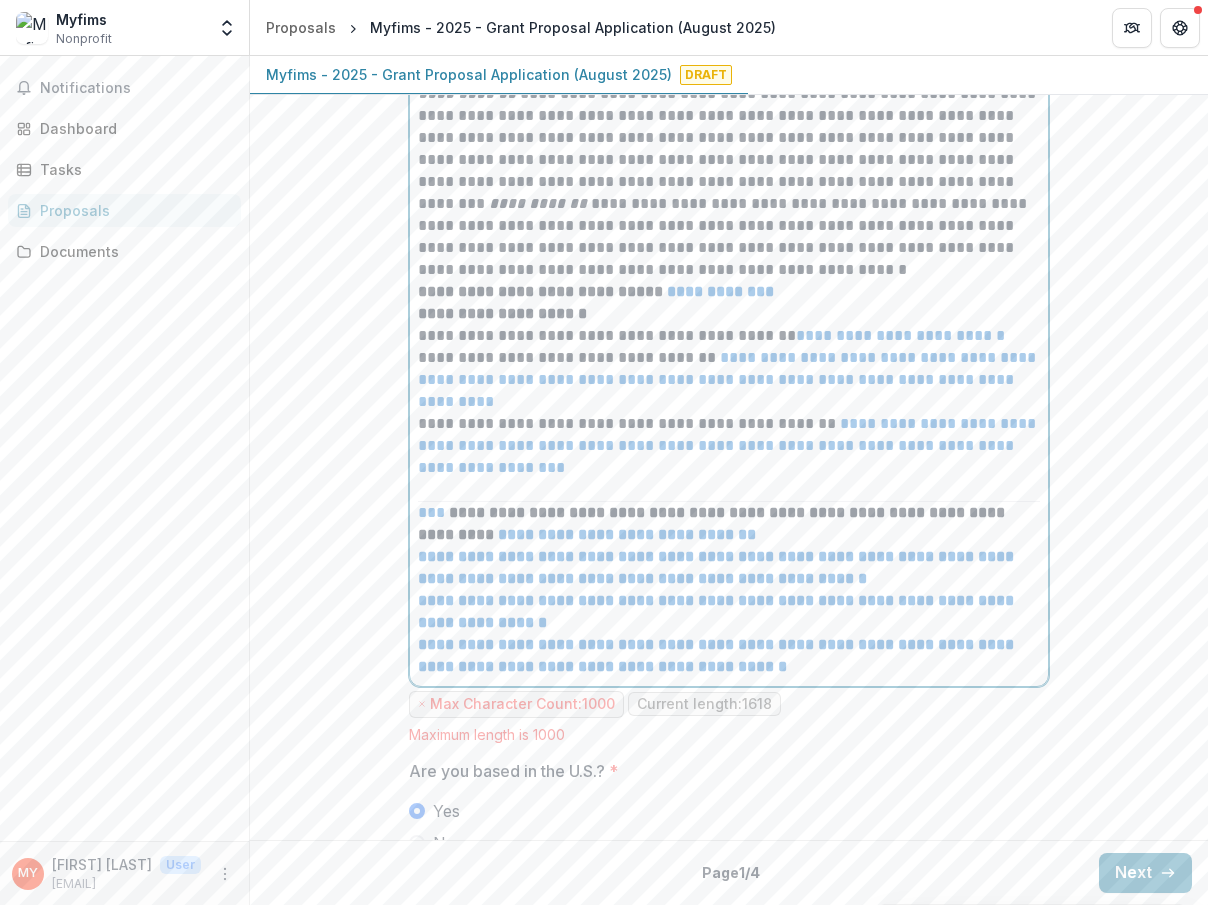 scroll, scrollTop: 1063, scrollLeft: 0, axis: vertical 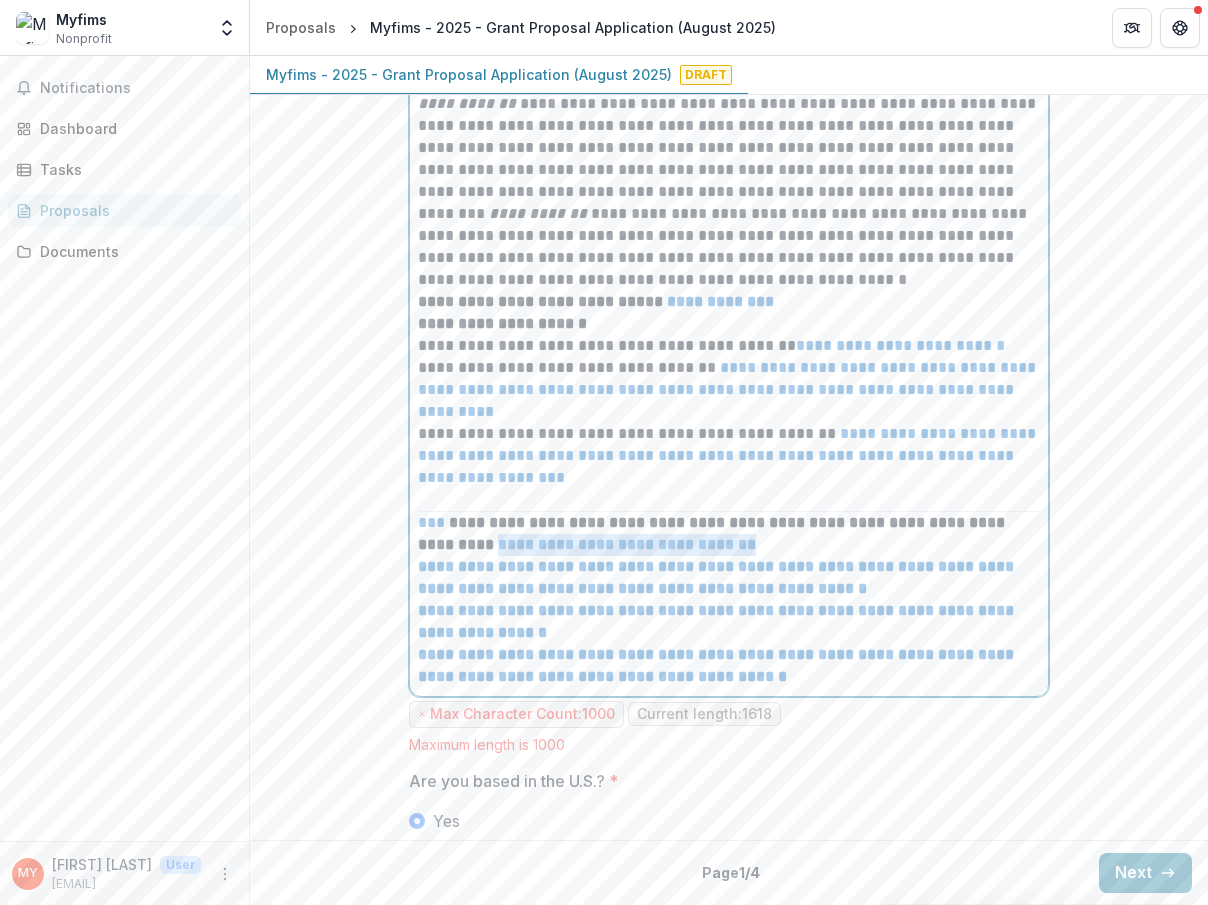 drag, startPoint x: 490, startPoint y: 573, endPoint x: 791, endPoint y: 568, distance: 301.04153 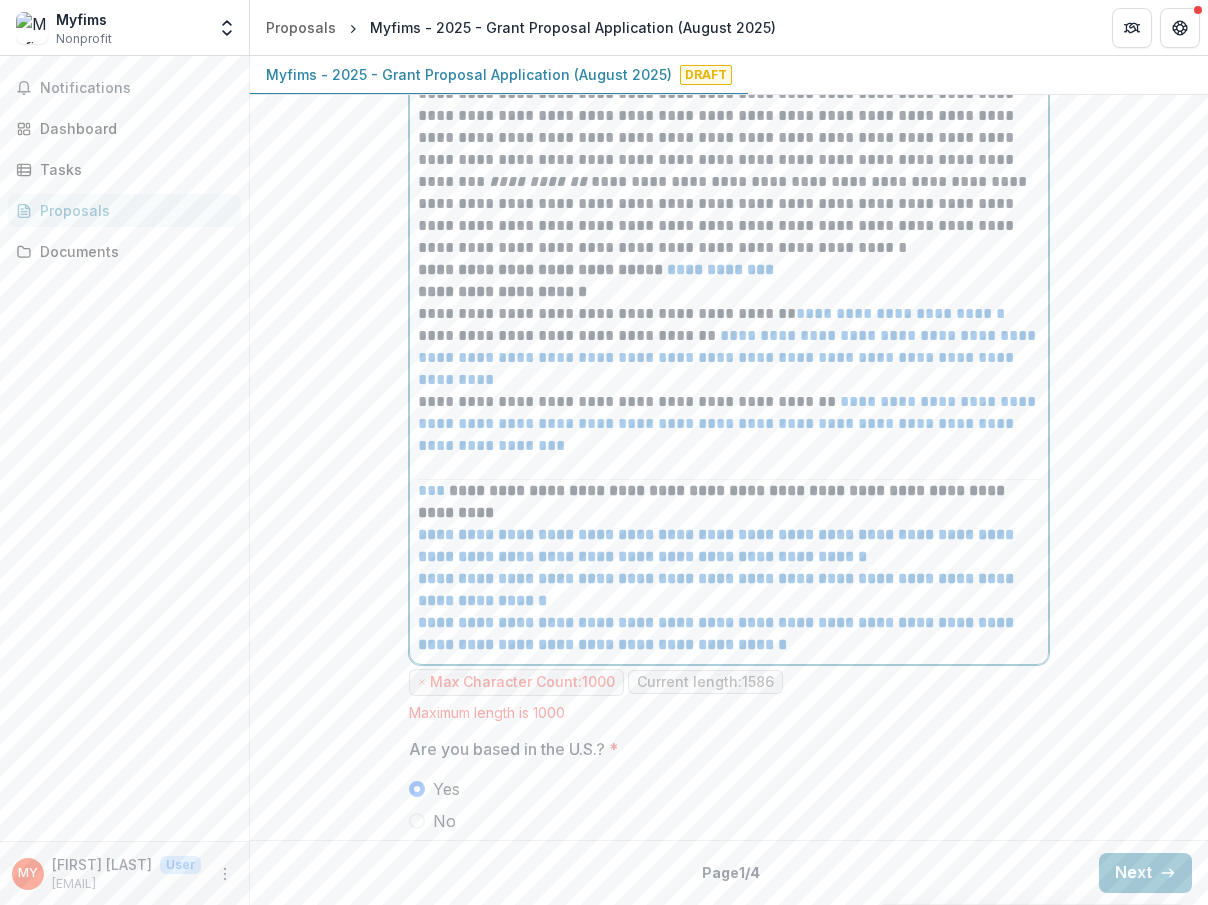 scroll, scrollTop: 1096, scrollLeft: 0, axis: vertical 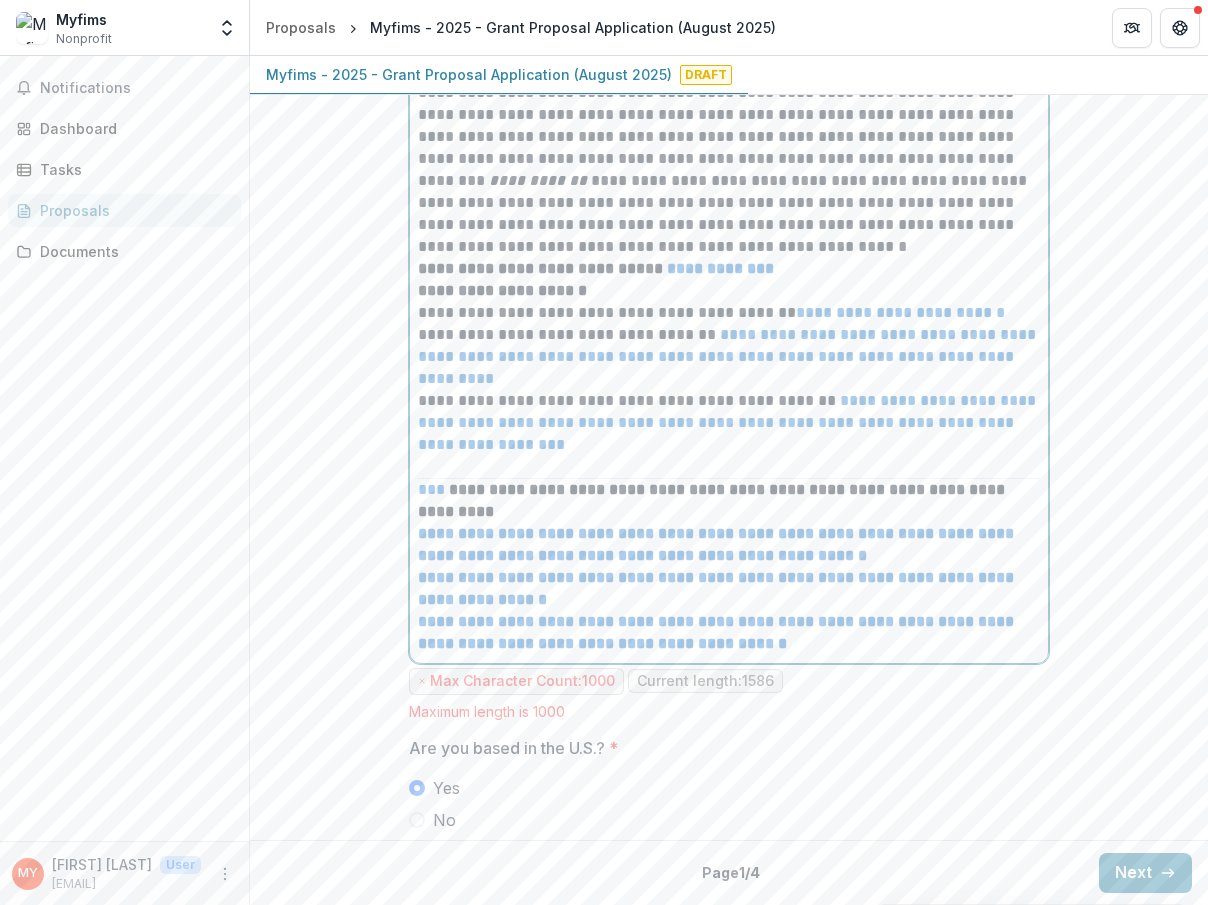 click on "**********" at bounding box center (729, 589) 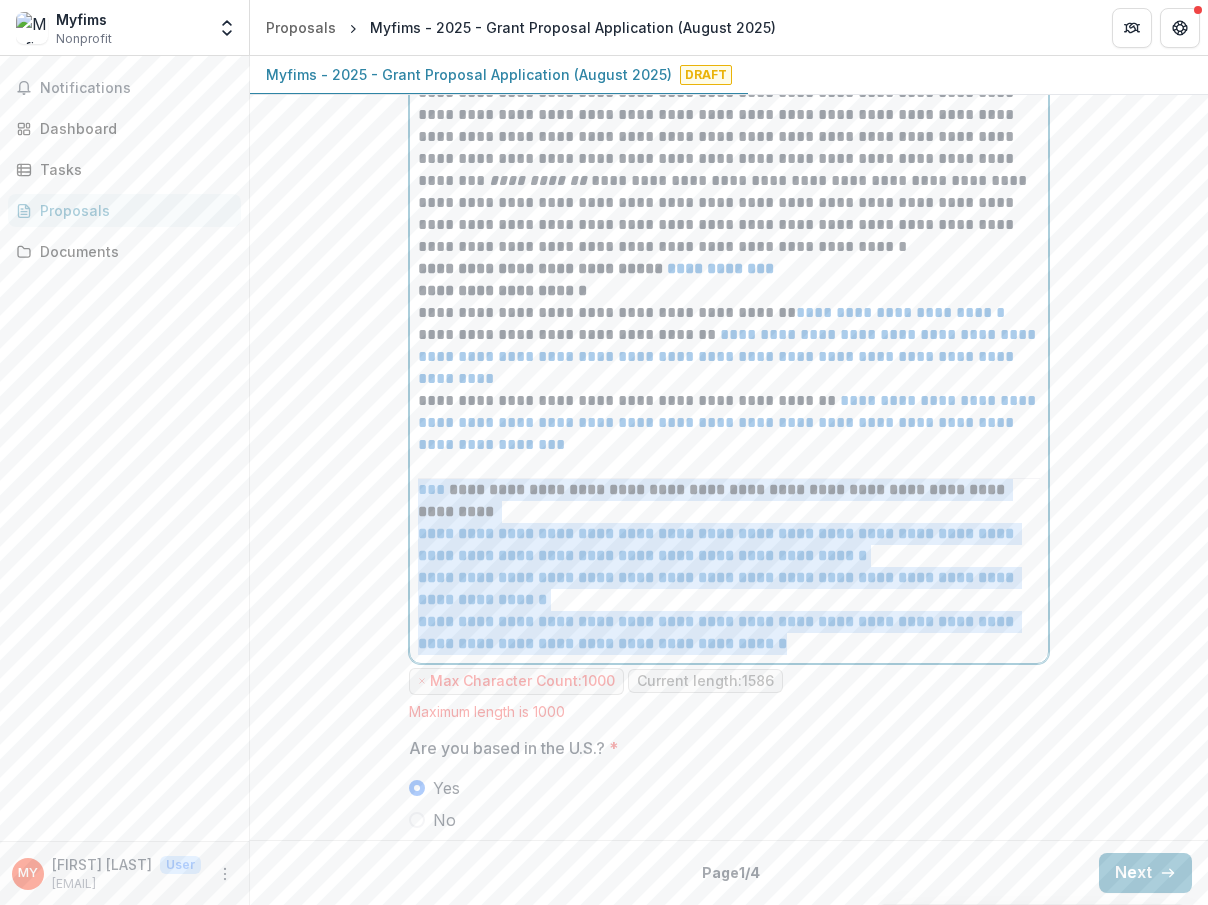 drag, startPoint x: 892, startPoint y: 672, endPoint x: 409, endPoint y: 505, distance: 511.05576 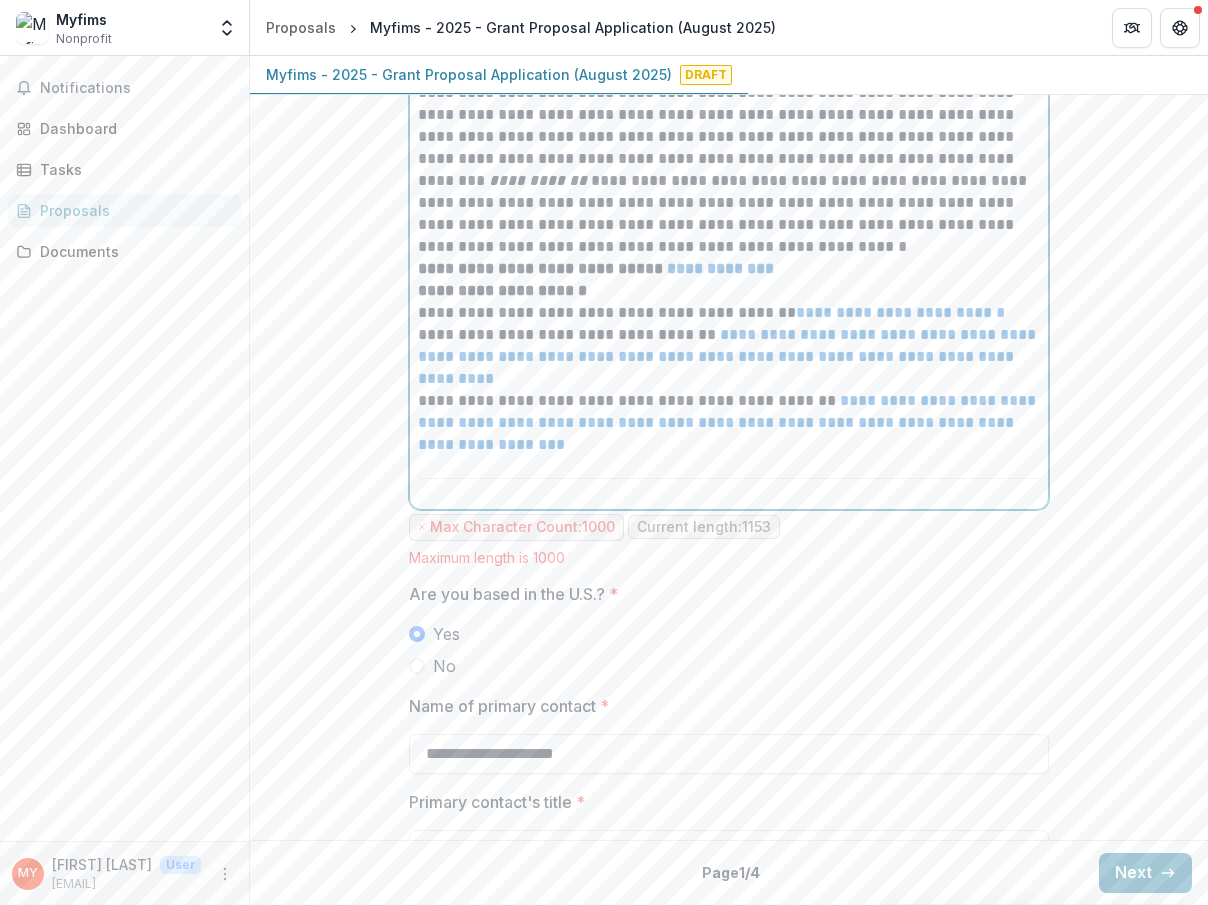 click on "**********" at bounding box center (729, 357) 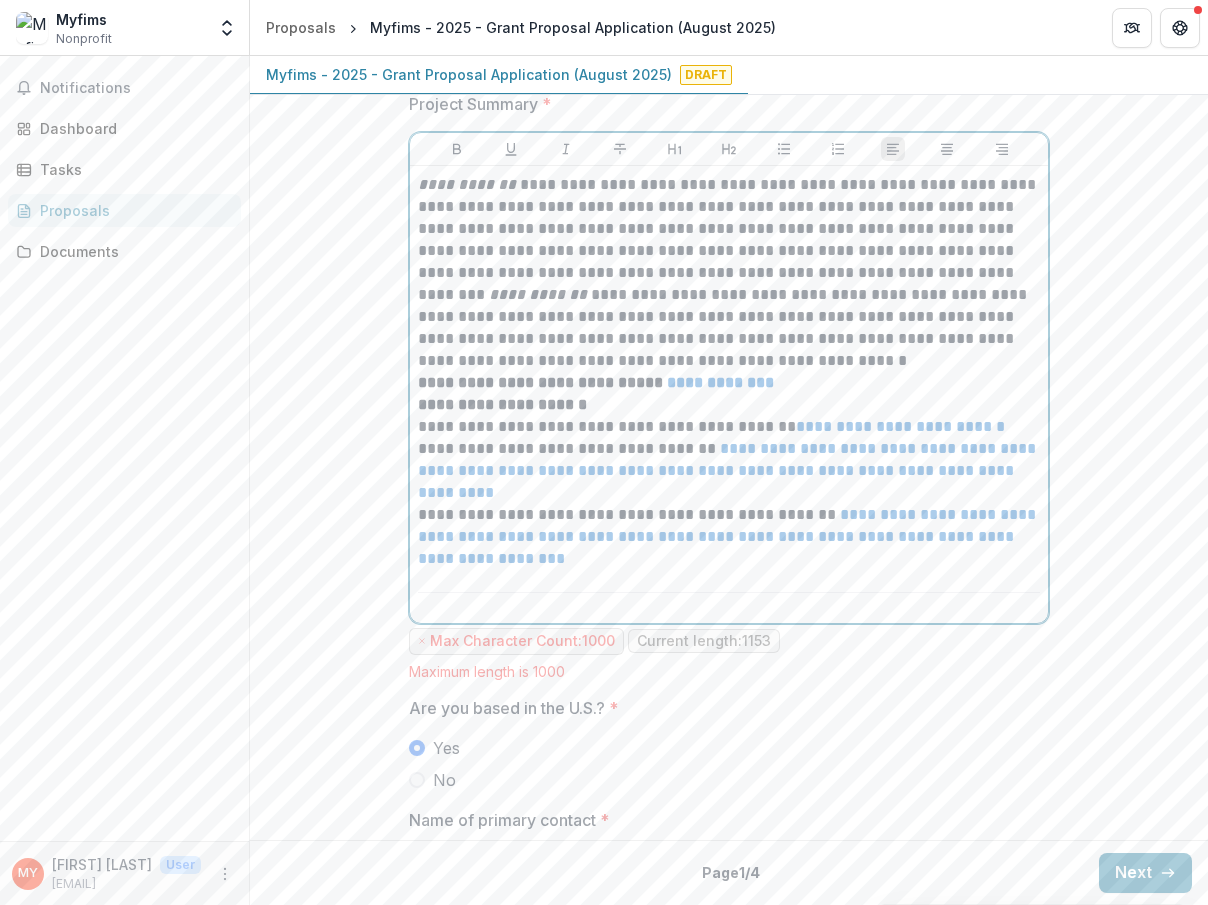 scroll, scrollTop: 979, scrollLeft: 0, axis: vertical 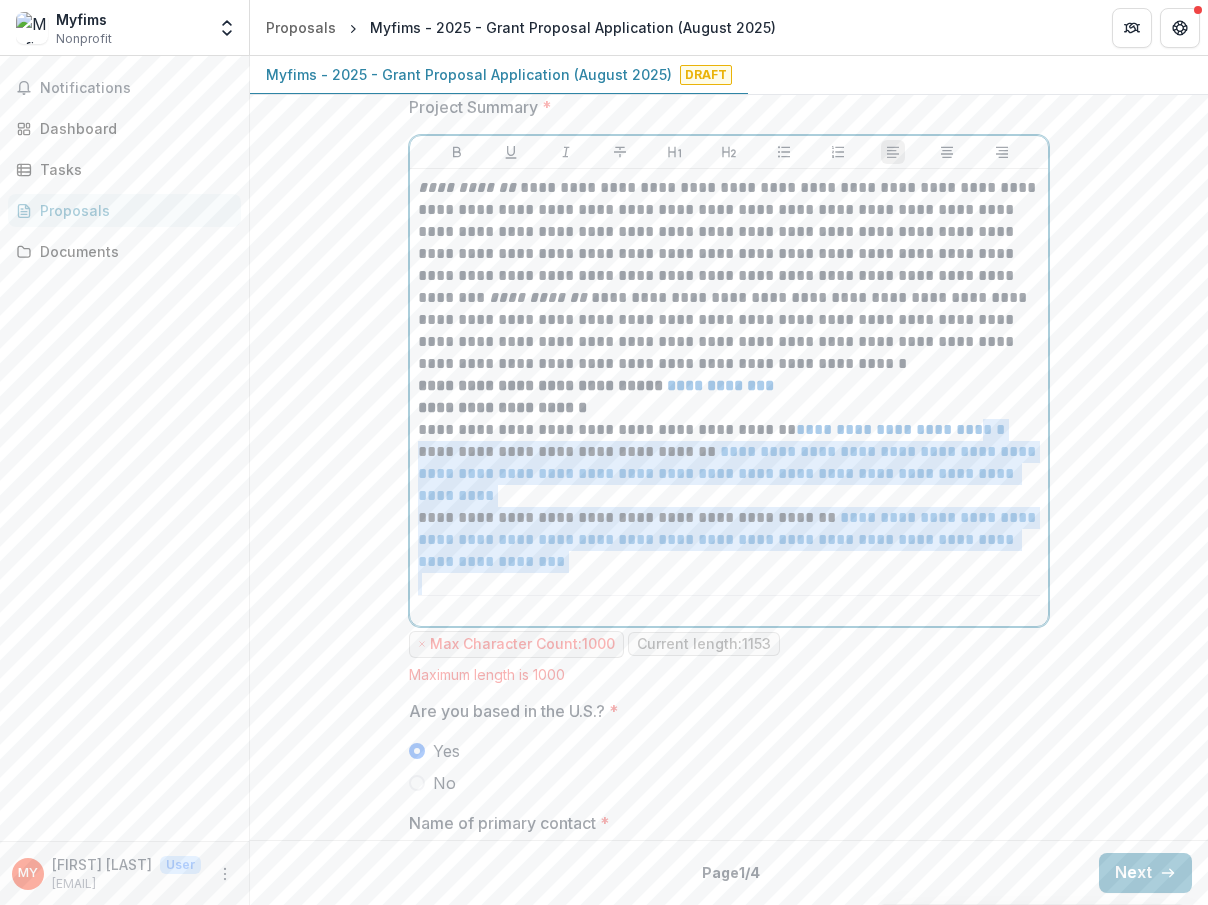 drag, startPoint x: 966, startPoint y: 457, endPoint x: 982, endPoint y: 599, distance: 142.89856 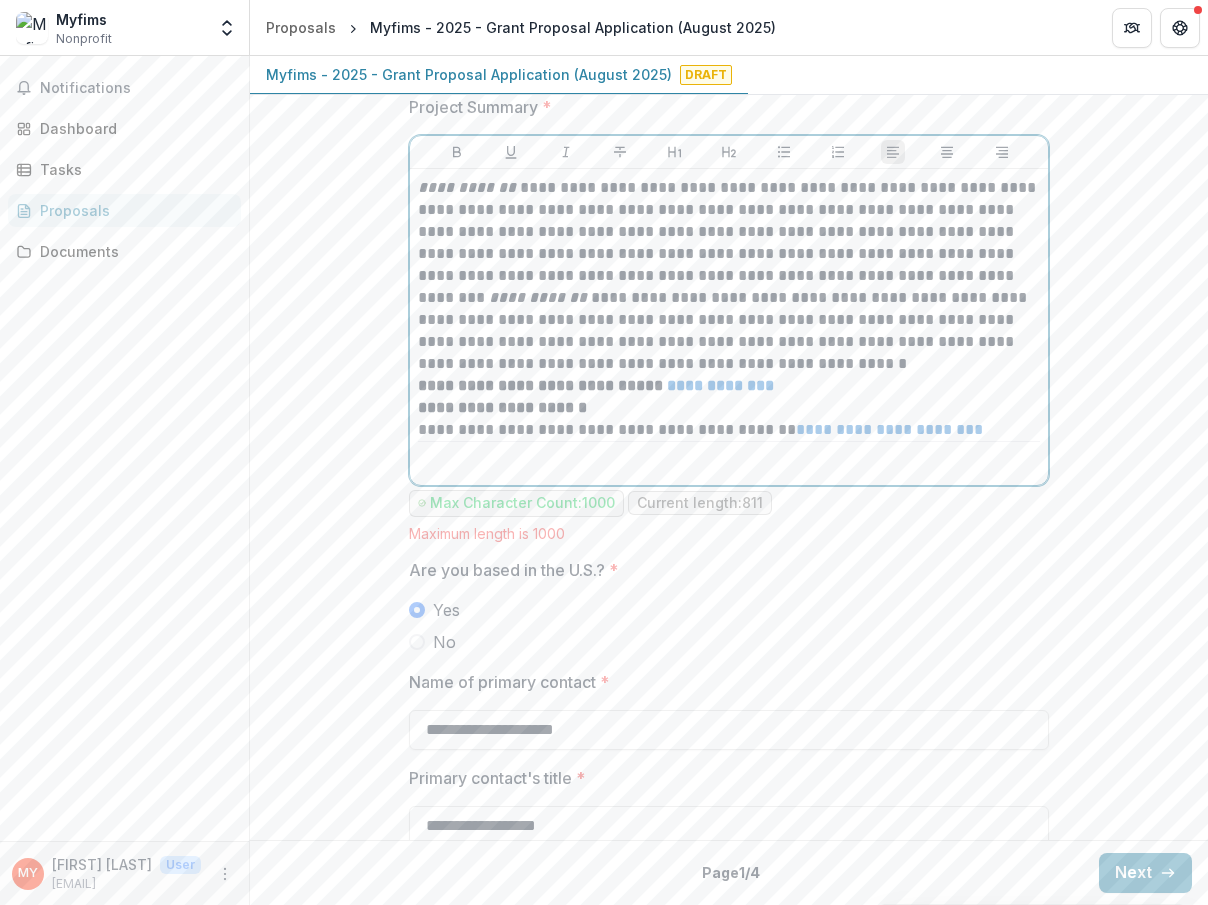 click on "**********" at bounding box center (729, 276) 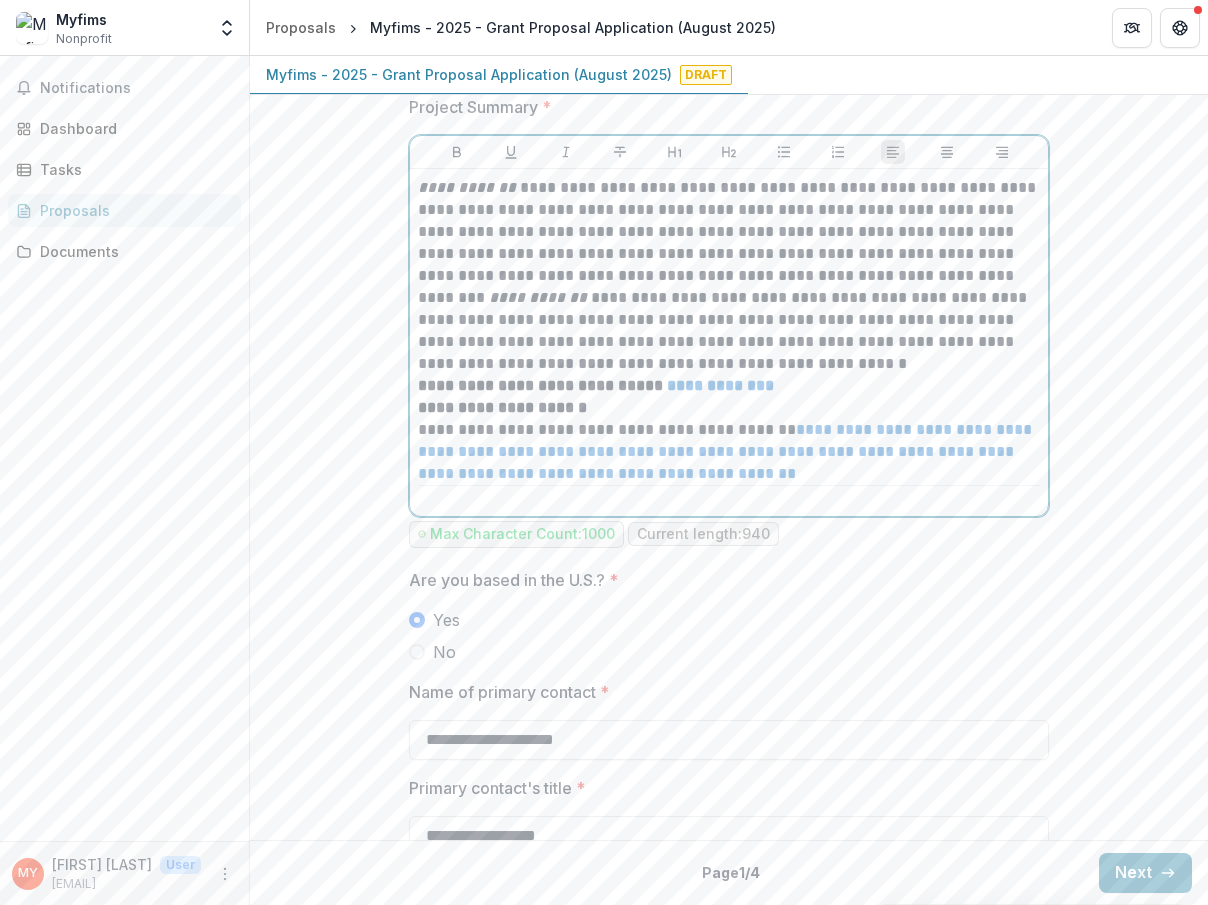 click on "**********" at bounding box center [729, 408] 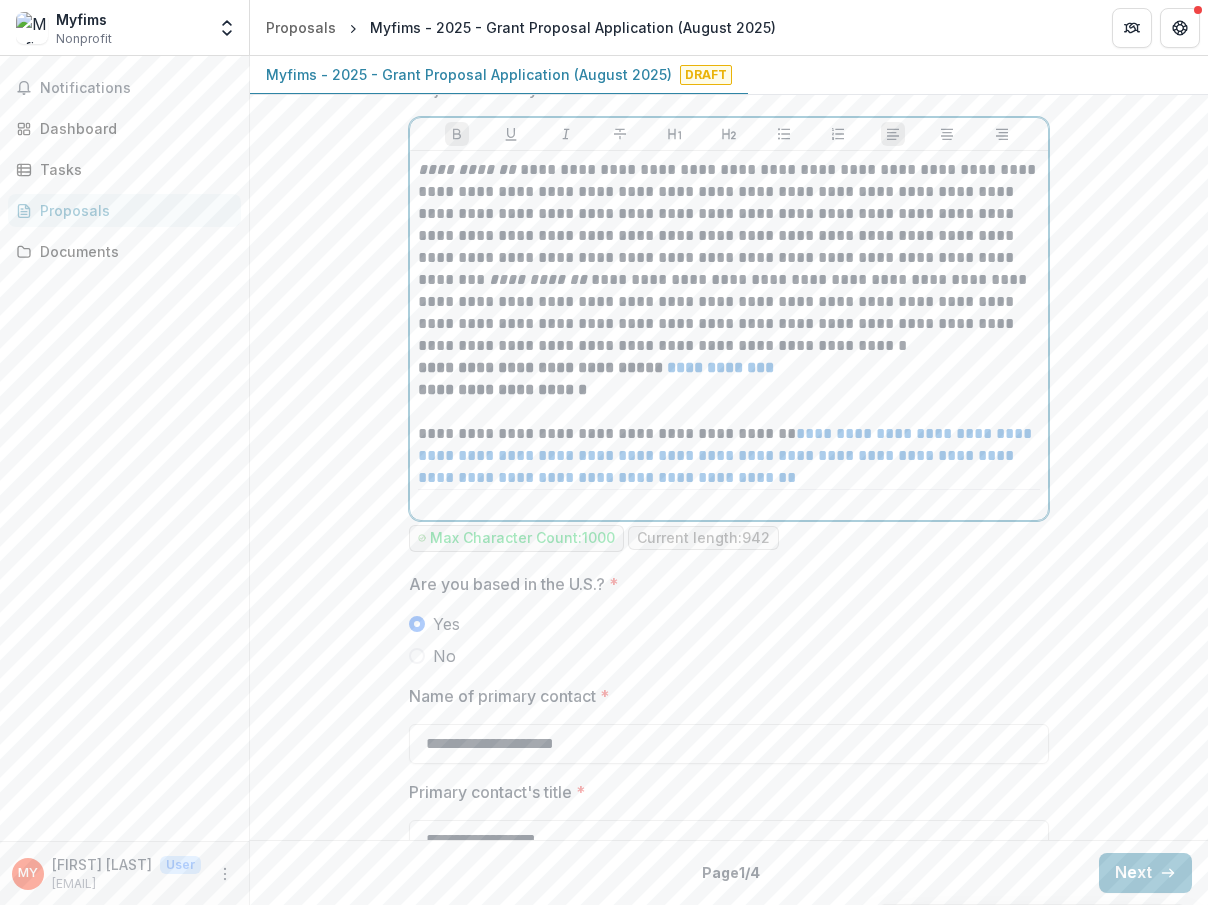 scroll, scrollTop: 1041, scrollLeft: 0, axis: vertical 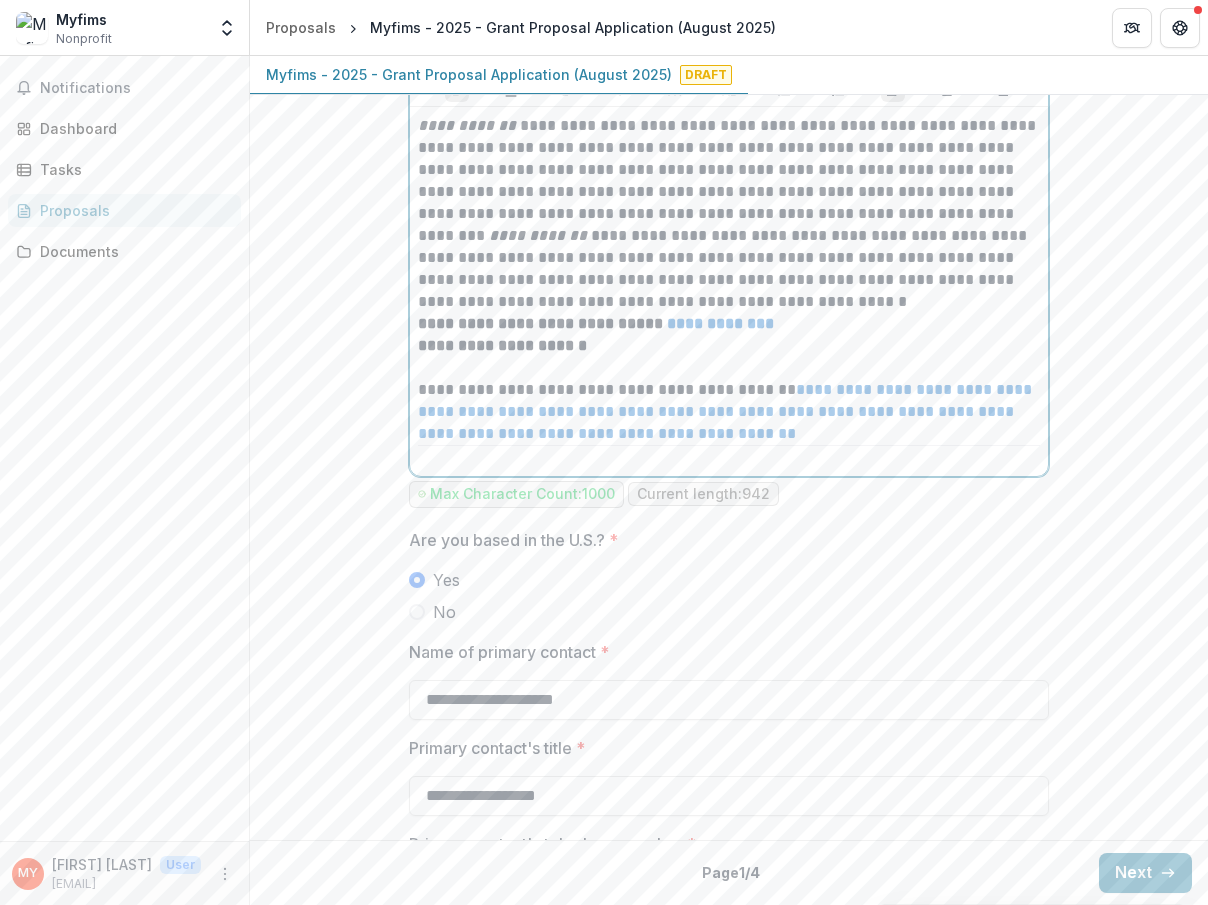 click on "**********" at bounding box center [729, 412] 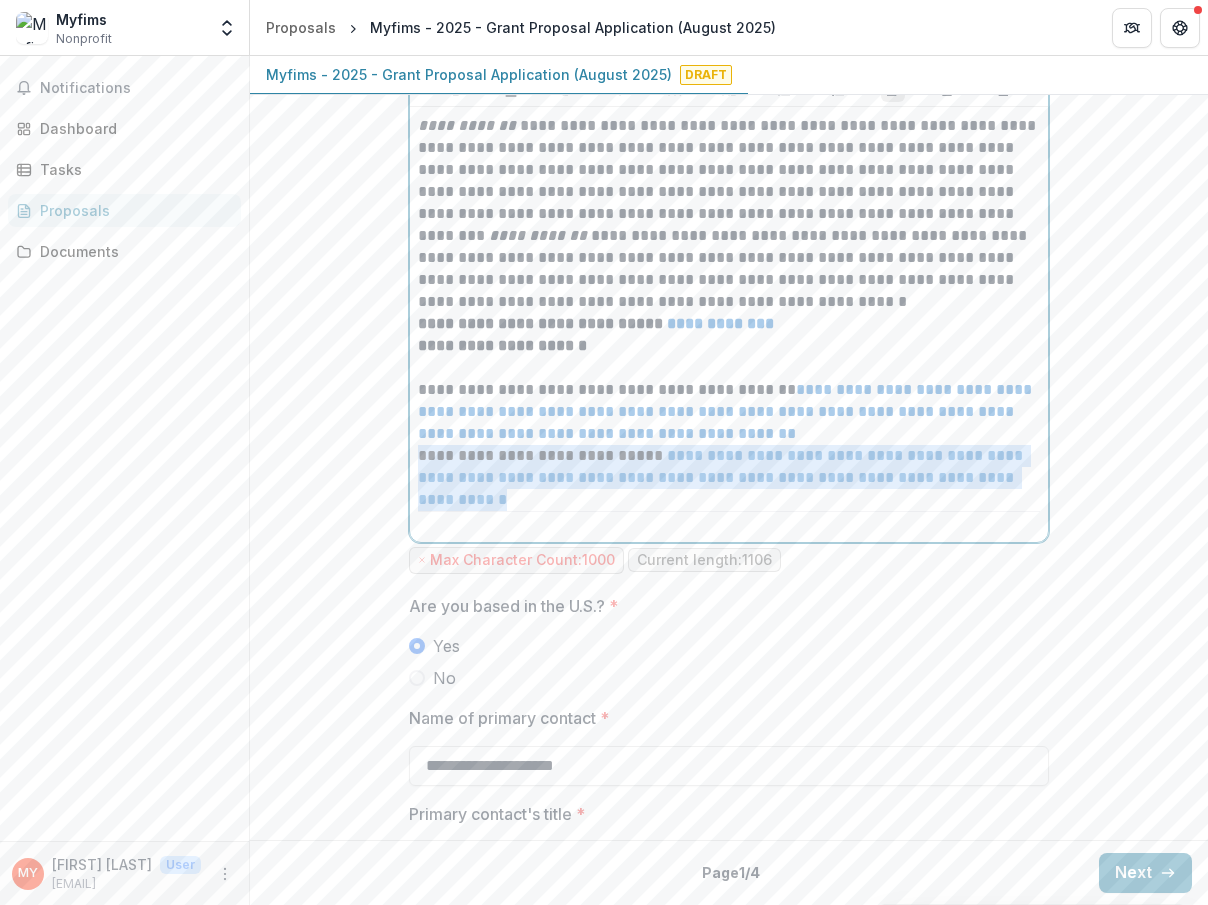 drag, startPoint x: 635, startPoint y: 520, endPoint x: 396, endPoint y: 482, distance: 242.00206 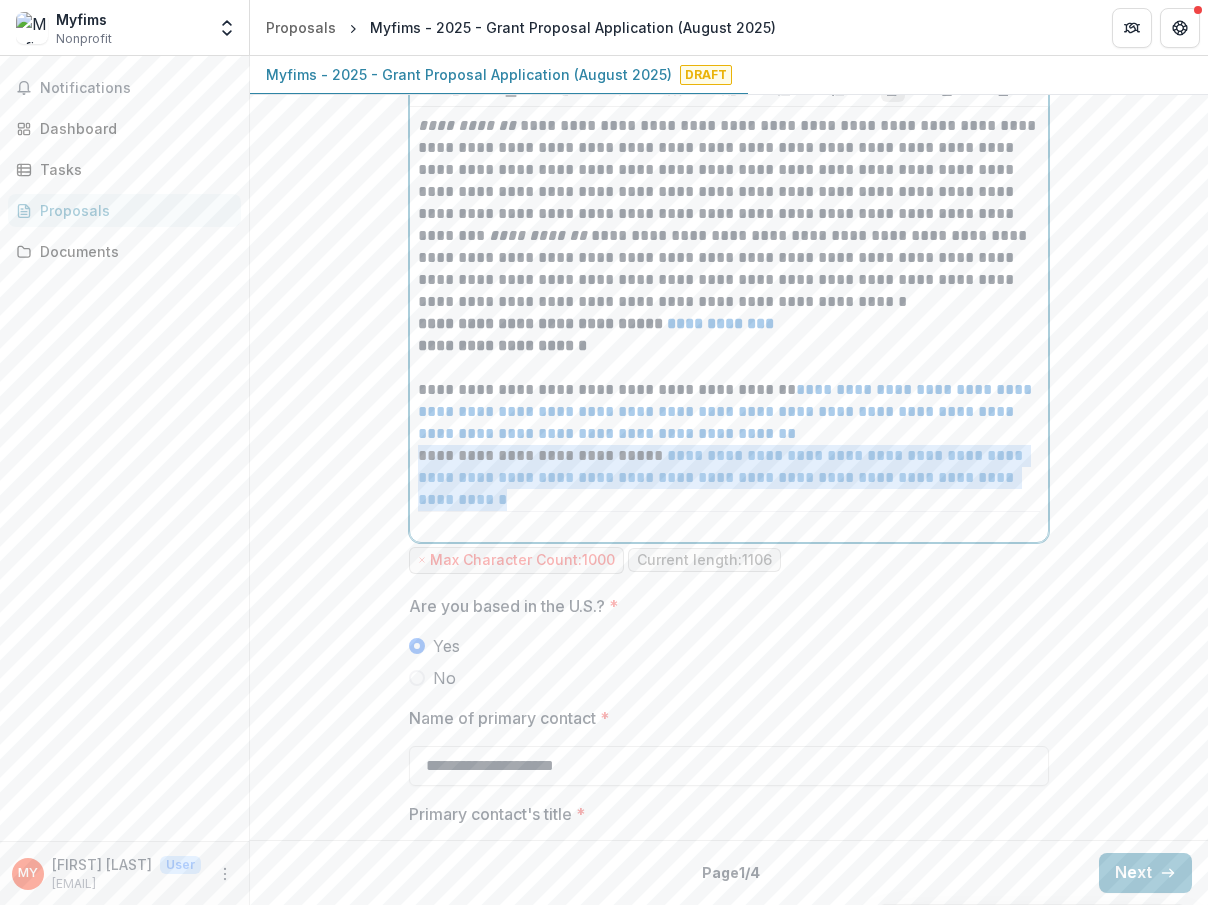 click on "**********" at bounding box center [729, 324] 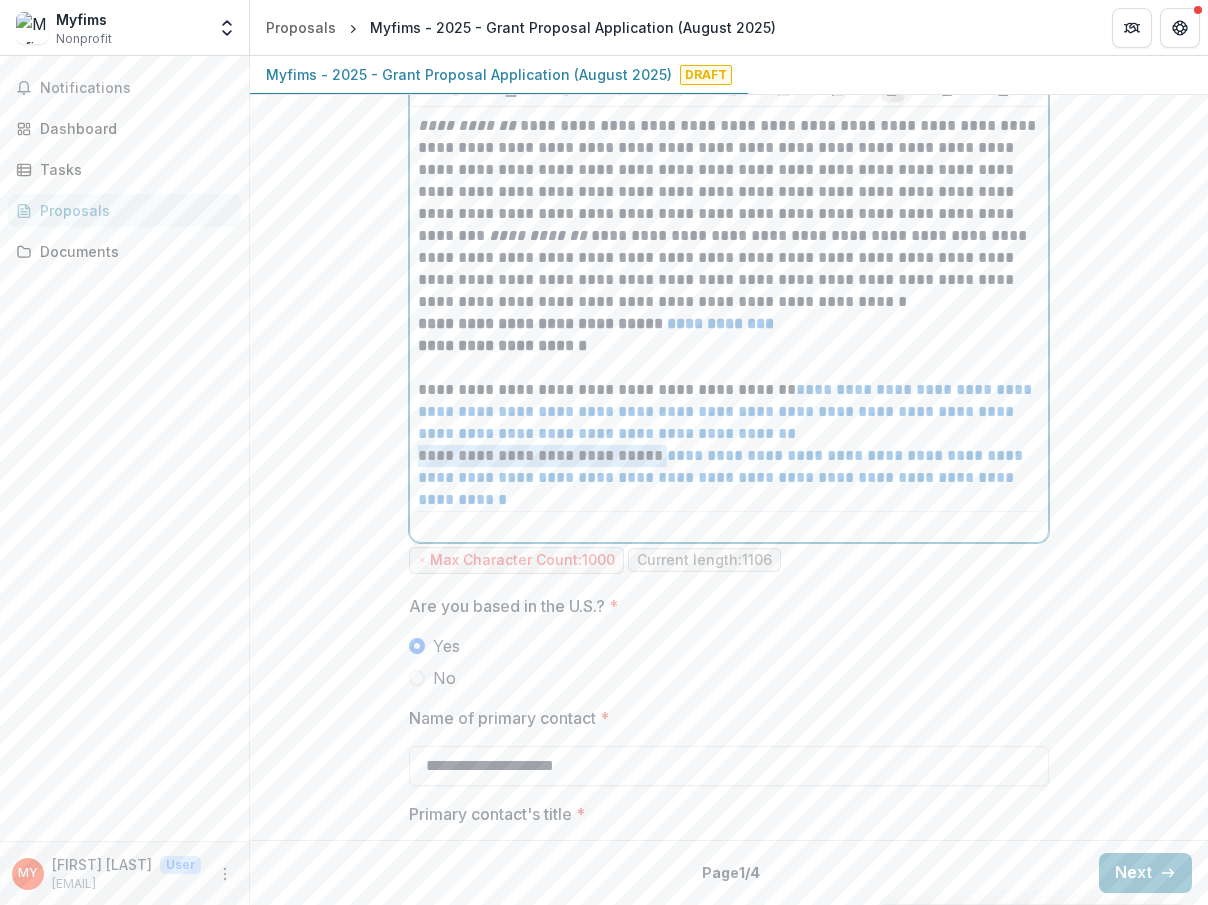 drag, startPoint x: 664, startPoint y: 483, endPoint x: 401, endPoint y: 483, distance: 263 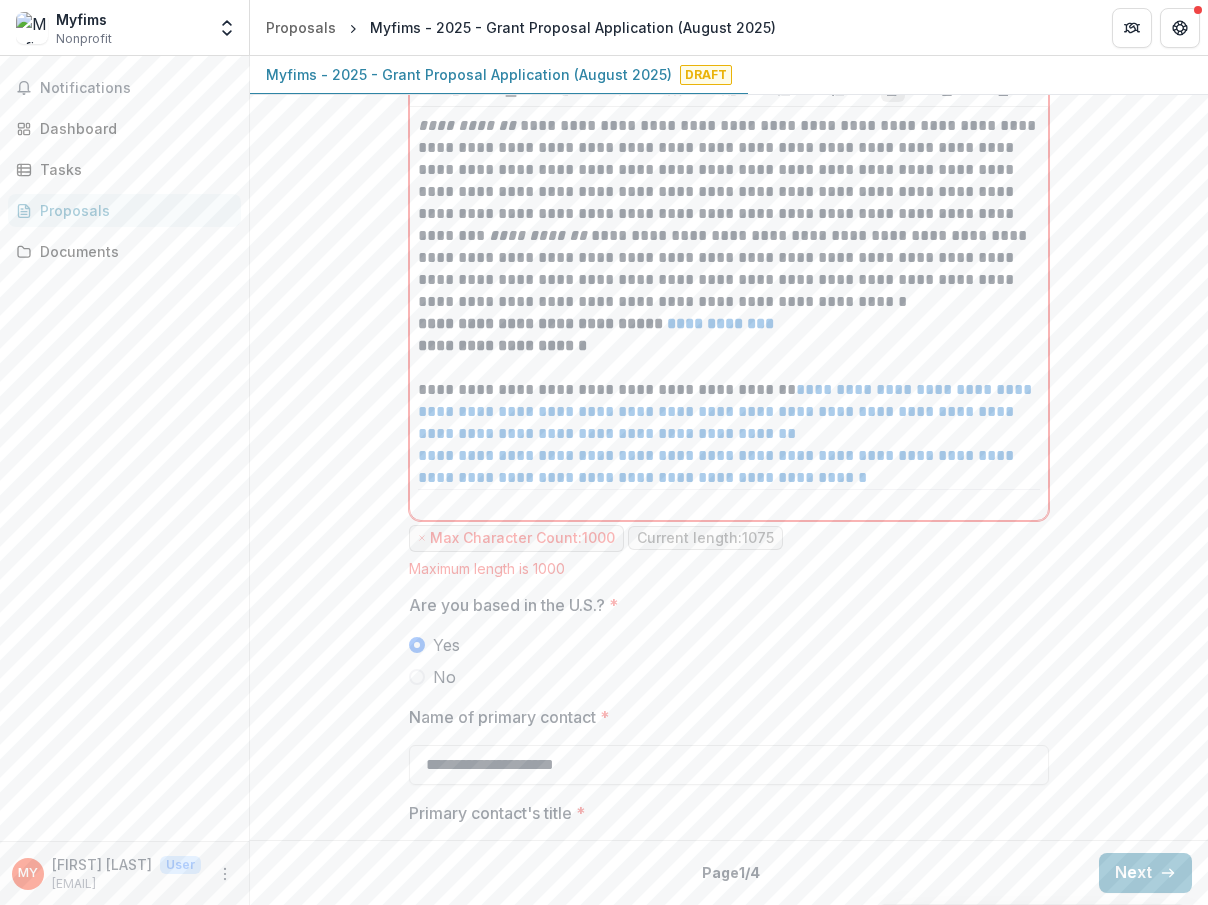 click on "Max Character Count:  1000 Current length:  1075" at bounding box center [729, 538] 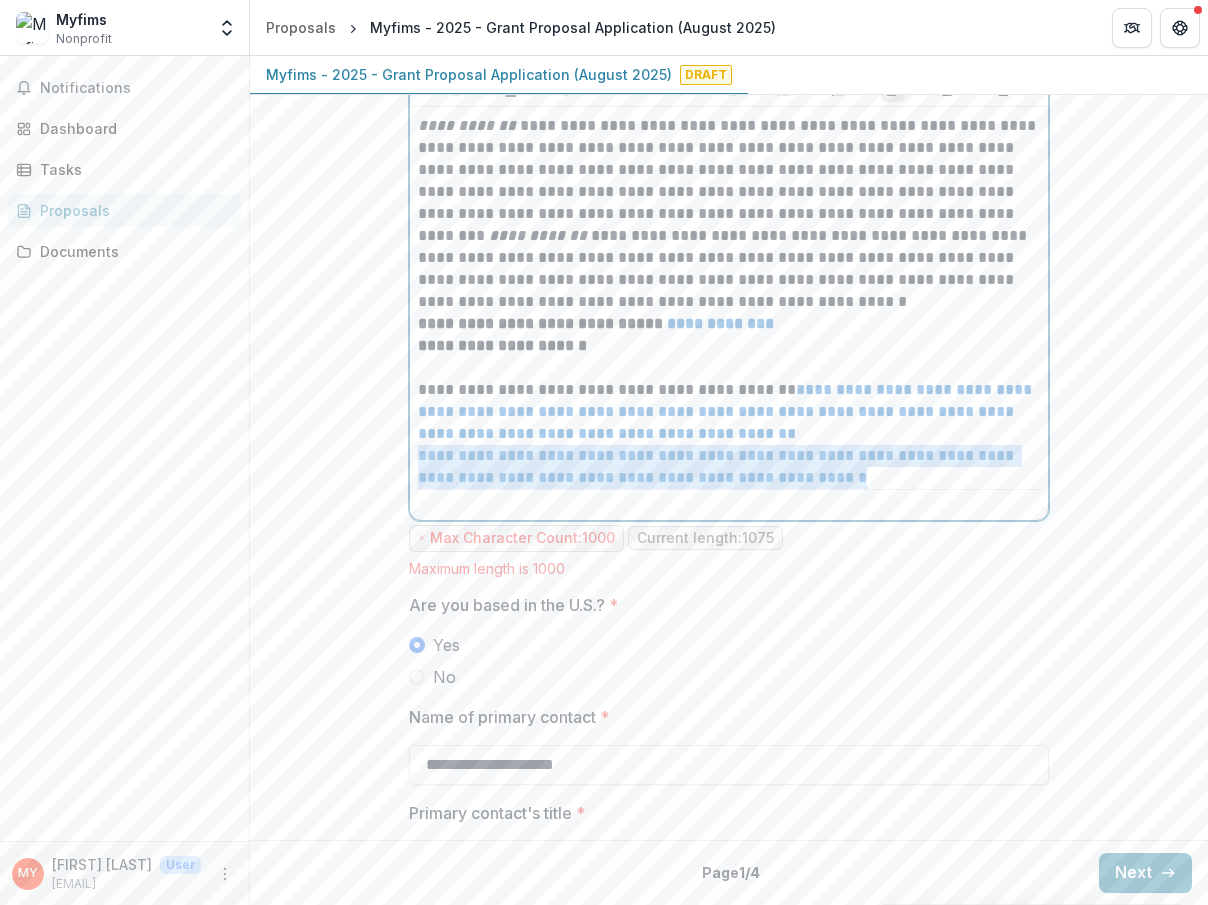 drag, startPoint x: 919, startPoint y: 501, endPoint x: 402, endPoint y: 487, distance: 517.1895 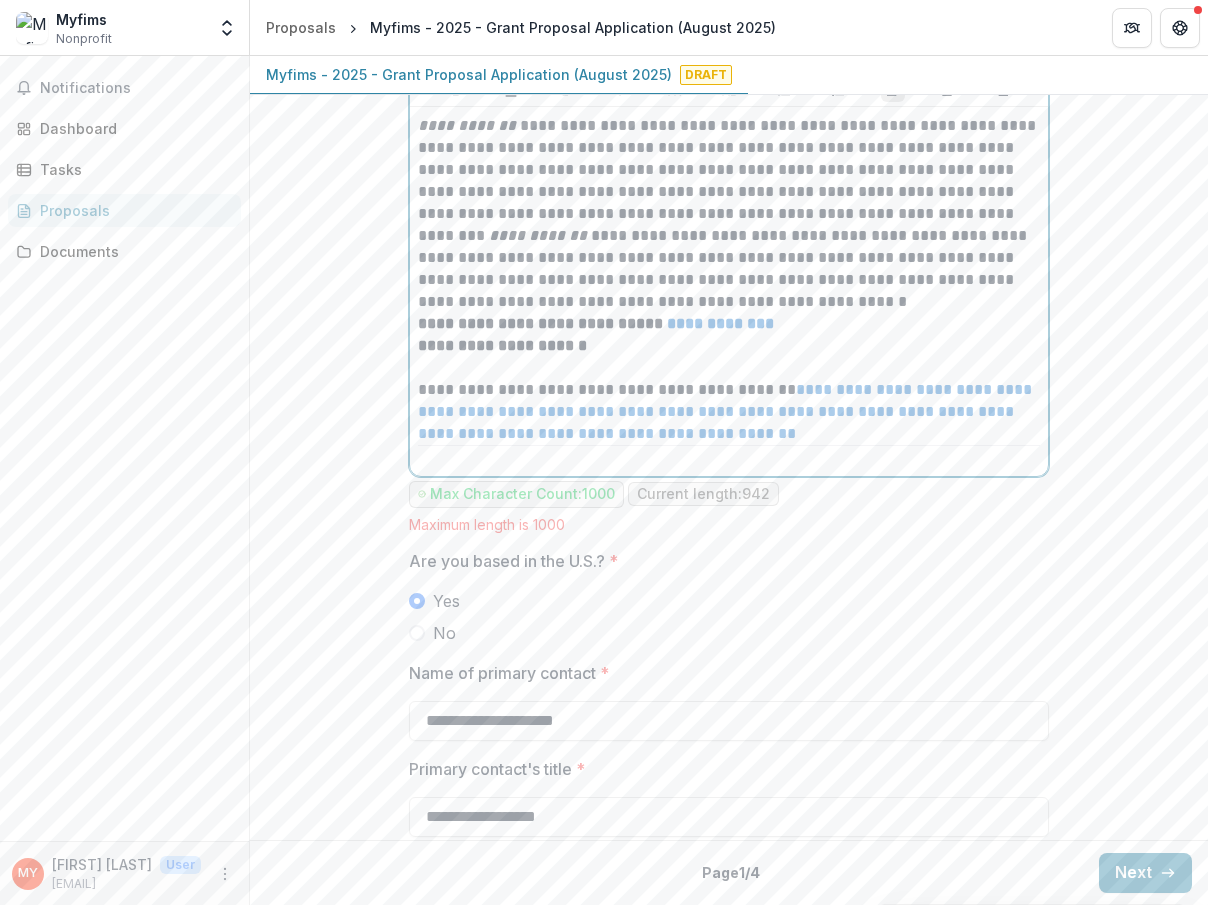 click at bounding box center [729, 368] 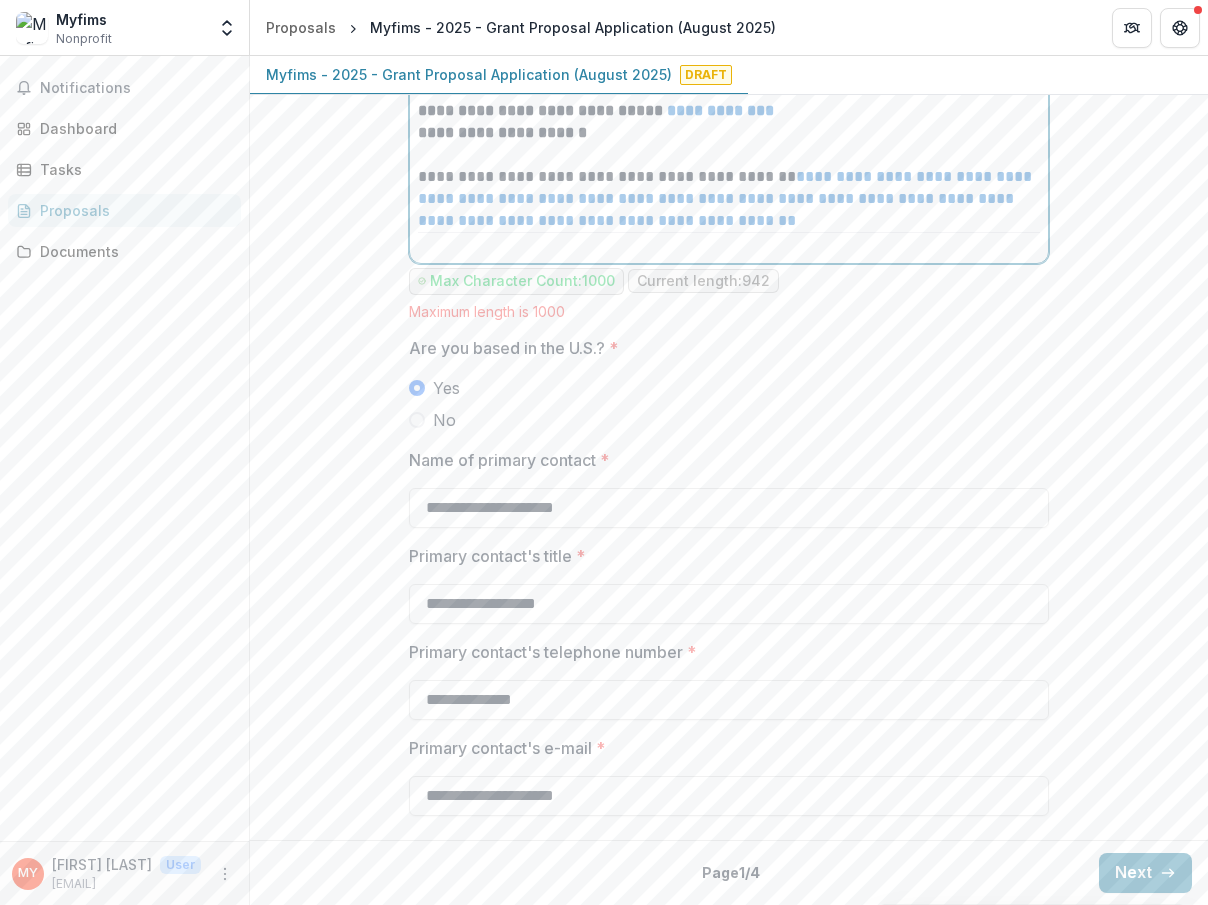 scroll, scrollTop: 1281, scrollLeft: 0, axis: vertical 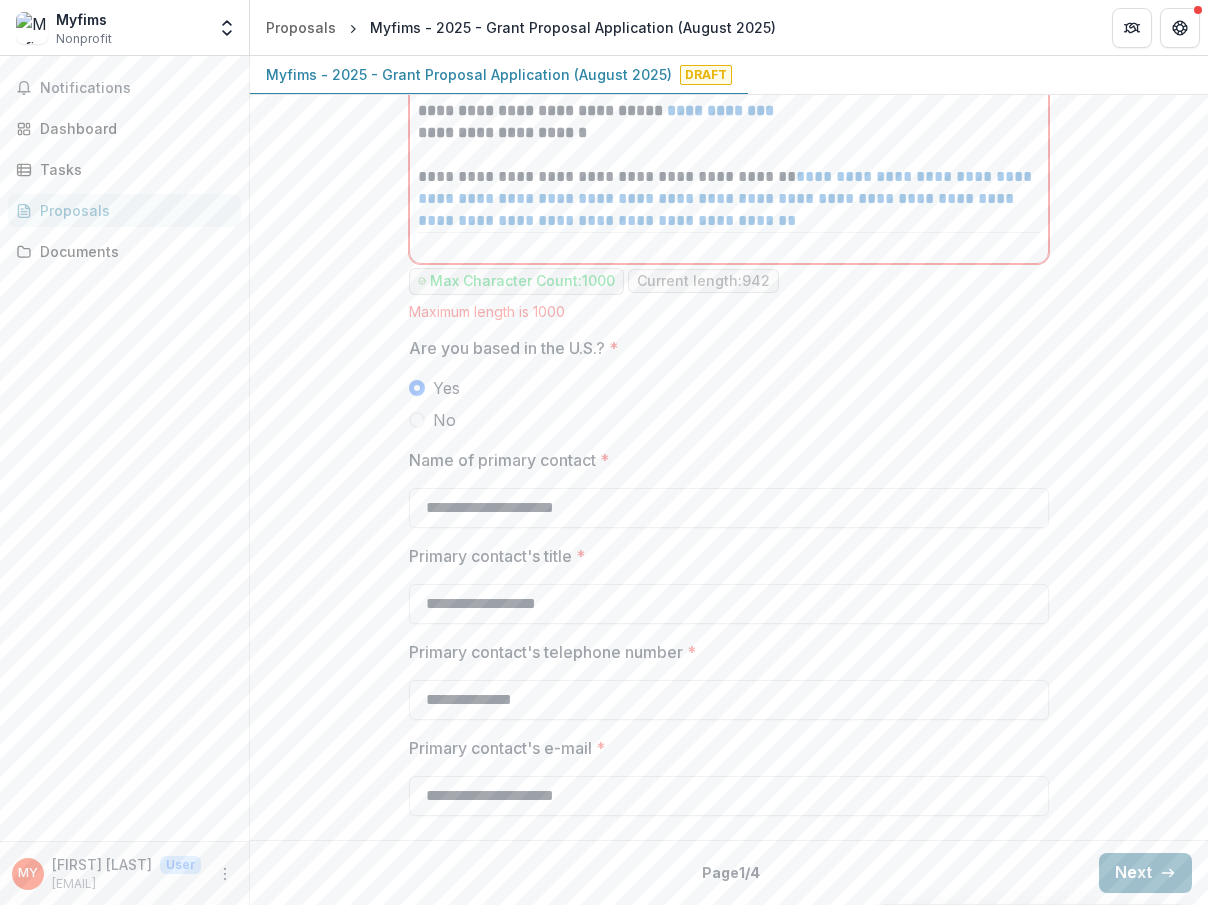 click on "Next" at bounding box center [1145, 873] 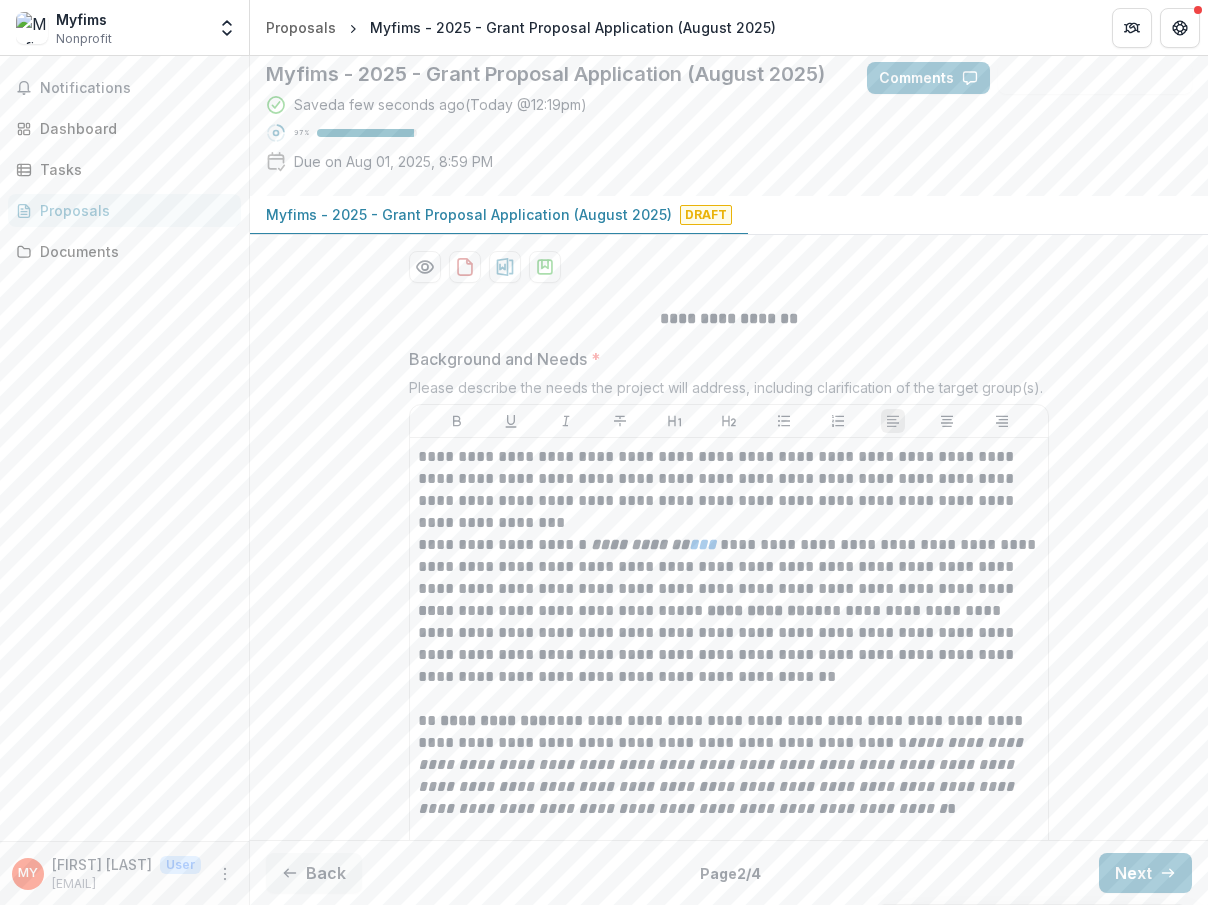 scroll, scrollTop: 0, scrollLeft: 0, axis: both 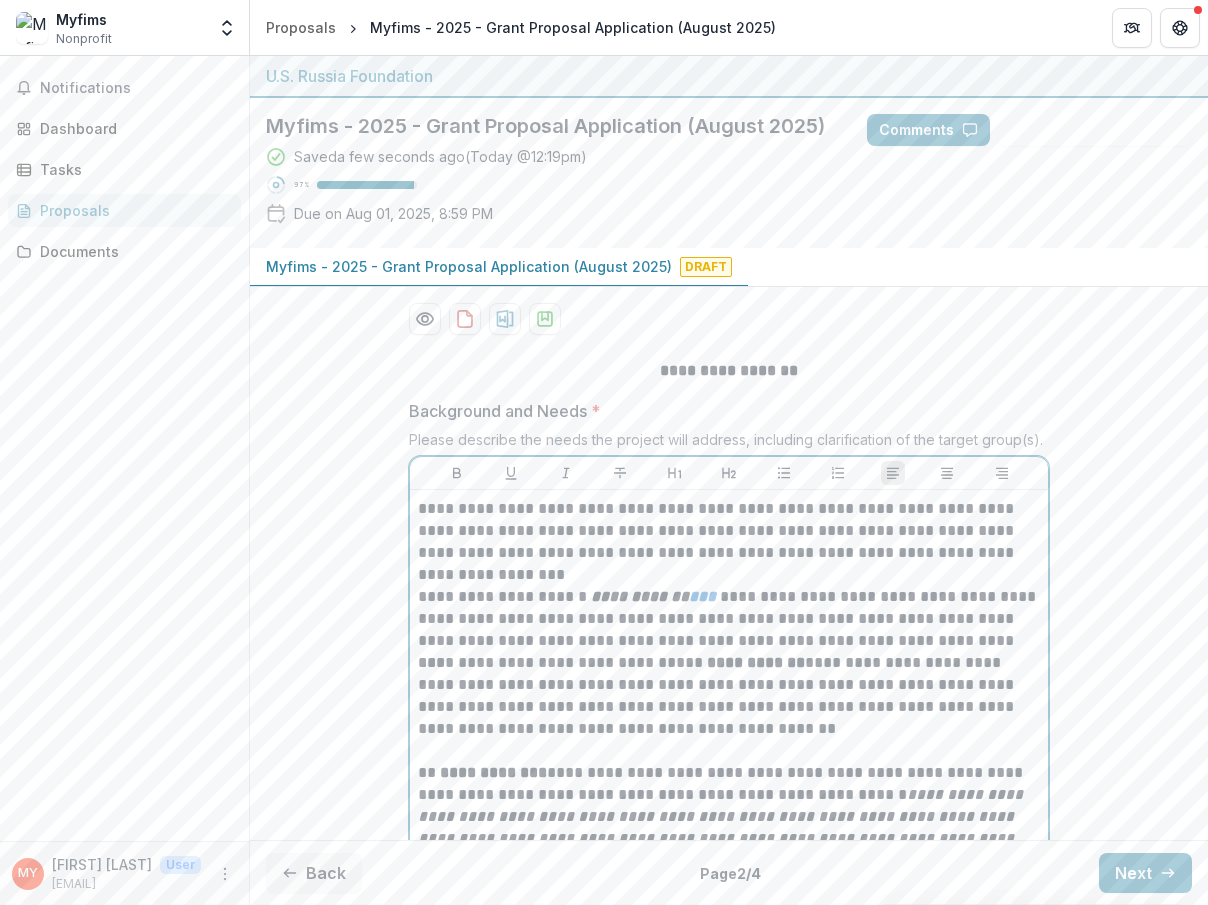 click on "**********" at bounding box center (729, 531) 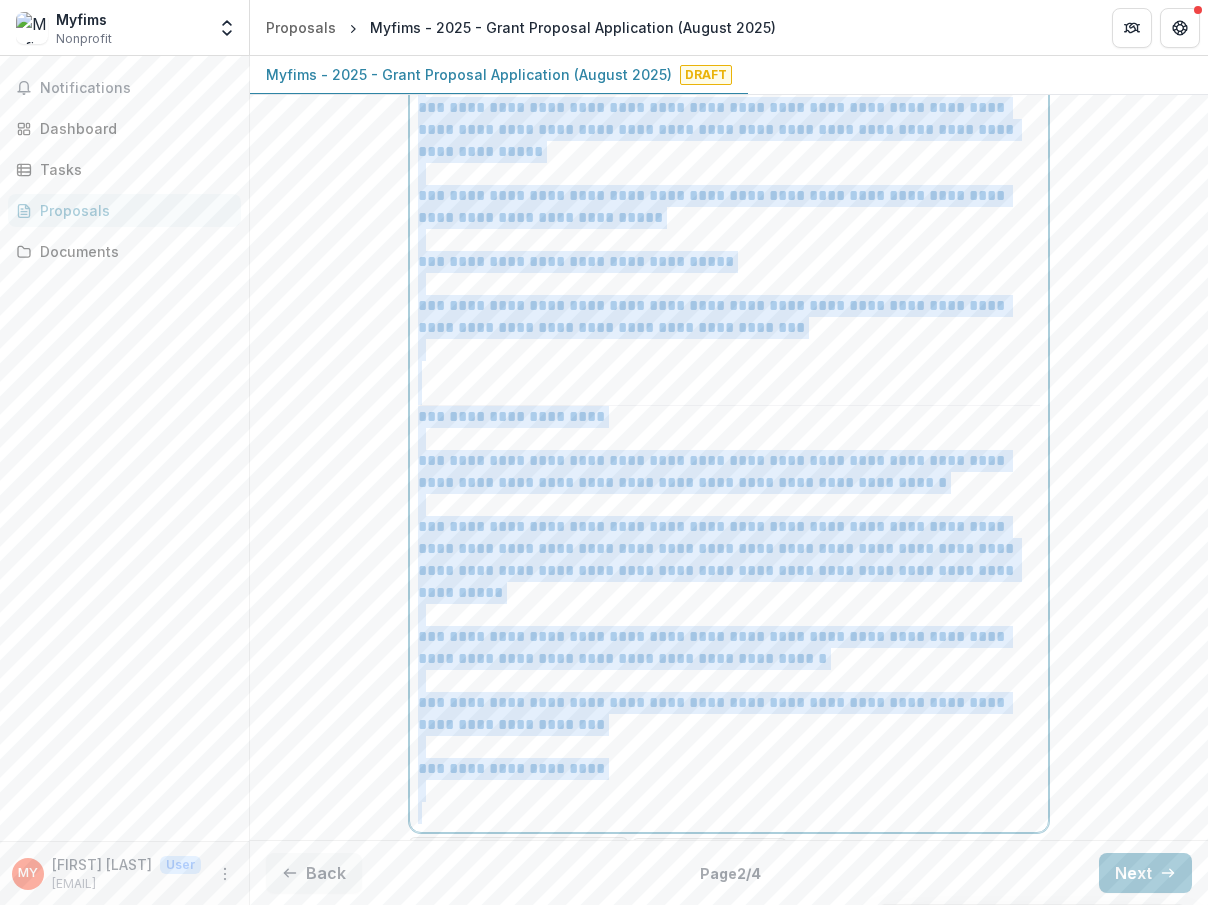 scroll, scrollTop: 2372, scrollLeft: 0, axis: vertical 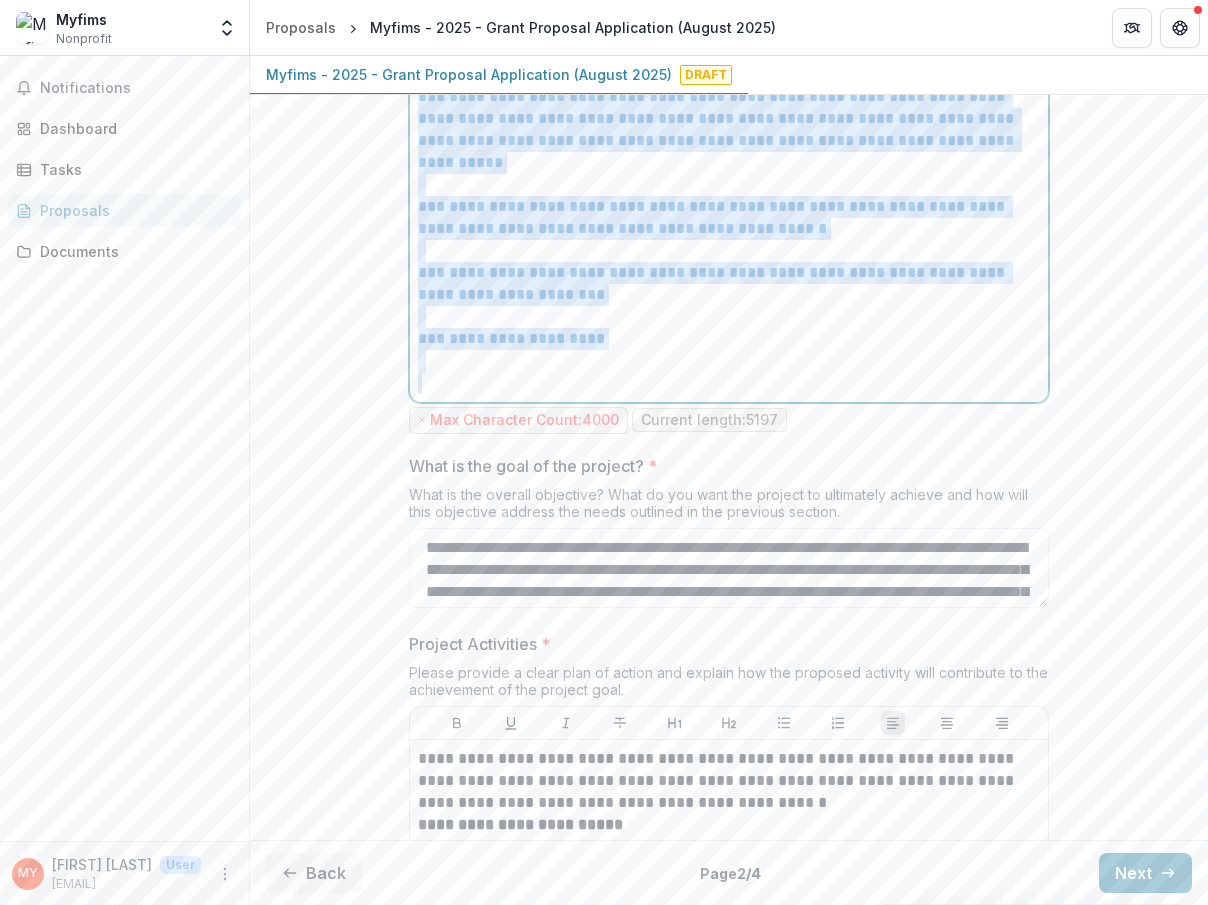 drag, startPoint x: 412, startPoint y: 536, endPoint x: 932, endPoint y: 406, distance: 536.0037 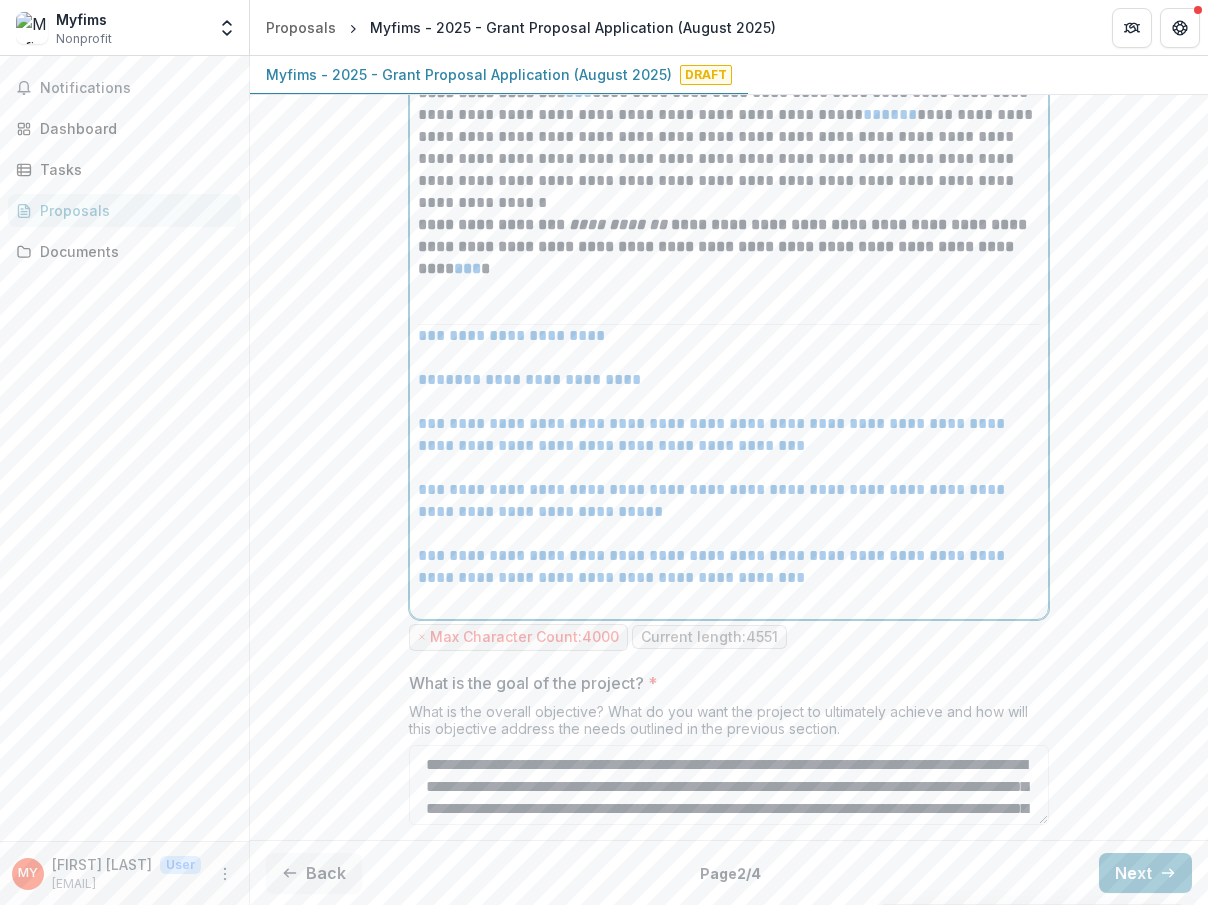 scroll, scrollTop: 1568, scrollLeft: 0, axis: vertical 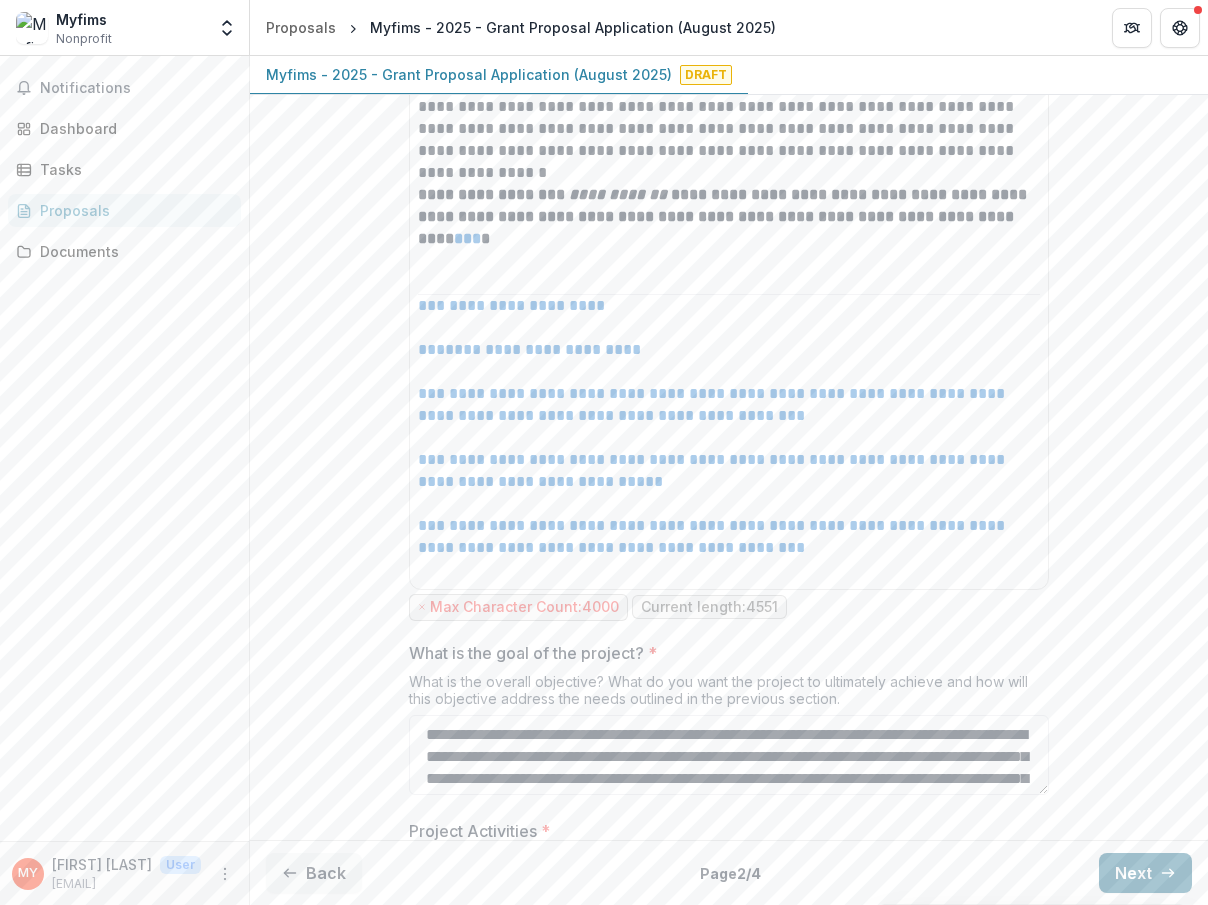 click on "Next" at bounding box center (1145, 873) 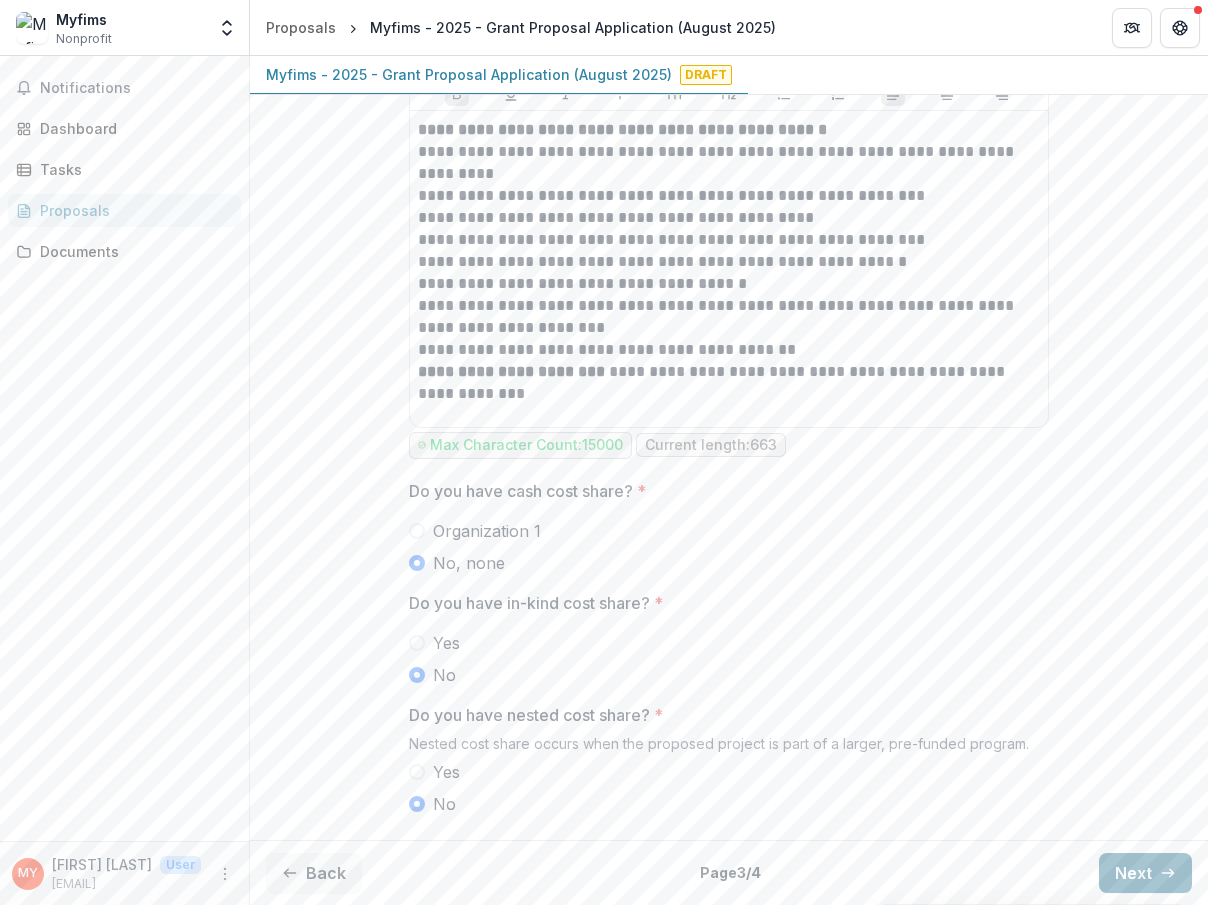 scroll, scrollTop: 0, scrollLeft: 0, axis: both 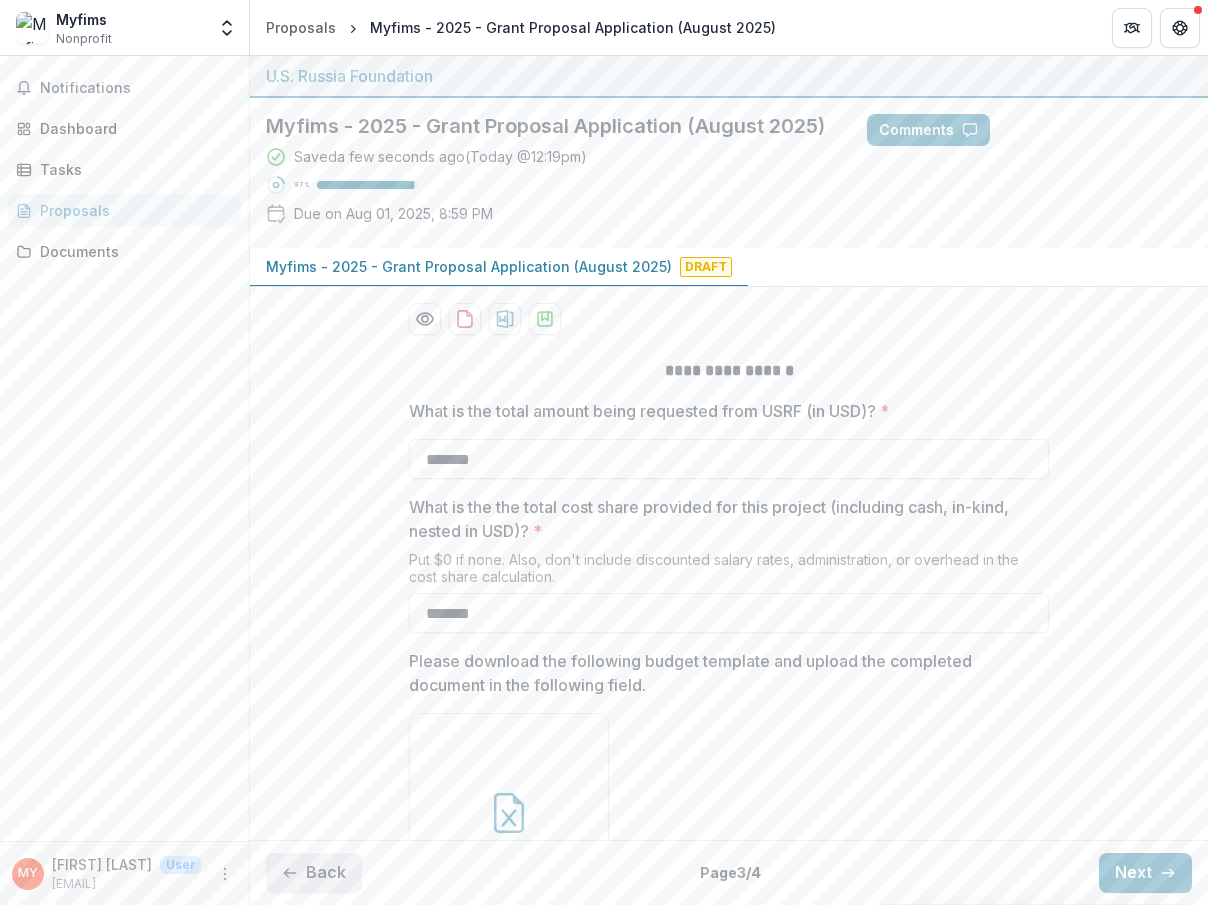click on "Back" at bounding box center (314, 873) 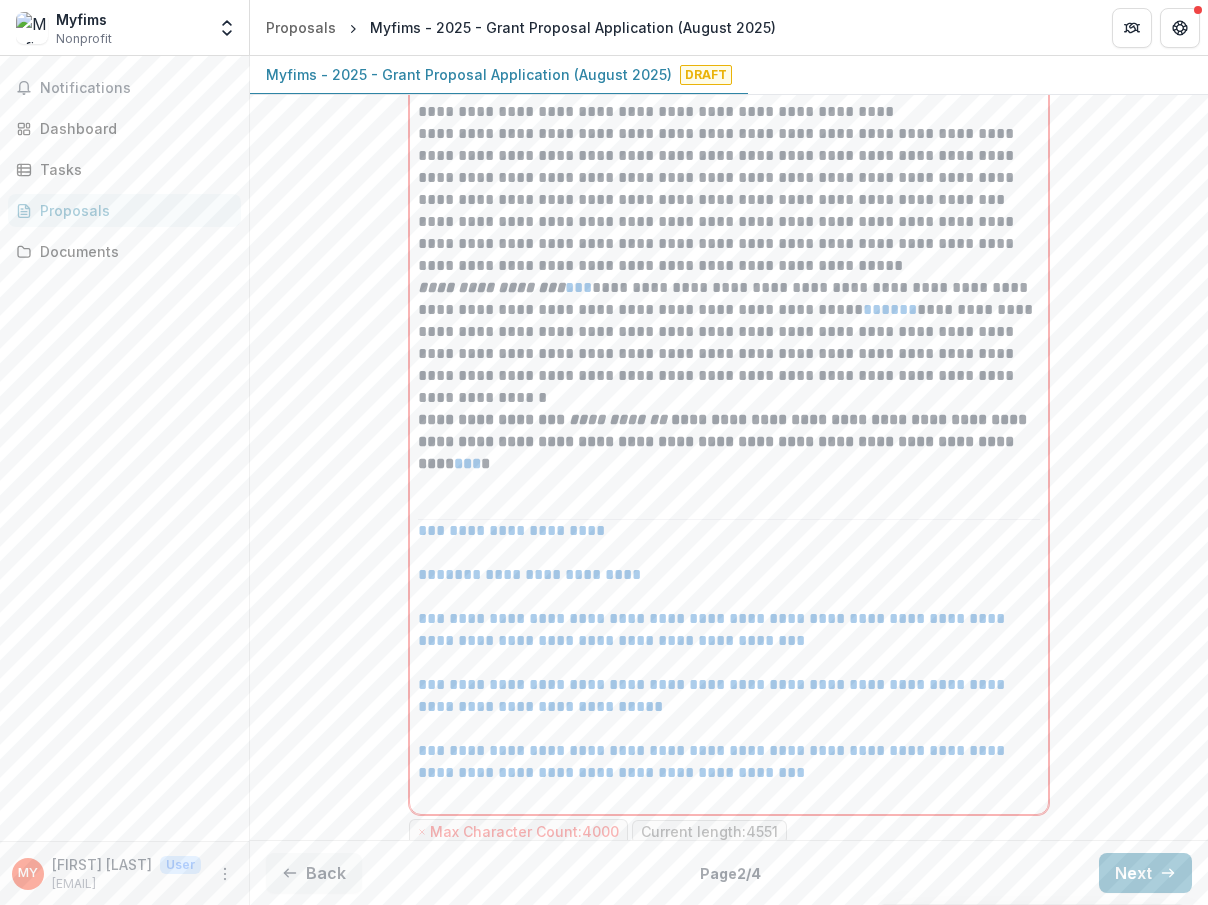 scroll, scrollTop: 1347, scrollLeft: 0, axis: vertical 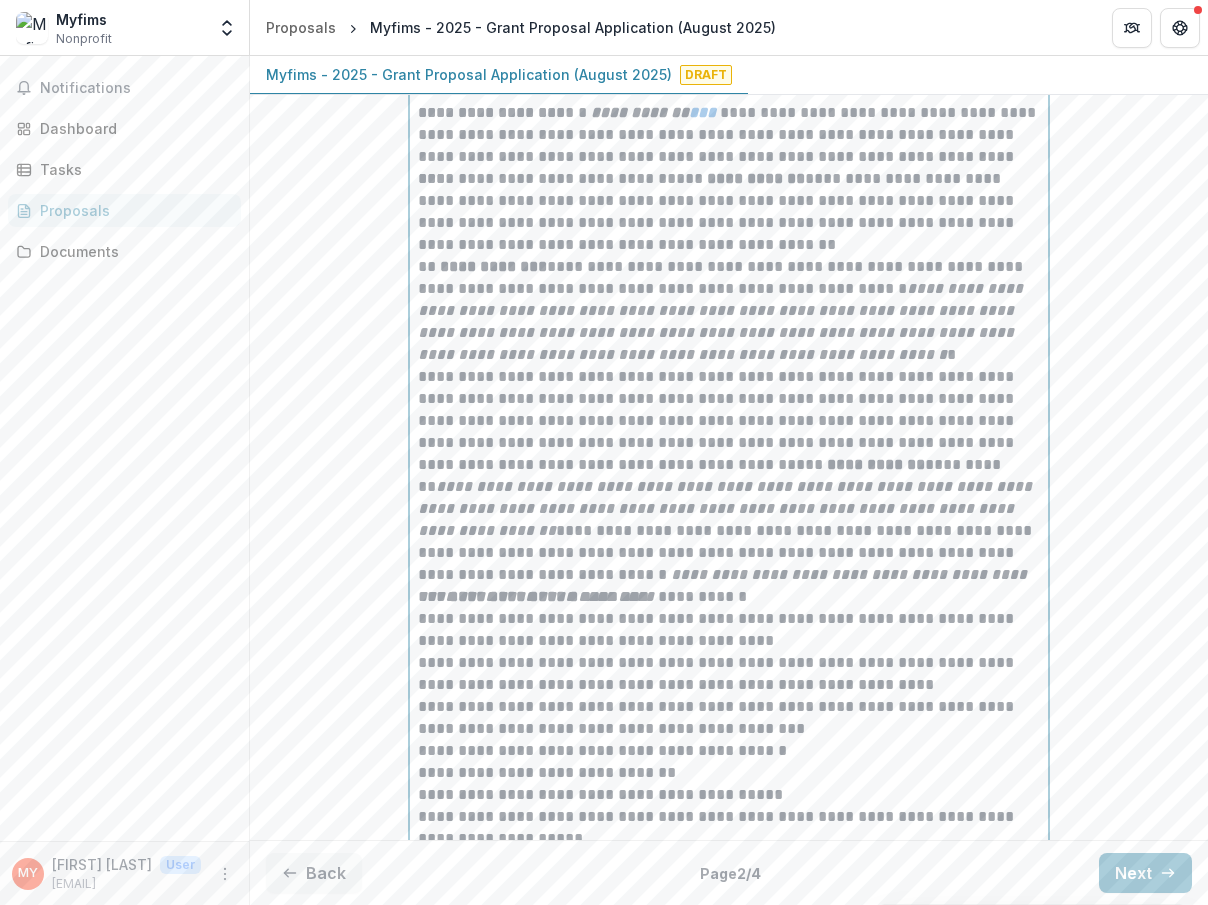 click on "**********" at bounding box center (729, 861) 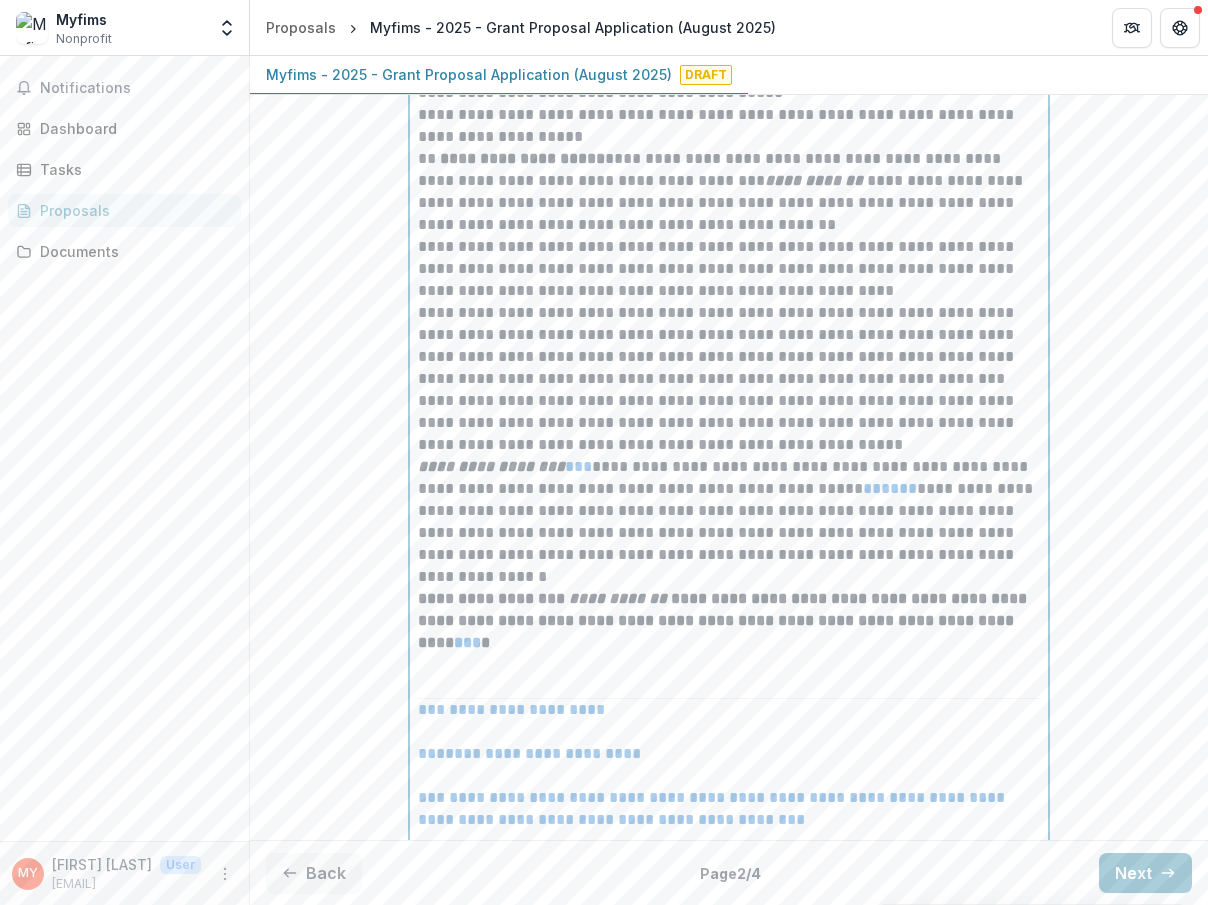 scroll, scrollTop: 1276, scrollLeft: 0, axis: vertical 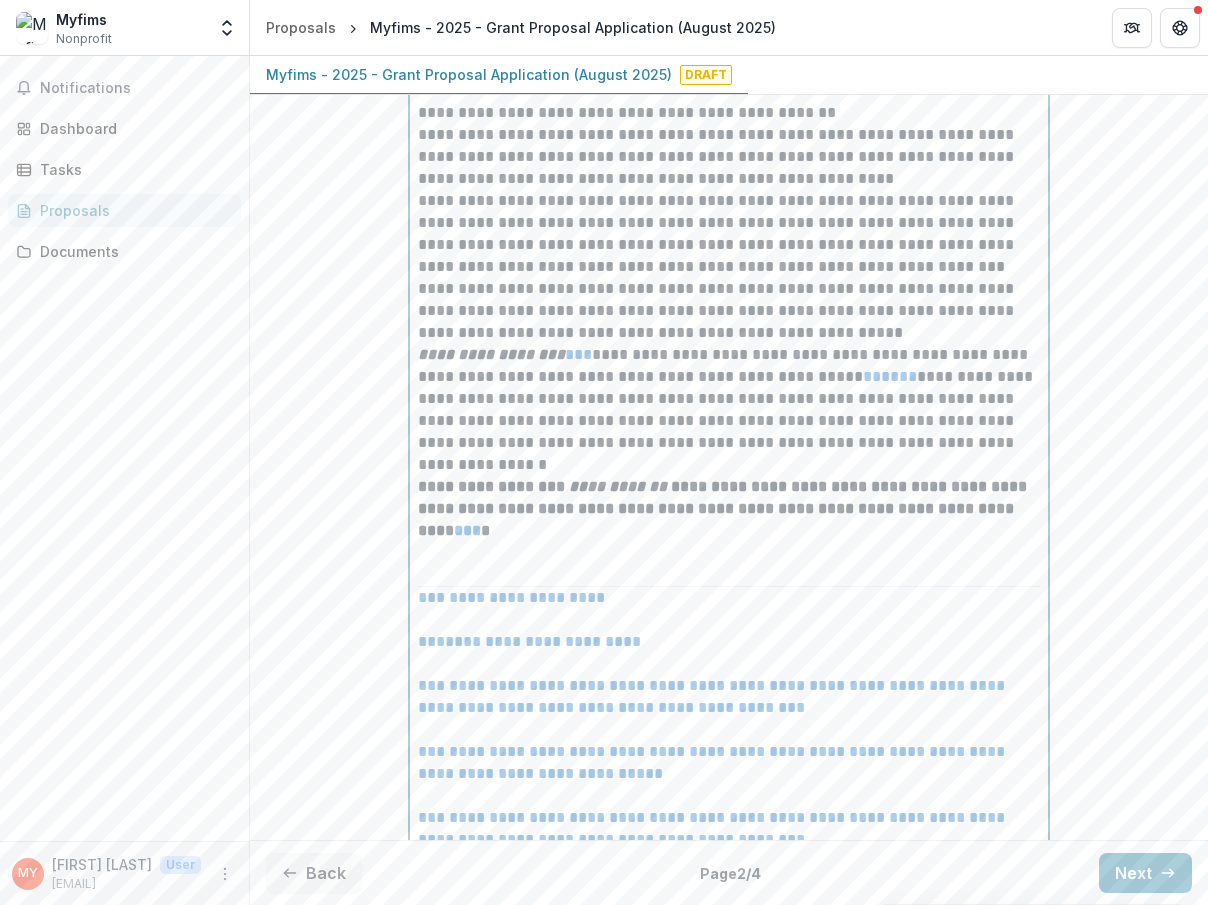 click on "**********" at bounding box center (729, 410) 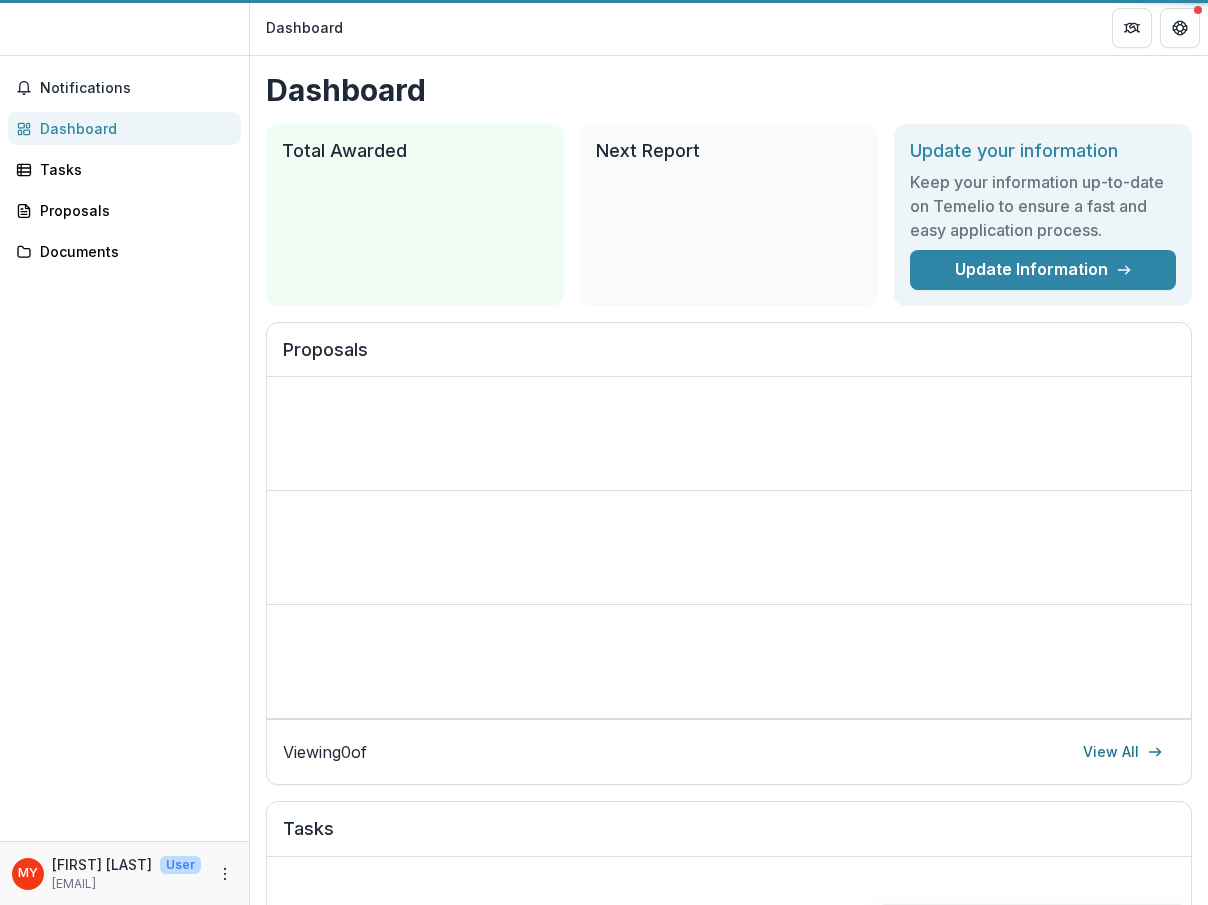 scroll, scrollTop: 0, scrollLeft: 0, axis: both 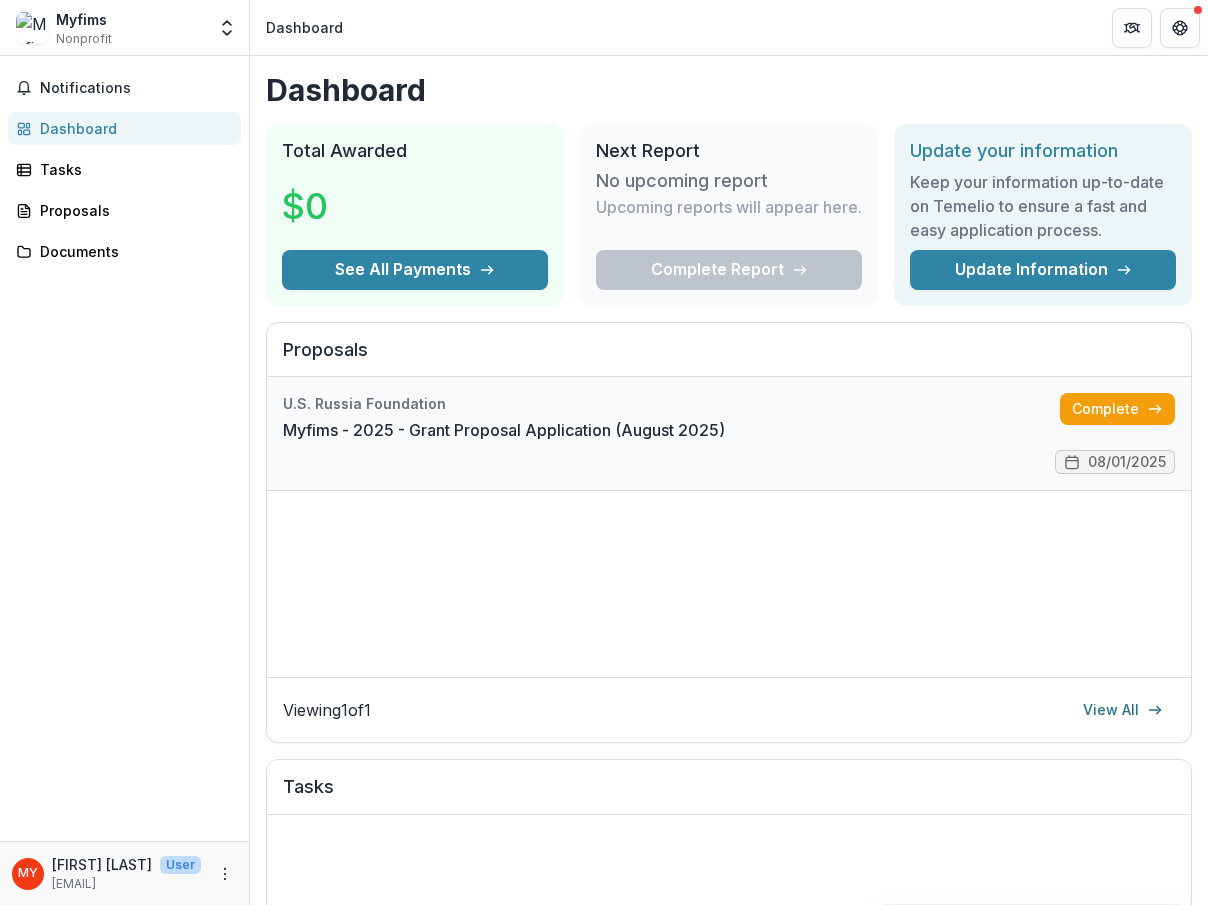 click on "Myfims - 2025 - Grant Proposal Application (August 2025)" at bounding box center [504, 430] 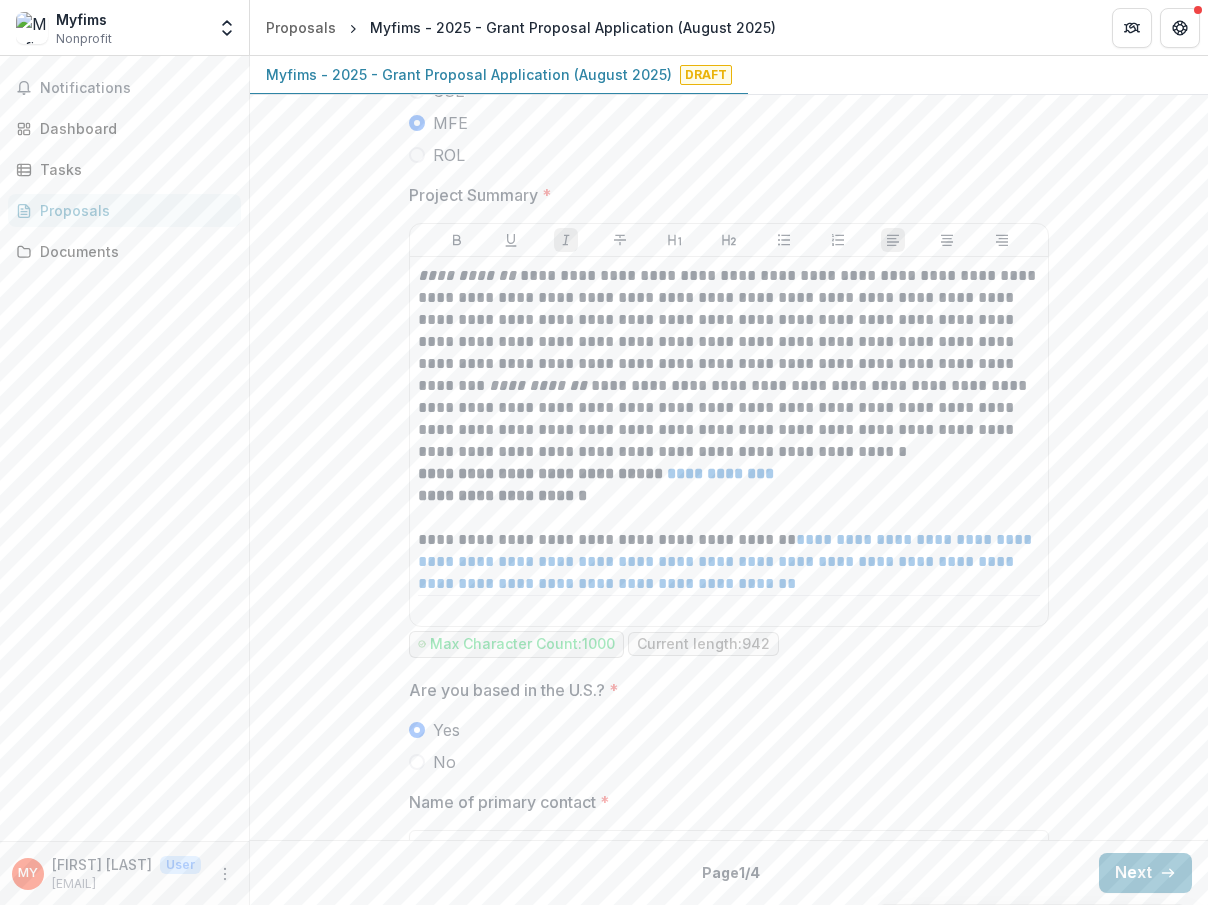 scroll, scrollTop: 1259, scrollLeft: 0, axis: vertical 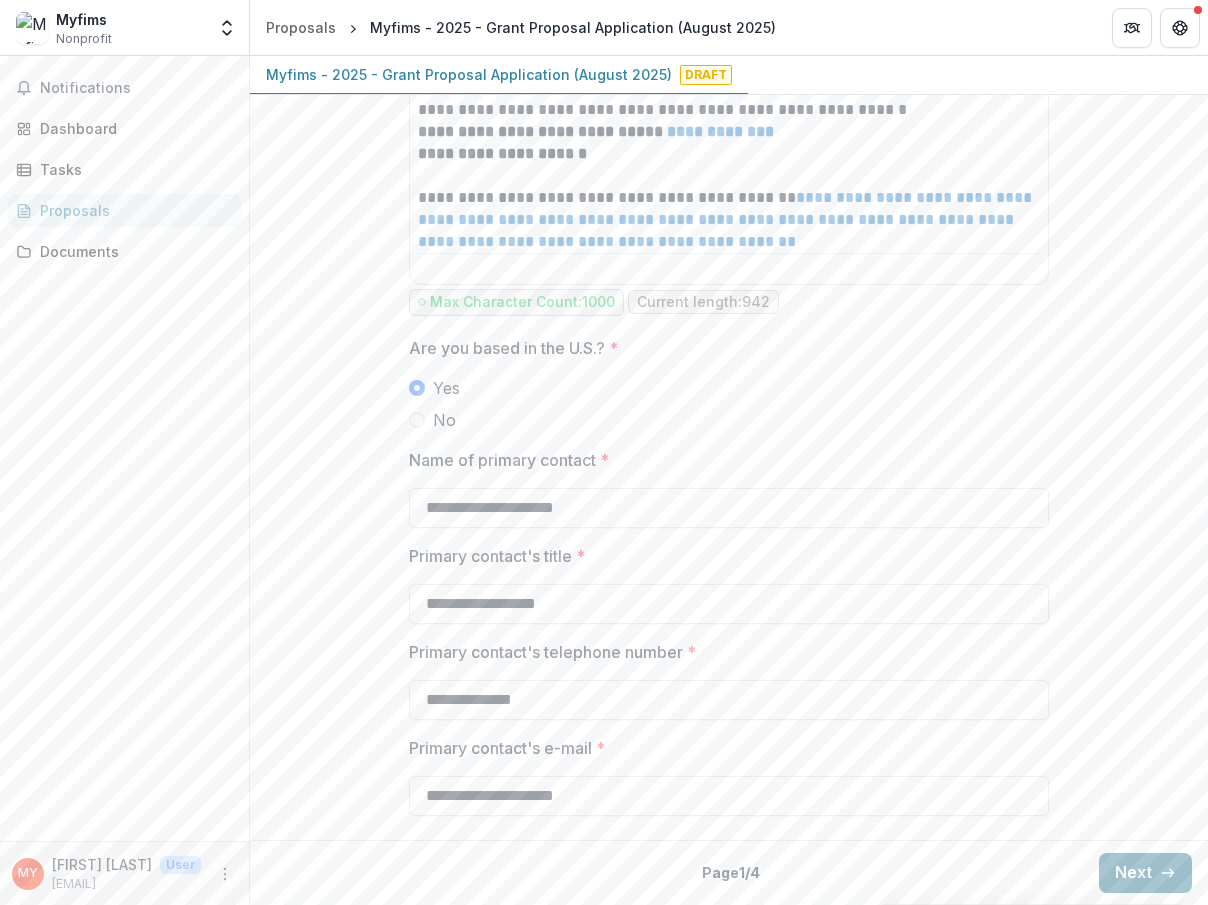 click on "Next" at bounding box center (1145, 873) 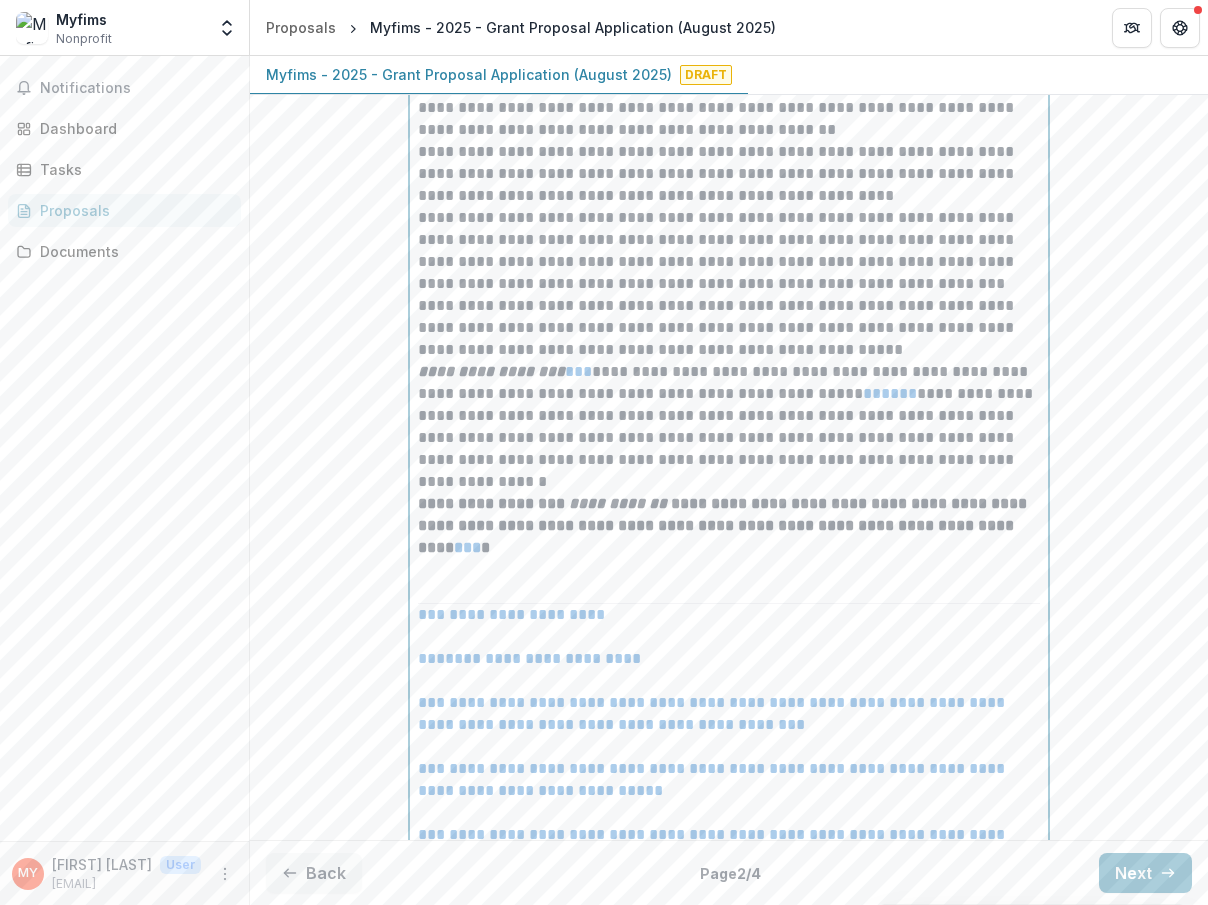 click on "**********" at bounding box center [729, 64] 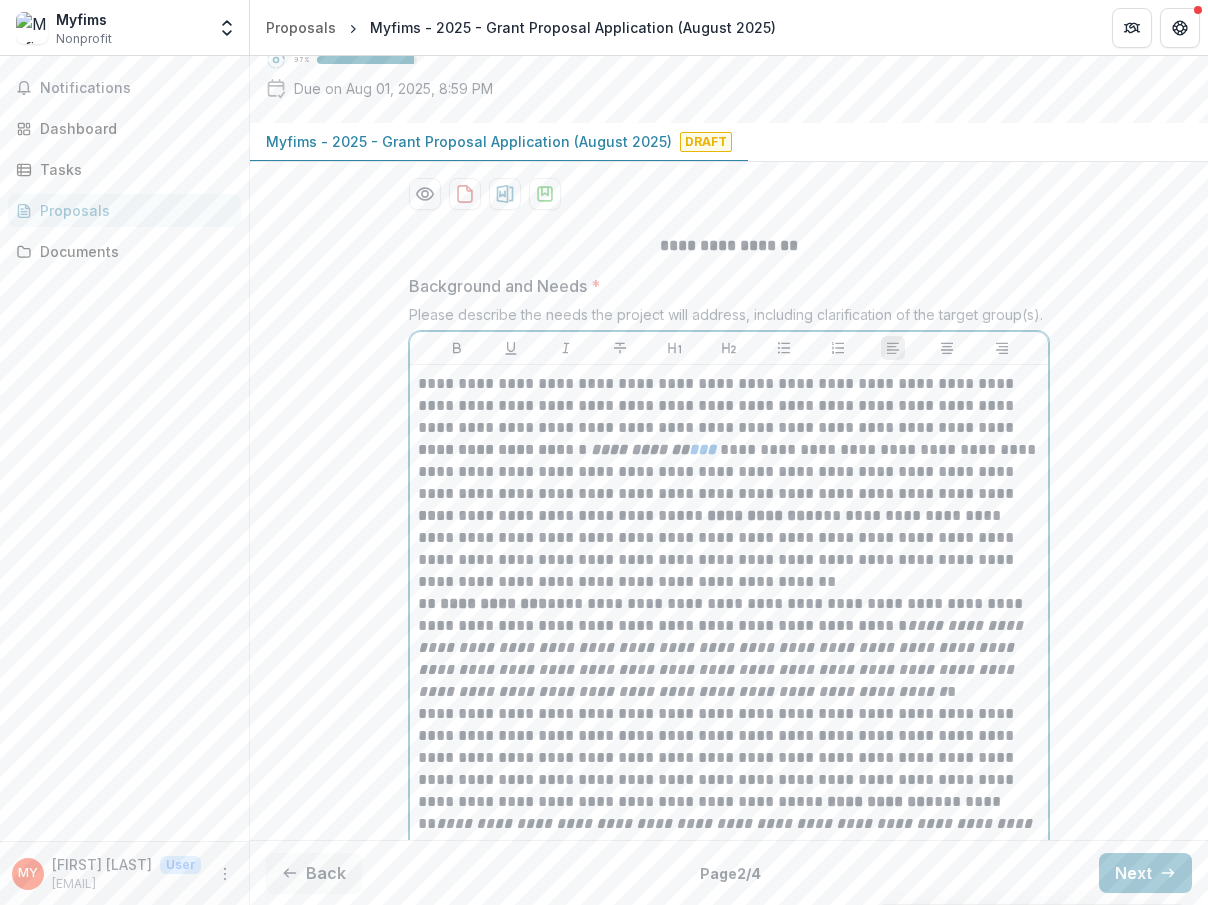 scroll, scrollTop: 31, scrollLeft: 0, axis: vertical 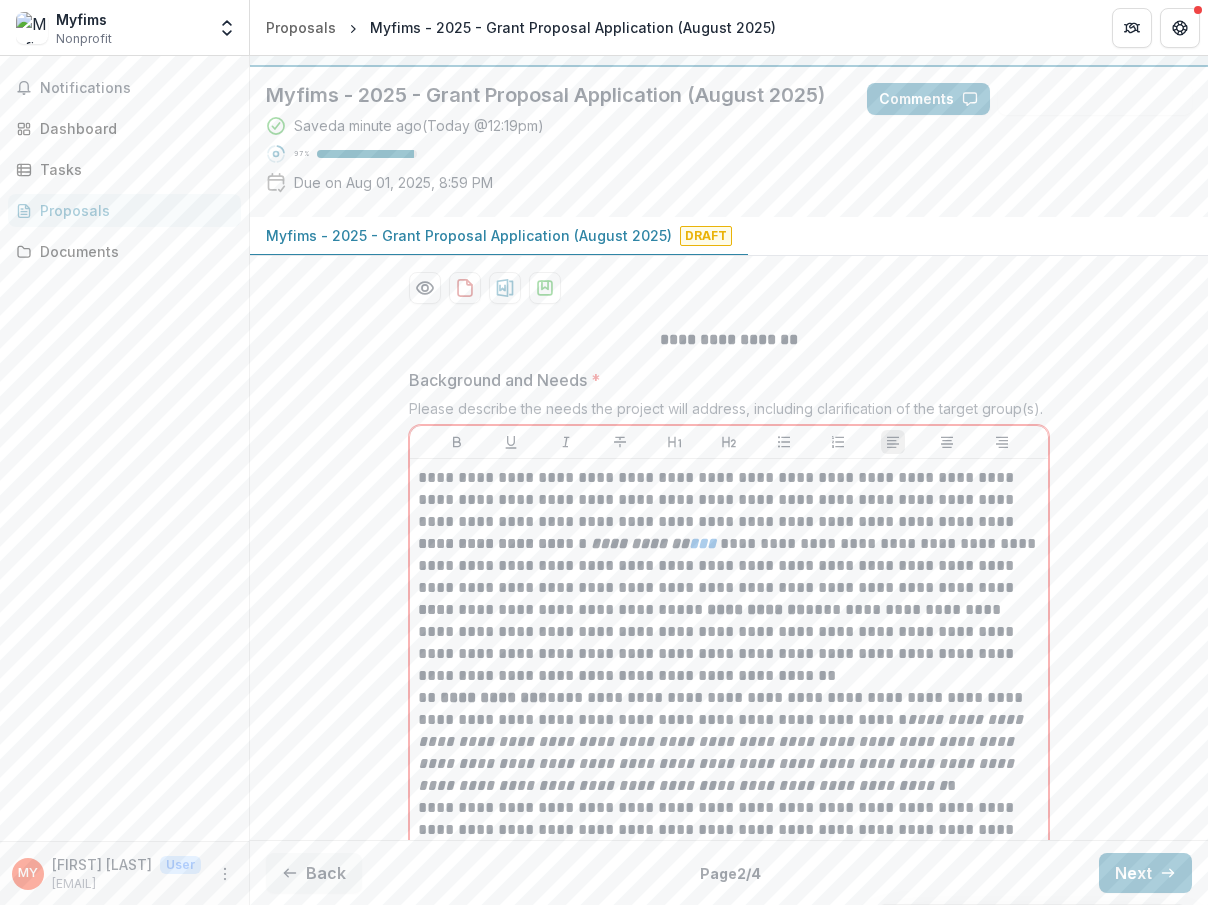 click at bounding box center [729, 442] 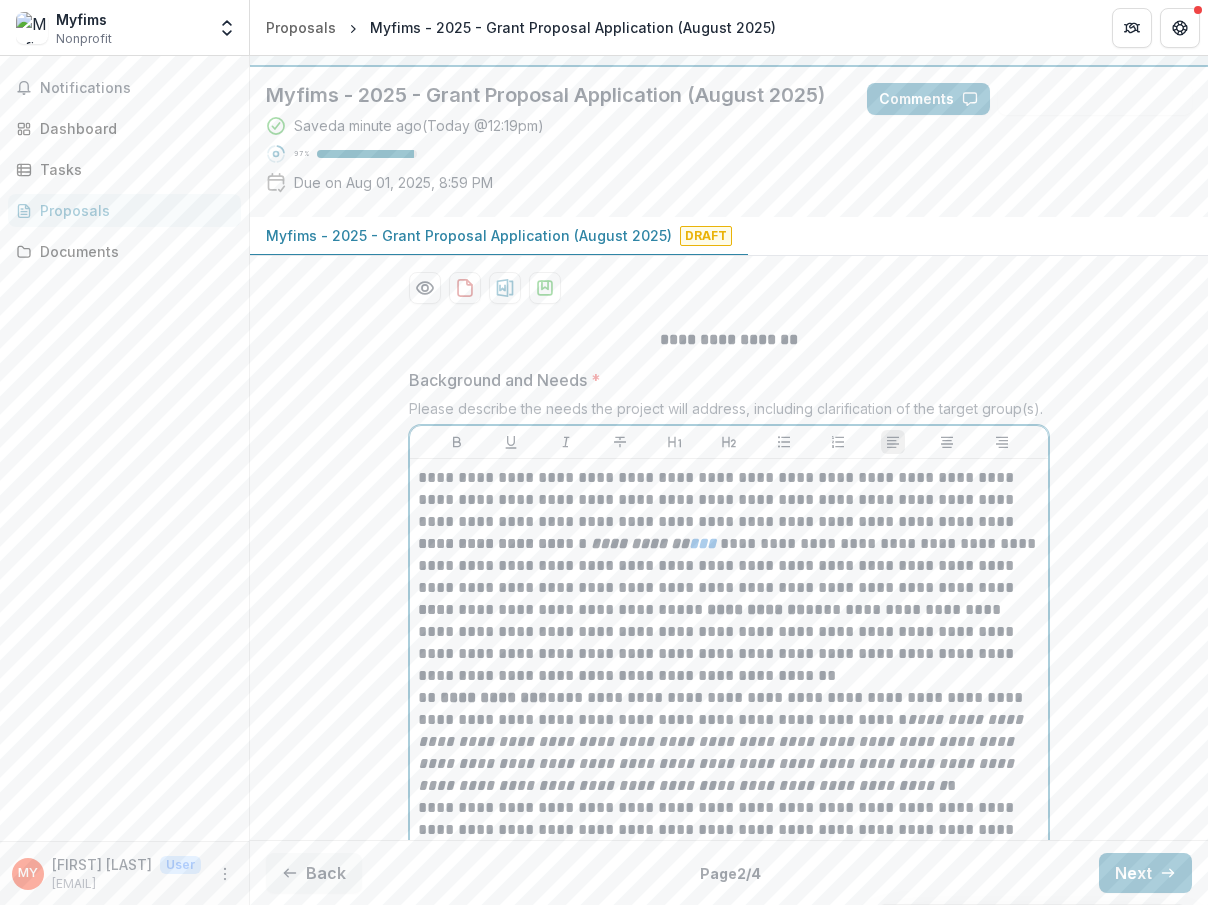 click on "**********" at bounding box center [729, 566] 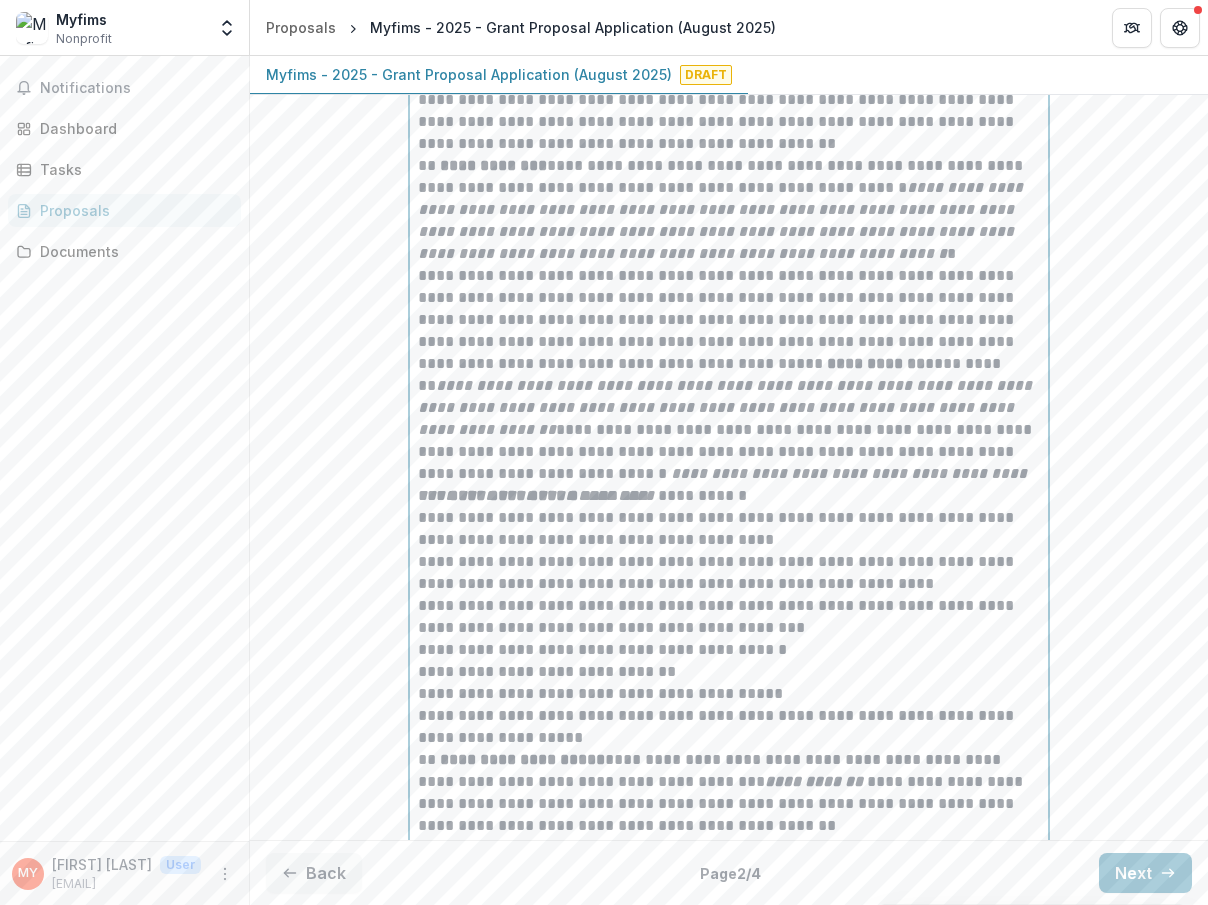scroll, scrollTop: 750, scrollLeft: 0, axis: vertical 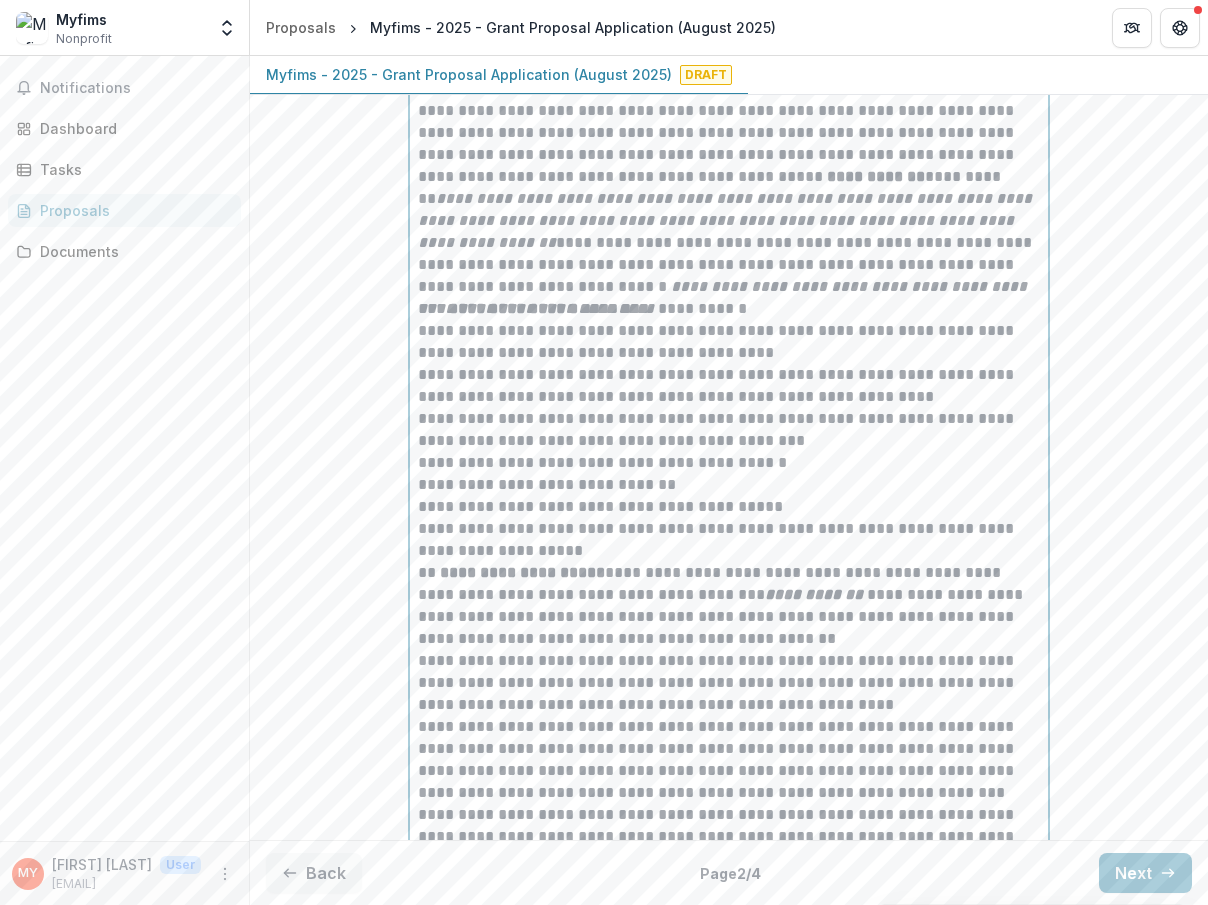 drag, startPoint x: 866, startPoint y: 541, endPoint x: 803, endPoint y: 545, distance: 63.126858 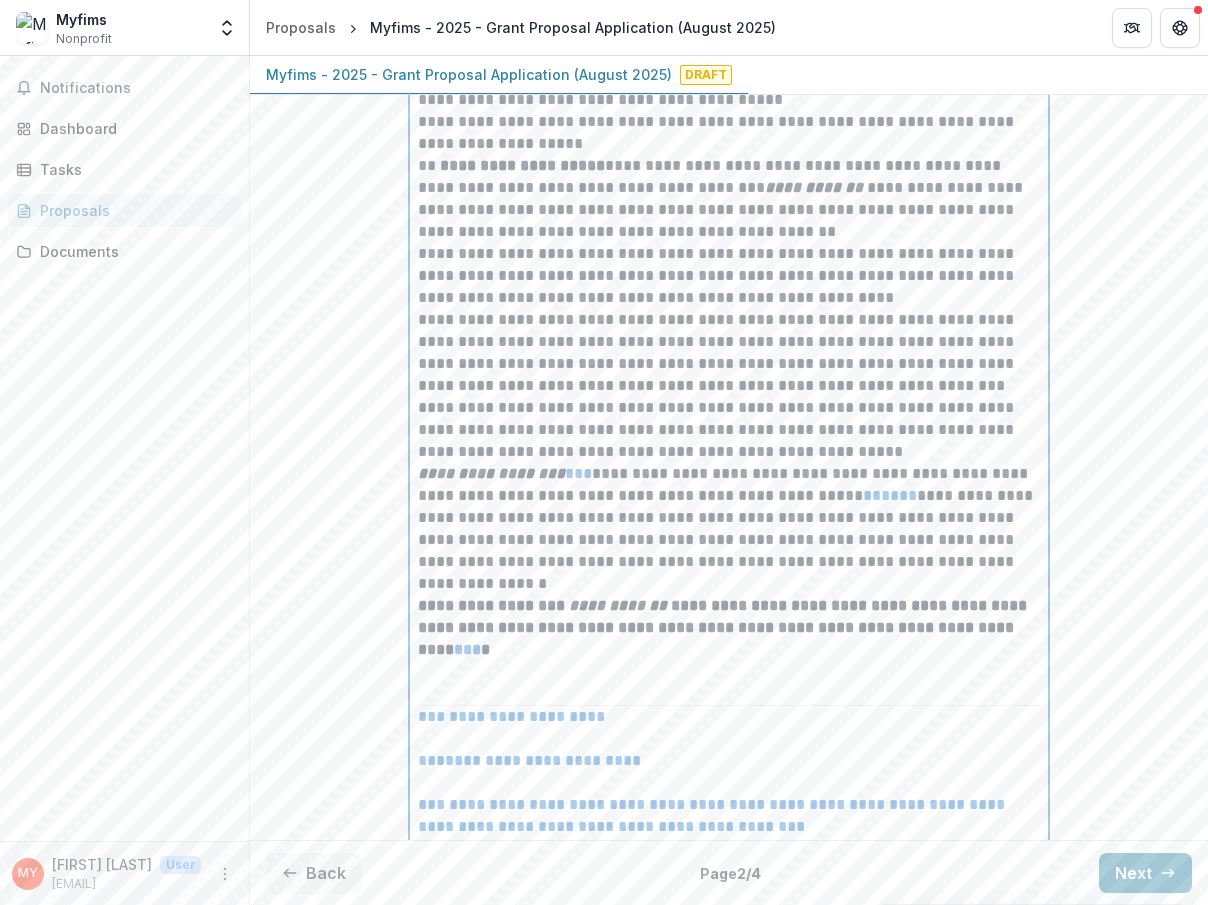 scroll, scrollTop: 1188, scrollLeft: 0, axis: vertical 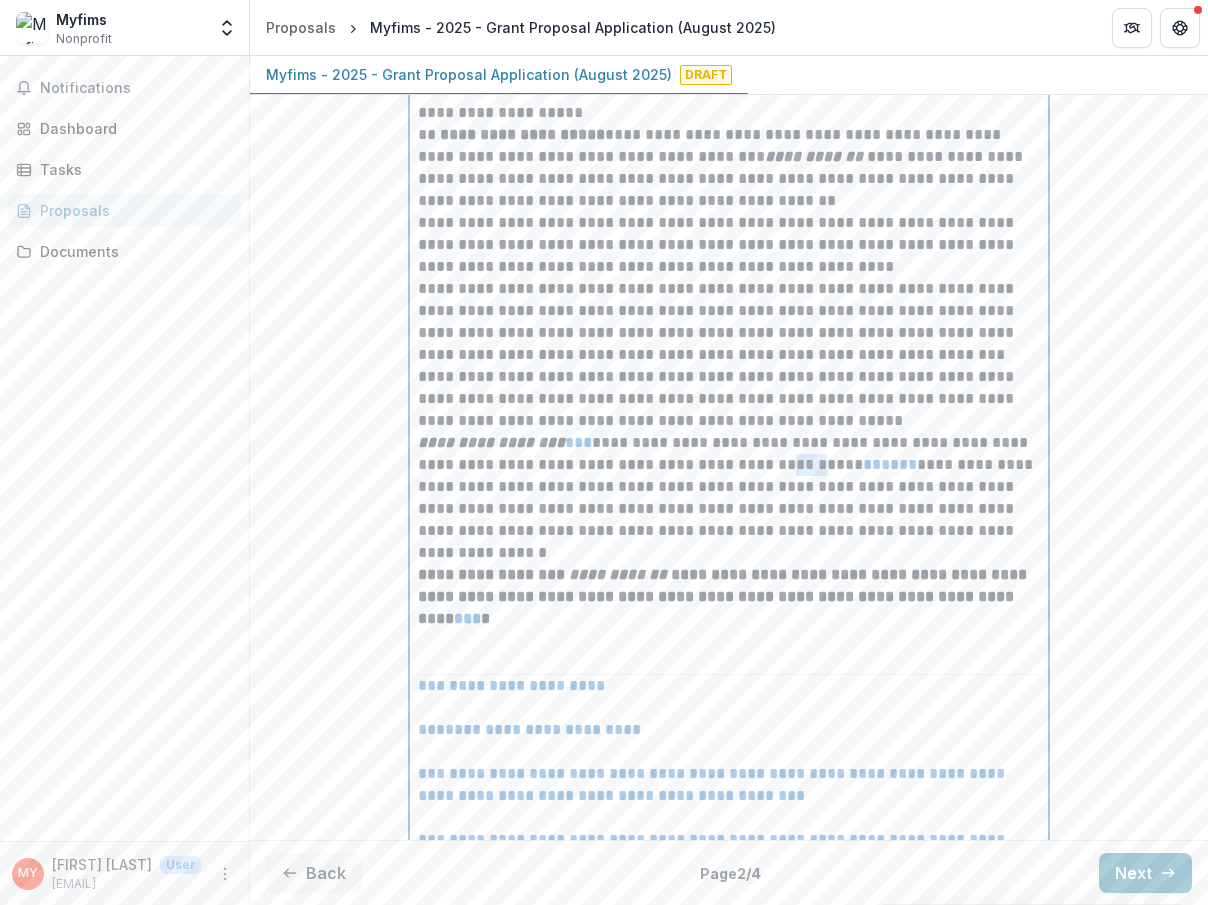 drag, startPoint x: 838, startPoint y: 486, endPoint x: 809, endPoint y: 486, distance: 29 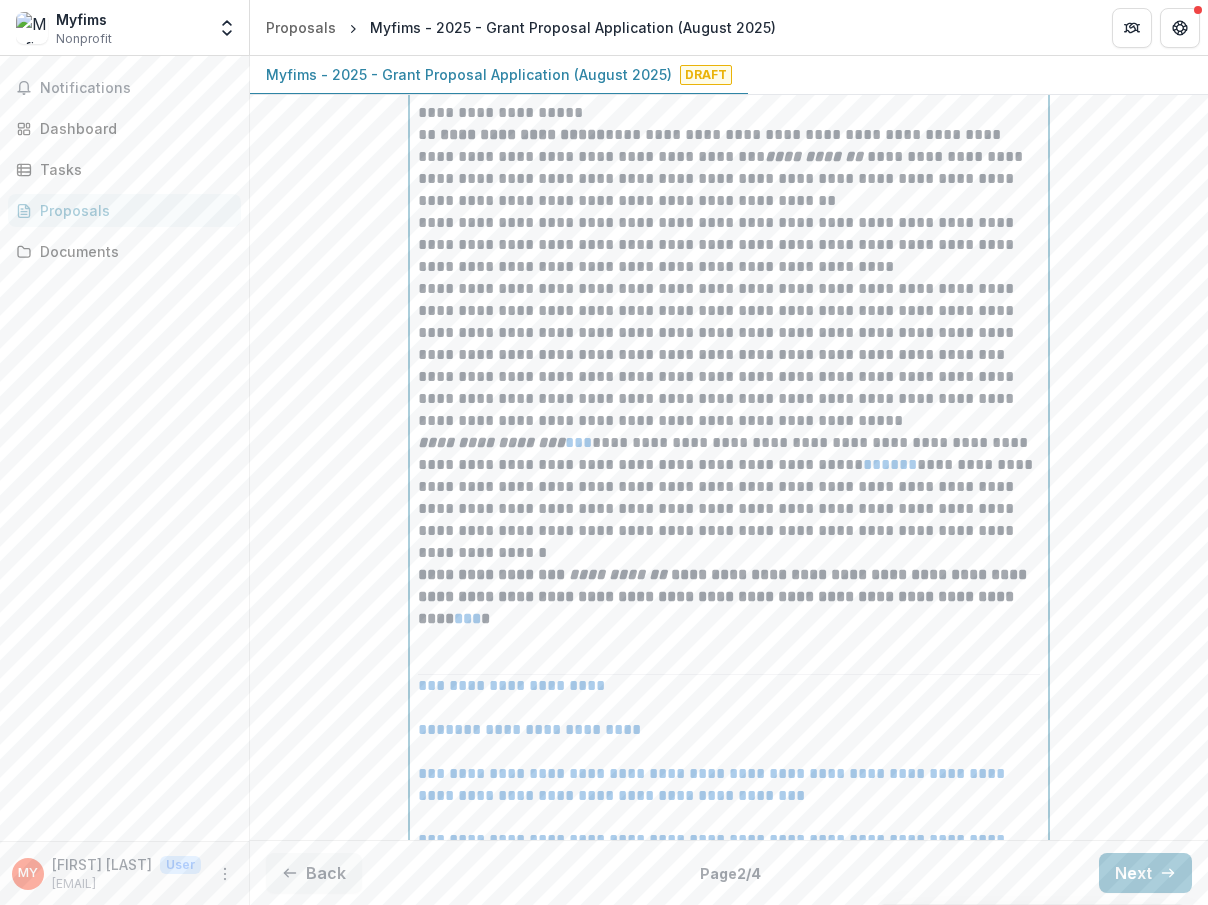 click on "**********" at bounding box center (729, 498) 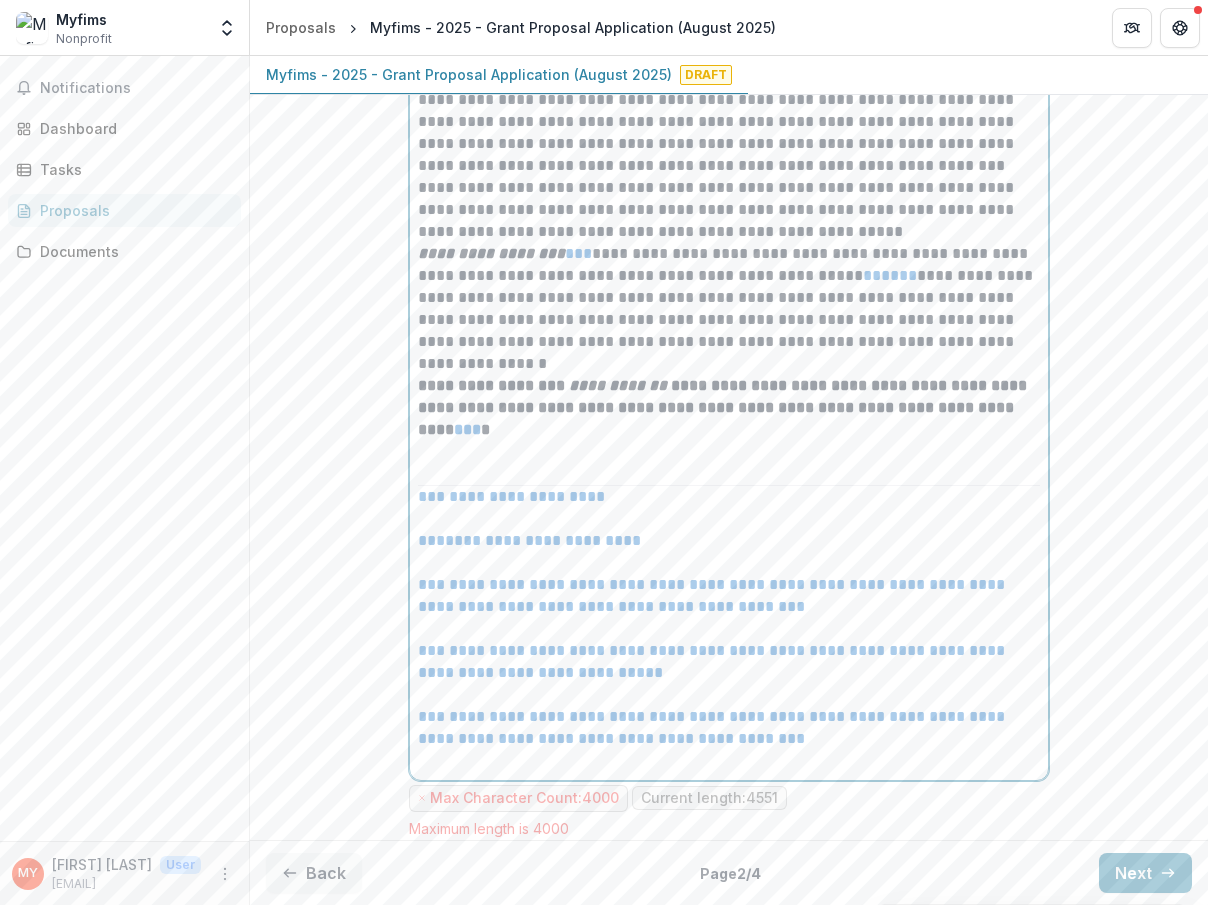 scroll, scrollTop: 1379, scrollLeft: 0, axis: vertical 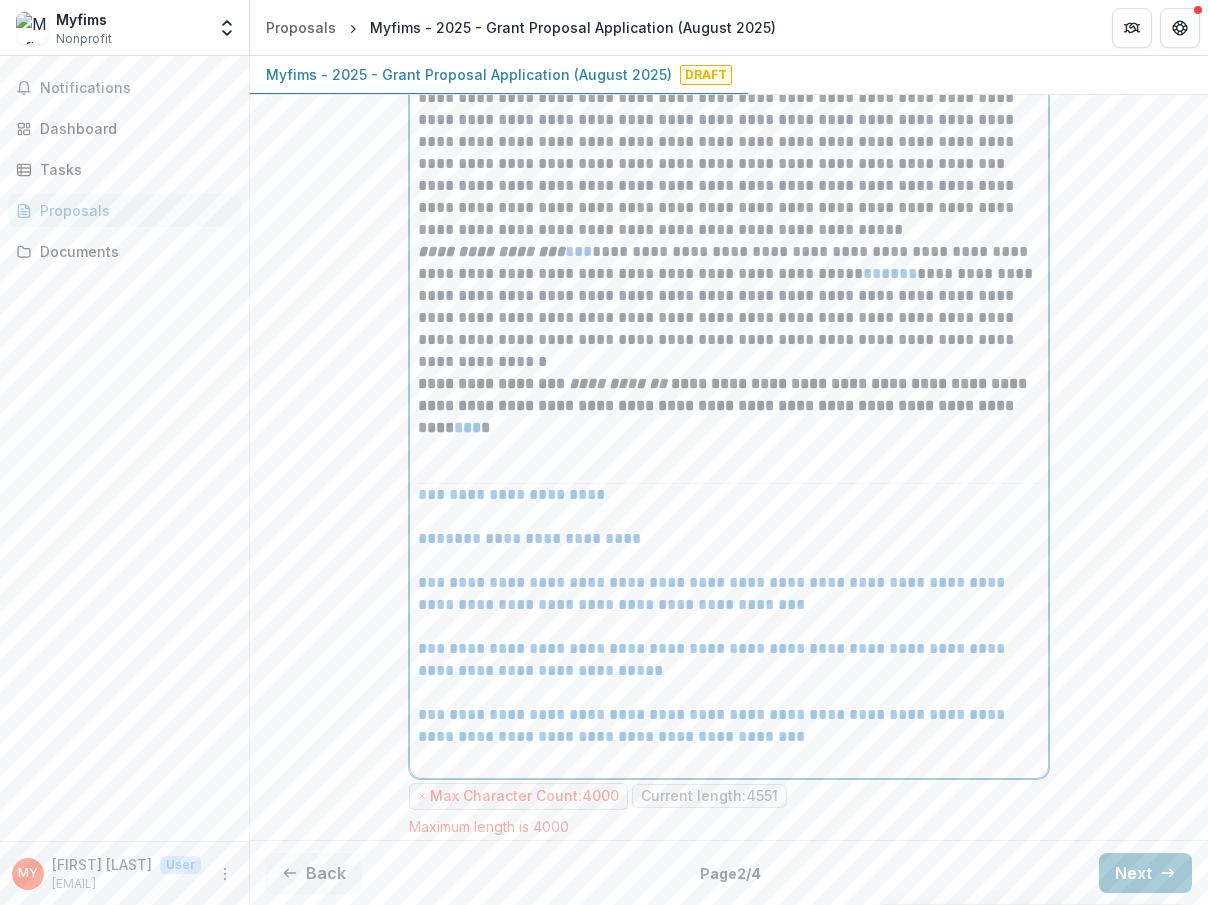 type 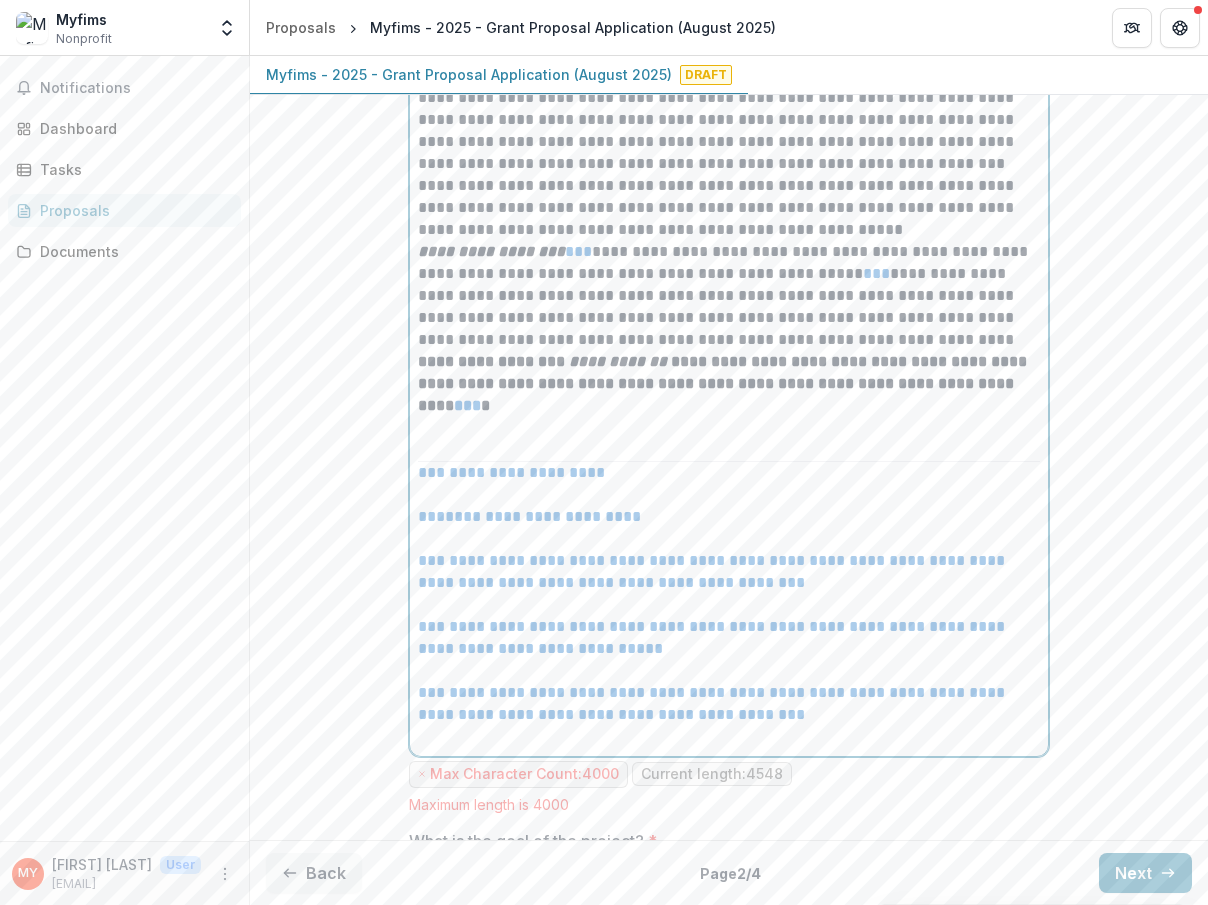 scroll, scrollTop: 0, scrollLeft: 0, axis: both 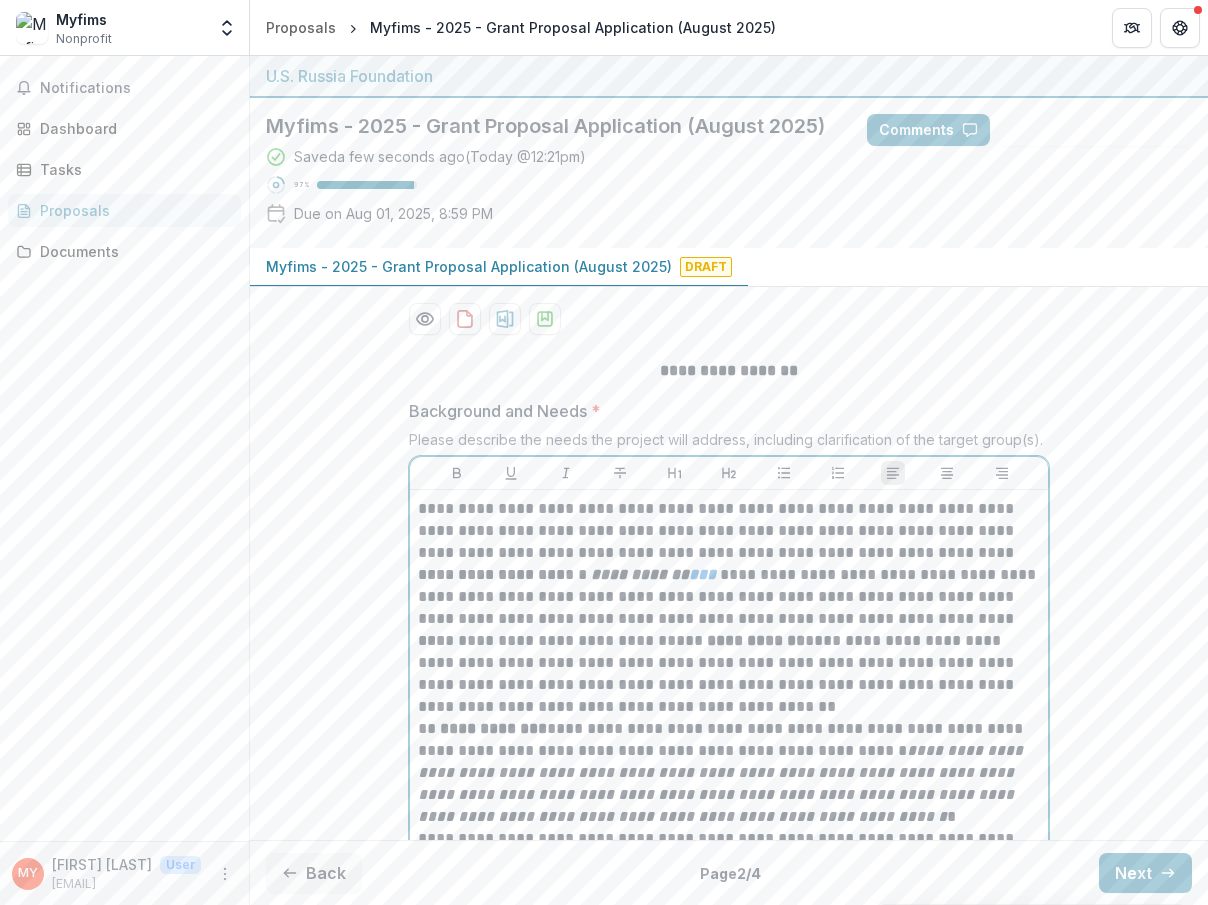 click on "**********" at bounding box center (756, 640) 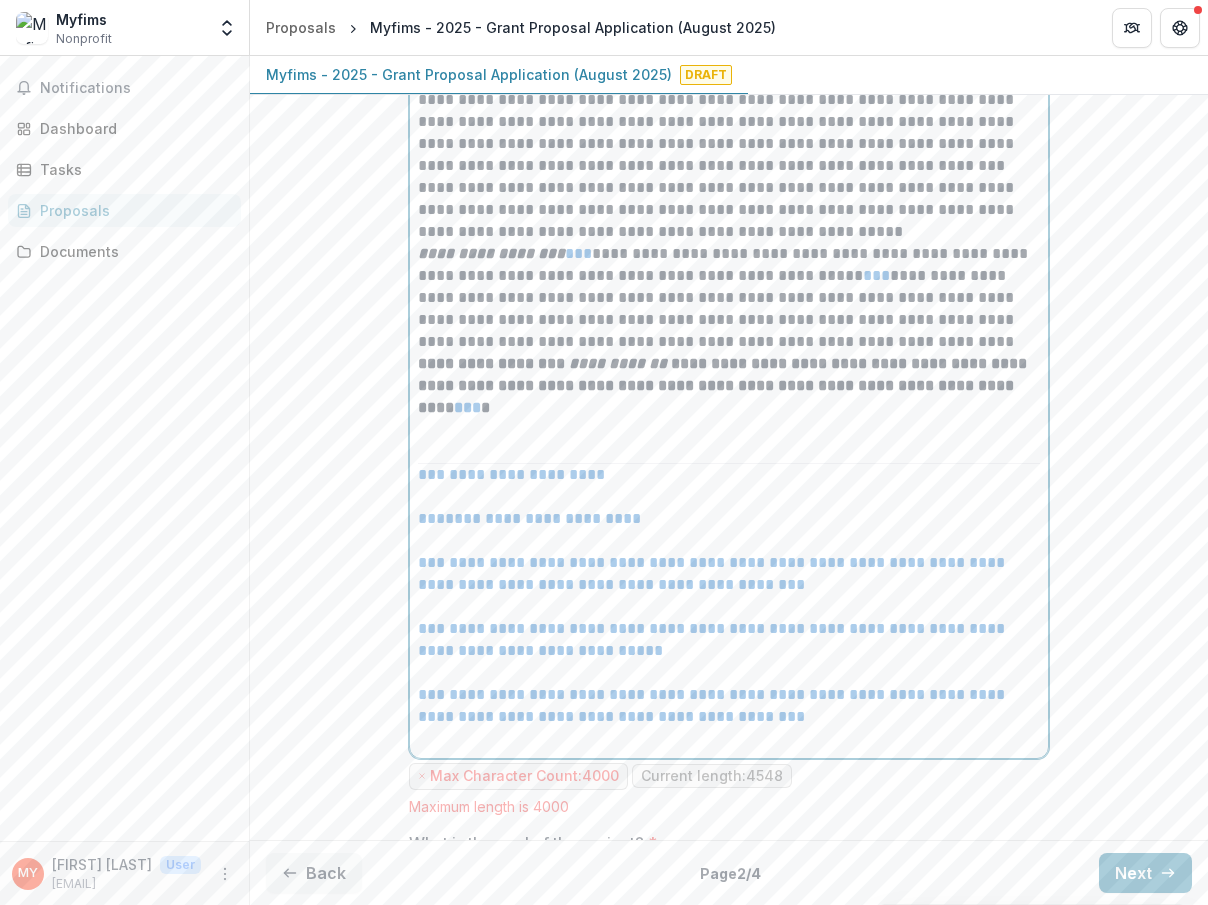 scroll, scrollTop: 1353, scrollLeft: 0, axis: vertical 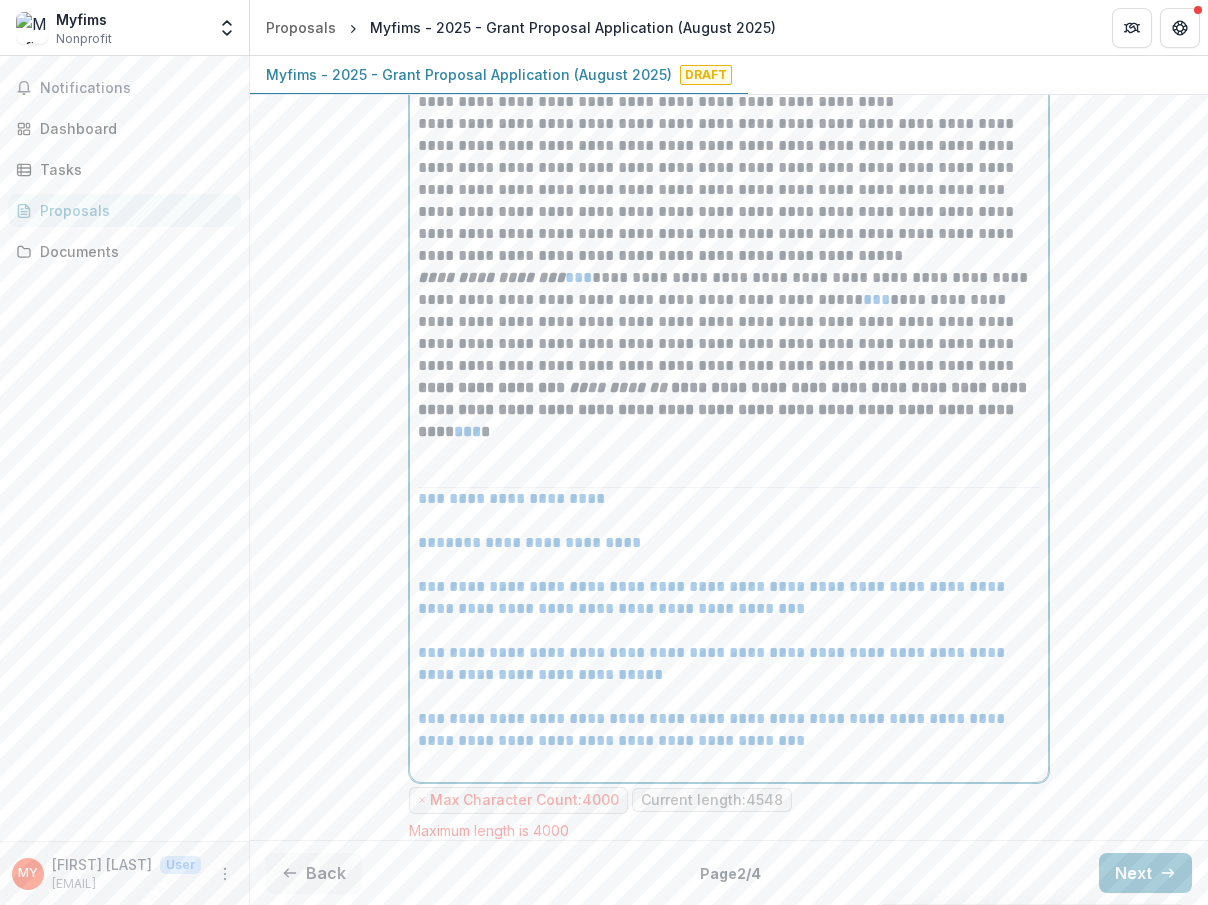 click on "**********" at bounding box center [729, 322] 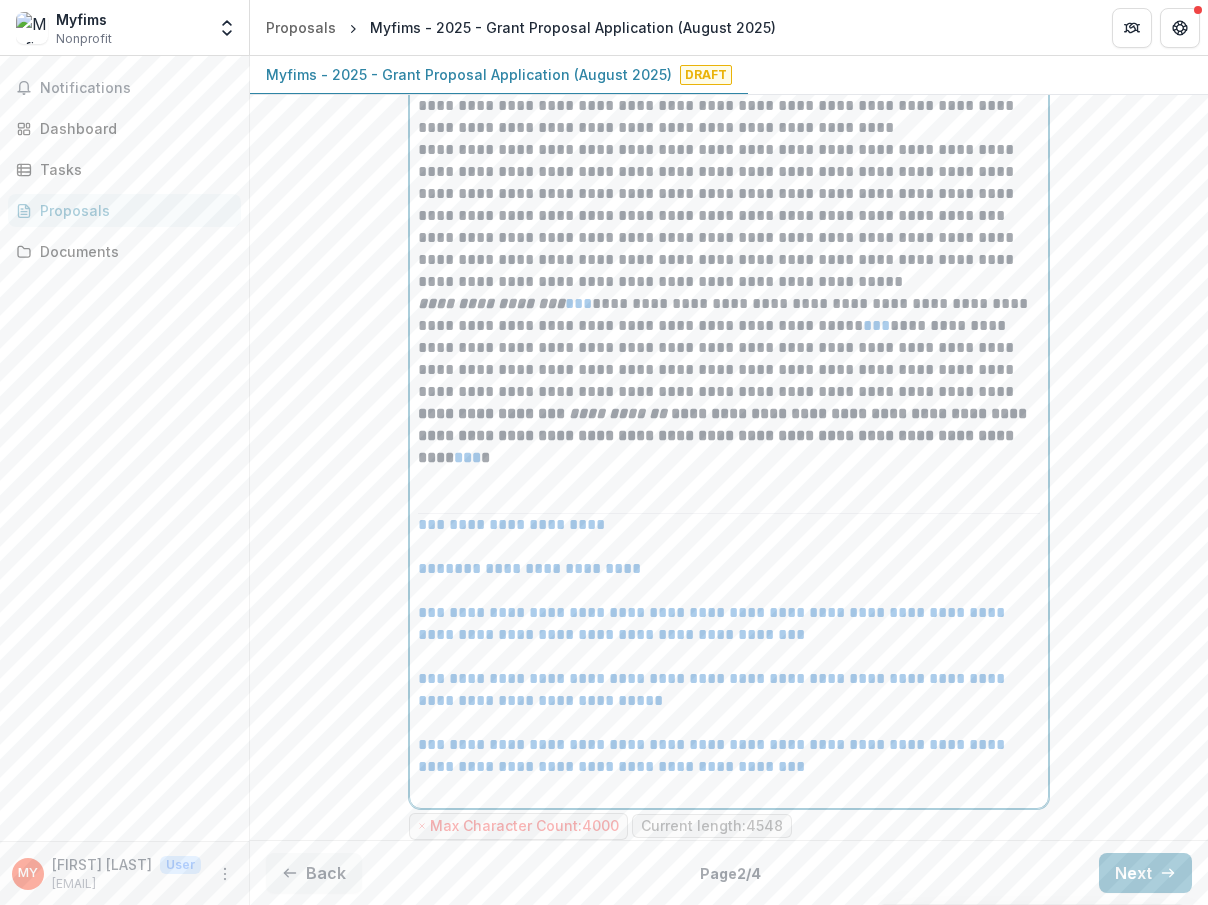 scroll, scrollTop: 1323, scrollLeft: 0, axis: vertical 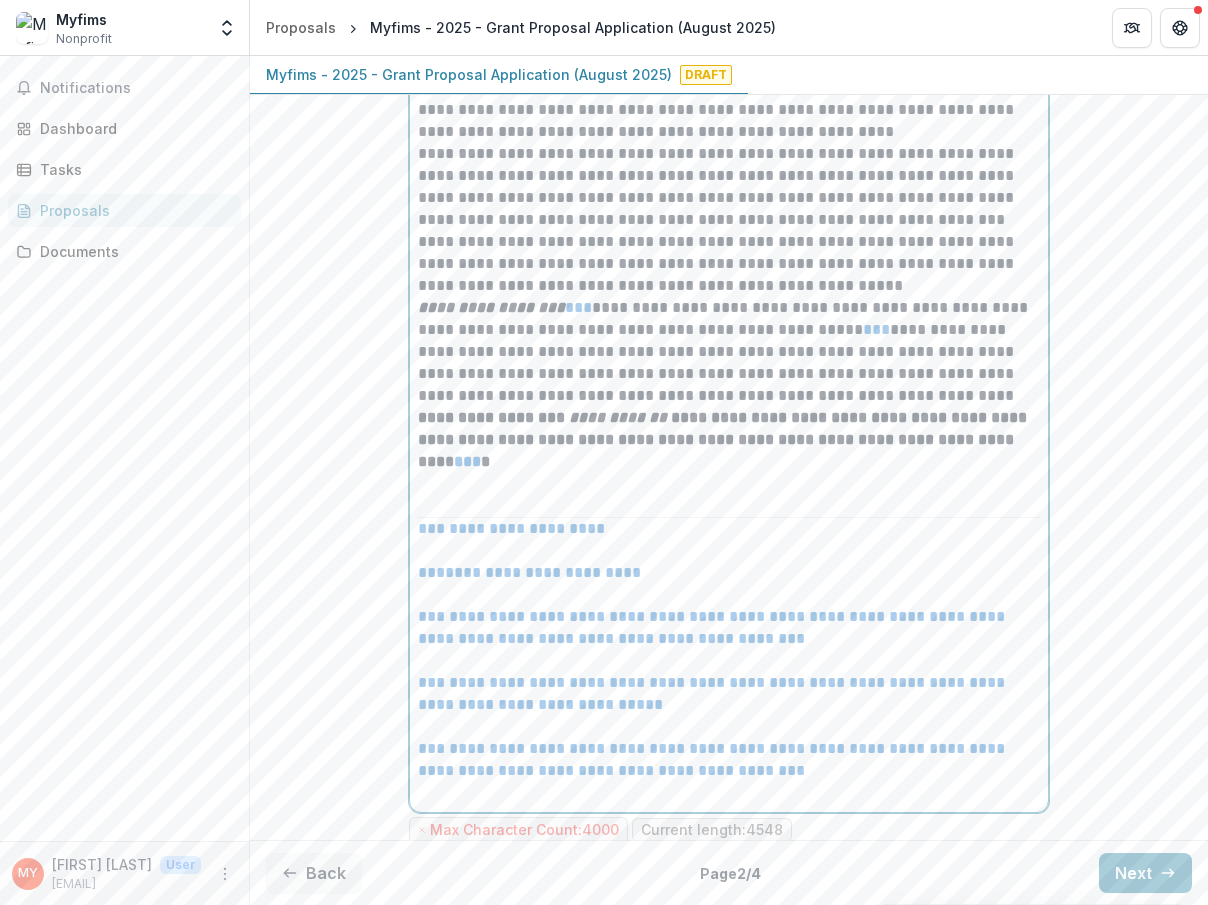 click on "**********" at bounding box center [729, 352] 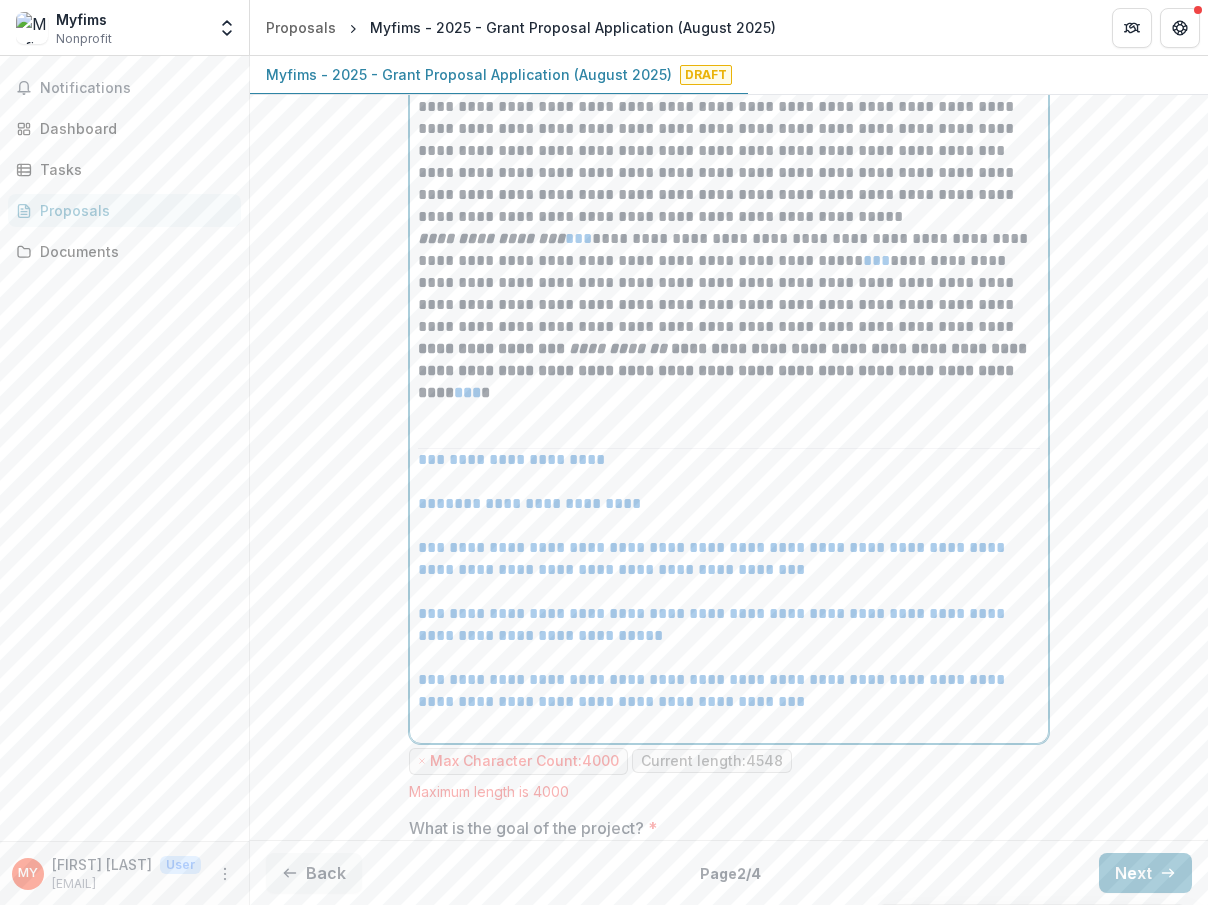 scroll, scrollTop: 1393, scrollLeft: 0, axis: vertical 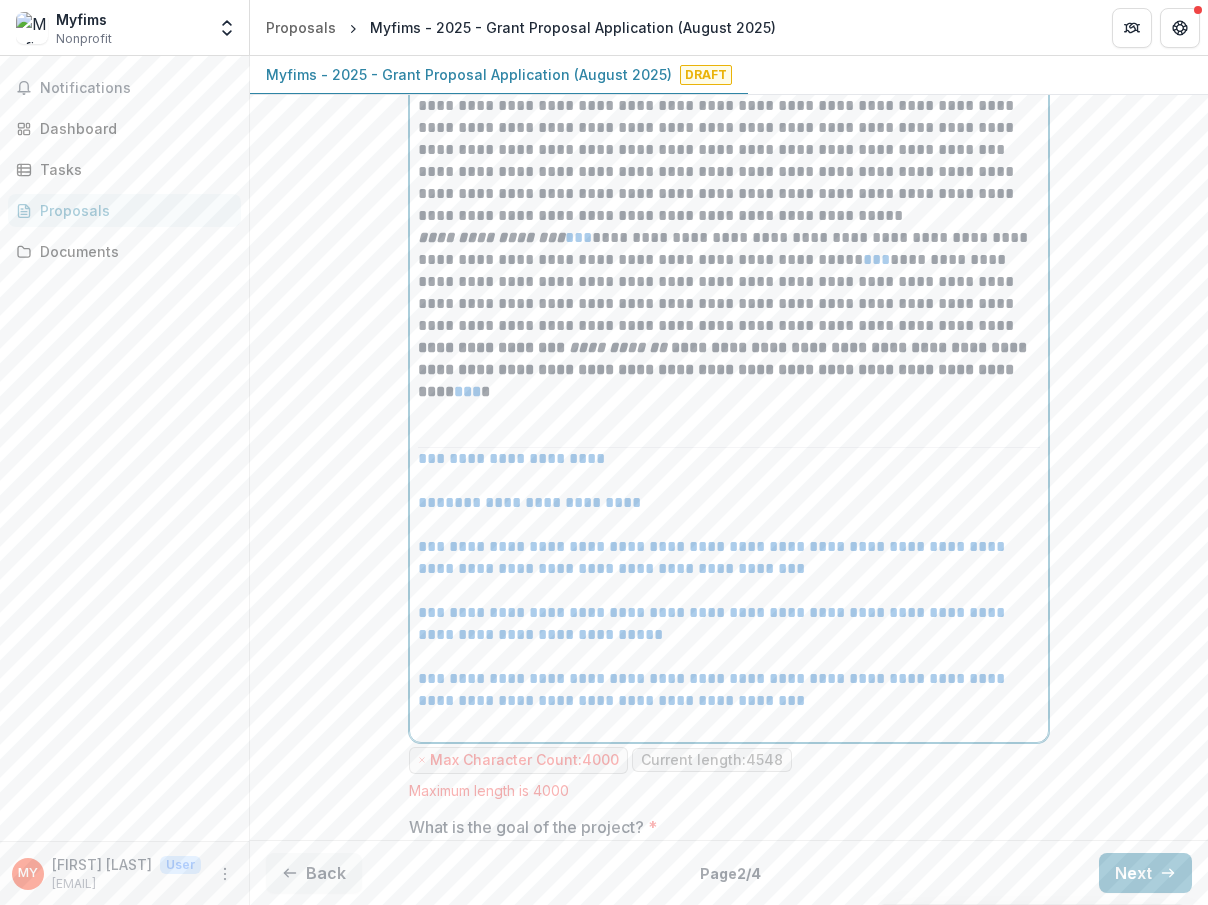 click on "**********" at bounding box center [729, 282] 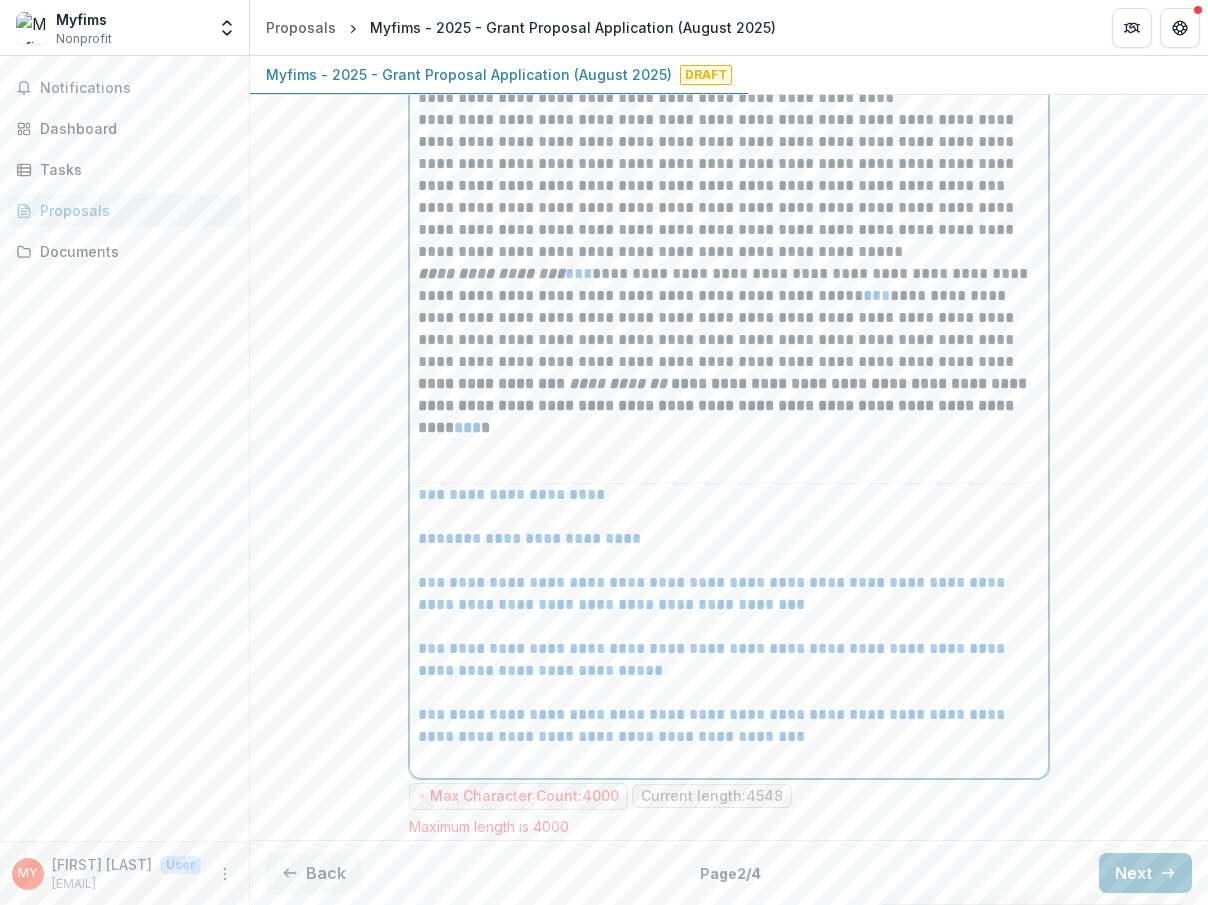 scroll, scrollTop: 1347, scrollLeft: 0, axis: vertical 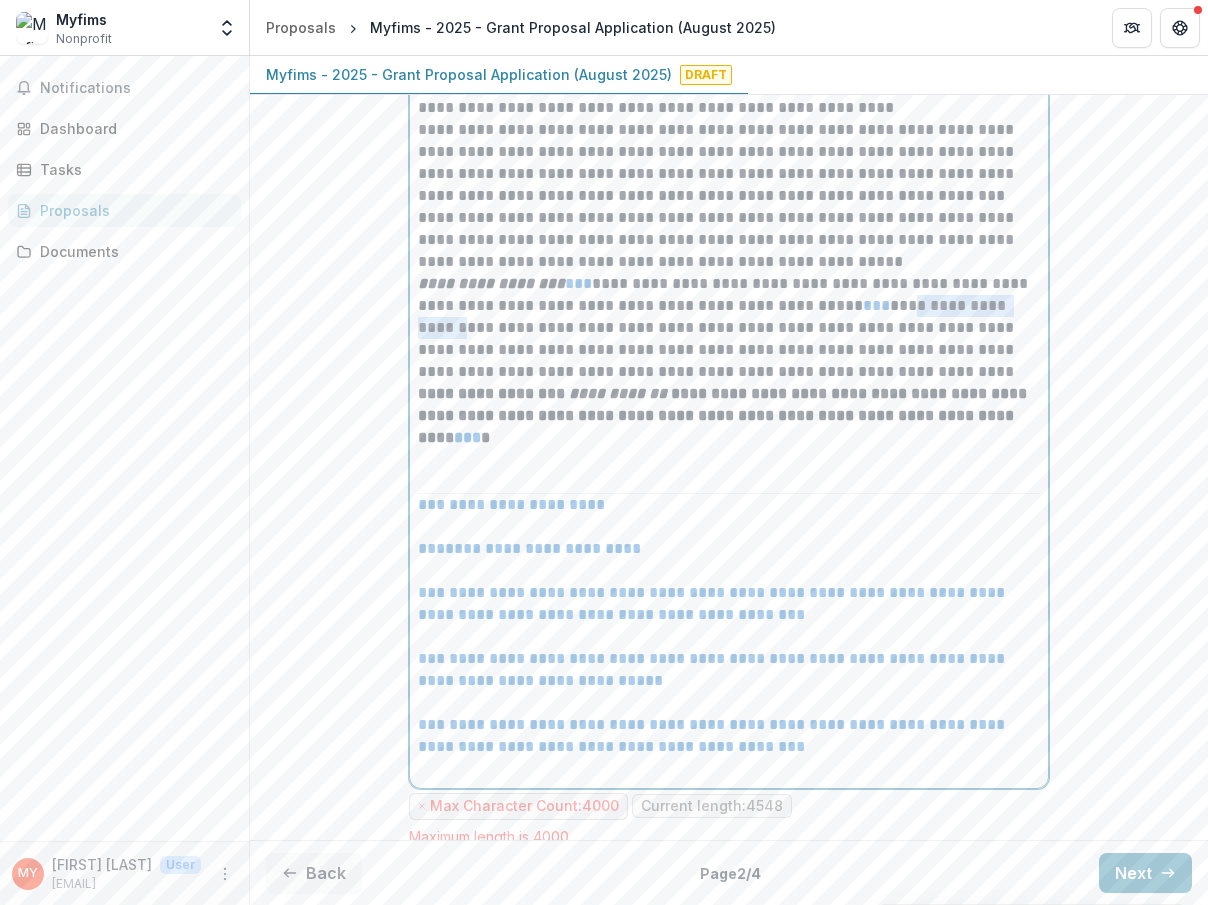 drag, startPoint x: 913, startPoint y: 328, endPoint x: 453, endPoint y: 362, distance: 461.25482 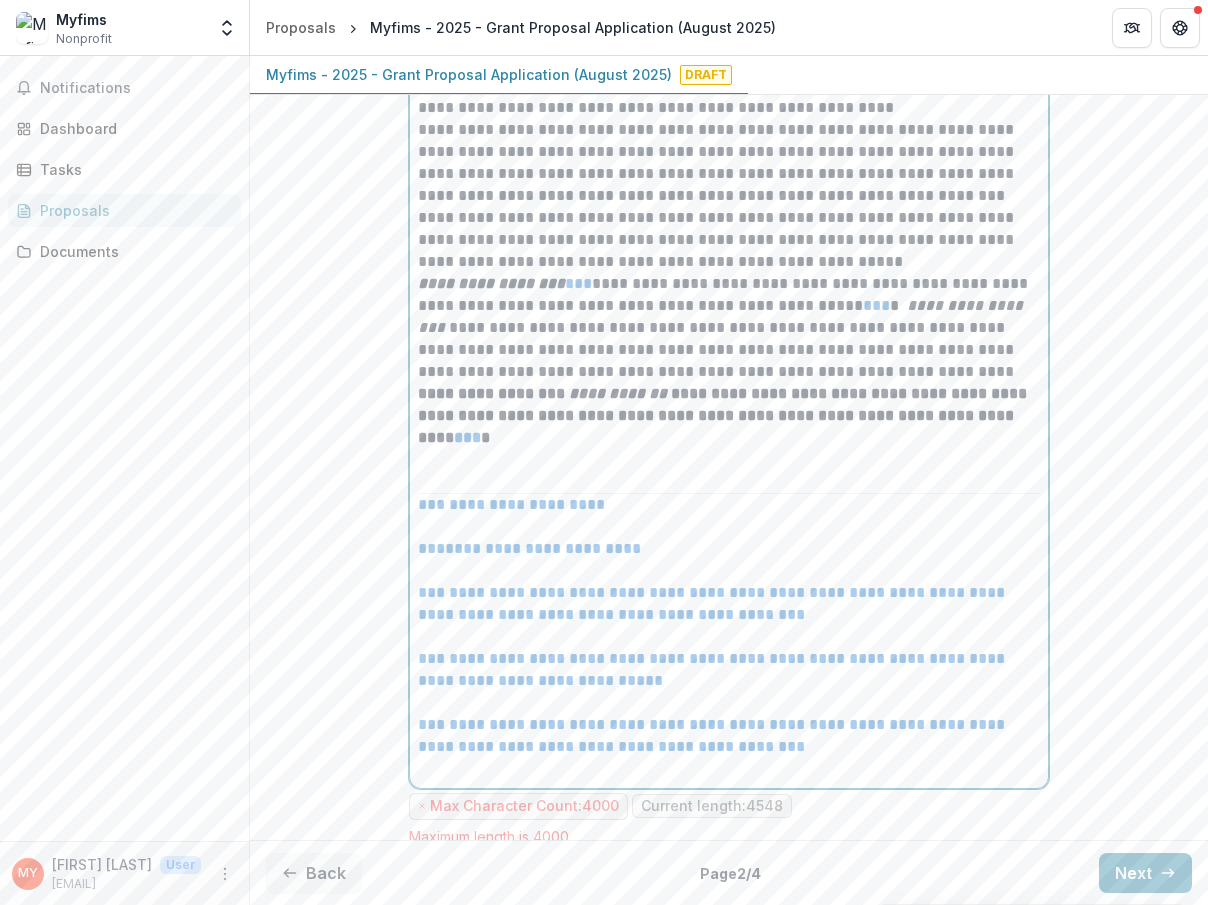 click on "**********" at bounding box center [729, 240] 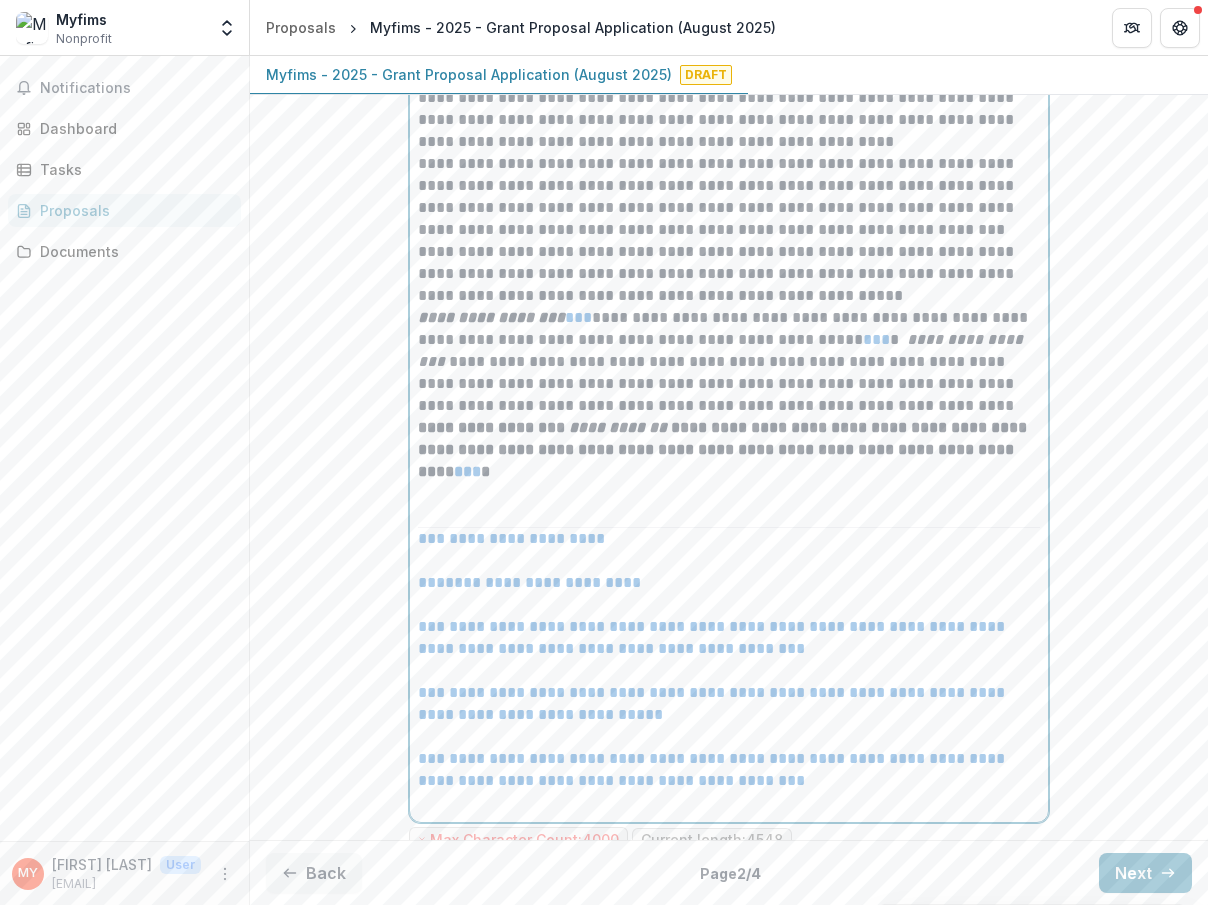 scroll, scrollTop: 1316, scrollLeft: 0, axis: vertical 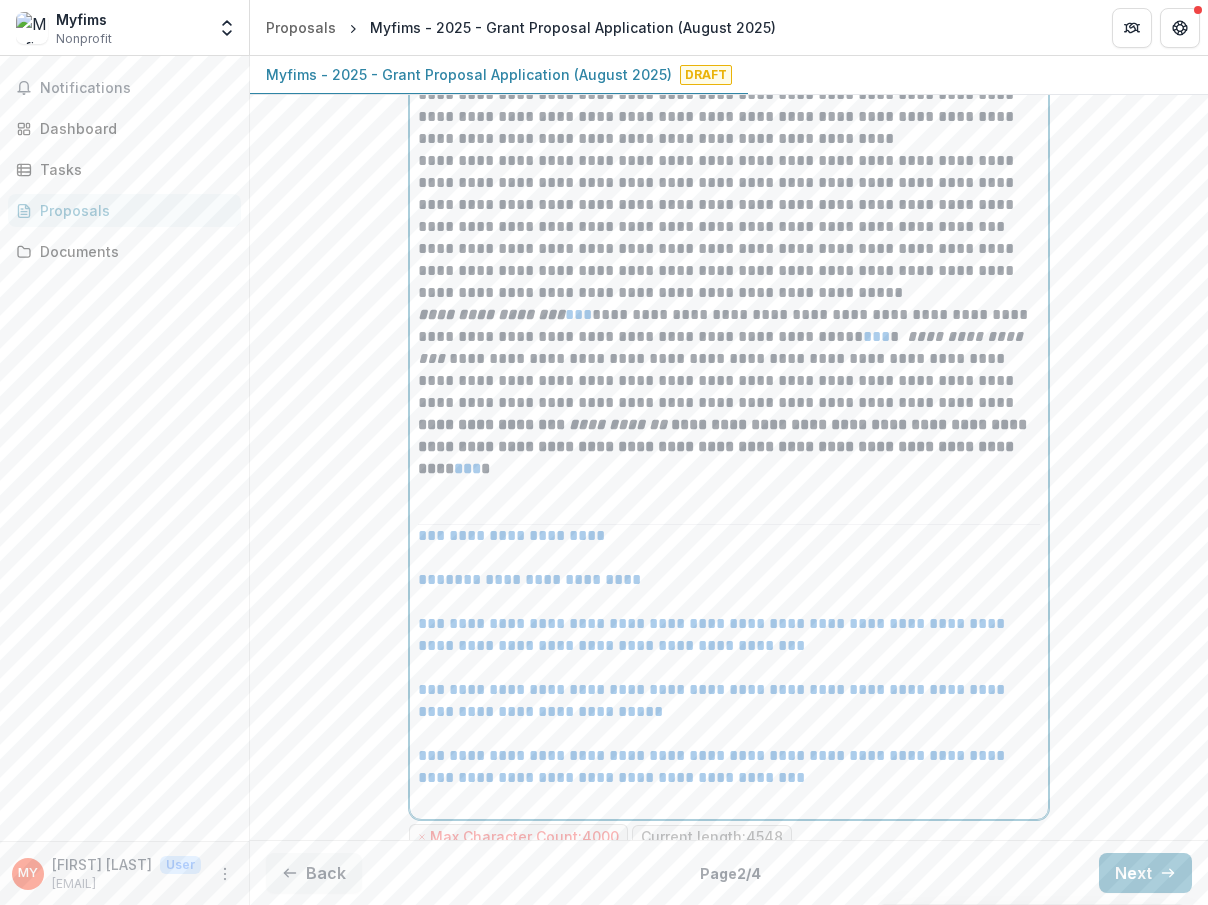 click on "***" at bounding box center [467, 468] 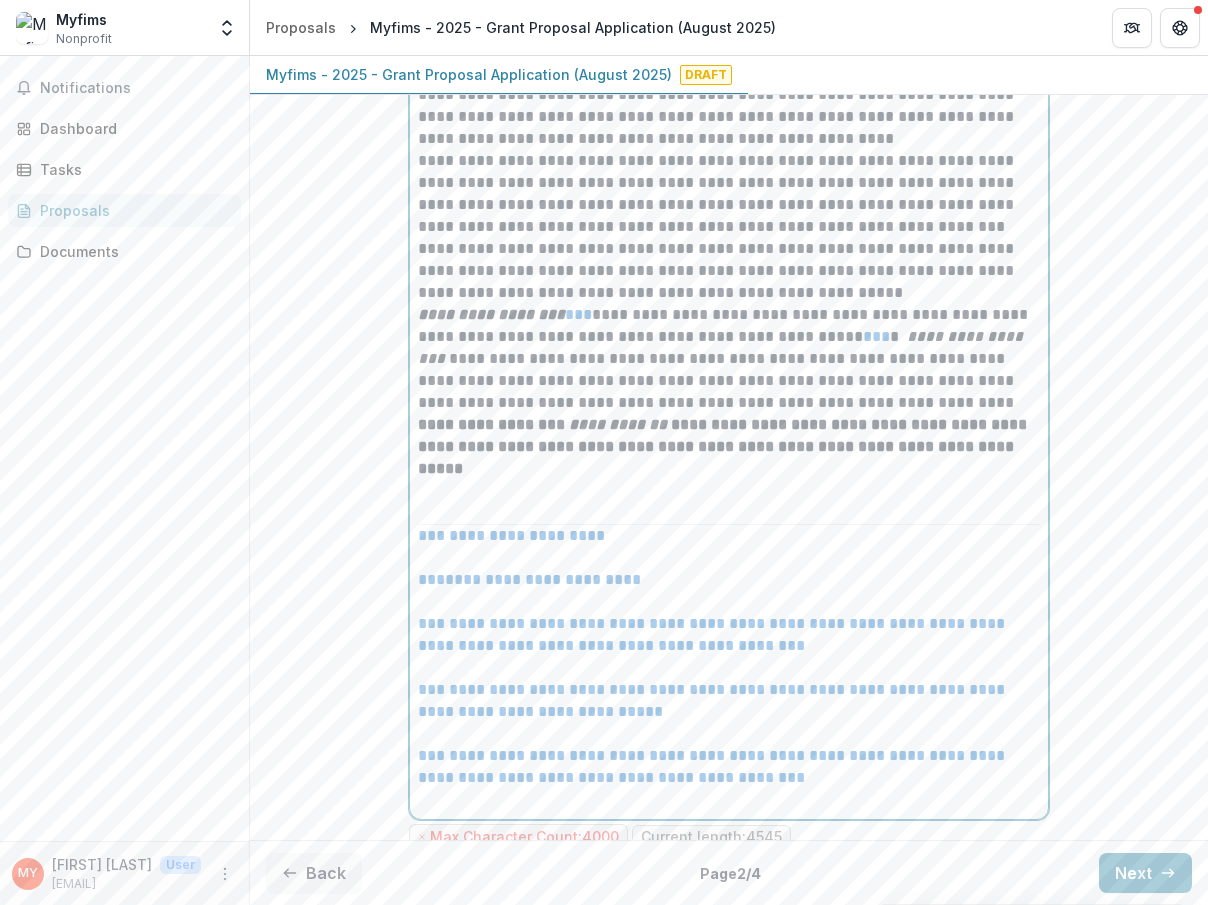 click on "**********" at bounding box center [729, 359] 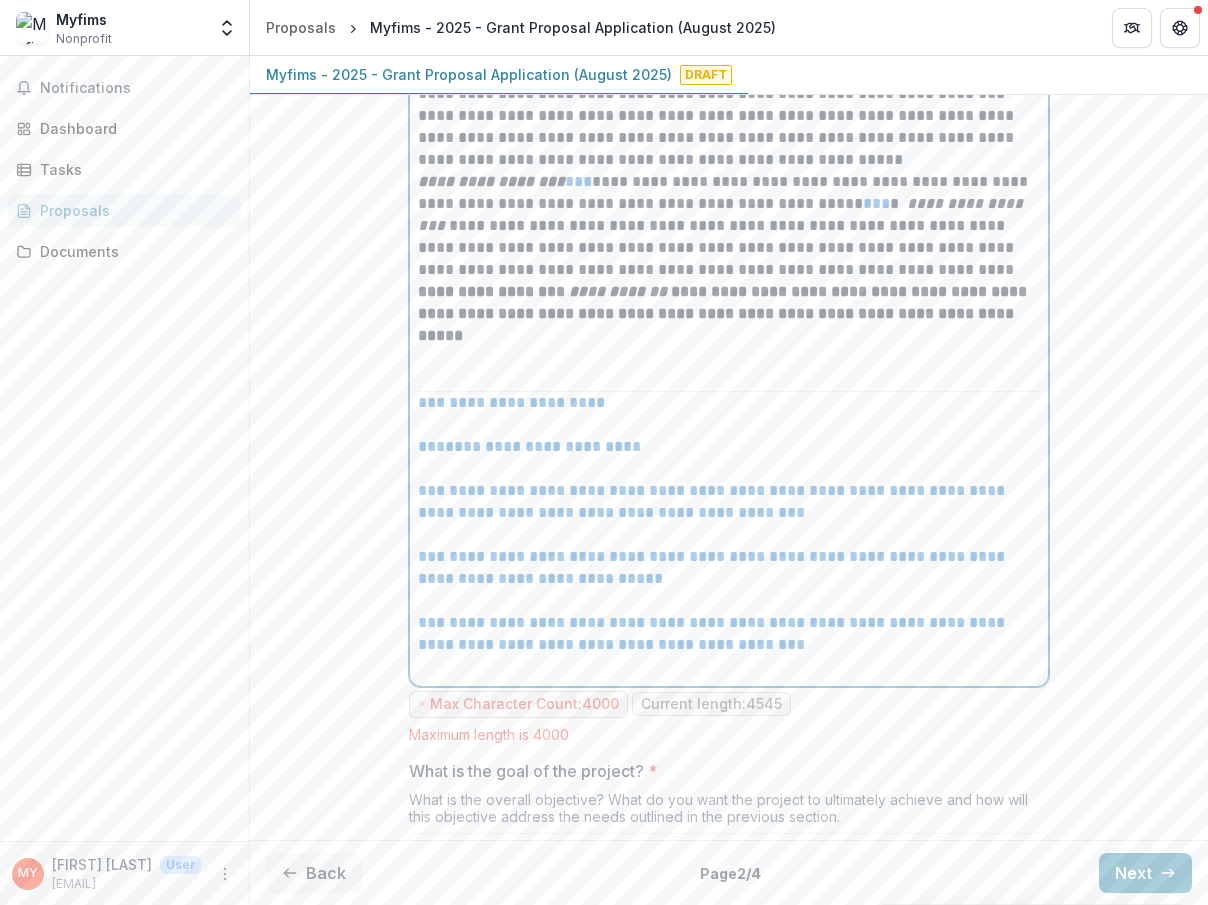 scroll, scrollTop: 1460, scrollLeft: 0, axis: vertical 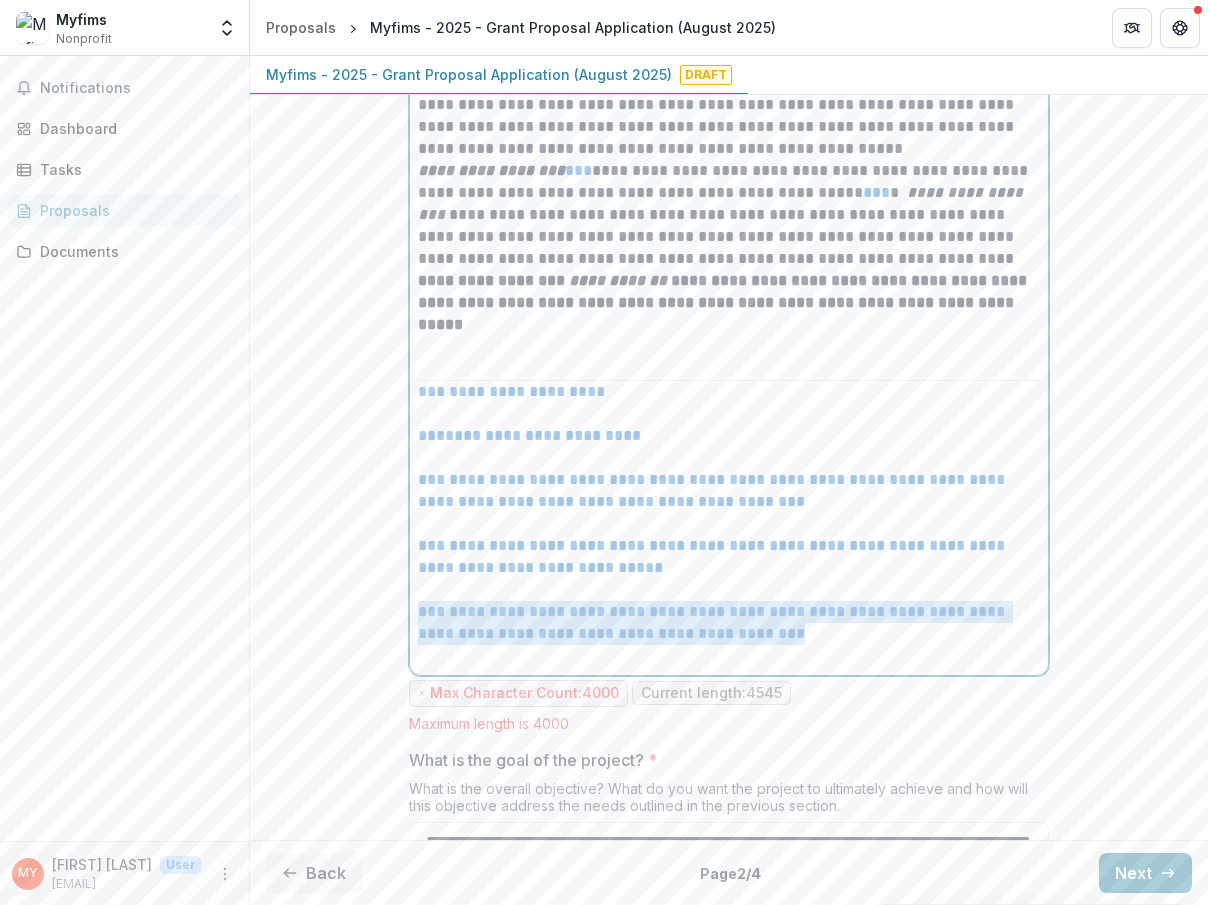 drag, startPoint x: 847, startPoint y: 661, endPoint x: 407, endPoint y: 634, distance: 440.82764 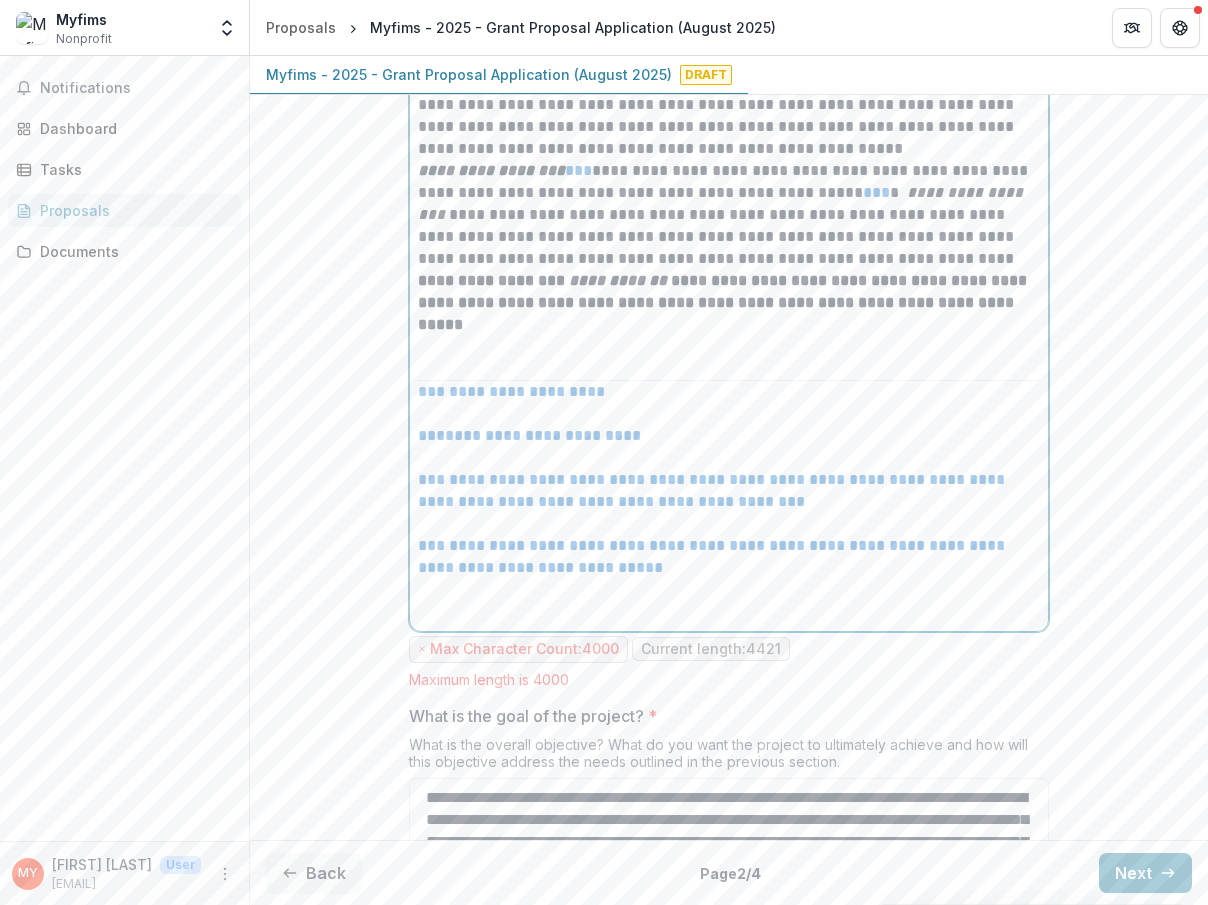 click on "**********" at bounding box center (729, 127) 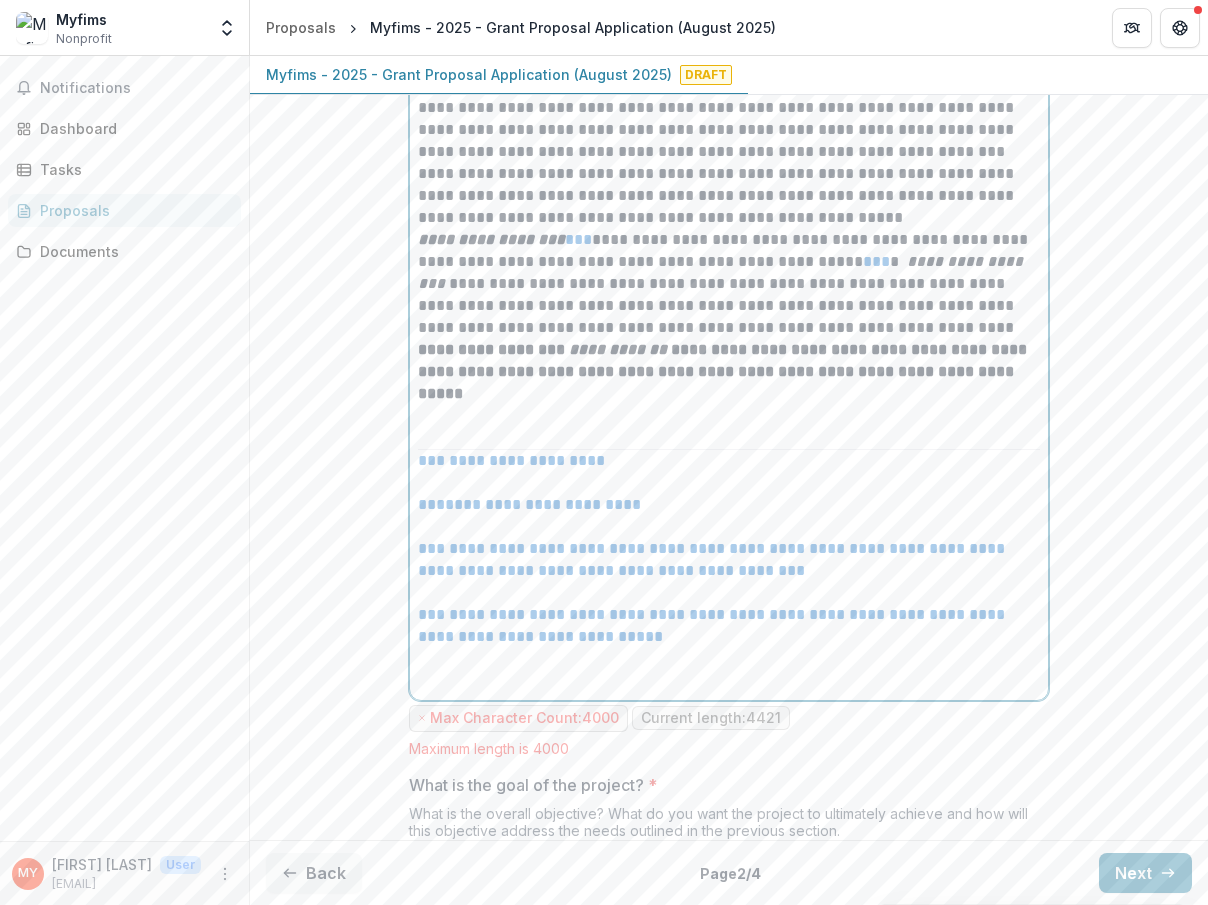 scroll, scrollTop: 1386, scrollLeft: 0, axis: vertical 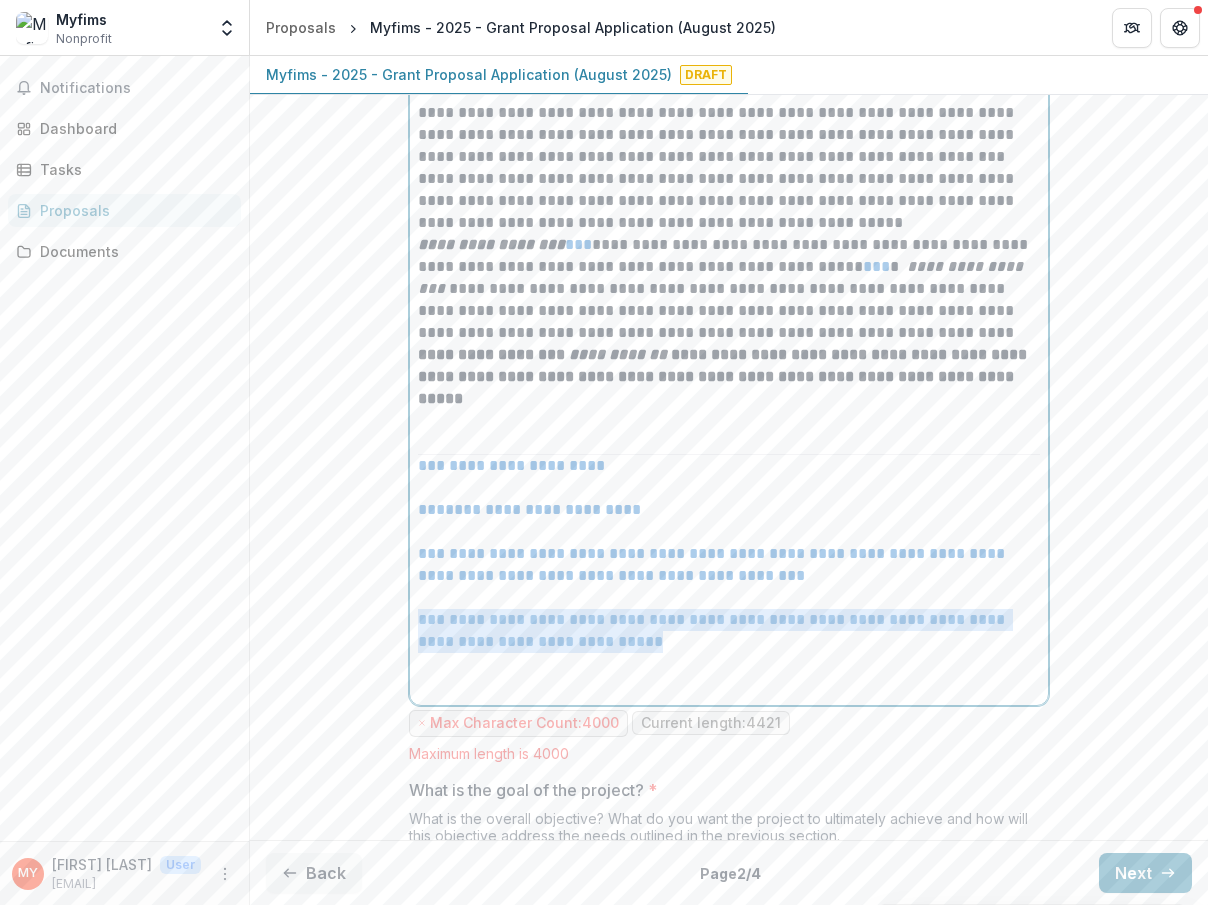 drag, startPoint x: 734, startPoint y: 667, endPoint x: 404, endPoint y: 642, distance: 330.94562 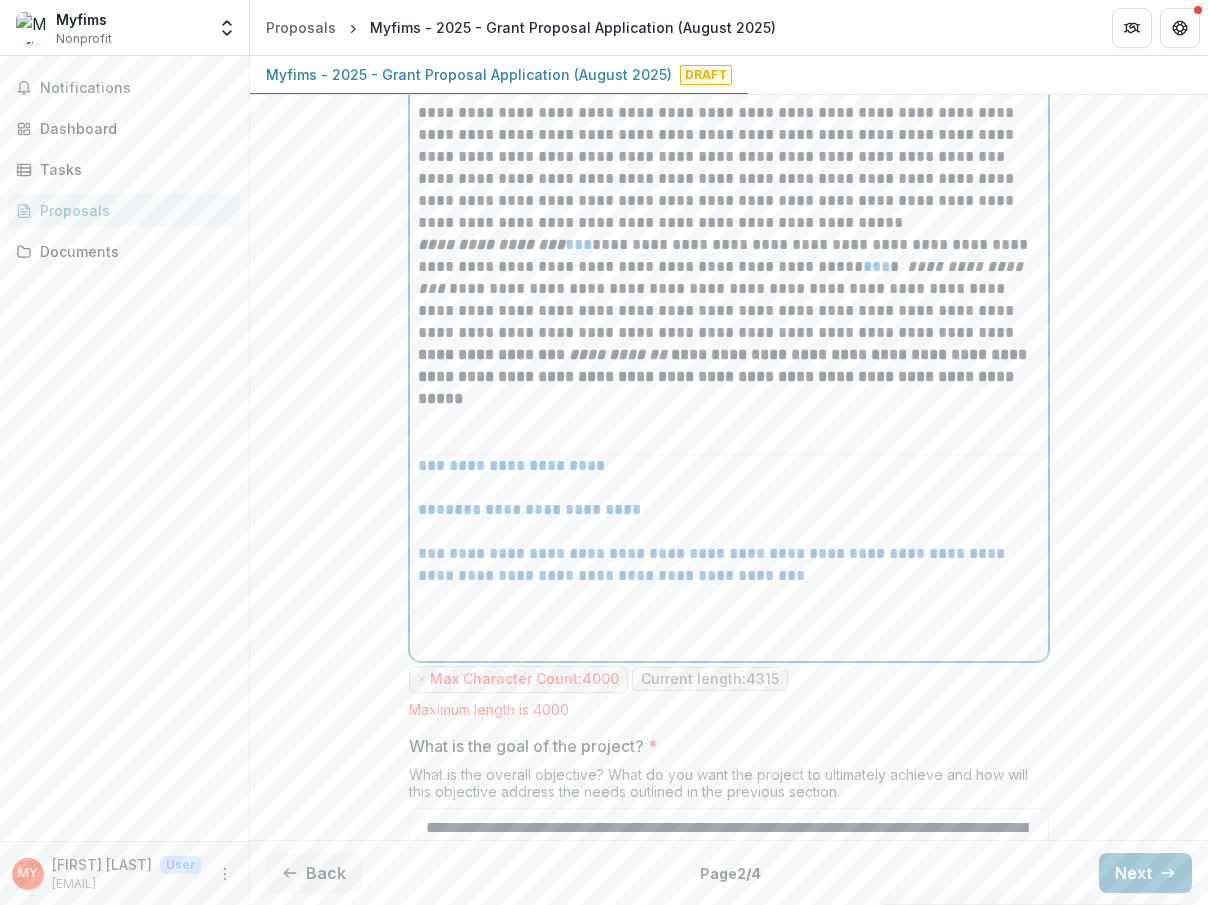 click on "**********" at bounding box center [729, 289] 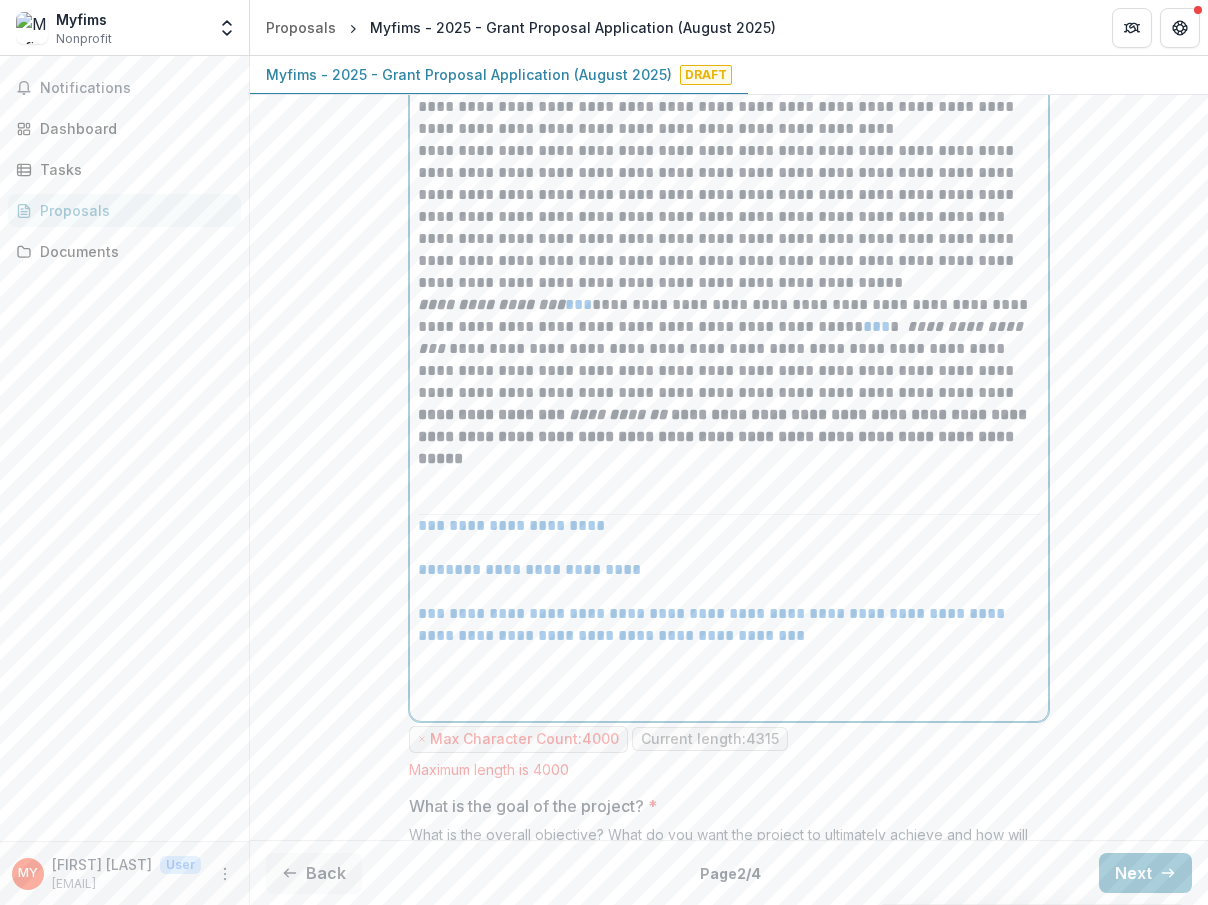 scroll, scrollTop: 1298, scrollLeft: 0, axis: vertical 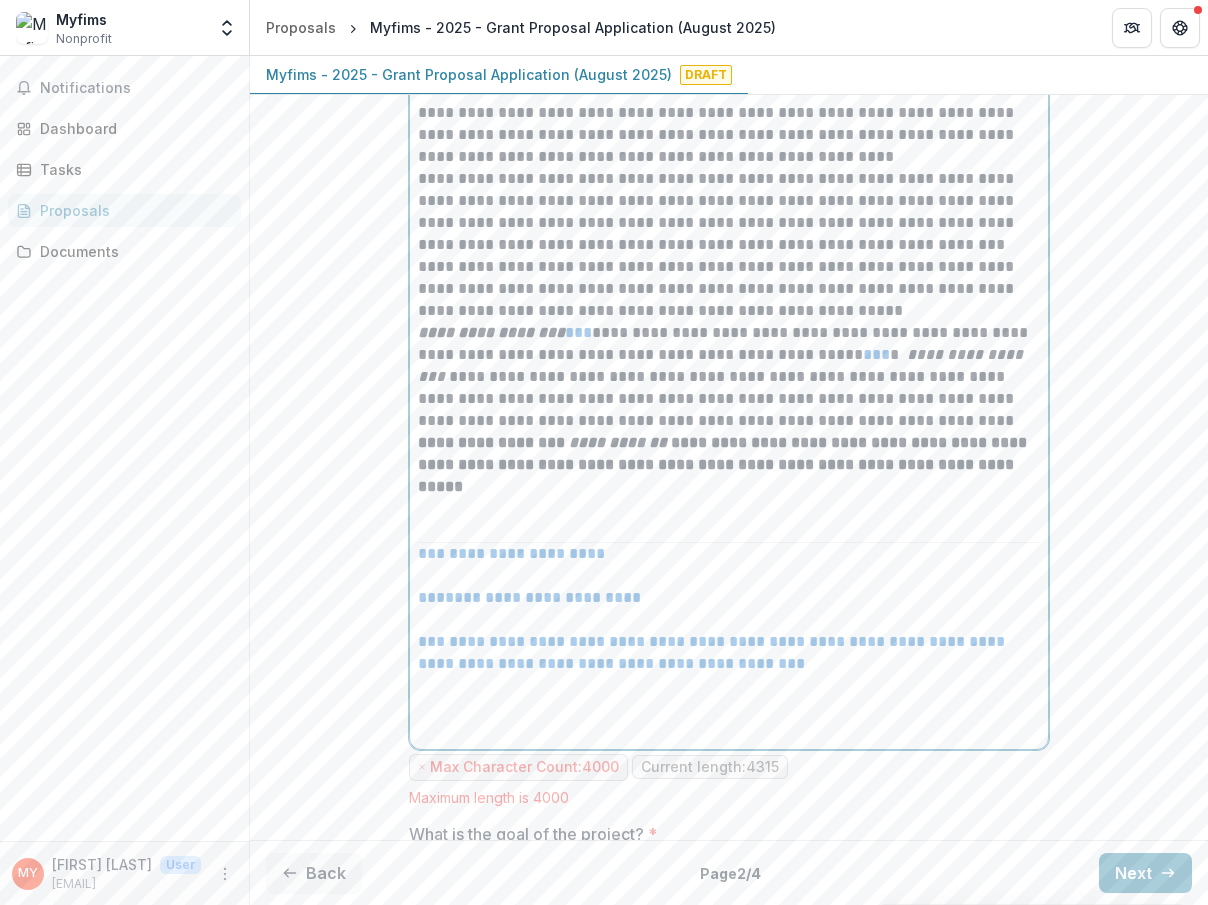 click at bounding box center [729, 730] 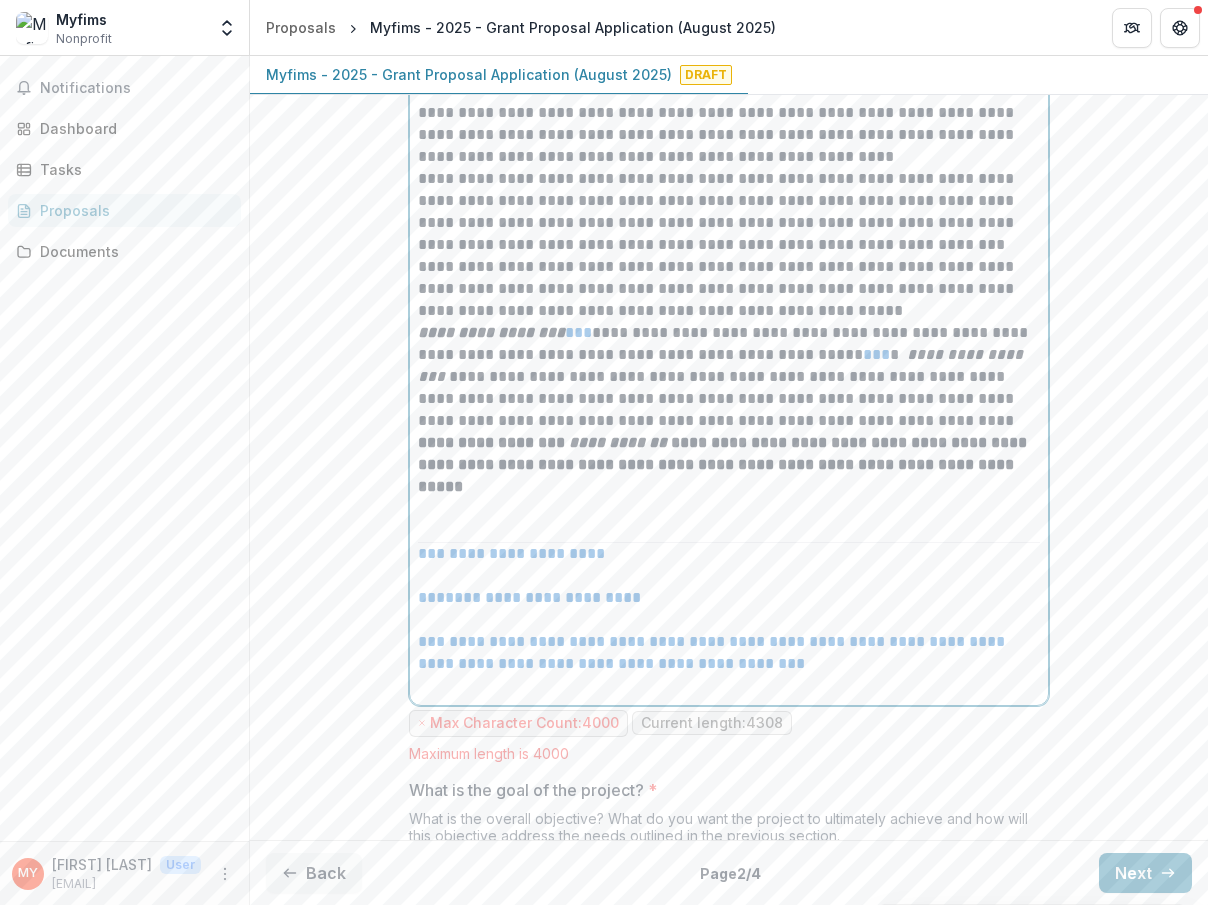 click on "**********" at bounding box center (729, 377) 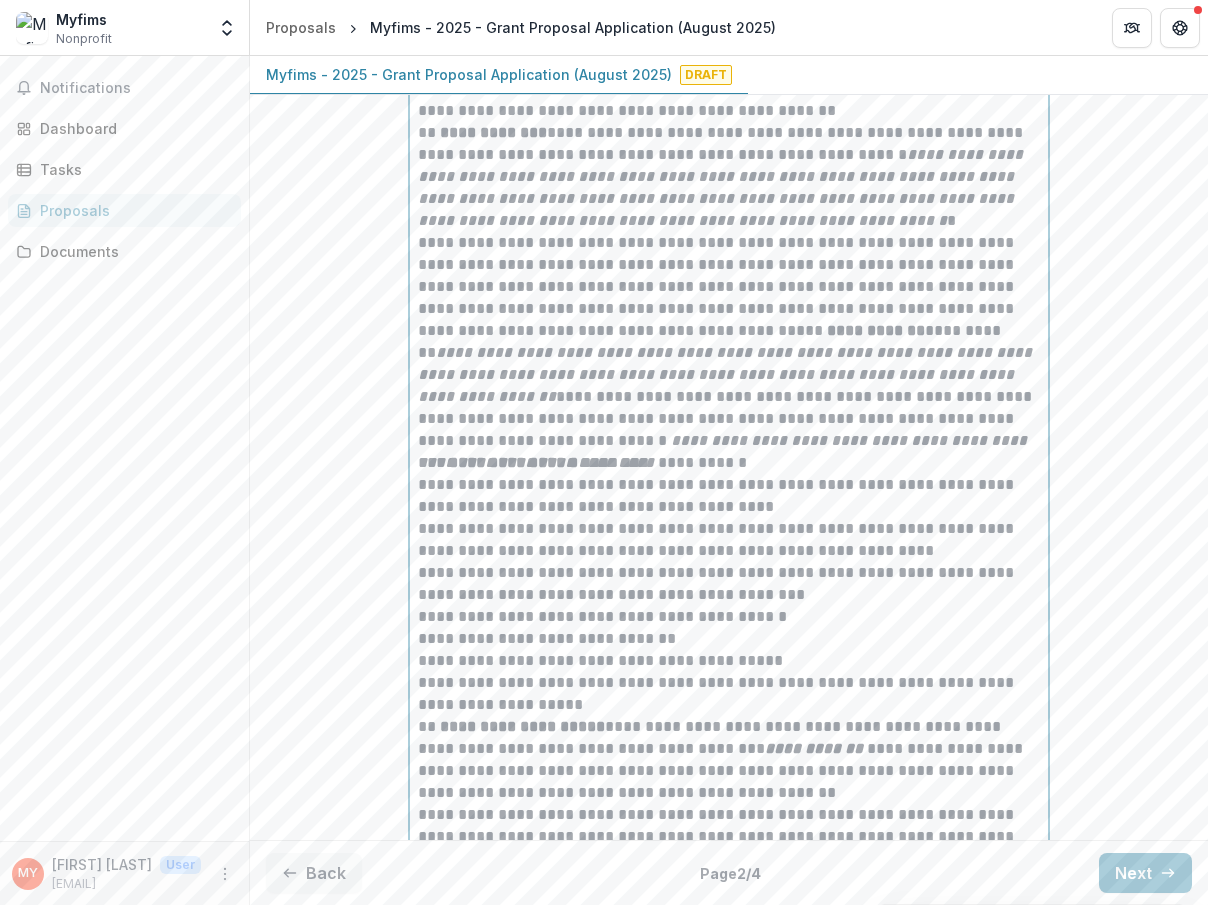 scroll, scrollTop: 594, scrollLeft: 0, axis: vertical 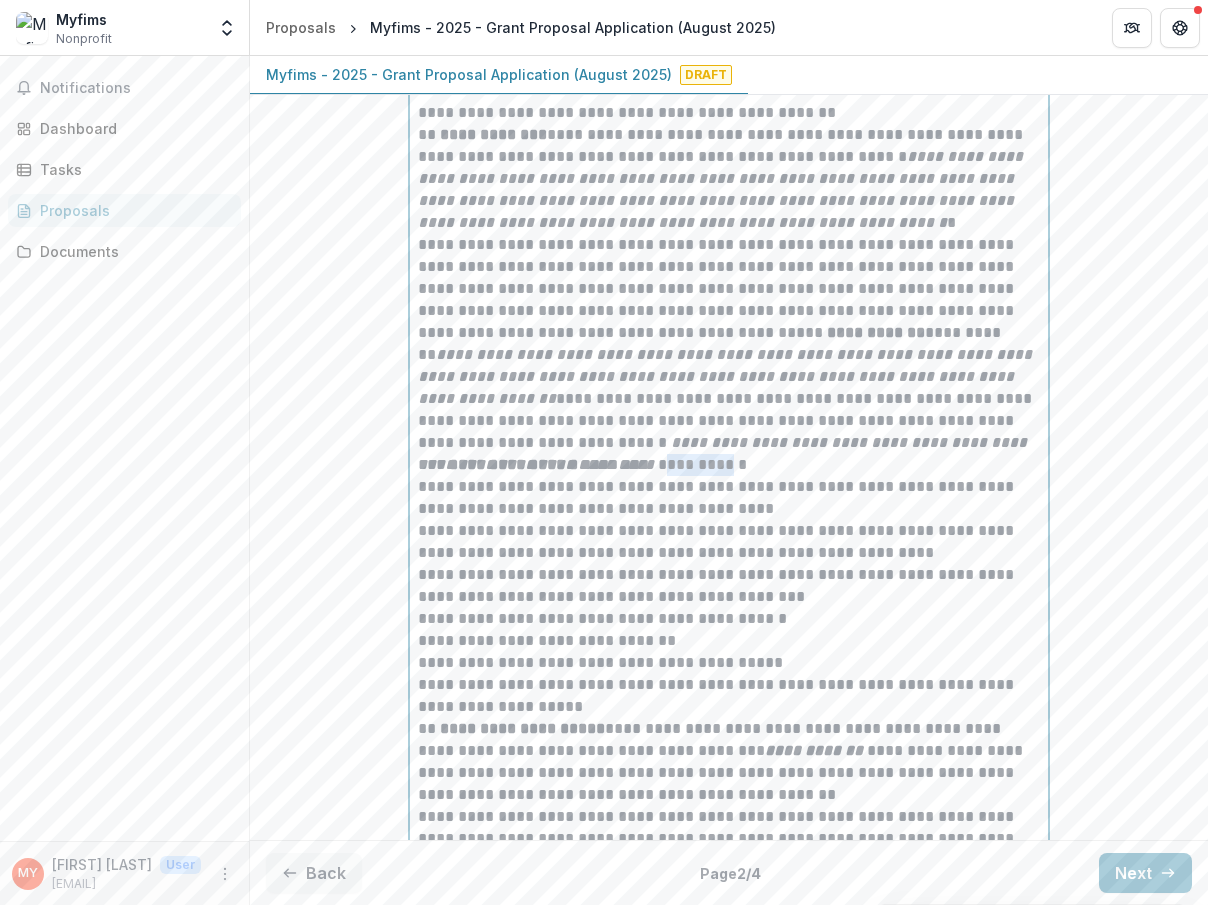 drag, startPoint x: 915, startPoint y: 470, endPoint x: 853, endPoint y: 470, distance: 62 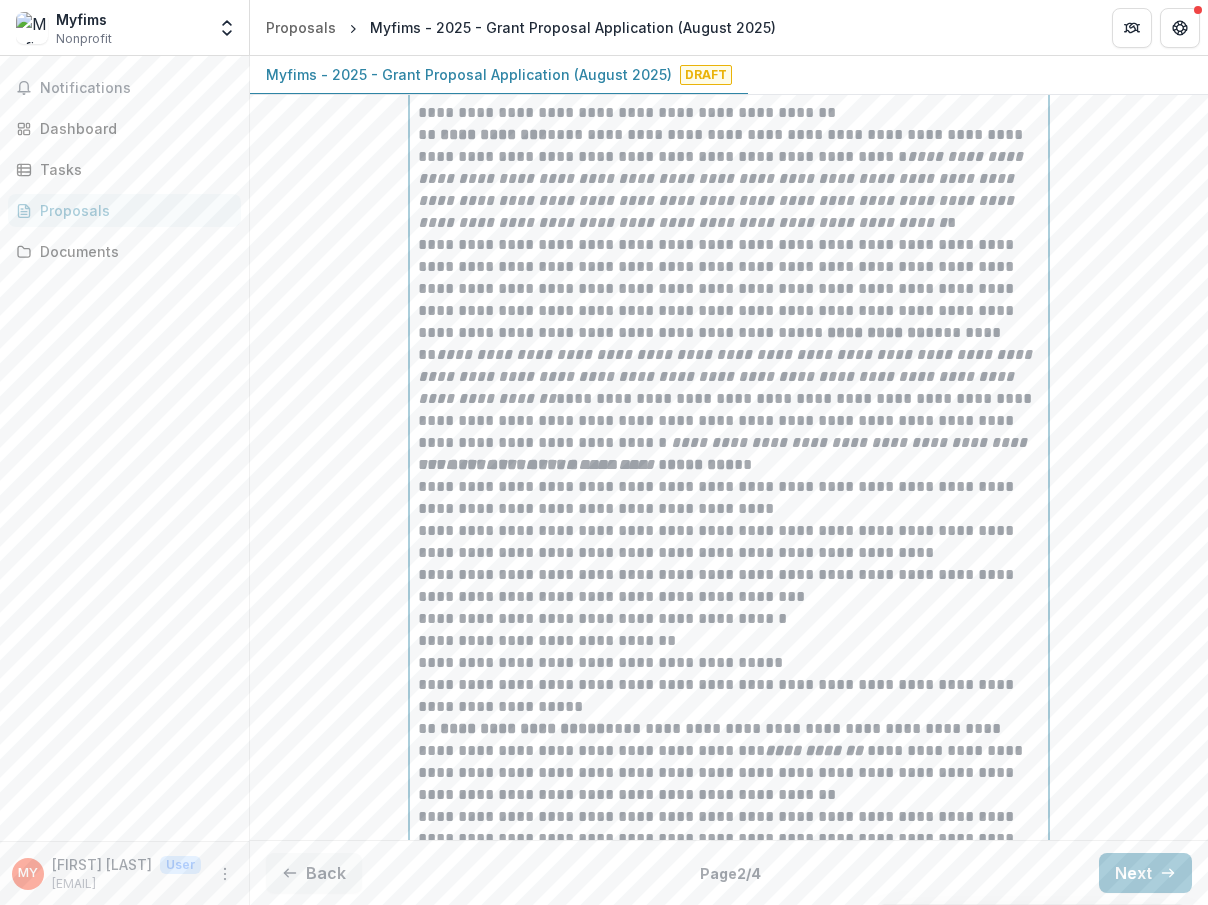 click on "**********" at bounding box center (729, 498) 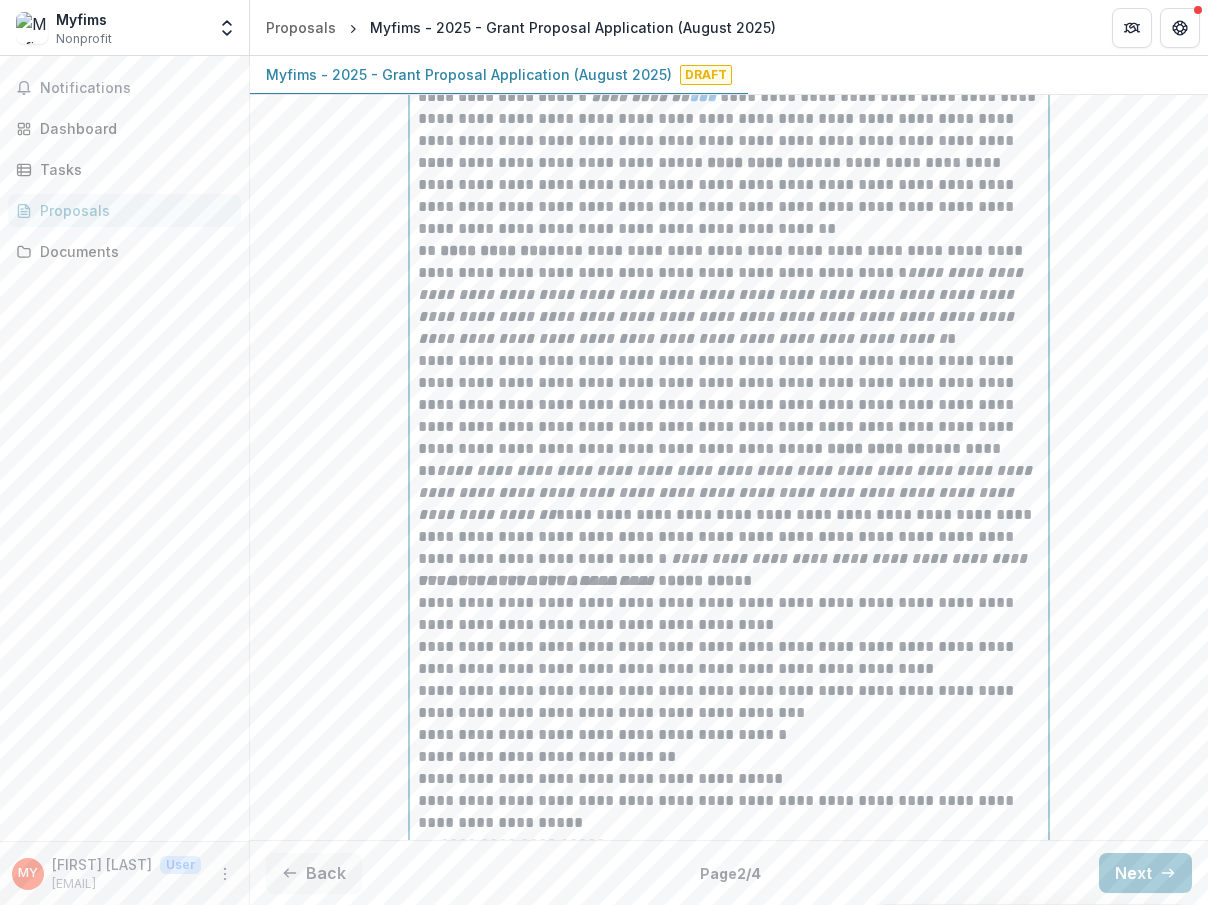 scroll, scrollTop: 480, scrollLeft: 0, axis: vertical 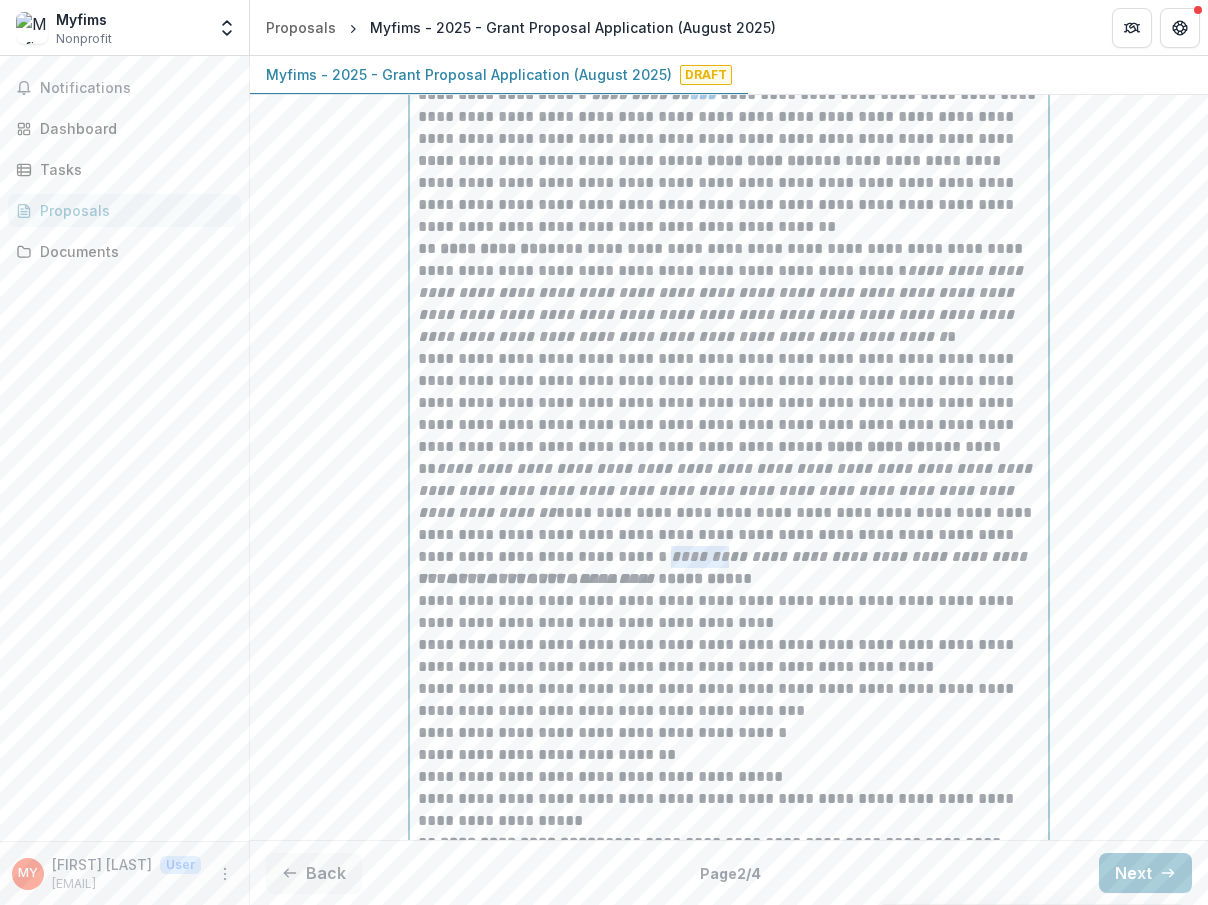 drag, startPoint x: 936, startPoint y: 561, endPoint x: 891, endPoint y: 561, distance: 45 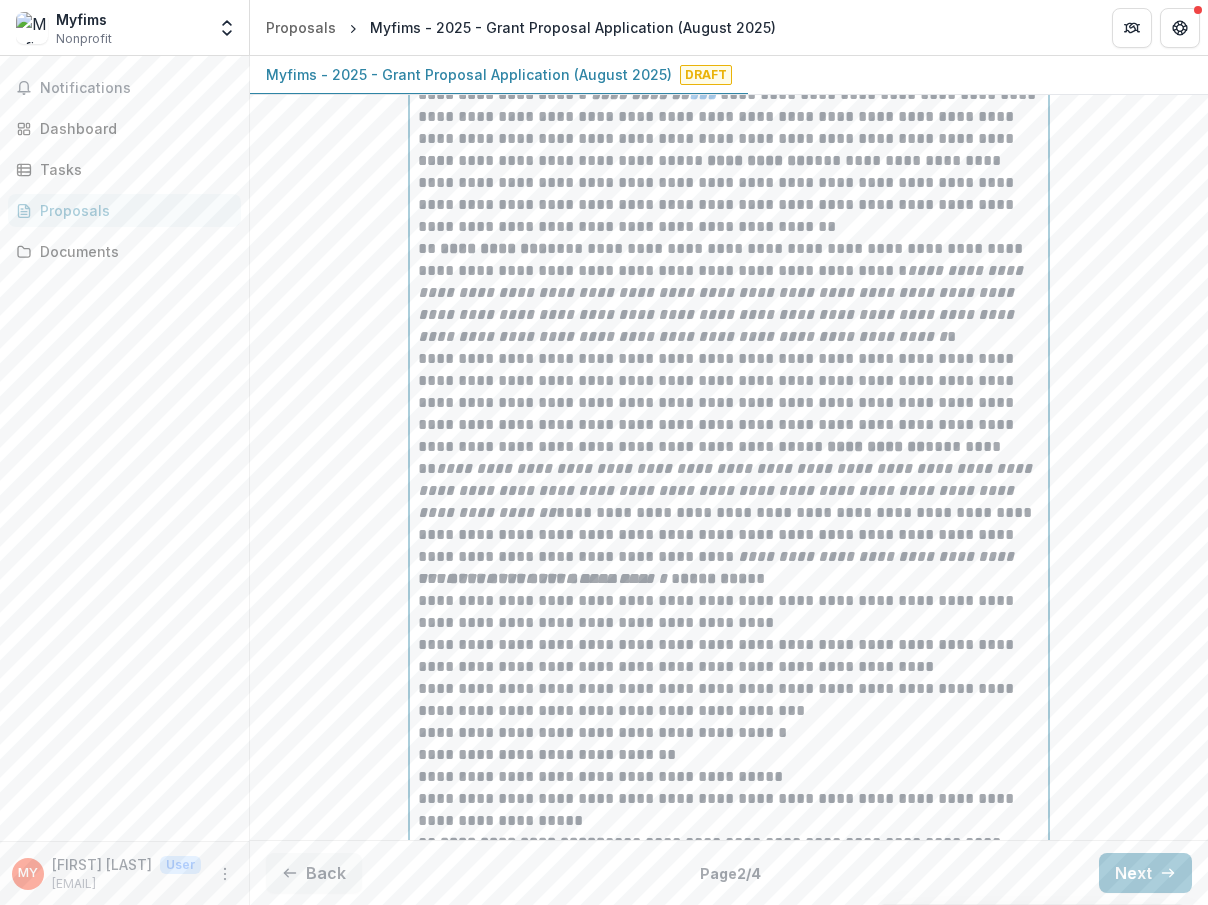 click on "**********" at bounding box center (718, 567) 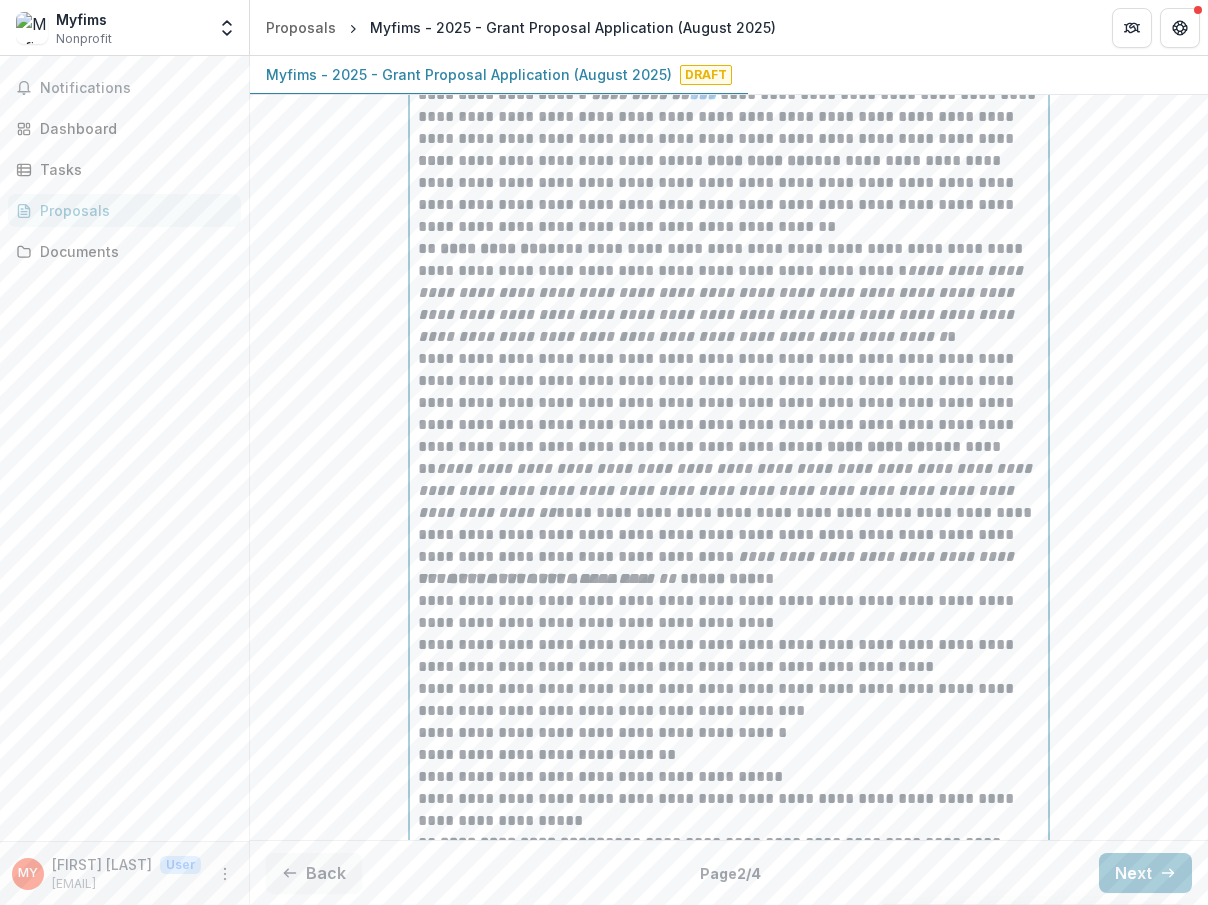 click on "**********" at bounding box center [718, 567] 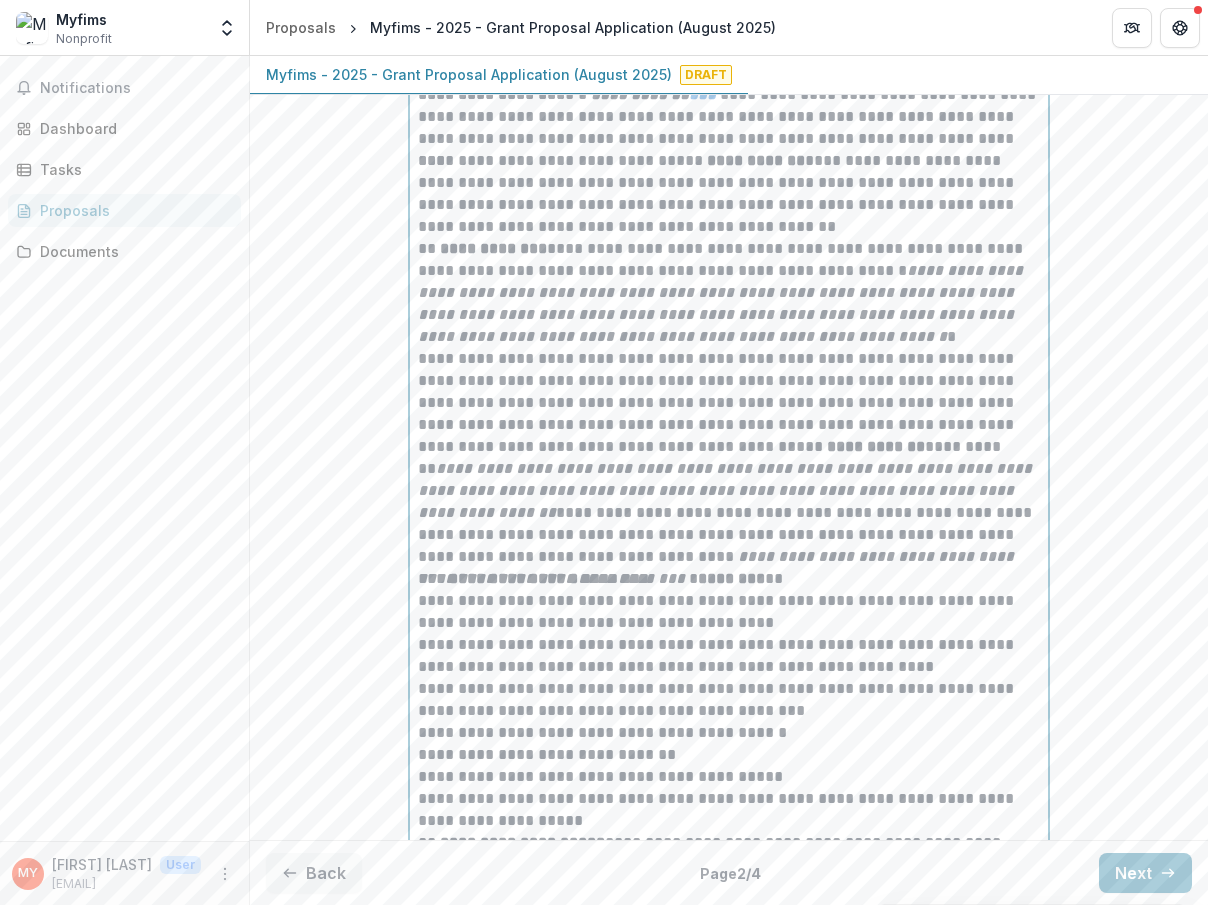 click on "**********" at bounding box center (729, 458) 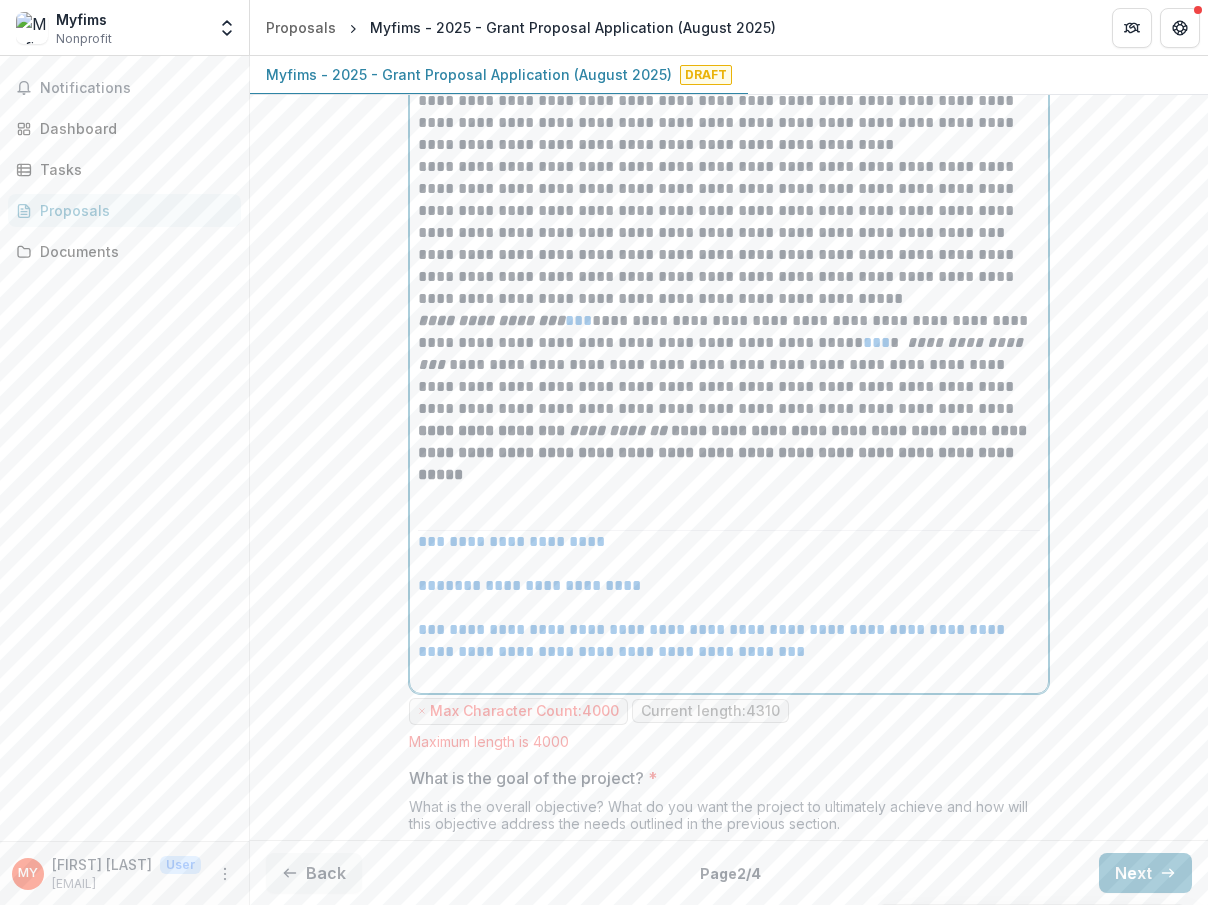 scroll, scrollTop: 1315, scrollLeft: 0, axis: vertical 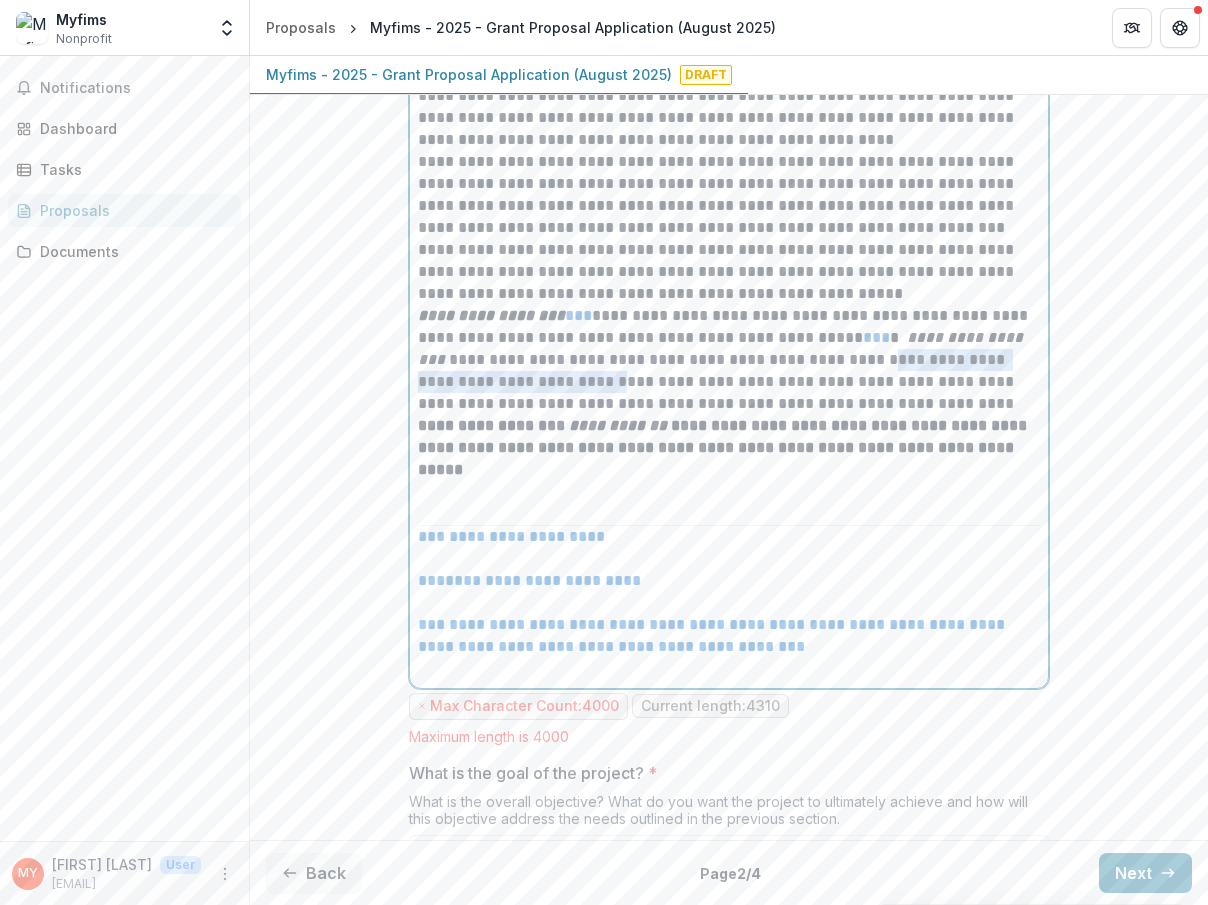 drag, startPoint x: 893, startPoint y: 387, endPoint x: 583, endPoint y: 401, distance: 310.31598 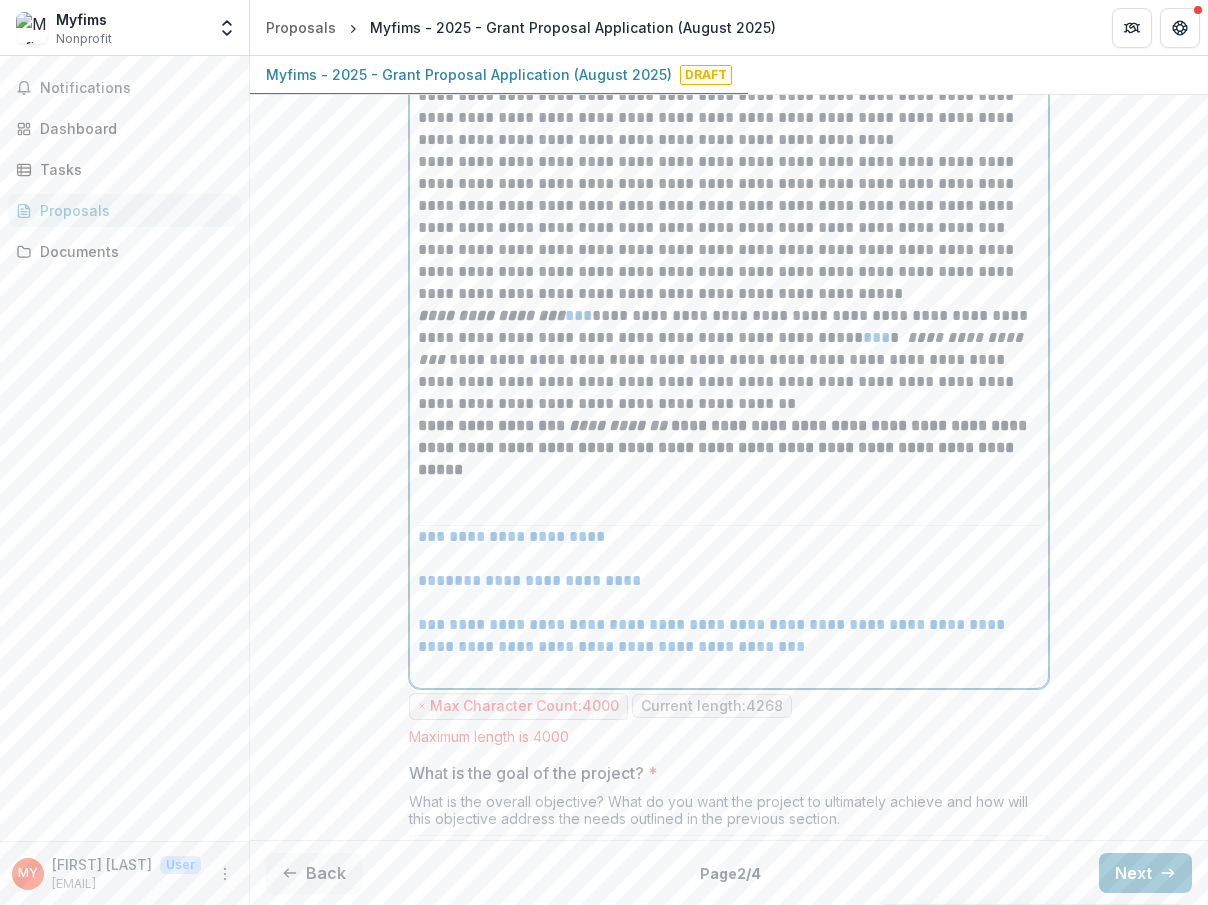 click on "***" at bounding box center (578, 315) 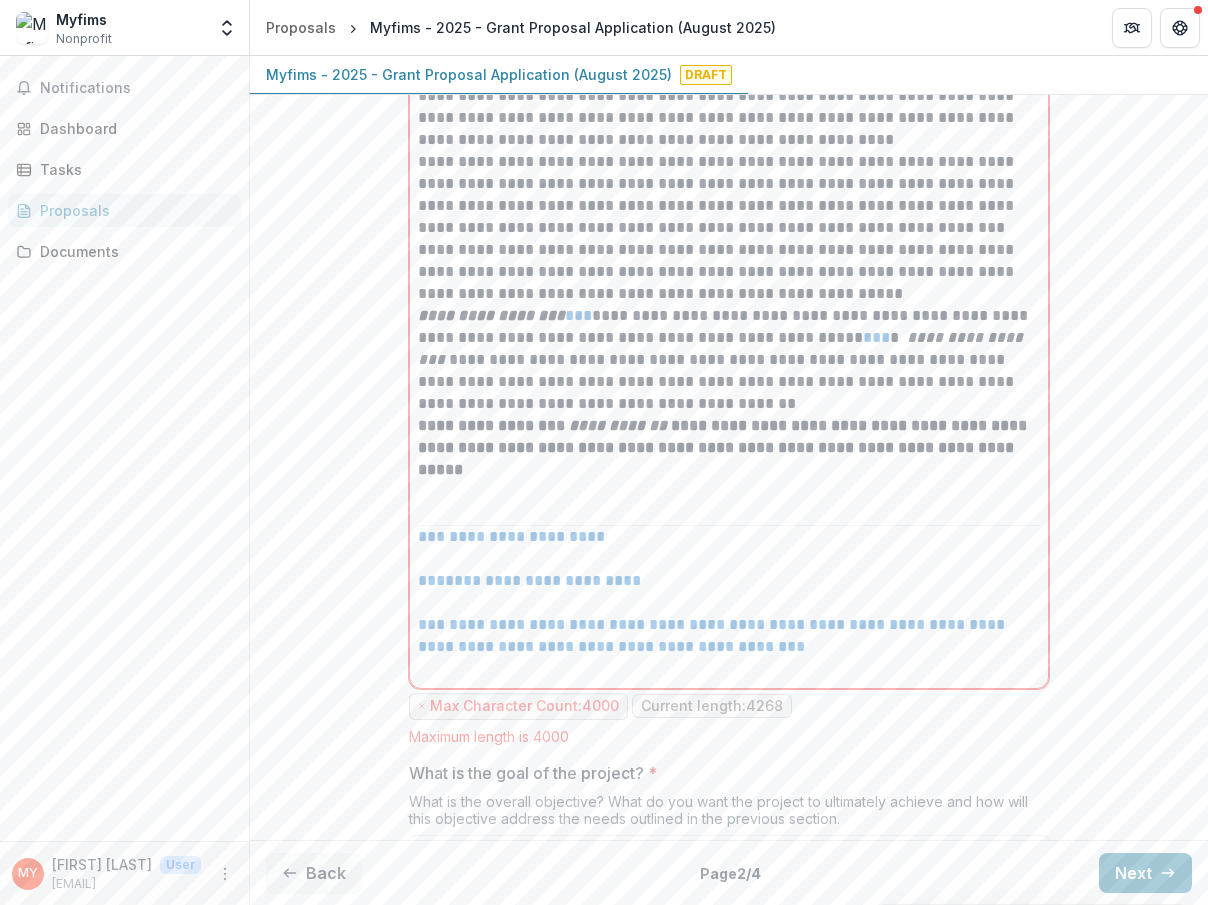 click on "Maximum length is 4000" at bounding box center [729, 736] 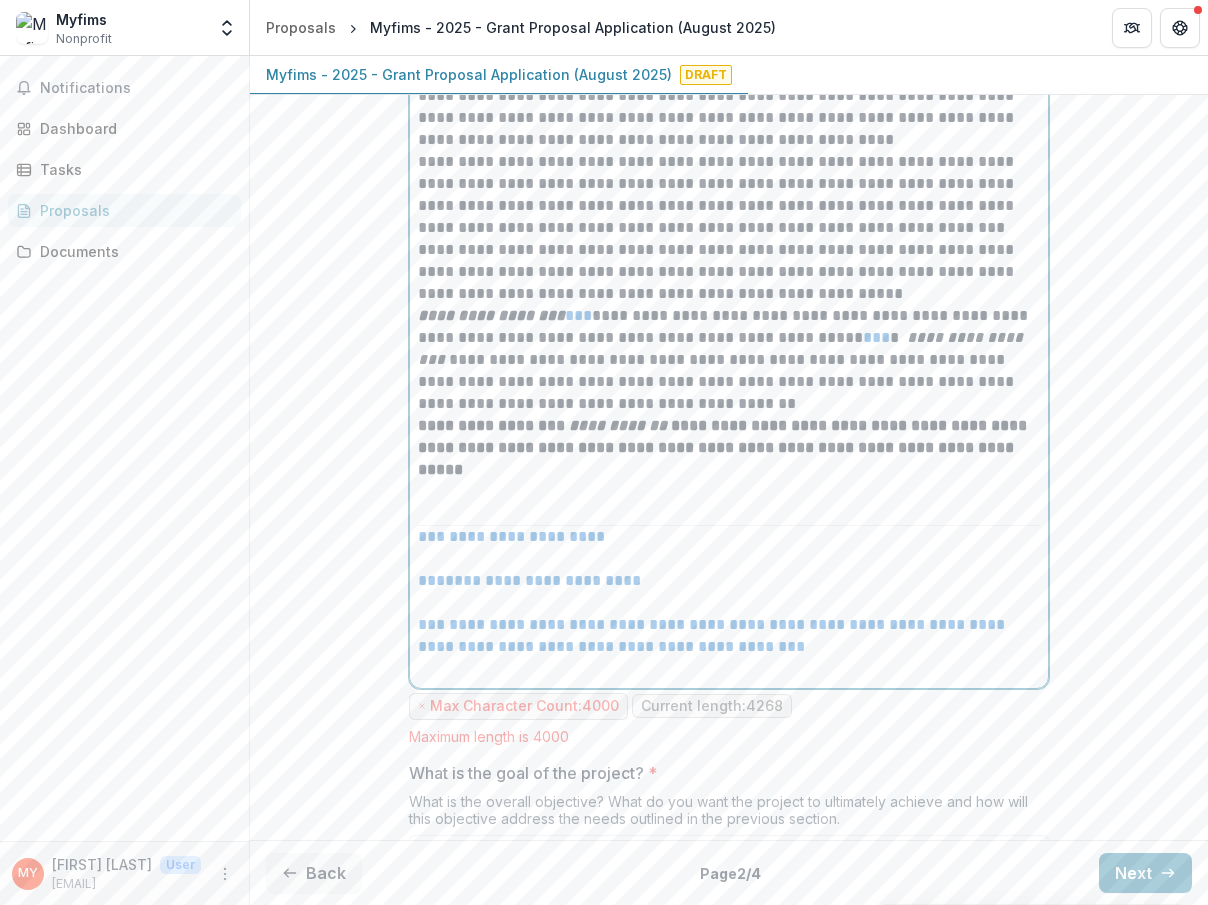 click on "**********" at bounding box center (724, 447) 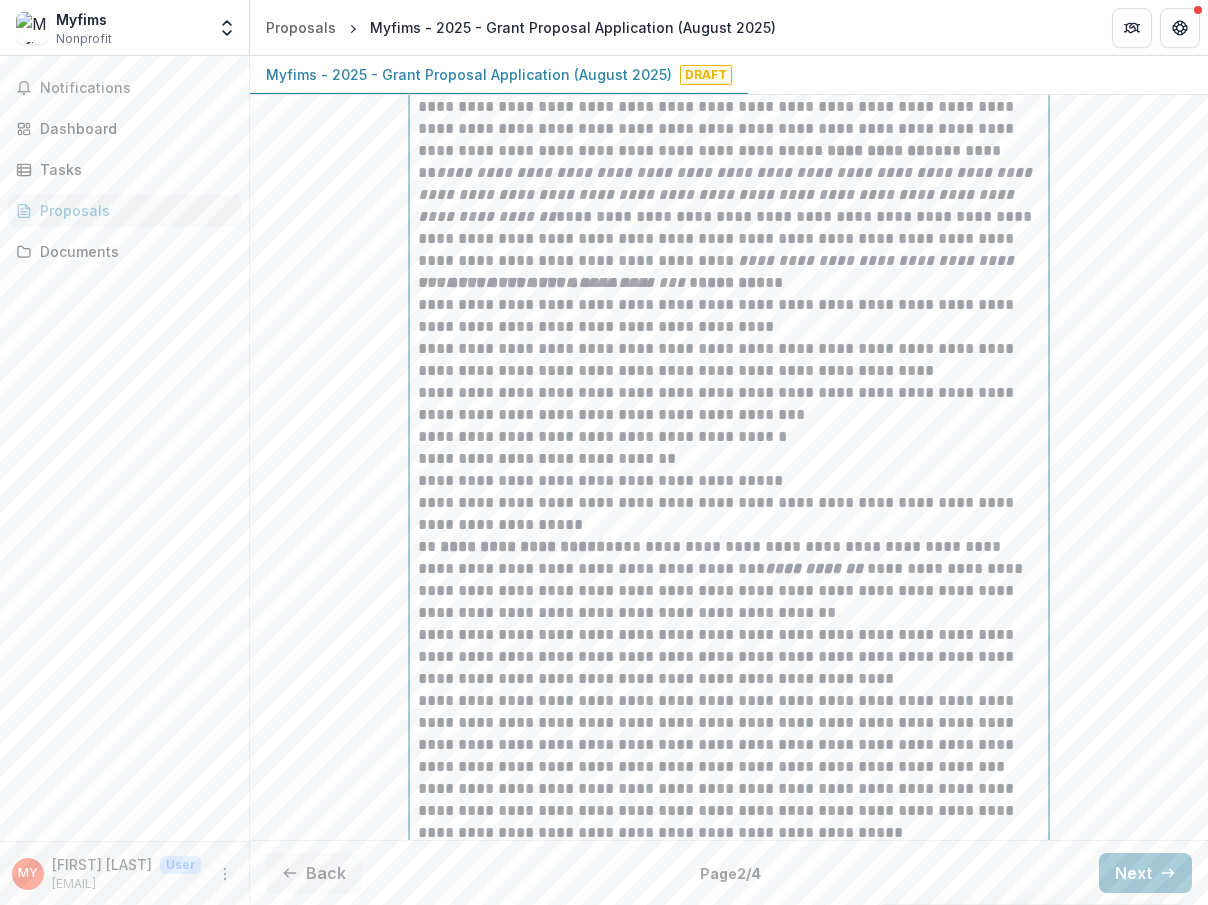 scroll, scrollTop: 768, scrollLeft: 0, axis: vertical 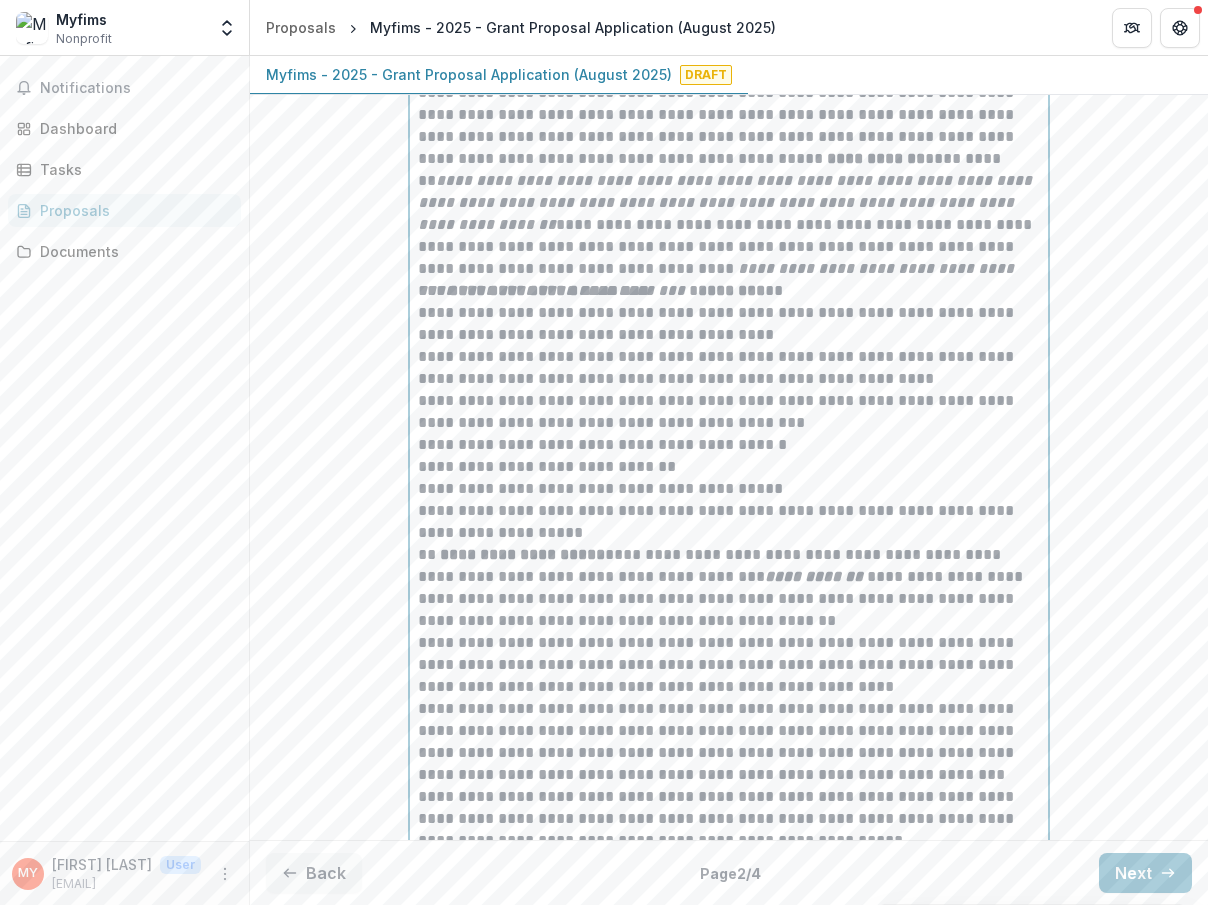 click on "**********" at bounding box center [729, 445] 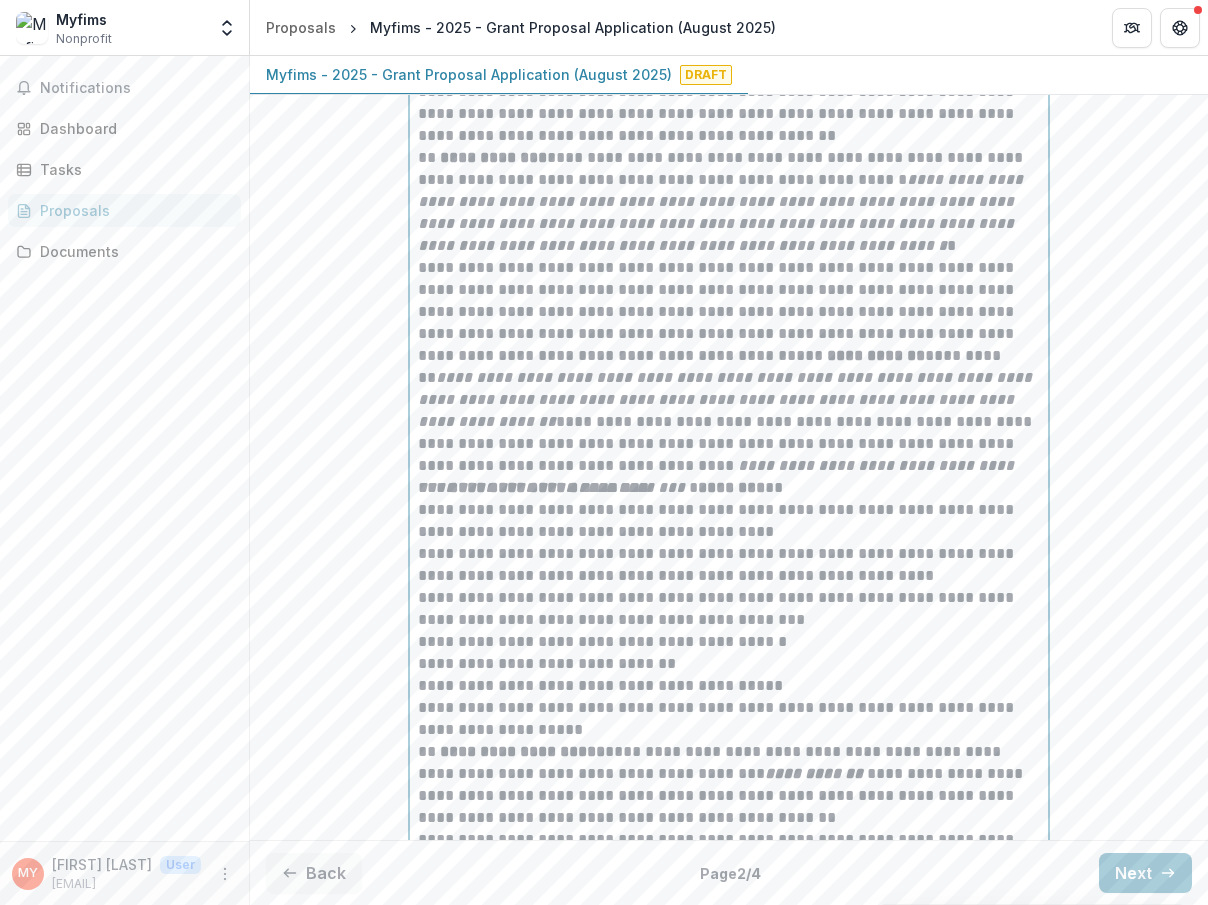 scroll, scrollTop: 530, scrollLeft: 0, axis: vertical 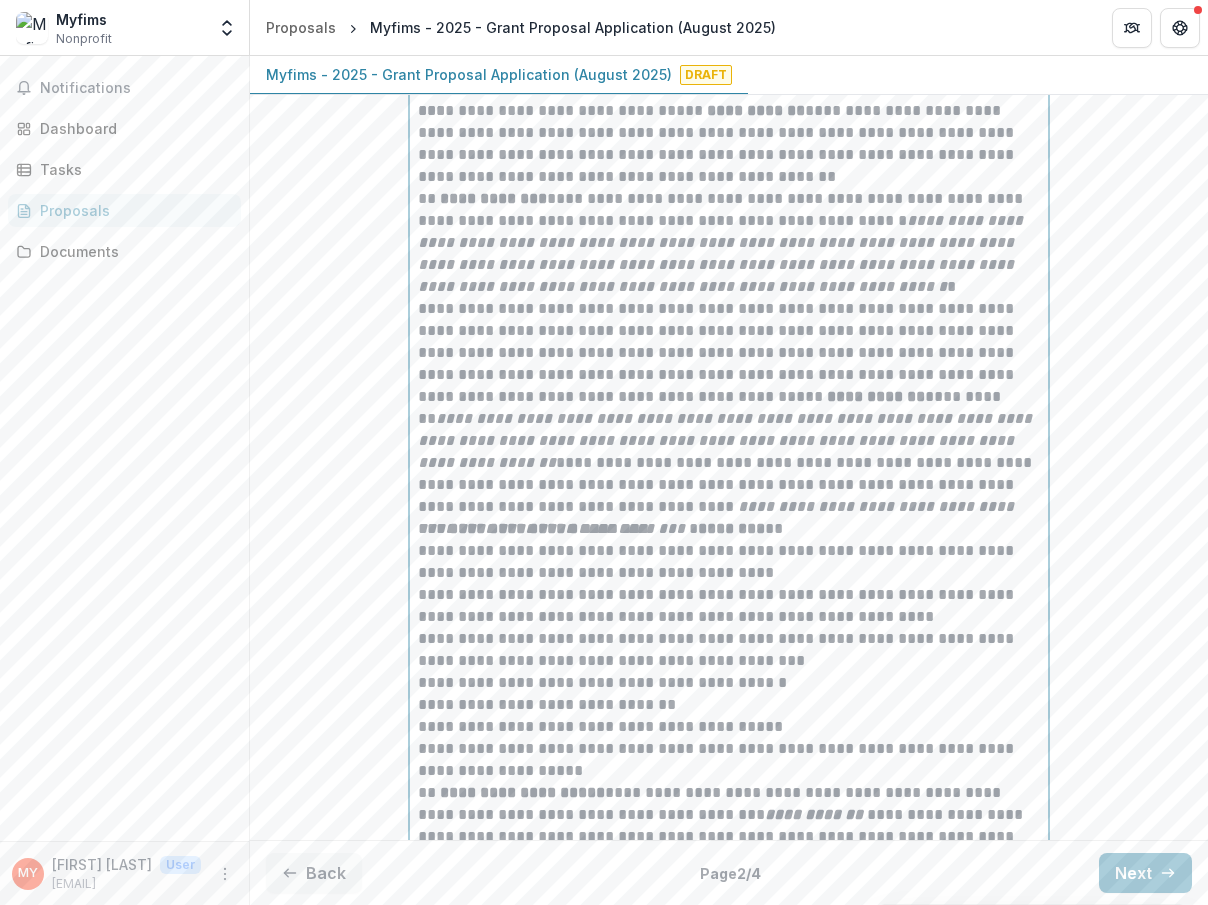 click on "**********" at bounding box center [727, 440] 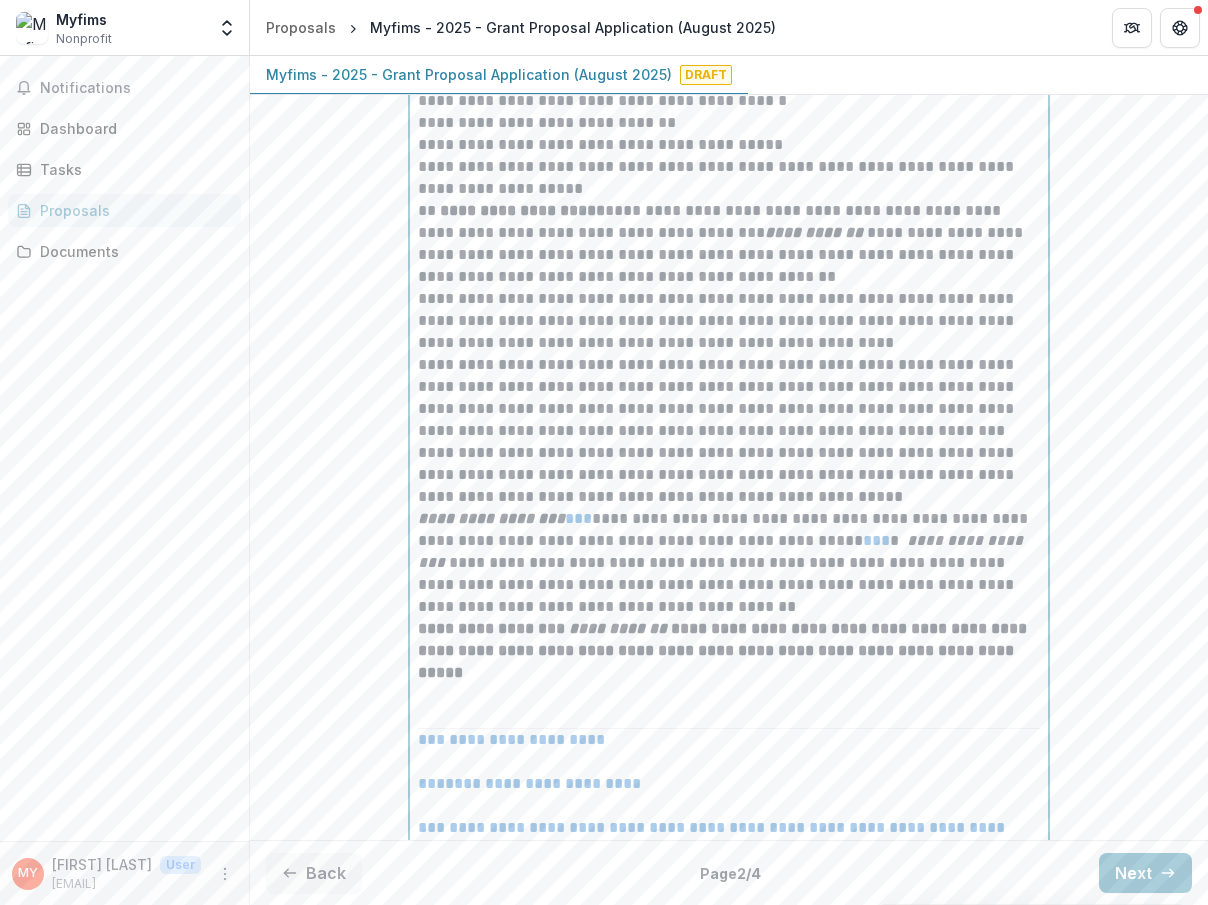 scroll, scrollTop: 1123, scrollLeft: 0, axis: vertical 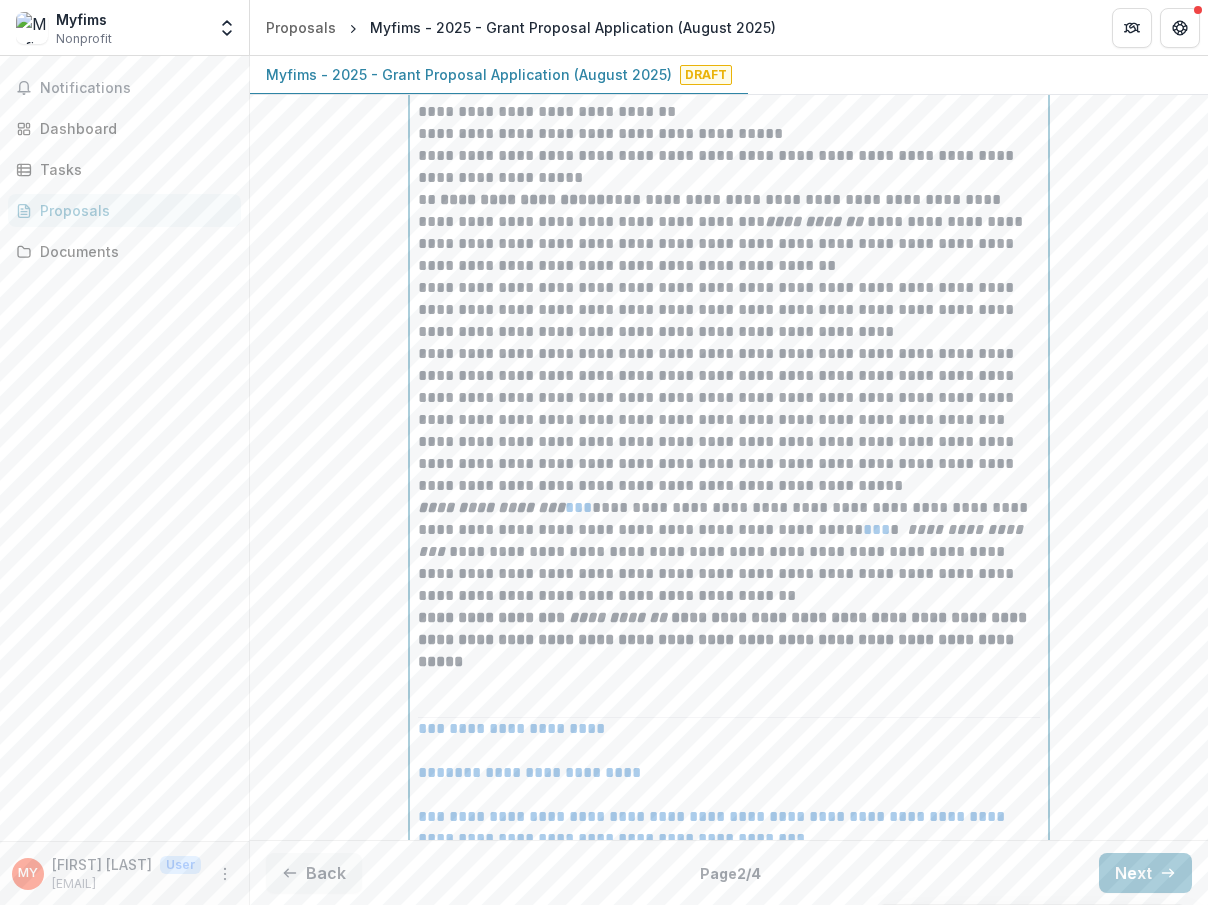 click on "**********" at bounding box center (729, 387) 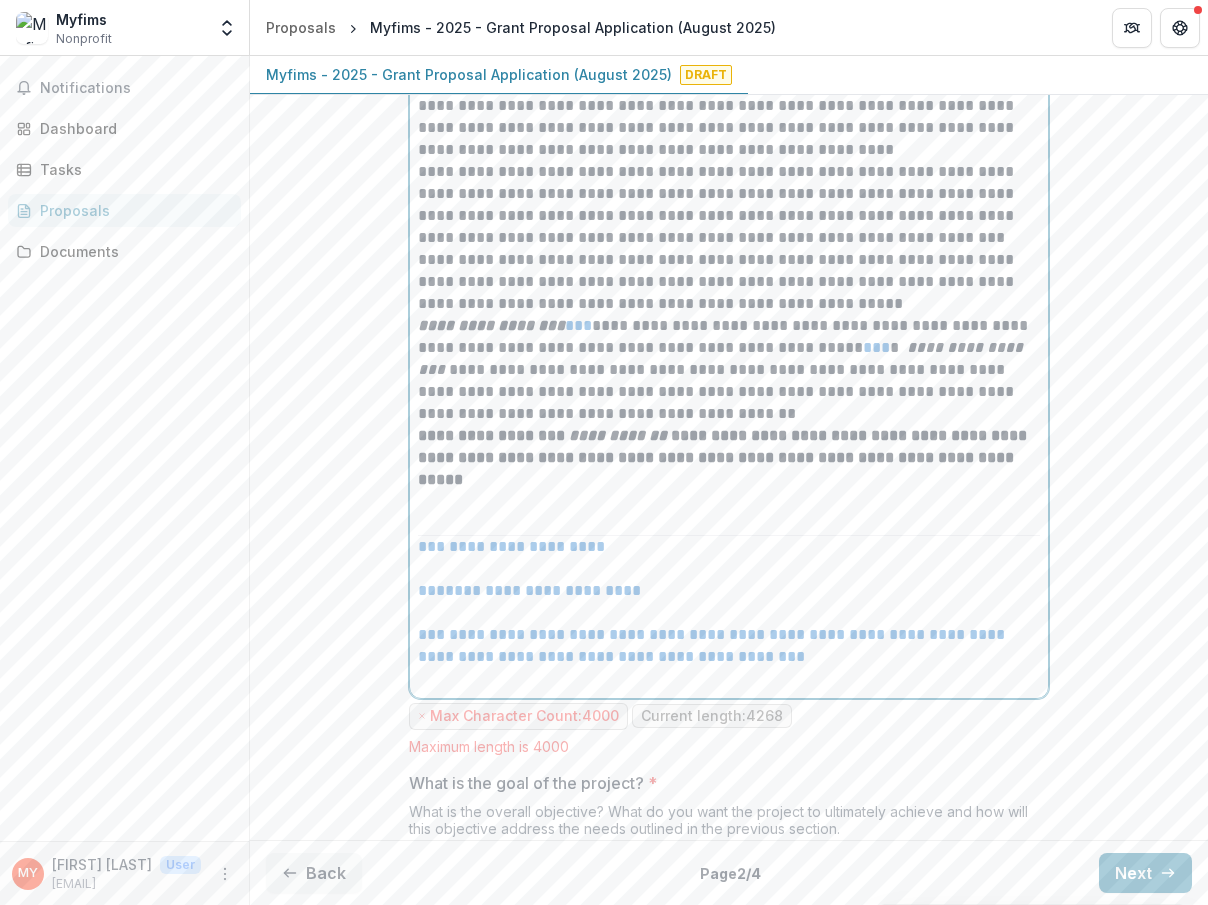scroll, scrollTop: 1307, scrollLeft: 0, axis: vertical 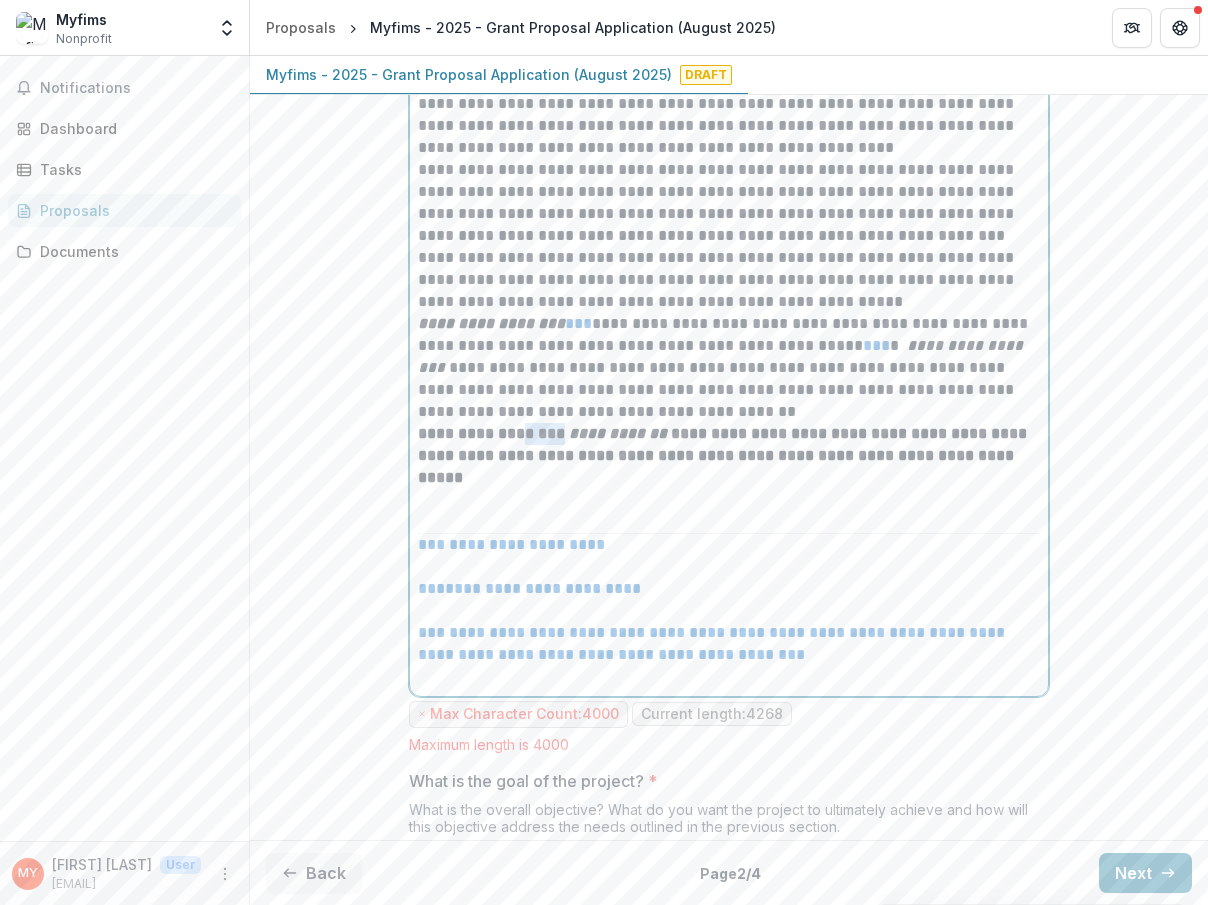 drag, startPoint x: 512, startPoint y: 456, endPoint x: 555, endPoint y: 457, distance: 43.011627 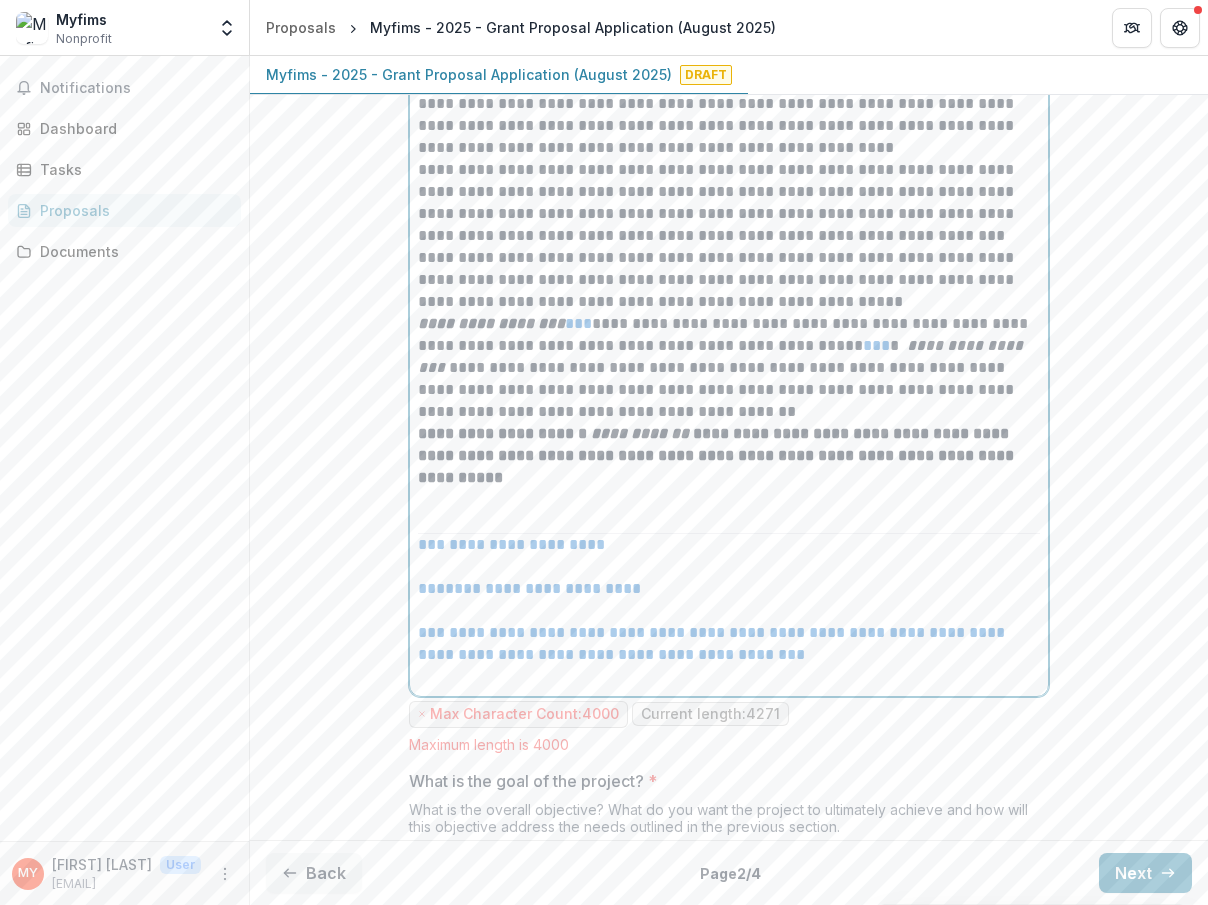 click on "**********" at bounding box center [718, 455] 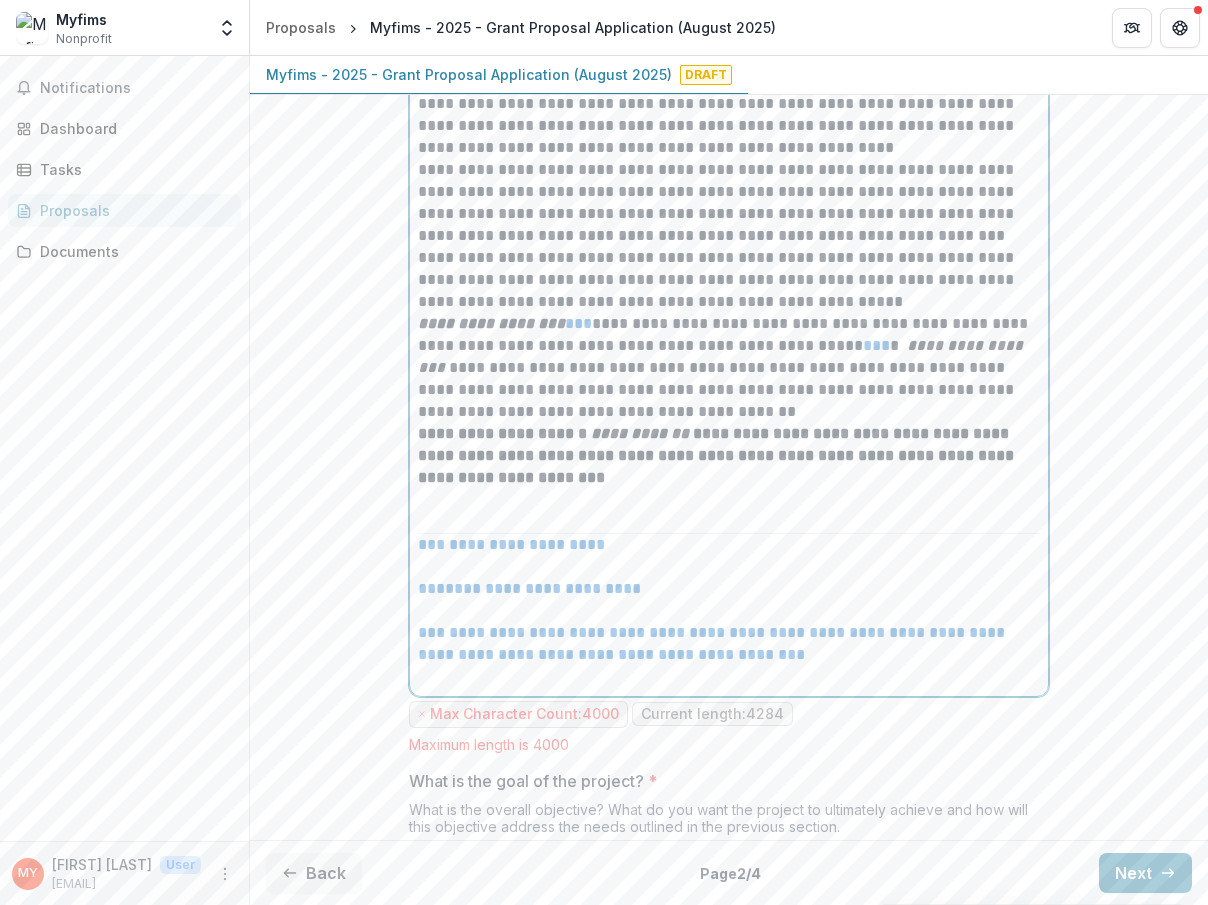 click on "**********" at bounding box center (729, 368) 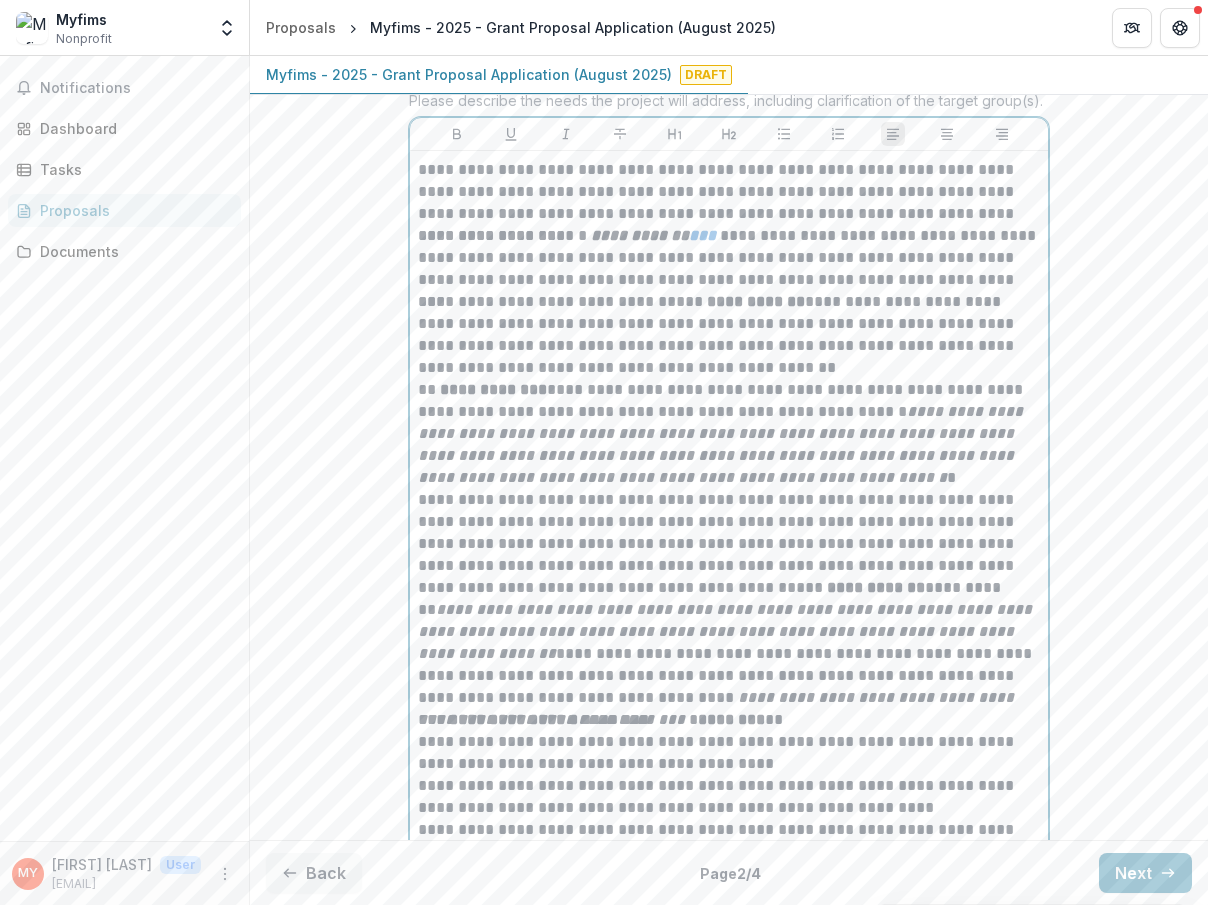 scroll, scrollTop: 334, scrollLeft: 0, axis: vertical 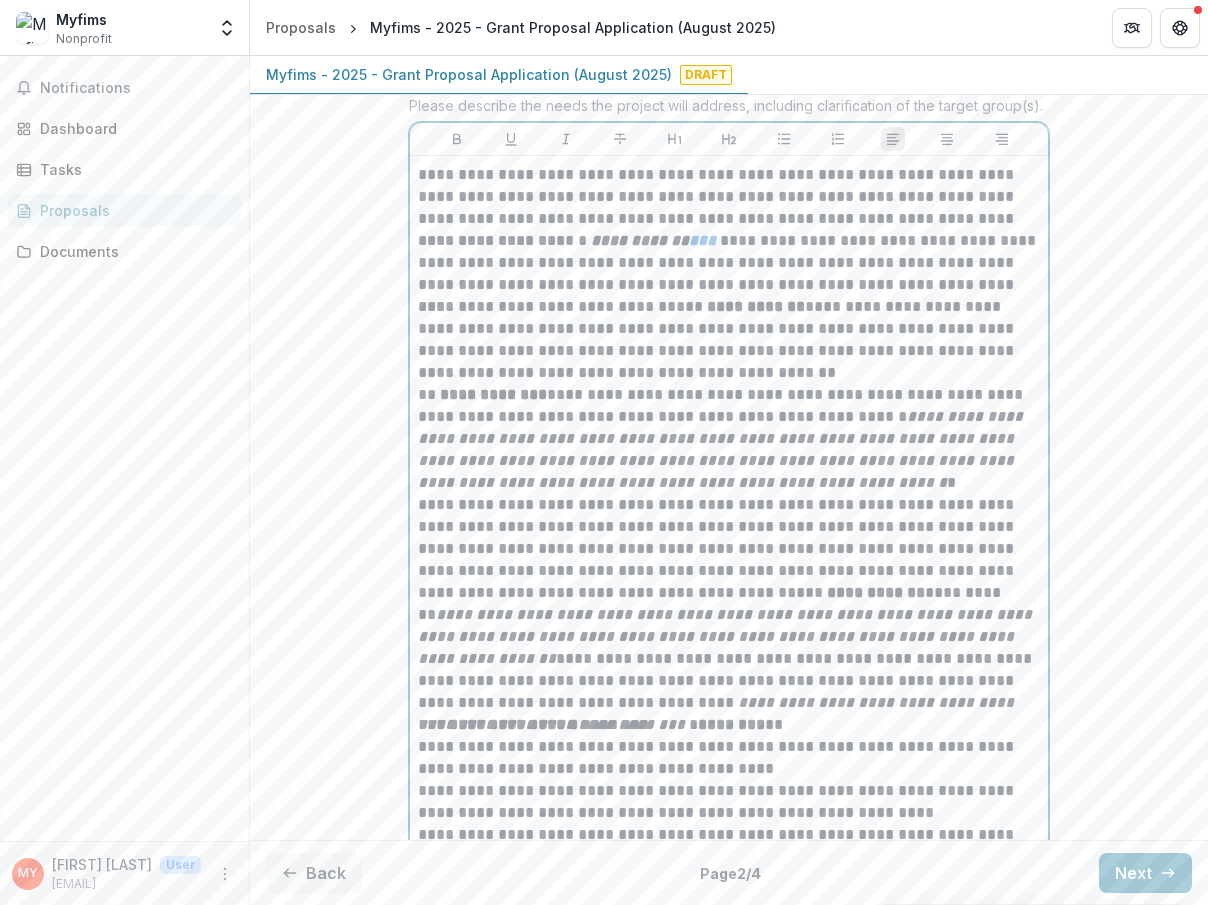 click on "**********" at bounding box center (729, 197) 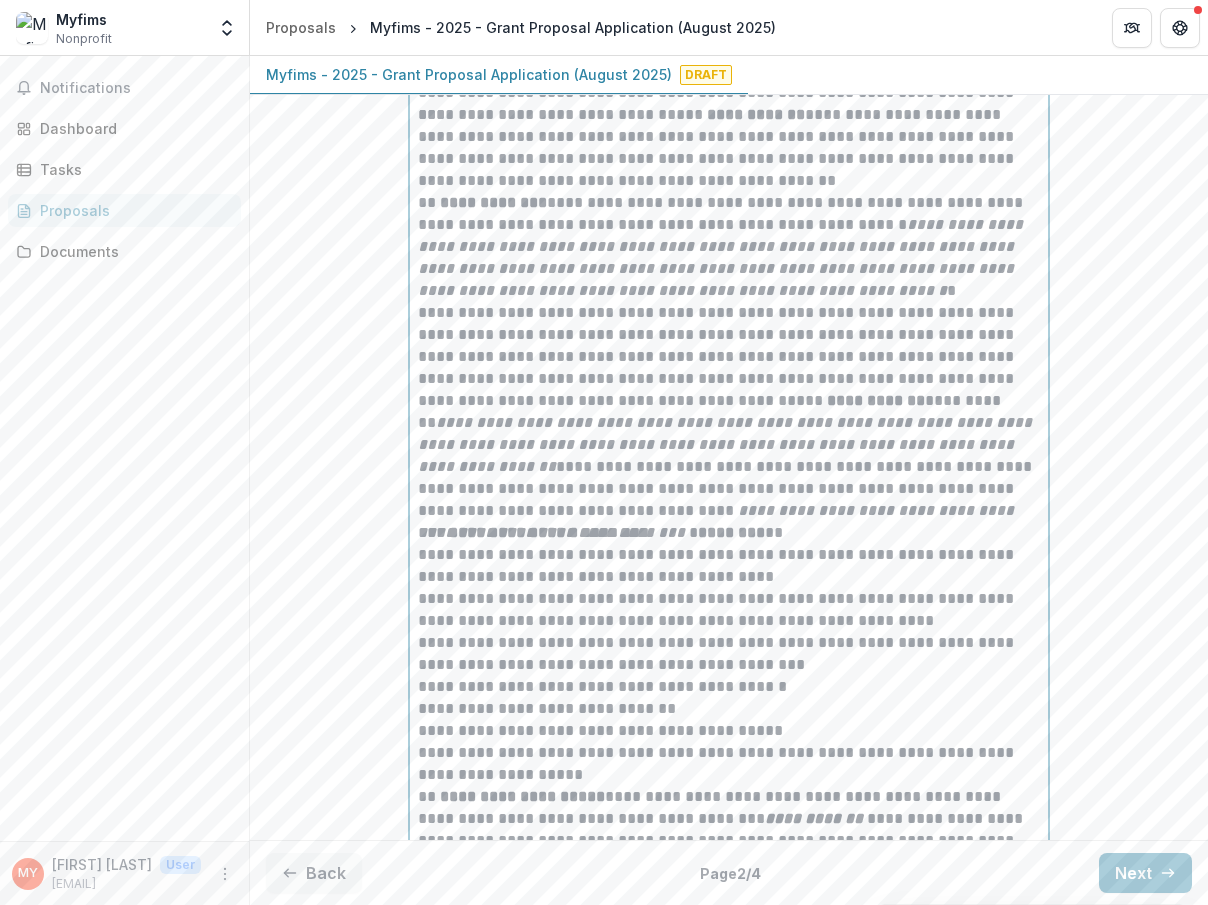 scroll, scrollTop: 528, scrollLeft: 0, axis: vertical 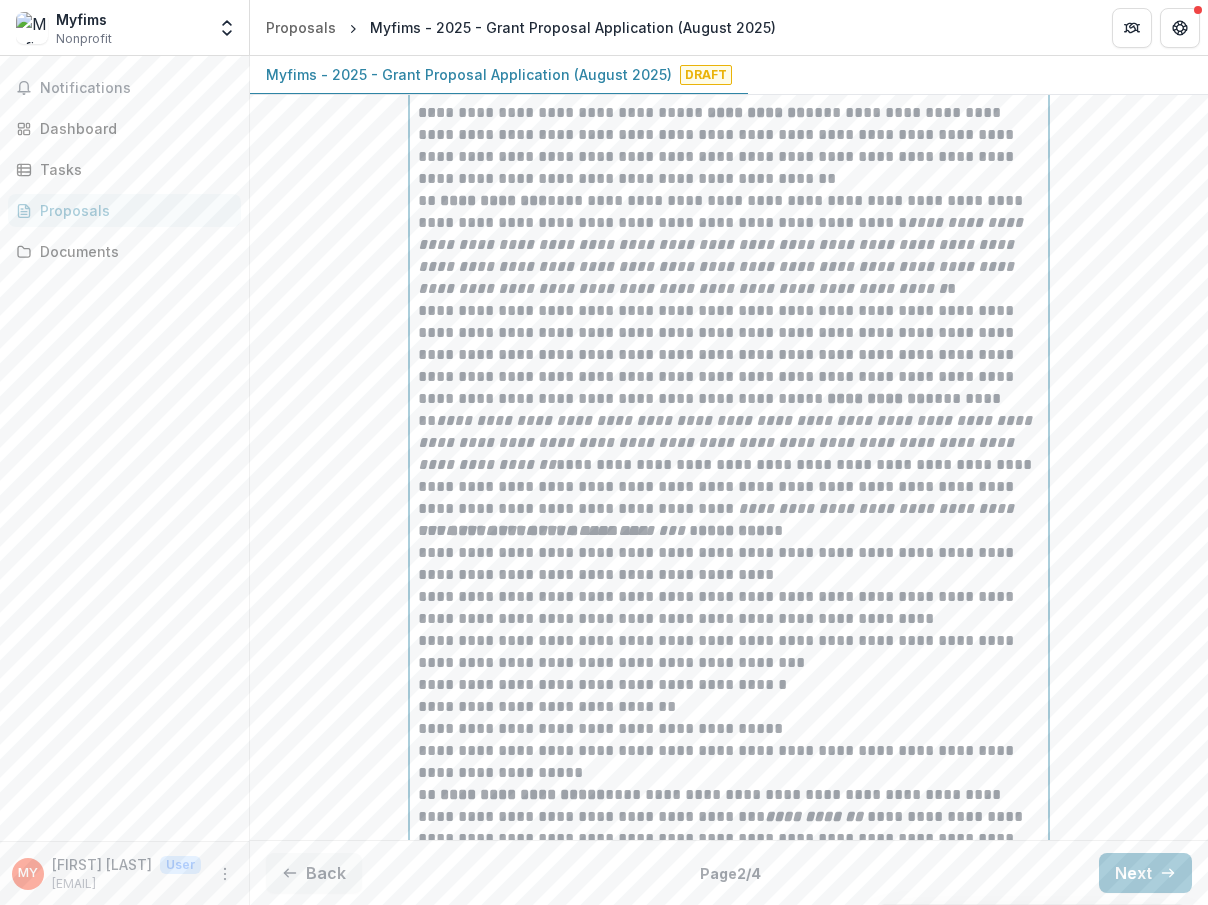 click on "**********" at bounding box center (729, 410) 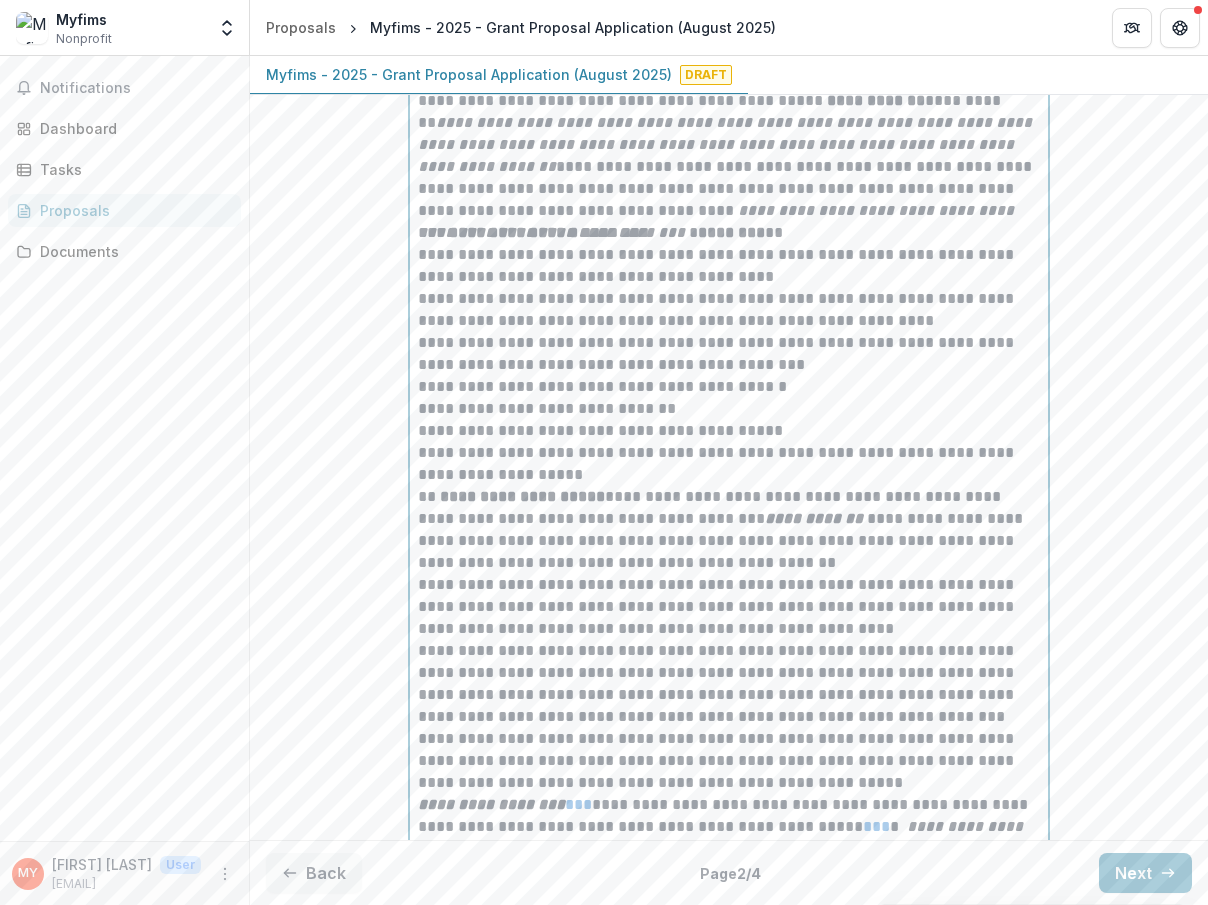 scroll, scrollTop: 829, scrollLeft: 0, axis: vertical 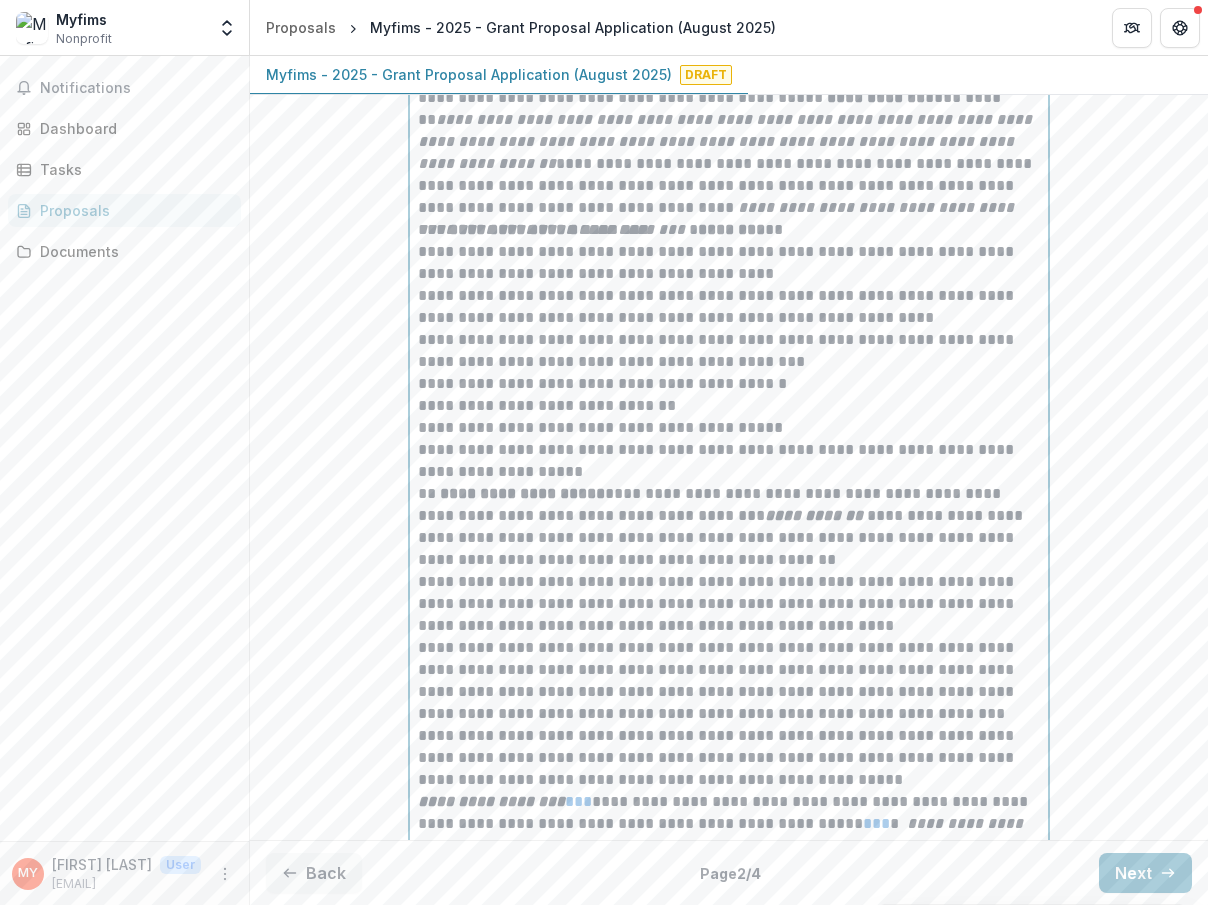 click on "**********" at bounding box center (729, 406) 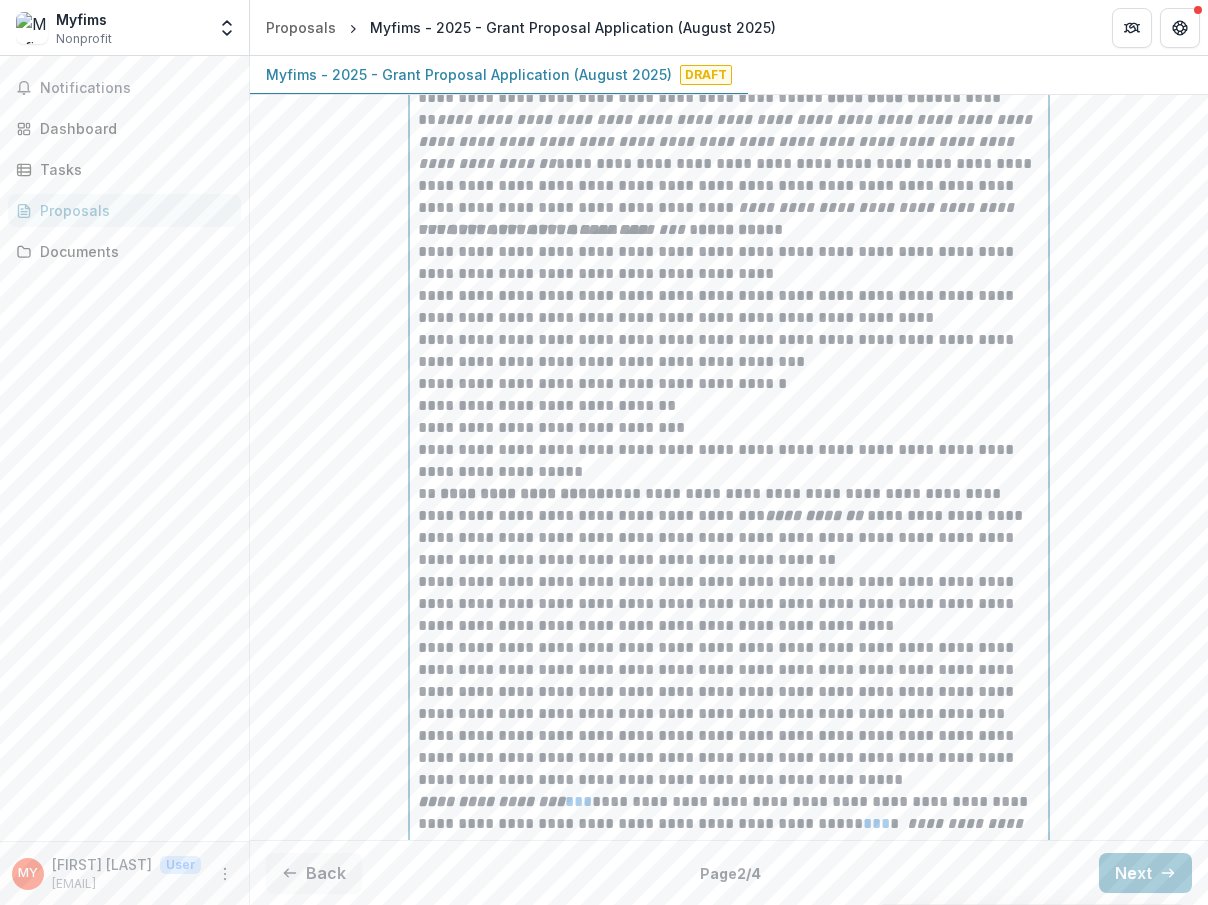 click on "**********" at bounding box center [729, 428] 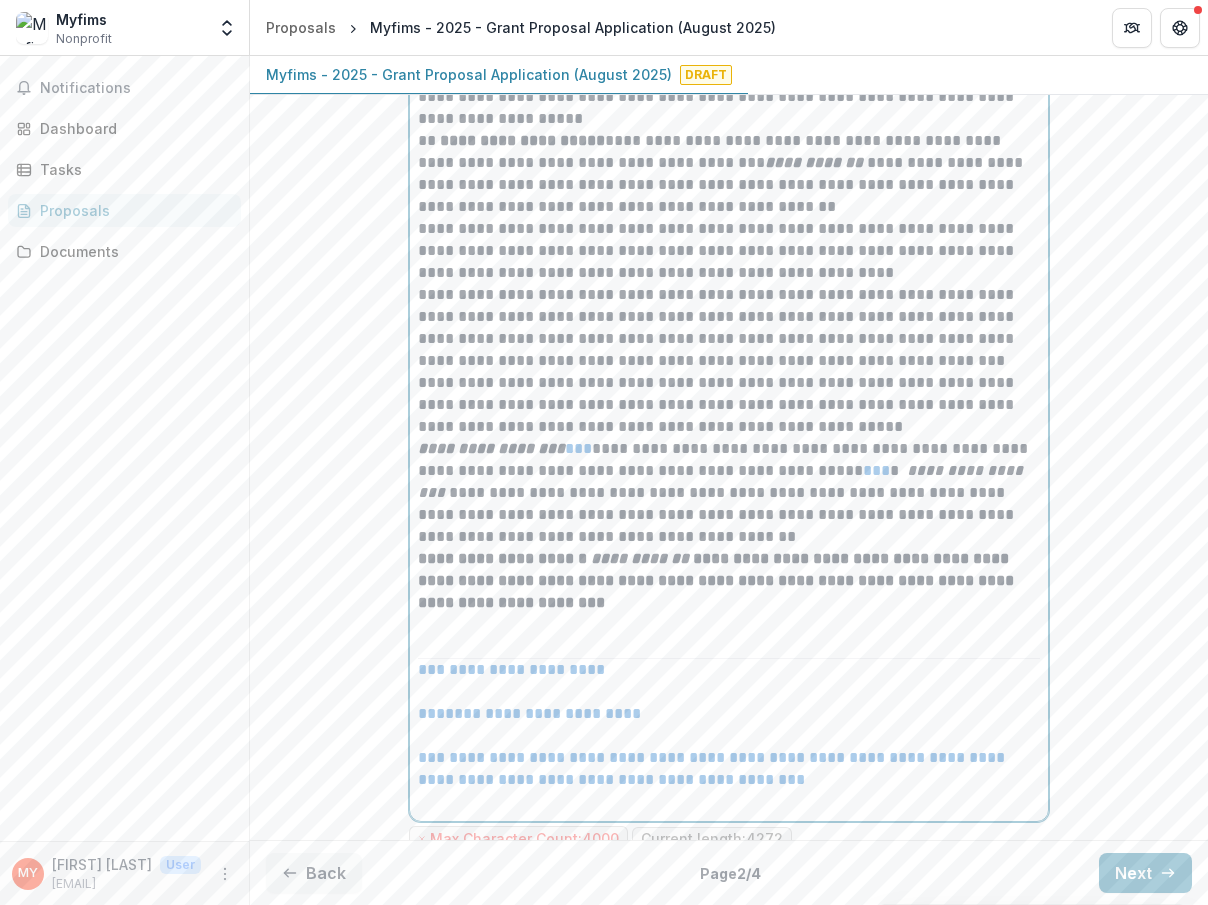 scroll, scrollTop: 1185, scrollLeft: 0, axis: vertical 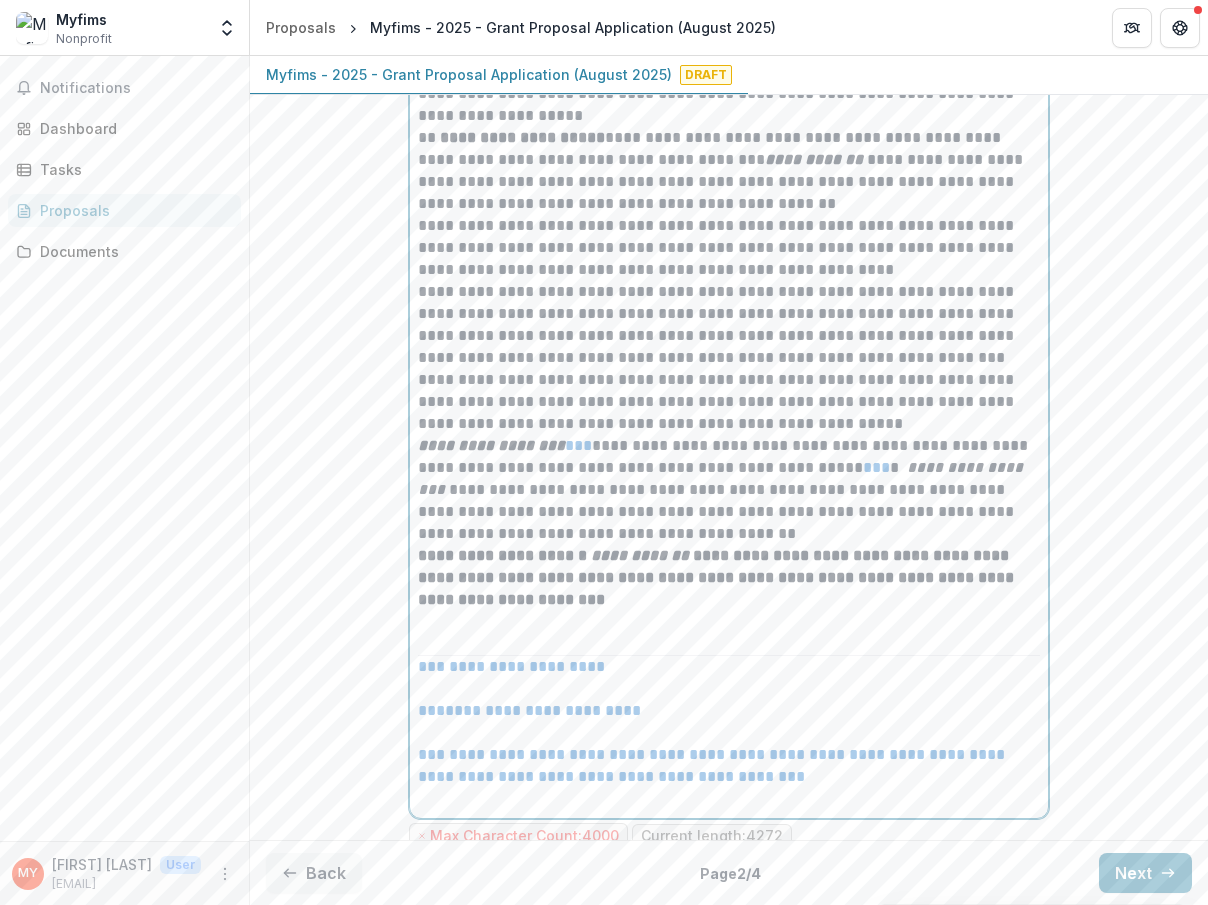 click on "**********" at bounding box center [729, 490] 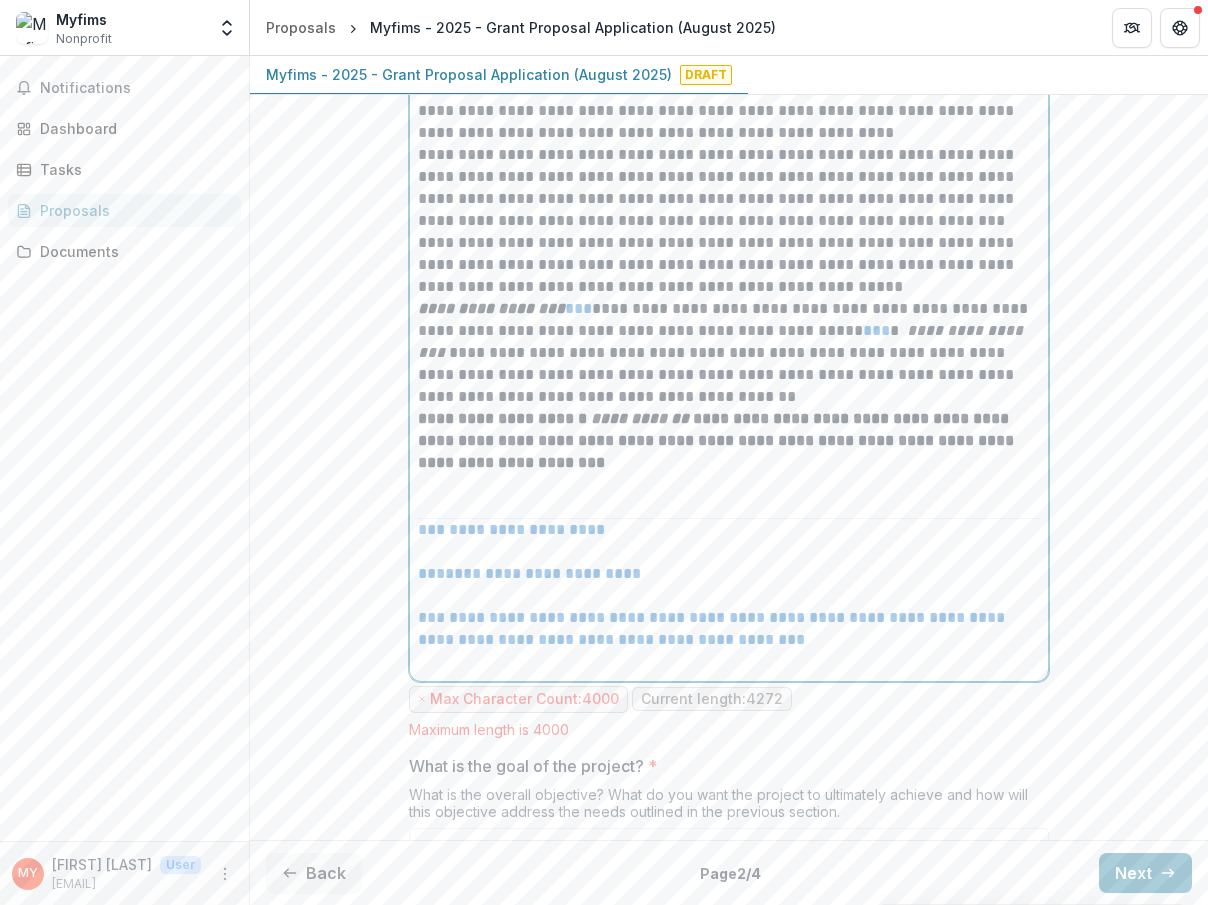 scroll, scrollTop: 1324, scrollLeft: 0, axis: vertical 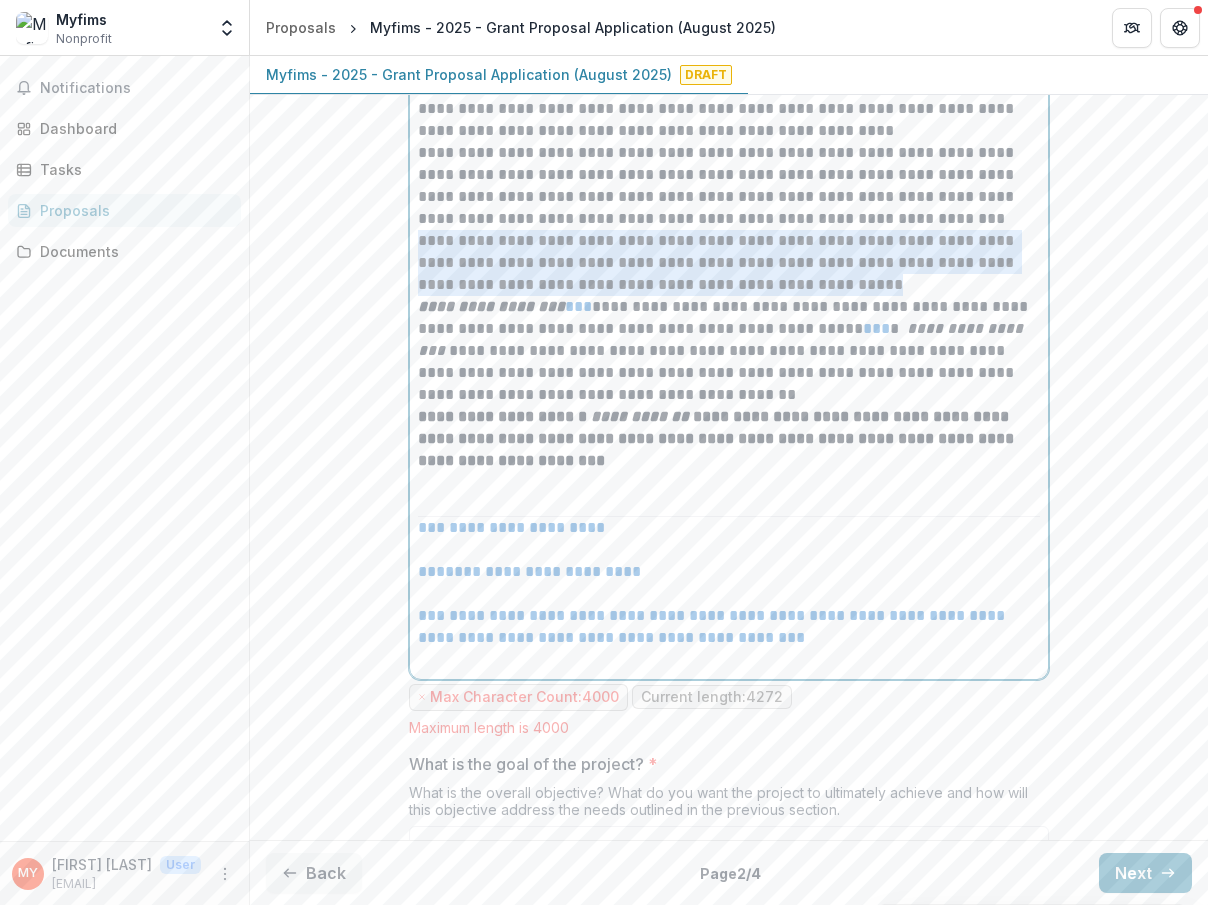 drag, startPoint x: 876, startPoint y: 314, endPoint x: 406, endPoint y: 268, distance: 472.2457 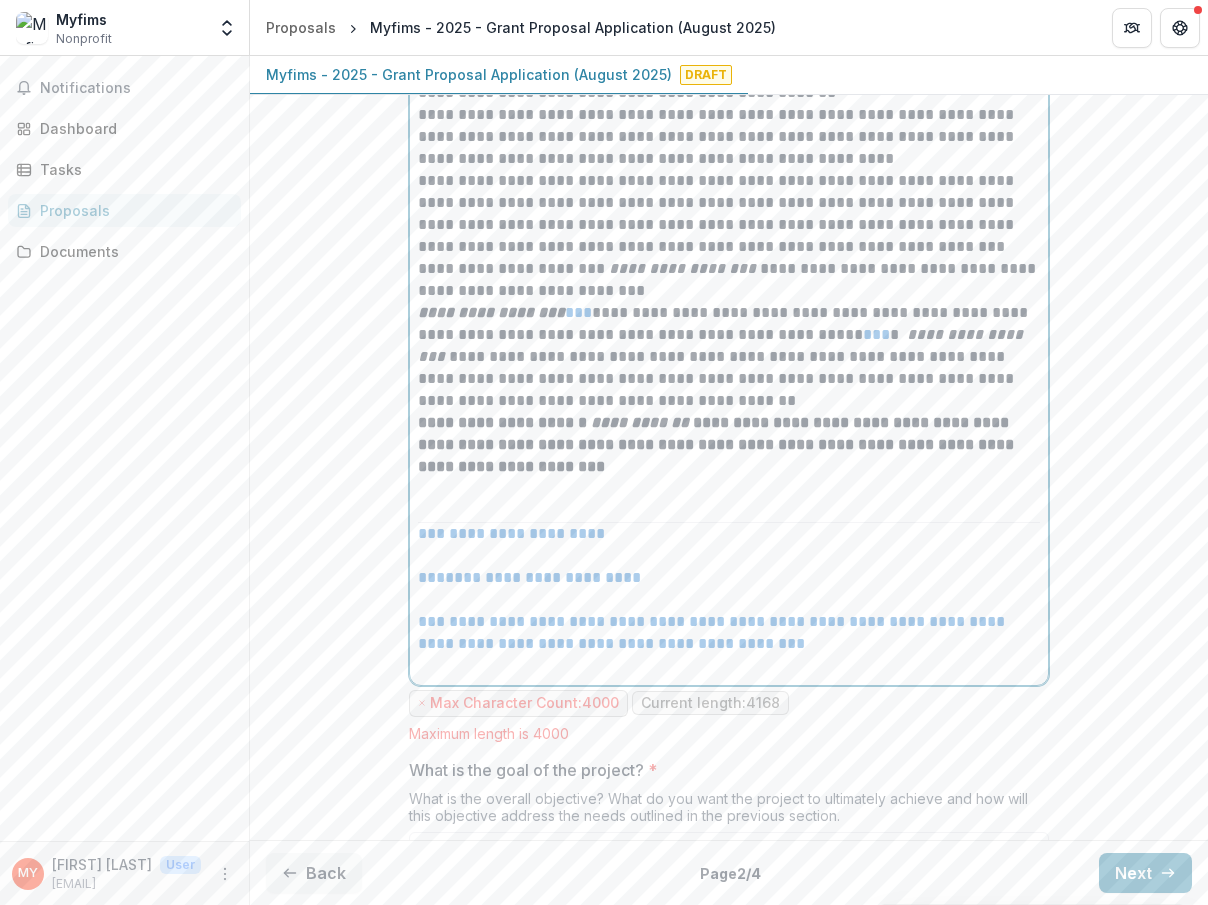 scroll, scrollTop: 1272, scrollLeft: 0, axis: vertical 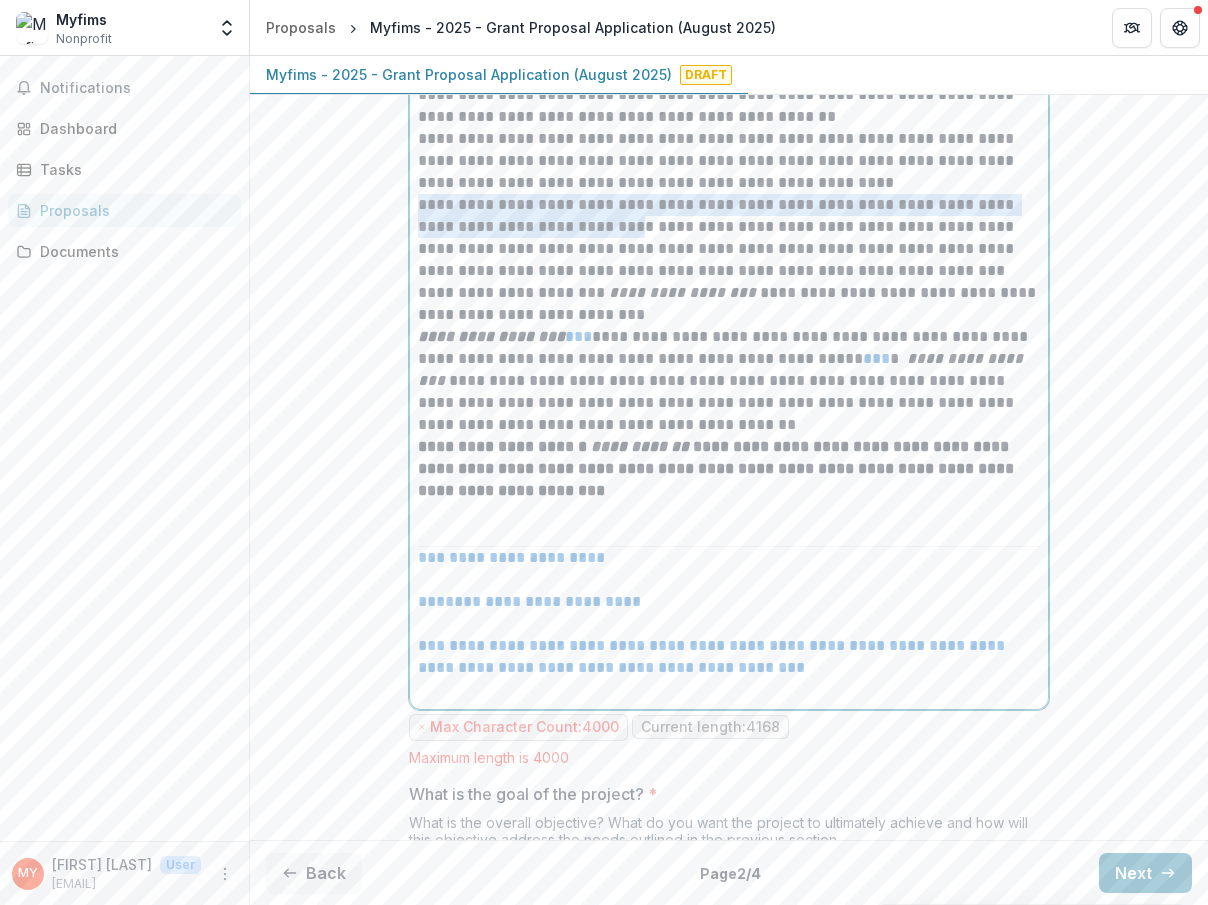 drag, startPoint x: 413, startPoint y: 234, endPoint x: 615, endPoint y: 256, distance: 203.19449 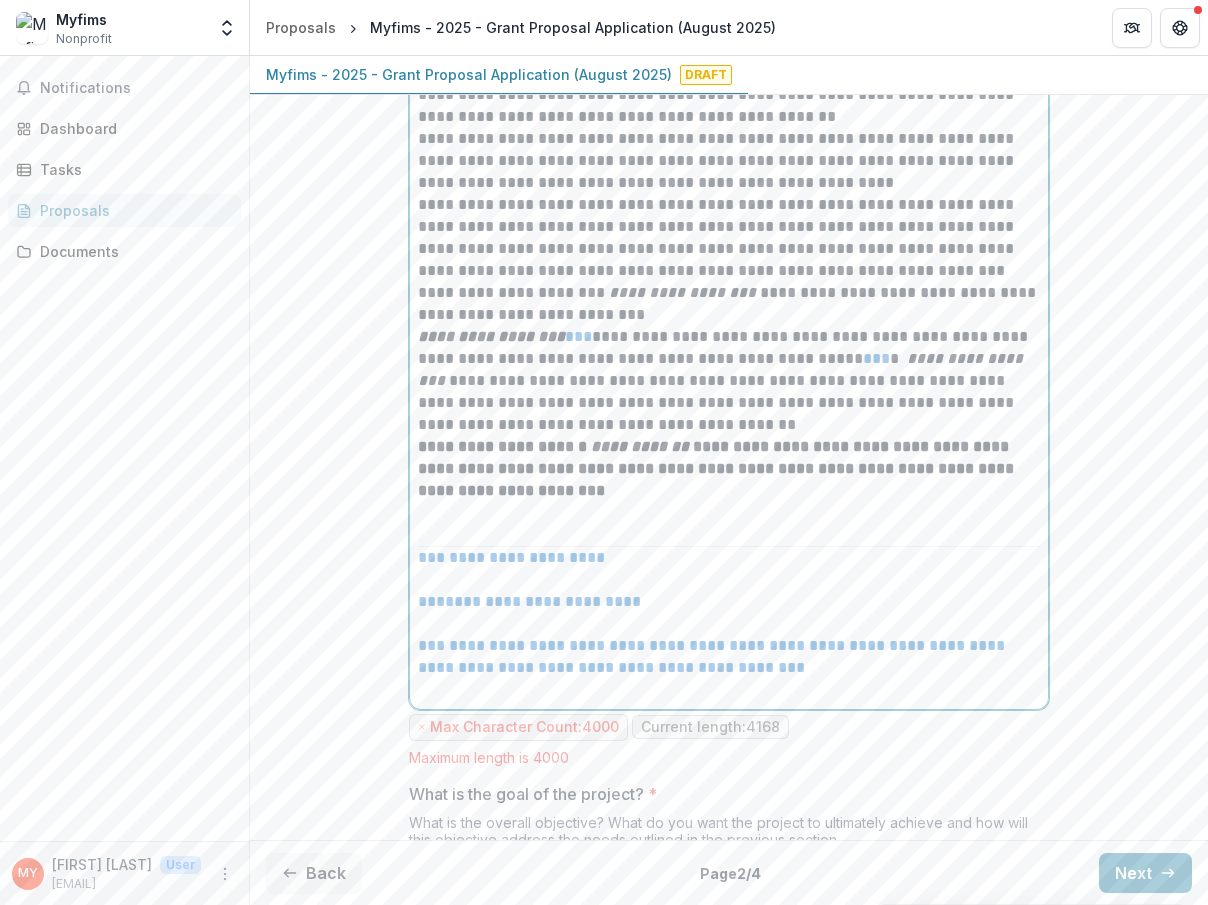 click on "**********" at bounding box center [729, 238] 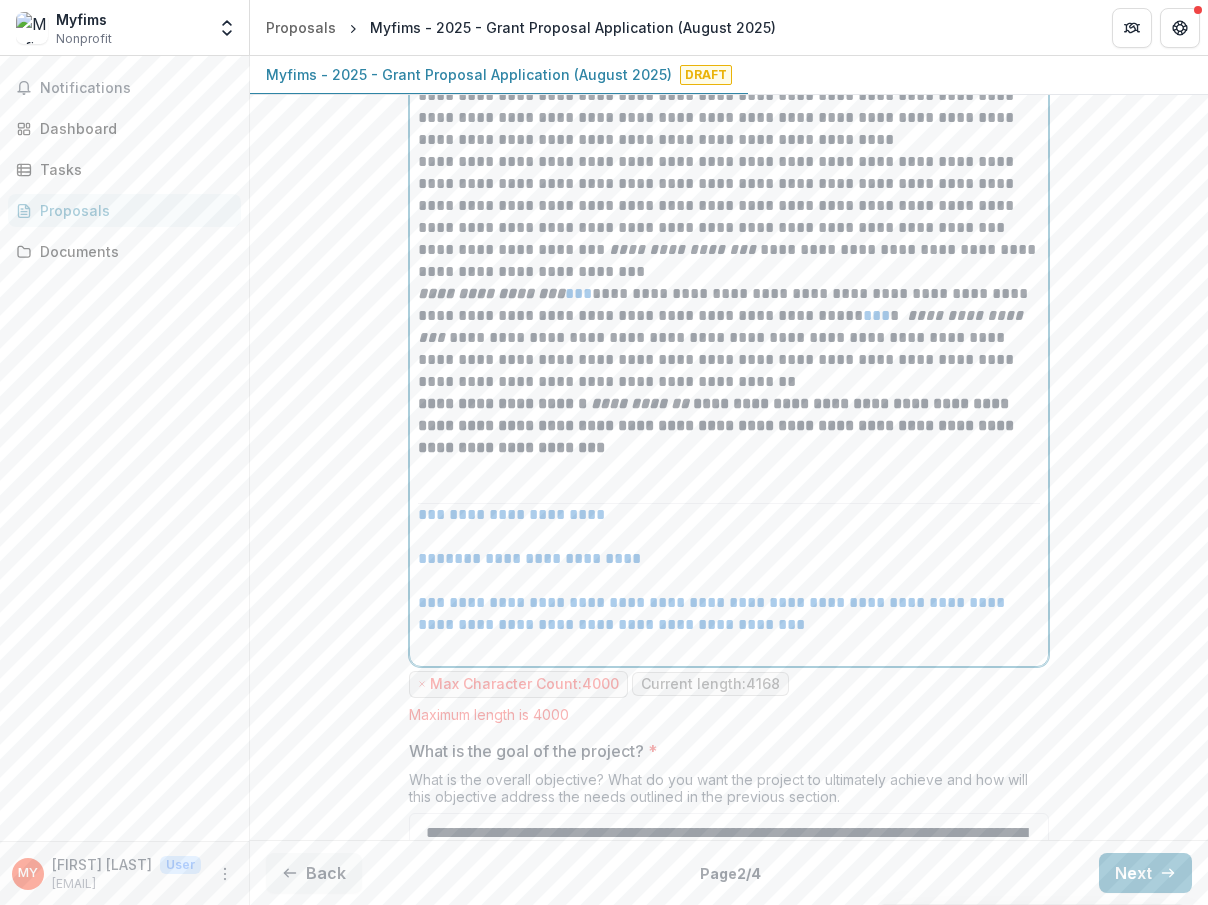 scroll, scrollTop: 1319, scrollLeft: 0, axis: vertical 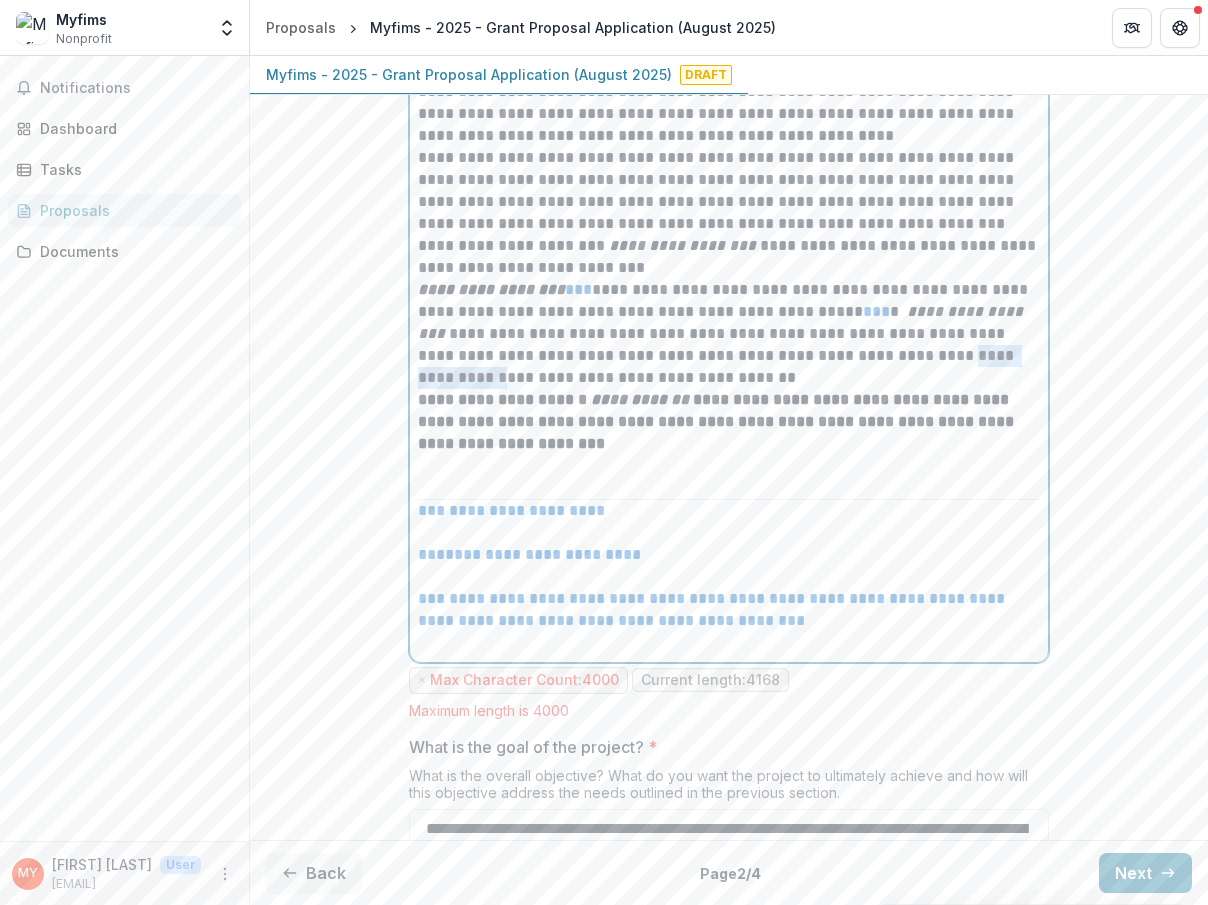 drag, startPoint x: 953, startPoint y: 385, endPoint x: 464, endPoint y: 402, distance: 489.2954 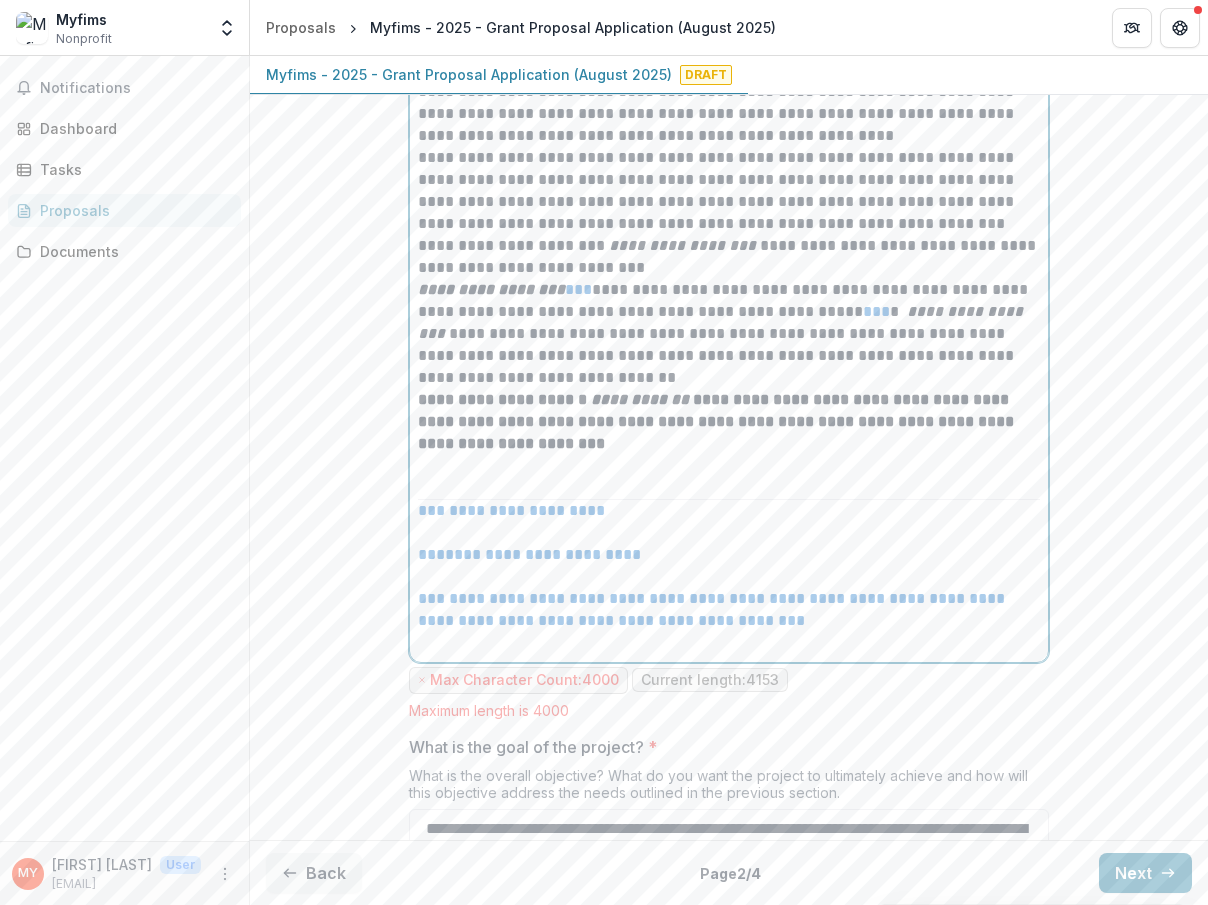 click on "**********" at bounding box center [729, 334] 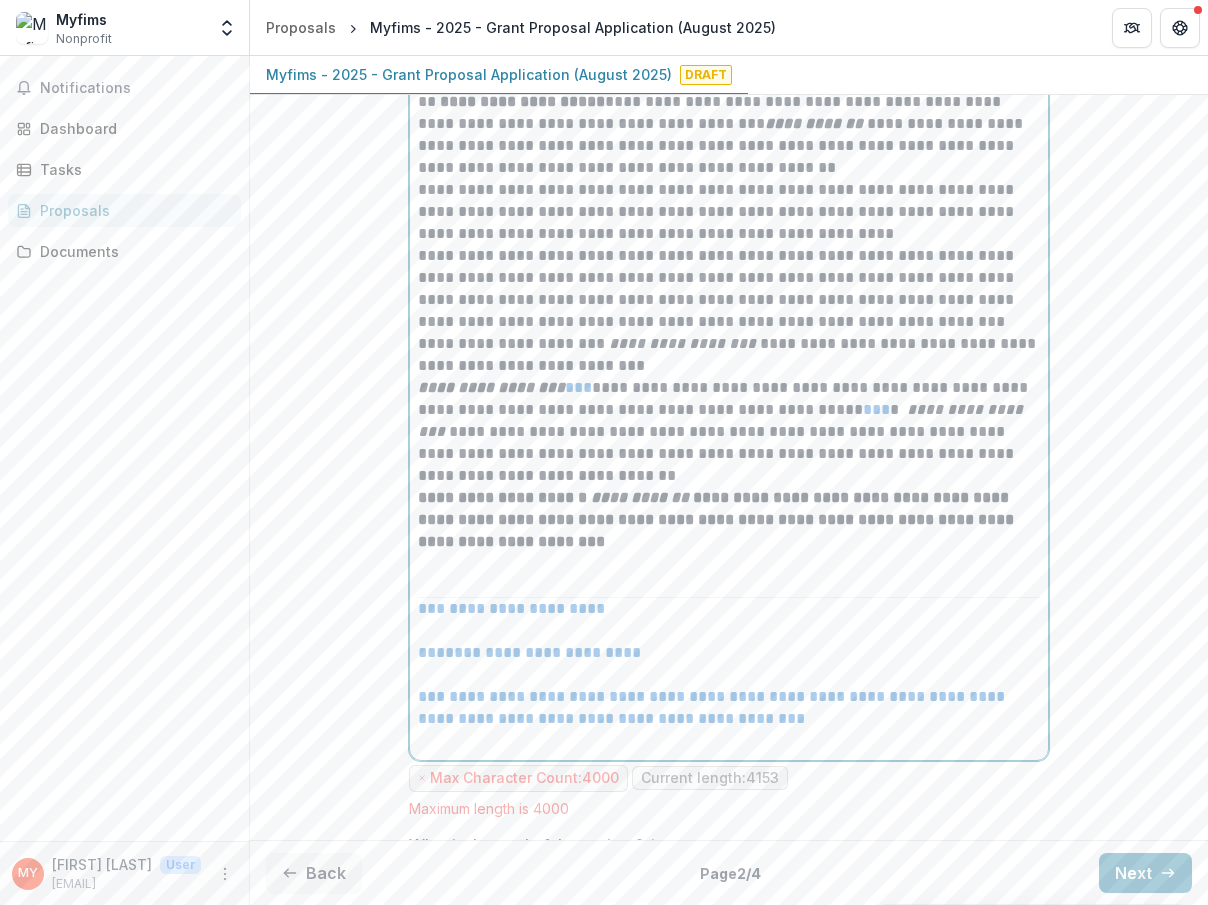 scroll, scrollTop: 1208, scrollLeft: 0, axis: vertical 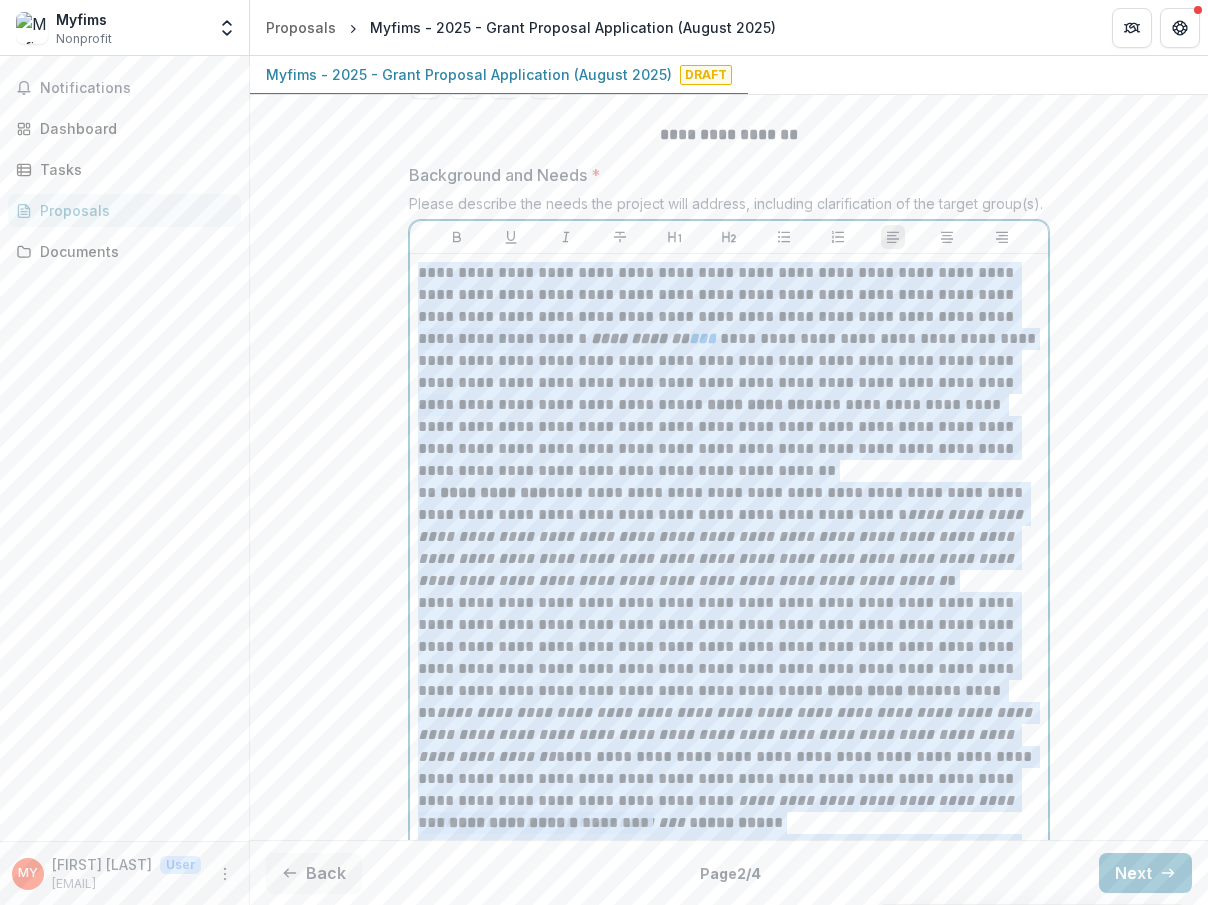 drag, startPoint x: 646, startPoint y: 589, endPoint x: 402, endPoint y: 303, distance: 375.9415 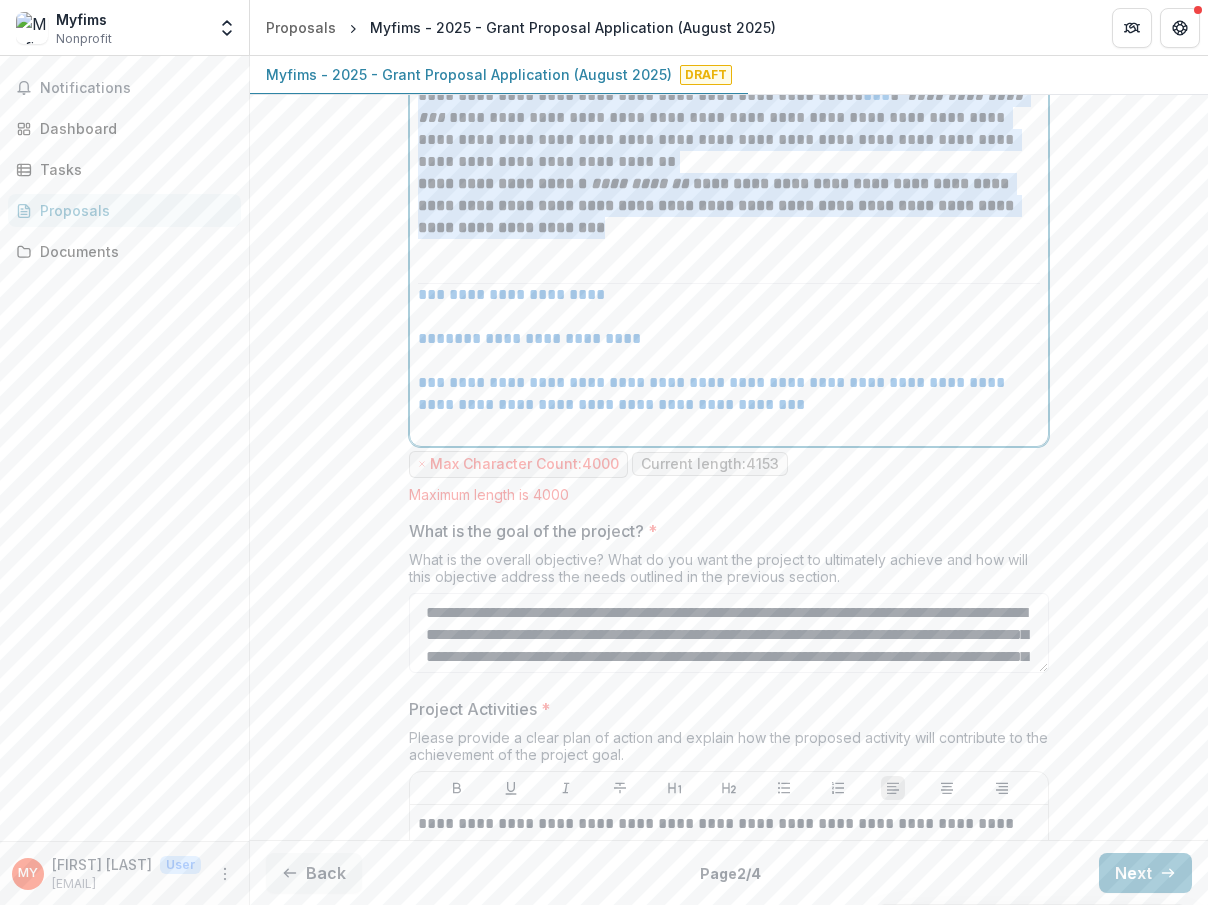 scroll, scrollTop: 1540, scrollLeft: 0, axis: vertical 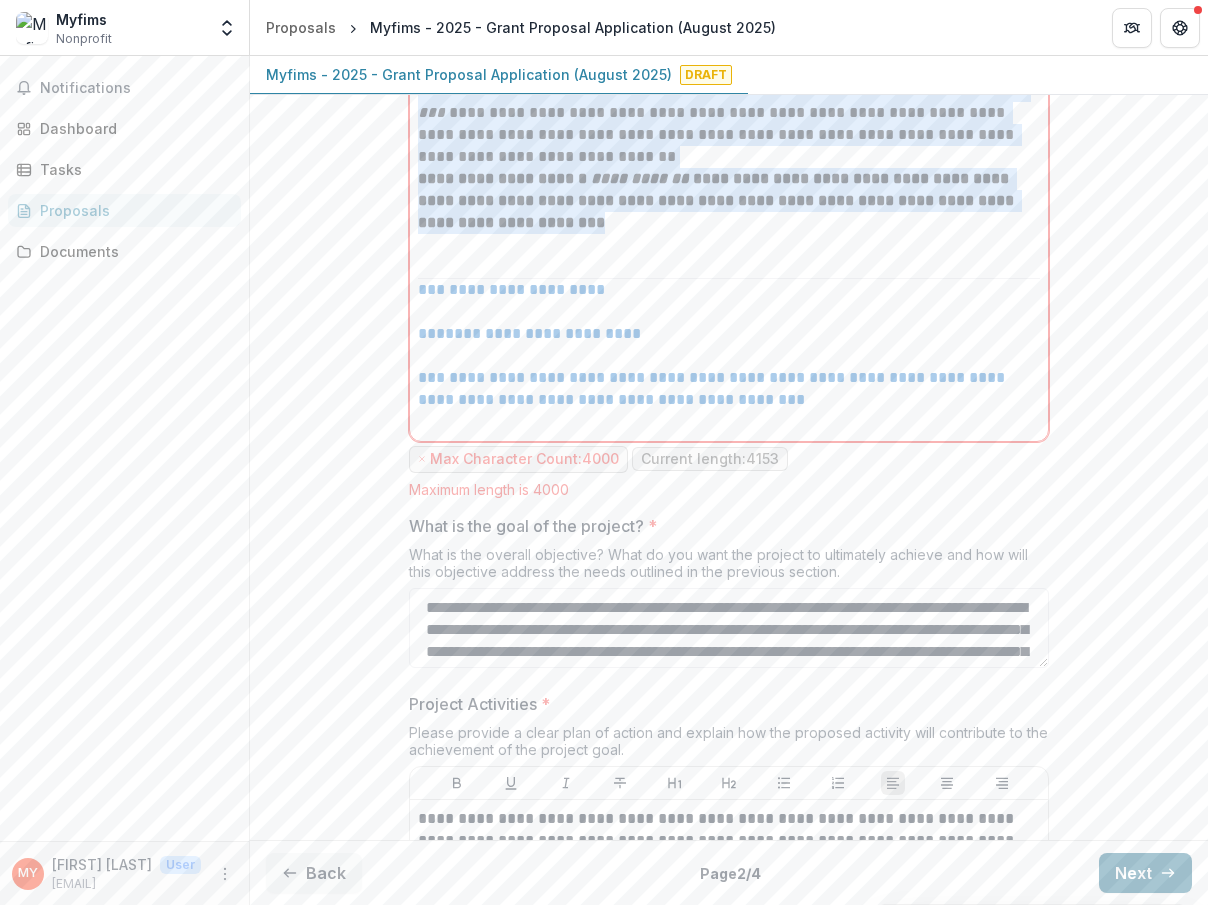 click on "Next" at bounding box center [1145, 873] 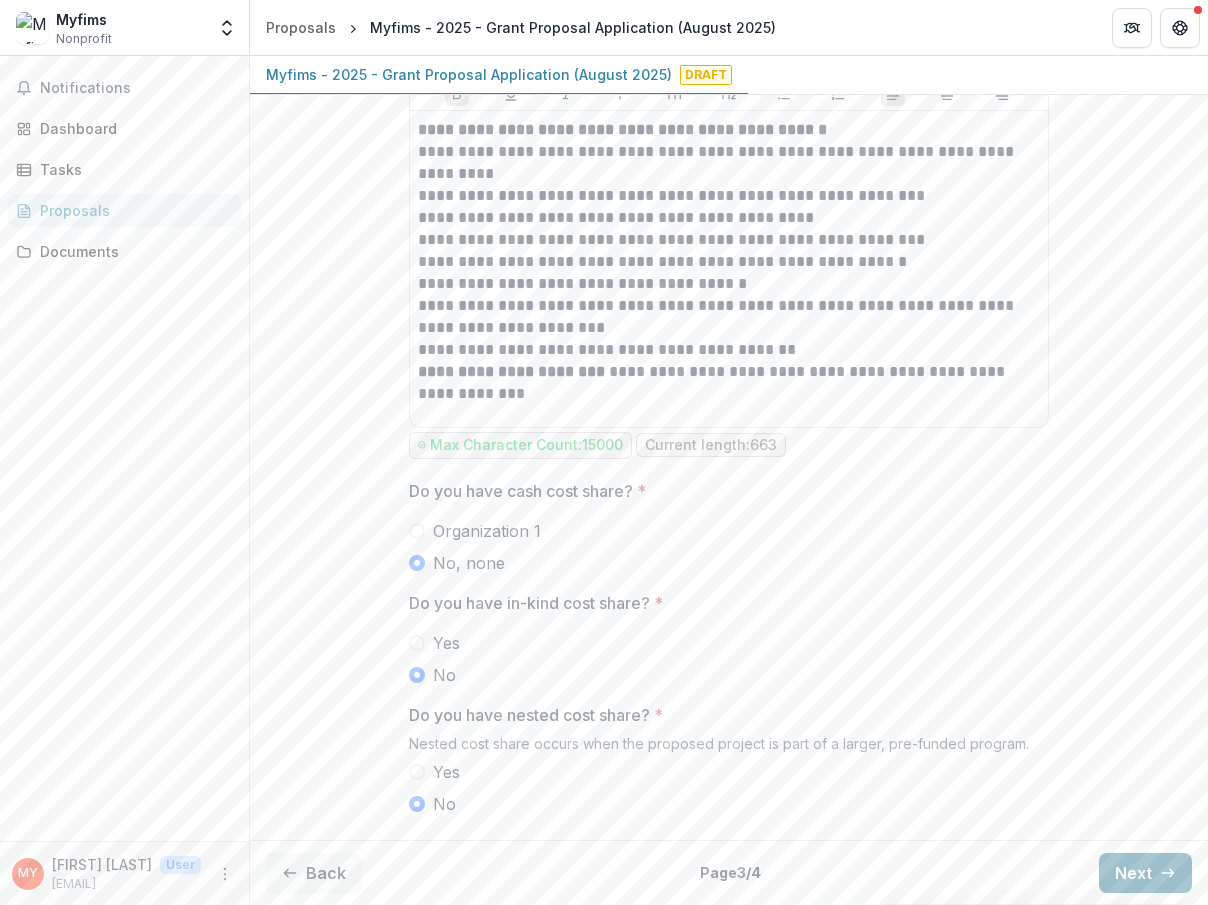 scroll, scrollTop: 0, scrollLeft: 0, axis: both 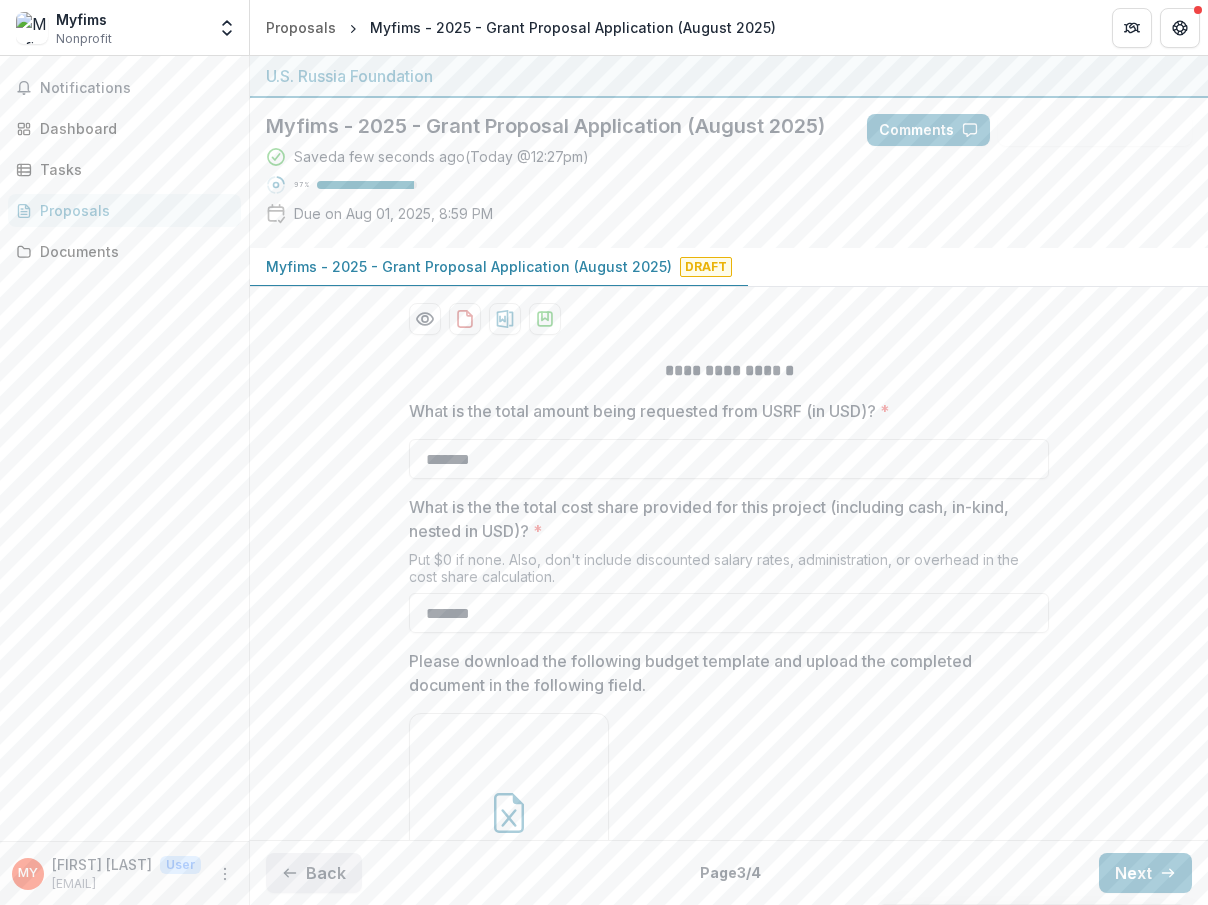click 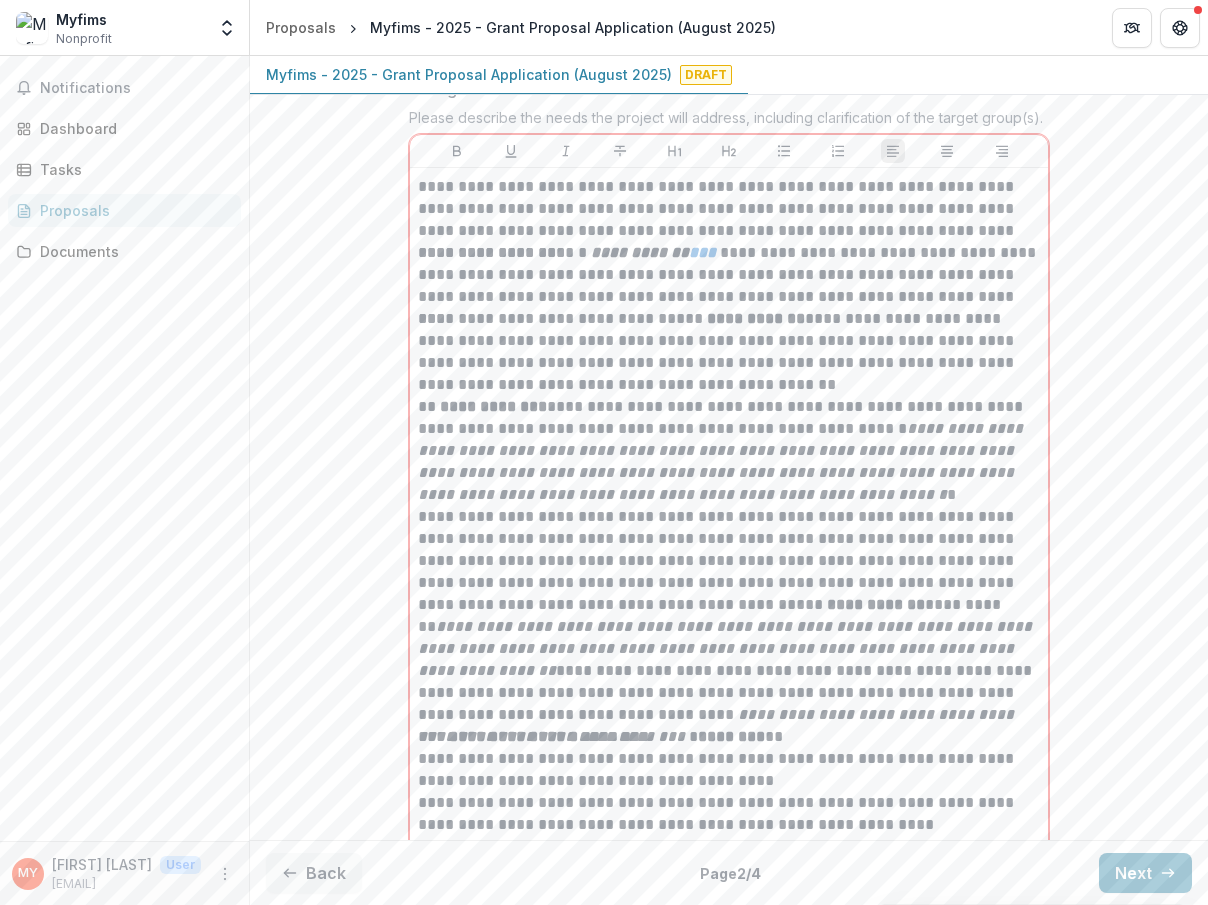 scroll, scrollTop: 333, scrollLeft: 0, axis: vertical 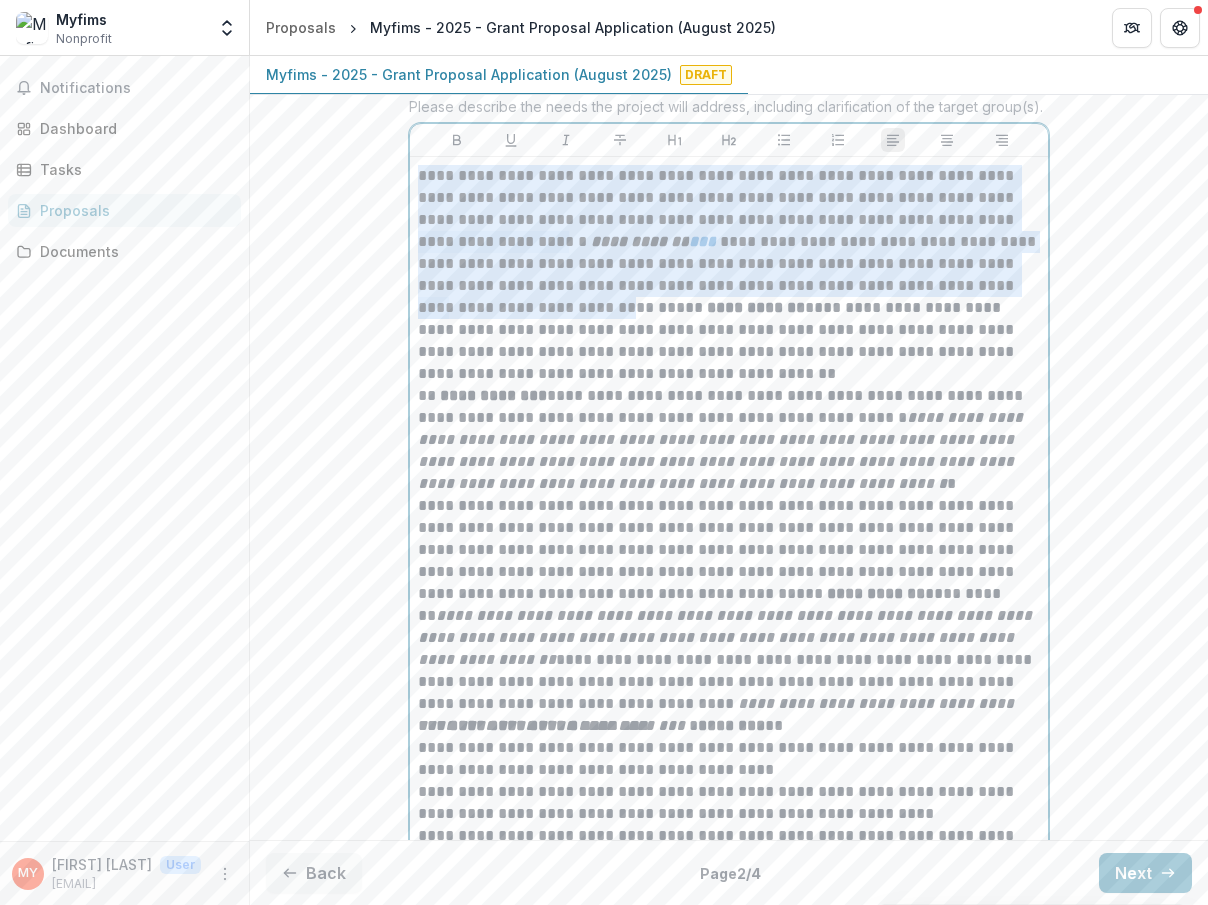 drag, startPoint x: 432, startPoint y: 334, endPoint x: 625, endPoint y: 341, distance: 193.1269 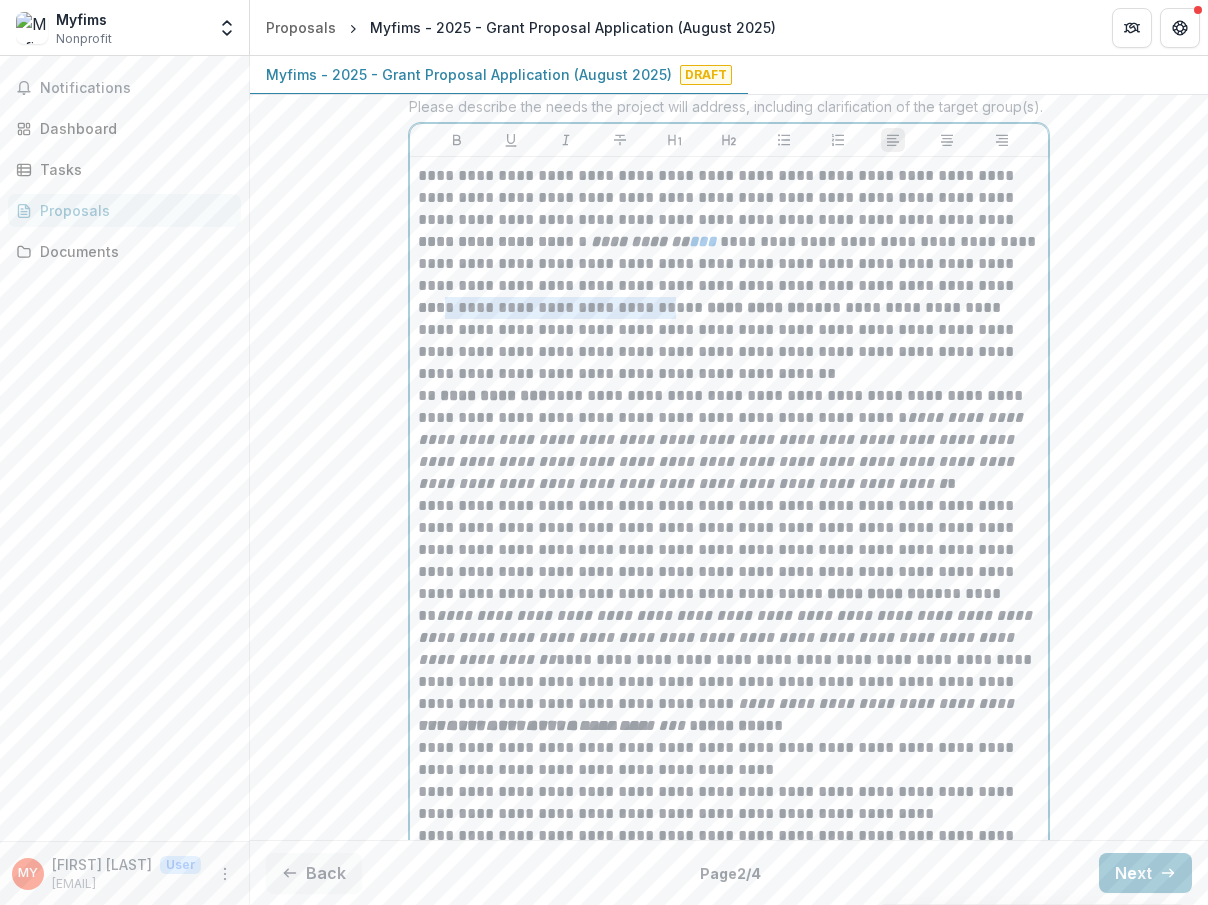 drag, startPoint x: 663, startPoint y: 338, endPoint x: 431, endPoint y: 333, distance: 232.05388 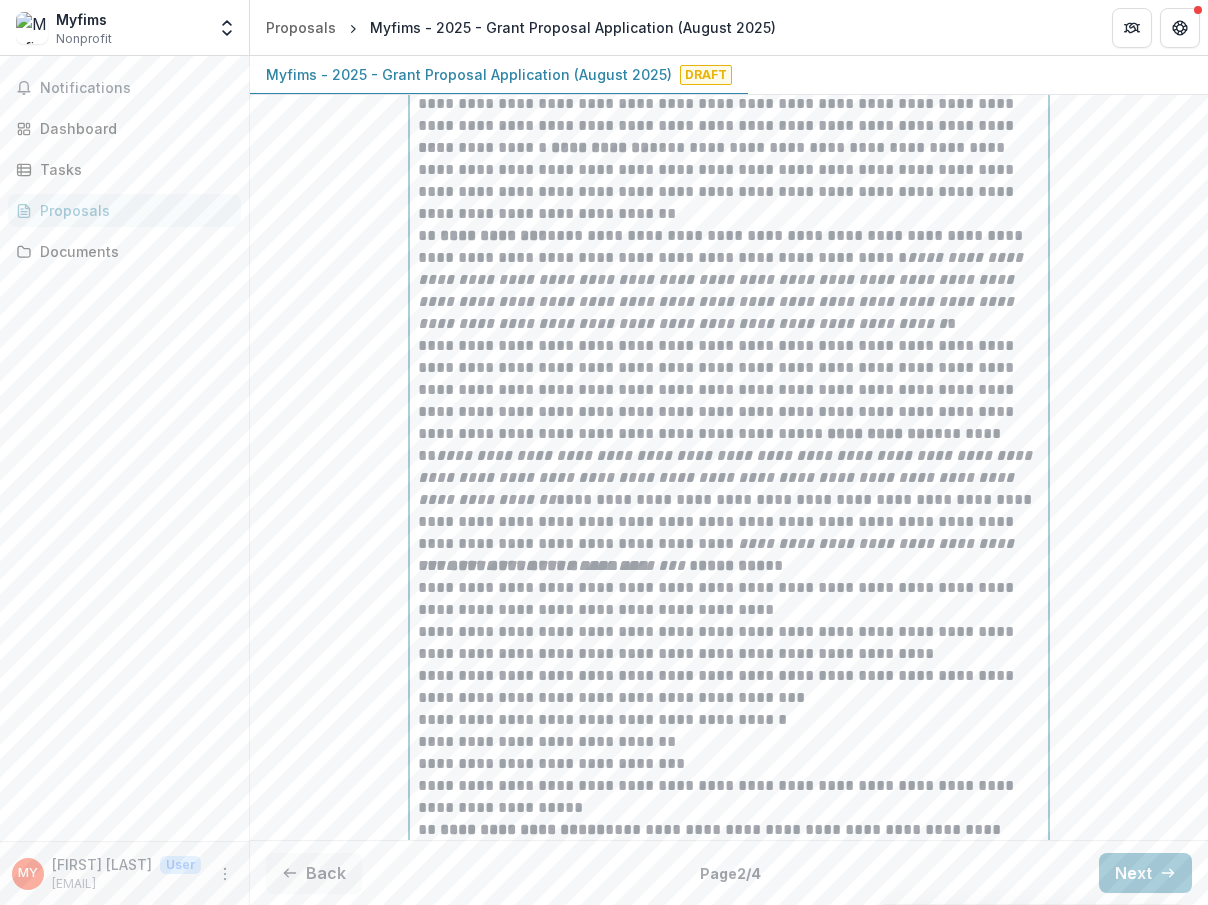 scroll, scrollTop: 500, scrollLeft: 0, axis: vertical 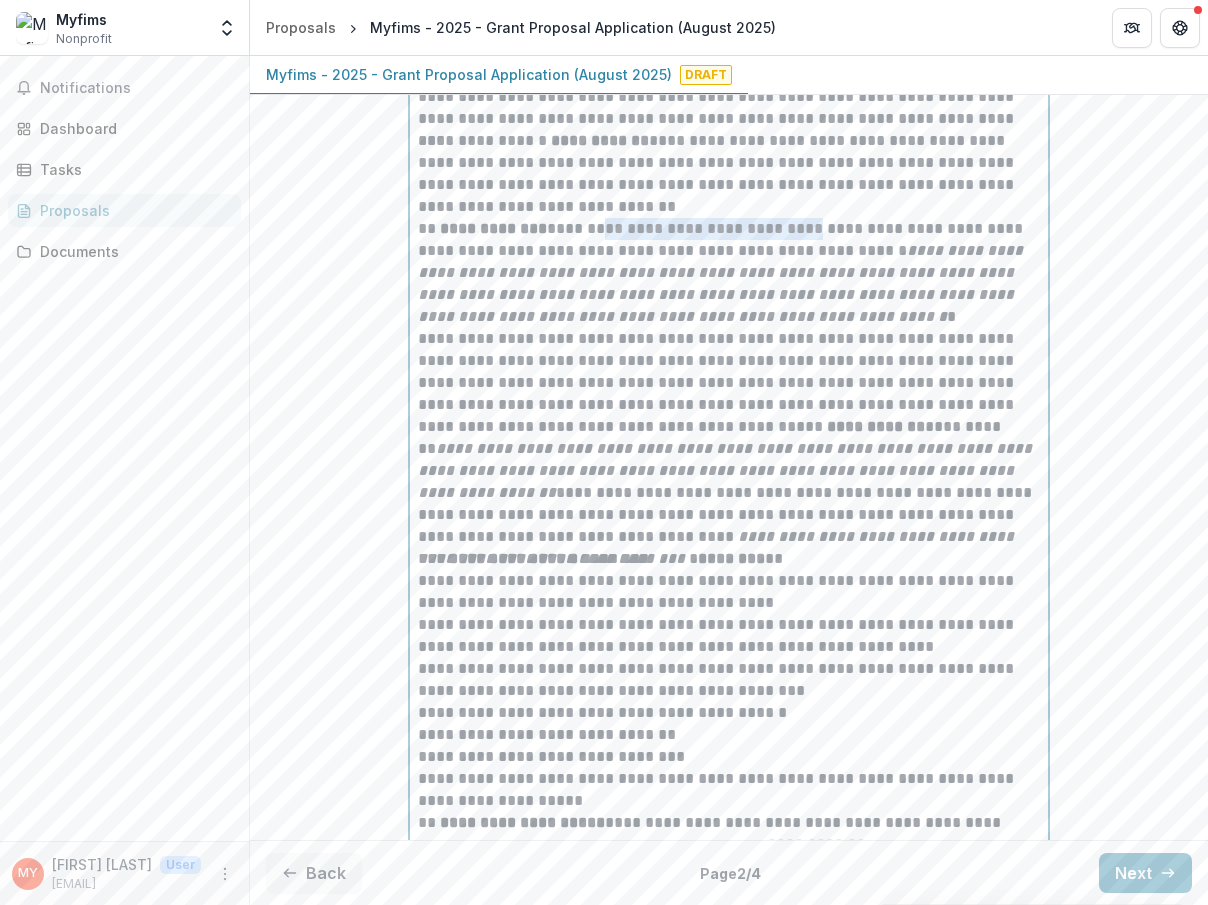 drag, startPoint x: 597, startPoint y: 253, endPoint x: 810, endPoint y: 259, distance: 213.08449 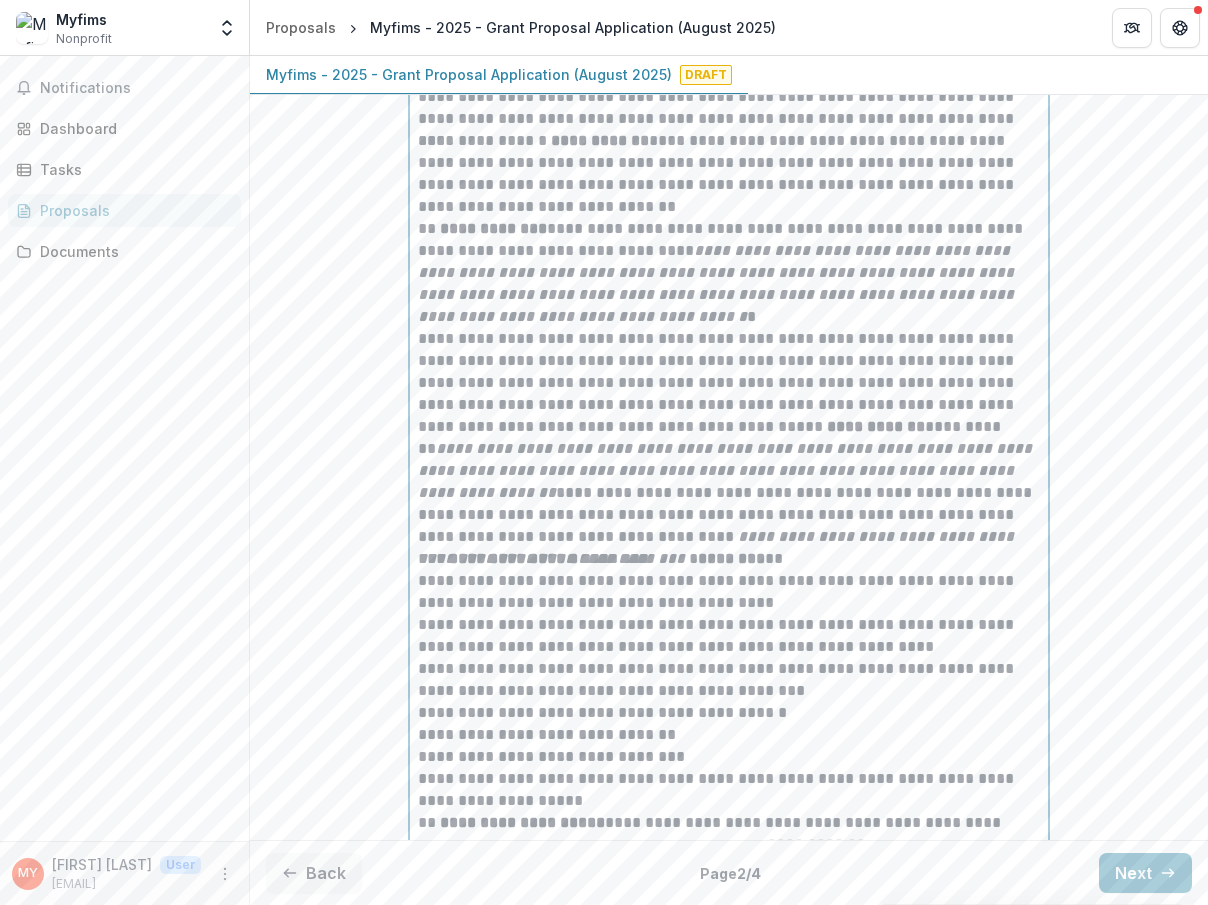 click on "**********" at bounding box center [729, 273] 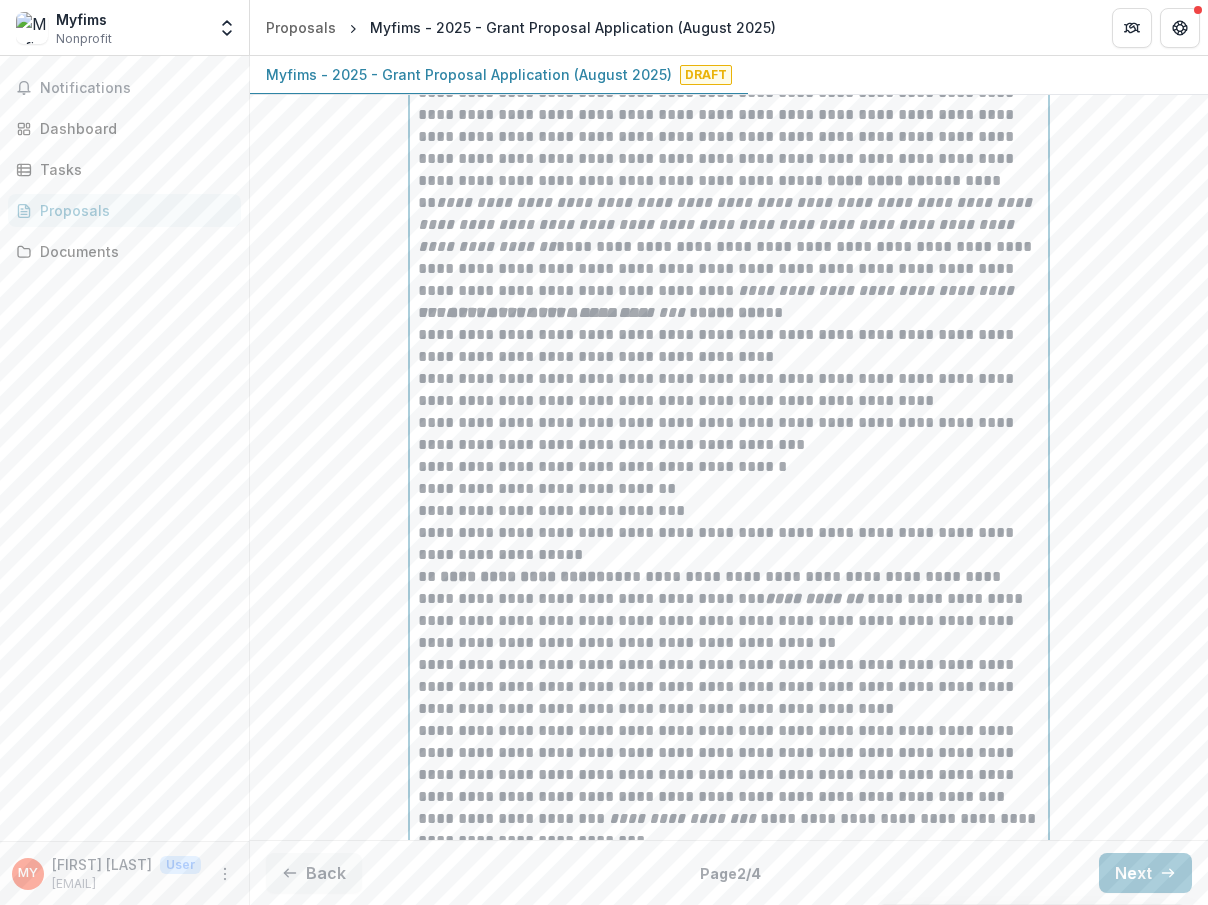 scroll, scrollTop: 750, scrollLeft: 0, axis: vertical 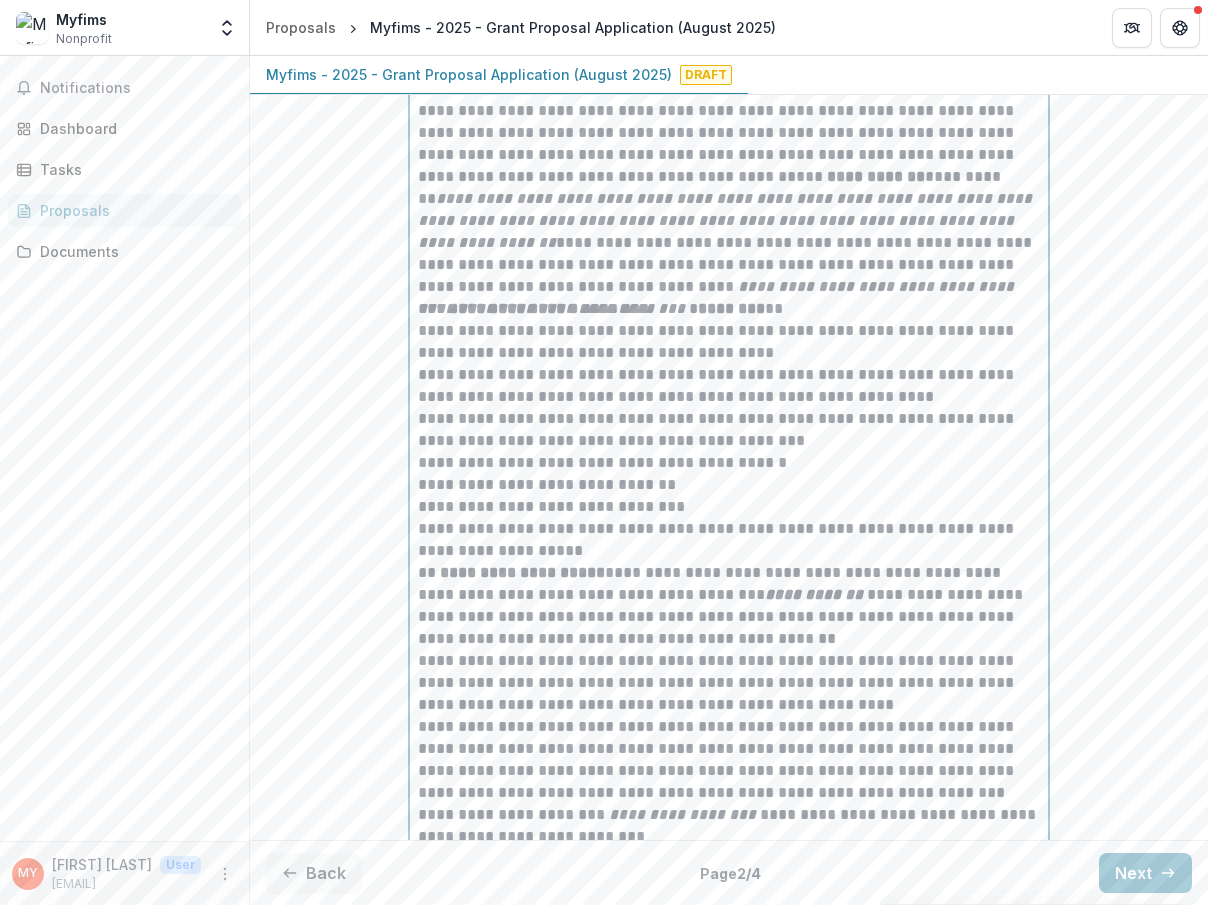 click on "**********" at bounding box center (729, 188) 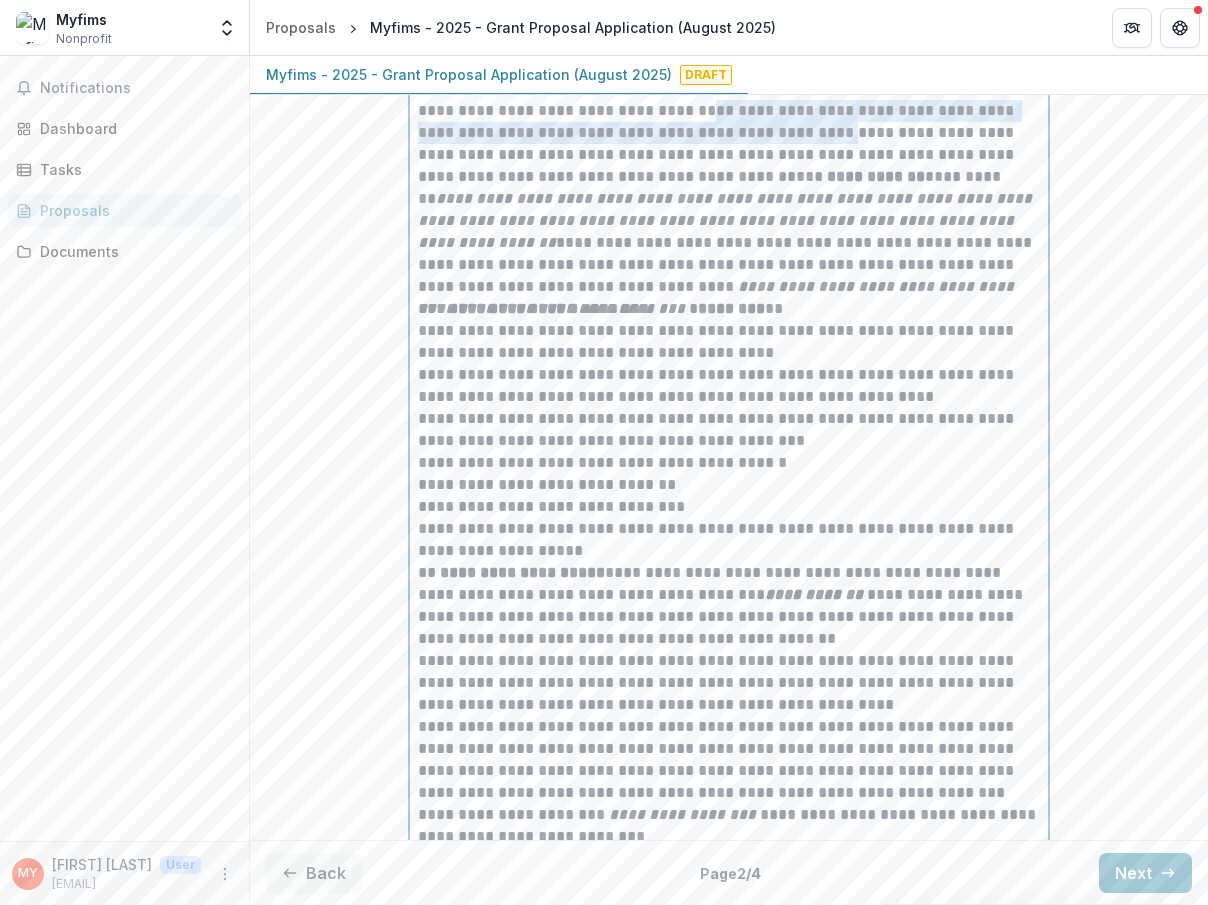 drag, startPoint x: 688, startPoint y: 136, endPoint x: 756, endPoint y: 161, distance: 72.44998 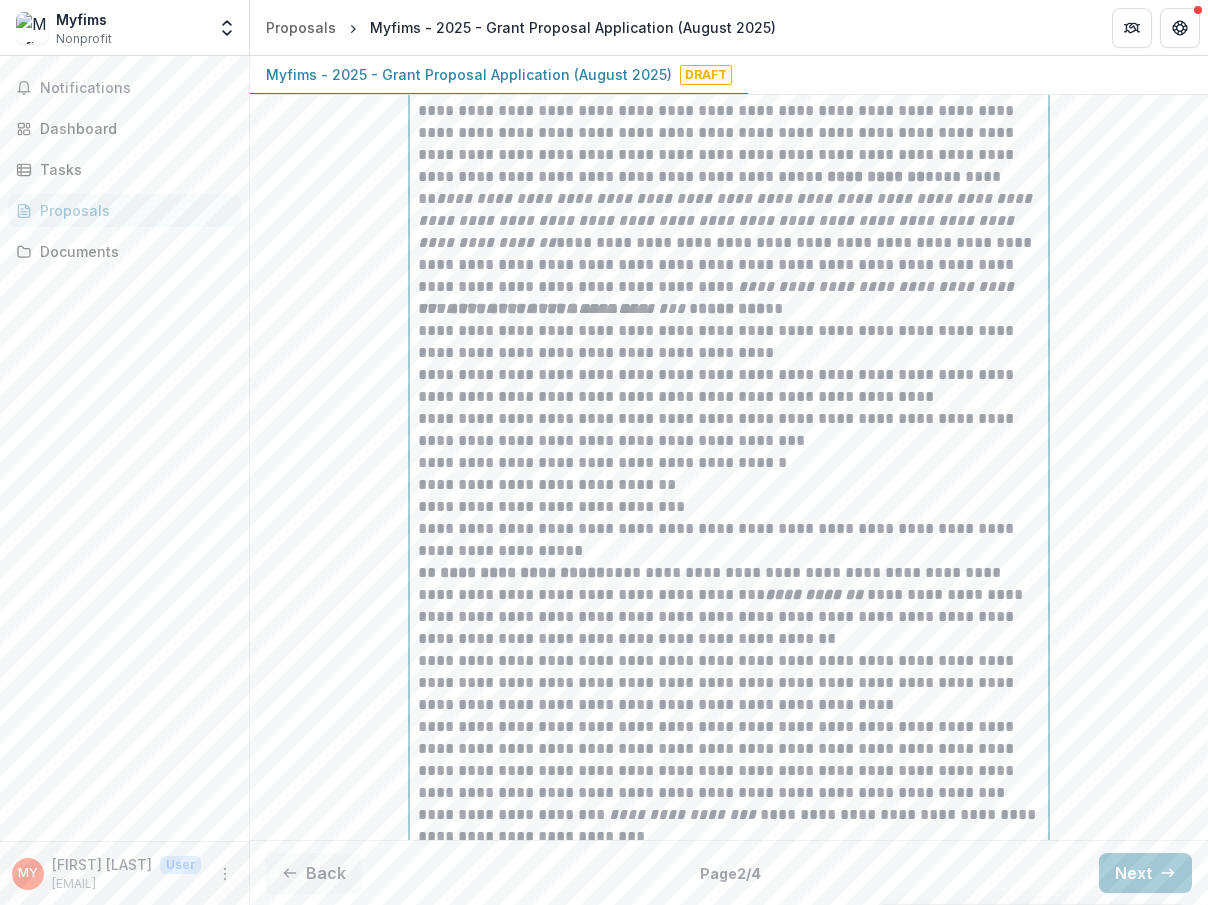 click on "**********" at bounding box center [729, 188] 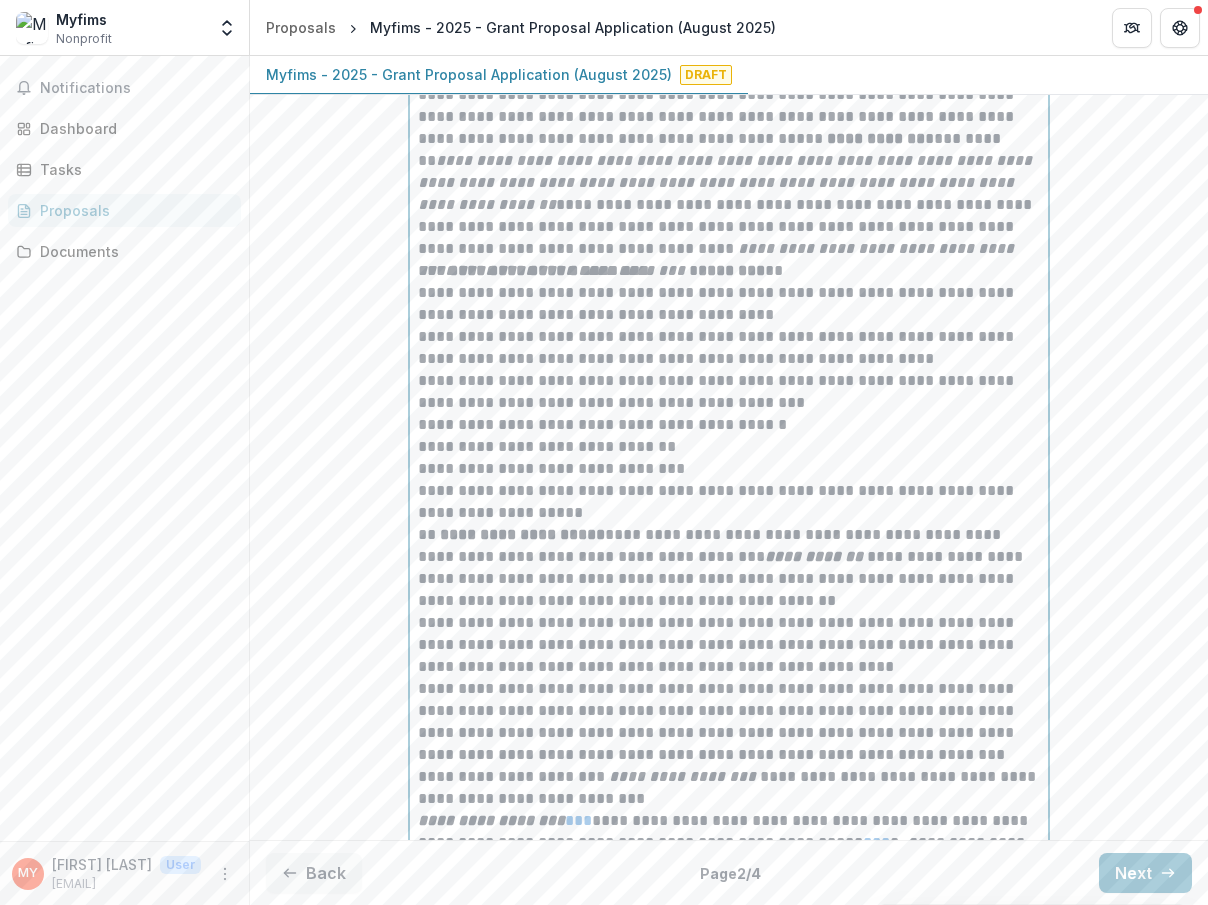 scroll, scrollTop: 790, scrollLeft: 0, axis: vertical 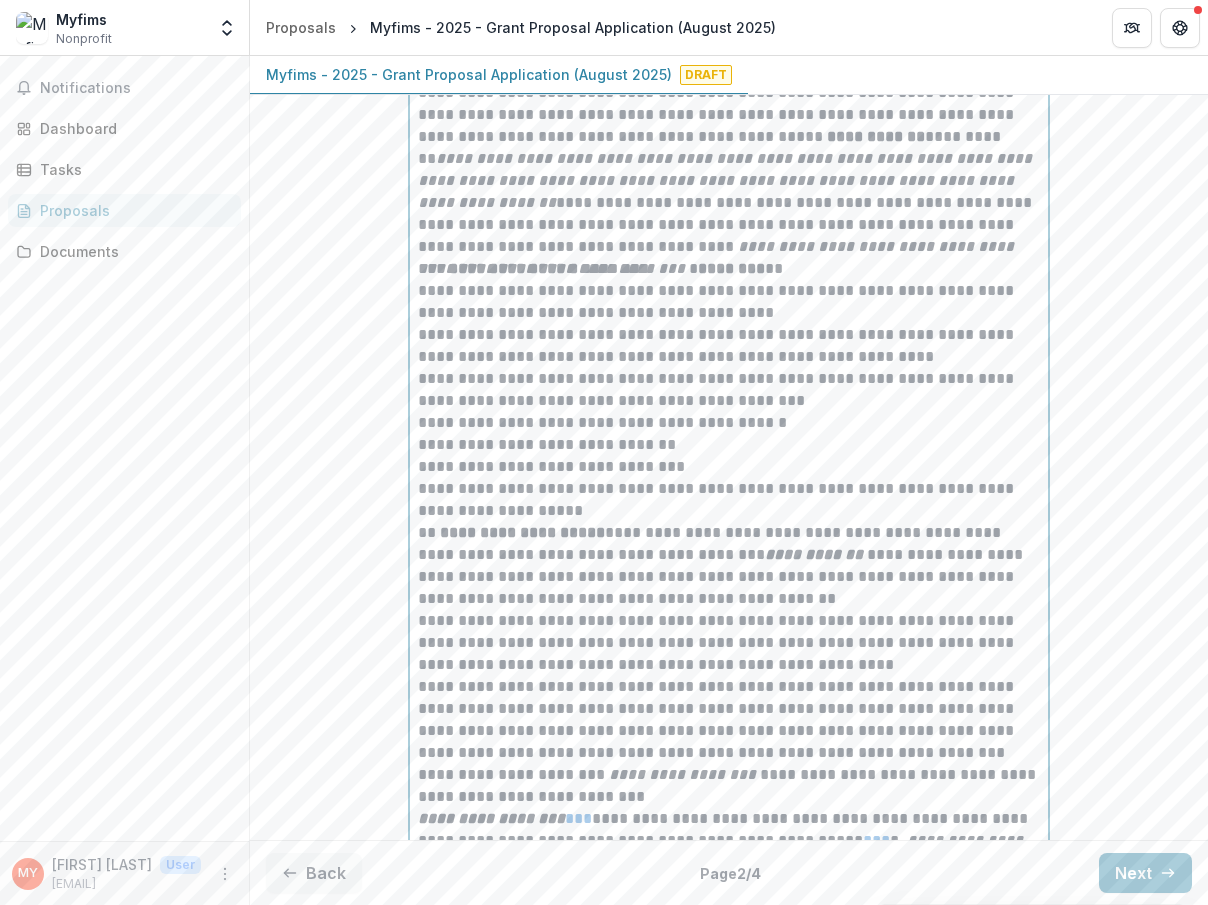 click on "**********" at bounding box center [727, 180] 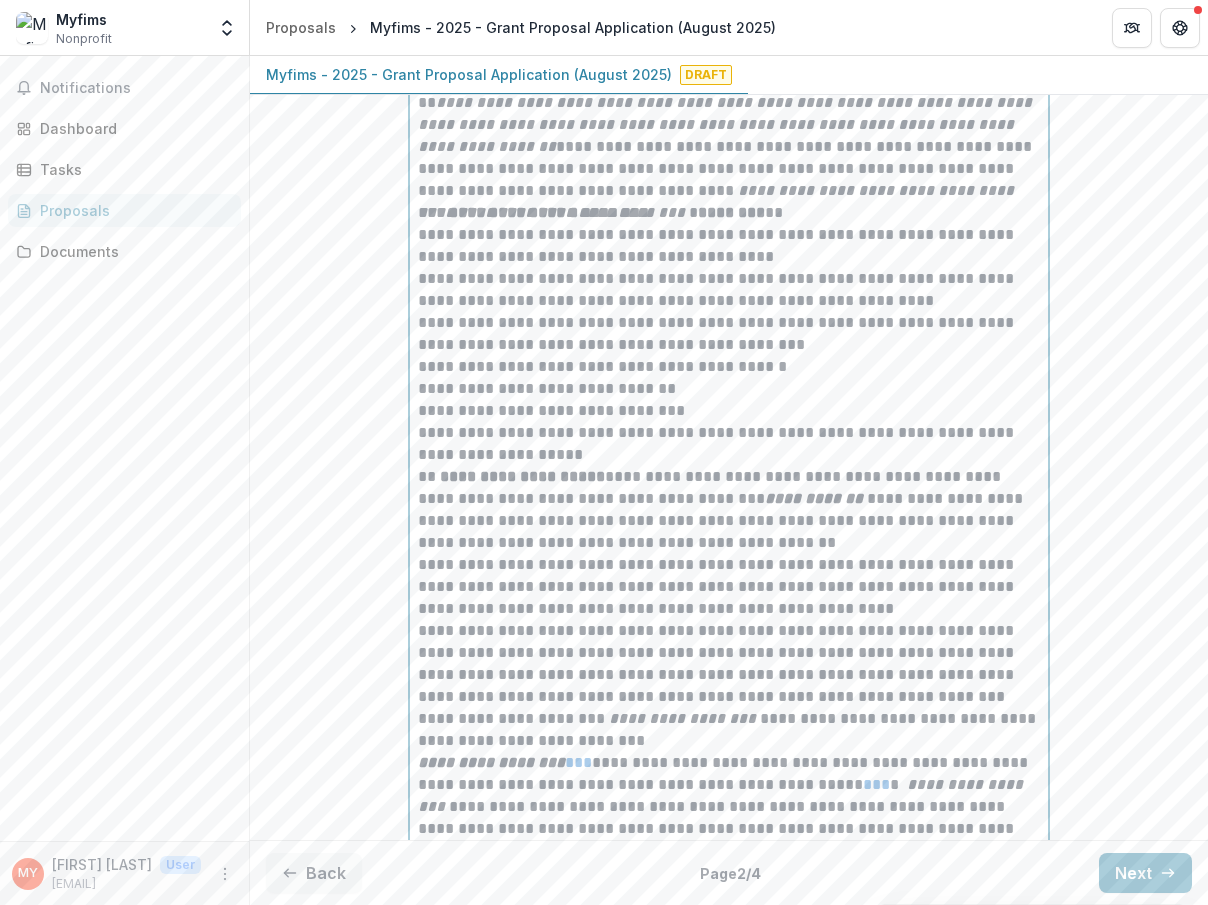 scroll, scrollTop: 844, scrollLeft: 0, axis: vertical 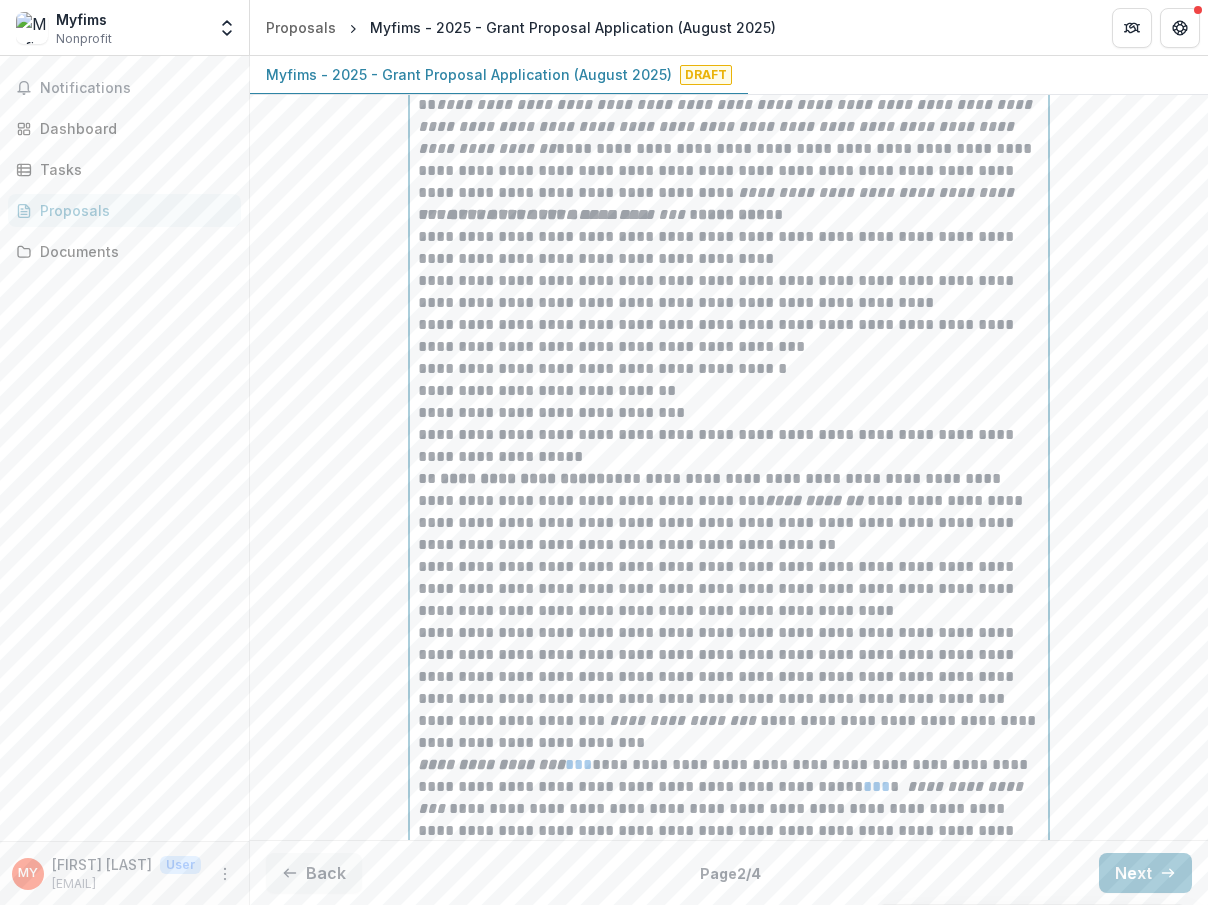 click on "**********" at bounding box center (729, 215) 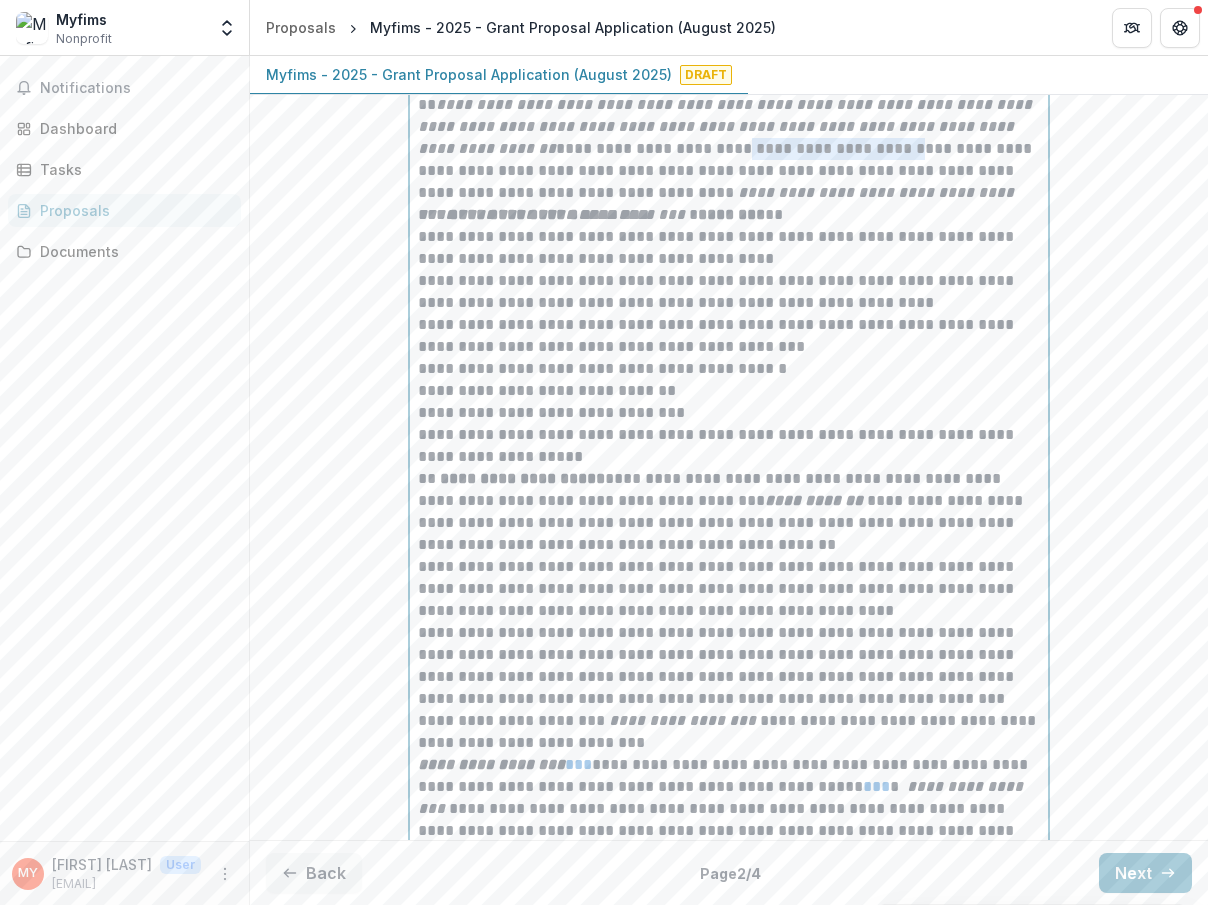drag, startPoint x: 559, startPoint y: 177, endPoint x: 972, endPoint y: 154, distance: 413.63995 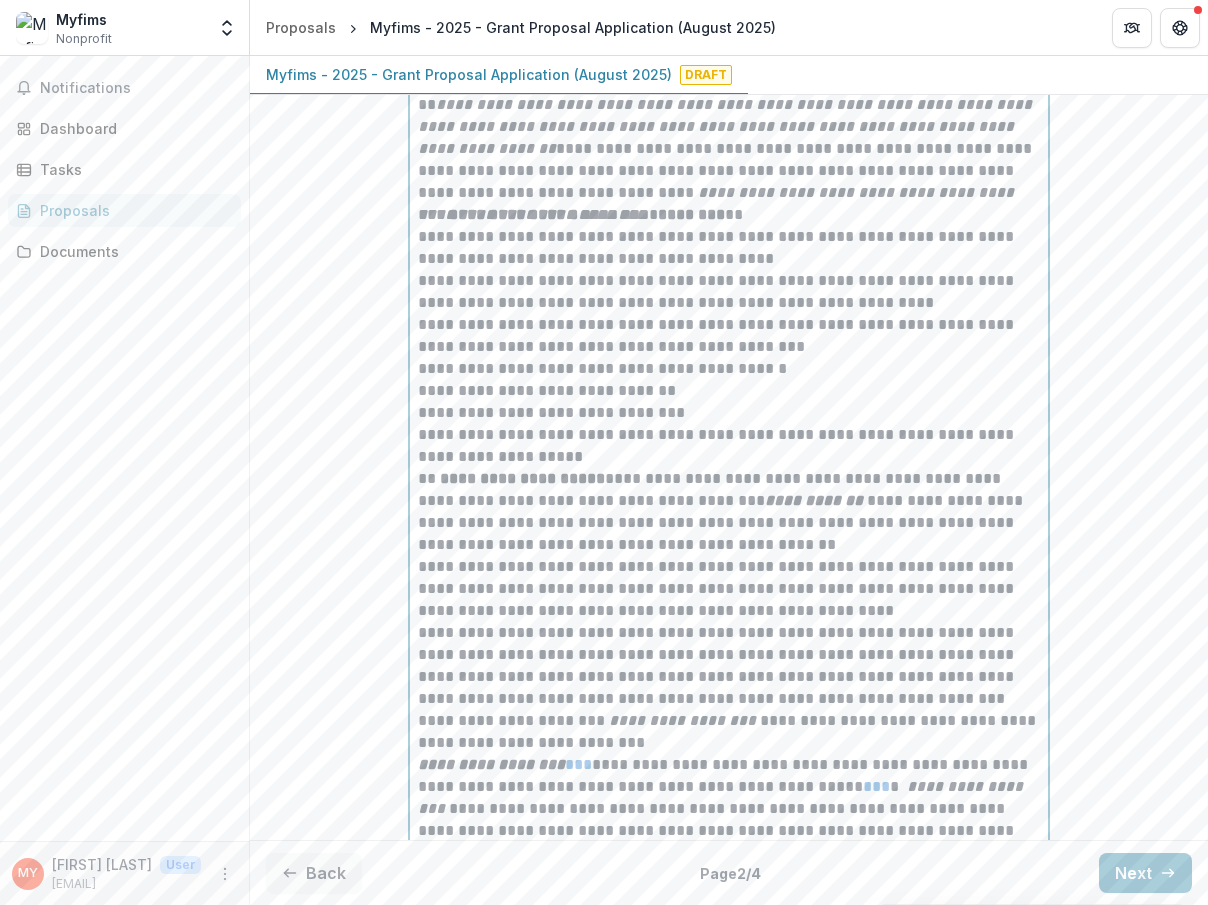 click on "**********" at bounding box center [729, 94] 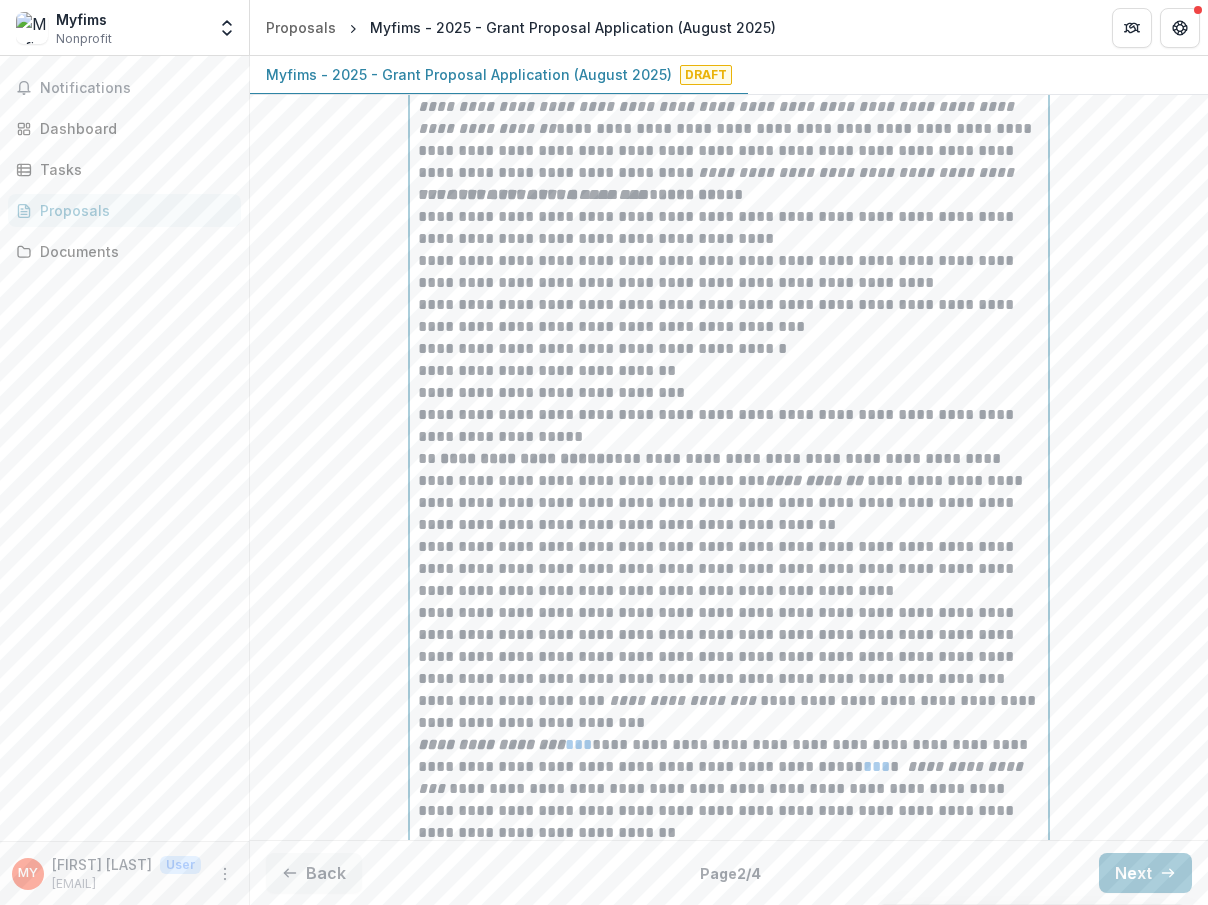 scroll, scrollTop: 866, scrollLeft: 0, axis: vertical 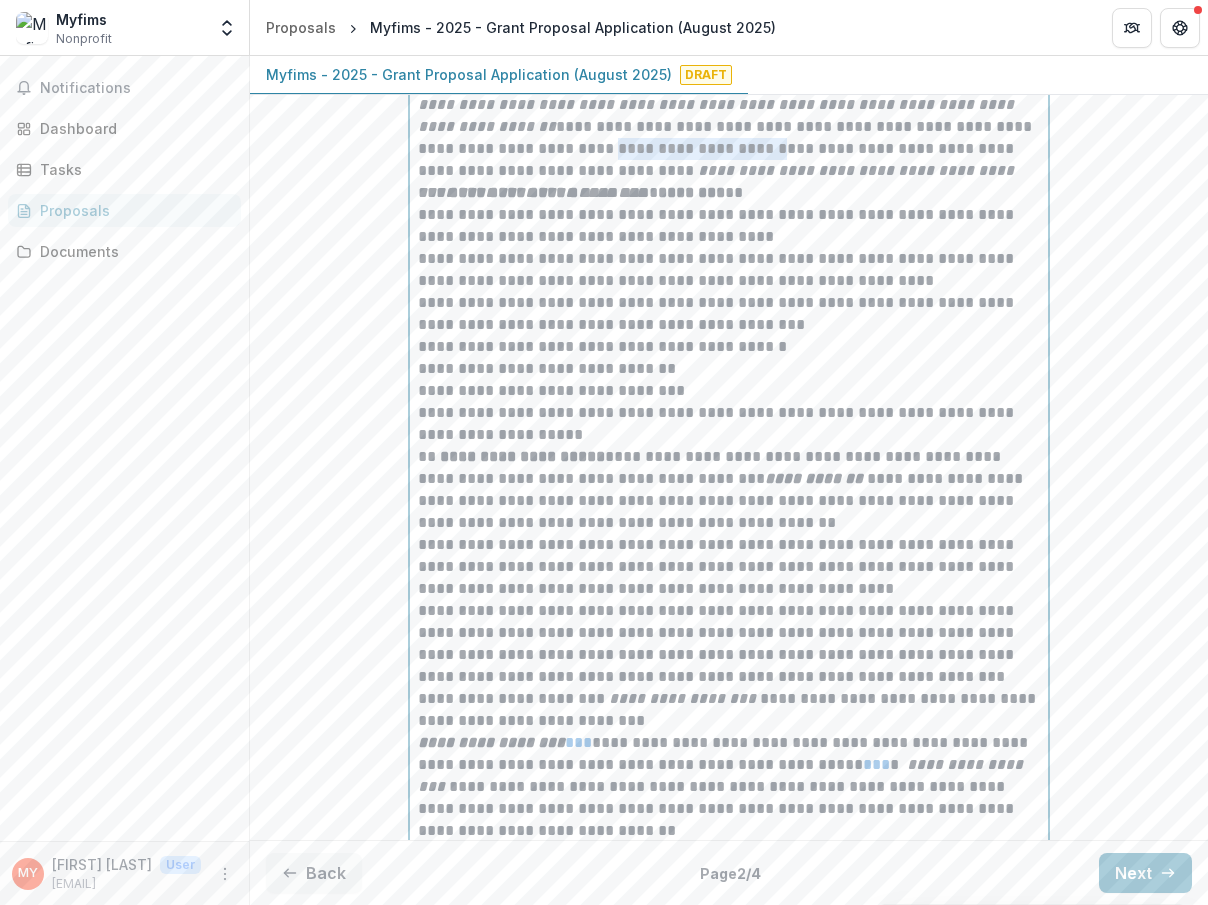 drag, startPoint x: 854, startPoint y: 153, endPoint x: 1009, endPoint y: 155, distance: 155.01291 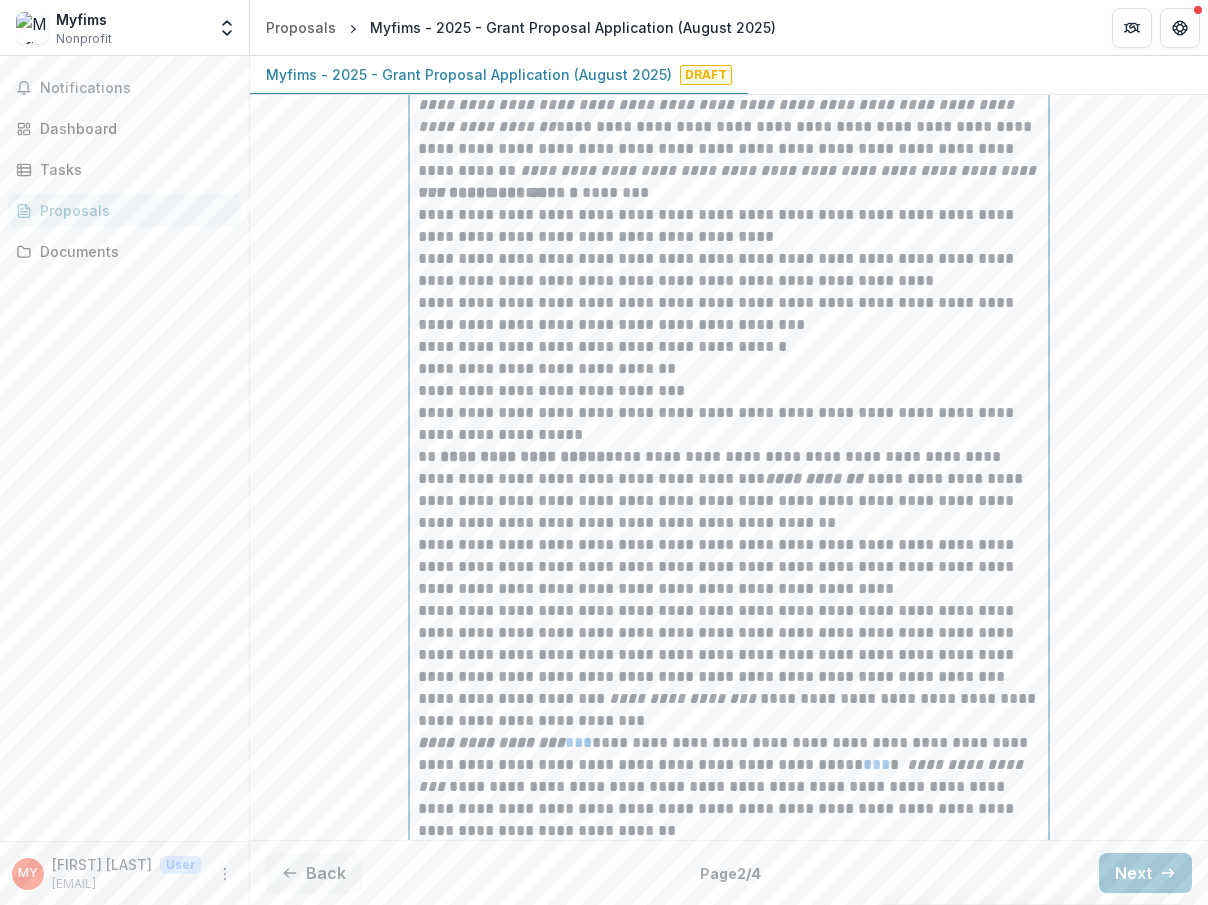 click on "**********" at bounding box center [729, 72] 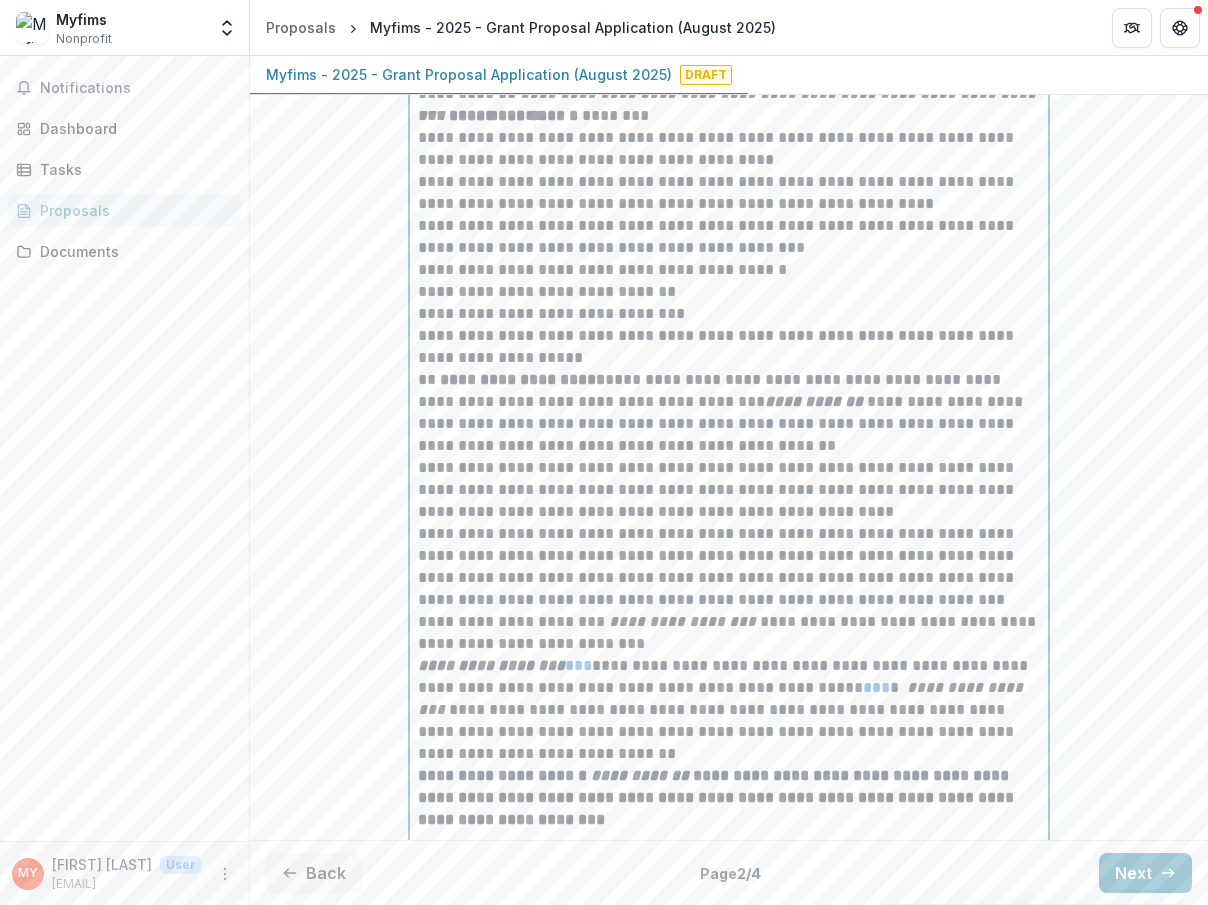 scroll, scrollTop: 945, scrollLeft: 0, axis: vertical 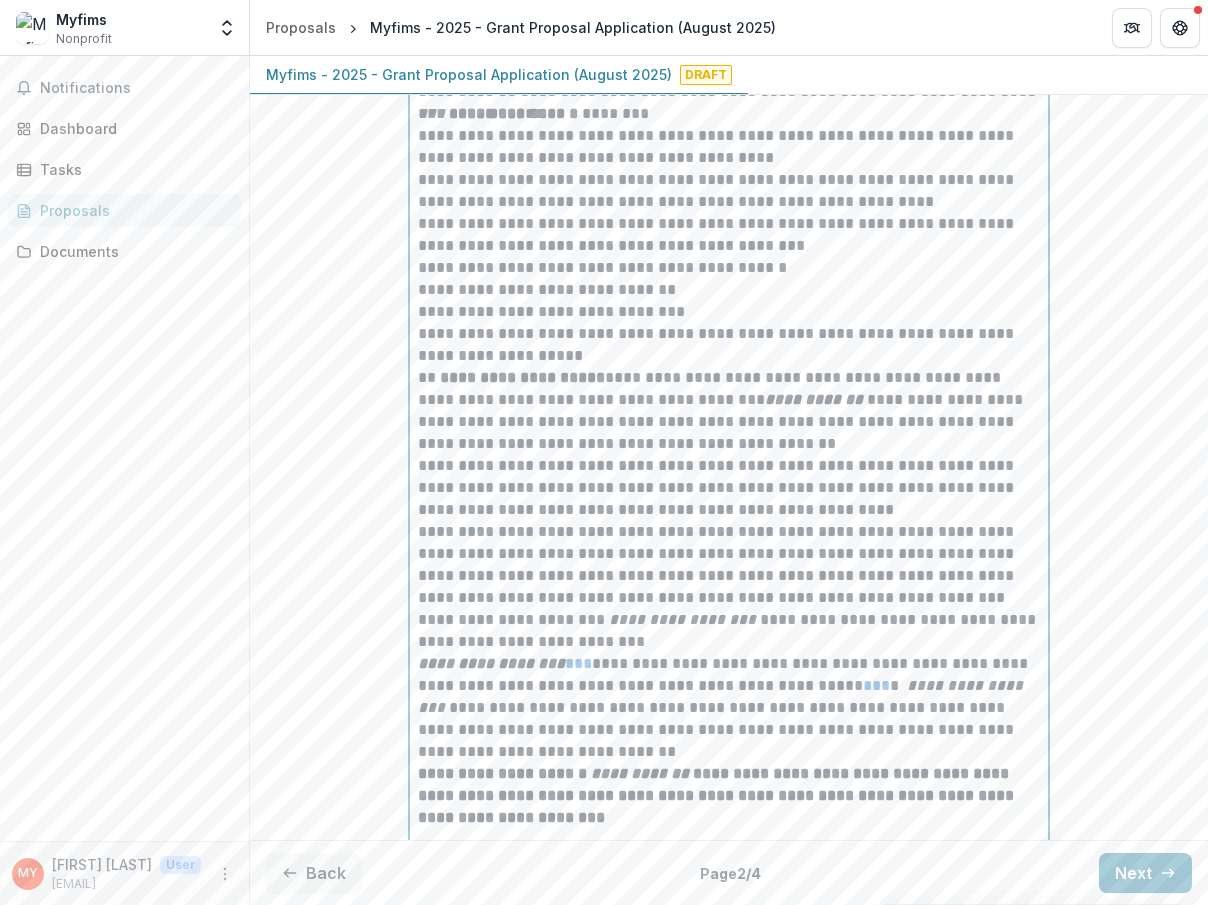 click on "**********" at bounding box center [729, 290] 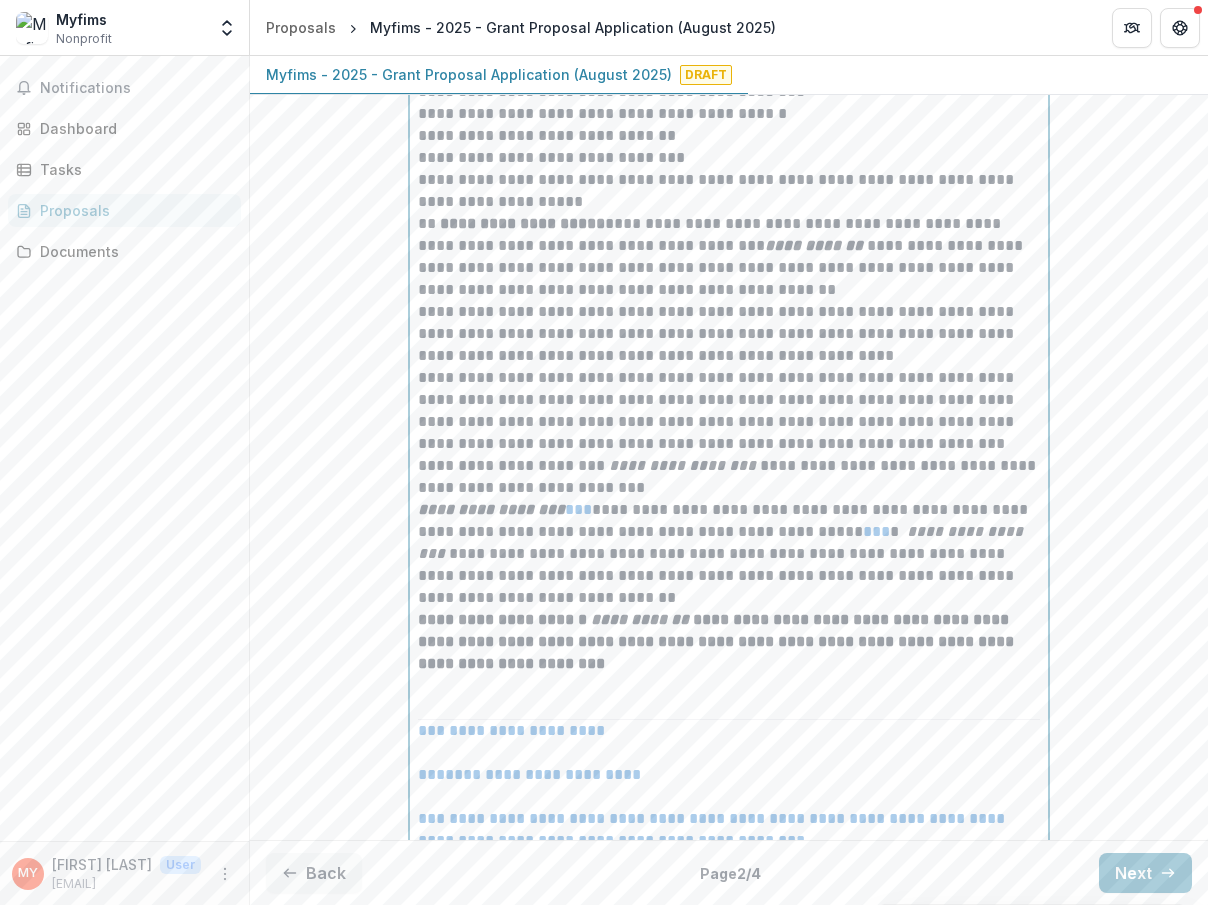 scroll, scrollTop: 1110, scrollLeft: 0, axis: vertical 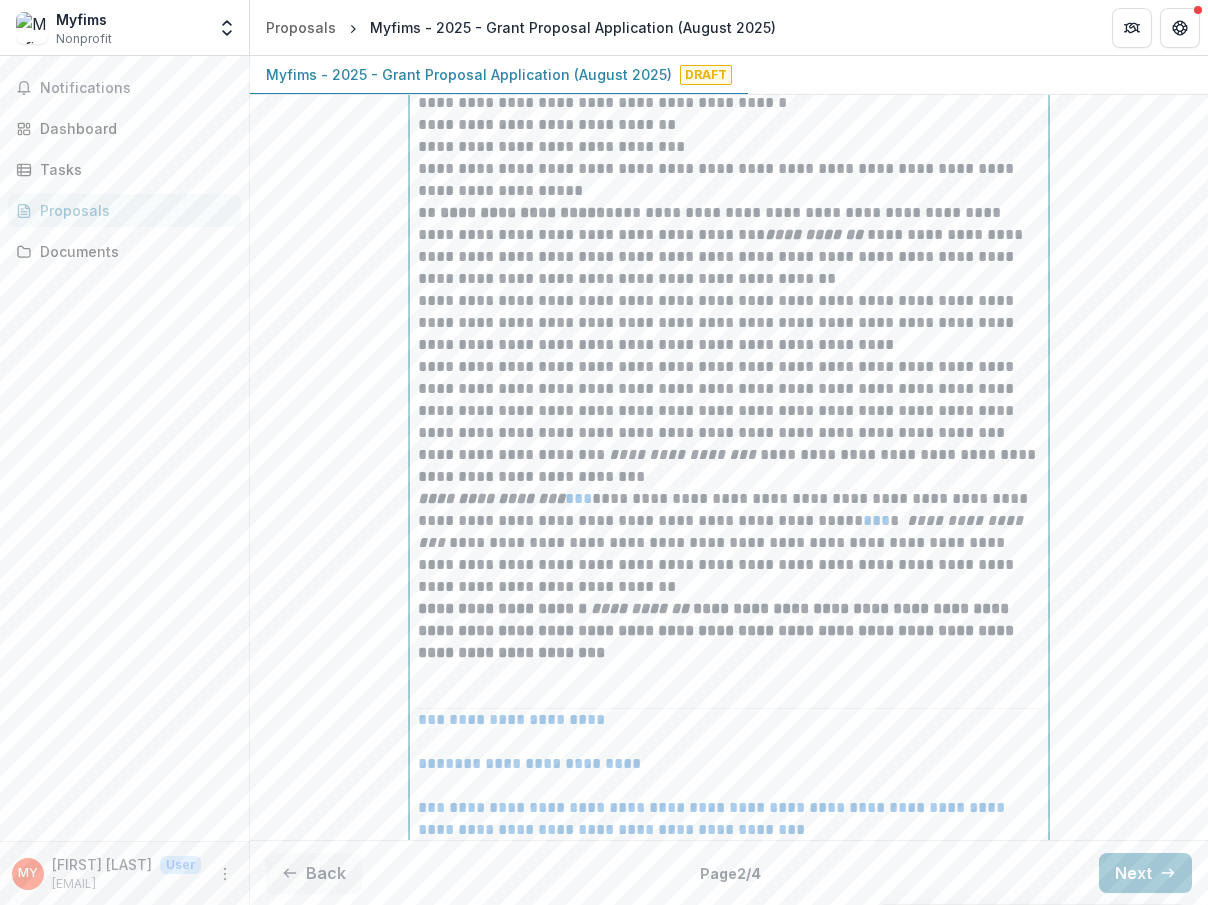 click on "**********" at bounding box center (729, 246) 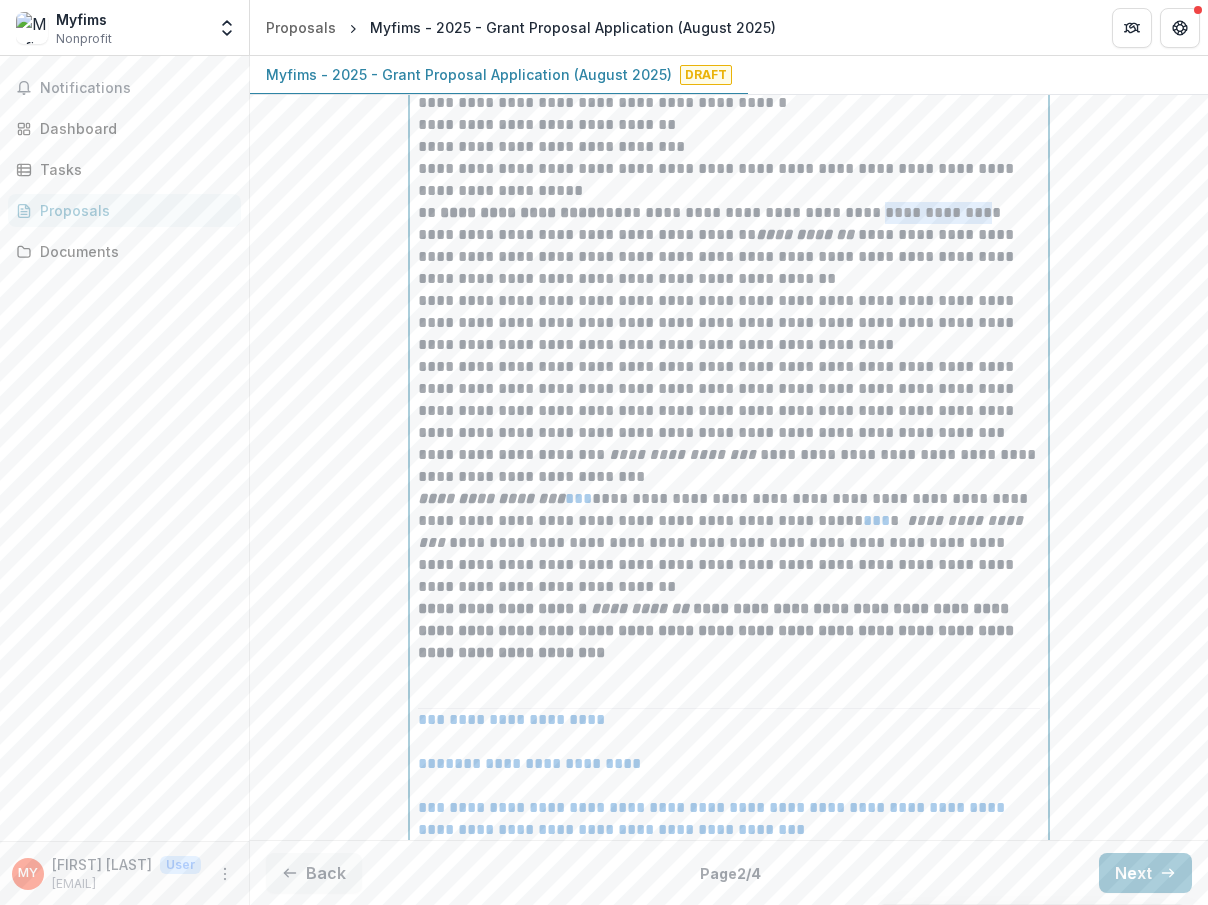 drag, startPoint x: 889, startPoint y: 239, endPoint x: 999, endPoint y: 240, distance: 110.00455 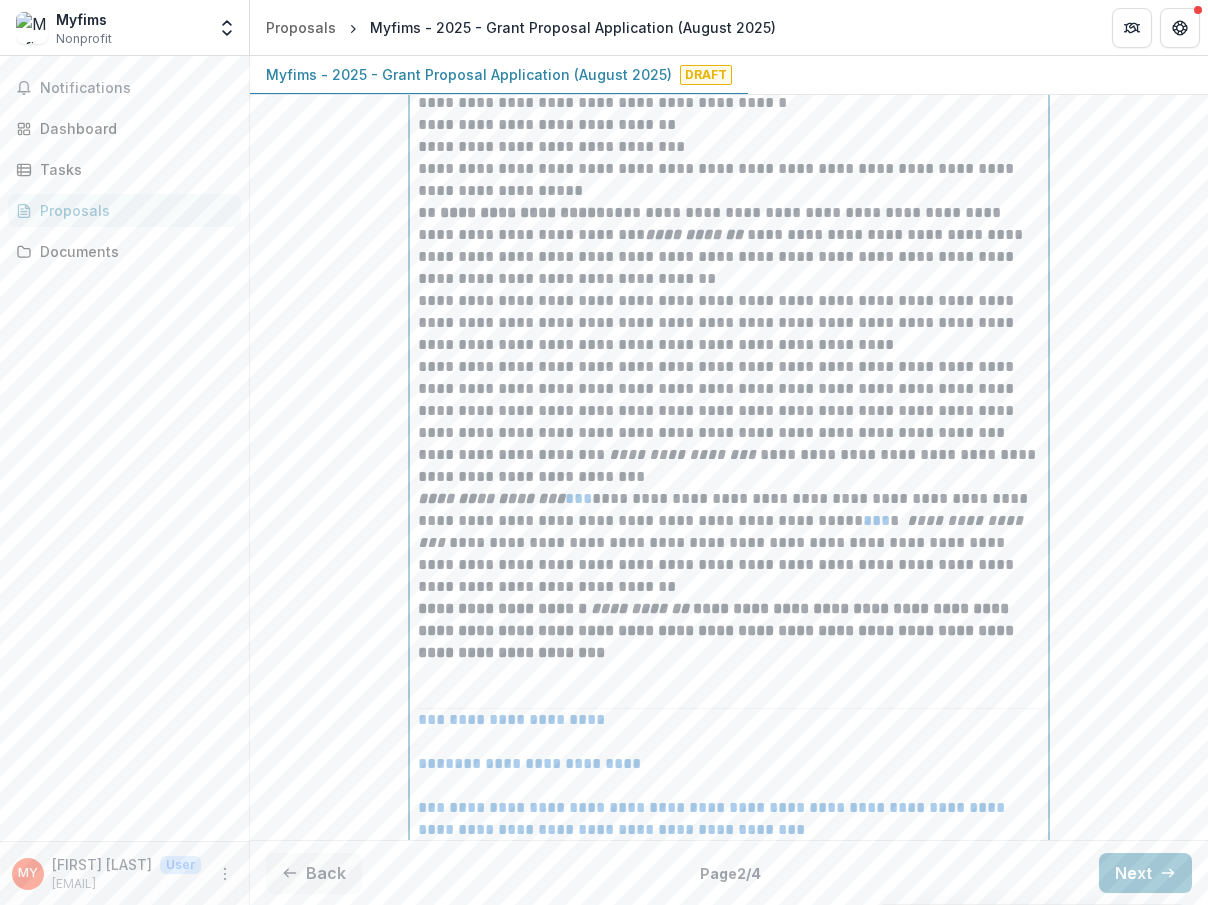 click on "**********" at bounding box center (729, 246) 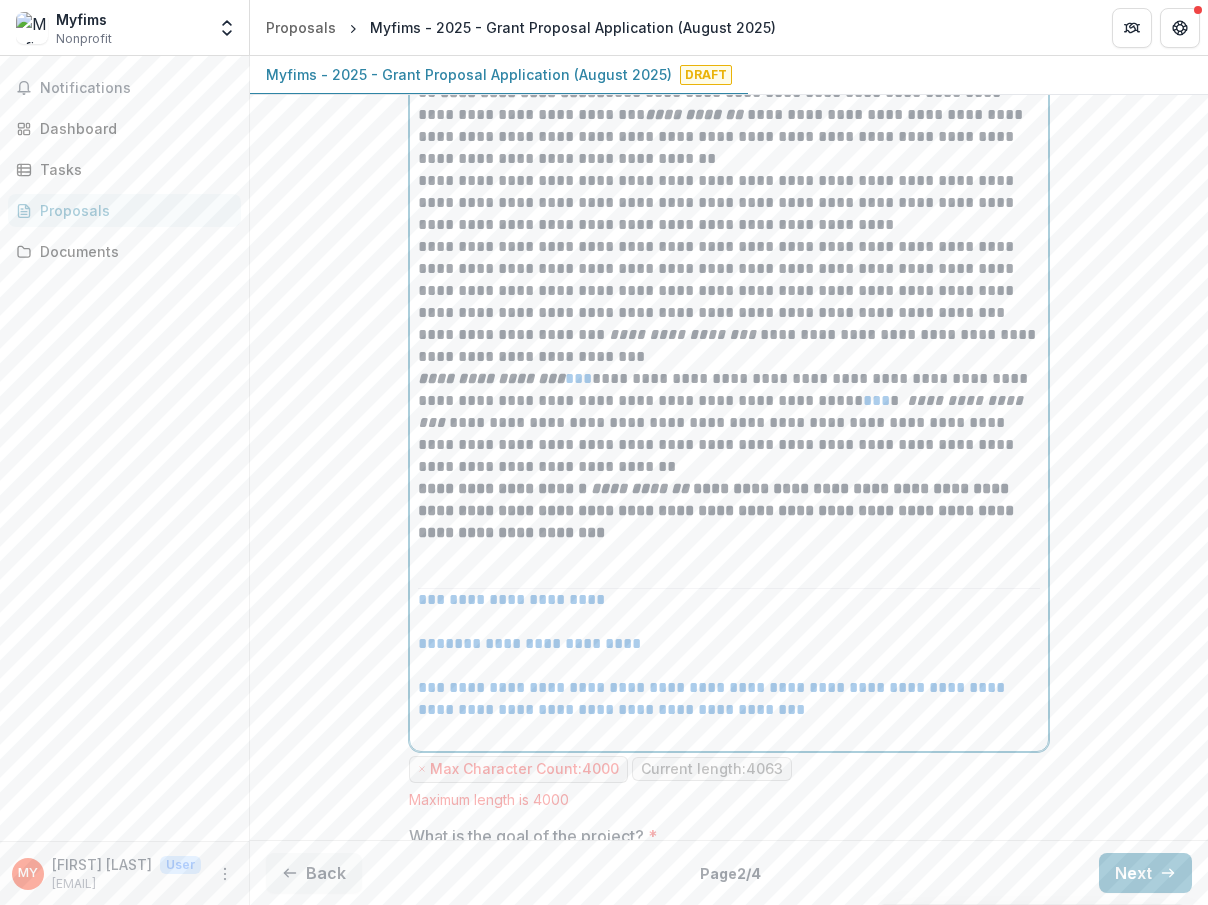 scroll, scrollTop: 1237, scrollLeft: 0, axis: vertical 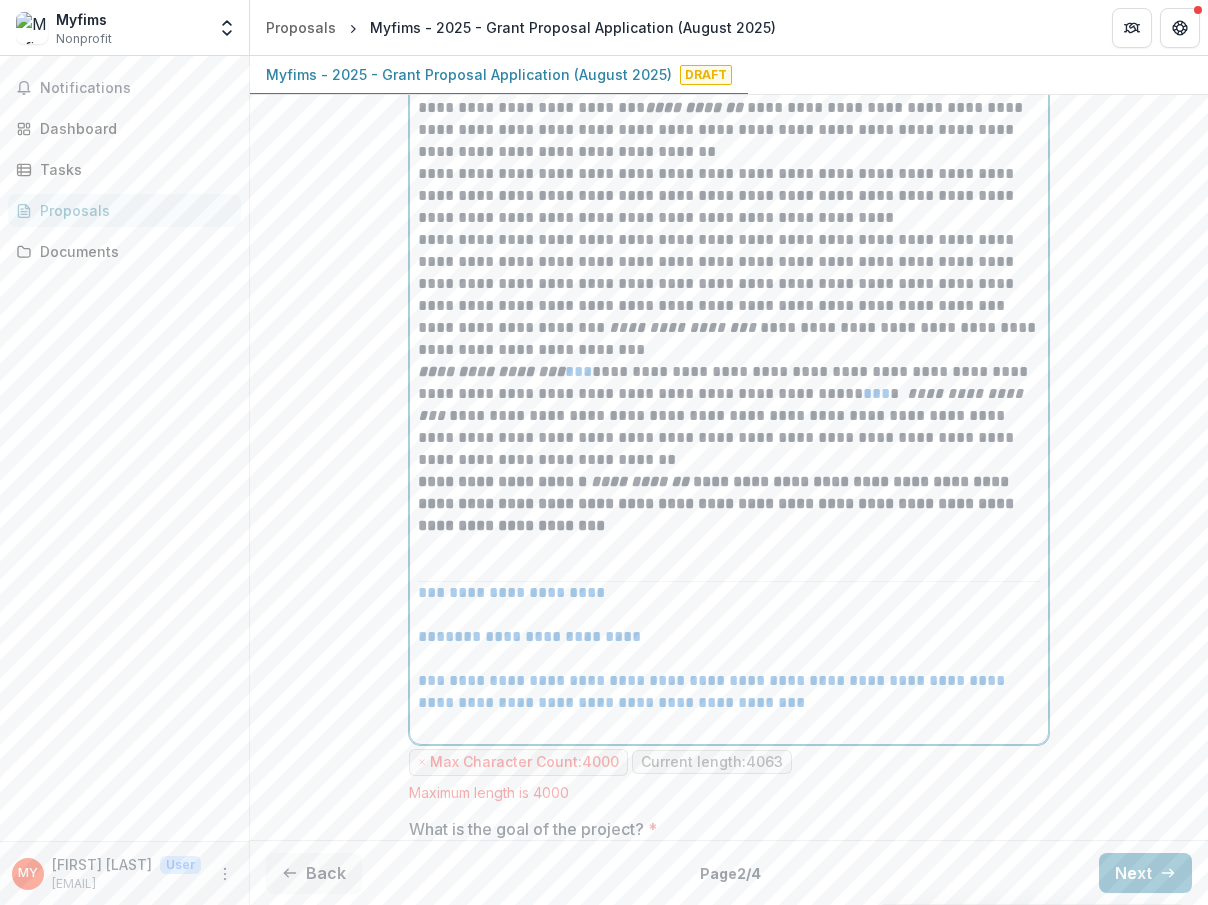click on "**********" at bounding box center (729, 196) 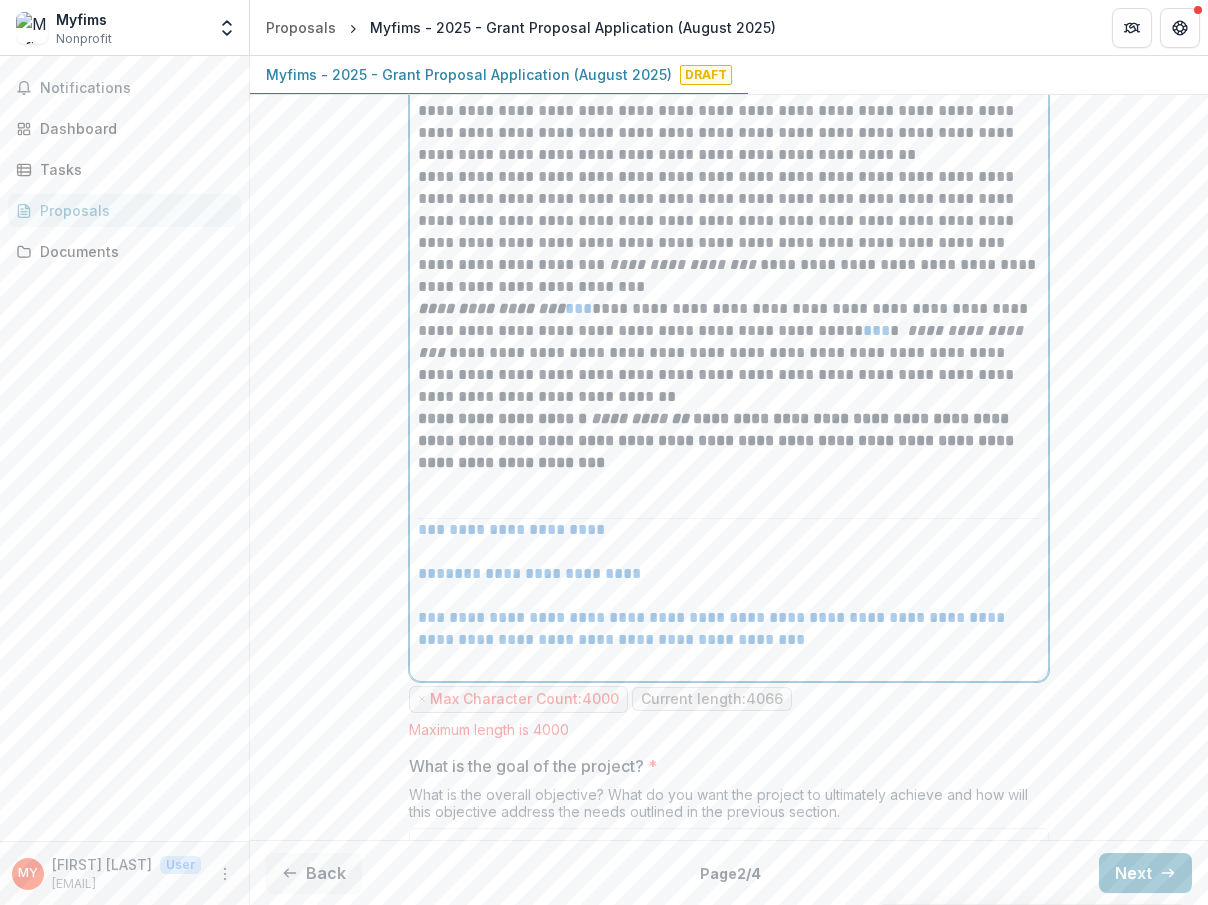scroll, scrollTop: 1301, scrollLeft: 0, axis: vertical 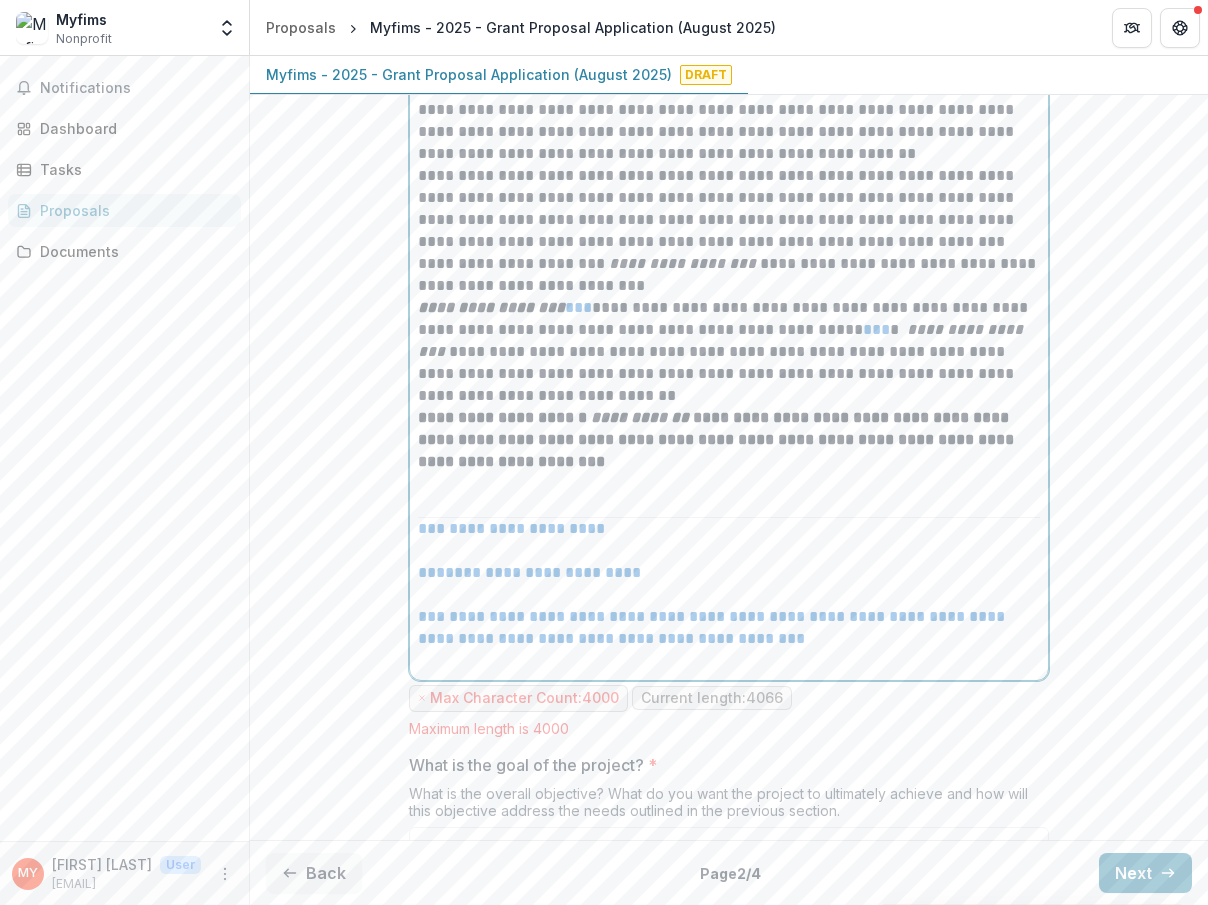click on "**********" at bounding box center (729, 132) 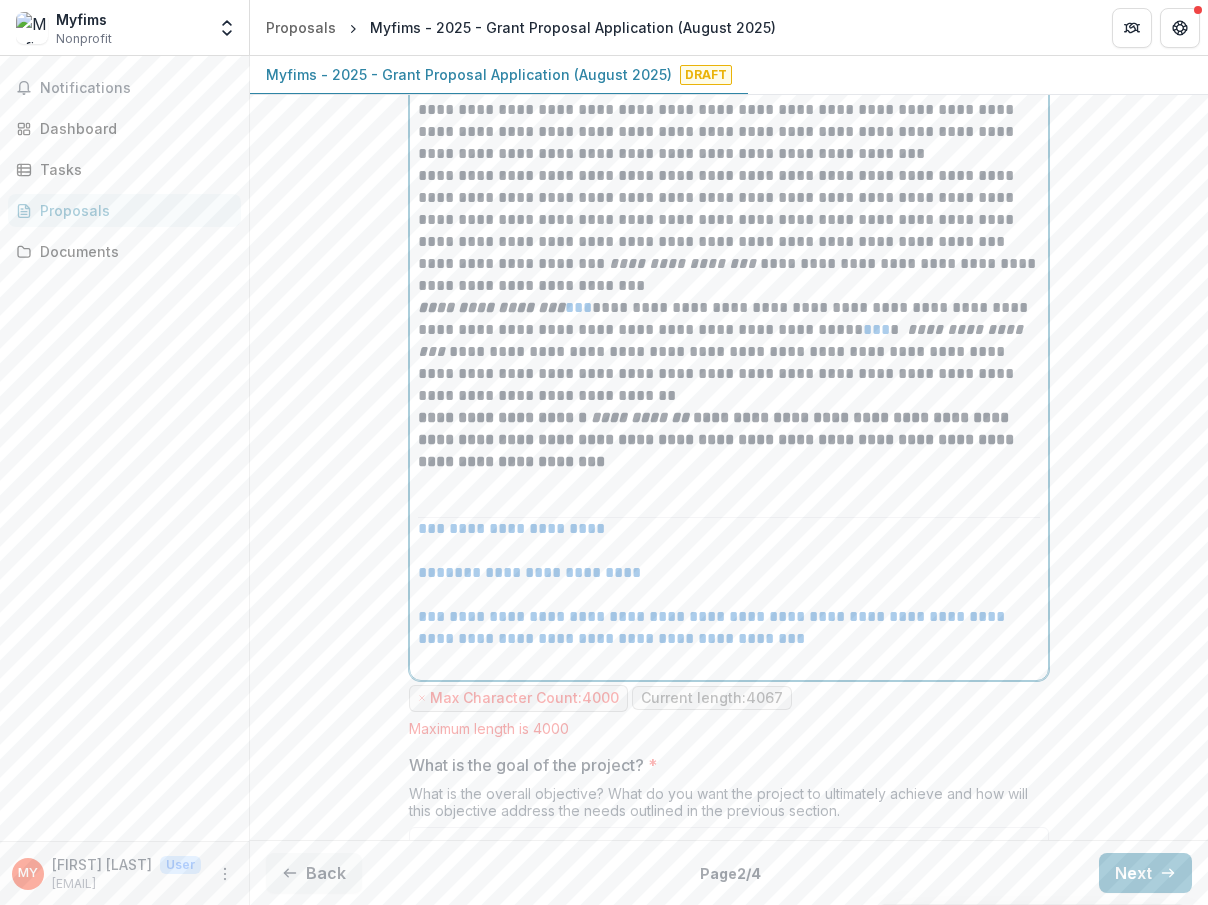 click on "**********" at bounding box center (729, 132) 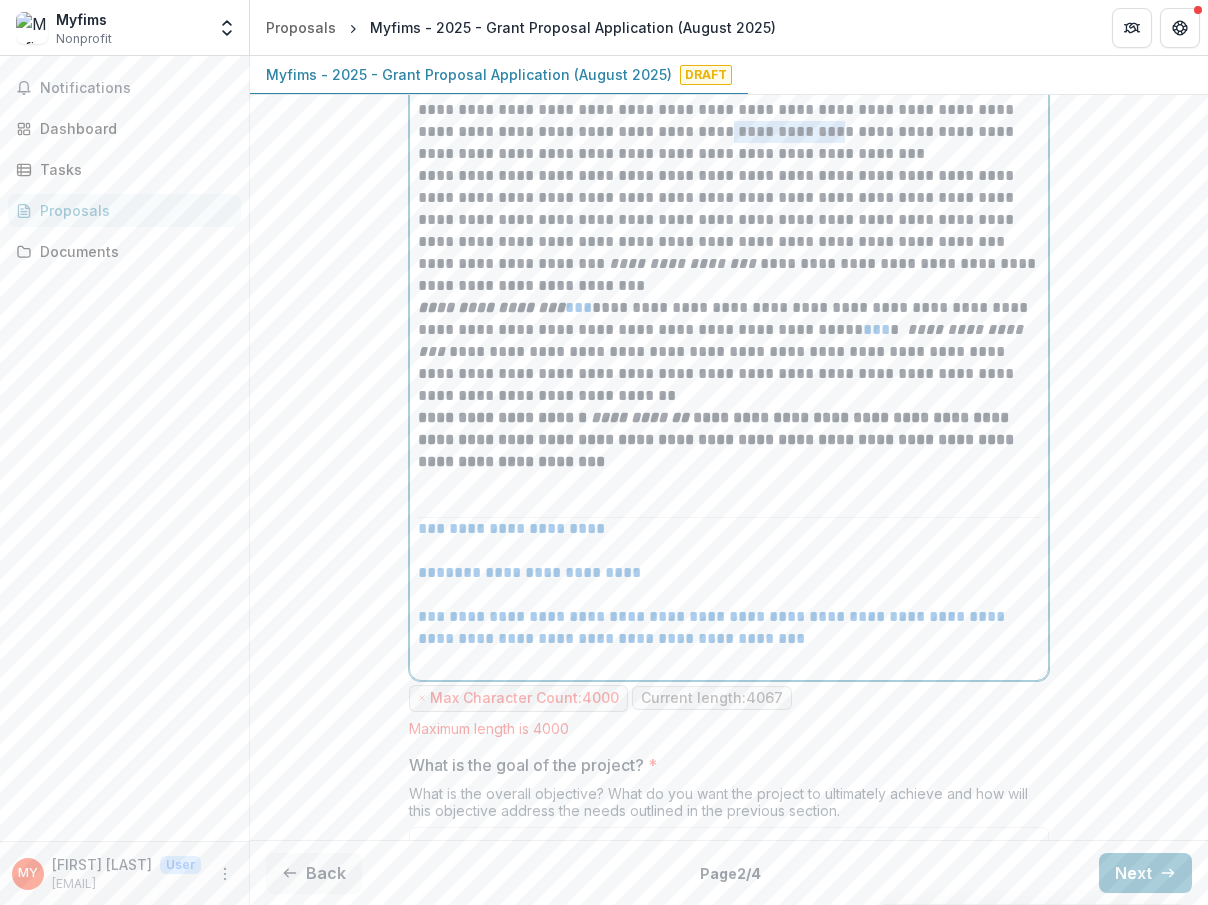 drag, startPoint x: 730, startPoint y: 156, endPoint x: 833, endPoint y: 157, distance: 103.00485 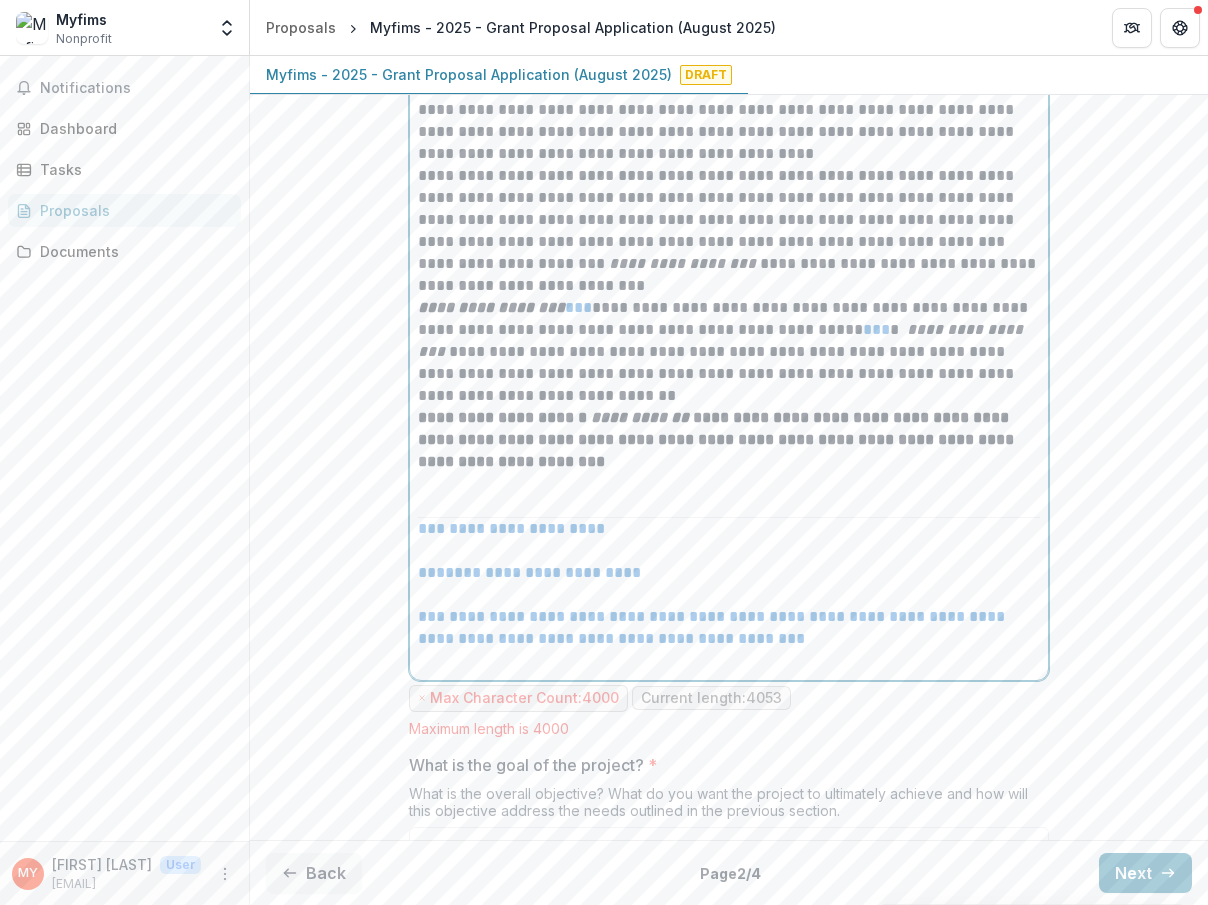 click on "**********" at bounding box center [729, 209] 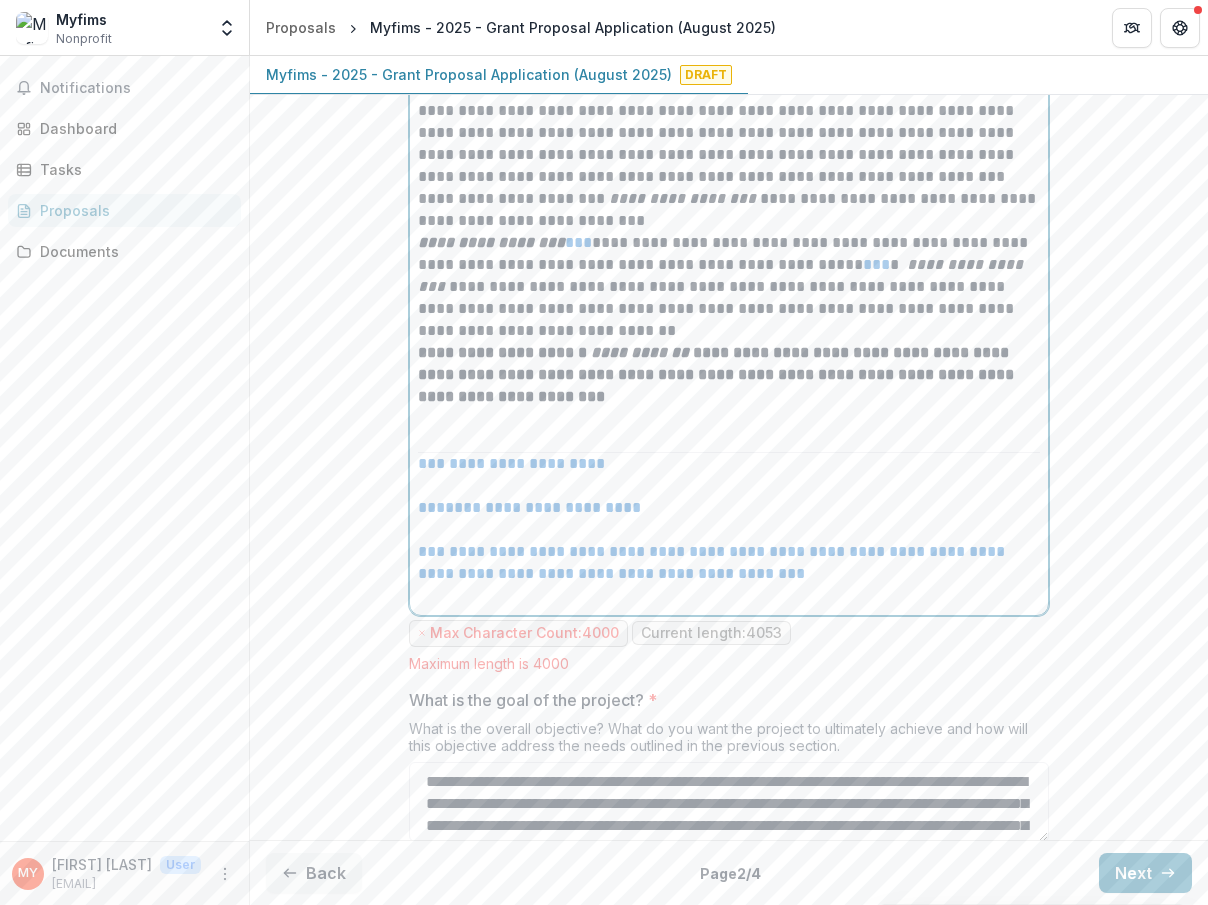 scroll, scrollTop: 1372, scrollLeft: 0, axis: vertical 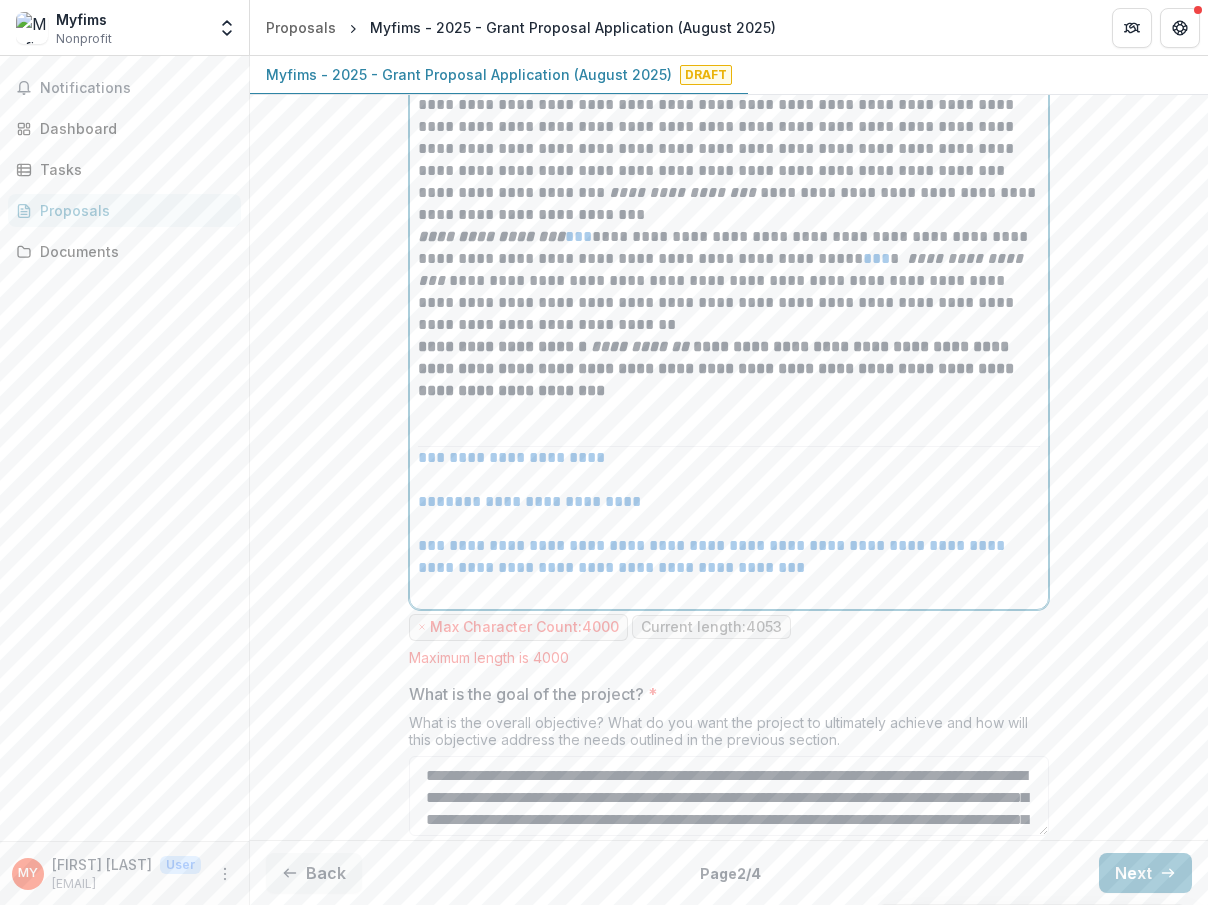 click on "**********" at bounding box center [729, 138] 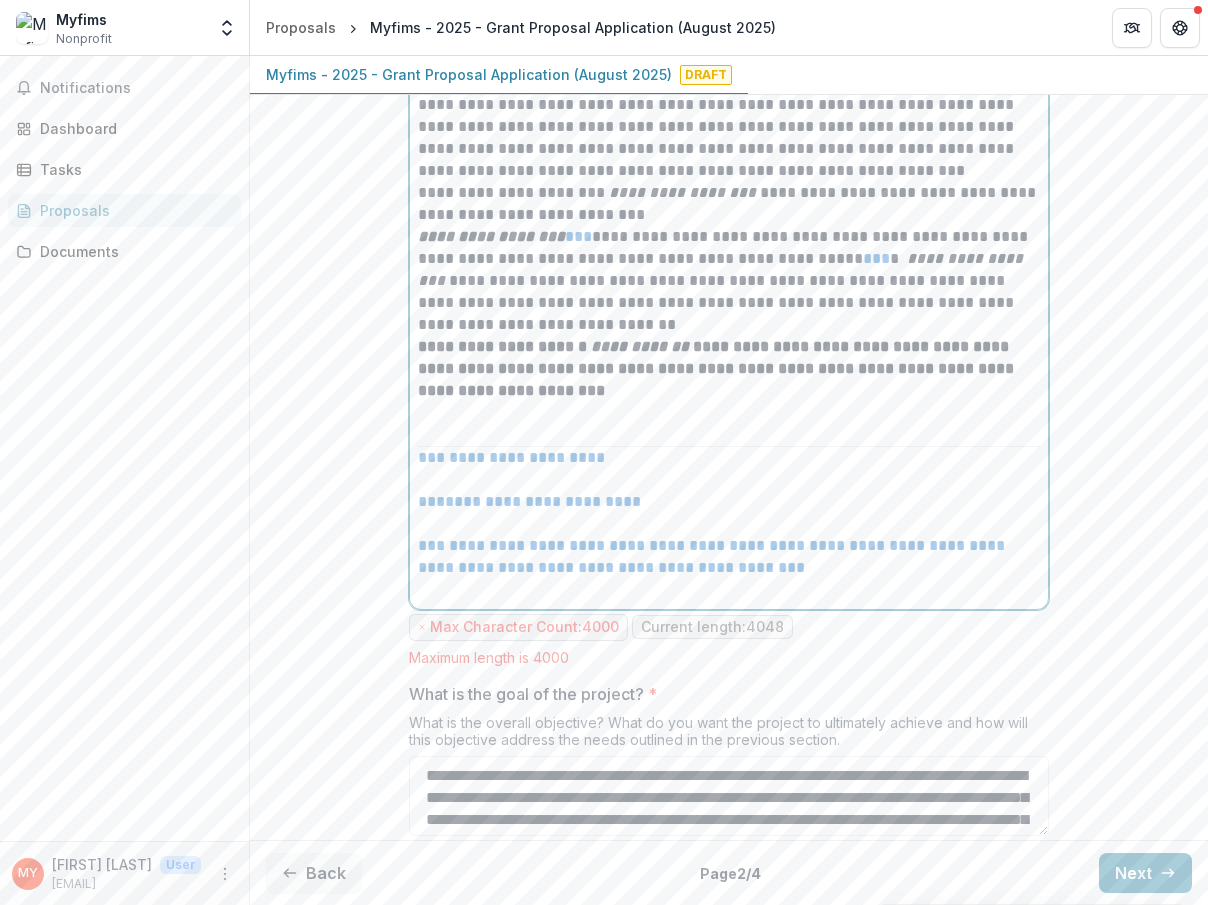 click on "**********" at bounding box center (729, 138) 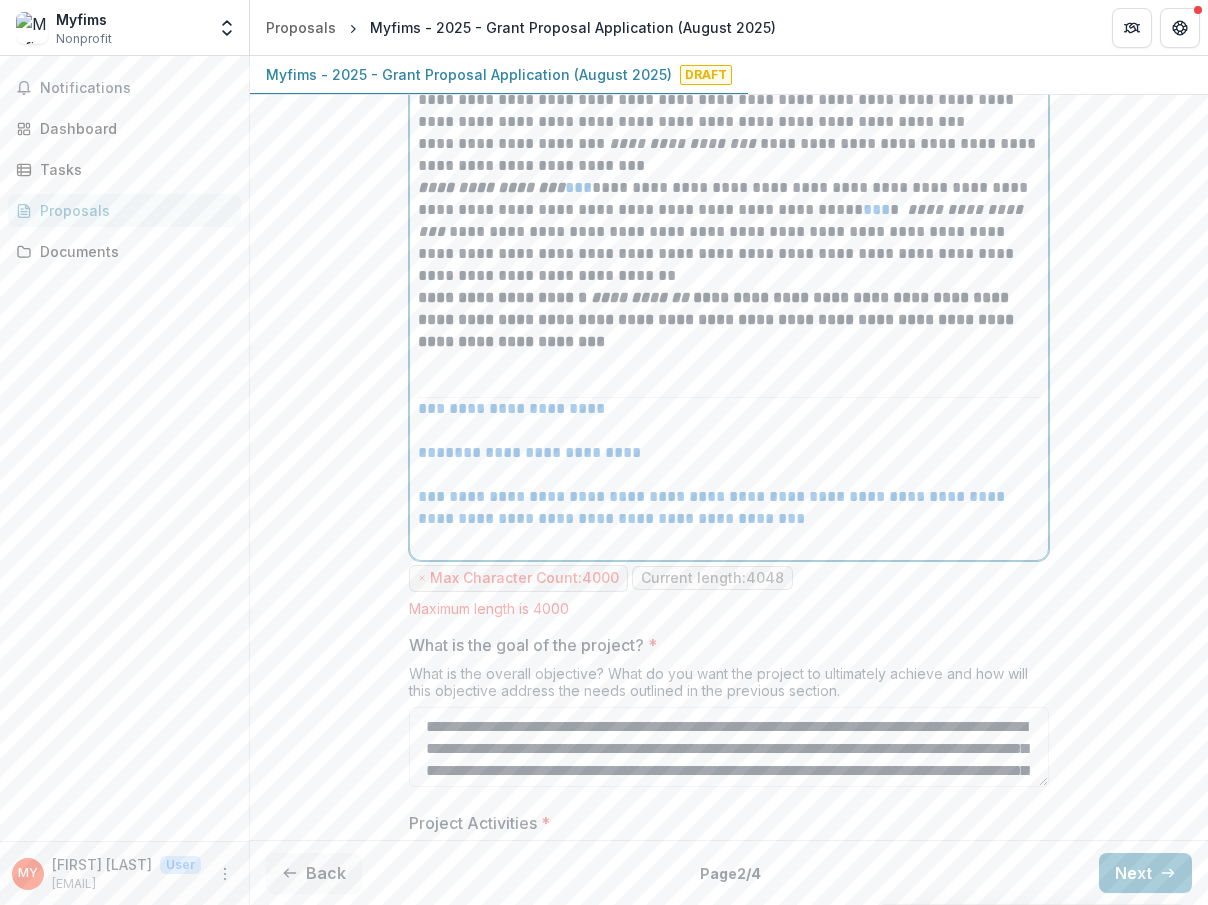scroll, scrollTop: 1423, scrollLeft: 0, axis: vertical 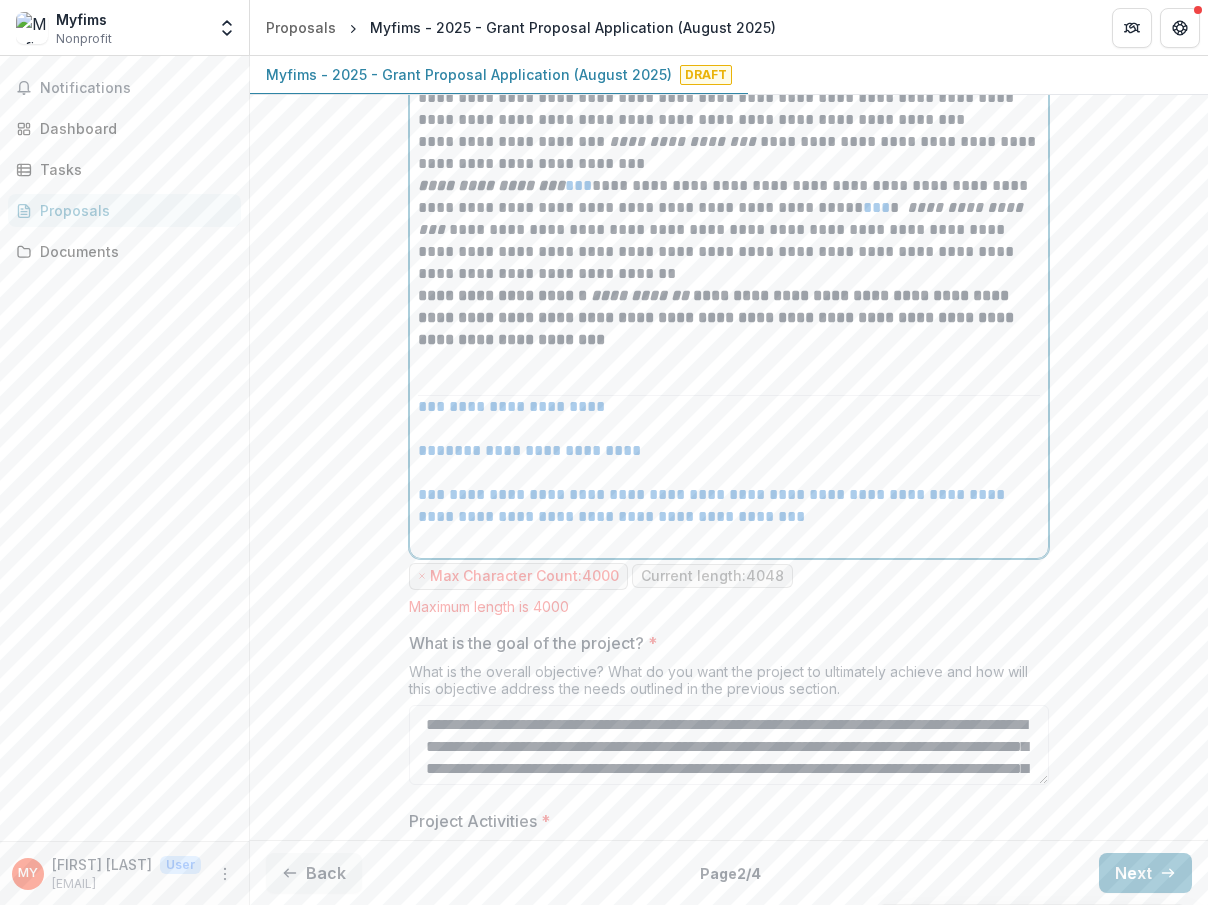 click on "**********" at bounding box center (729, 230) 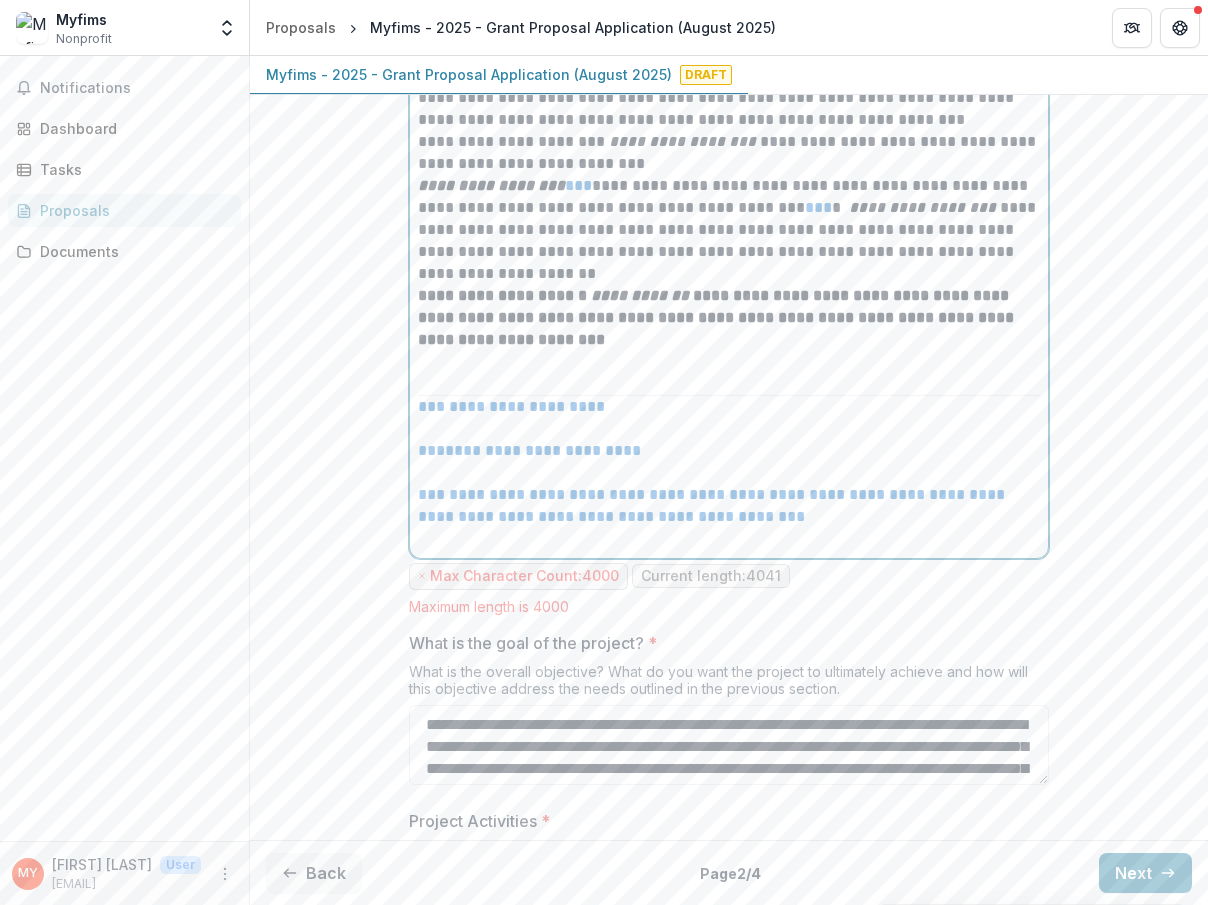 click on "**********" at bounding box center (729, 230) 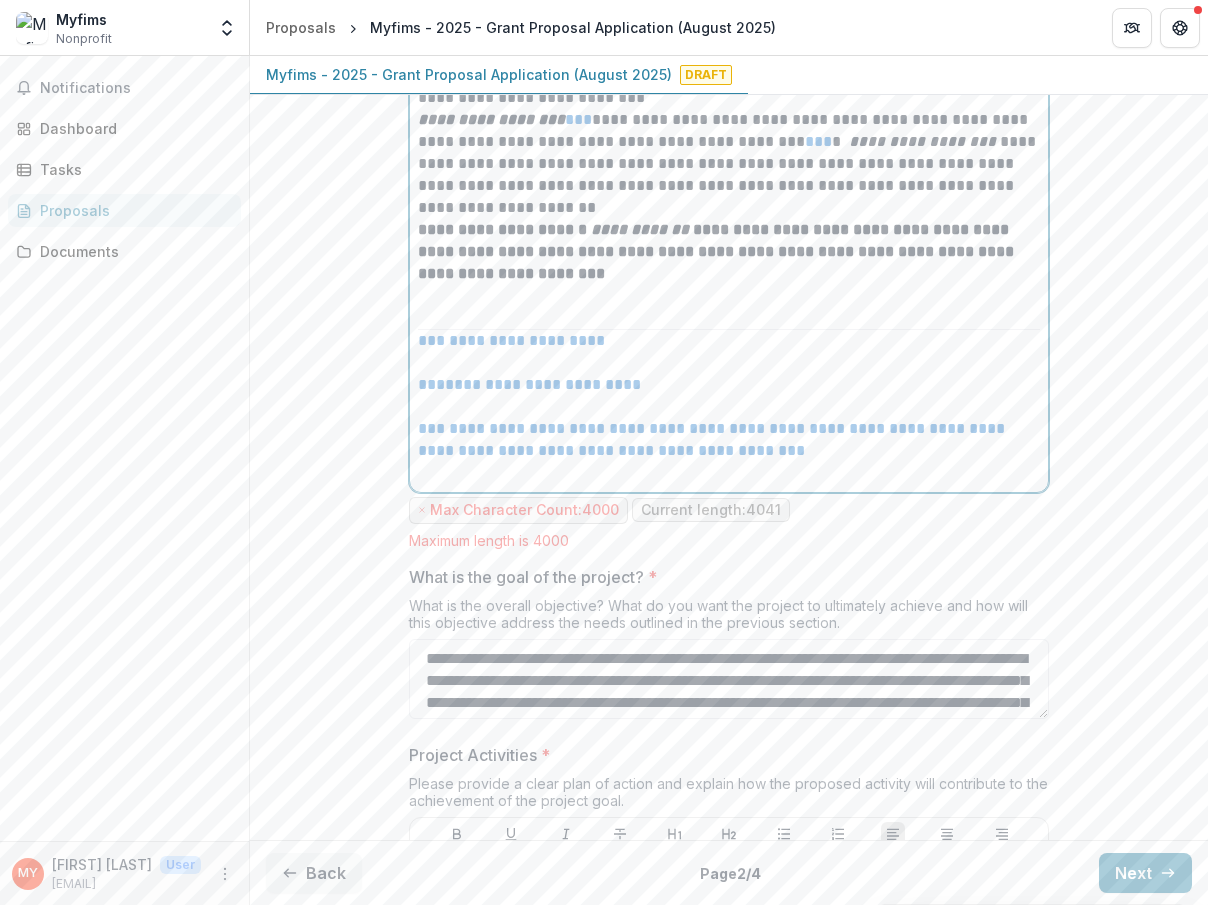 scroll, scrollTop: 1503, scrollLeft: 0, axis: vertical 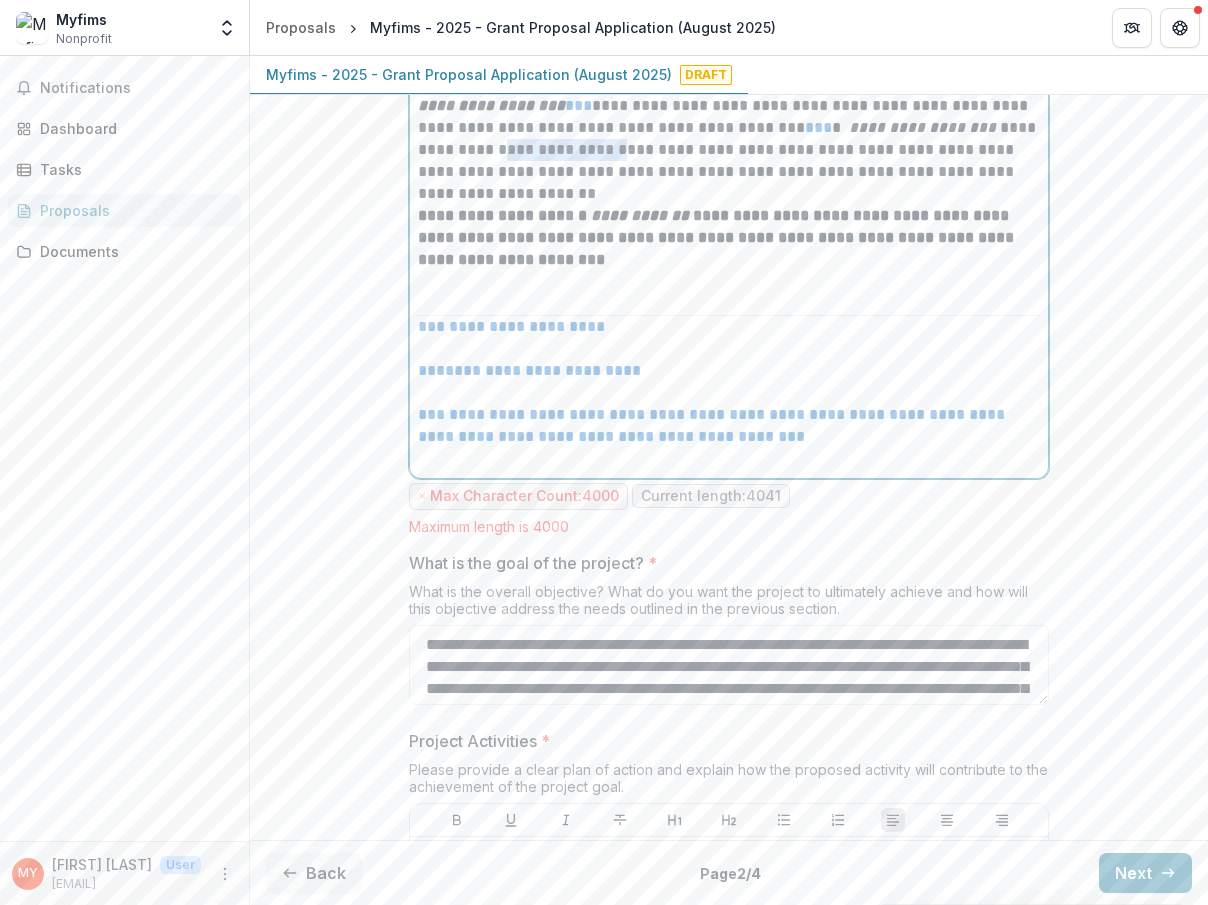 drag, startPoint x: 506, startPoint y: 177, endPoint x: 625, endPoint y: 179, distance: 119.01681 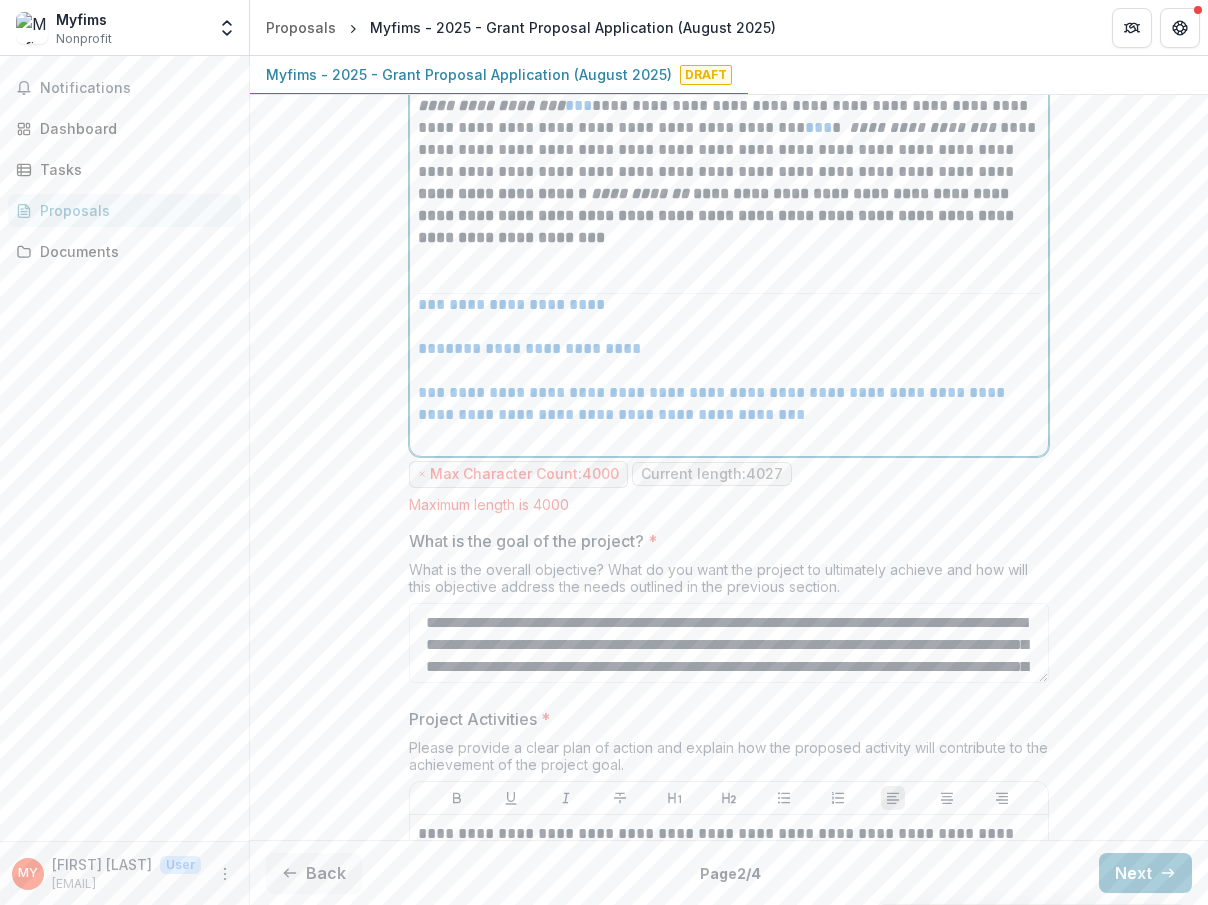 click on "**********" at bounding box center [729, 216] 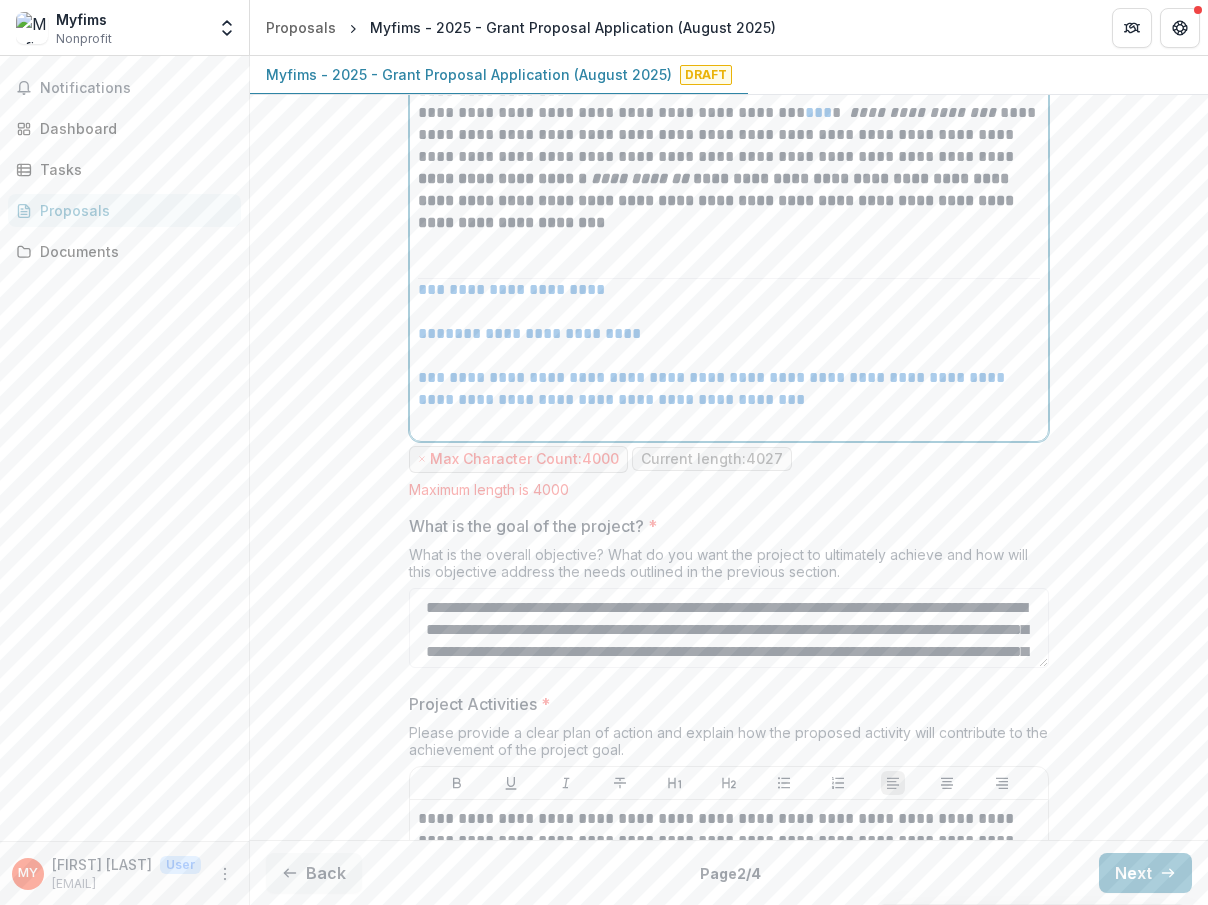 scroll, scrollTop: 1517, scrollLeft: 0, axis: vertical 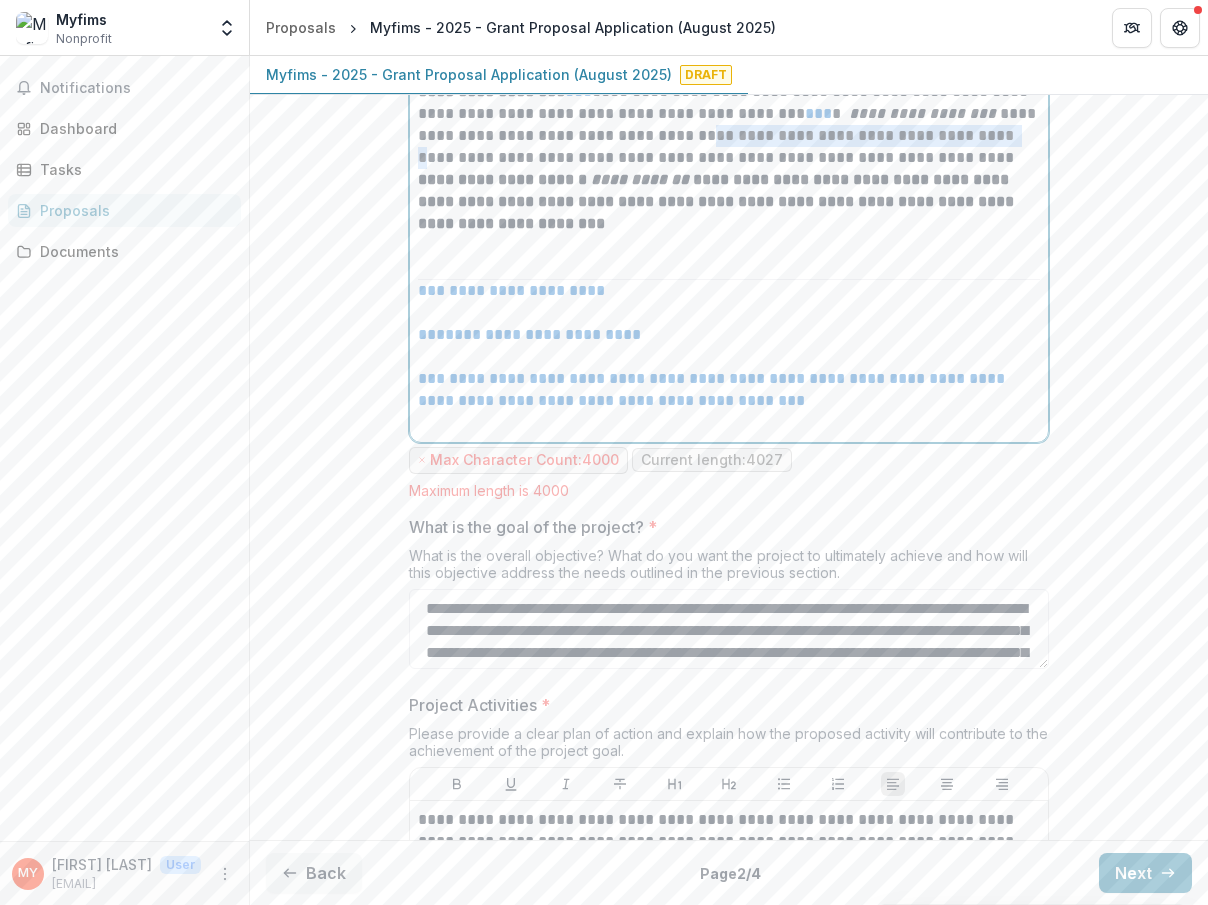 drag, startPoint x: 698, startPoint y: 160, endPoint x: 1001, endPoint y: 160, distance: 303 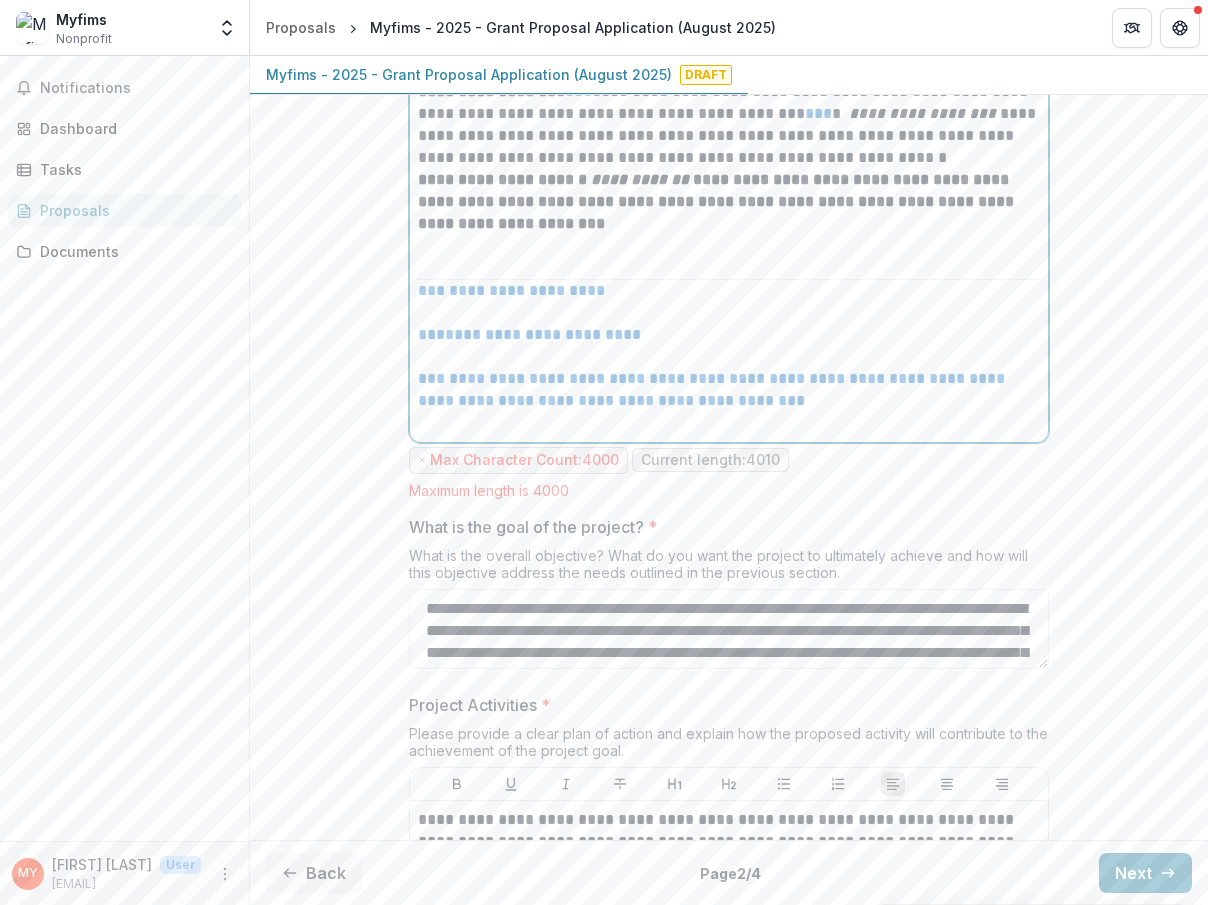 click on "**********" at bounding box center [729, 125] 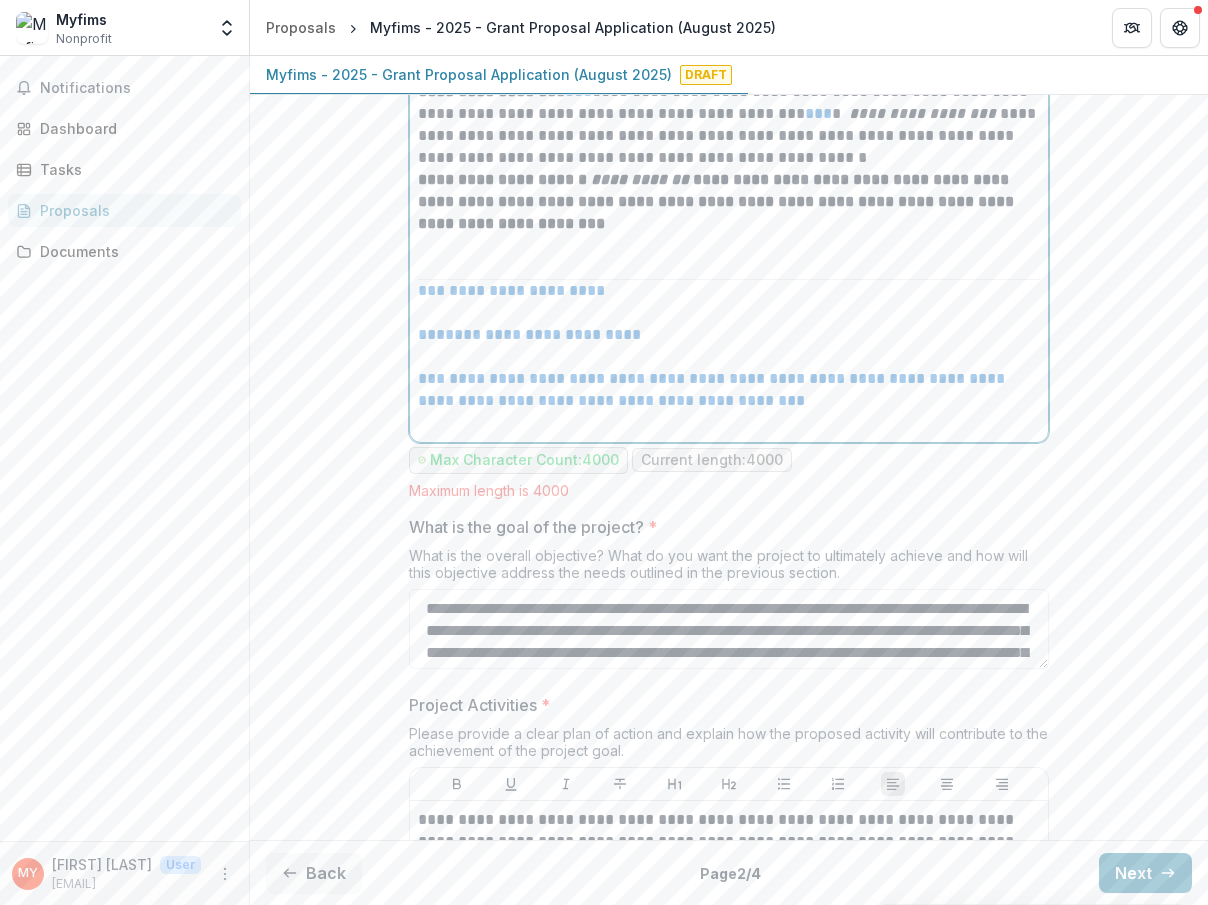 click at bounding box center (729, 257) 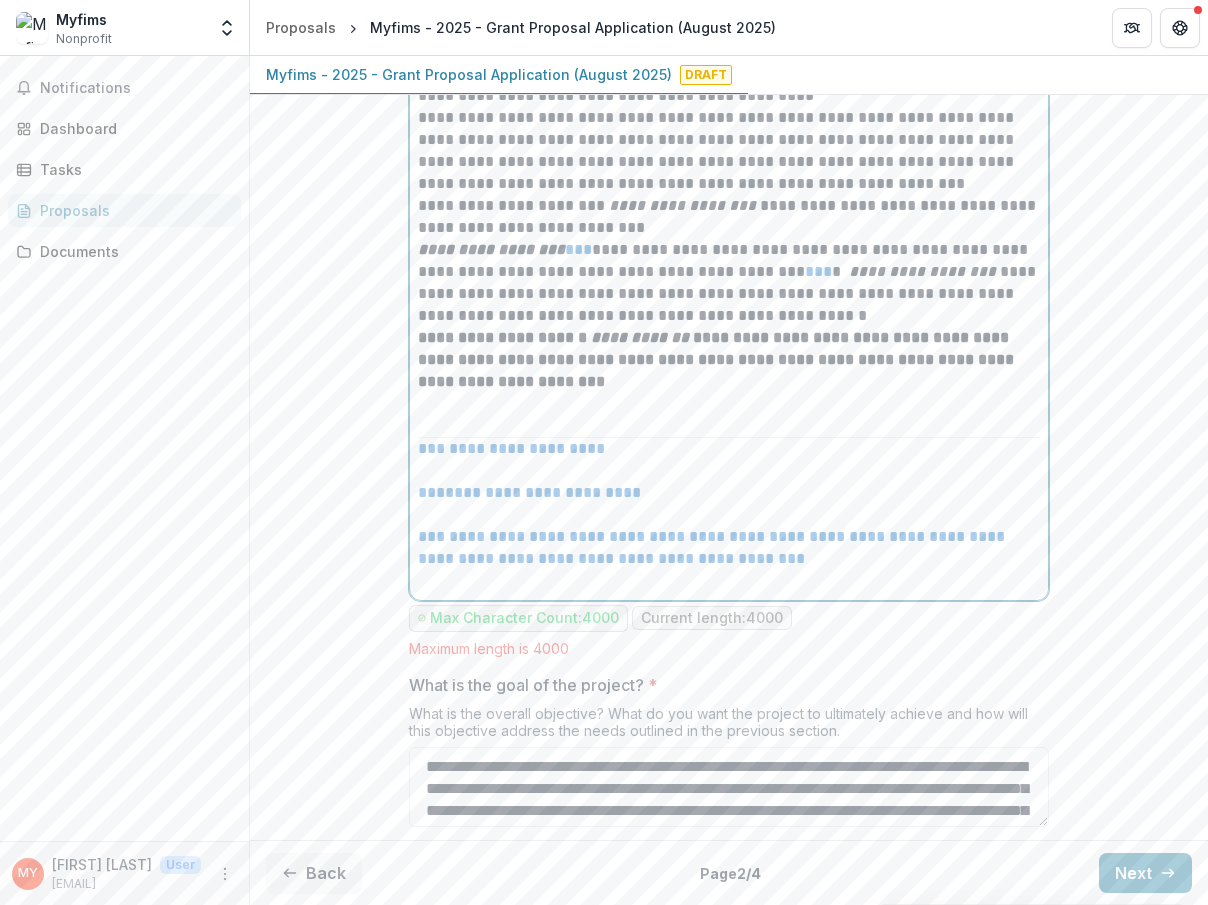 scroll, scrollTop: 1345, scrollLeft: 0, axis: vertical 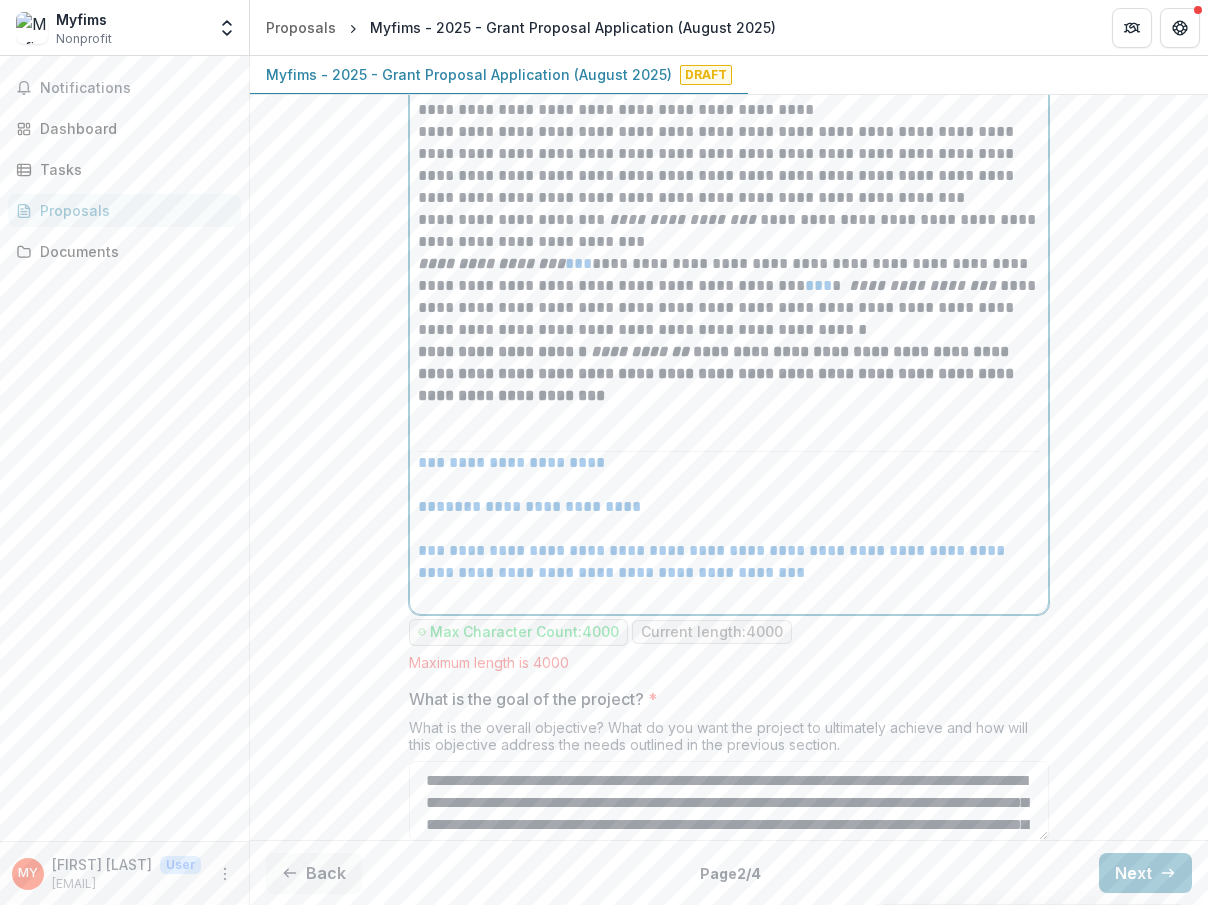 click on "**********" at bounding box center [729, 297] 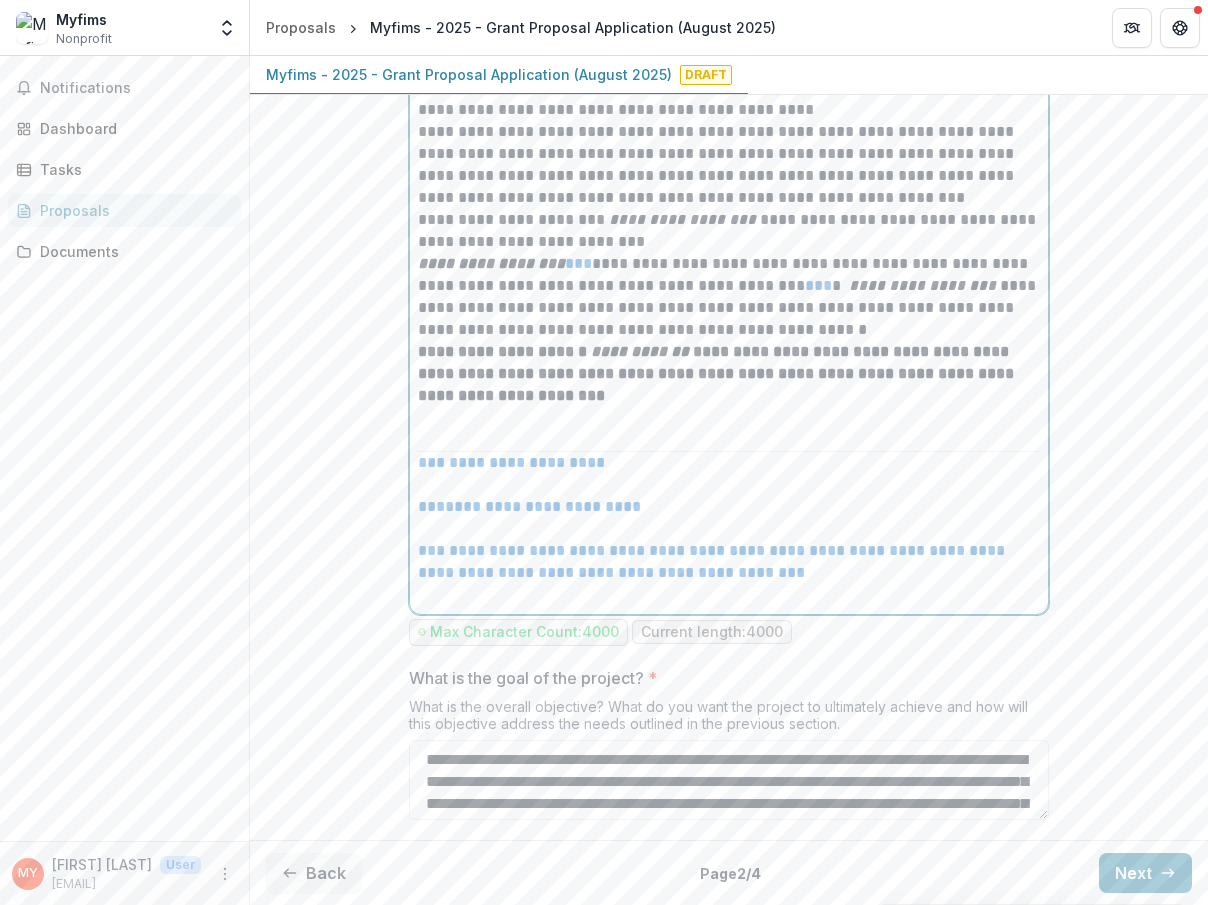 click on "***" at bounding box center [818, 285] 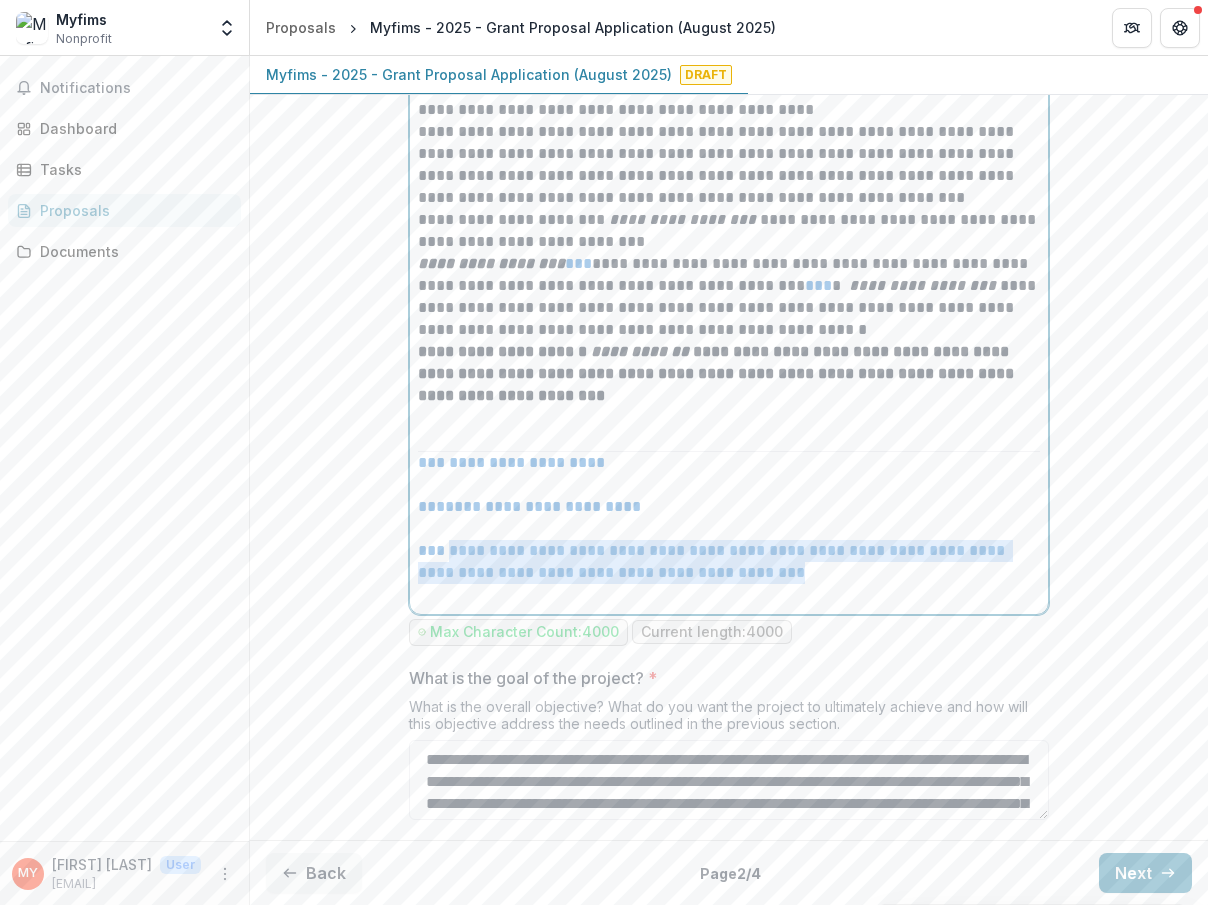 drag, startPoint x: 781, startPoint y: 600, endPoint x: 439, endPoint y: 579, distance: 342.64413 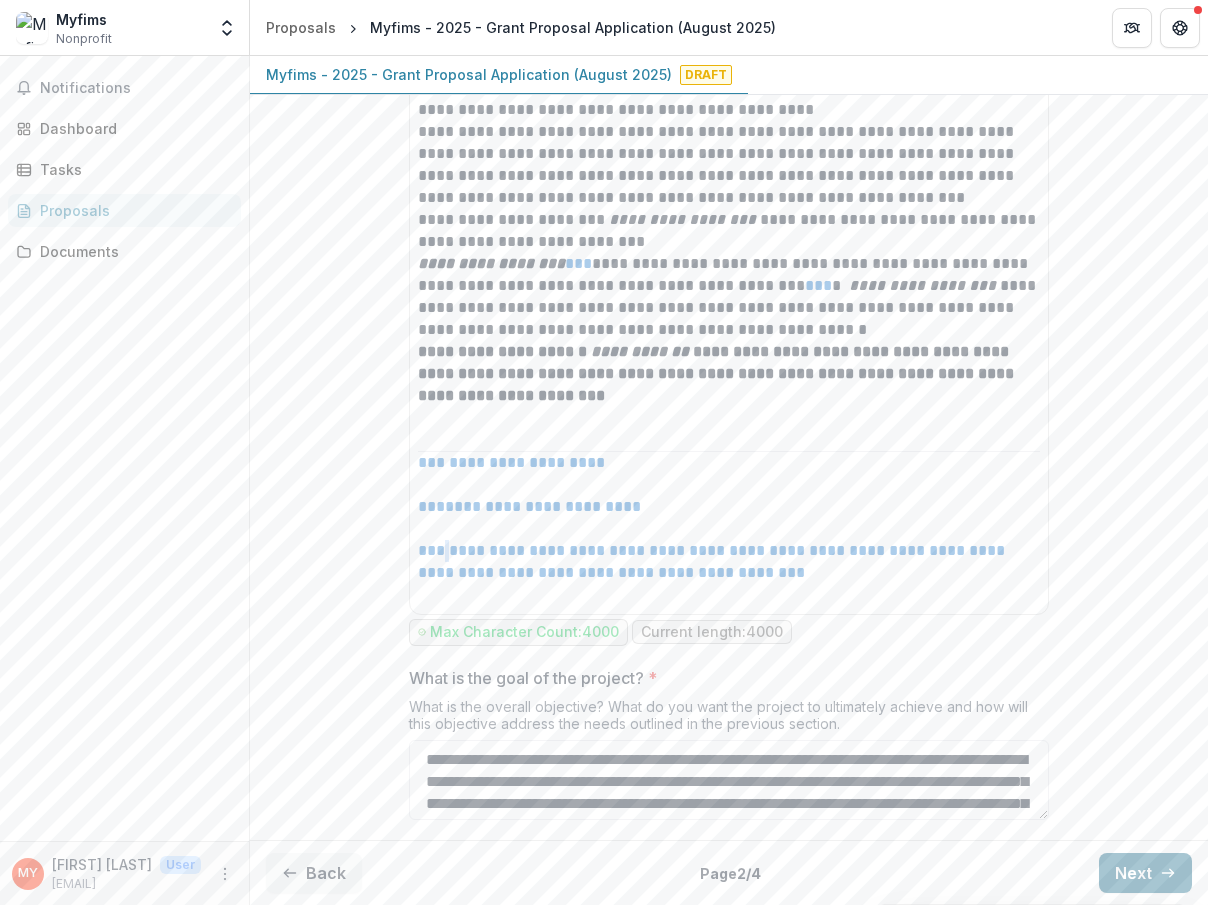 click on "Next" at bounding box center (1145, 873) 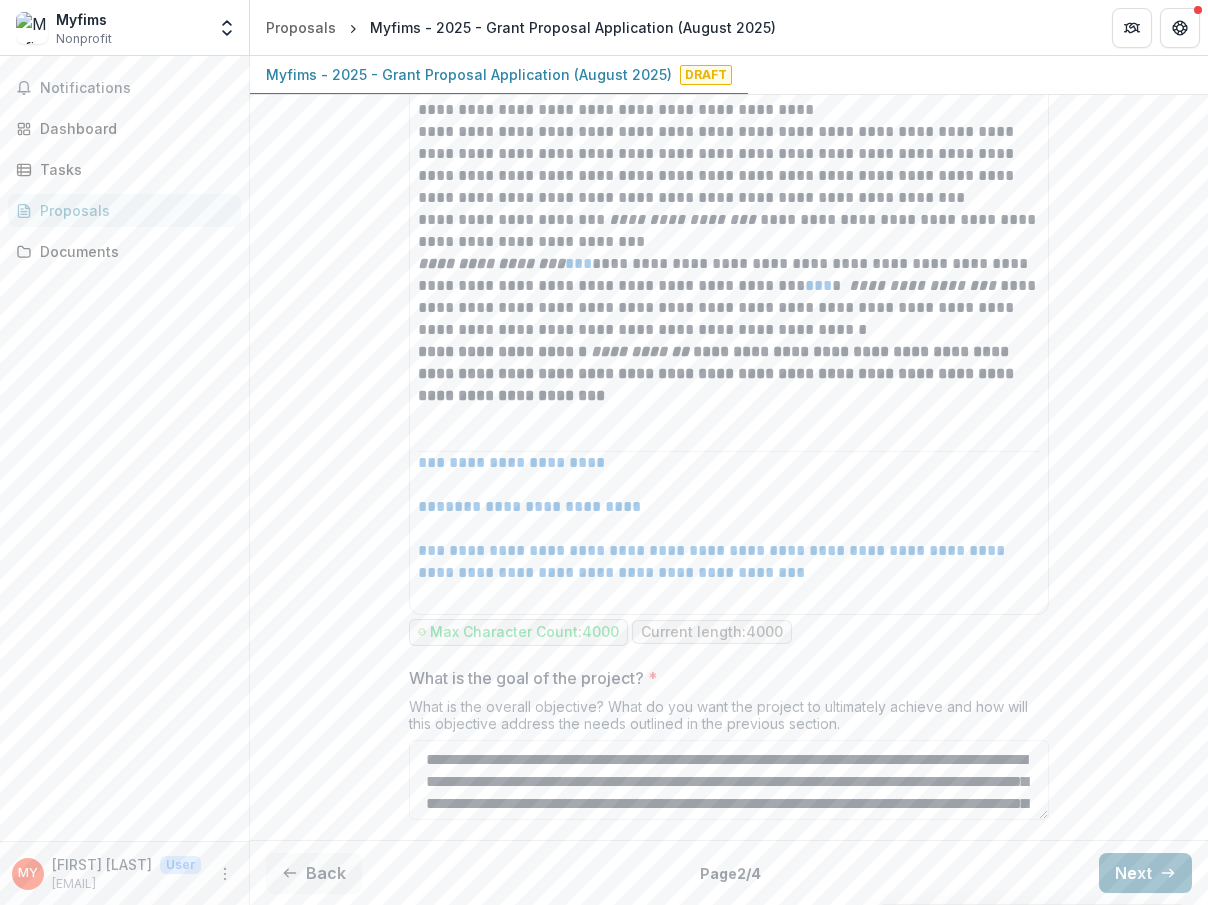 scroll, scrollTop: 0, scrollLeft: 0, axis: both 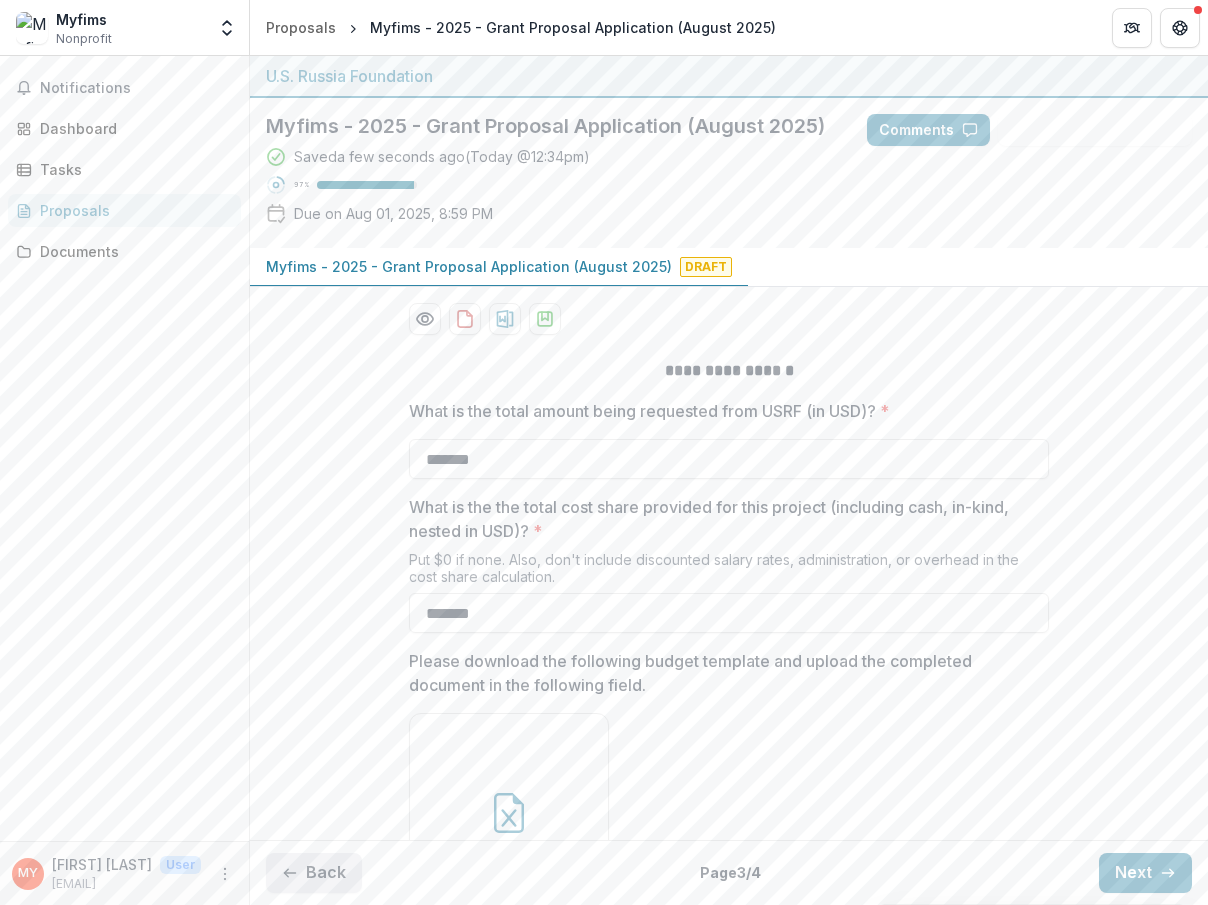 click on "Back" at bounding box center [314, 873] 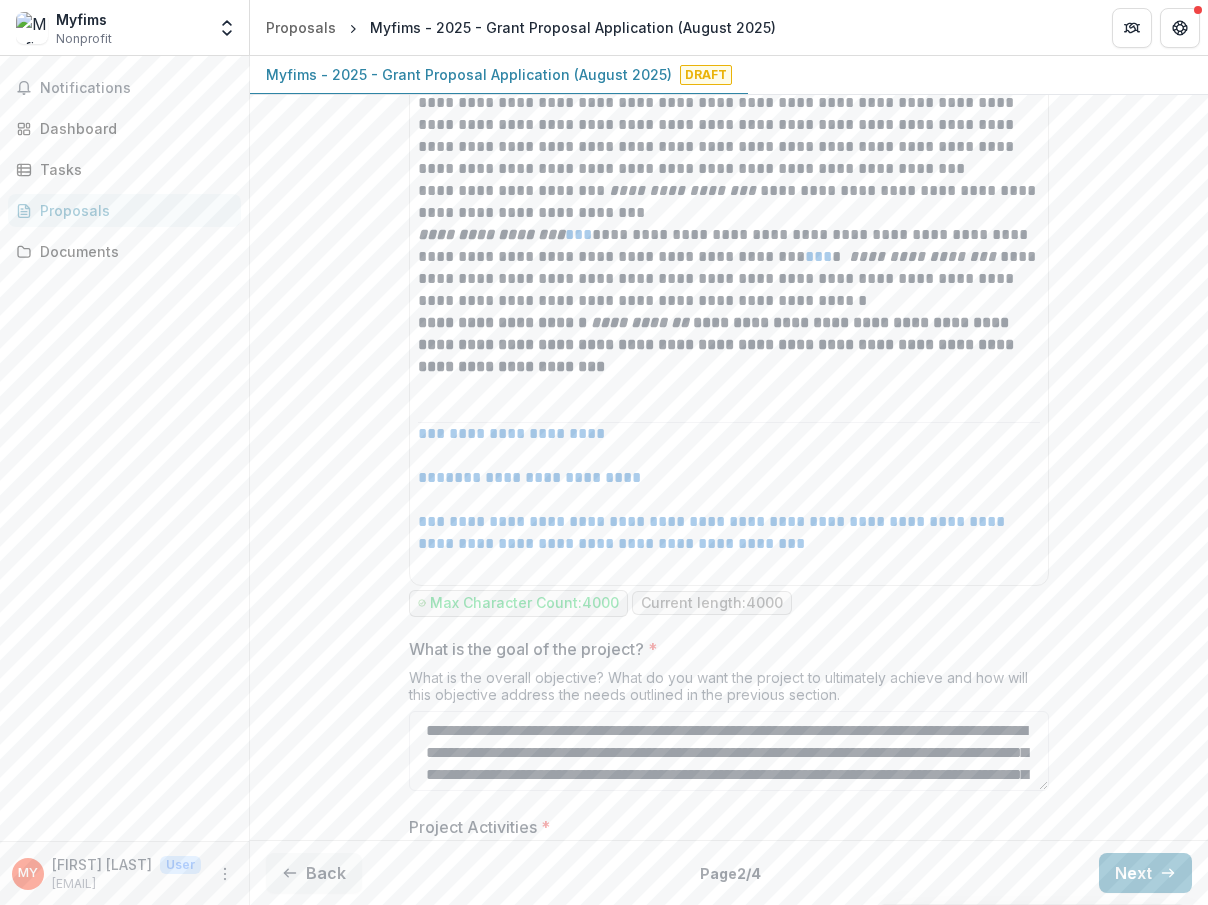 scroll, scrollTop: 1380, scrollLeft: 0, axis: vertical 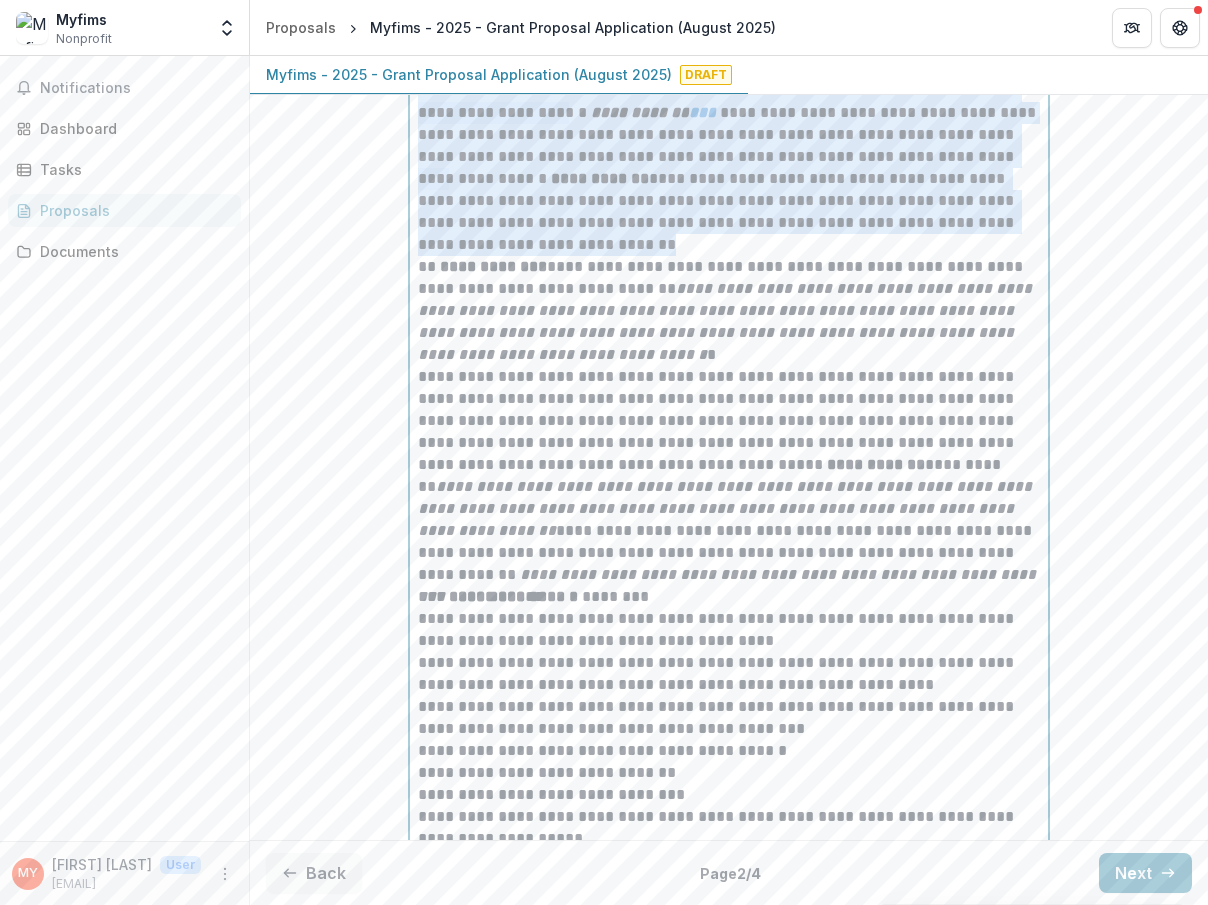 drag, startPoint x: 413, startPoint y: 255, endPoint x: 686, endPoint y: 279, distance: 274.05292 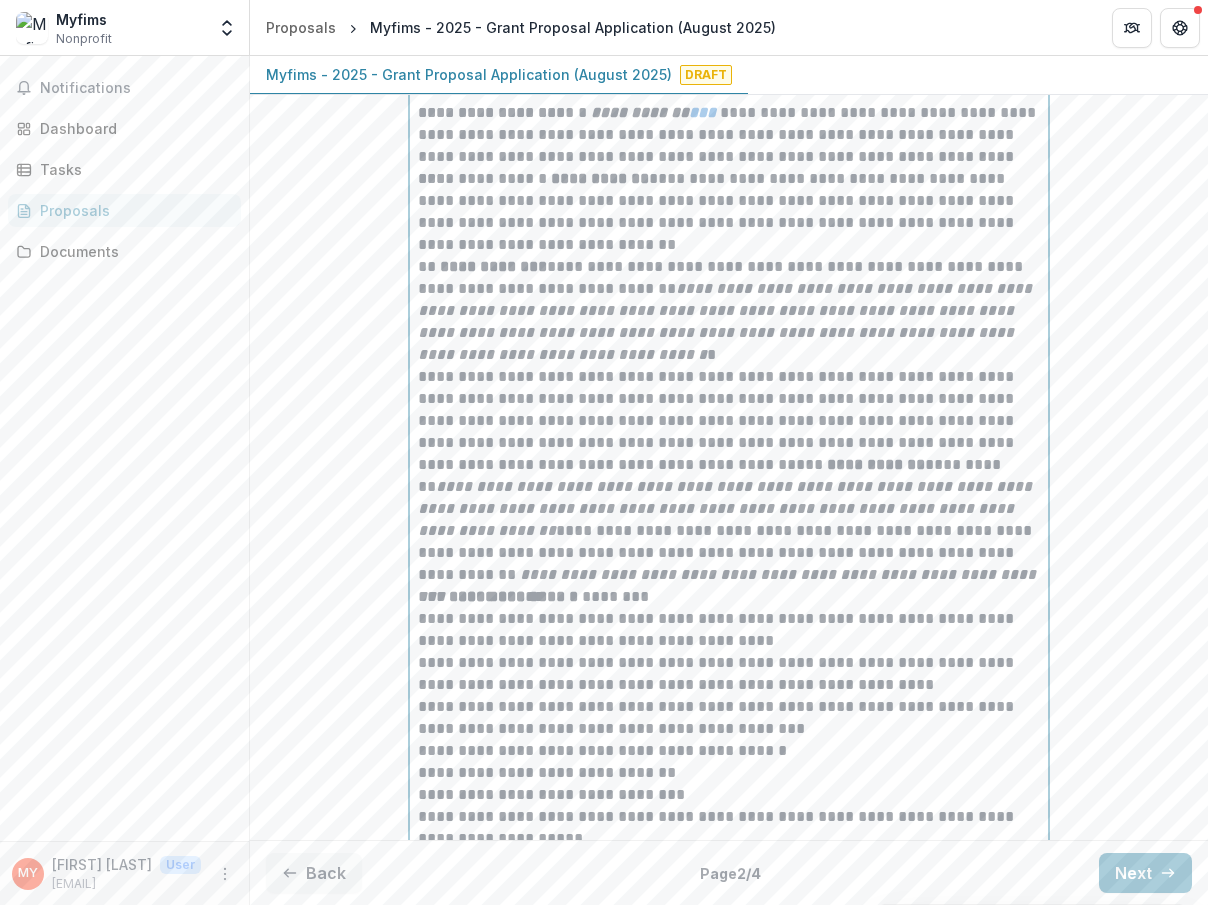 click on "**********" at bounding box center [727, 321] 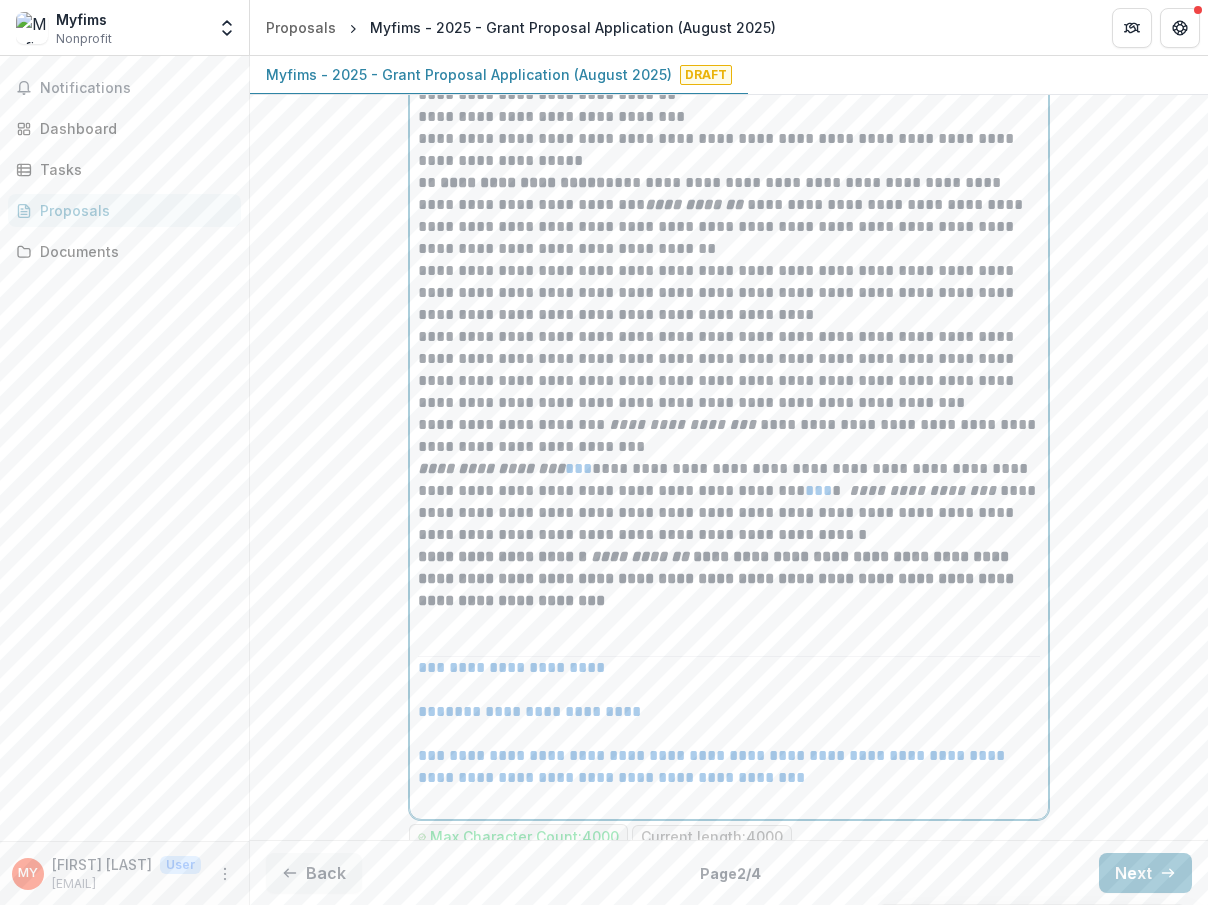 scroll, scrollTop: 1250, scrollLeft: 0, axis: vertical 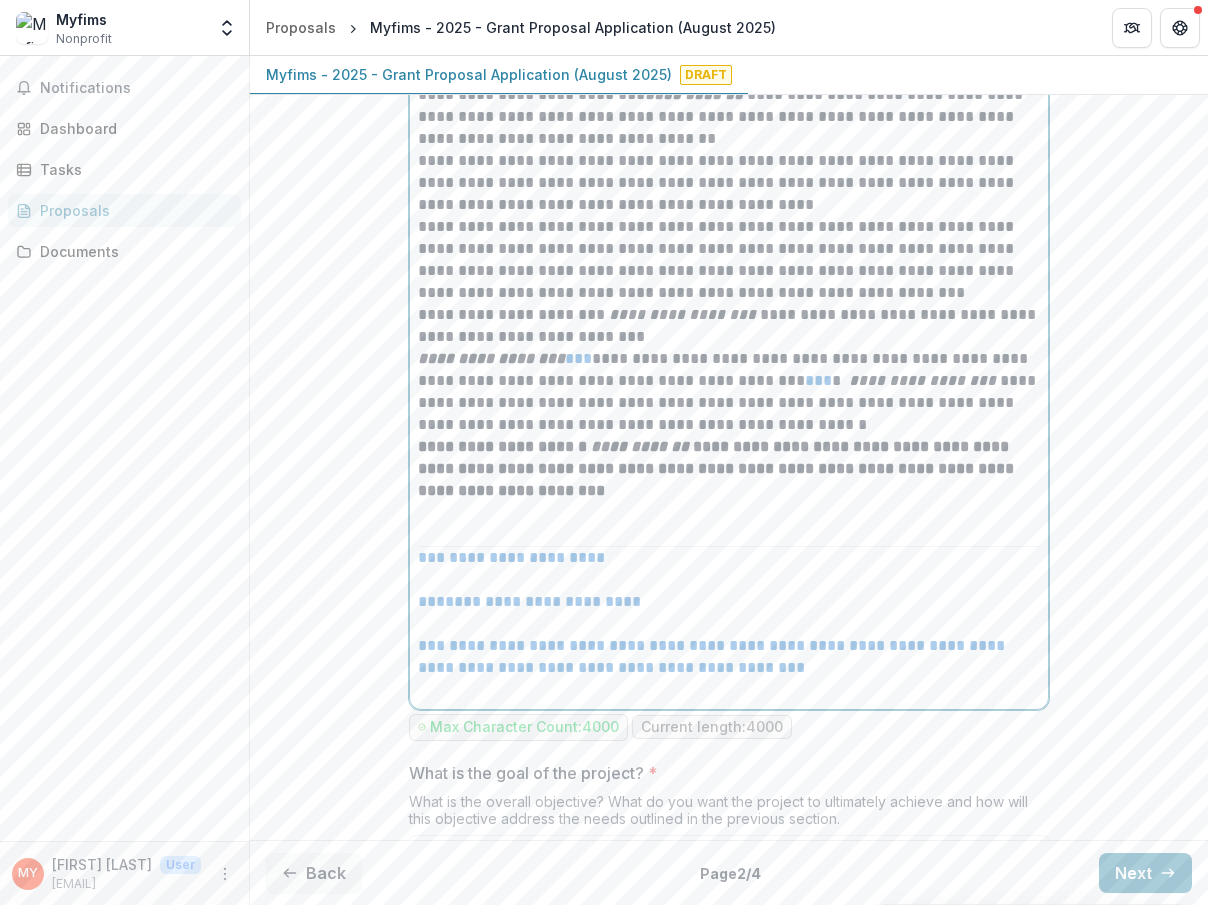 click on "**********" at bounding box center (729, 392) 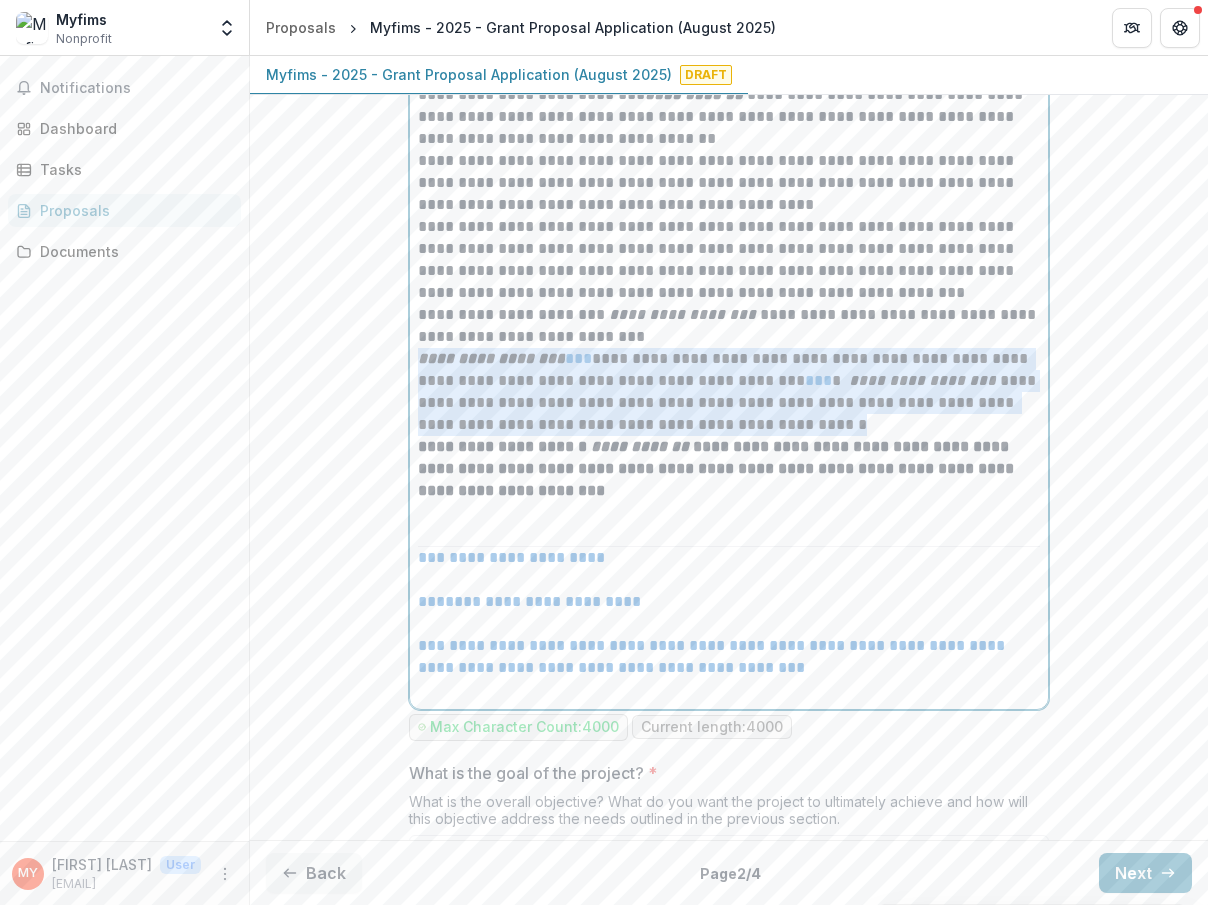 drag, startPoint x: 415, startPoint y: 385, endPoint x: 887, endPoint y: 451, distance: 476.59207 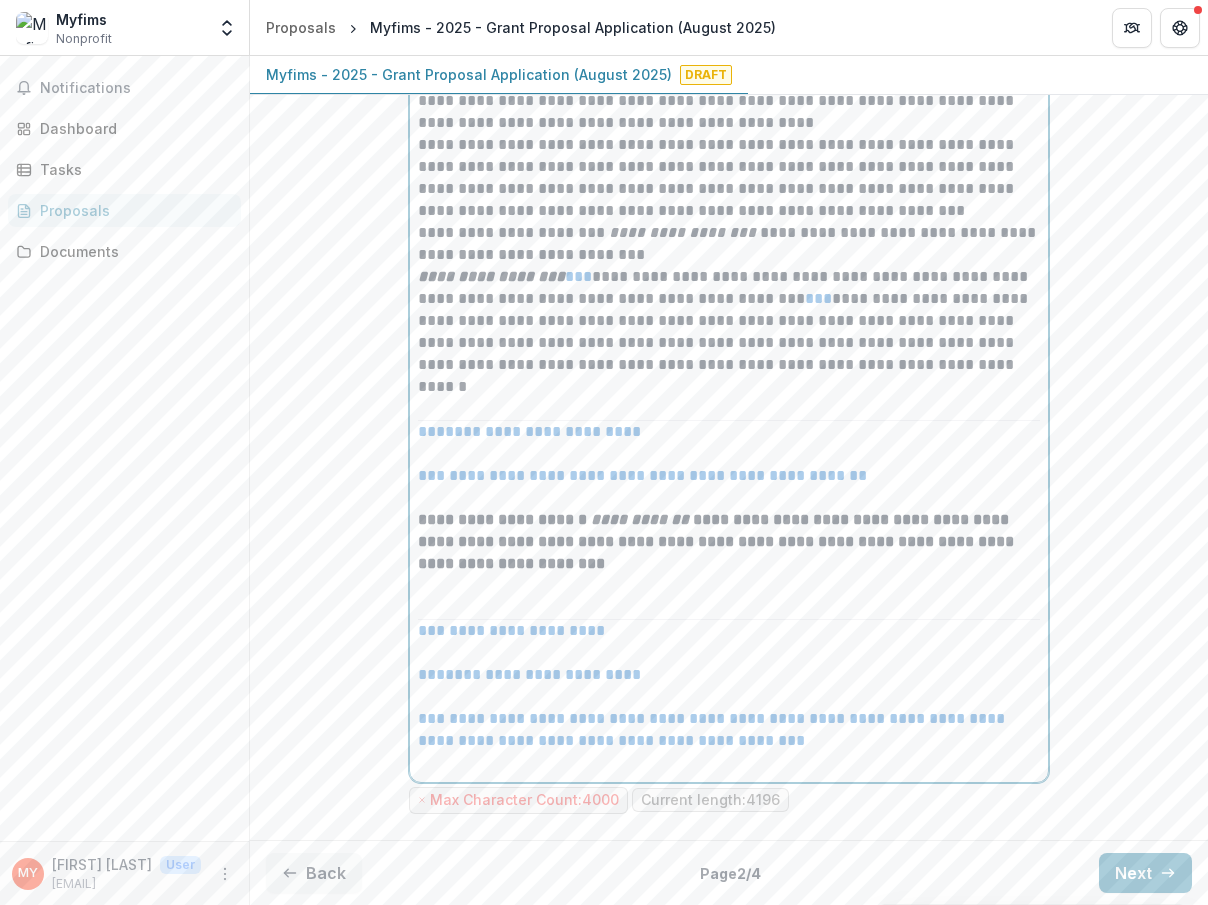 scroll, scrollTop: 1338, scrollLeft: 0, axis: vertical 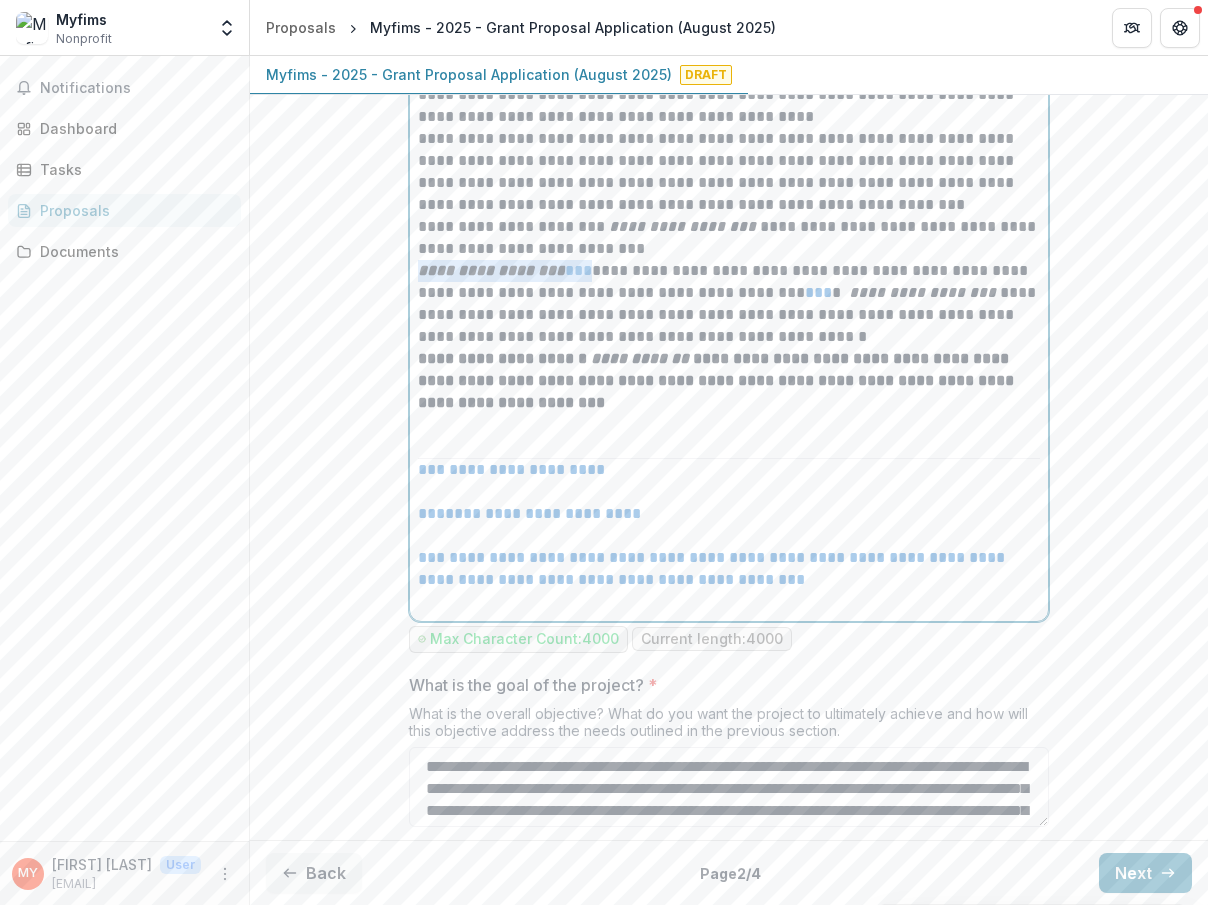 click on "**********" at bounding box center [729, 304] 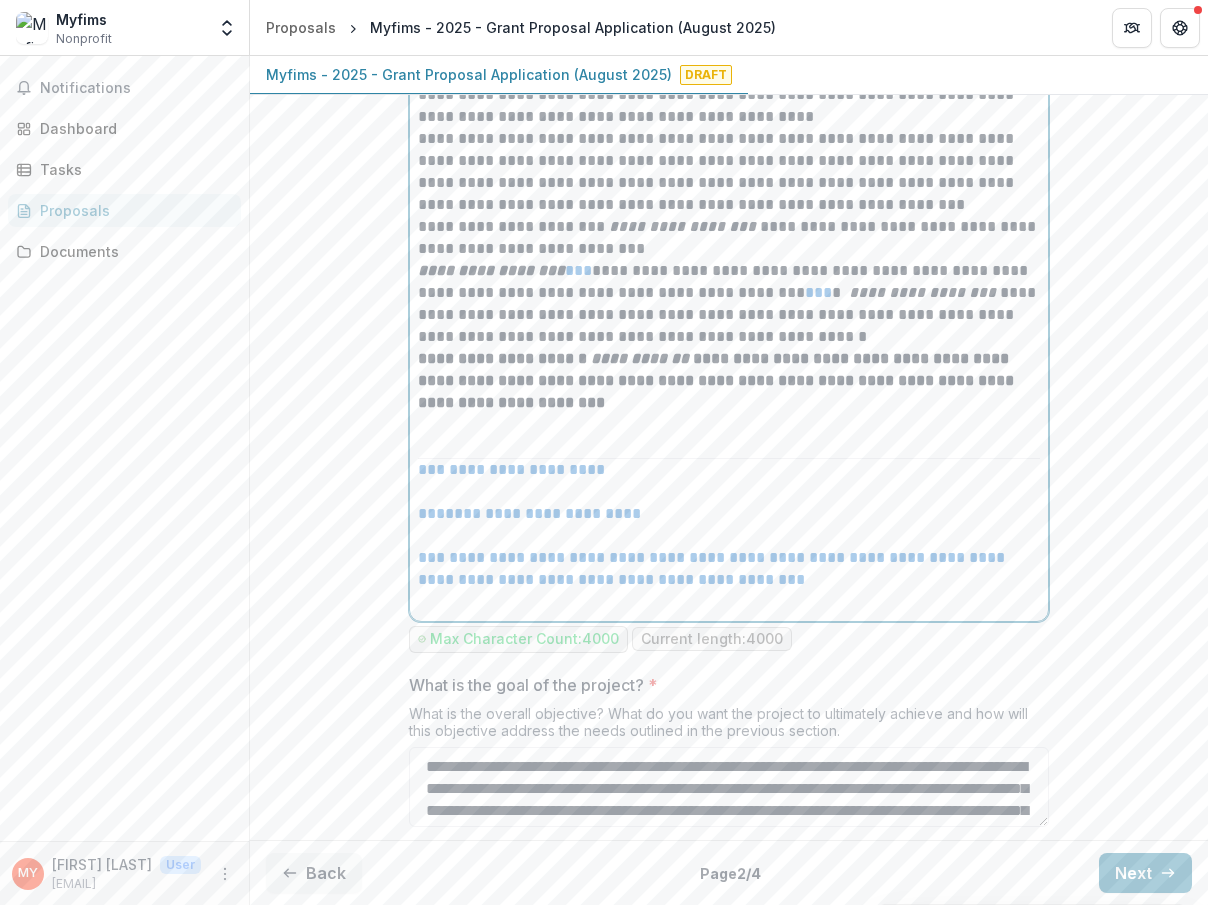 click on "**********" at bounding box center [922, 292] 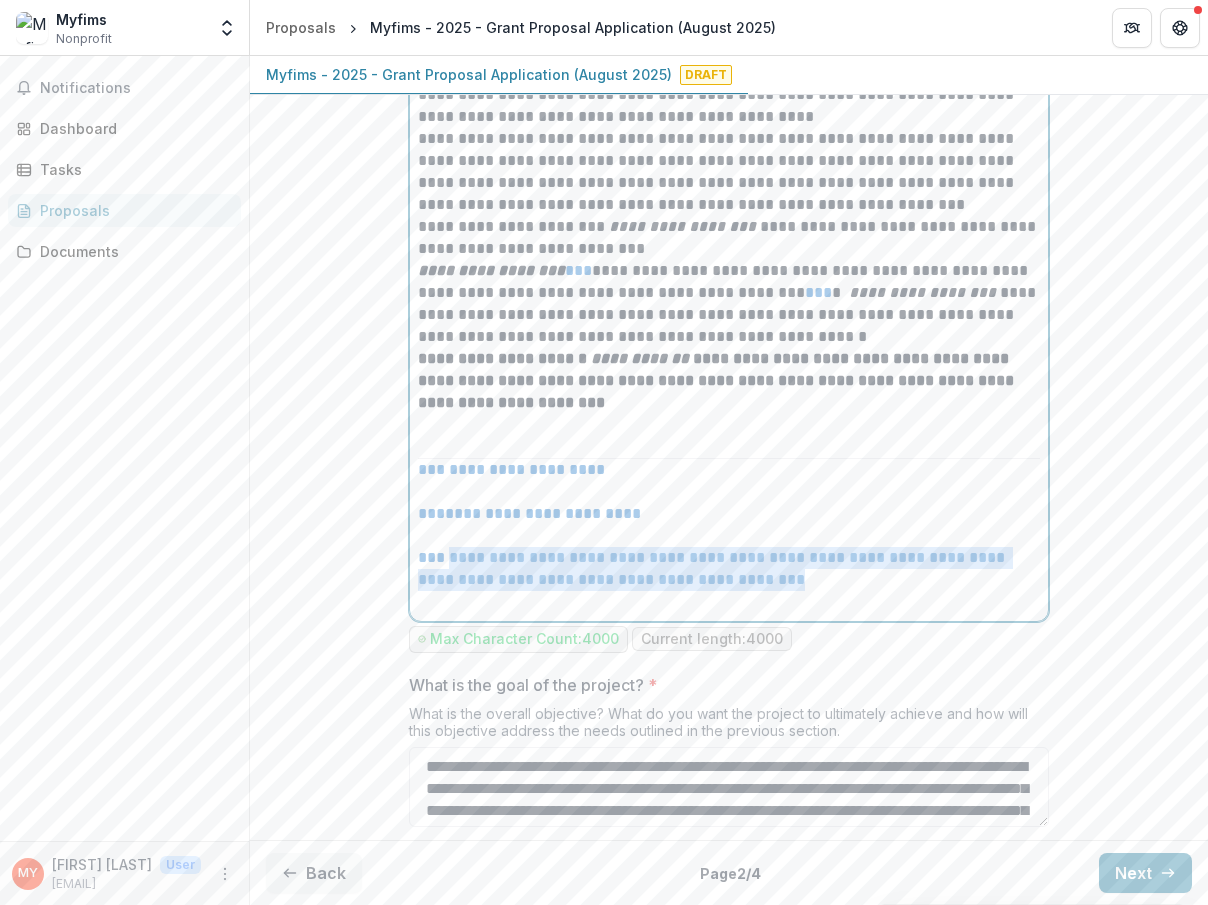 drag, startPoint x: 782, startPoint y: 609, endPoint x: 441, endPoint y: 582, distance: 342.06723 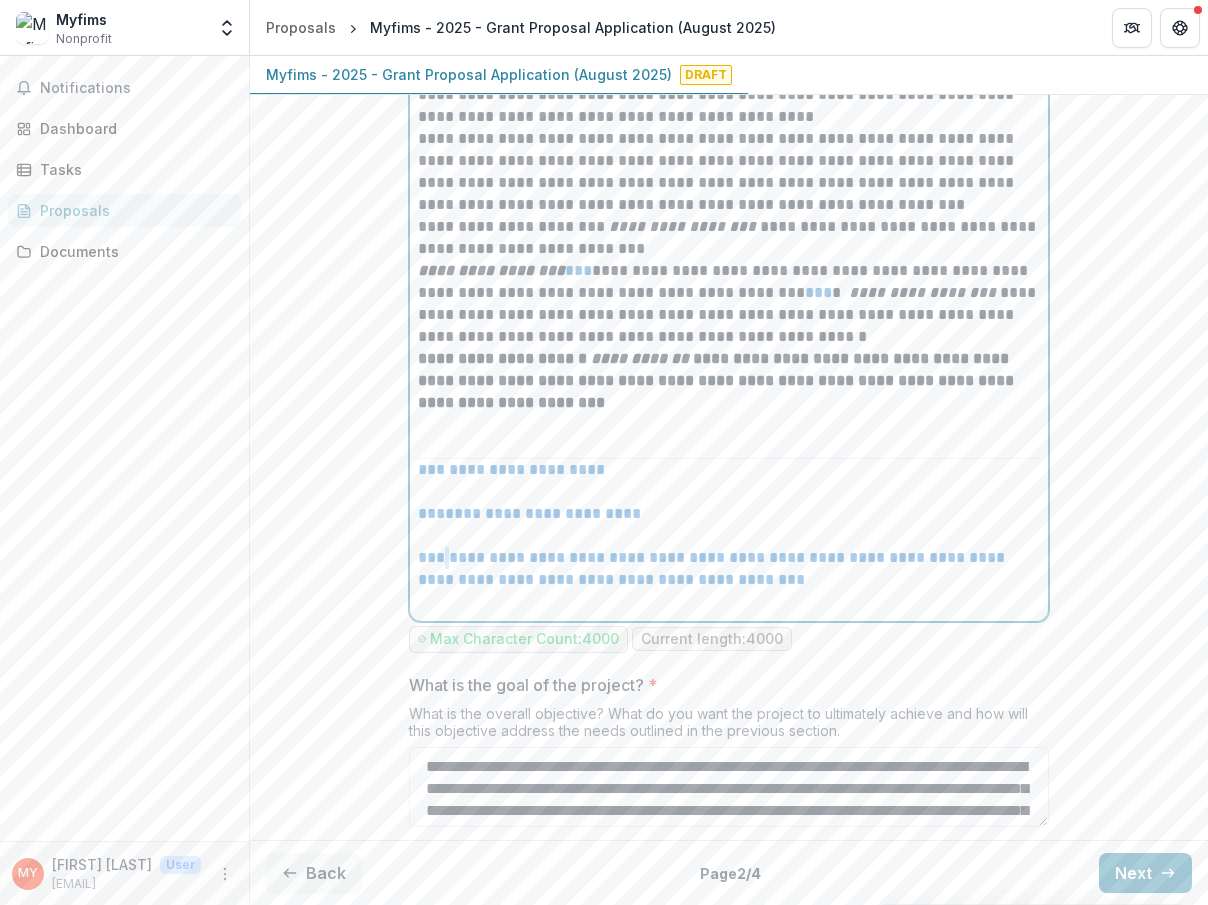 click on "**********" at bounding box center [729, 569] 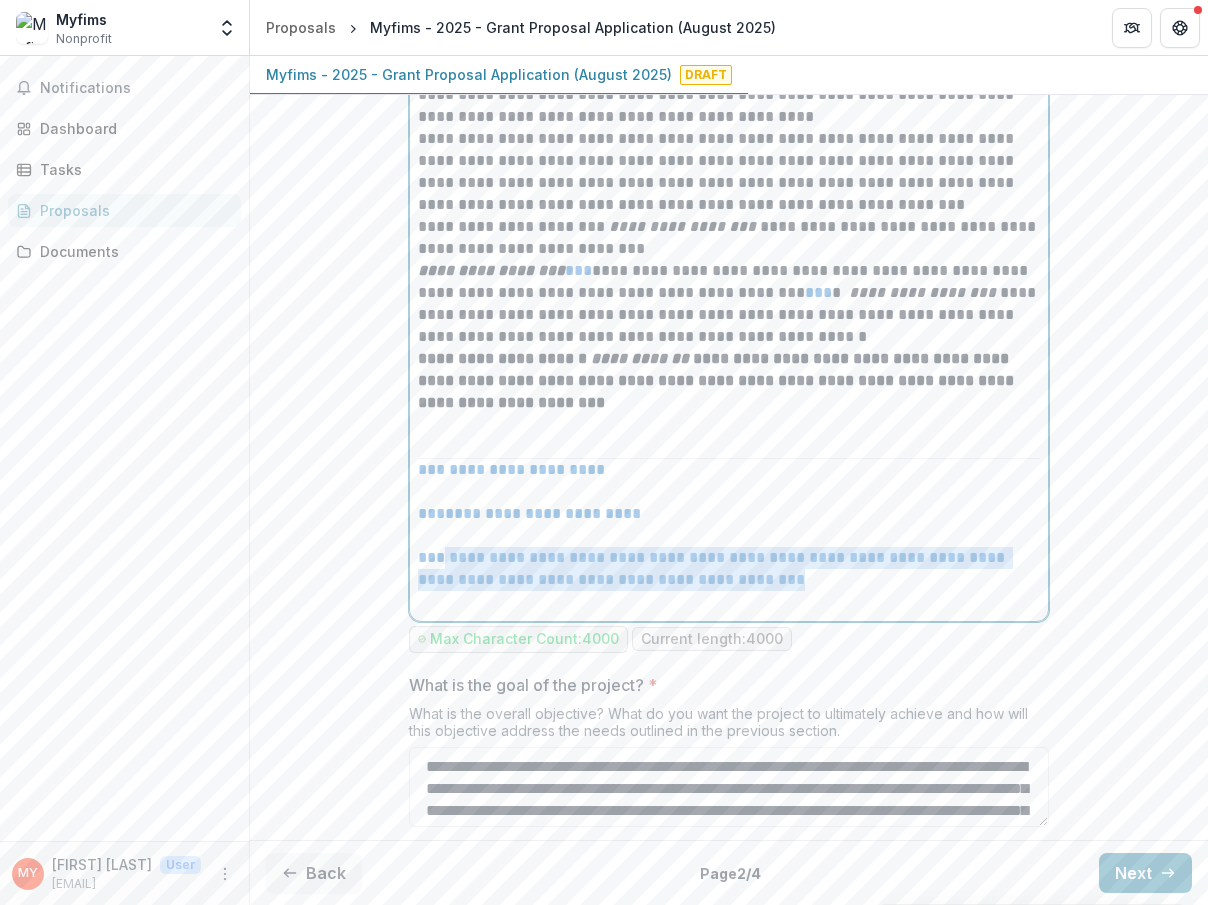 drag, startPoint x: 821, startPoint y: 609, endPoint x: 632, endPoint y: 575, distance: 192.03384 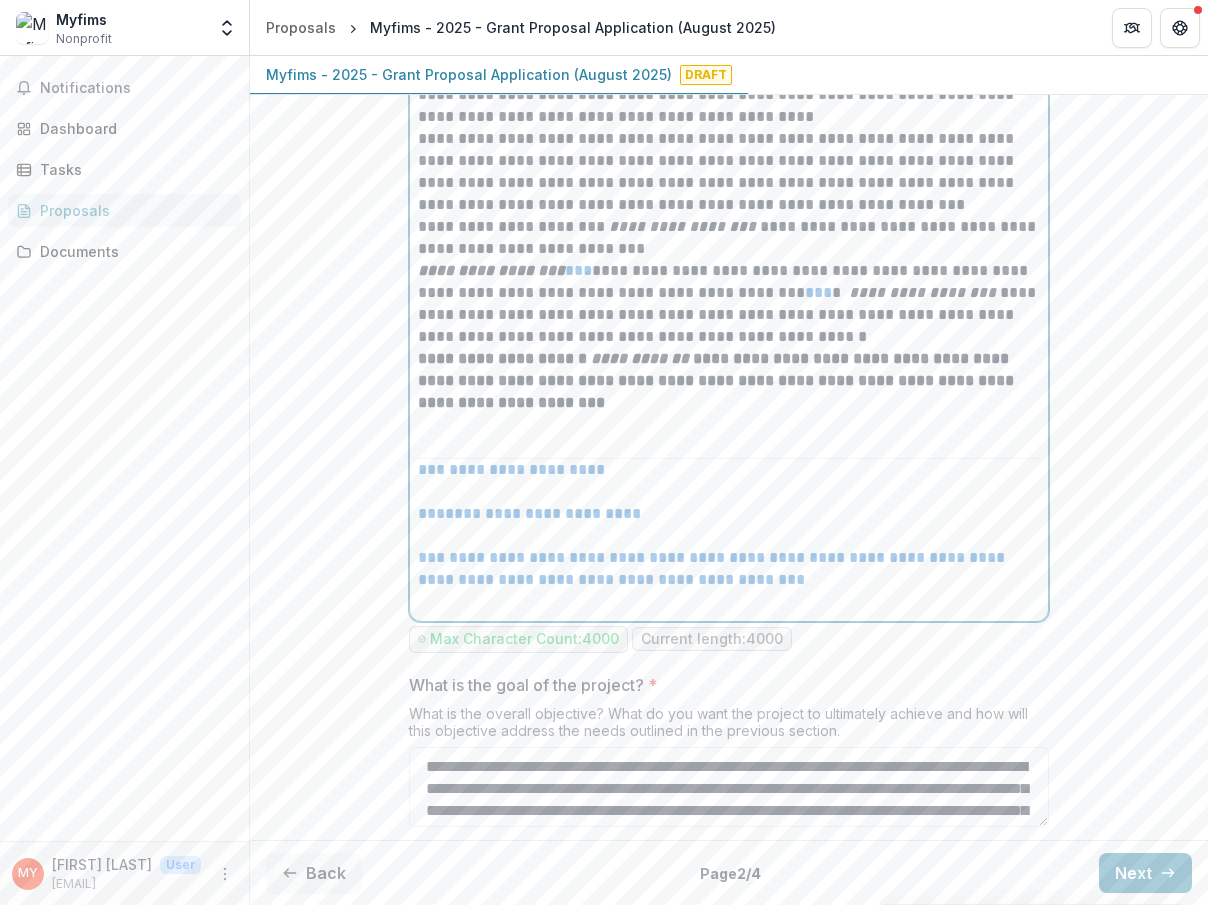click on "**********" at bounding box center (729, 514) 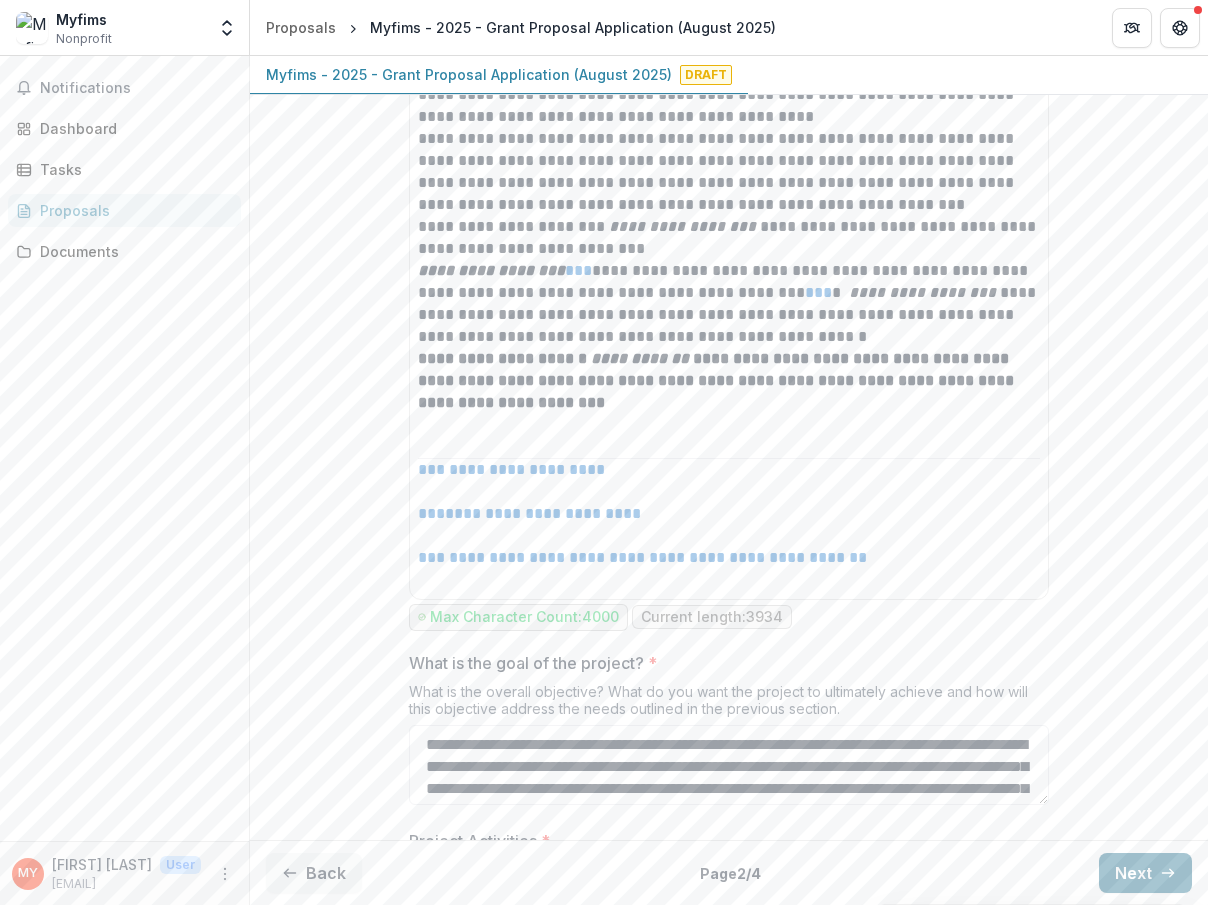 click on "Next" at bounding box center (1145, 873) 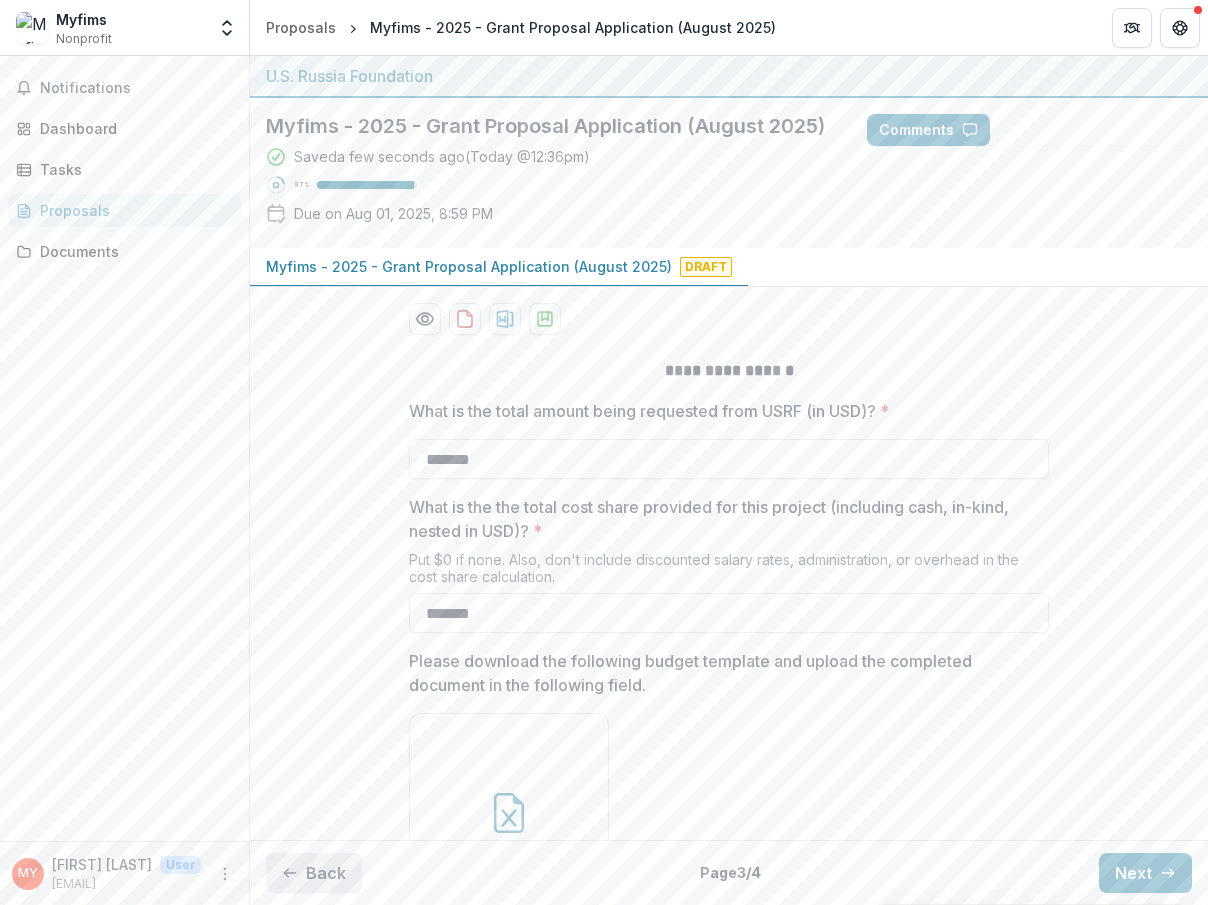 click on "Back" at bounding box center (314, 873) 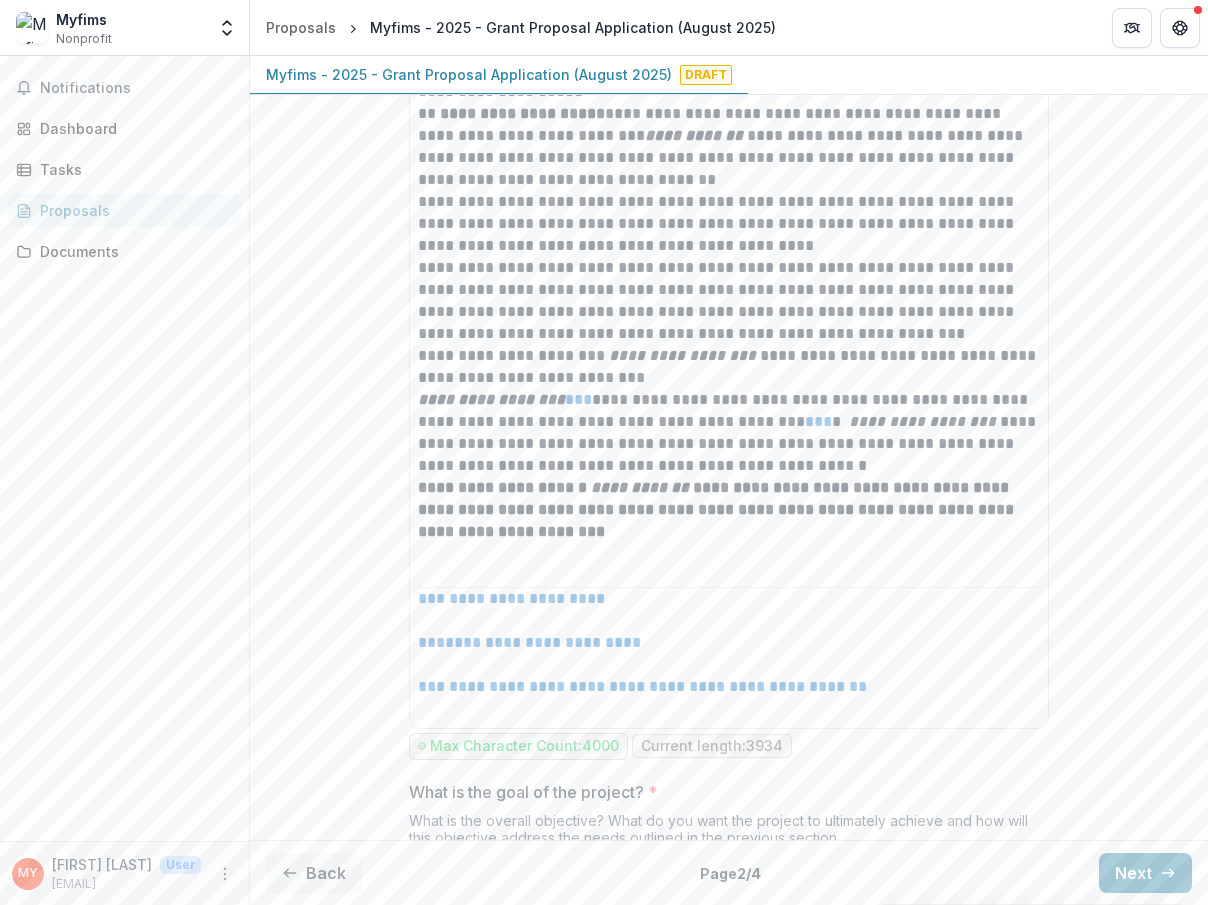 scroll, scrollTop: 1214, scrollLeft: 0, axis: vertical 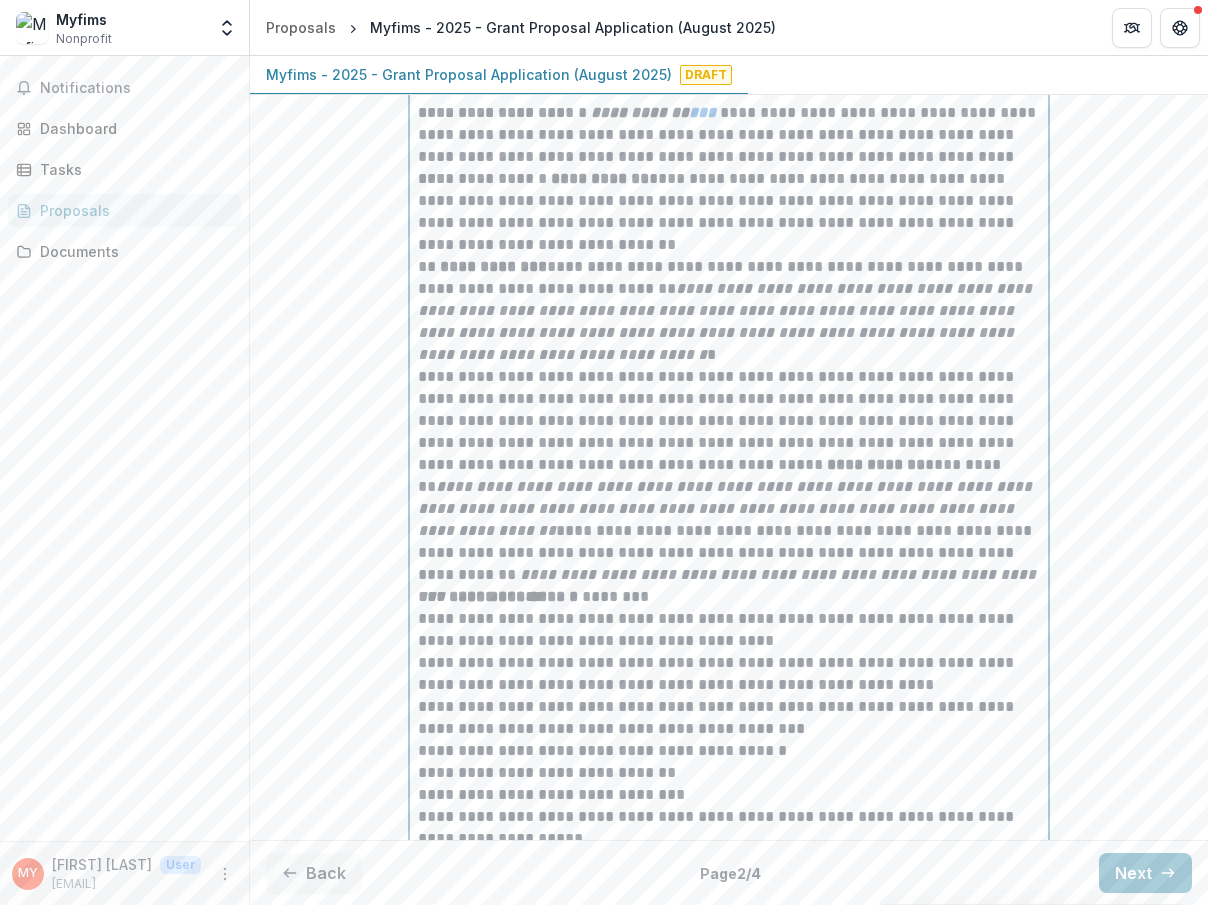 click on "**********" at bounding box center (729, 751) 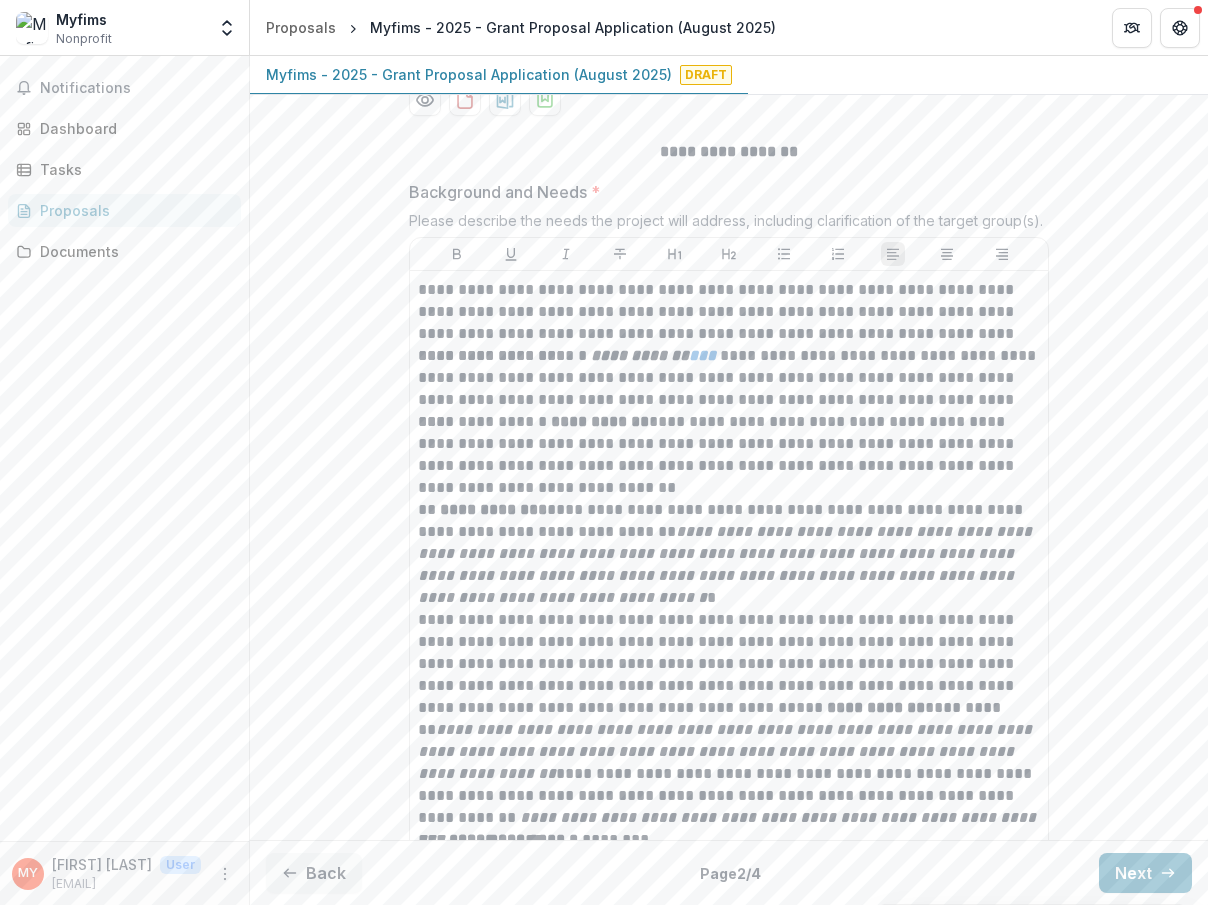 click at bounding box center (729, 254) 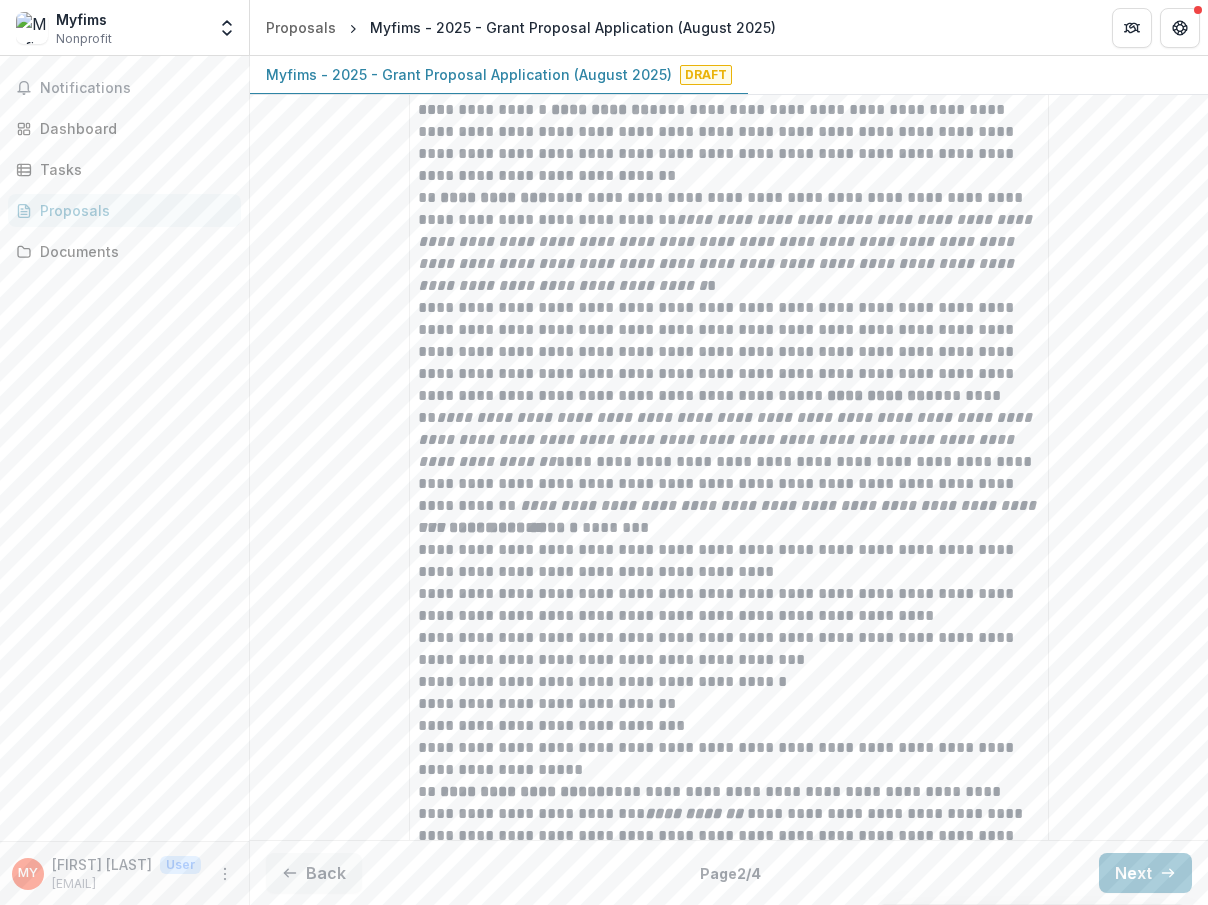 scroll, scrollTop: 601, scrollLeft: 0, axis: vertical 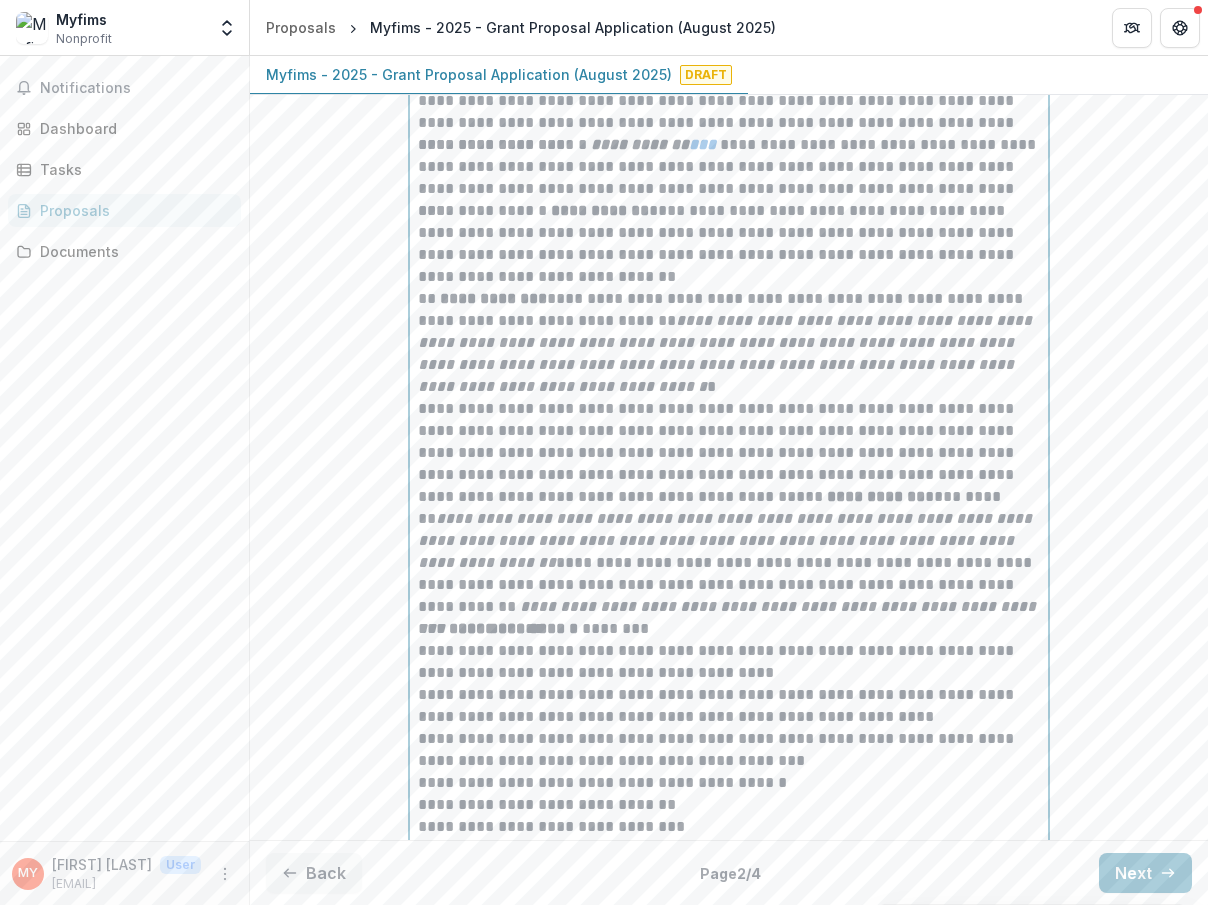 click on "**********" at bounding box center (729, 244) 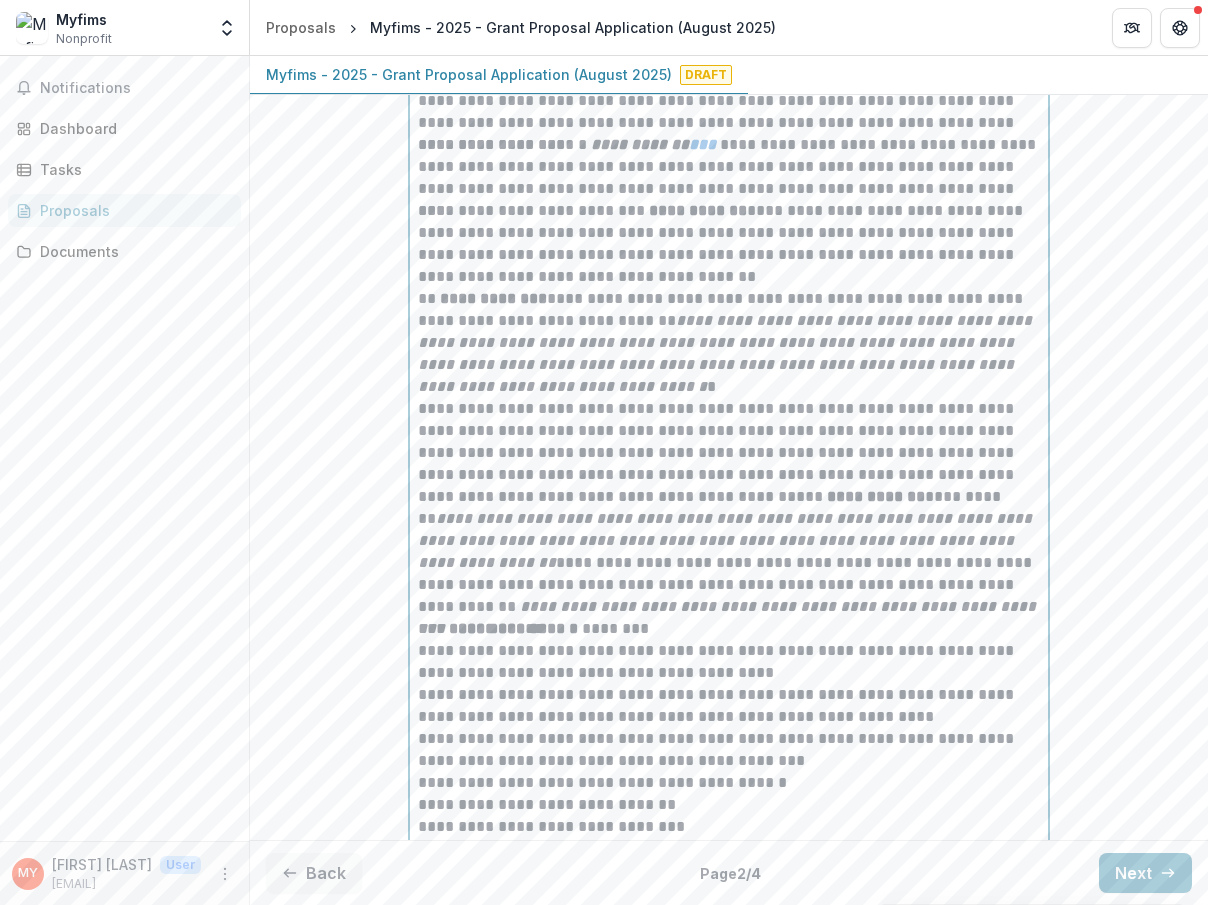 click on "**********" at bounding box center [729, 343] 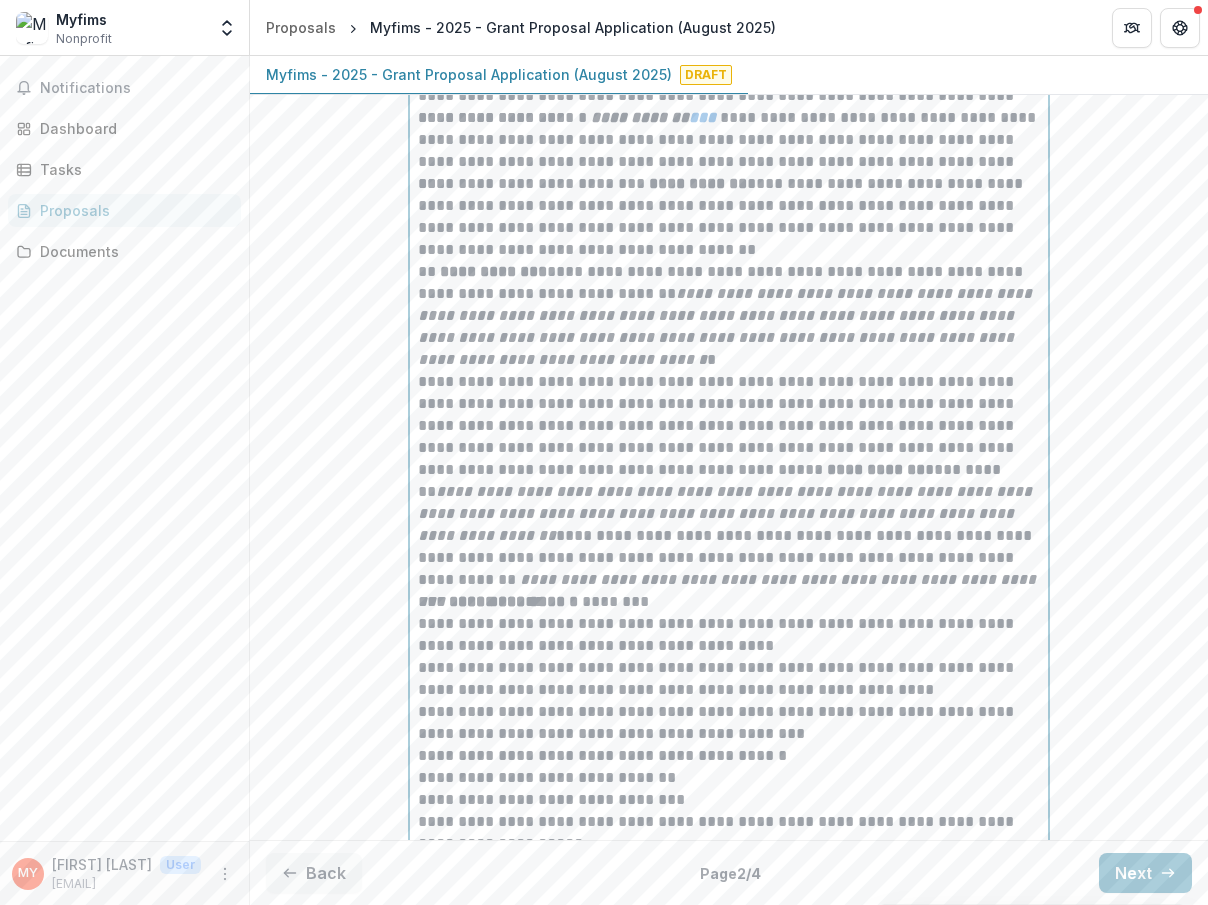 scroll, scrollTop: 458, scrollLeft: 0, axis: vertical 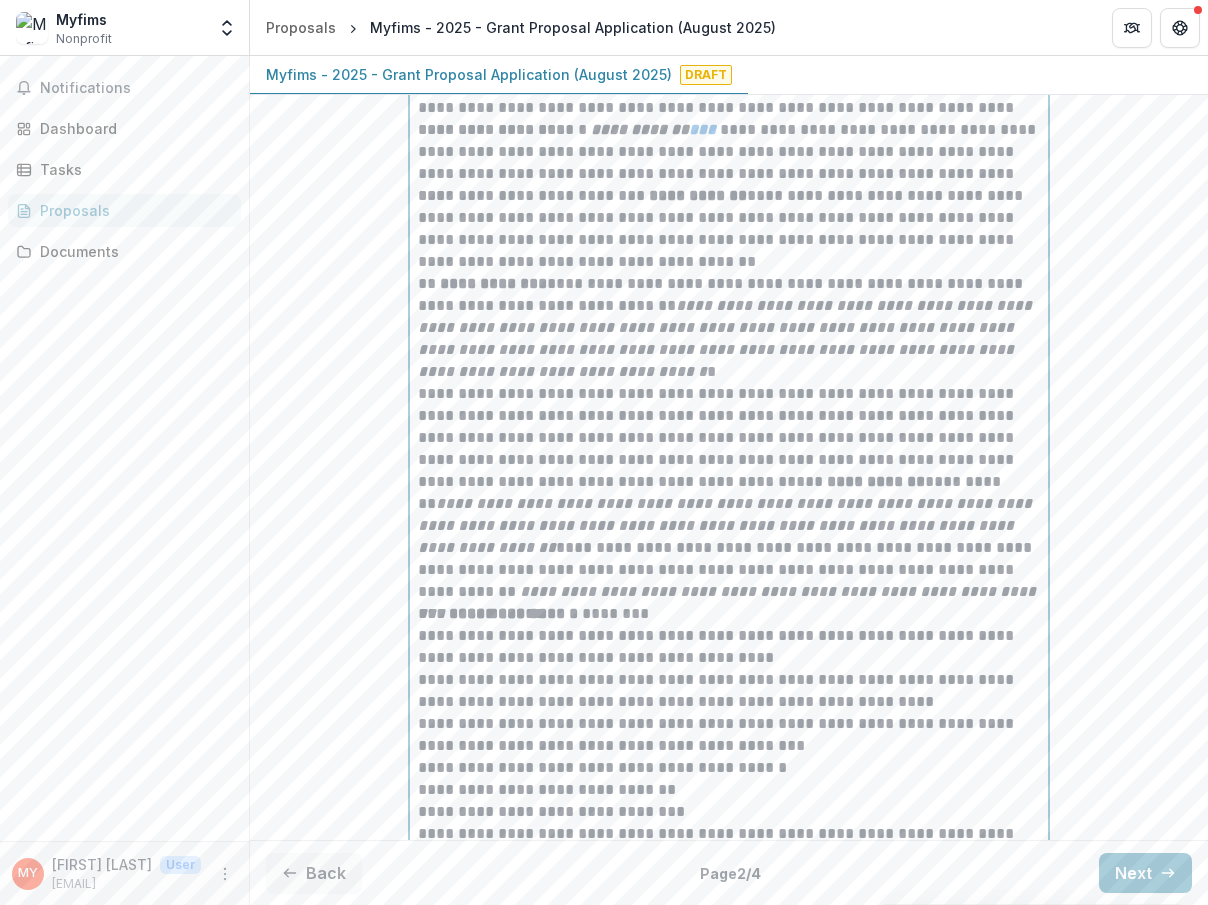 click on "**********" at bounding box center (729, 493) 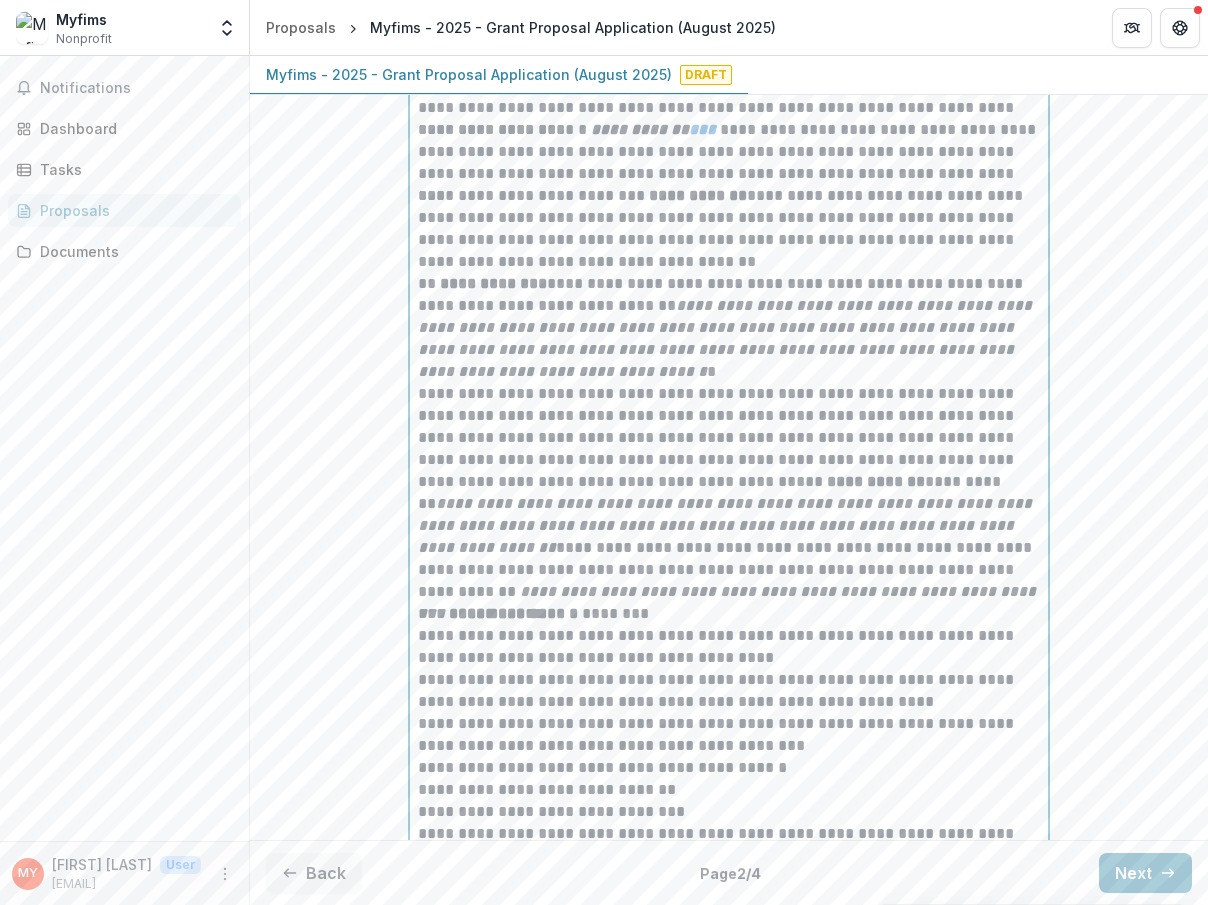 click on "**********" at bounding box center (727, 525) 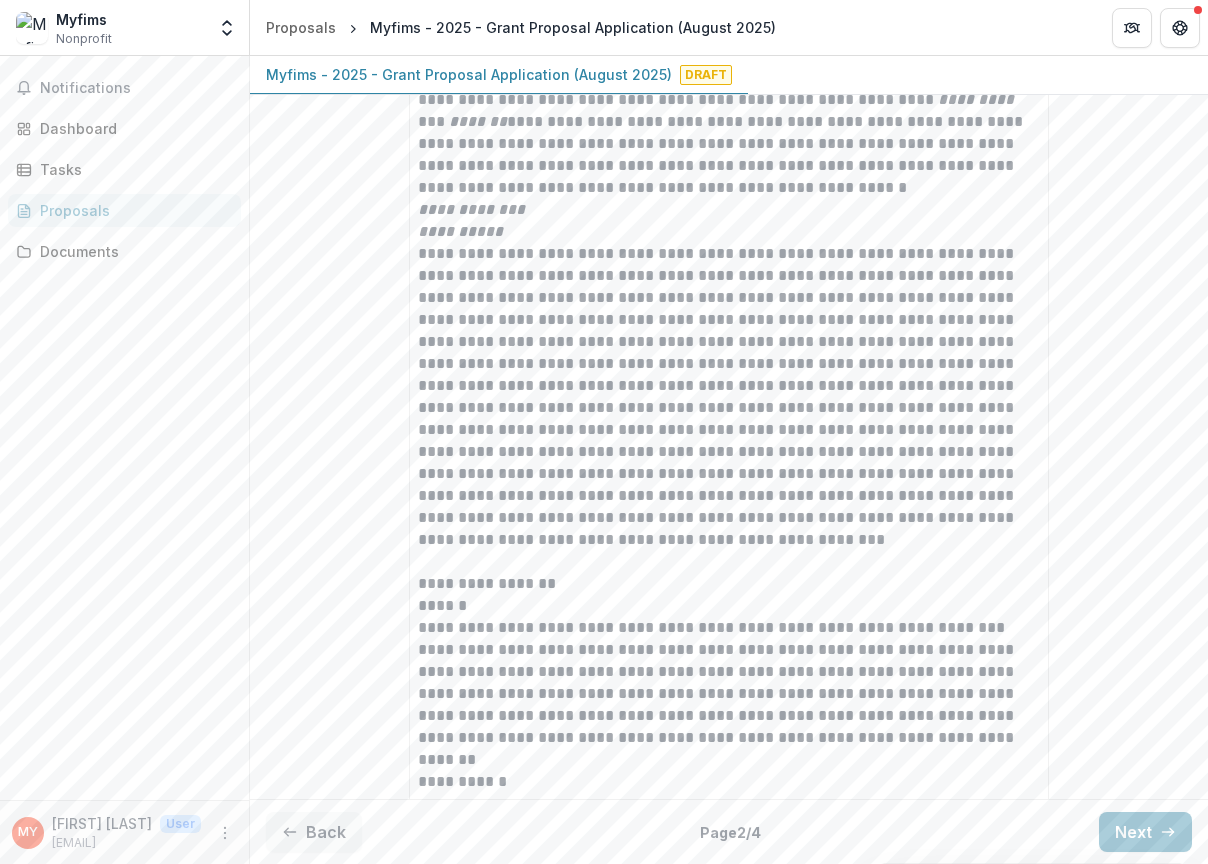 scroll, scrollTop: 536, scrollLeft: 0, axis: vertical 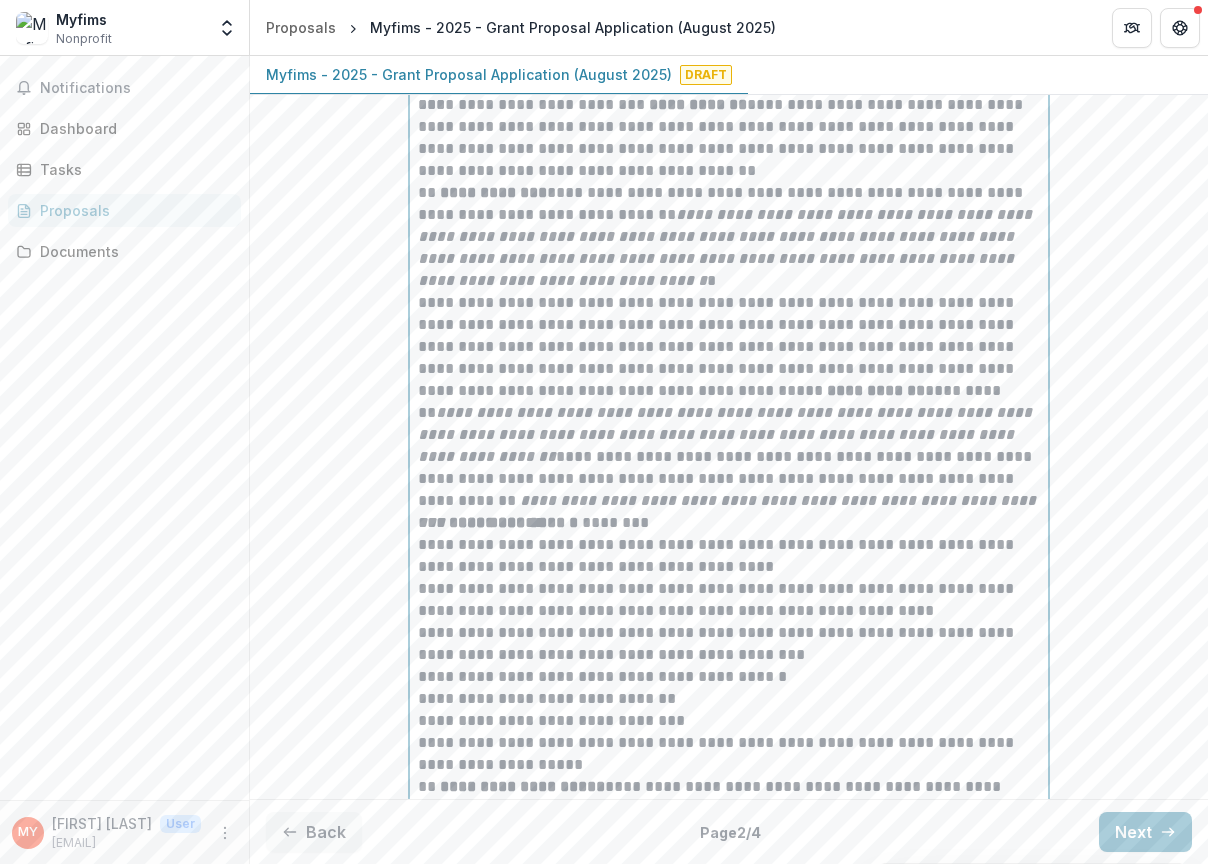 click on "**********" at bounding box center [727, 434] 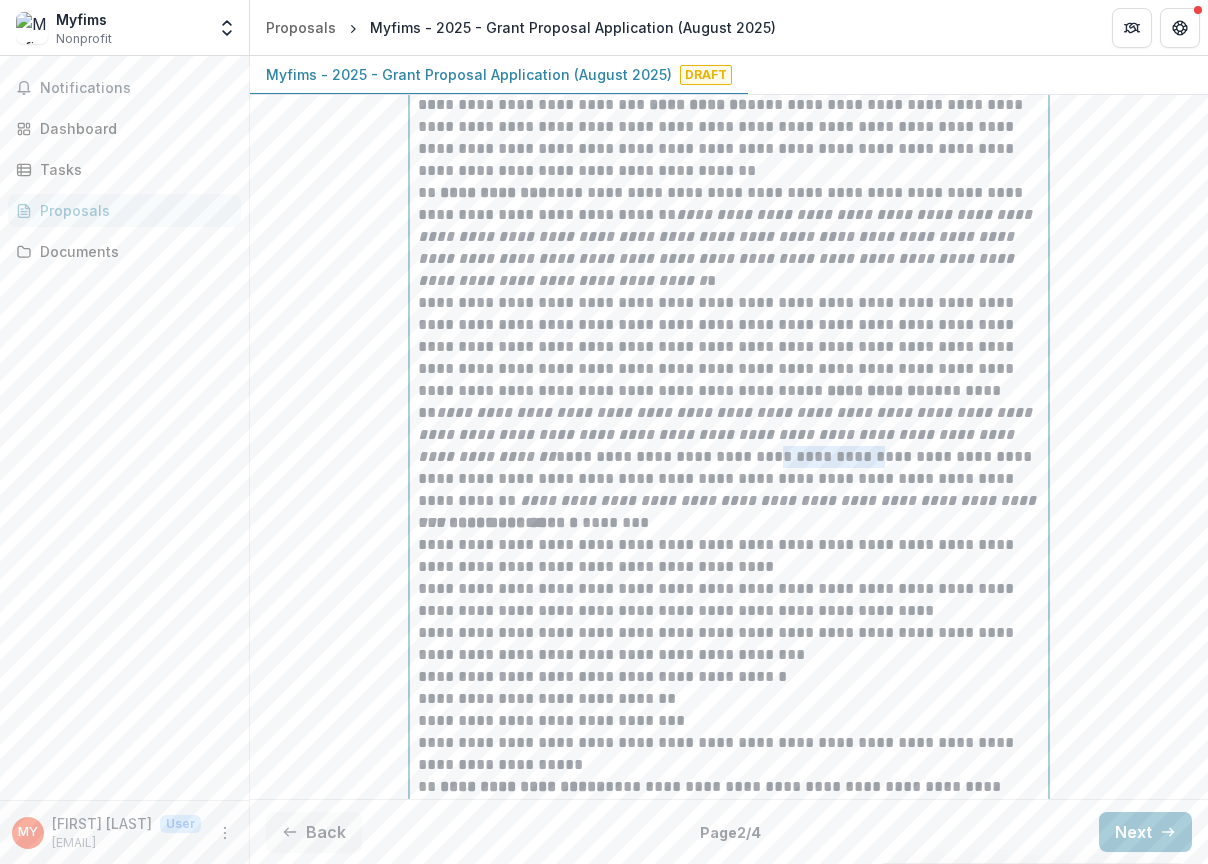 drag, startPoint x: 520, startPoint y: 487, endPoint x: 411, endPoint y: 485, distance: 109.01835 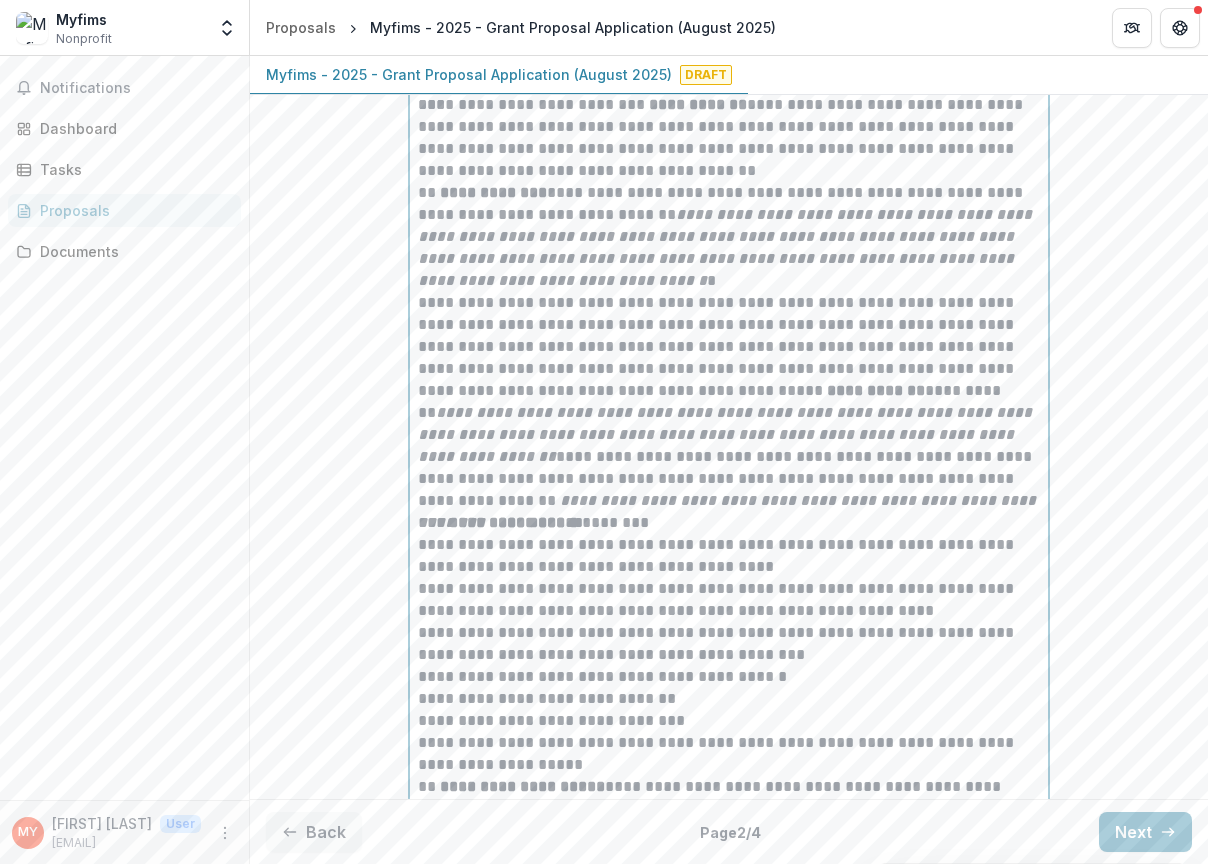 click on "**********" at bounding box center [729, 511] 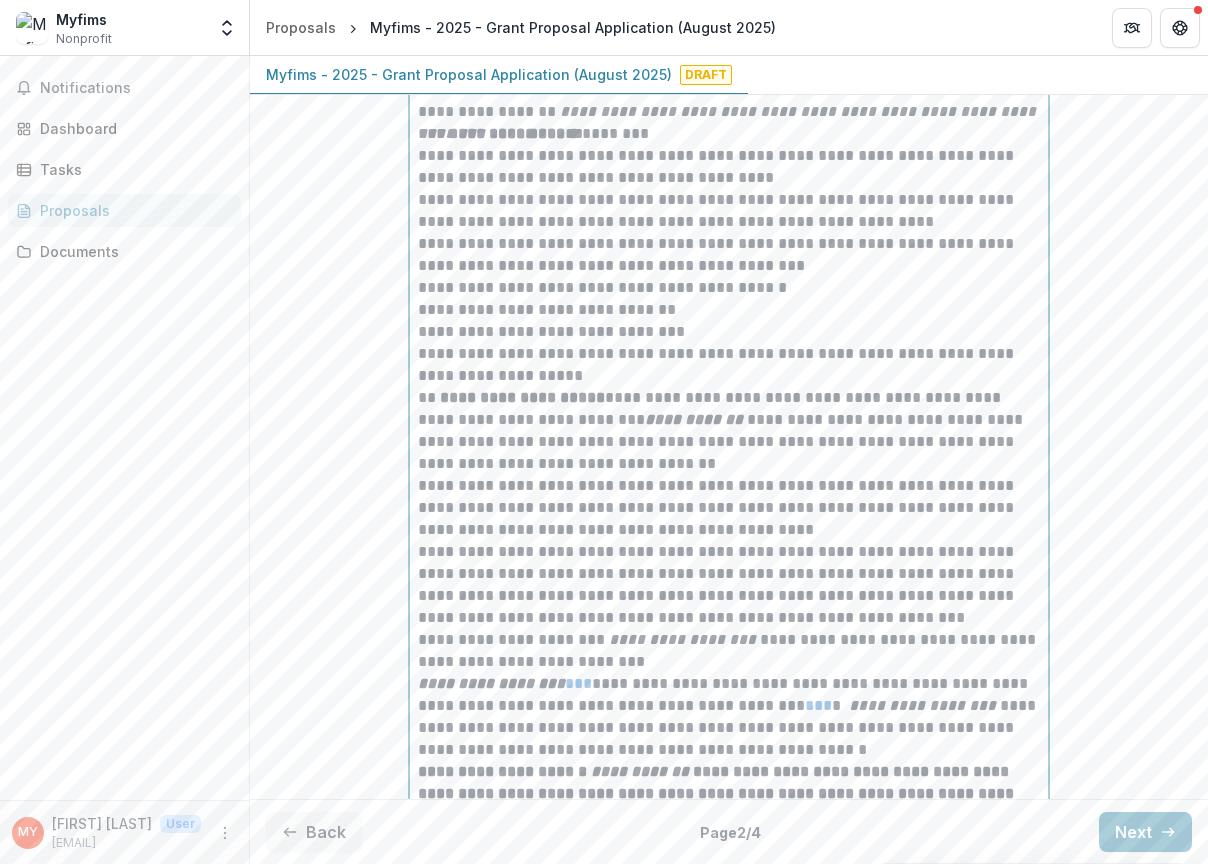 scroll, scrollTop: 922, scrollLeft: 0, axis: vertical 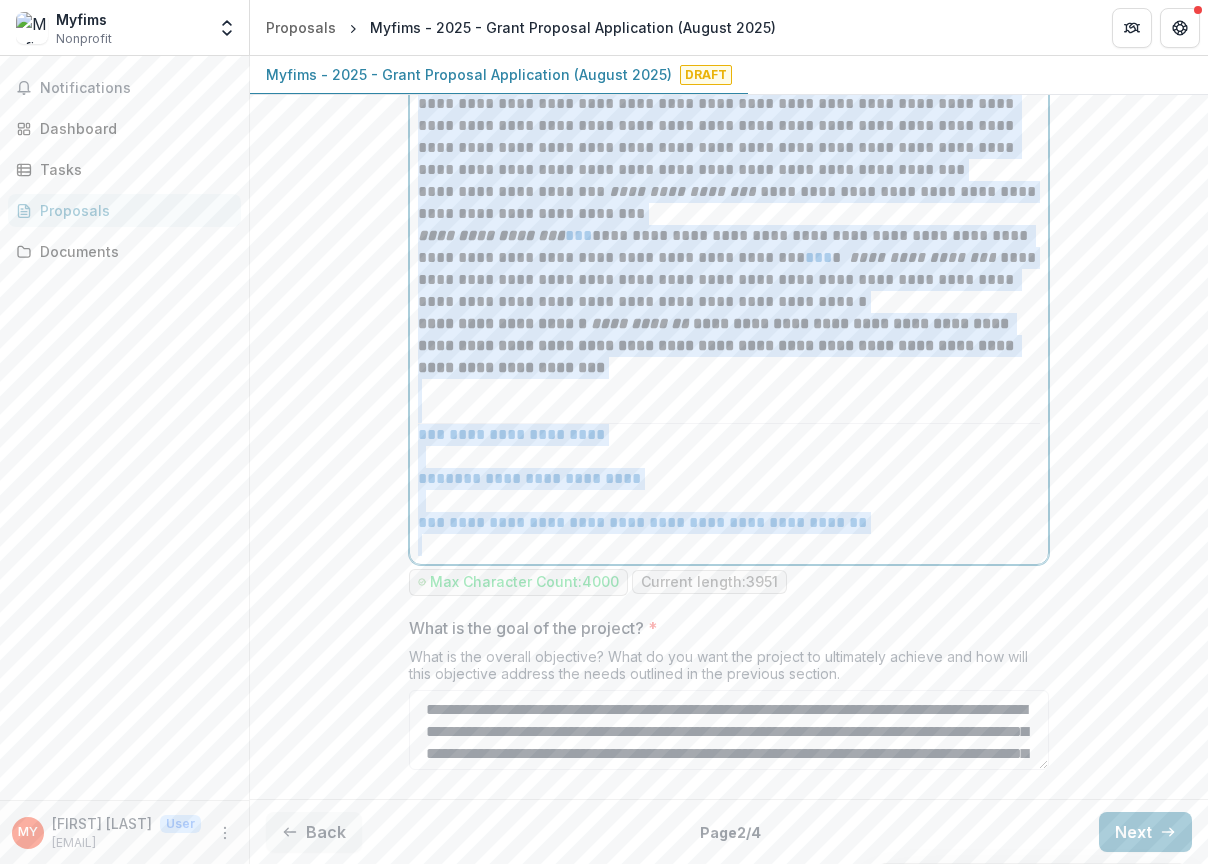 drag, startPoint x: 413, startPoint y: 181, endPoint x: 908, endPoint y: 567, distance: 627.71094 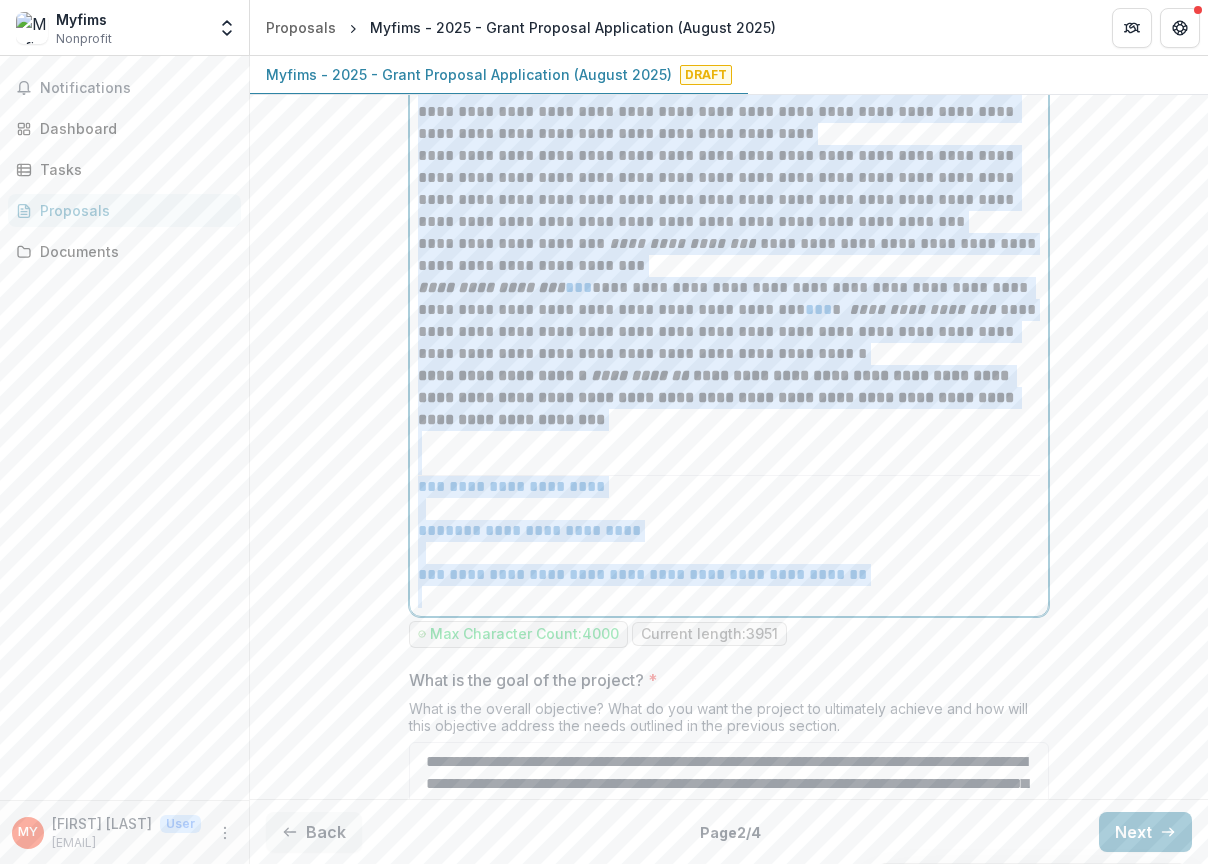 scroll, scrollTop: 1320, scrollLeft: 0, axis: vertical 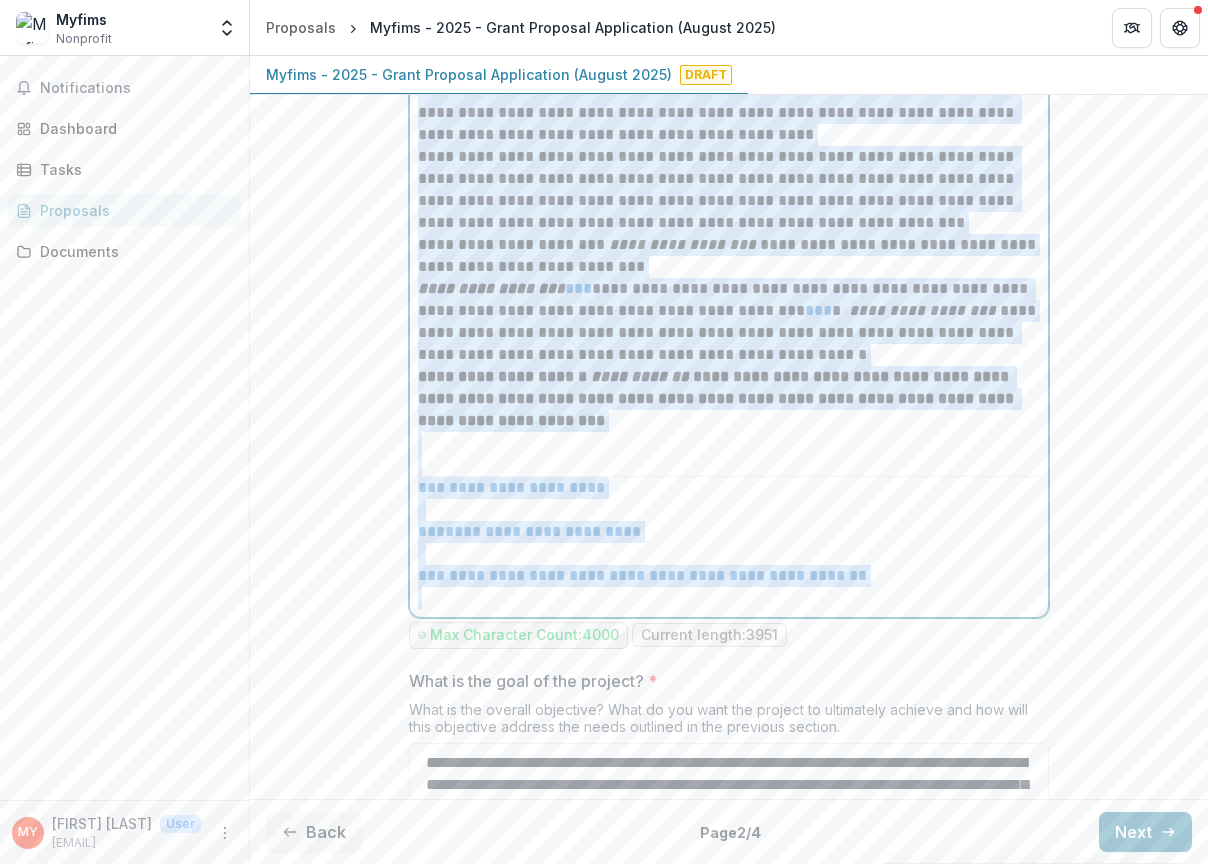 click on "**********" at bounding box center (729, 399) 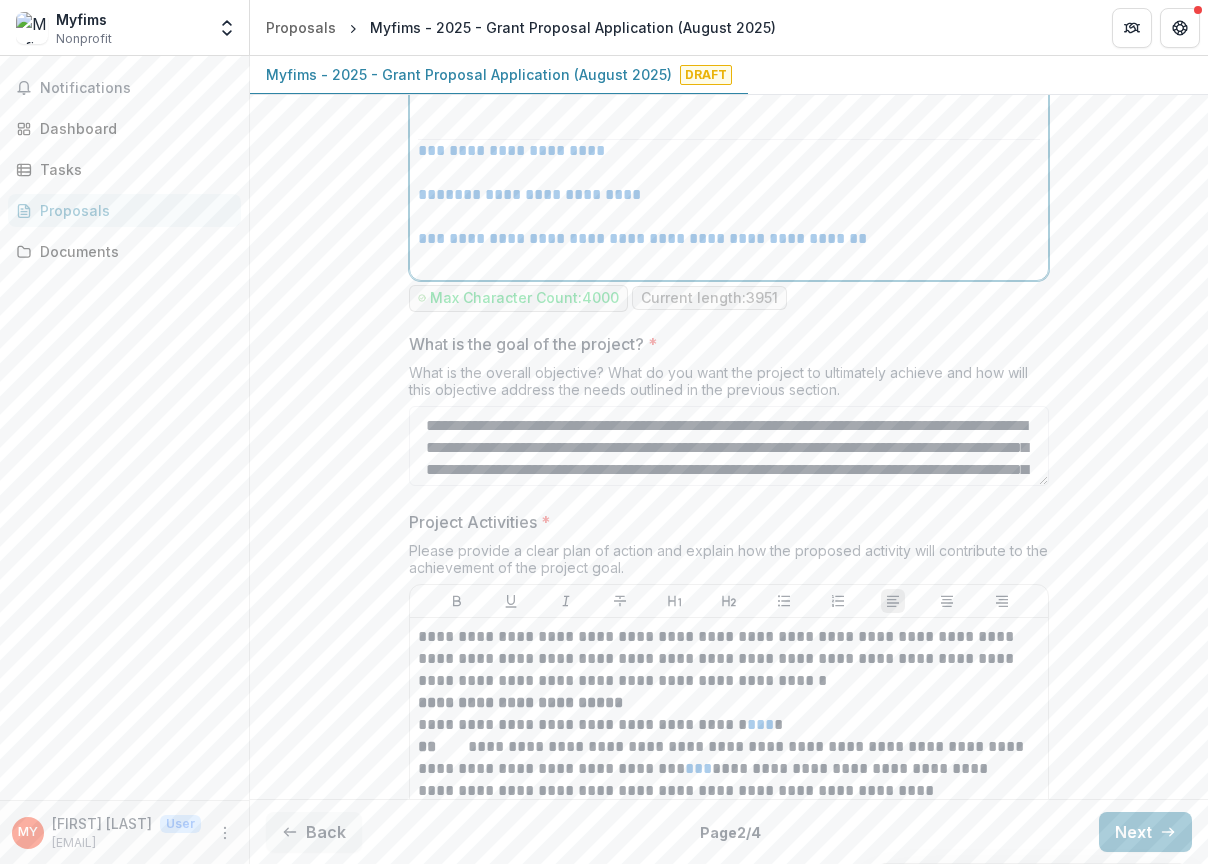 scroll, scrollTop: 1664, scrollLeft: 0, axis: vertical 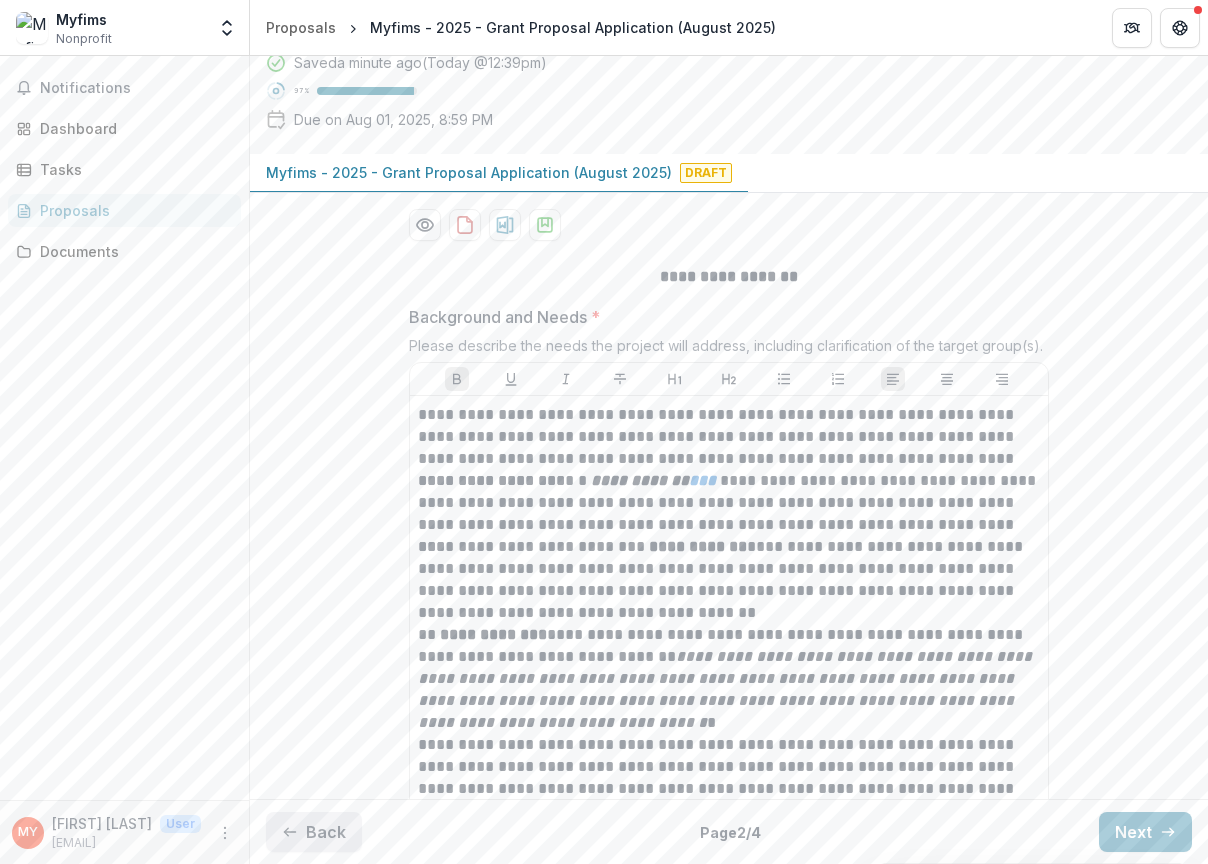 click on "Back" at bounding box center (314, 832) 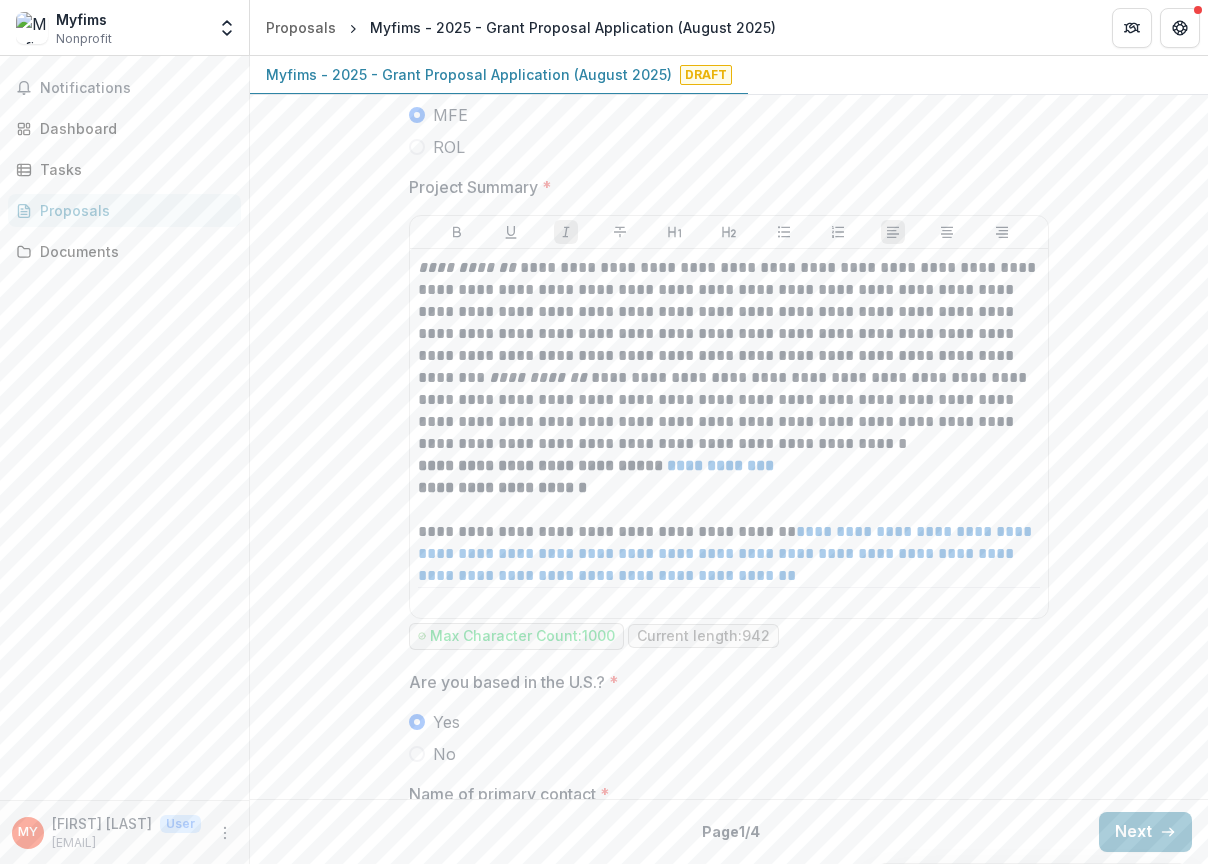 scroll, scrollTop: 907, scrollLeft: 0, axis: vertical 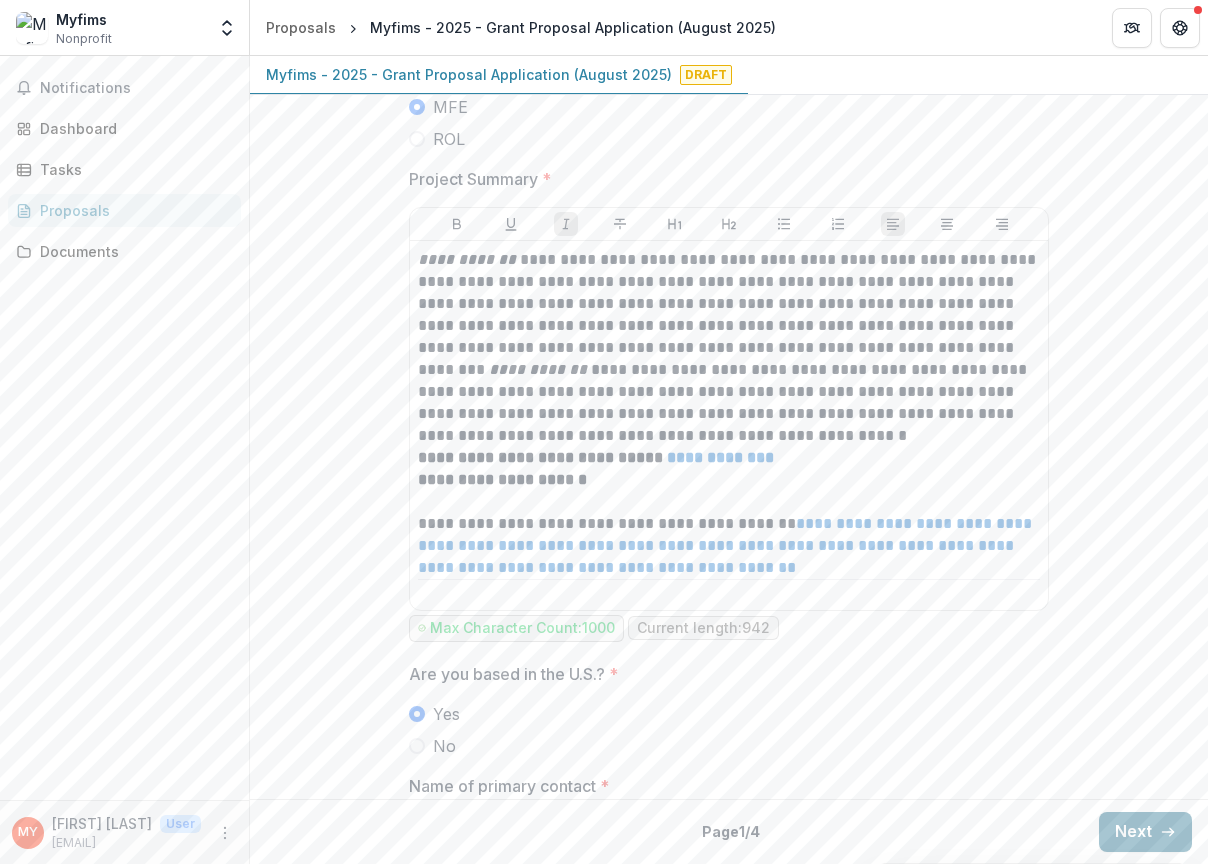 click on "Next" at bounding box center (1145, 832) 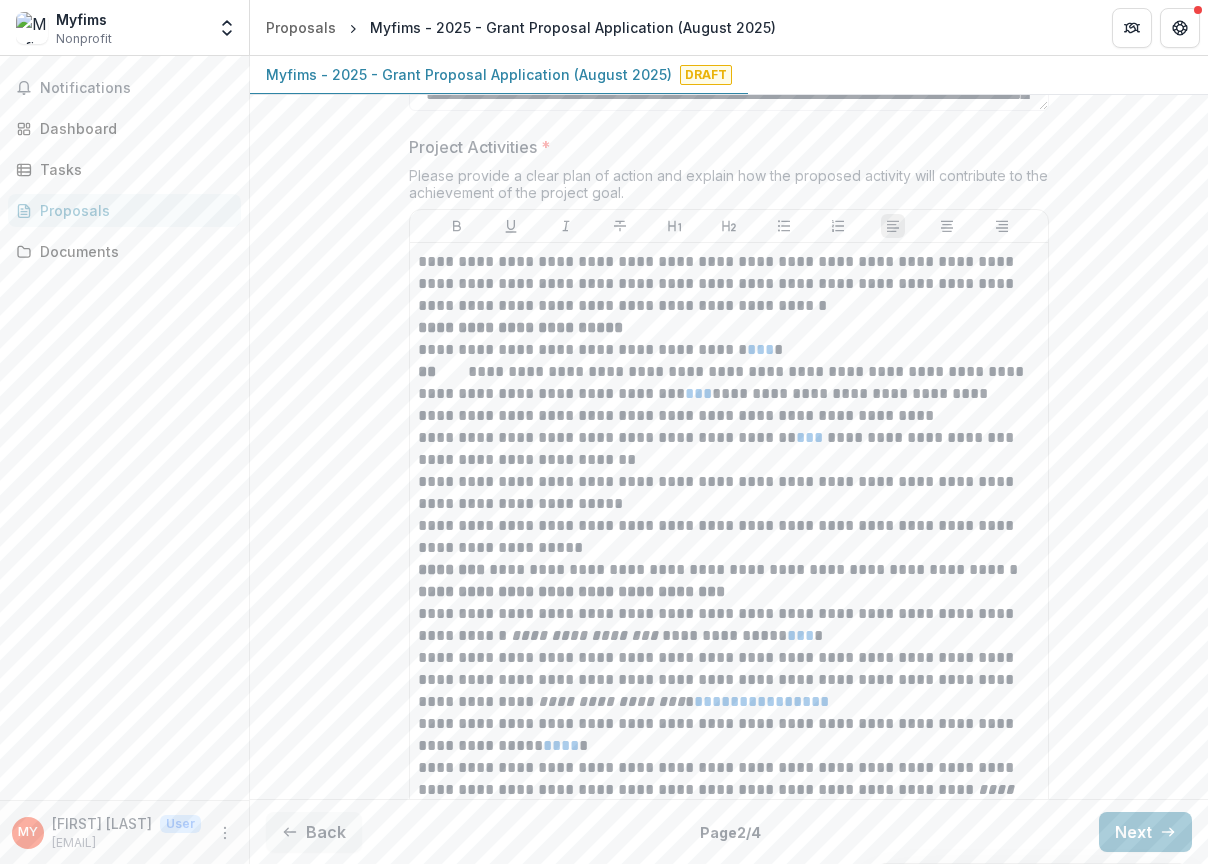 scroll, scrollTop: 2031, scrollLeft: 0, axis: vertical 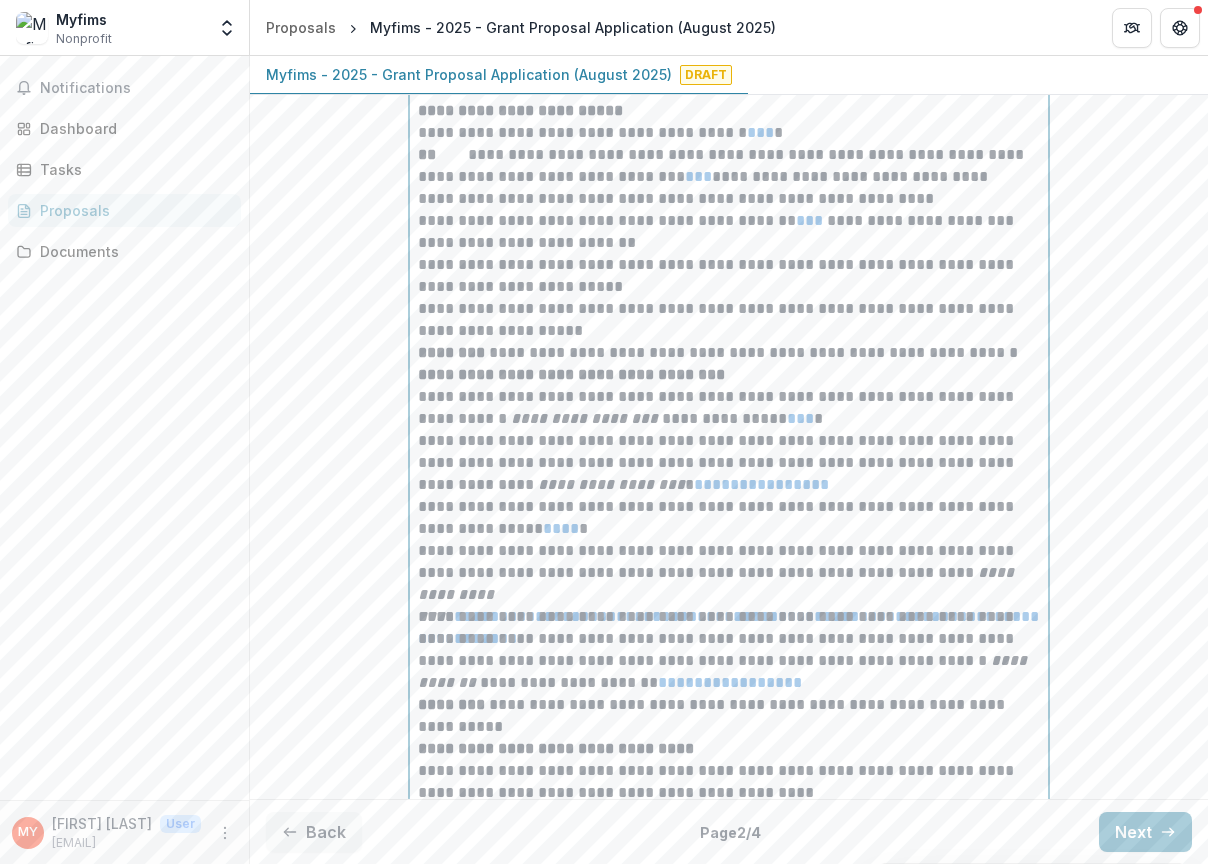 click on "**********" at bounding box center [729, 1607] 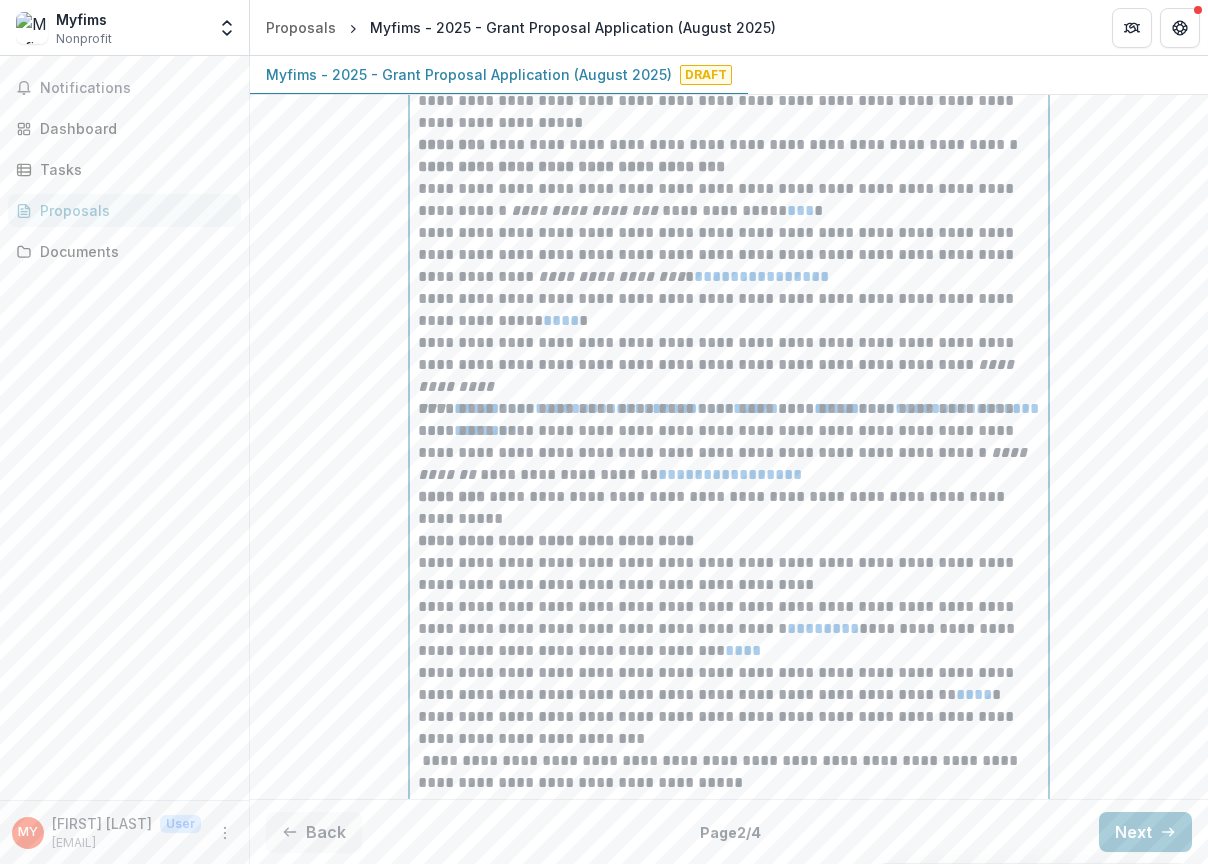 scroll, scrollTop: 2466, scrollLeft: 0, axis: vertical 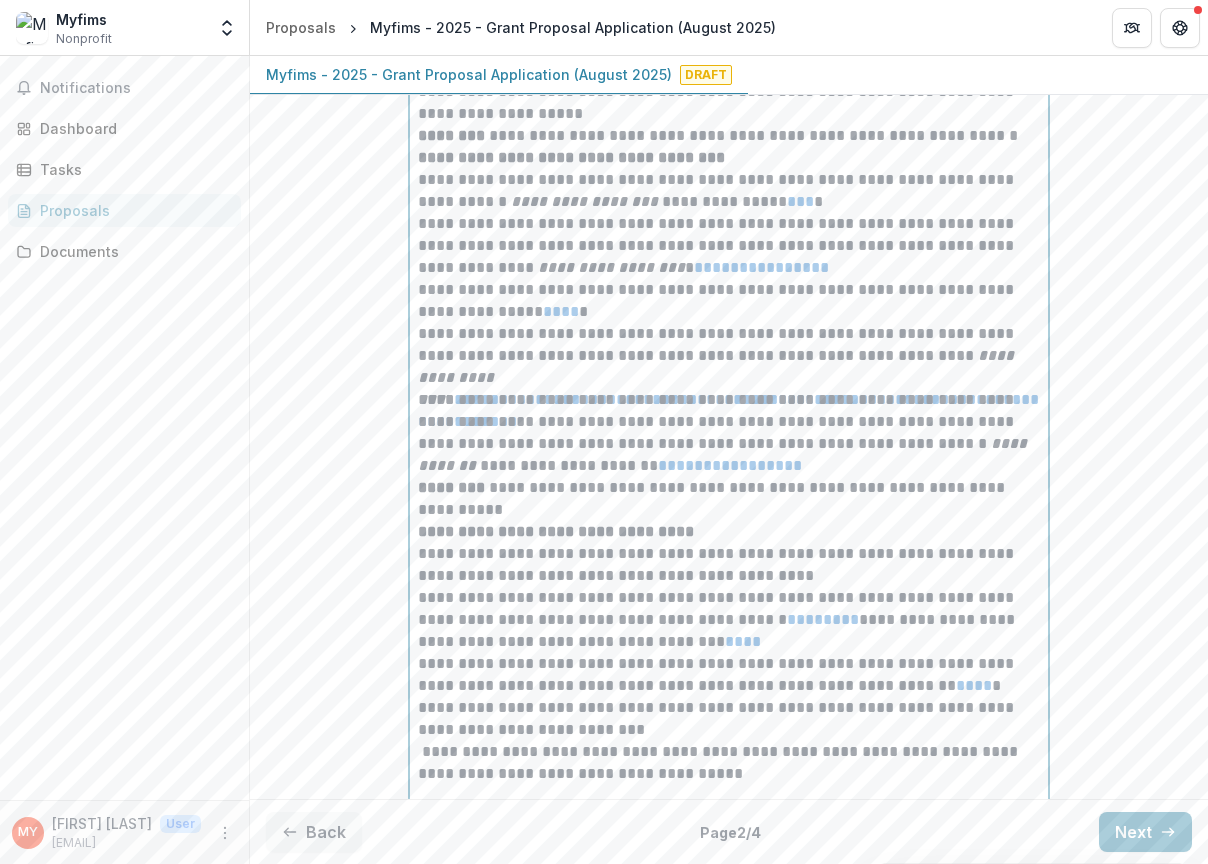 click on "**********" at bounding box center [729, 301] 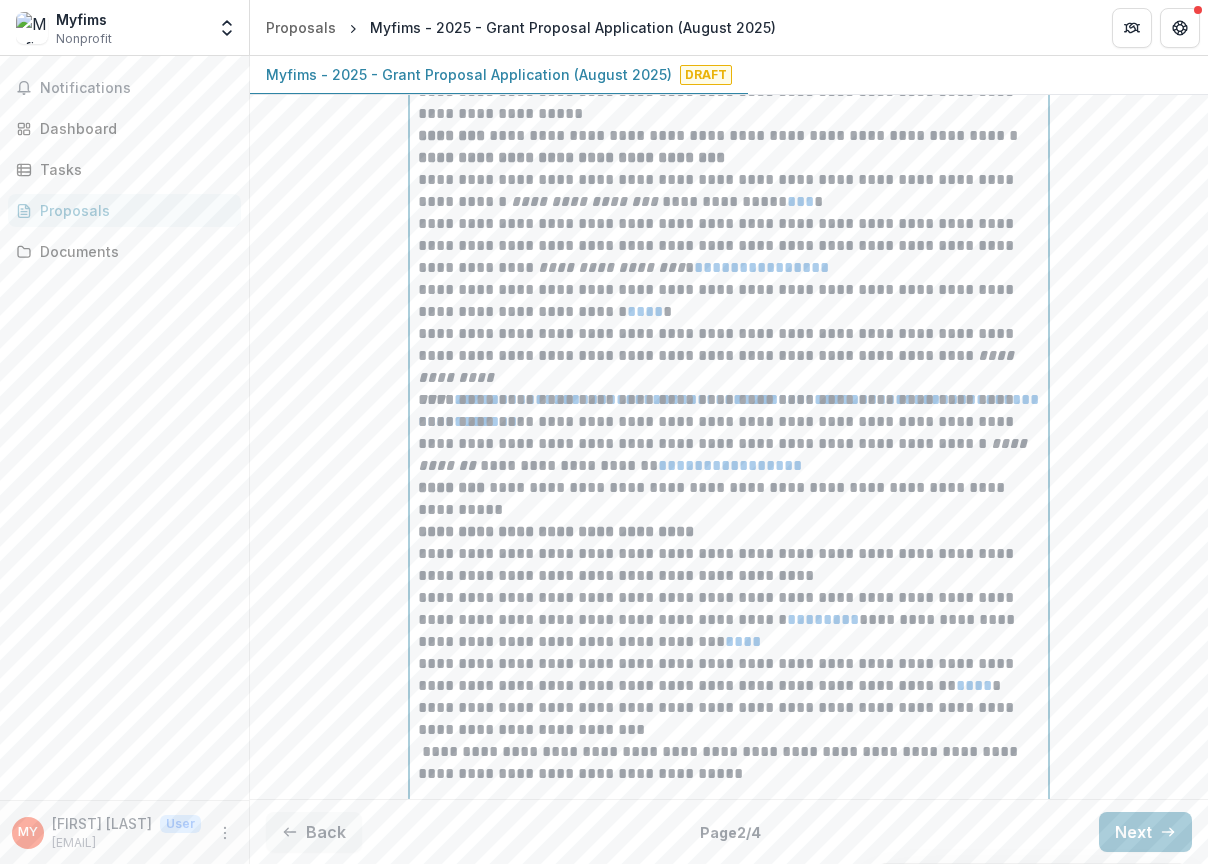 click on "**********" at bounding box center [729, 301] 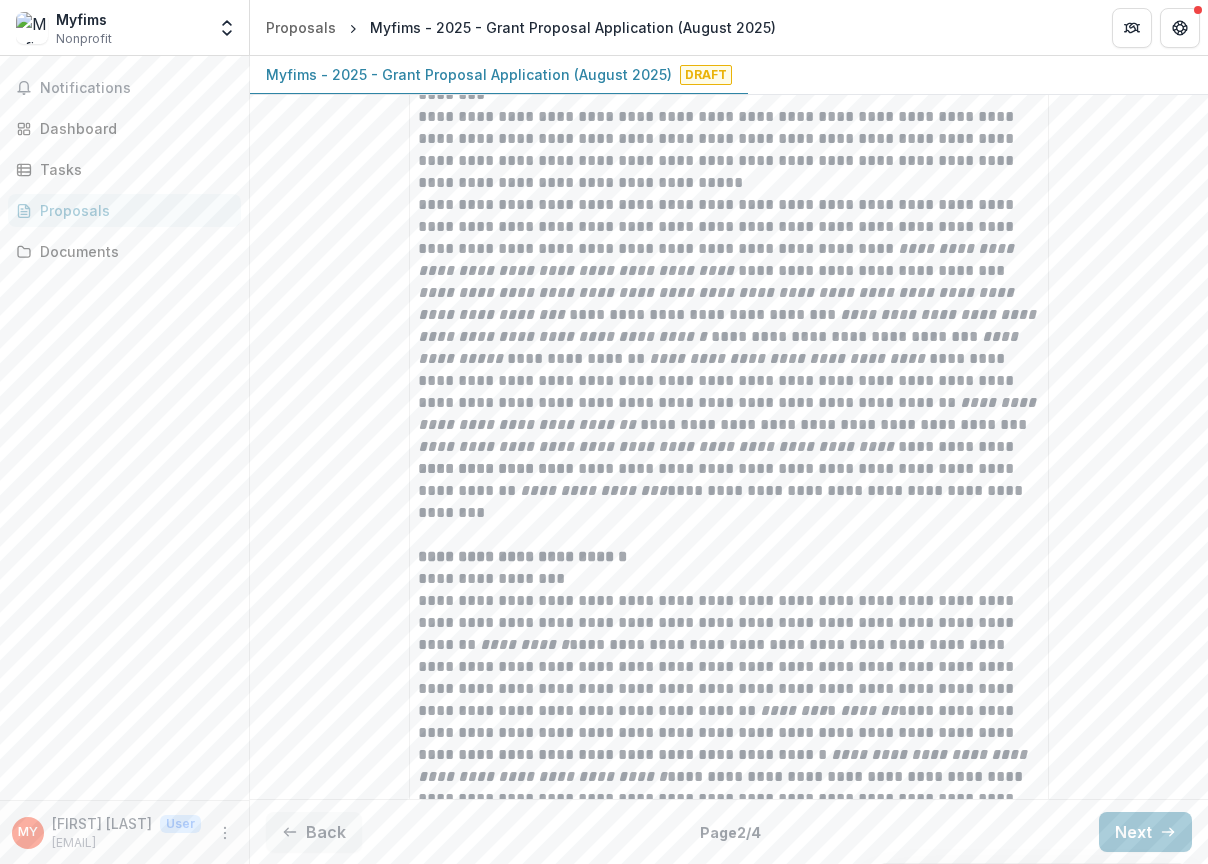 scroll, scrollTop: 5989, scrollLeft: 0, axis: vertical 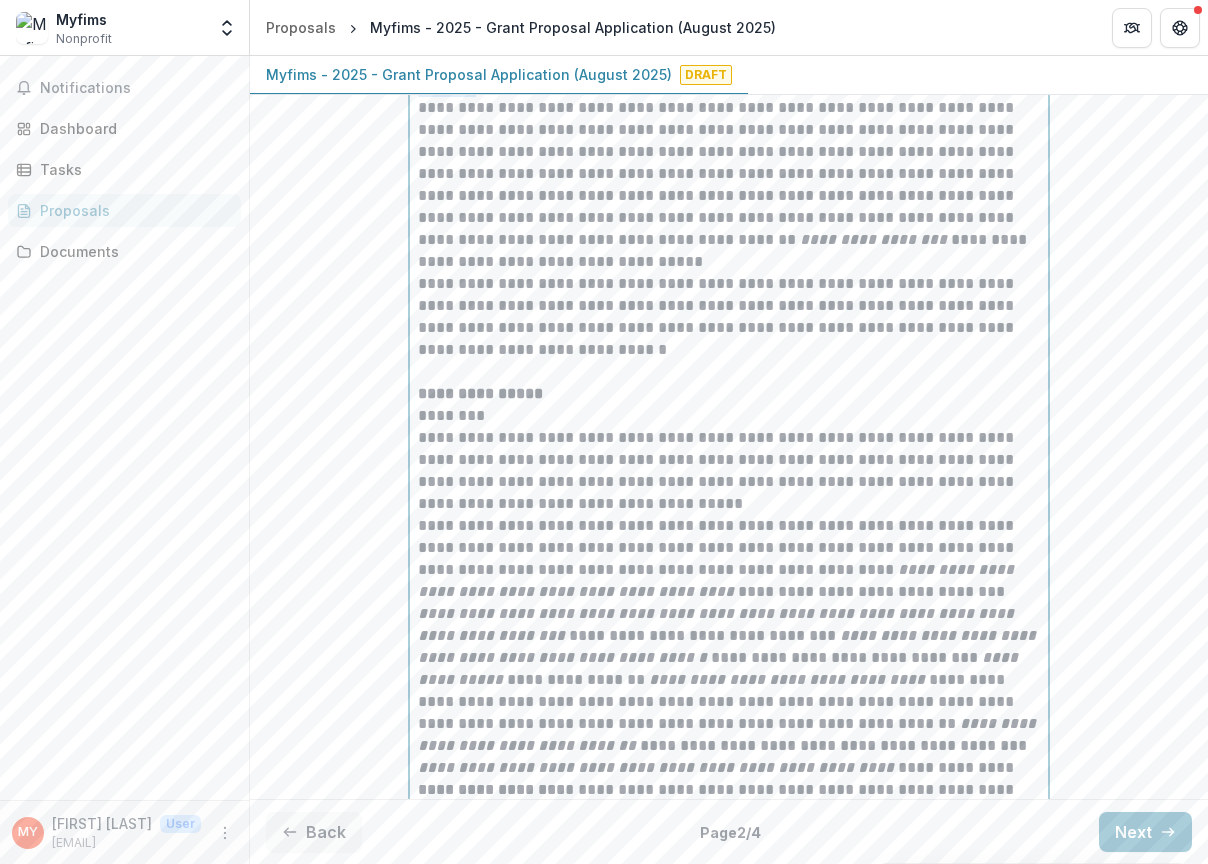 drag, startPoint x: 532, startPoint y: 149, endPoint x: 475, endPoint y: 135, distance: 58.694122 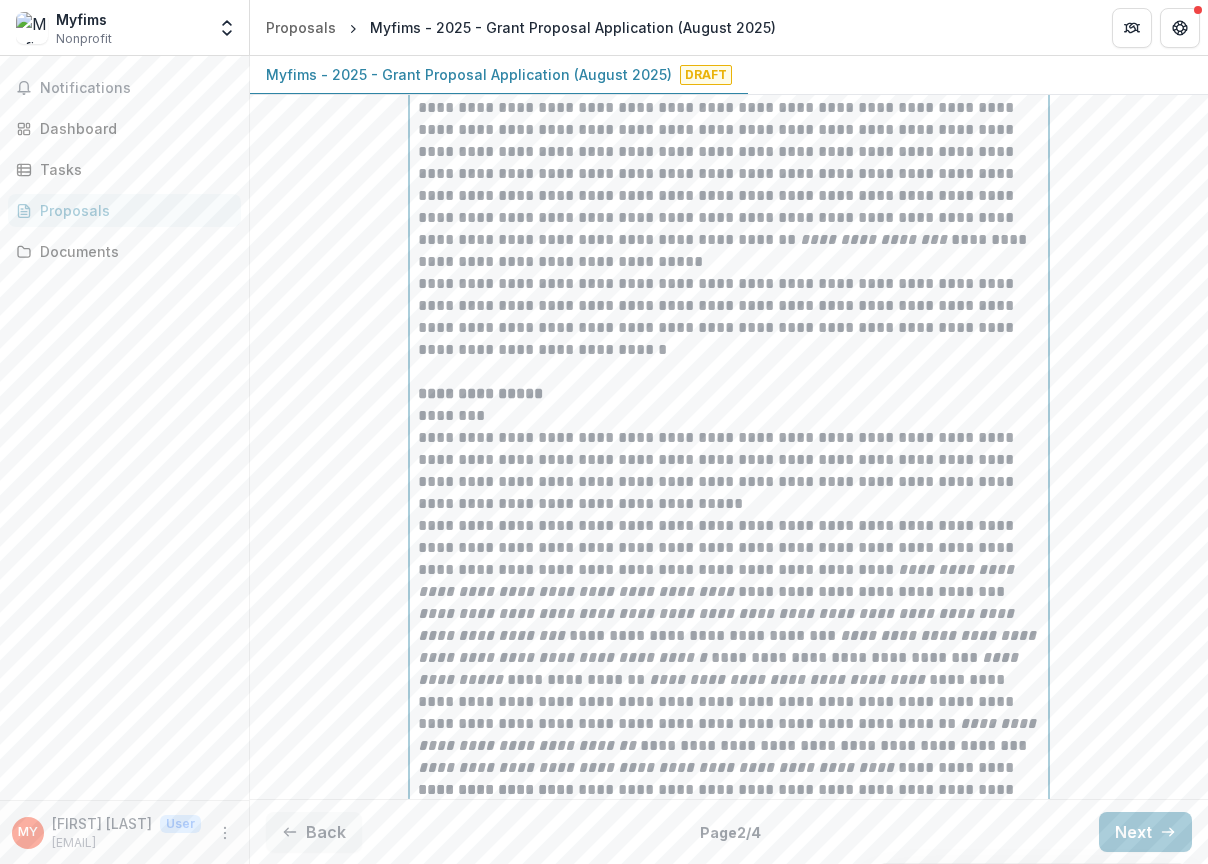 click at bounding box center [729, 372] 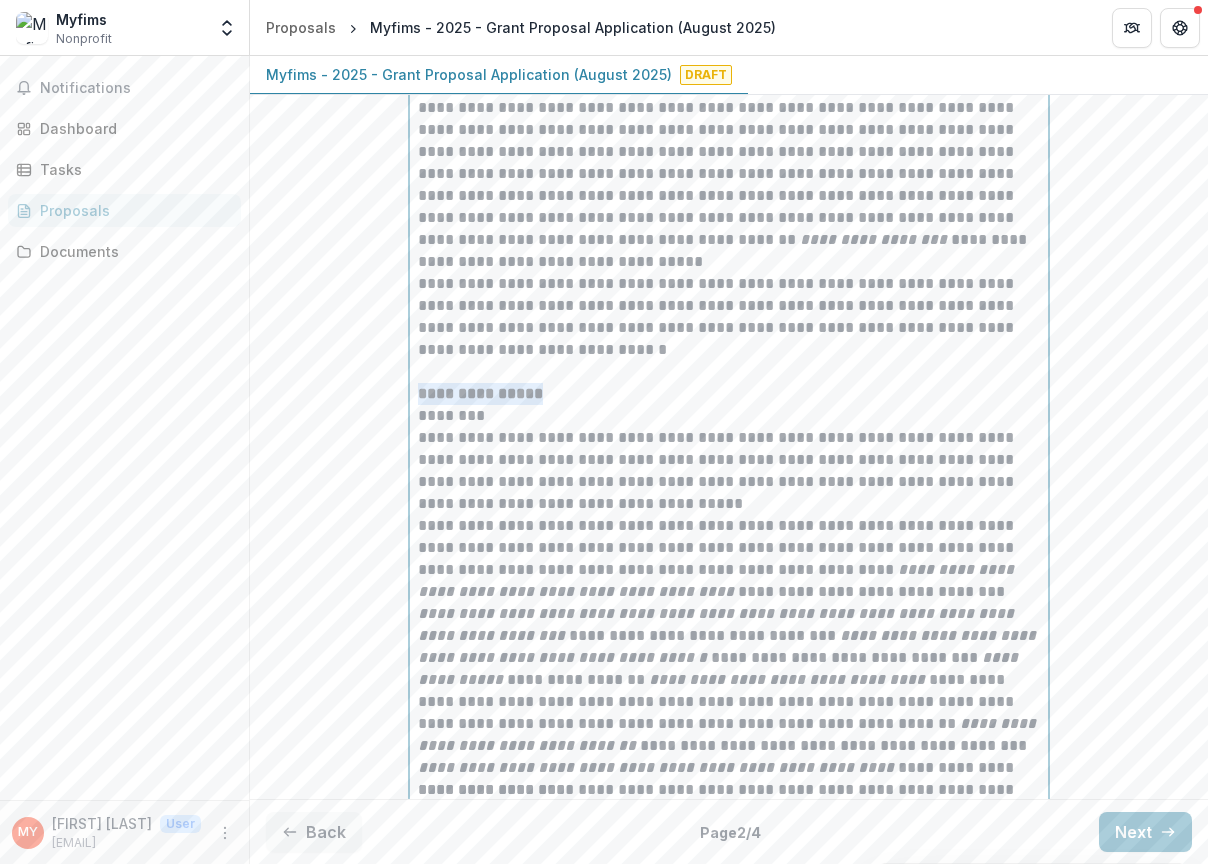 drag, startPoint x: 520, startPoint y: 448, endPoint x: 415, endPoint y: 446, distance: 105.01904 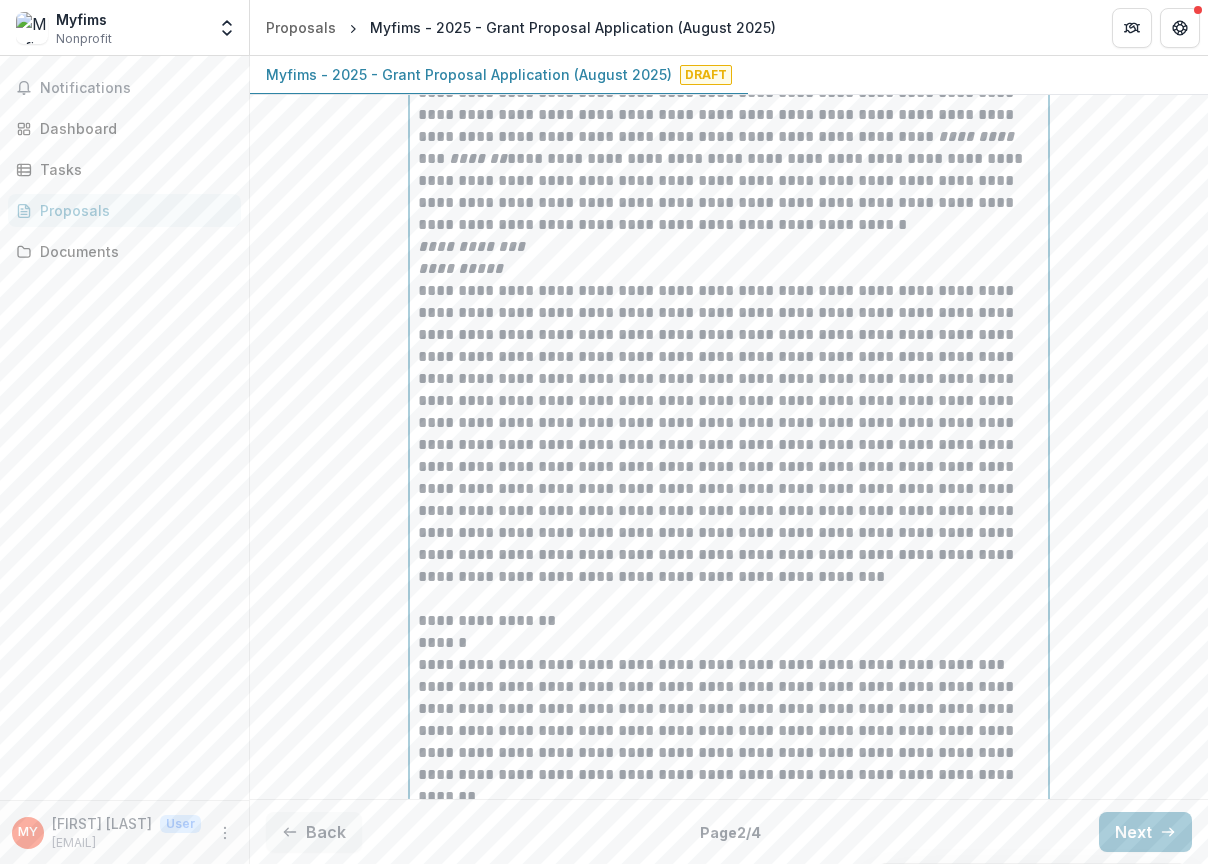 scroll, scrollTop: 7490, scrollLeft: 0, axis: vertical 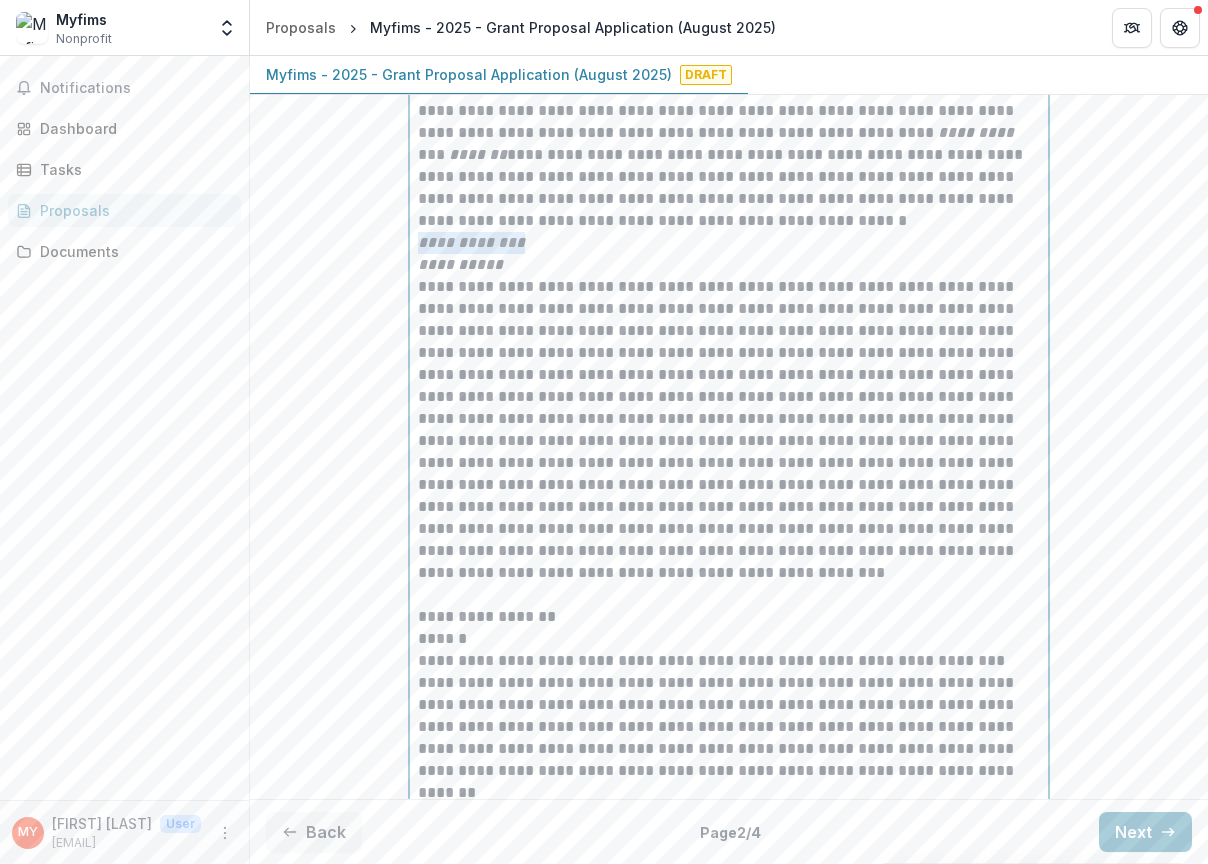 drag, startPoint x: 539, startPoint y: 297, endPoint x: 410, endPoint y: 297, distance: 129 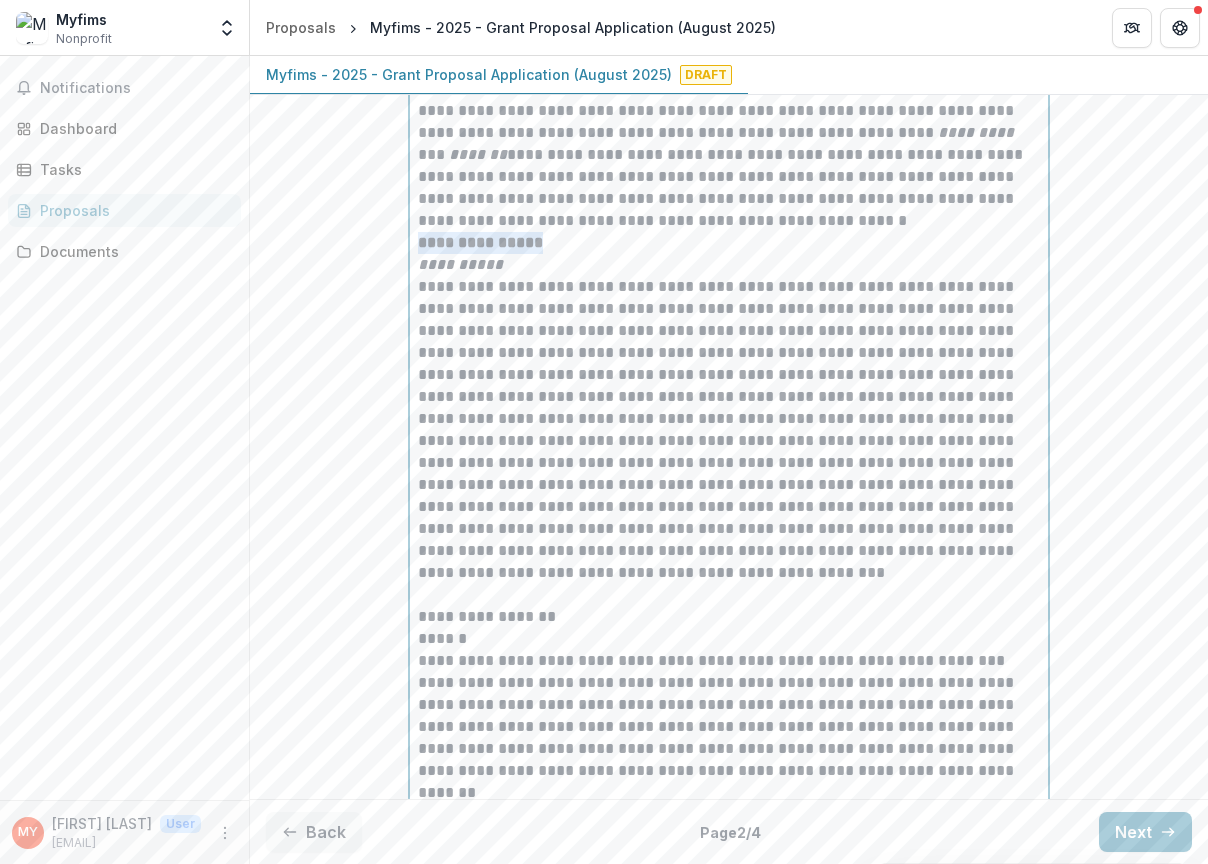 drag, startPoint x: 543, startPoint y: 292, endPoint x: 411, endPoint y: 292, distance: 132 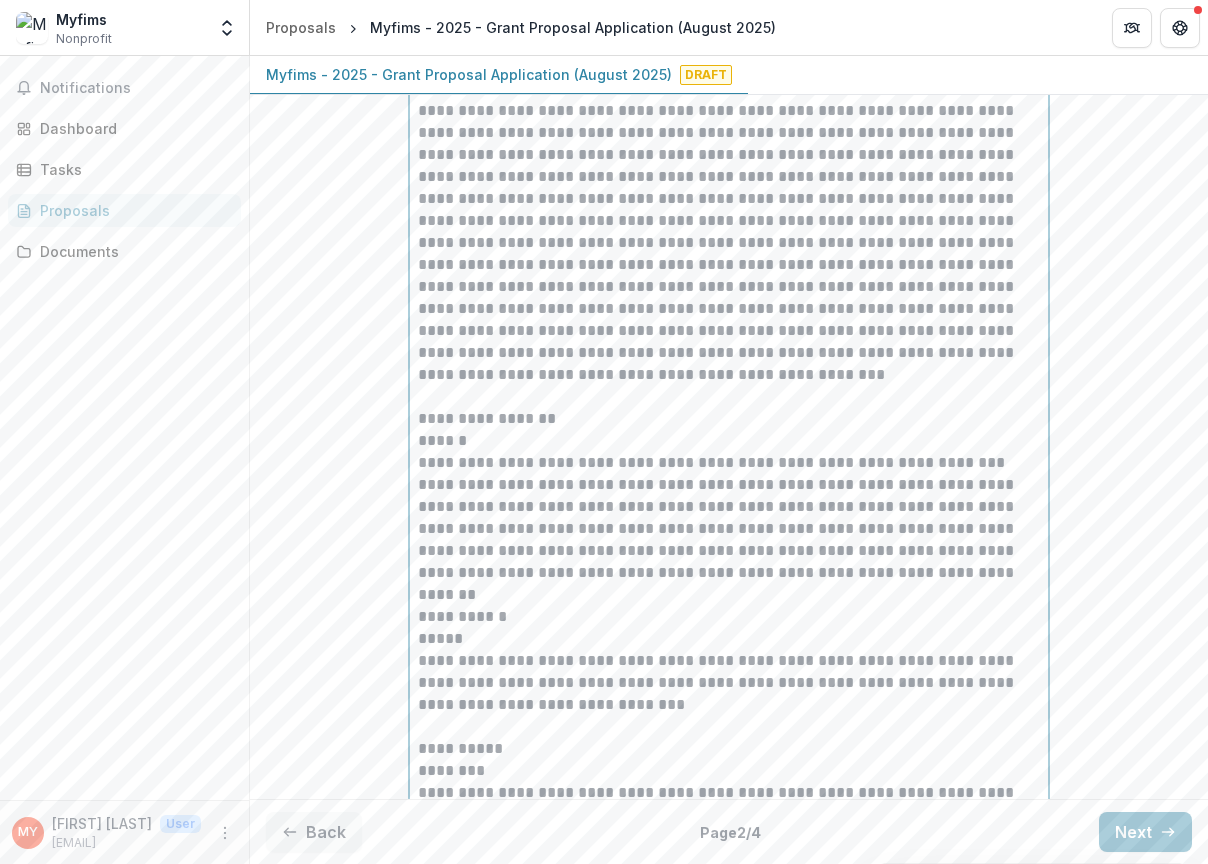 scroll, scrollTop: 7741, scrollLeft: 0, axis: vertical 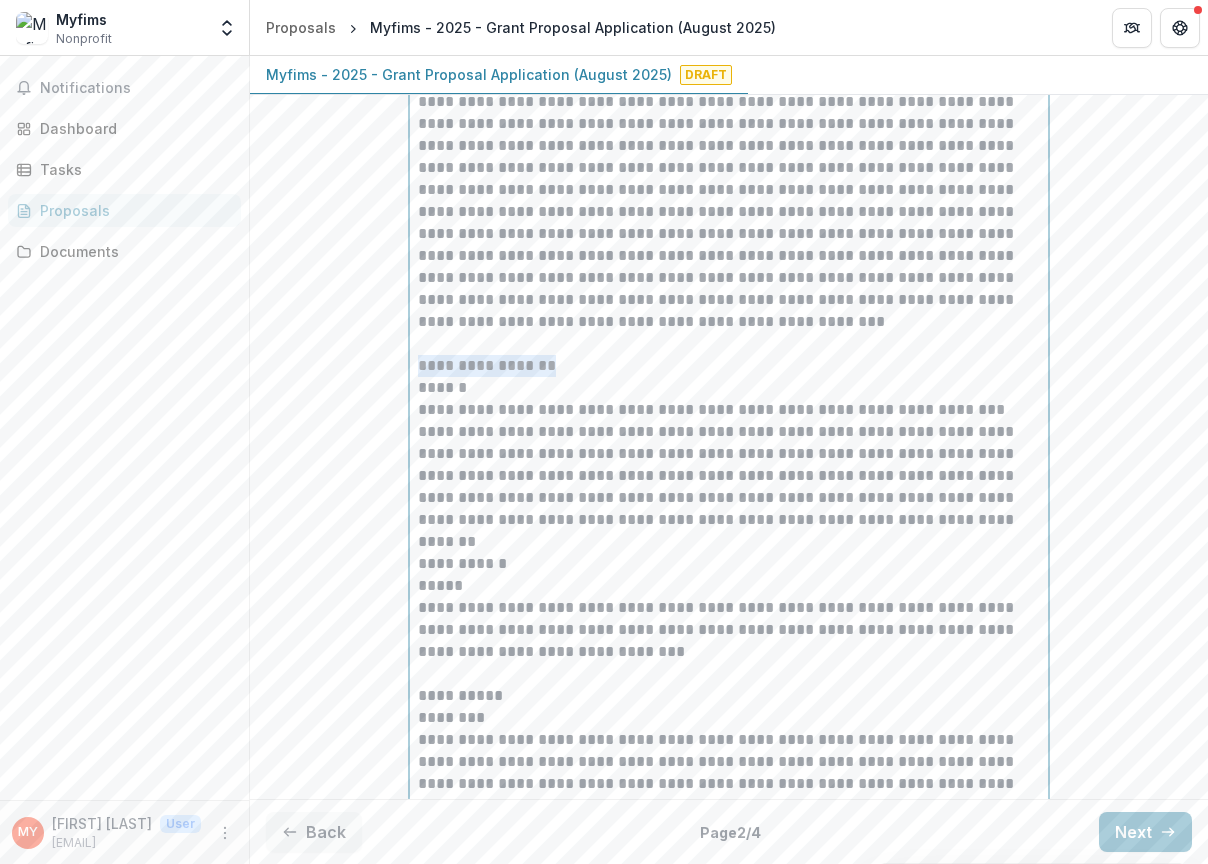 drag, startPoint x: 575, startPoint y: 417, endPoint x: 402, endPoint y: 417, distance: 173 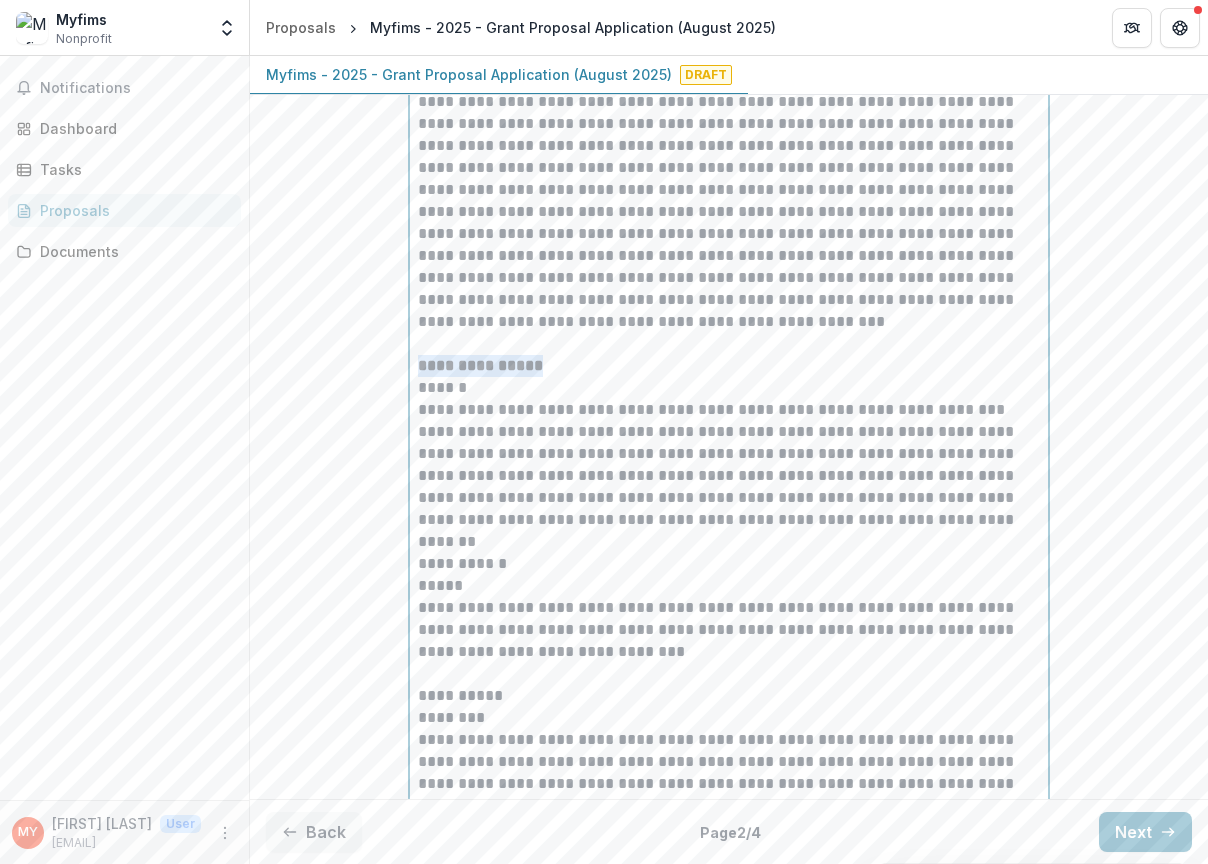 drag, startPoint x: 556, startPoint y: 417, endPoint x: 394, endPoint y: 414, distance: 162.02777 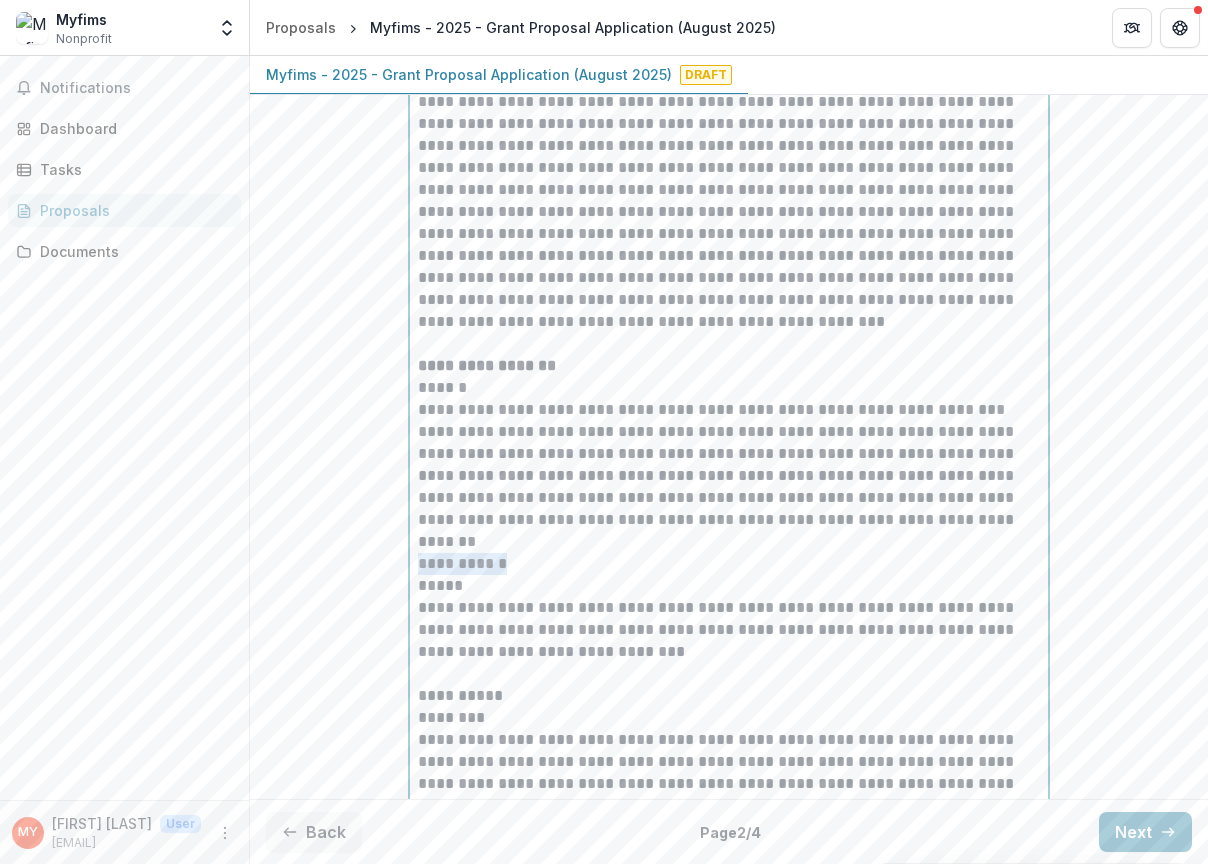 drag, startPoint x: 540, startPoint y: 619, endPoint x: 404, endPoint y: 616, distance: 136.03308 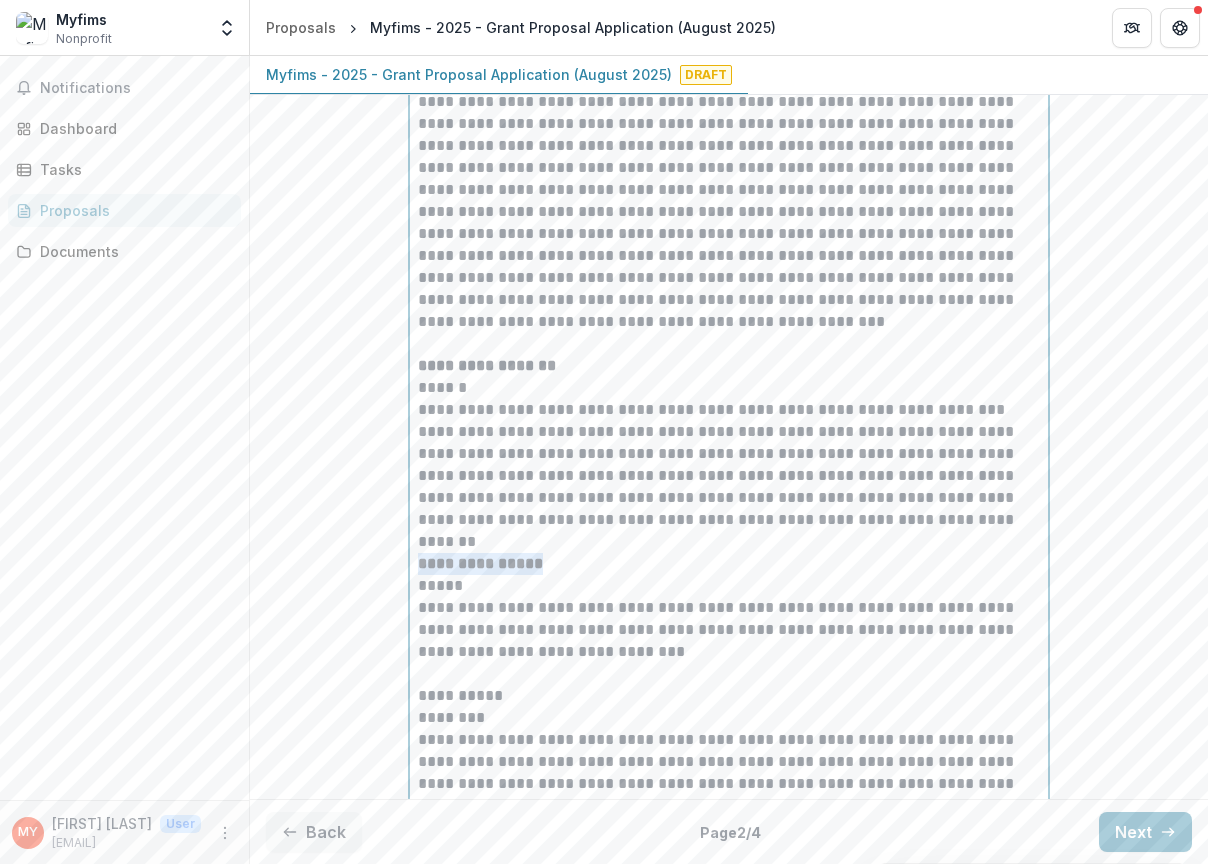 drag, startPoint x: 566, startPoint y: 616, endPoint x: 409, endPoint y: 616, distance: 157 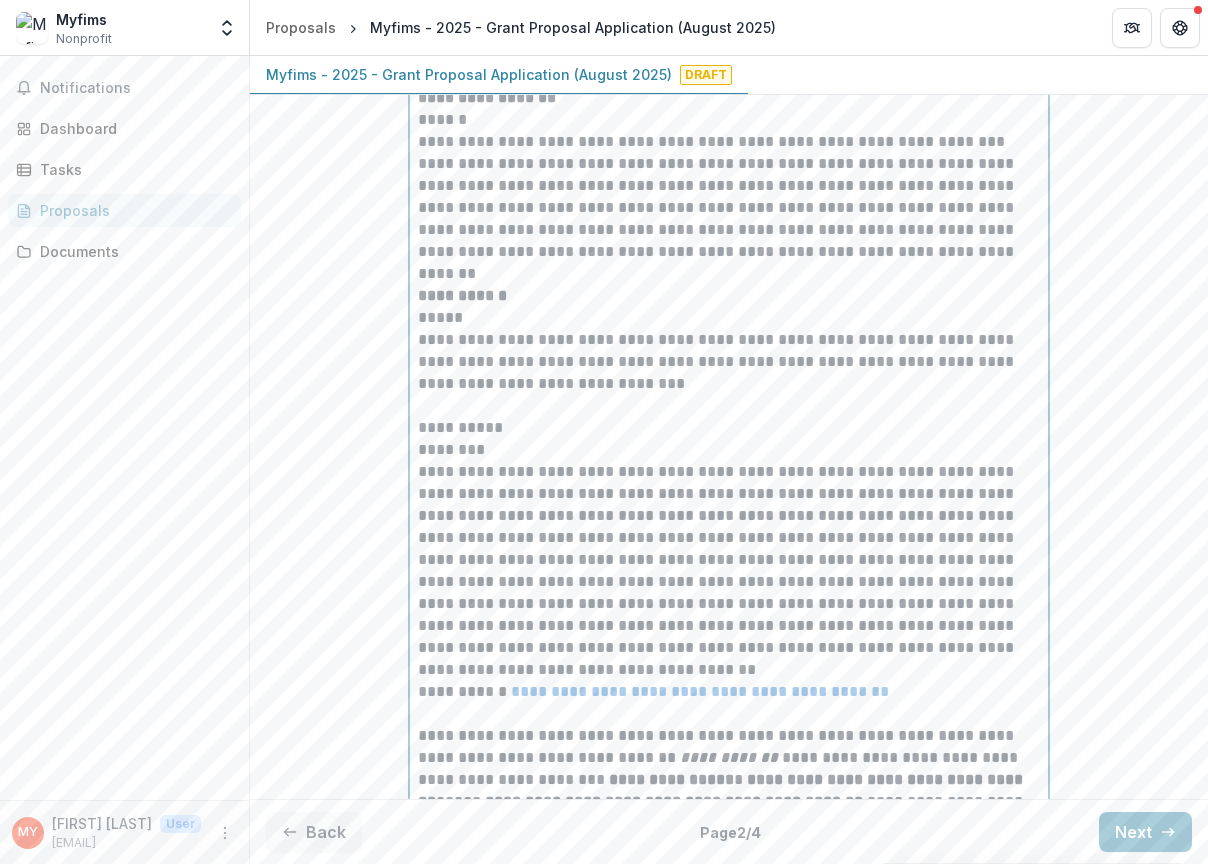 scroll, scrollTop: 8095, scrollLeft: 0, axis: vertical 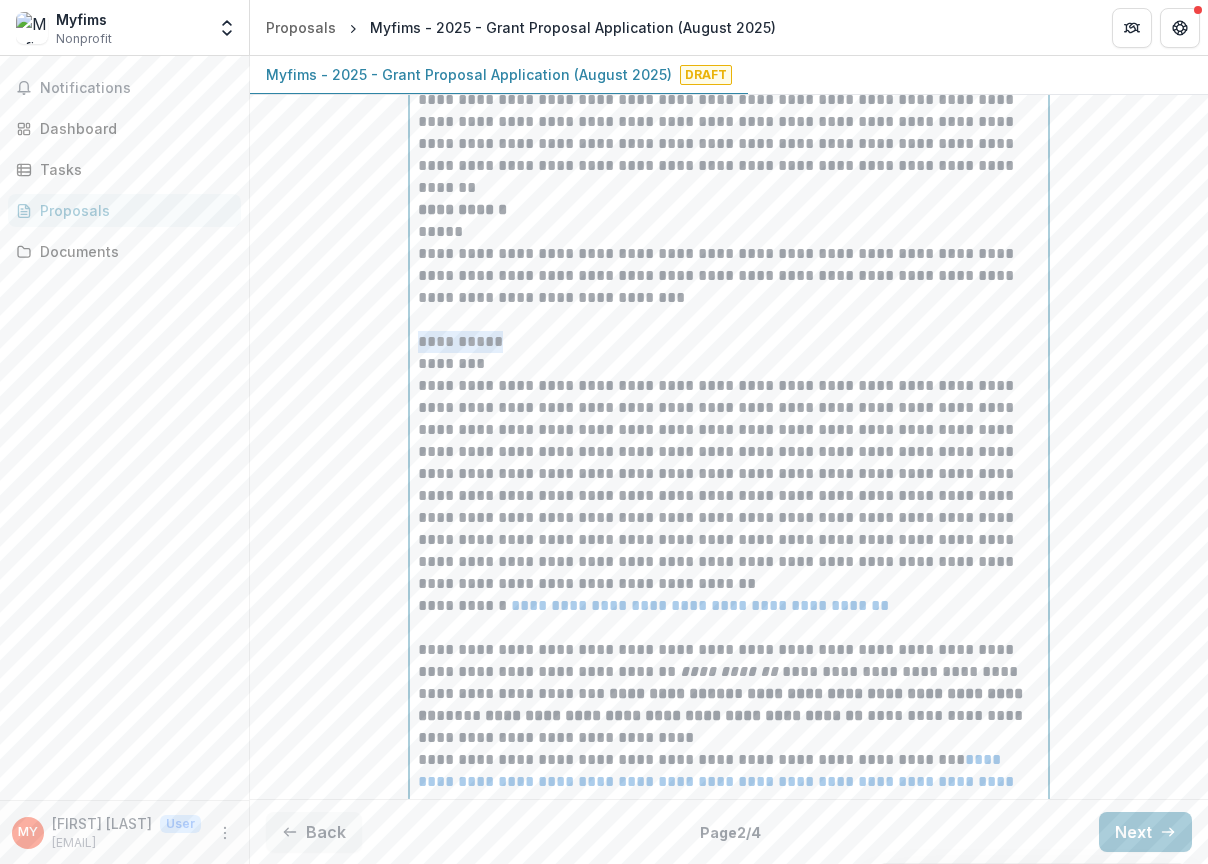 drag, startPoint x: 519, startPoint y: 397, endPoint x: 387, endPoint y: 397, distance: 132 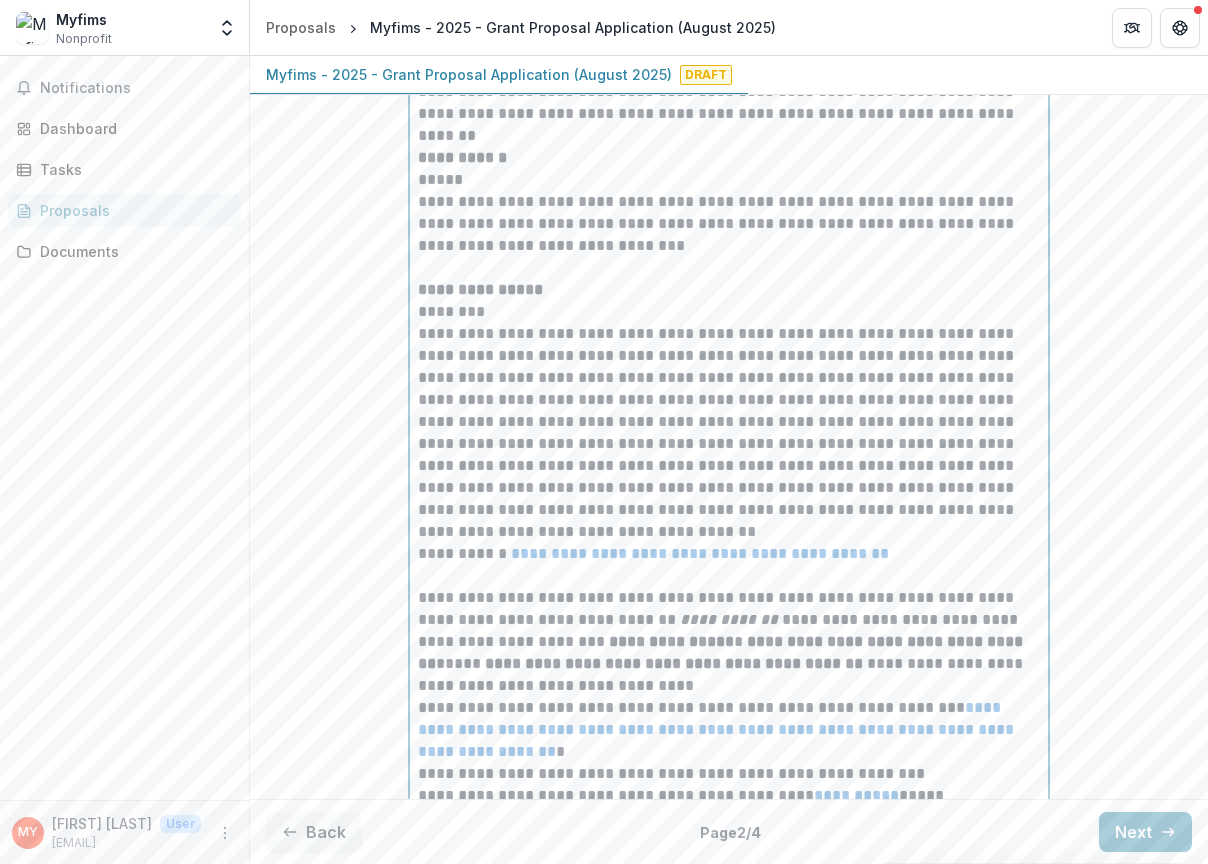 scroll, scrollTop: 8149, scrollLeft: 0, axis: vertical 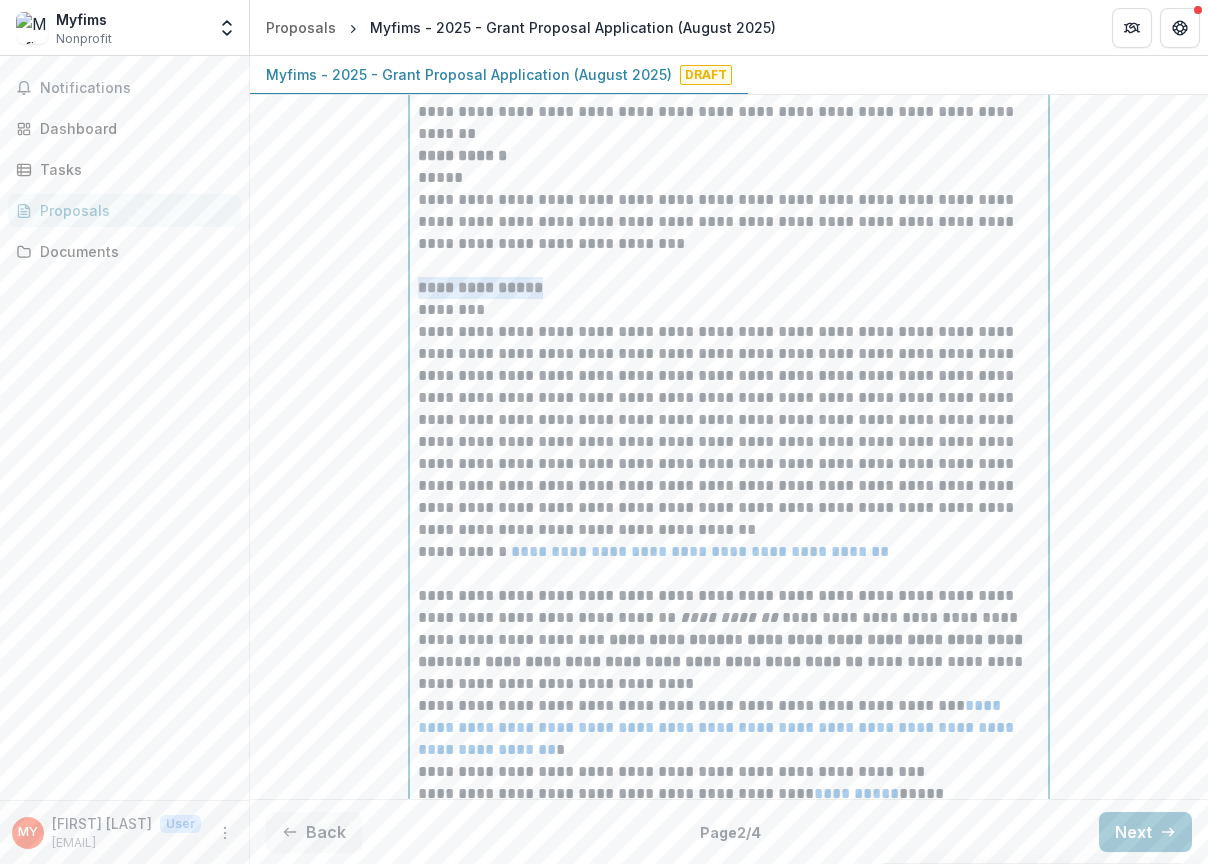 drag, startPoint x: 547, startPoint y: 344, endPoint x: 392, endPoint y: 343, distance: 155.00322 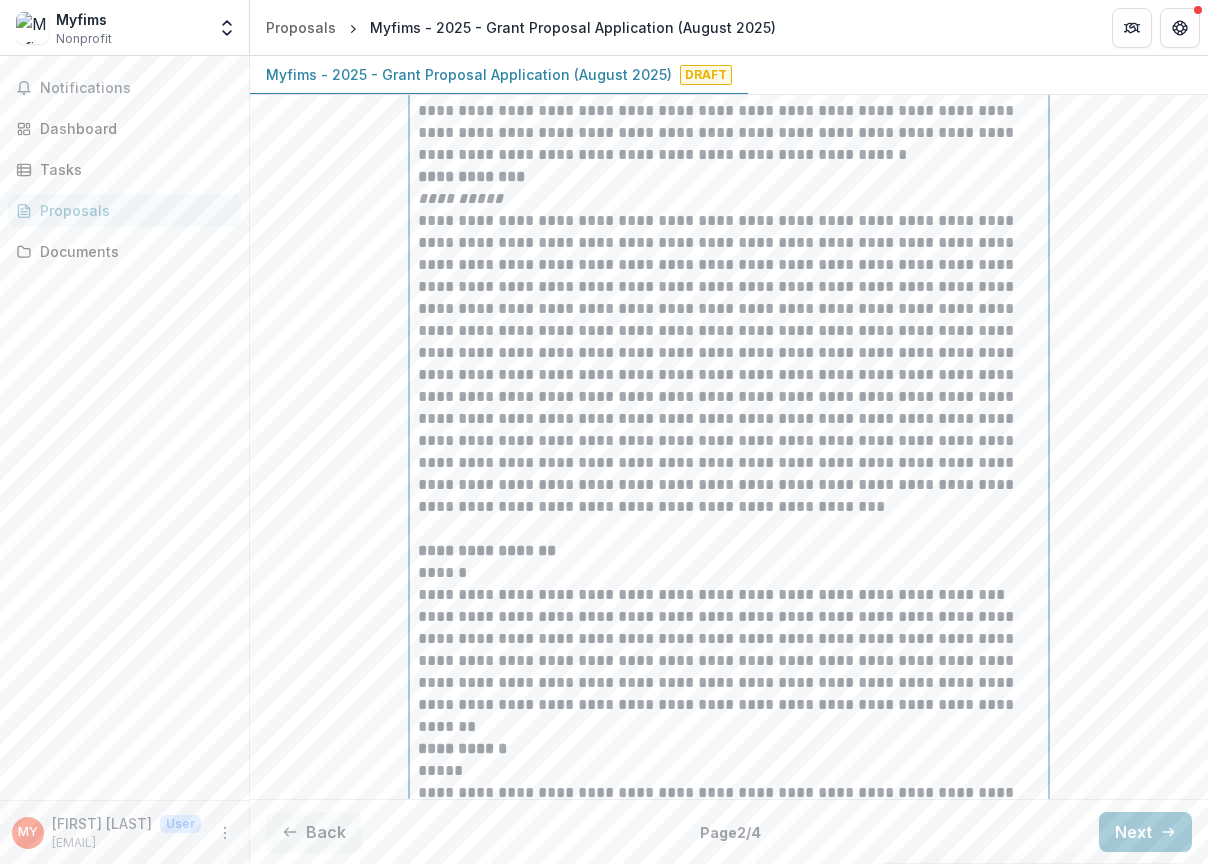 scroll, scrollTop: 7550, scrollLeft: 0, axis: vertical 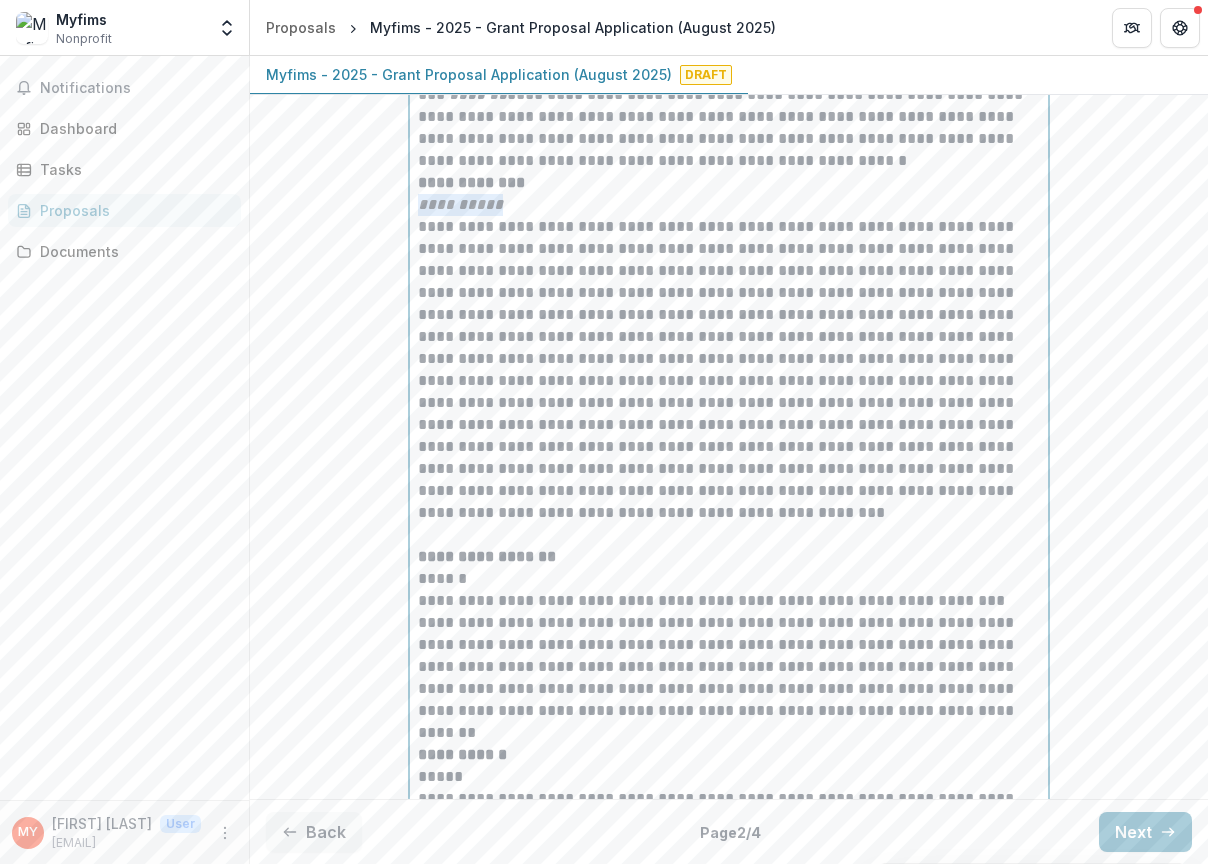 drag, startPoint x: 521, startPoint y: 257, endPoint x: 401, endPoint y: 256, distance: 120.004166 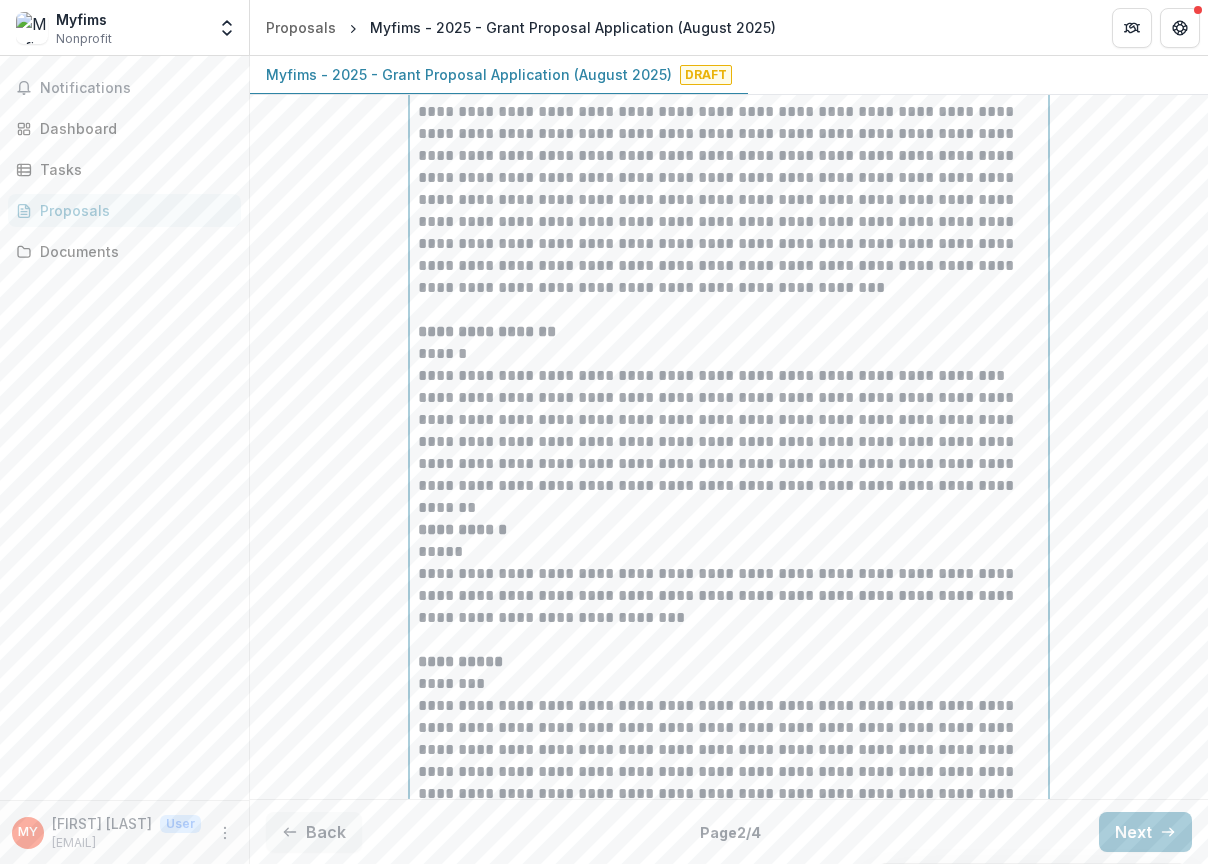 scroll, scrollTop: 7817, scrollLeft: 0, axis: vertical 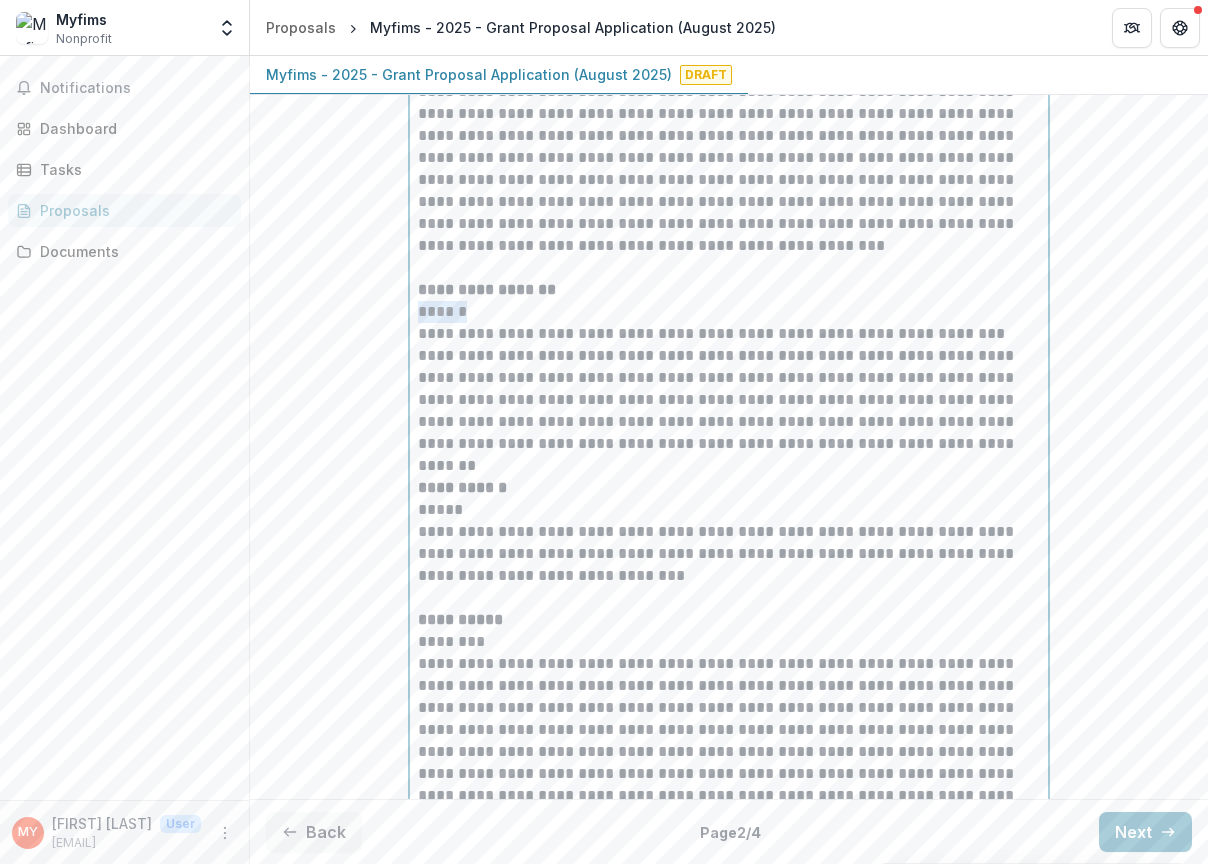 drag, startPoint x: 474, startPoint y: 364, endPoint x: 396, endPoint y: 364, distance: 78 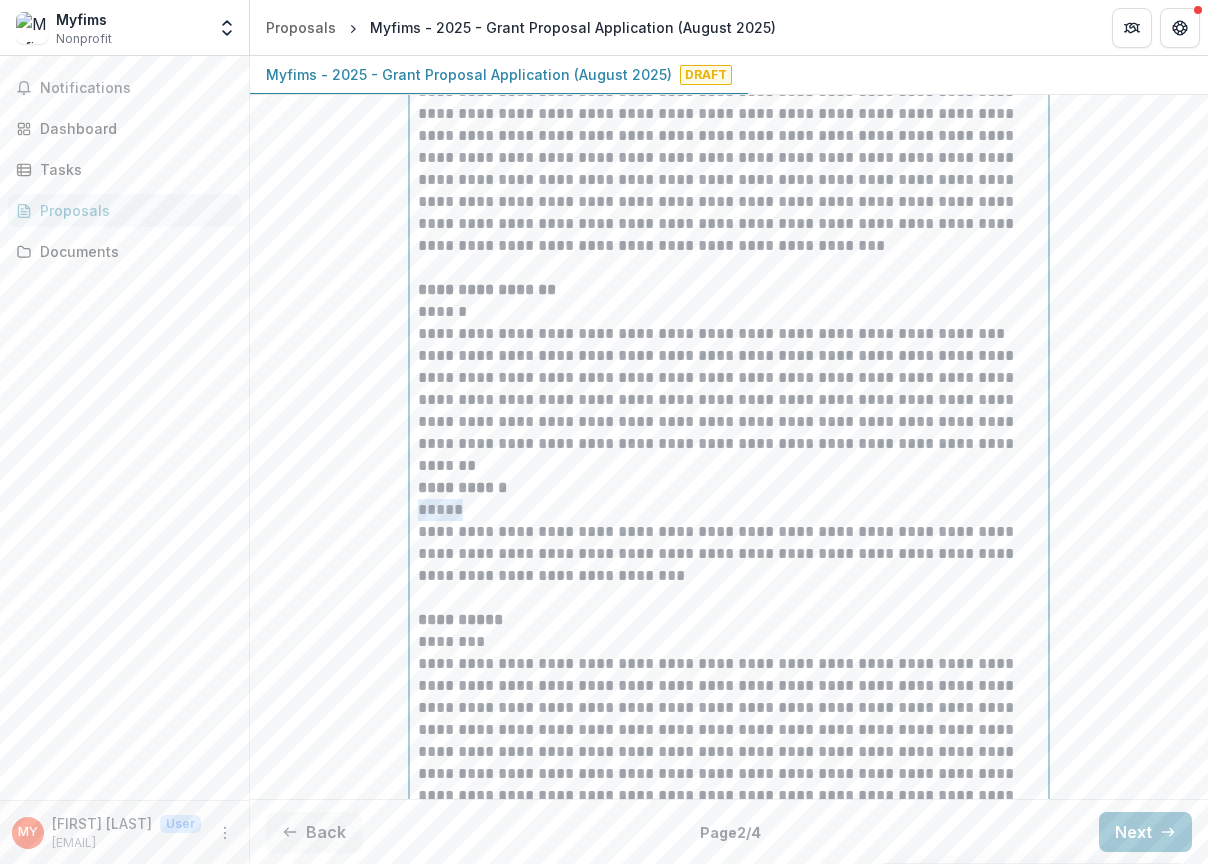 drag, startPoint x: 477, startPoint y: 560, endPoint x: 391, endPoint y: 562, distance: 86.023254 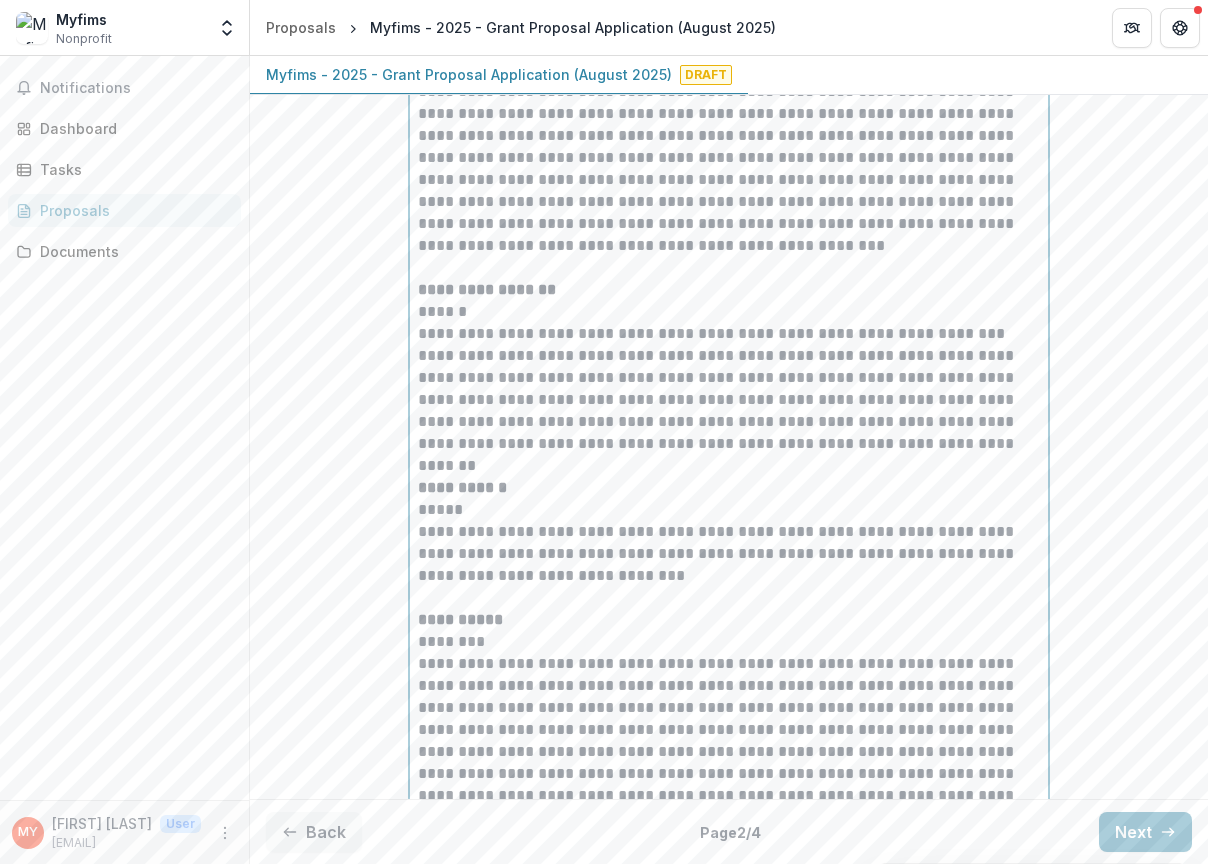 scroll, scrollTop: 7813, scrollLeft: 0, axis: vertical 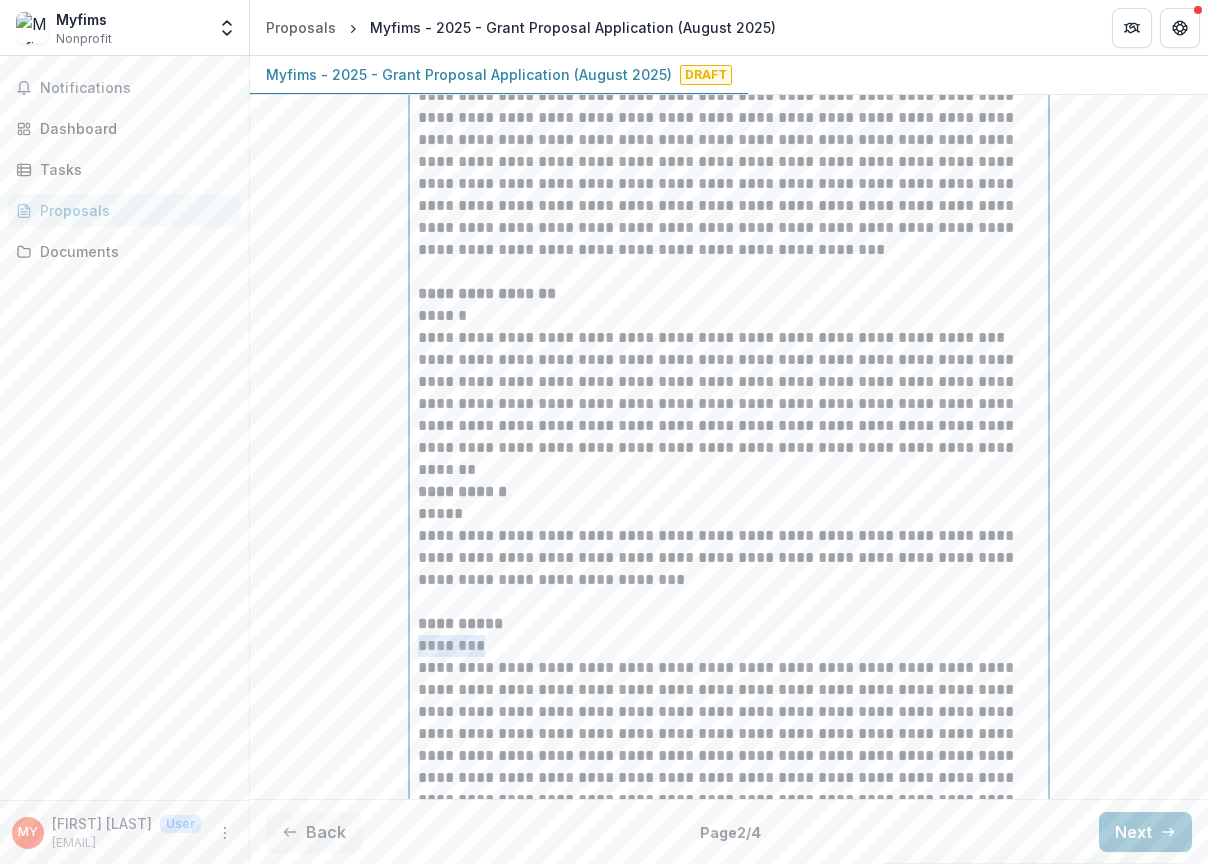 drag, startPoint x: 503, startPoint y: 703, endPoint x: 395, endPoint y: 702, distance: 108.00463 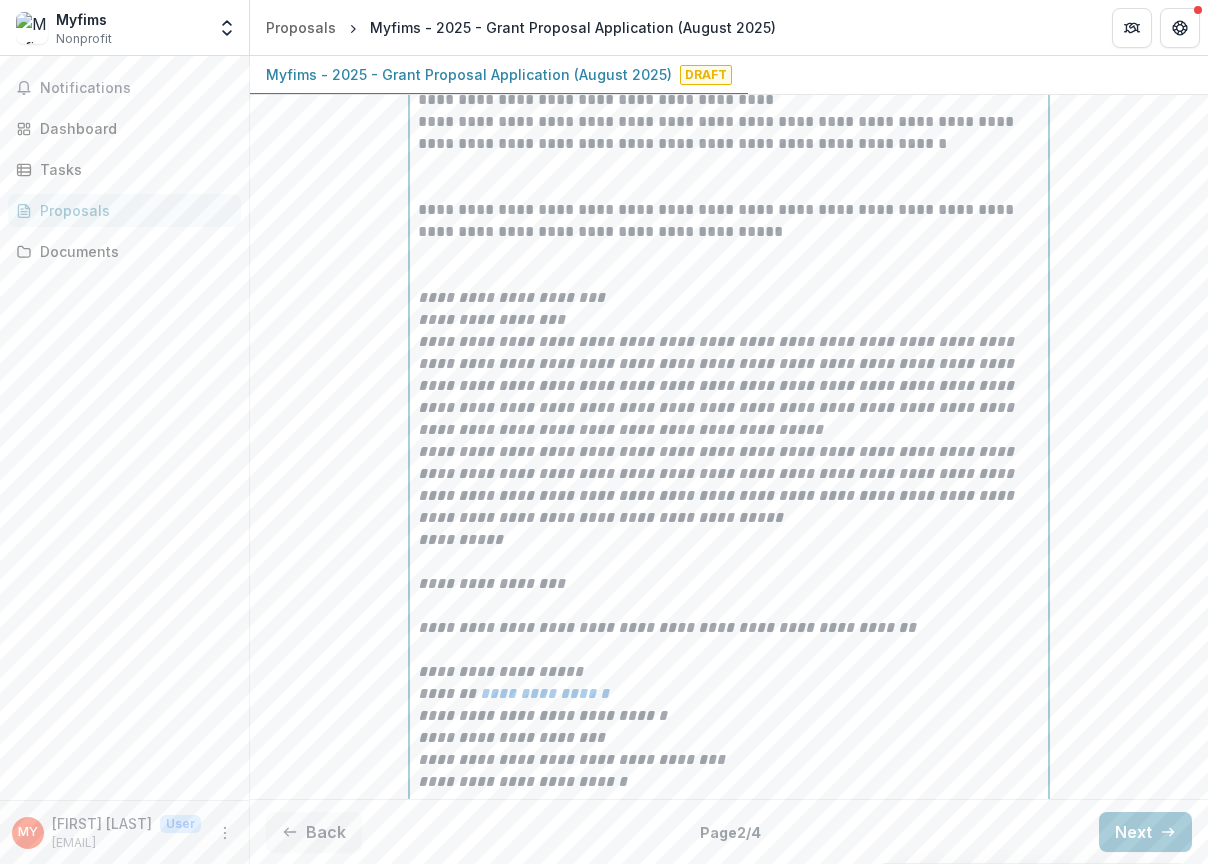 scroll, scrollTop: 9213, scrollLeft: 0, axis: vertical 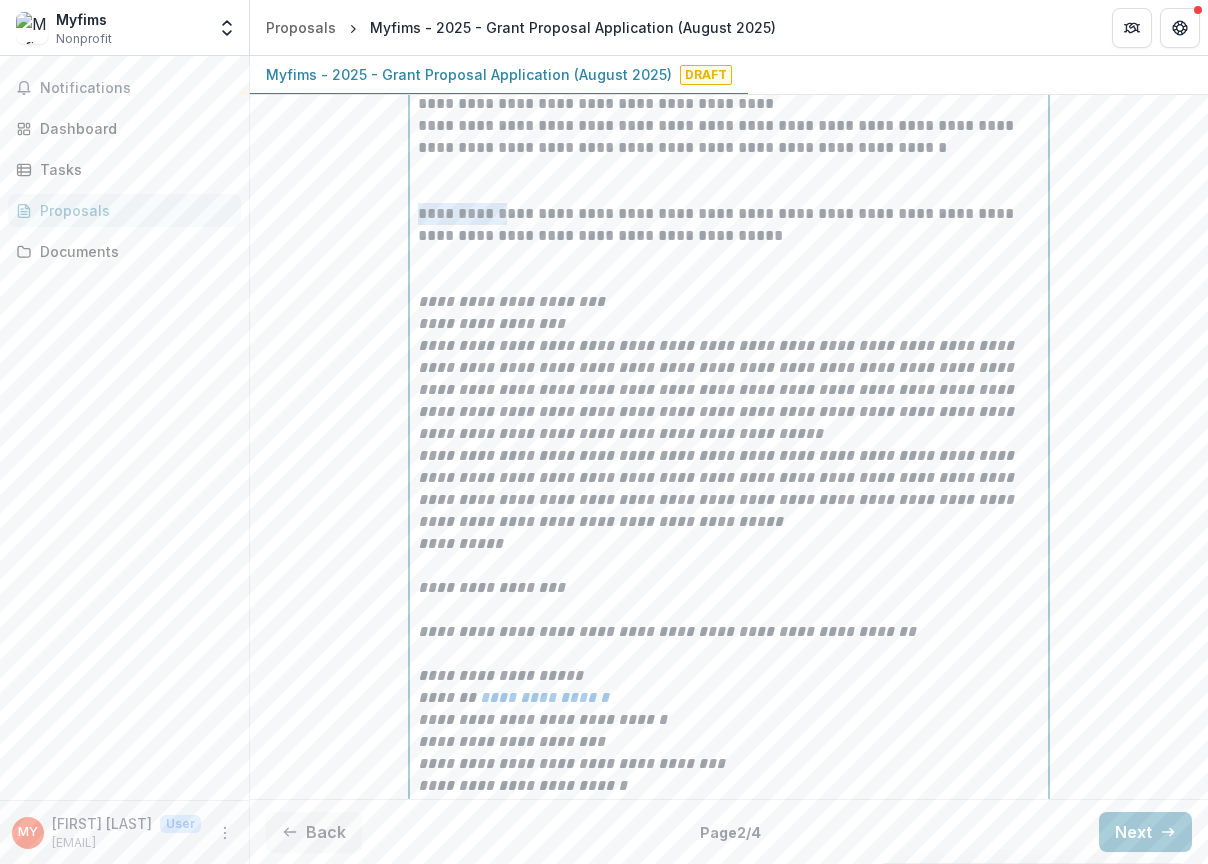 drag, startPoint x: 495, startPoint y: 266, endPoint x: 414, endPoint y: 266, distance: 81 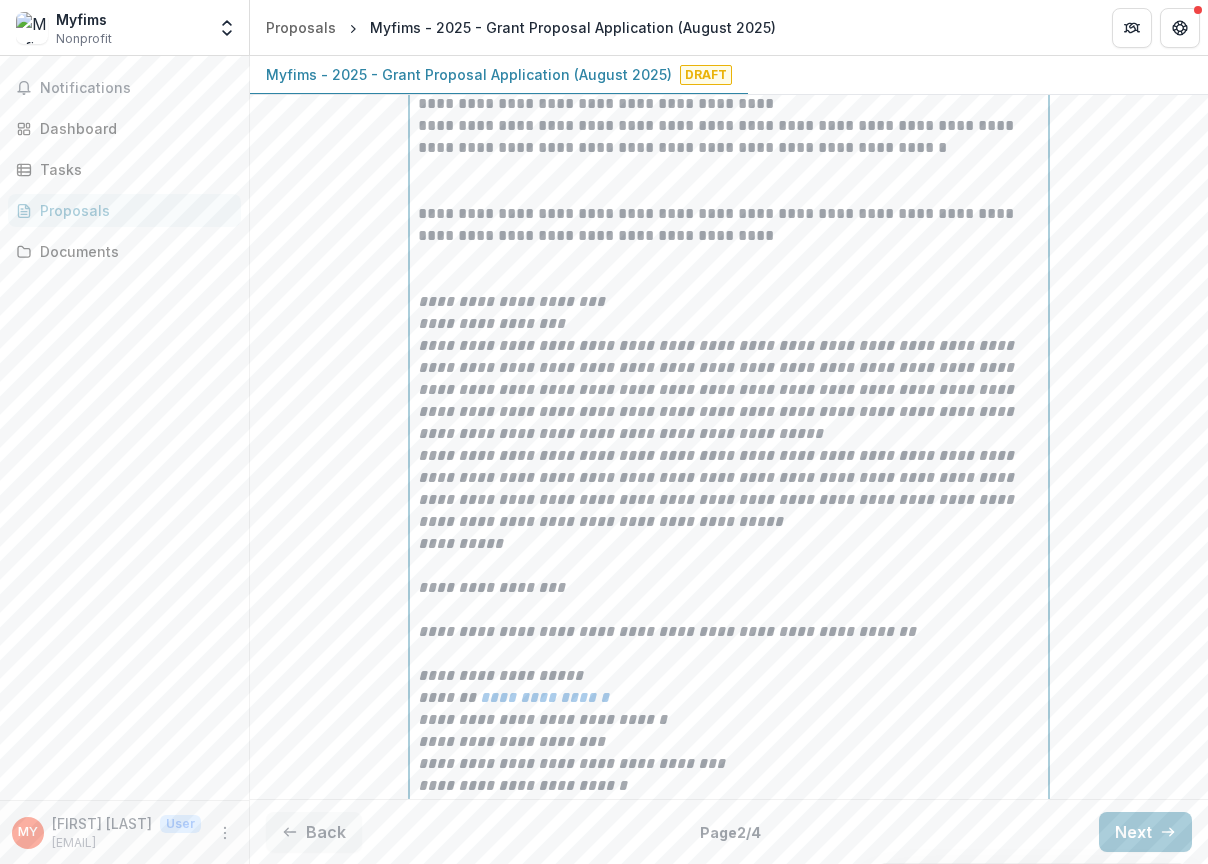 click on "**********" at bounding box center (729, 247) 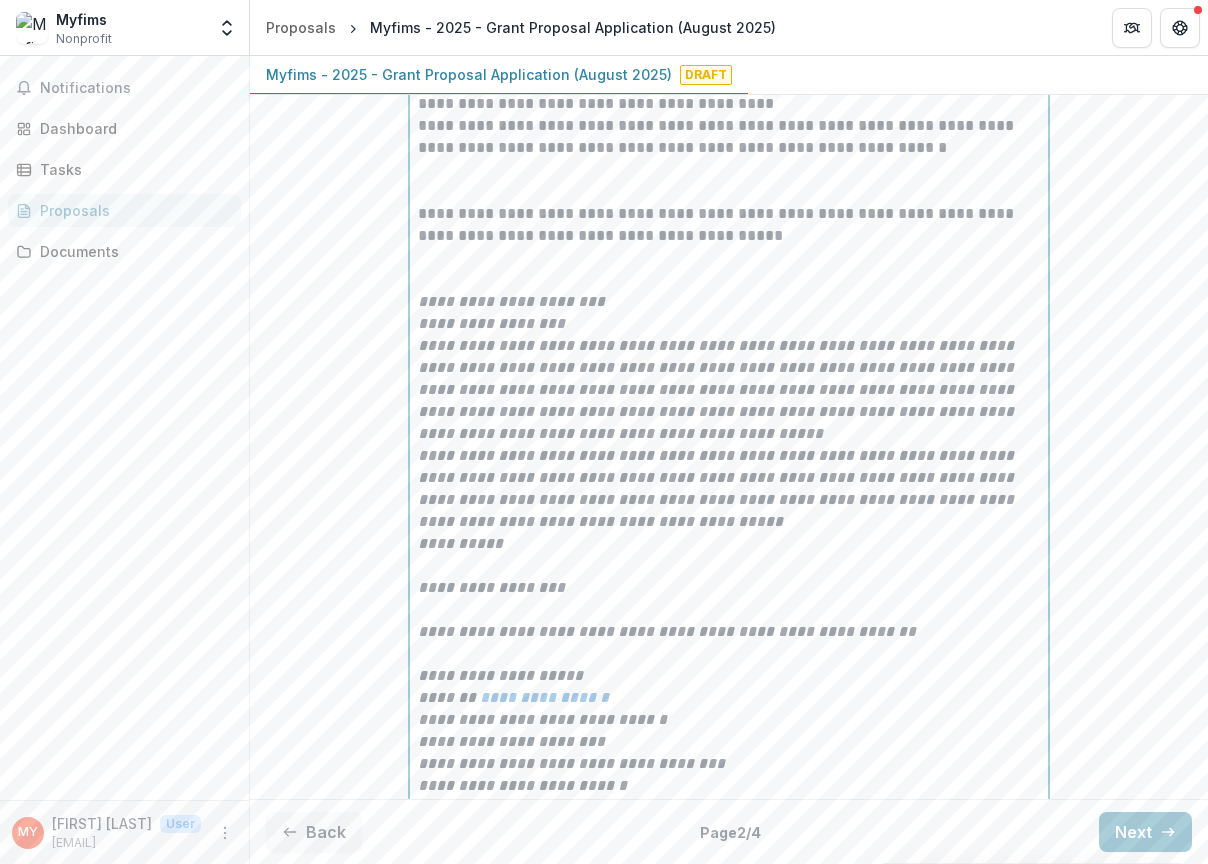 click on "**********" at bounding box center (729, 247) 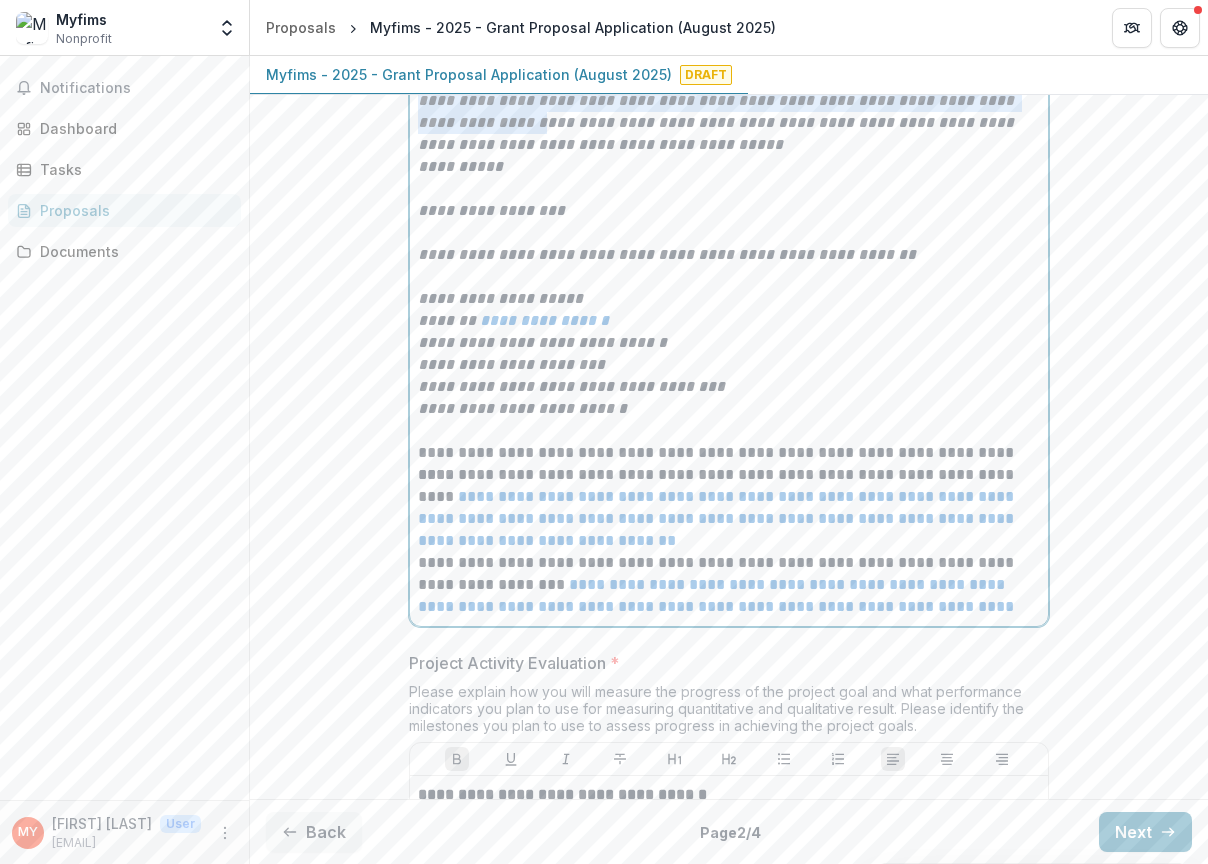 scroll, scrollTop: 9594, scrollLeft: 0, axis: vertical 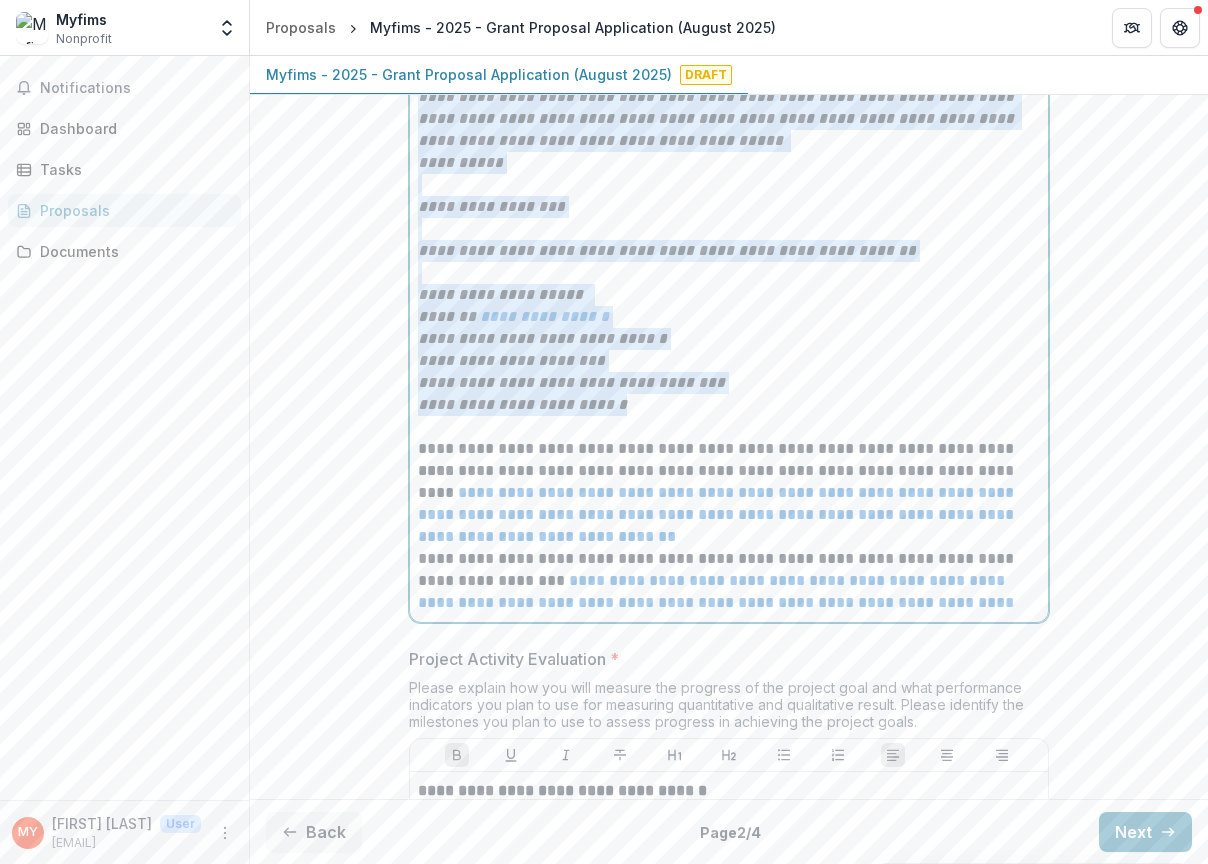 drag, startPoint x: 420, startPoint y: 350, endPoint x: 716, endPoint y: 463, distance: 316.8359 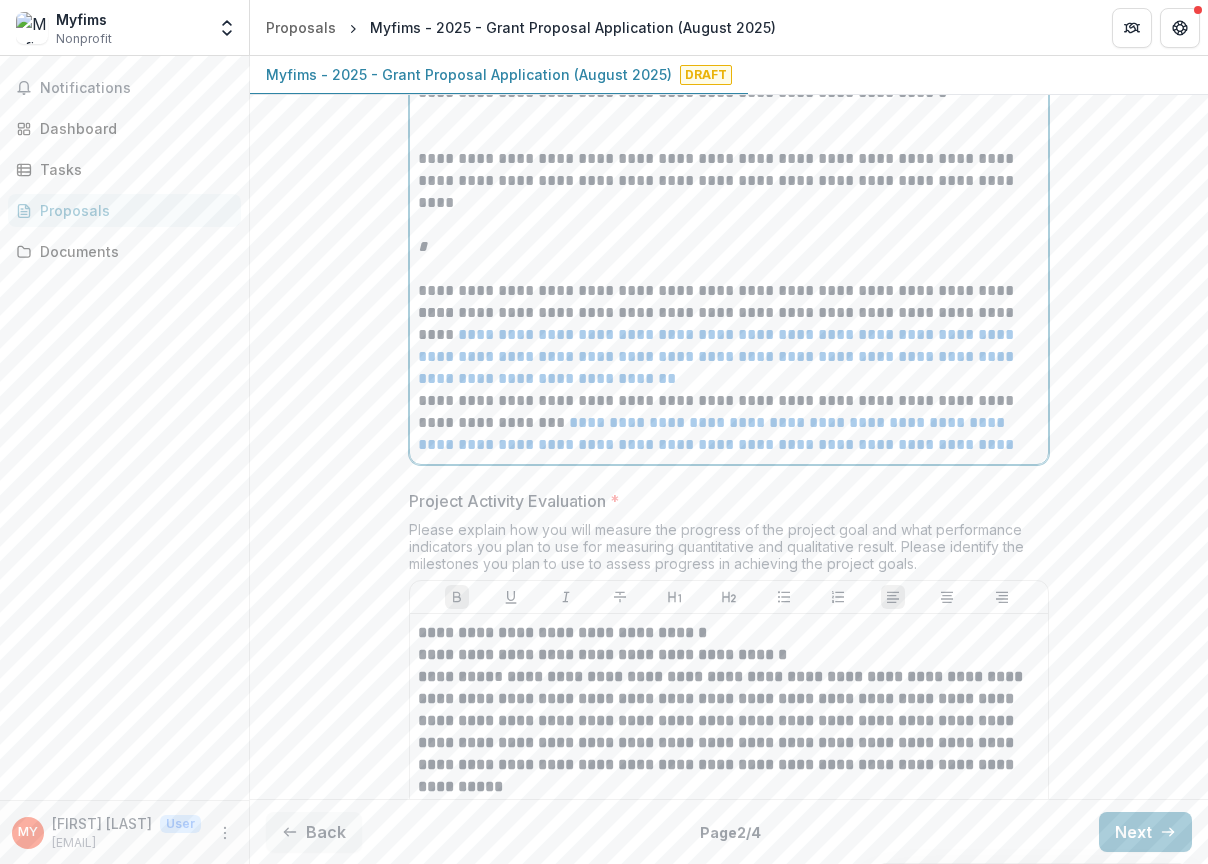 scroll, scrollTop: 9227, scrollLeft: 0, axis: vertical 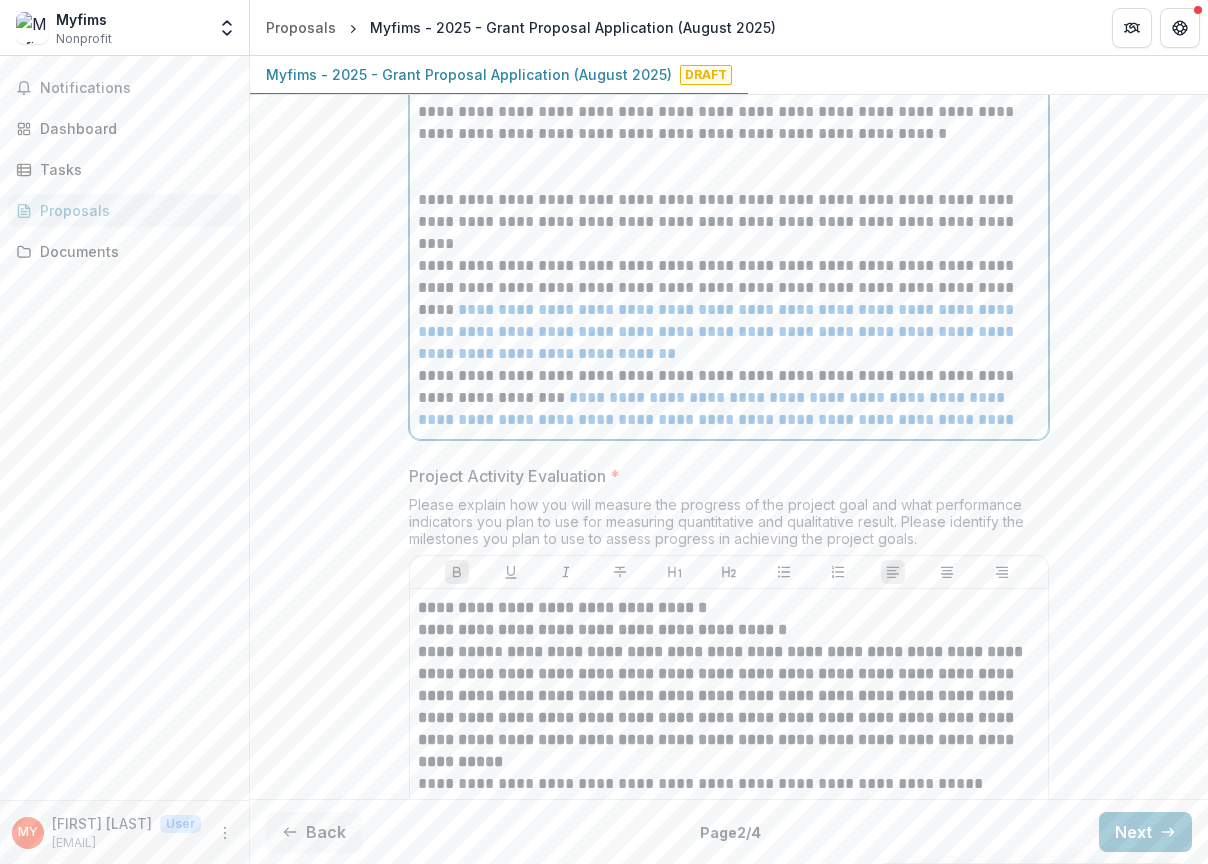 click at bounding box center [729, 156] 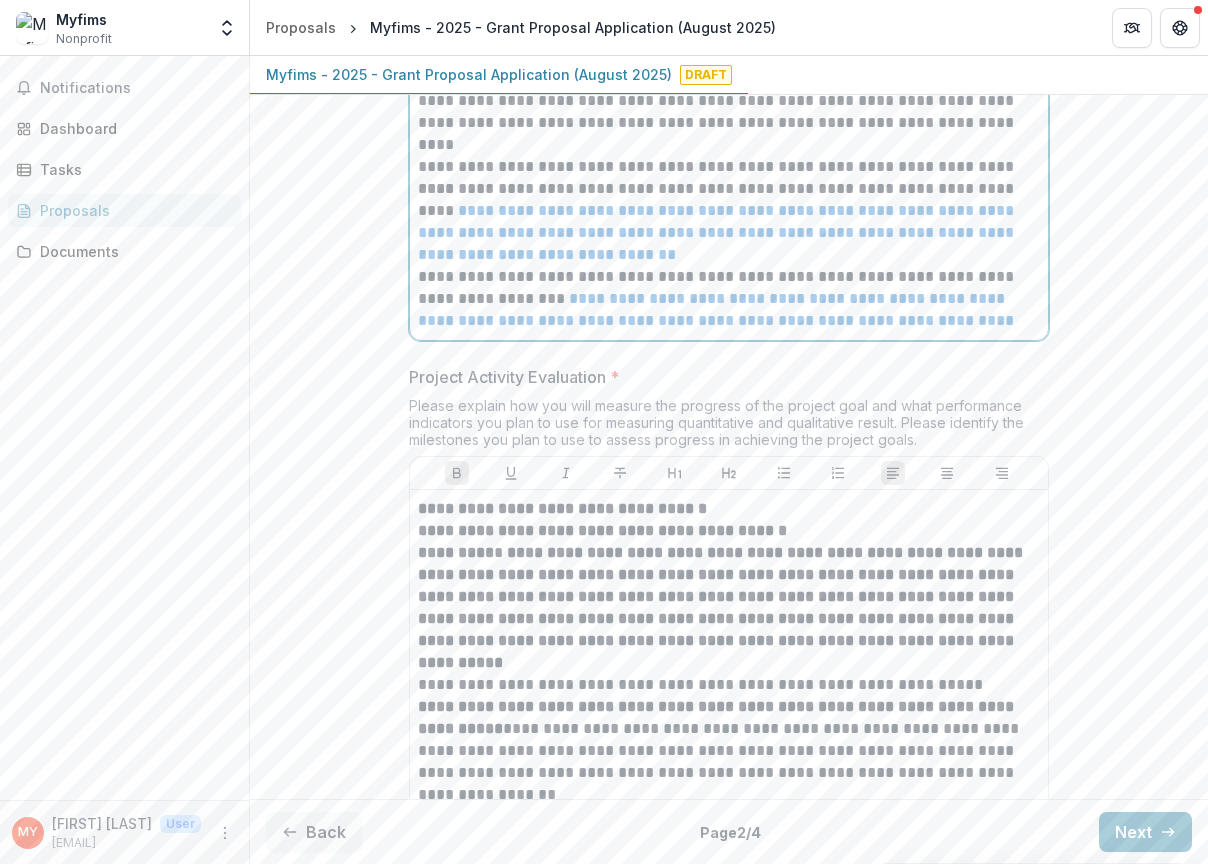 scroll, scrollTop: 9313, scrollLeft: 0, axis: vertical 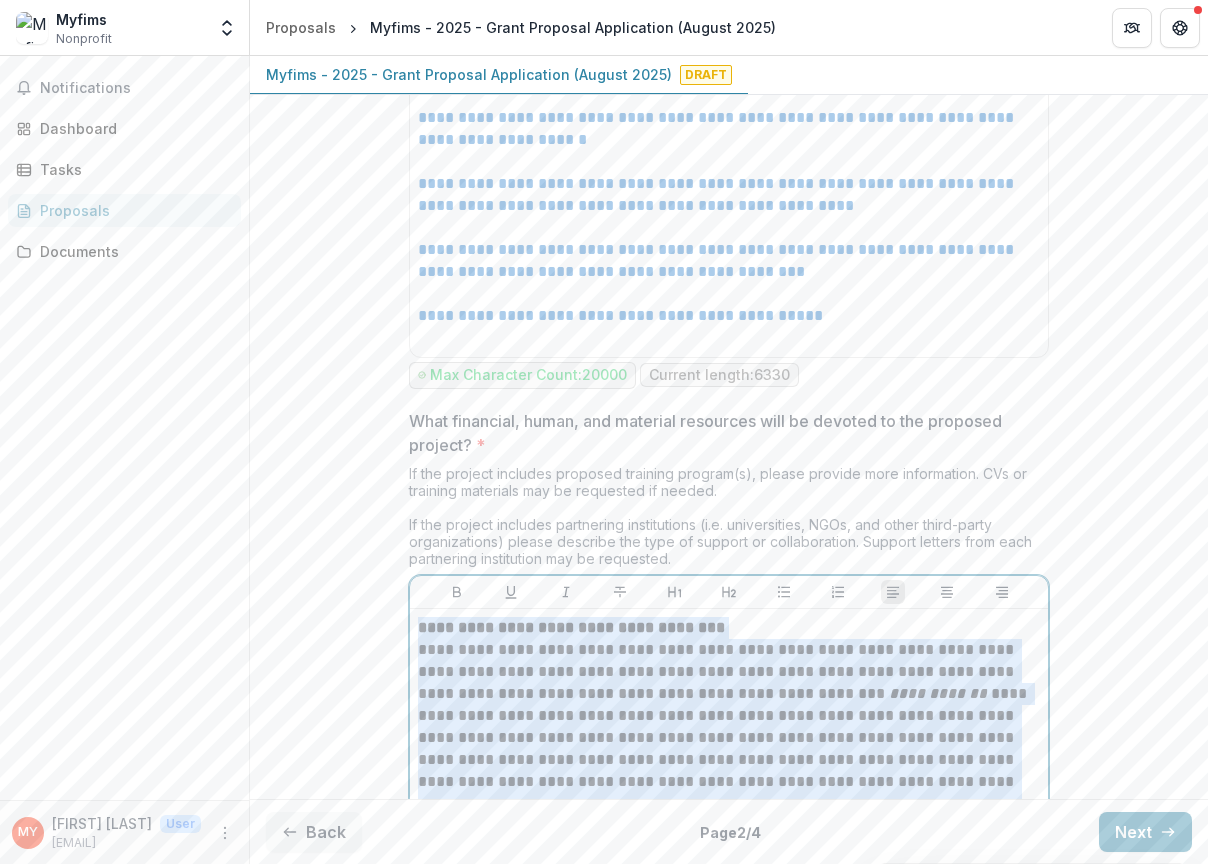 drag, startPoint x: 1017, startPoint y: 360, endPoint x: 409, endPoint y: 669, distance: 682.0154 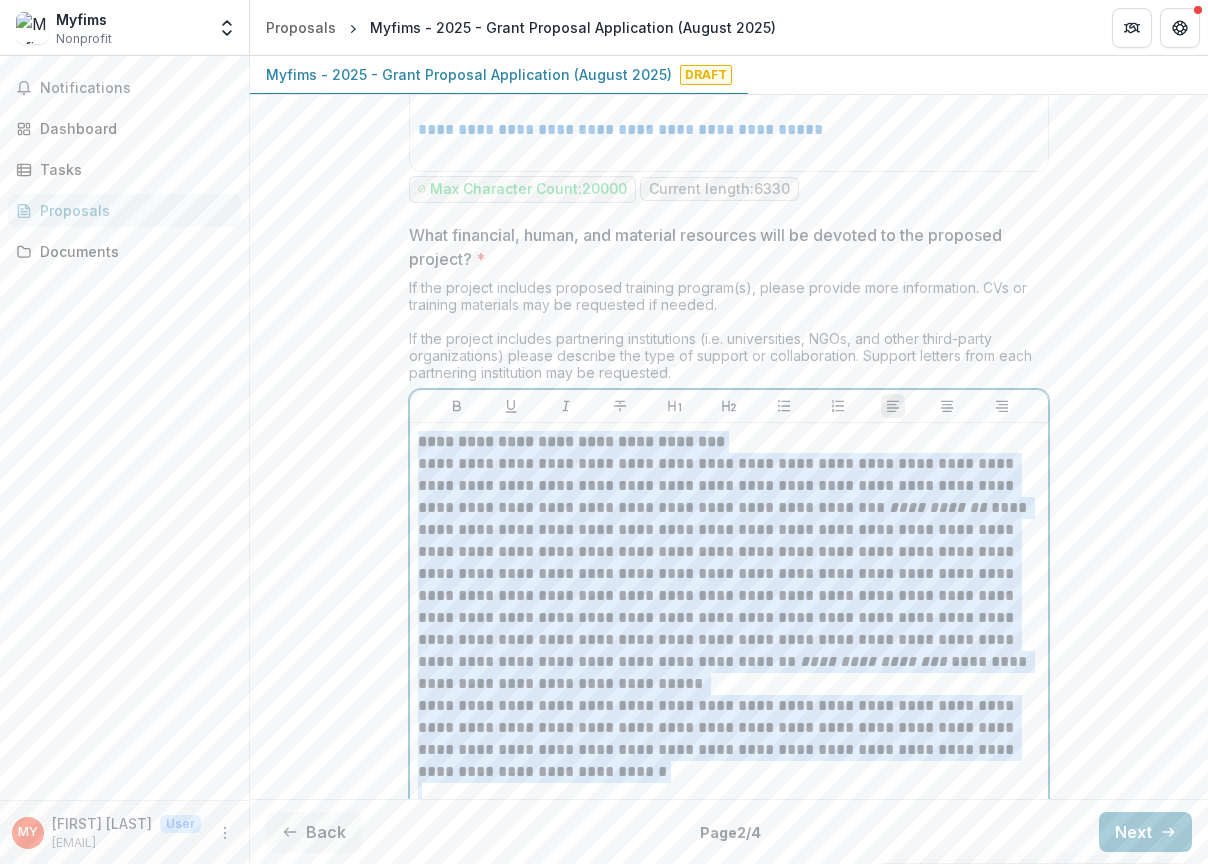 scroll, scrollTop: 5270, scrollLeft: 0, axis: vertical 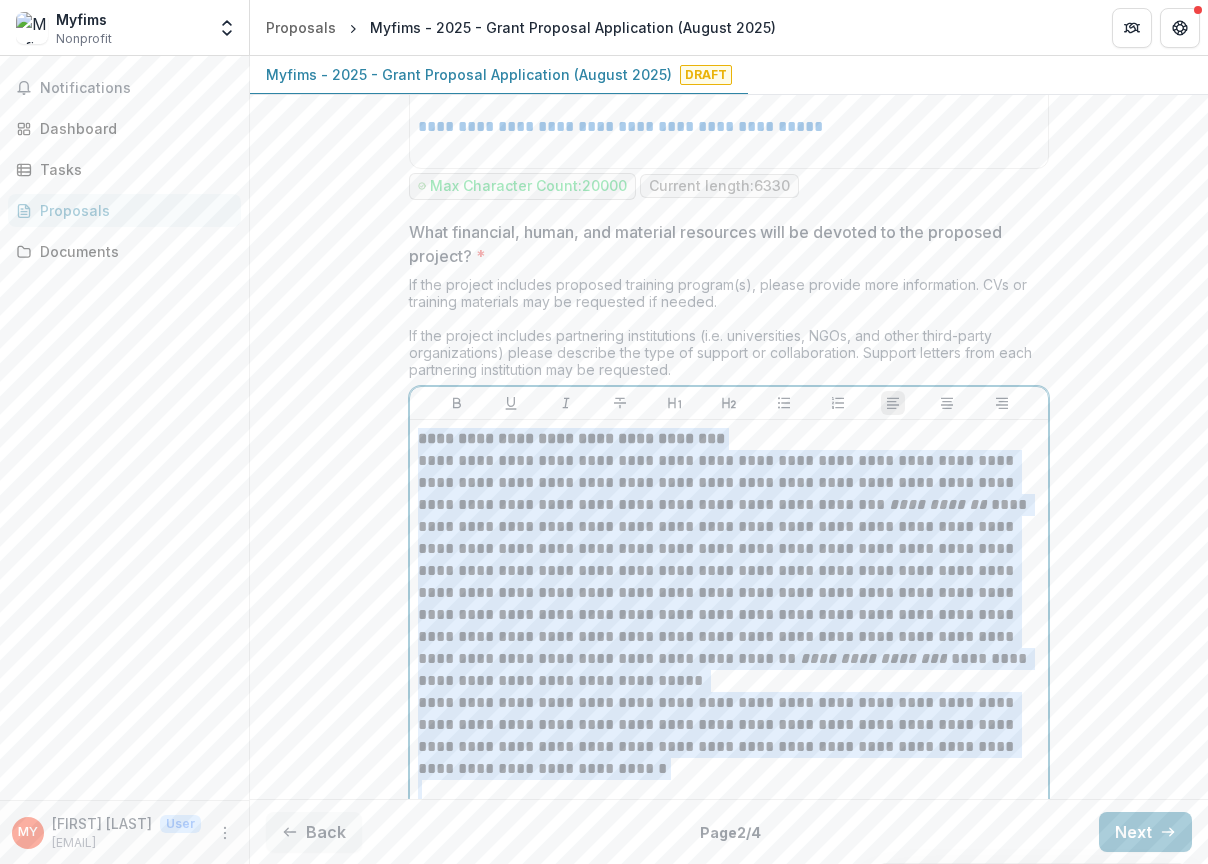 copy on "**********" 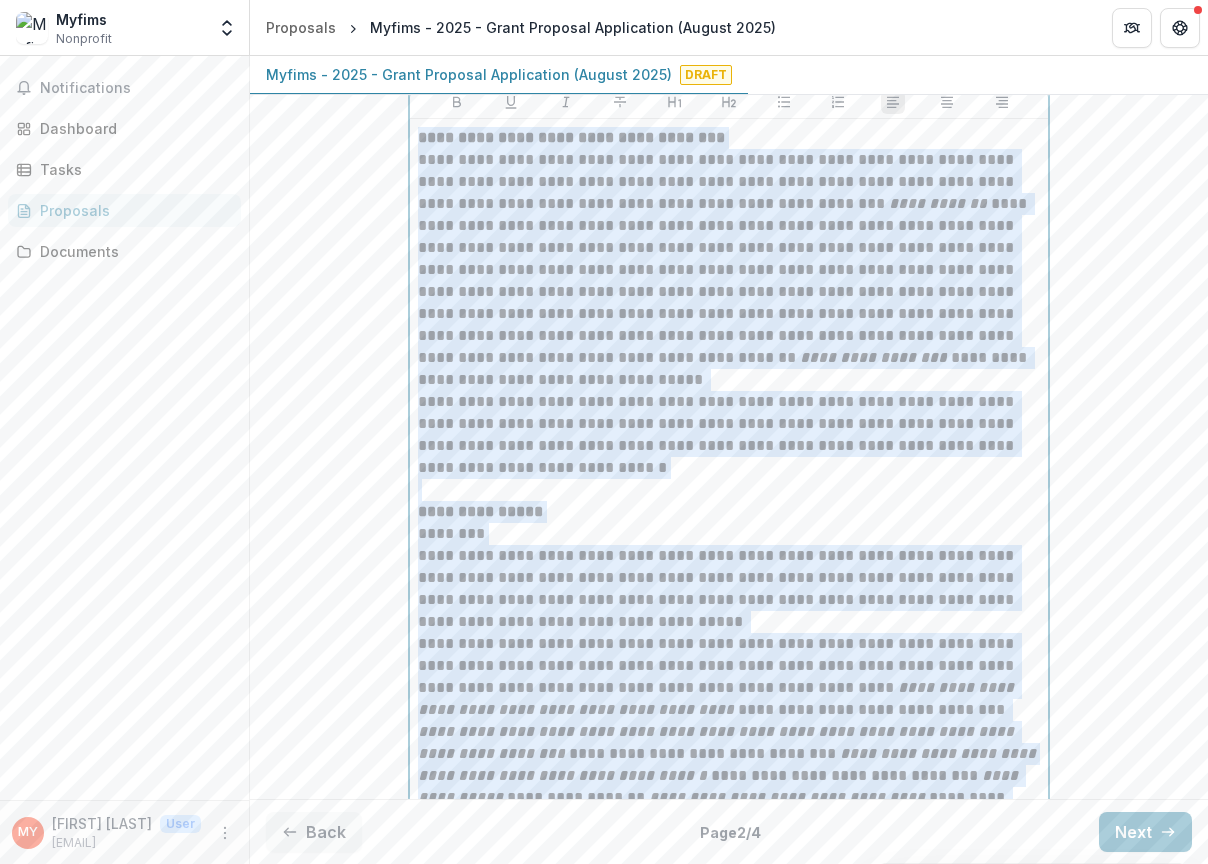 scroll, scrollTop: 5618, scrollLeft: 0, axis: vertical 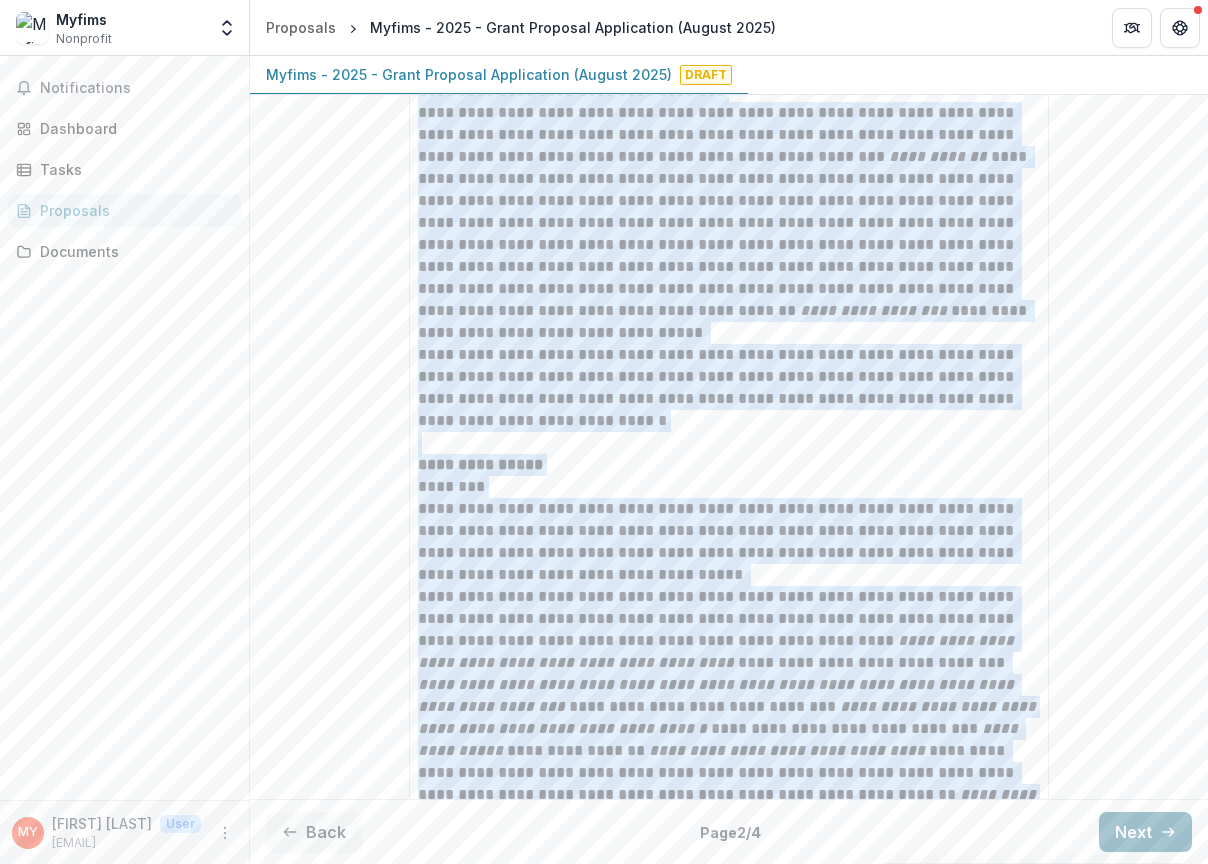 click on "Next" at bounding box center [1145, 832] 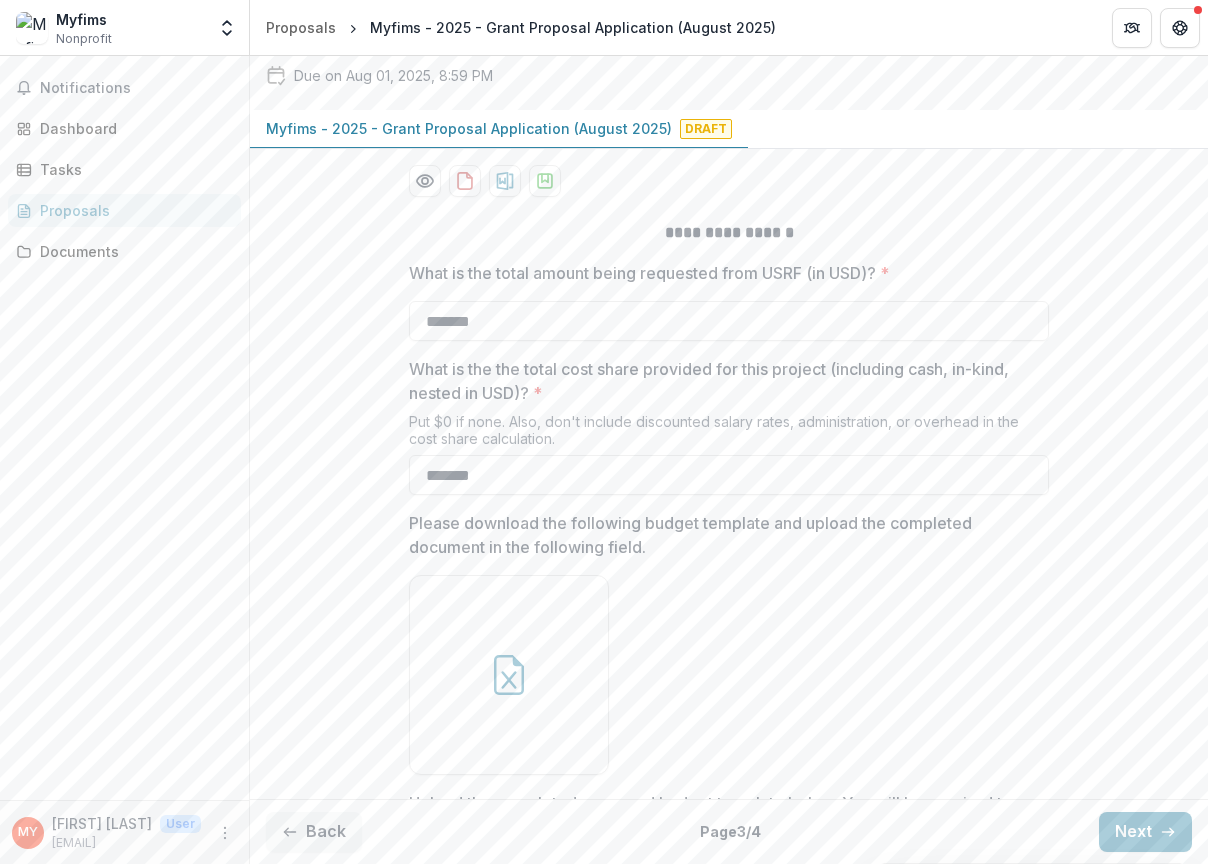 scroll, scrollTop: 346, scrollLeft: 0, axis: vertical 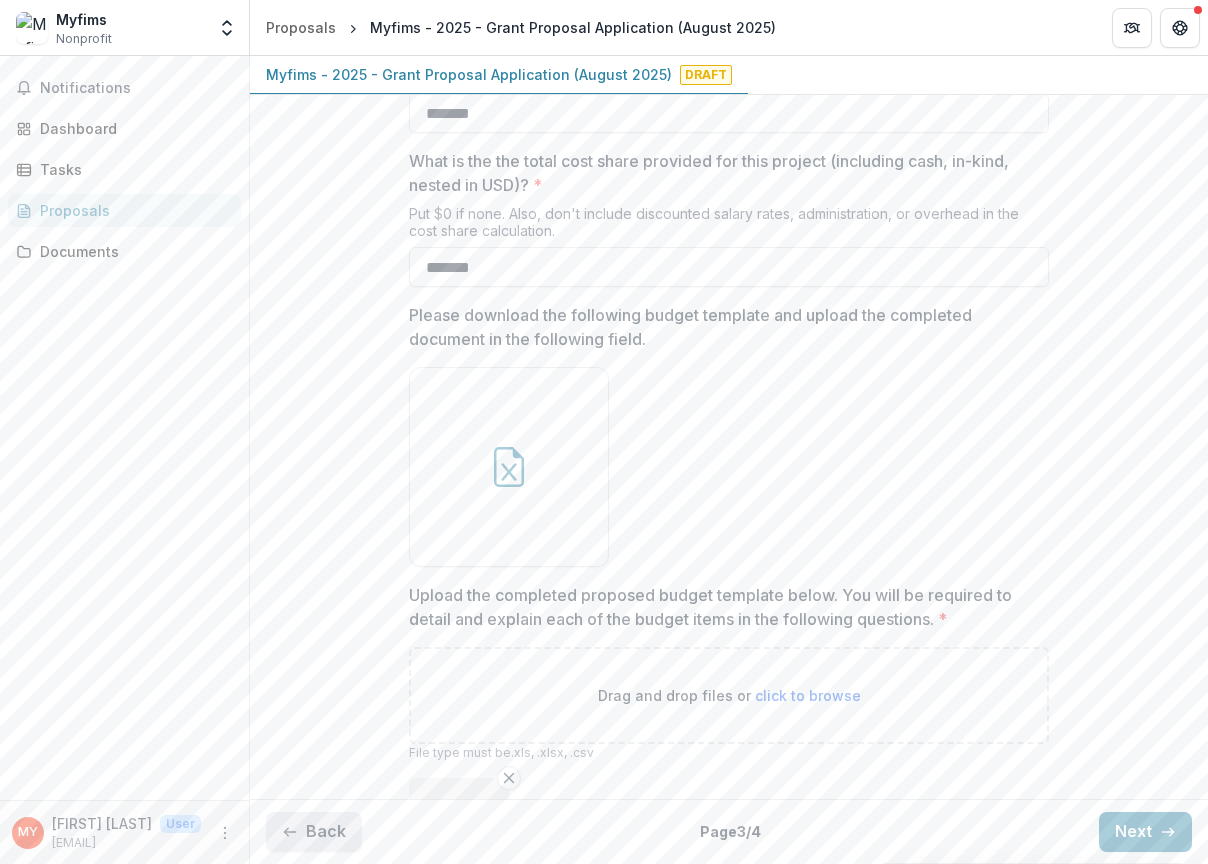 click on "Back" at bounding box center [314, 832] 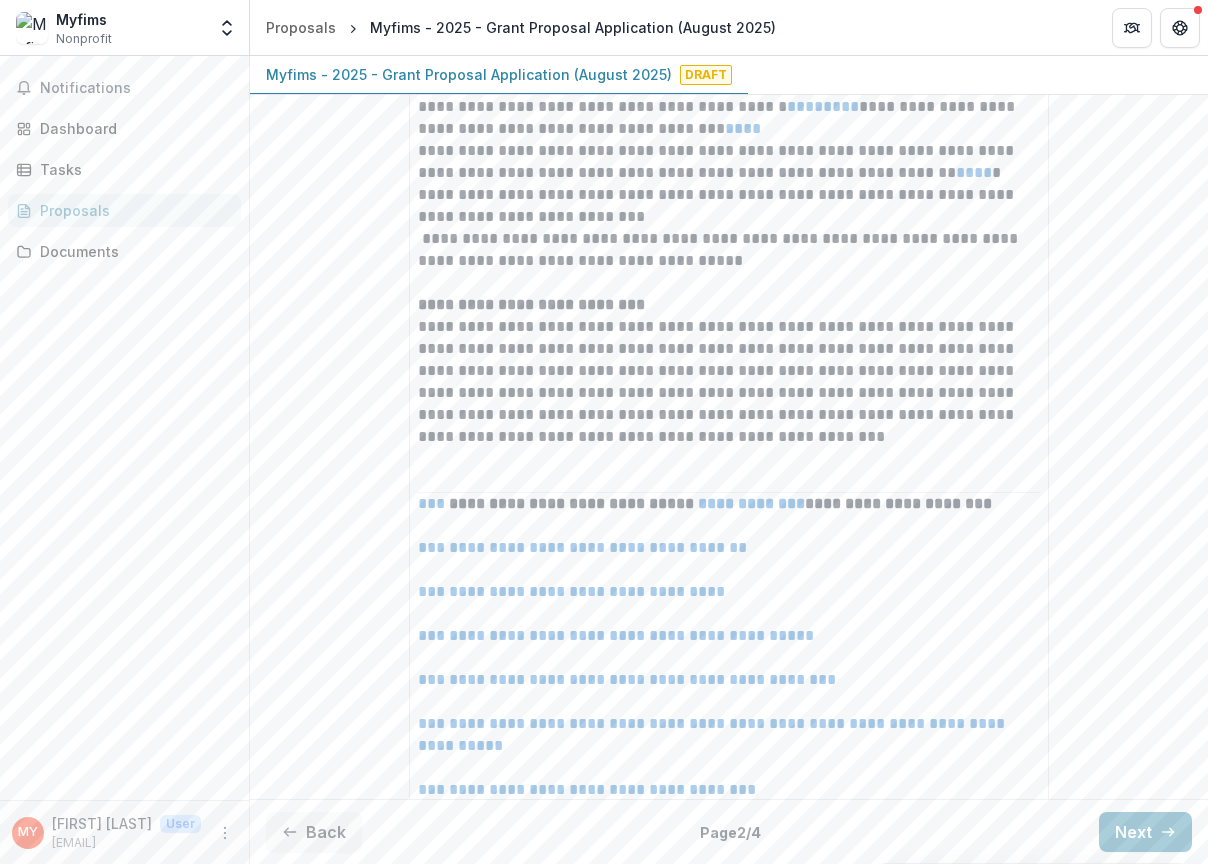 scroll, scrollTop: 3007, scrollLeft: 0, axis: vertical 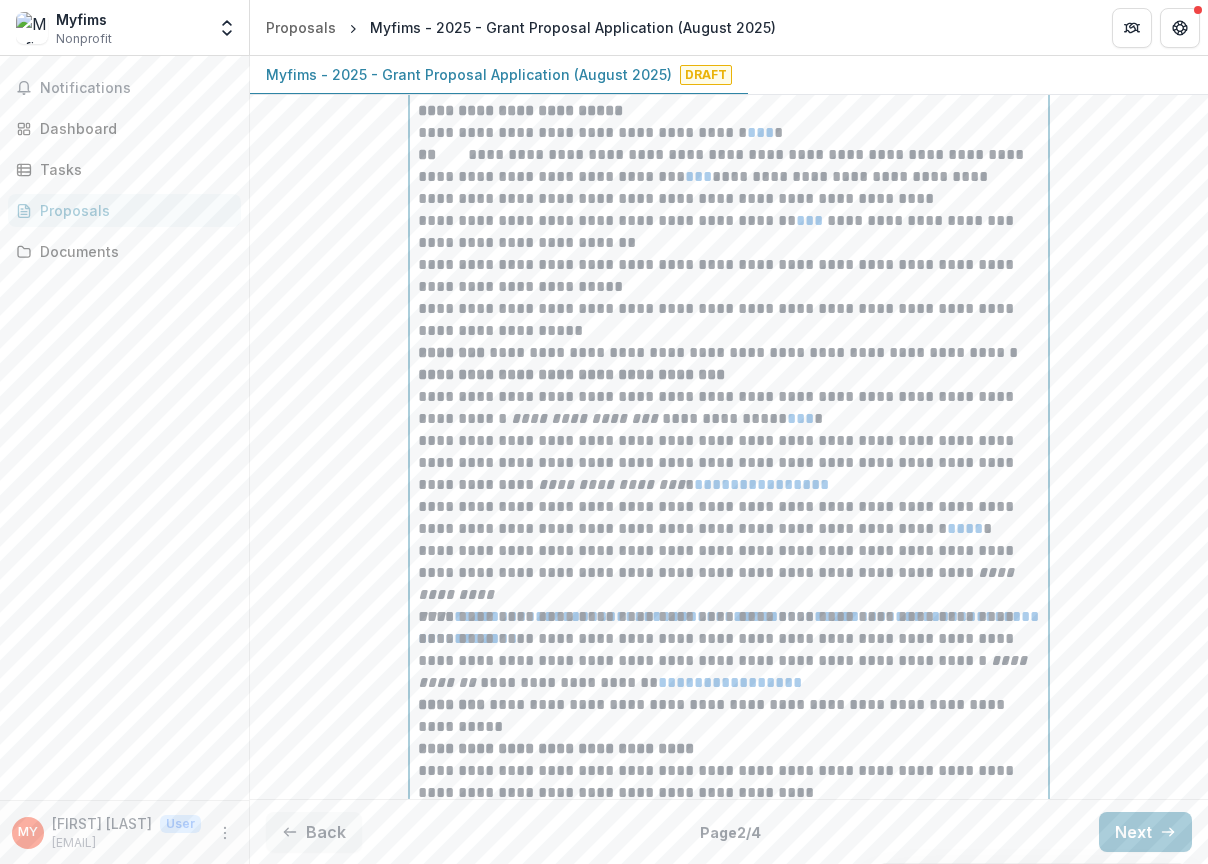 click on "**********" at bounding box center (729, 1607) 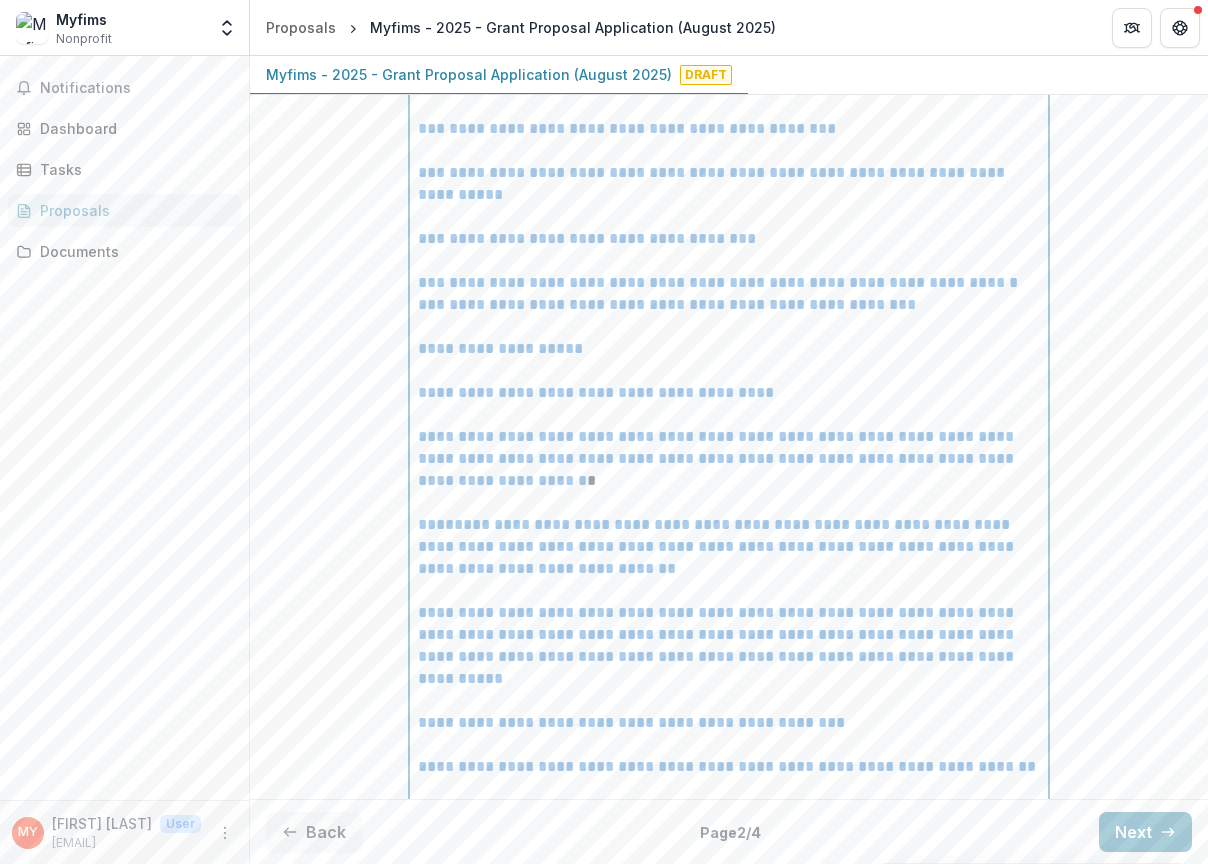scroll, scrollTop: 3531, scrollLeft: 0, axis: vertical 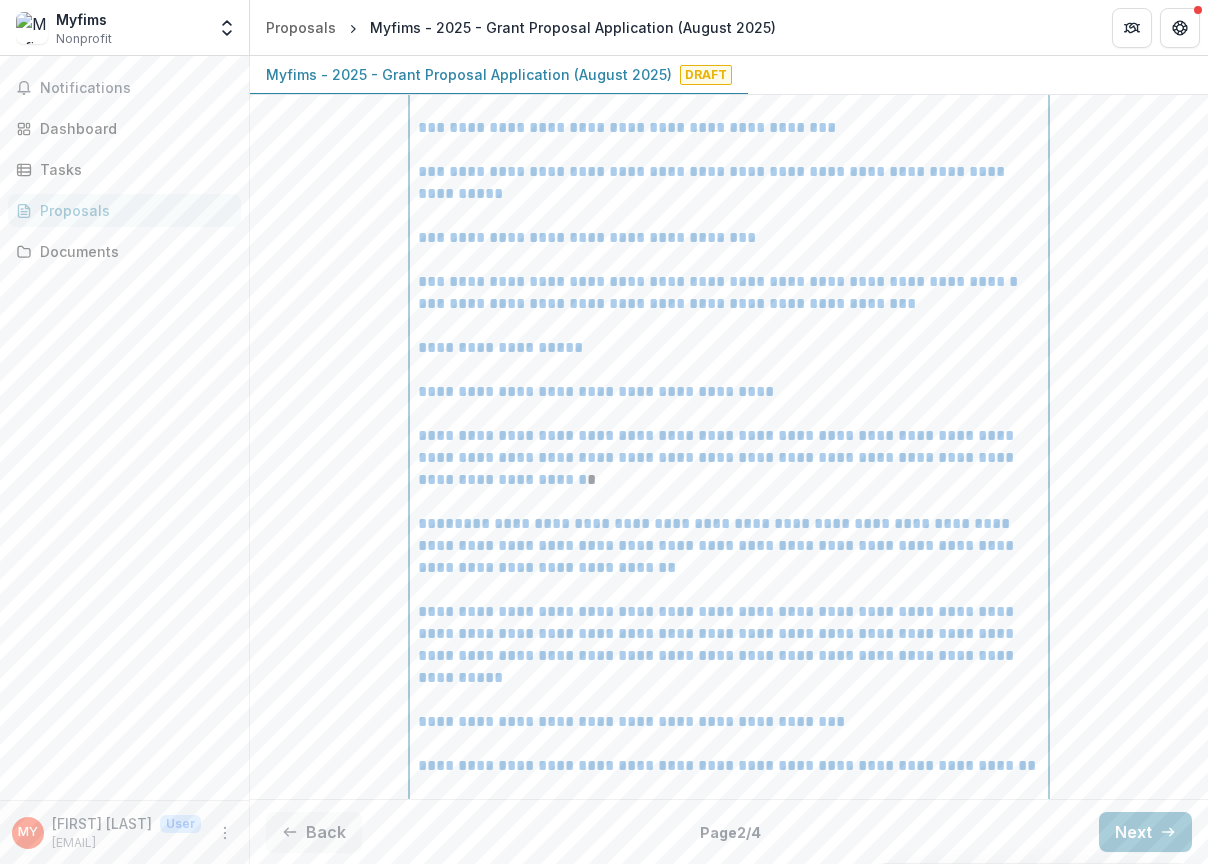 click on "**********" at bounding box center [729, 348] 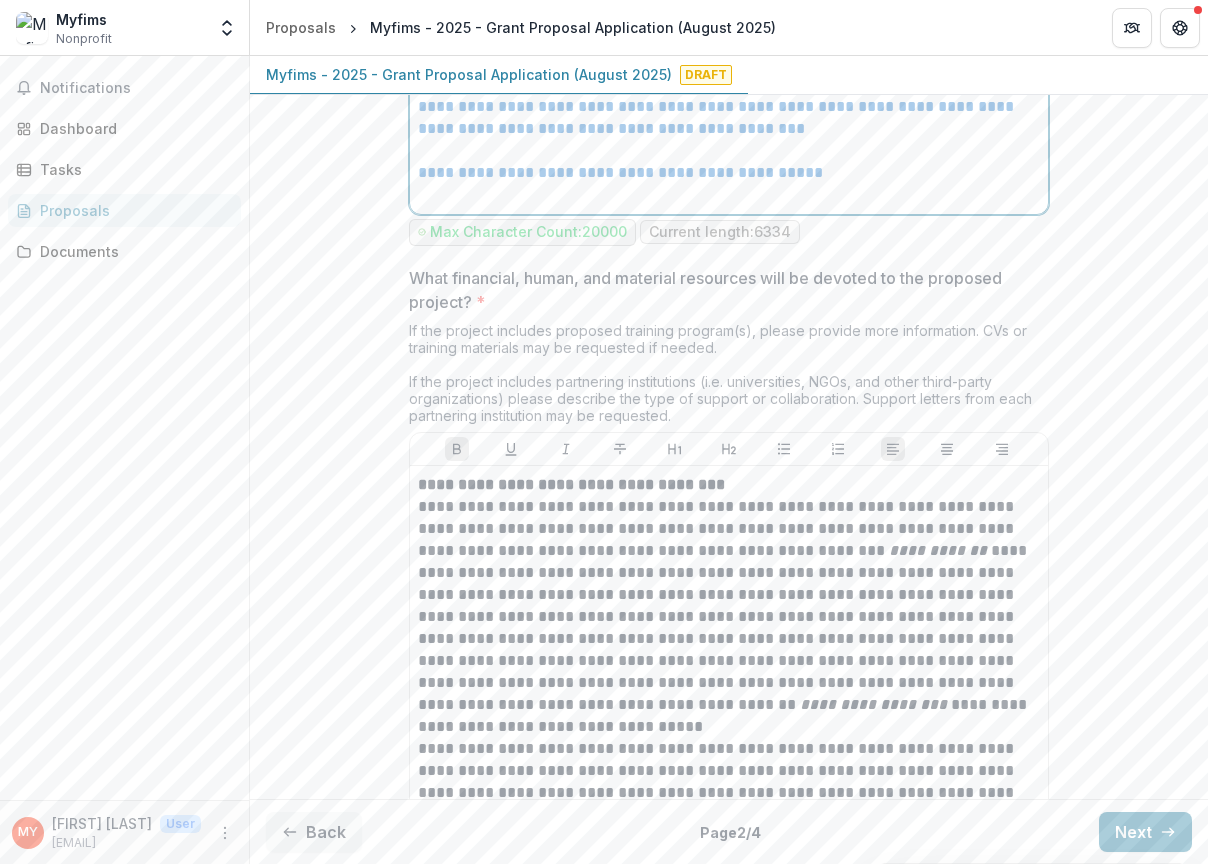 scroll, scrollTop: 5148, scrollLeft: 0, axis: vertical 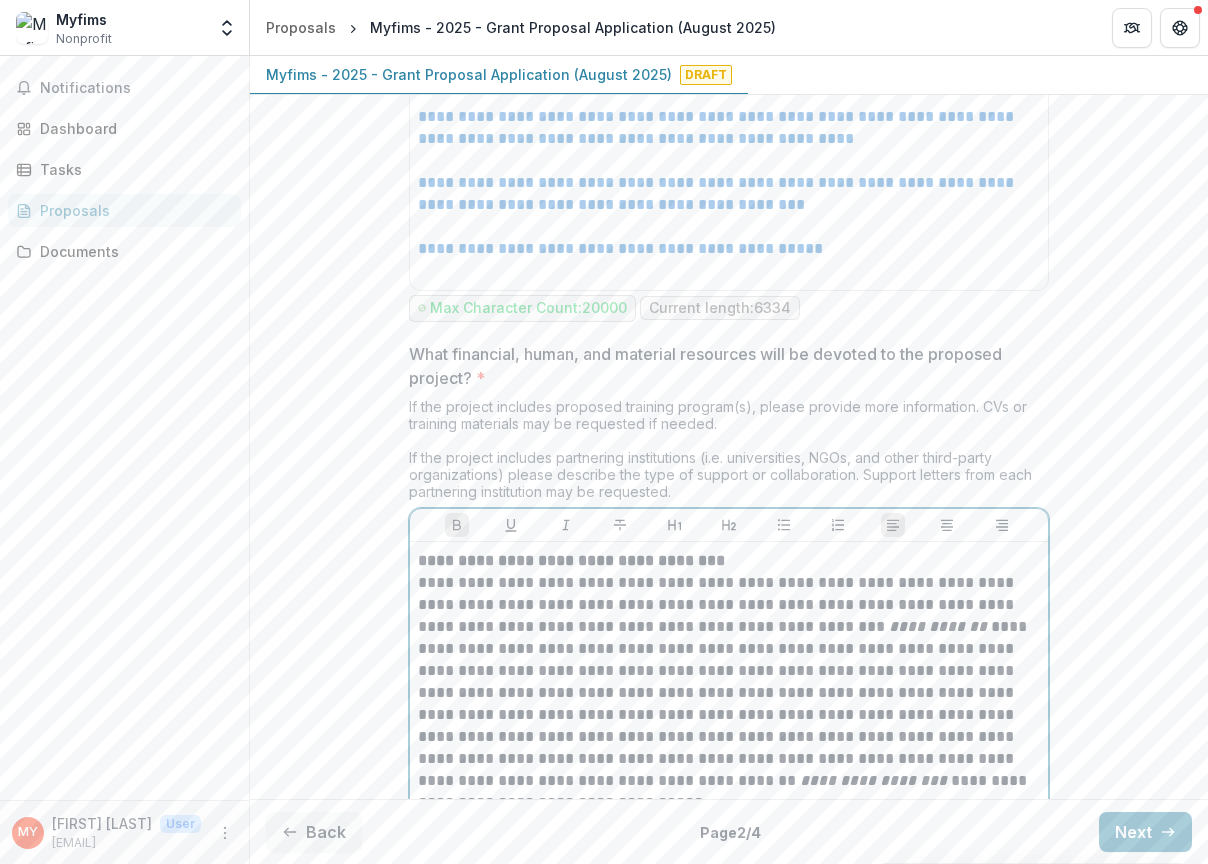click on "**********" at bounding box center [571, 560] 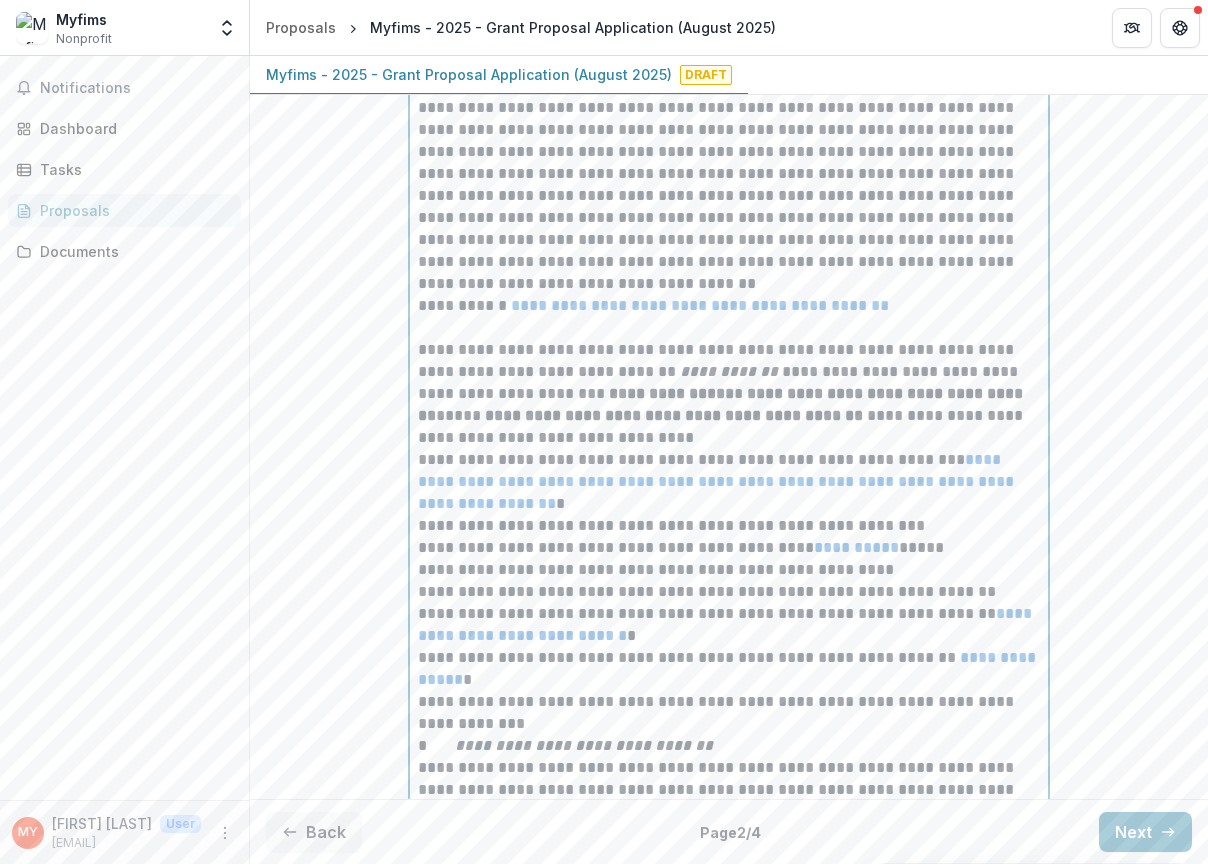 scroll, scrollTop: 8397, scrollLeft: 0, axis: vertical 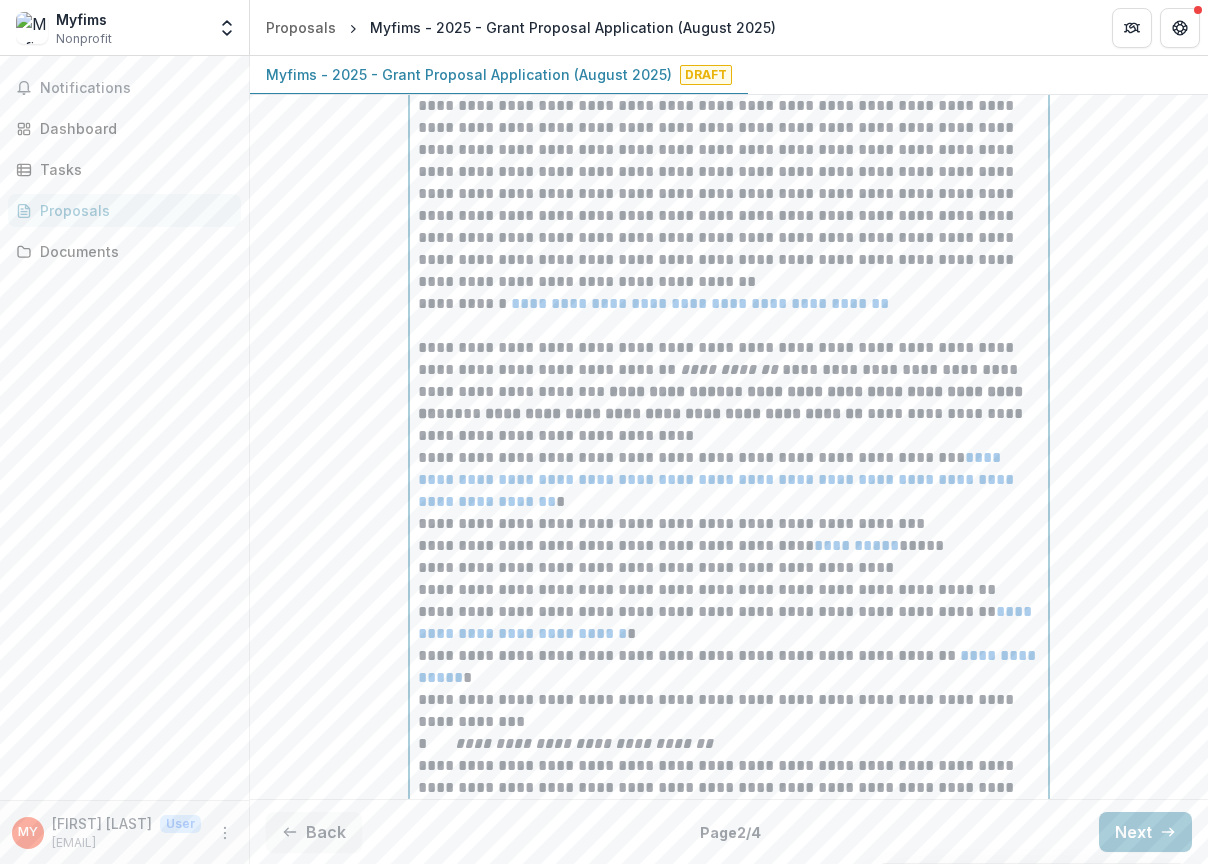 click on "**********" at bounding box center [729, 392] 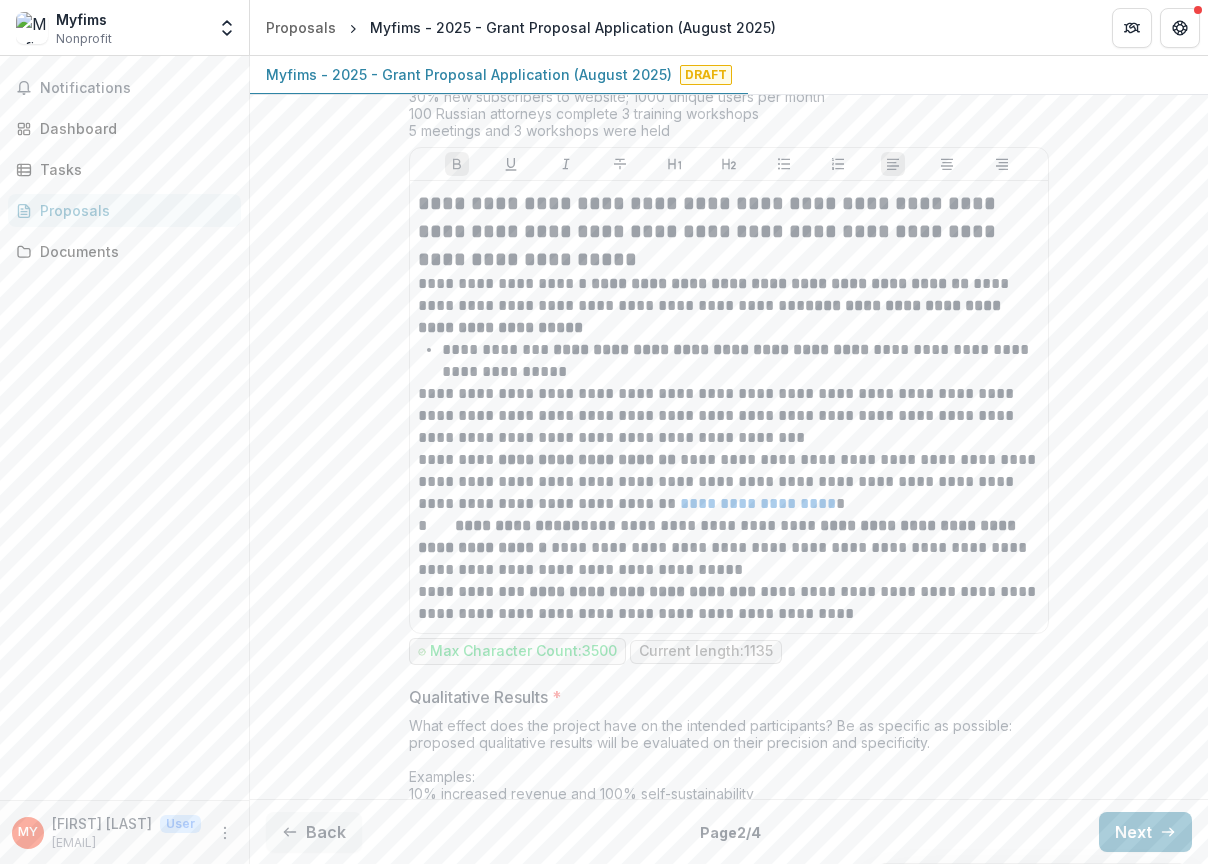 scroll, scrollTop: 11516, scrollLeft: 0, axis: vertical 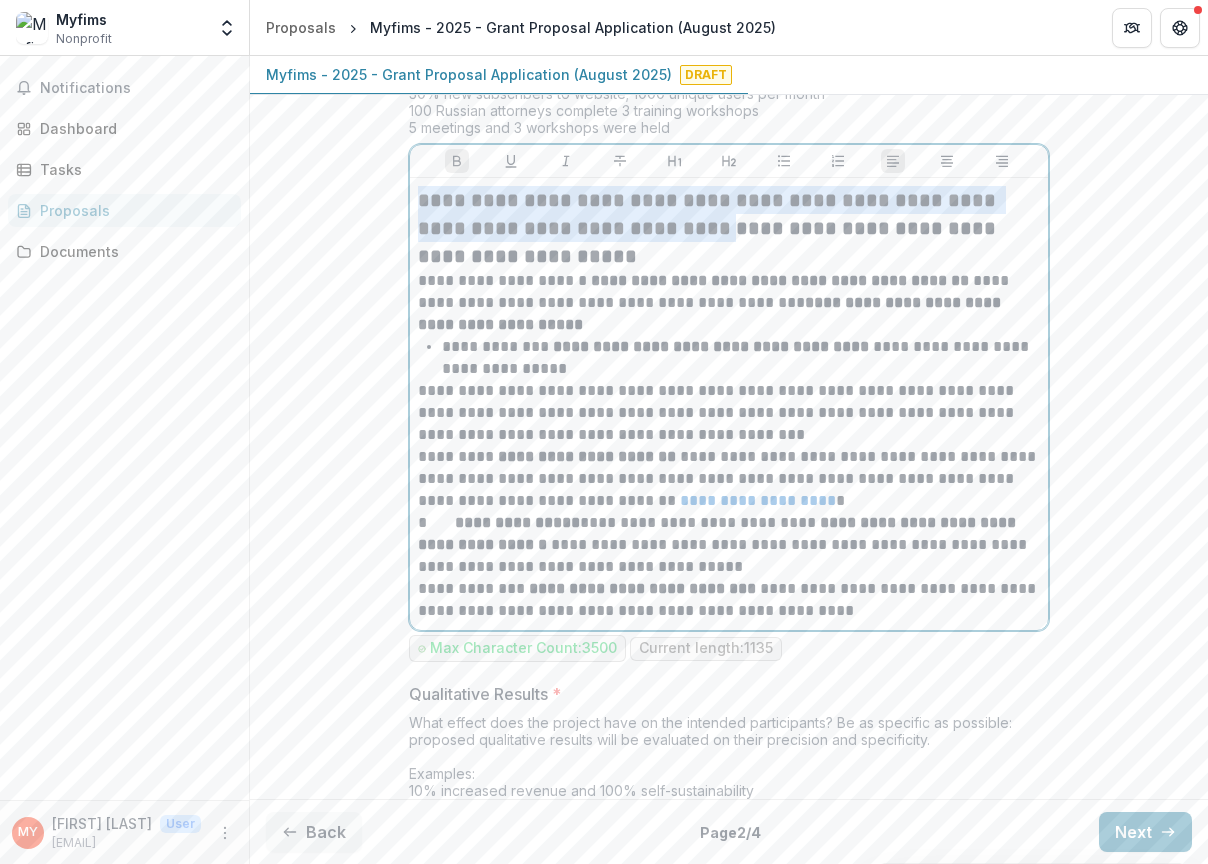 drag, startPoint x: 451, startPoint y: 239, endPoint x: 608, endPoint y: 252, distance: 157.5373 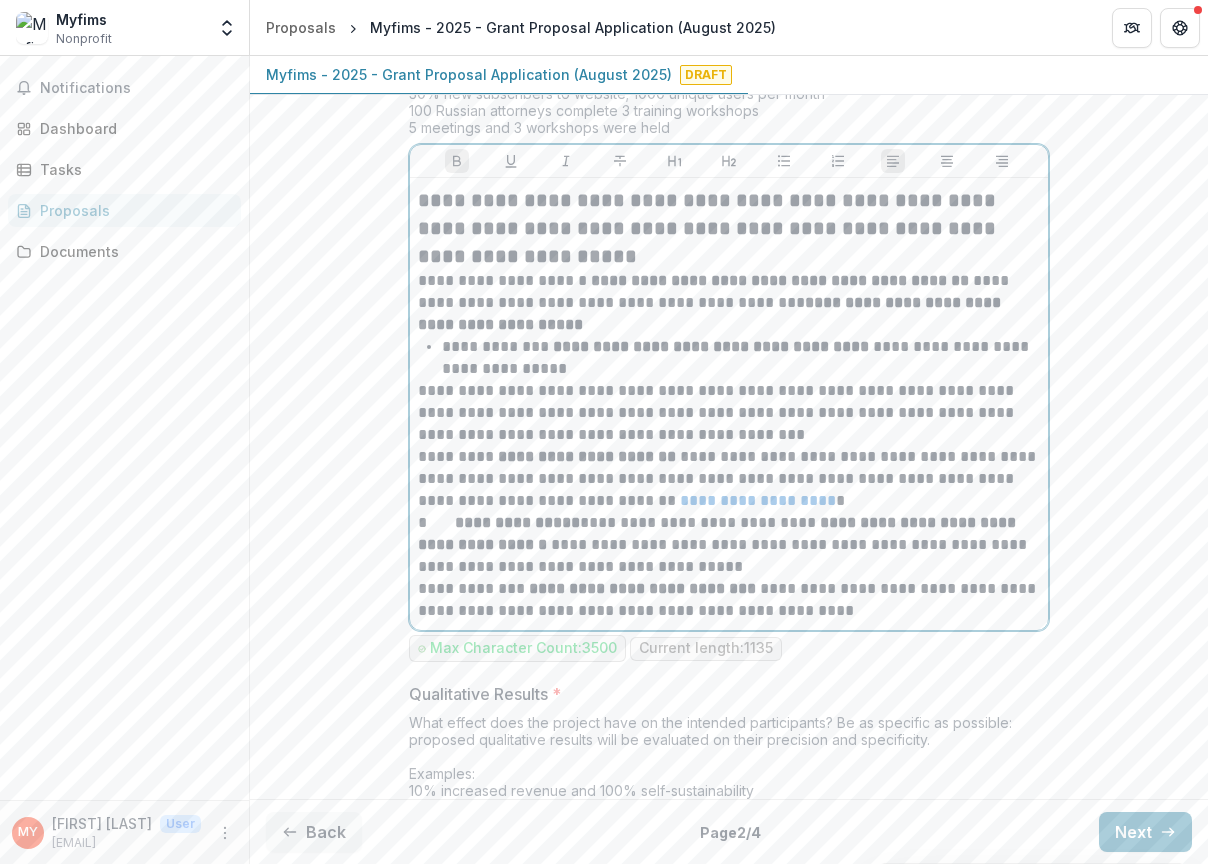 click on "**********" at bounding box center [729, 303] 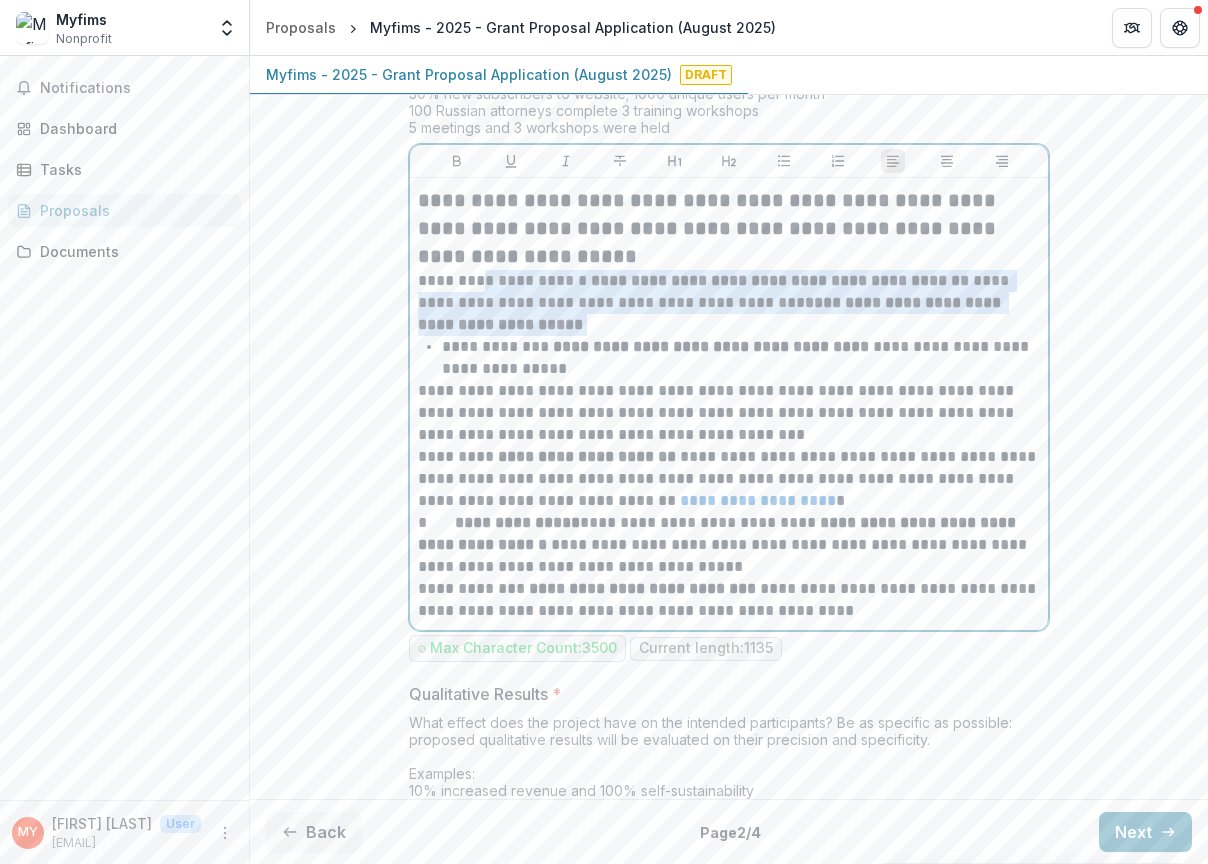 drag, startPoint x: 448, startPoint y: 290, endPoint x: 491, endPoint y: 333, distance: 60.811184 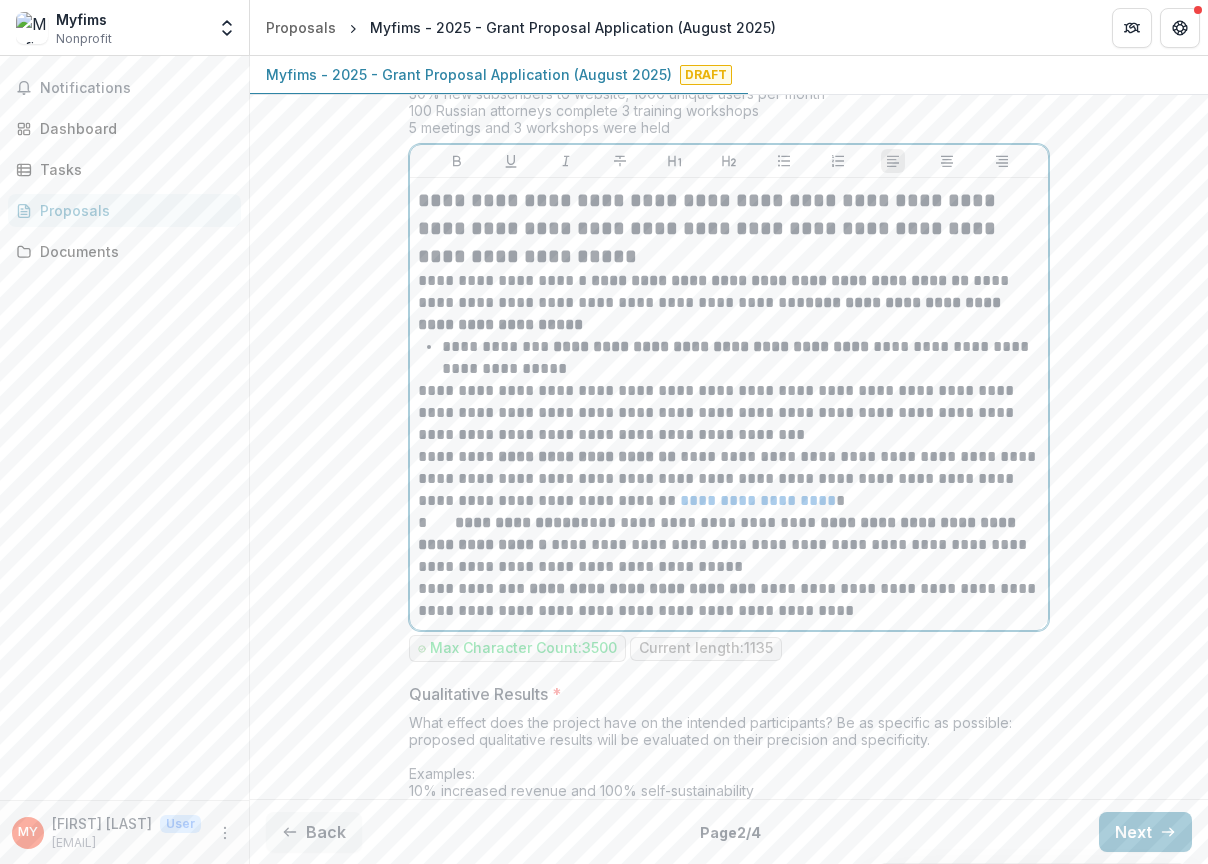 click on "**********" at bounding box center [729, 303] 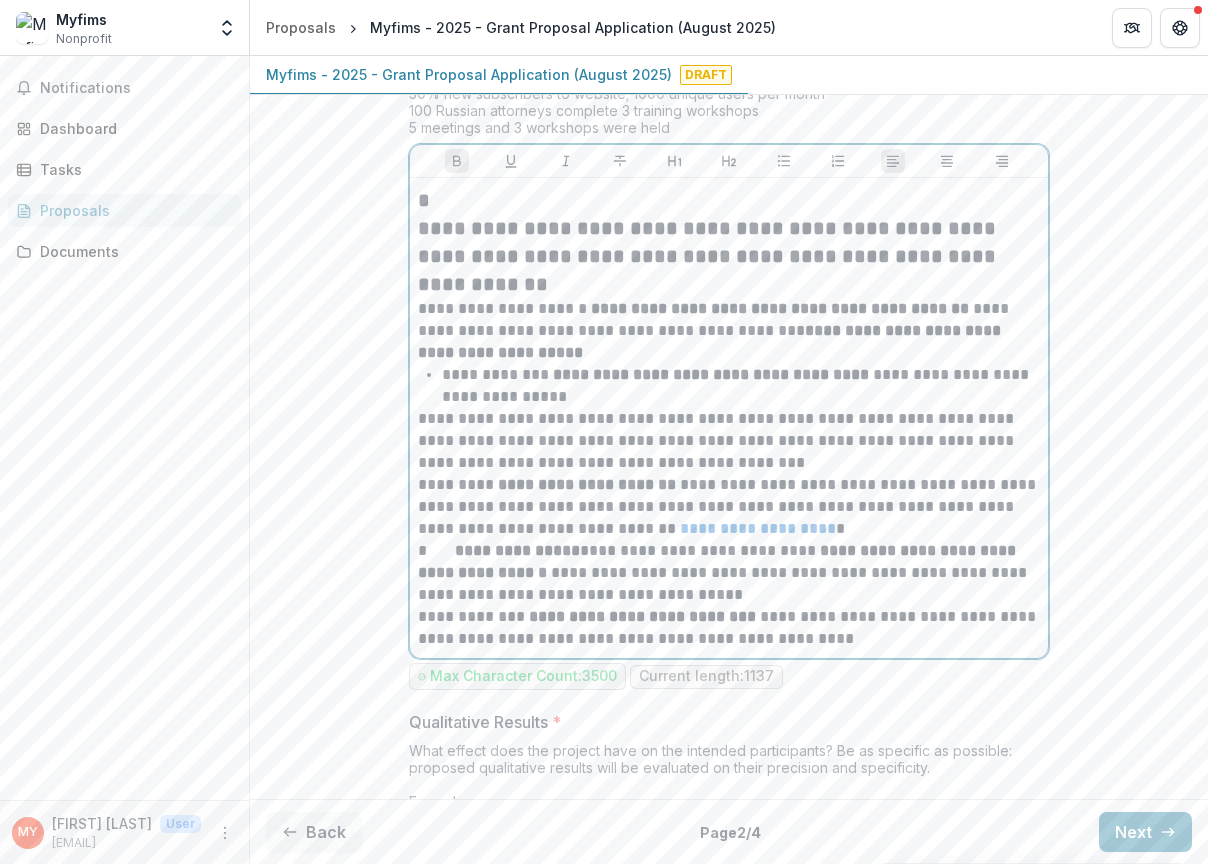 click on "*" at bounding box center (729, 200) 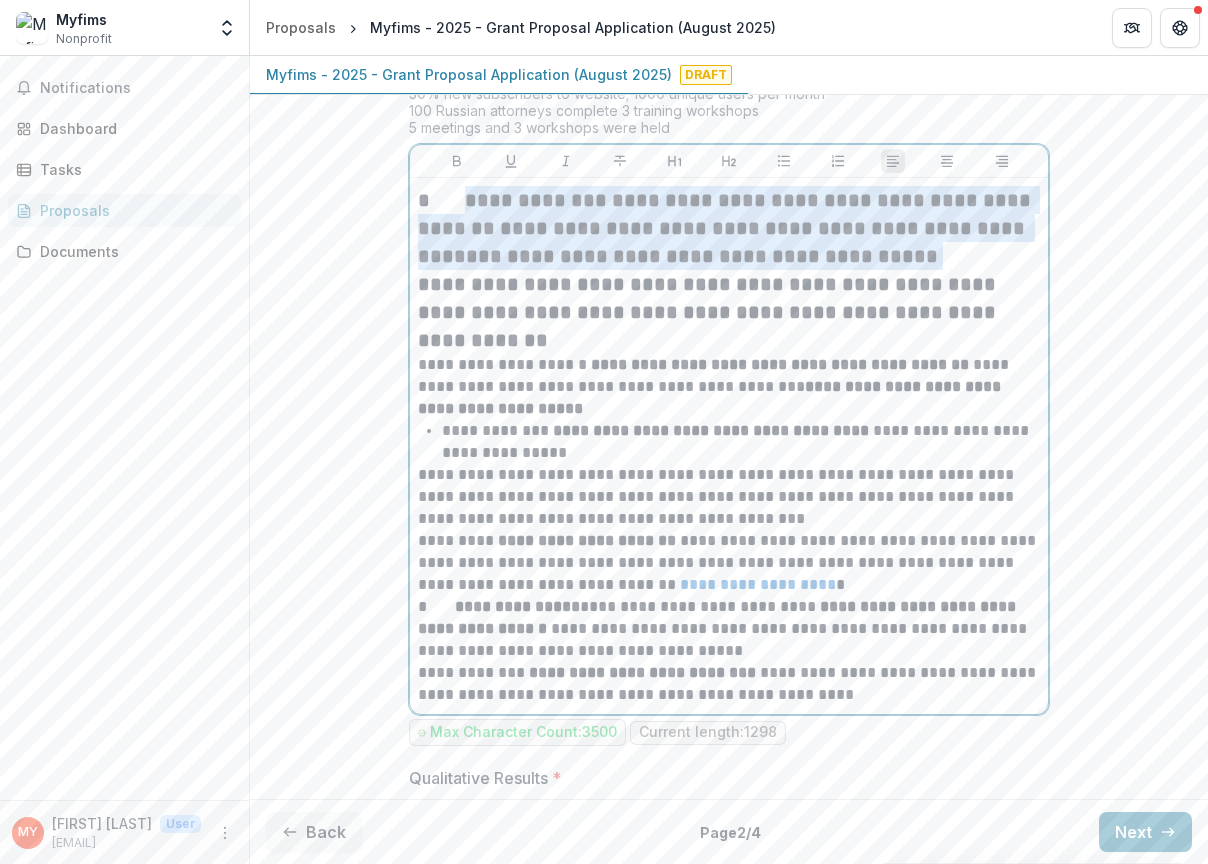 drag, startPoint x: 454, startPoint y: 234, endPoint x: 855, endPoint y: 289, distance: 404.75424 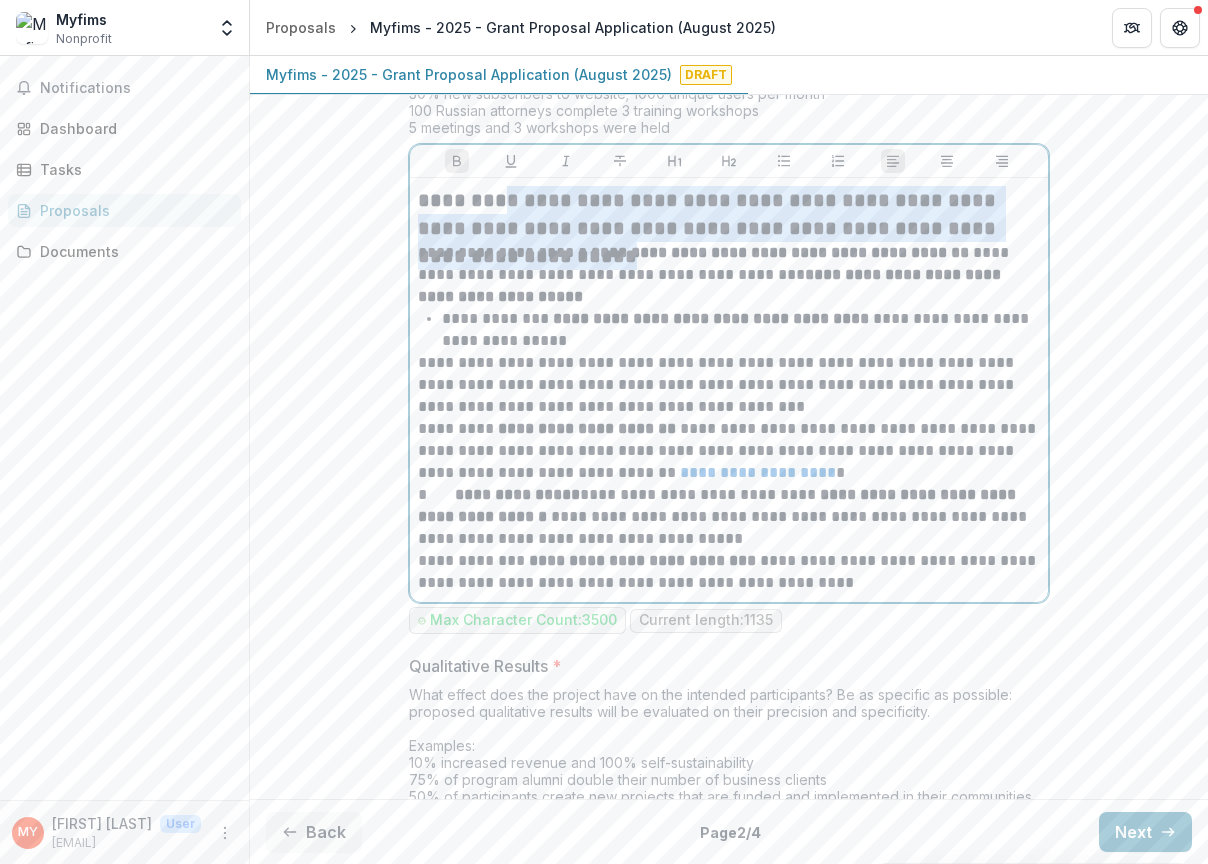drag, startPoint x: 451, startPoint y: 239, endPoint x: 1022, endPoint y: 260, distance: 571.38605 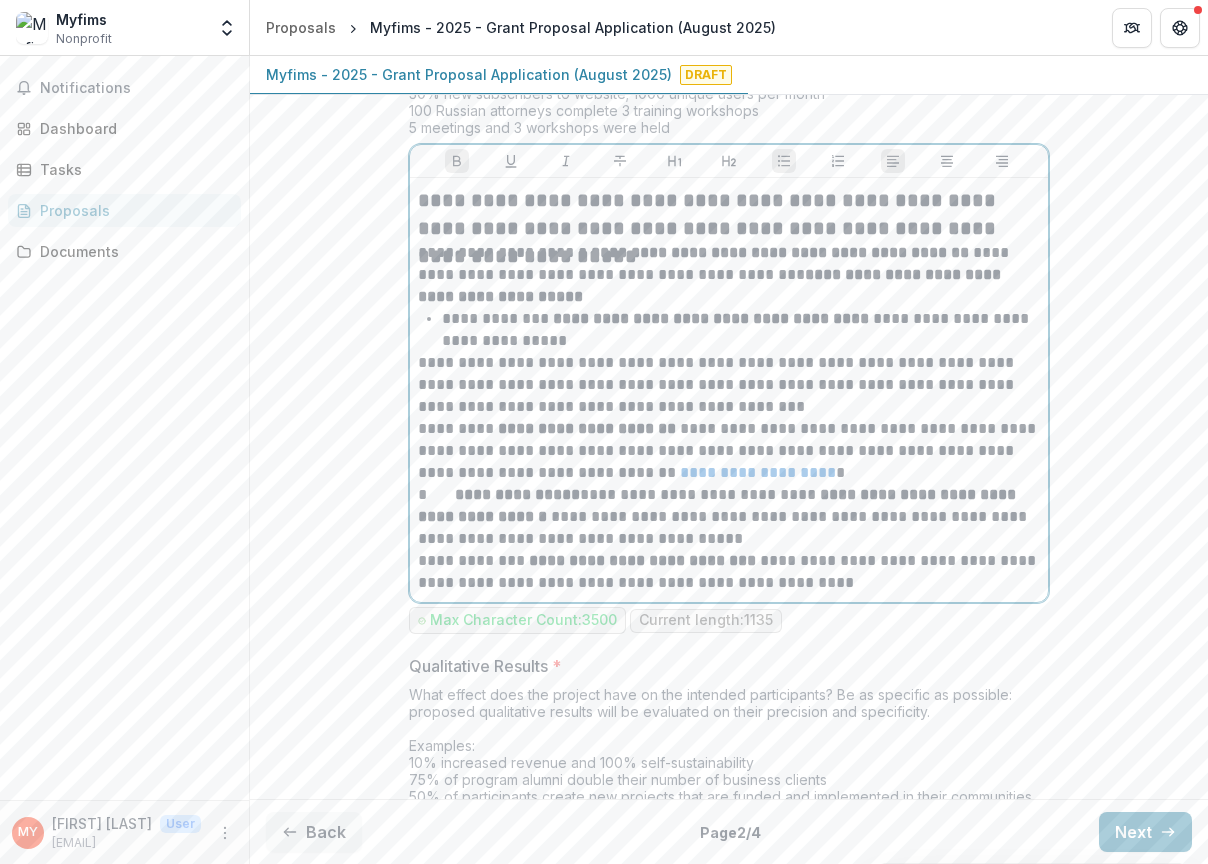click on "**********" at bounding box center (711, 318) 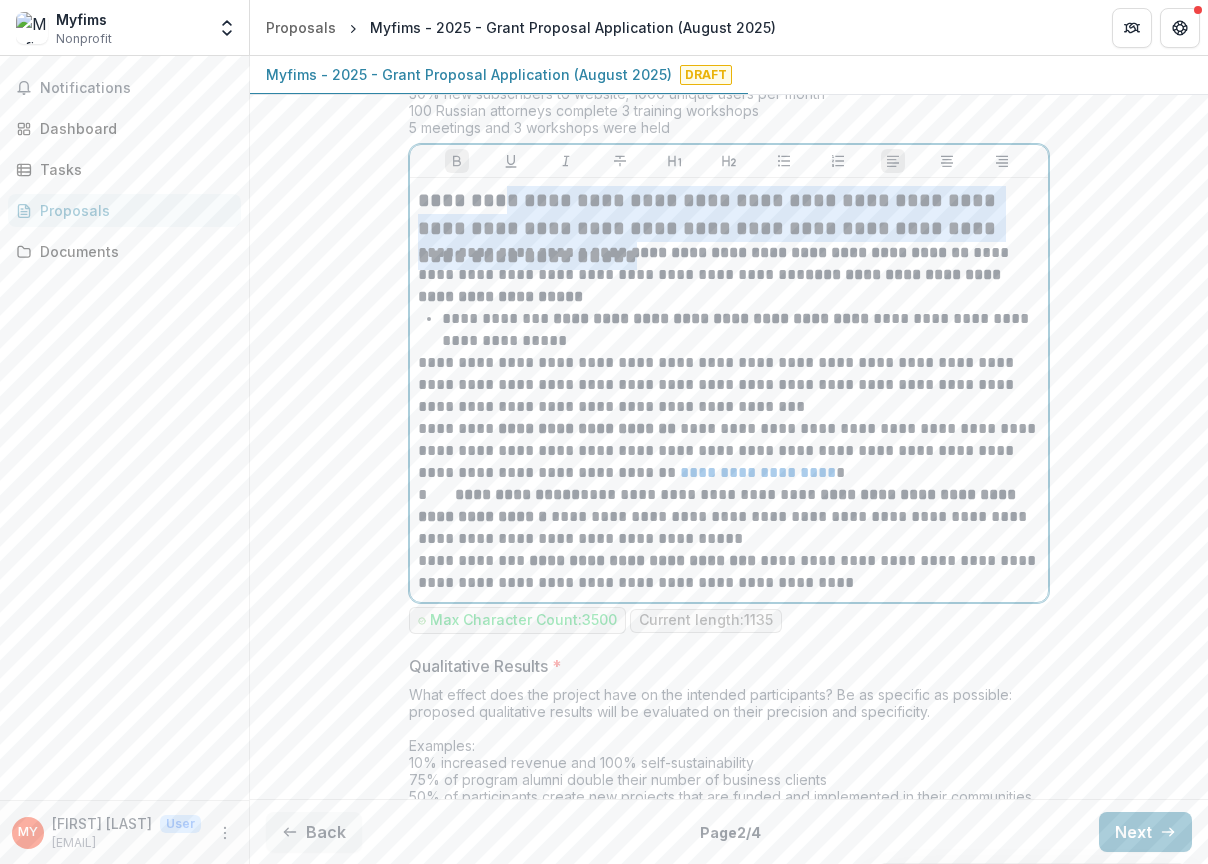 drag, startPoint x: 450, startPoint y: 237, endPoint x: 1026, endPoint y: 271, distance: 577.0026 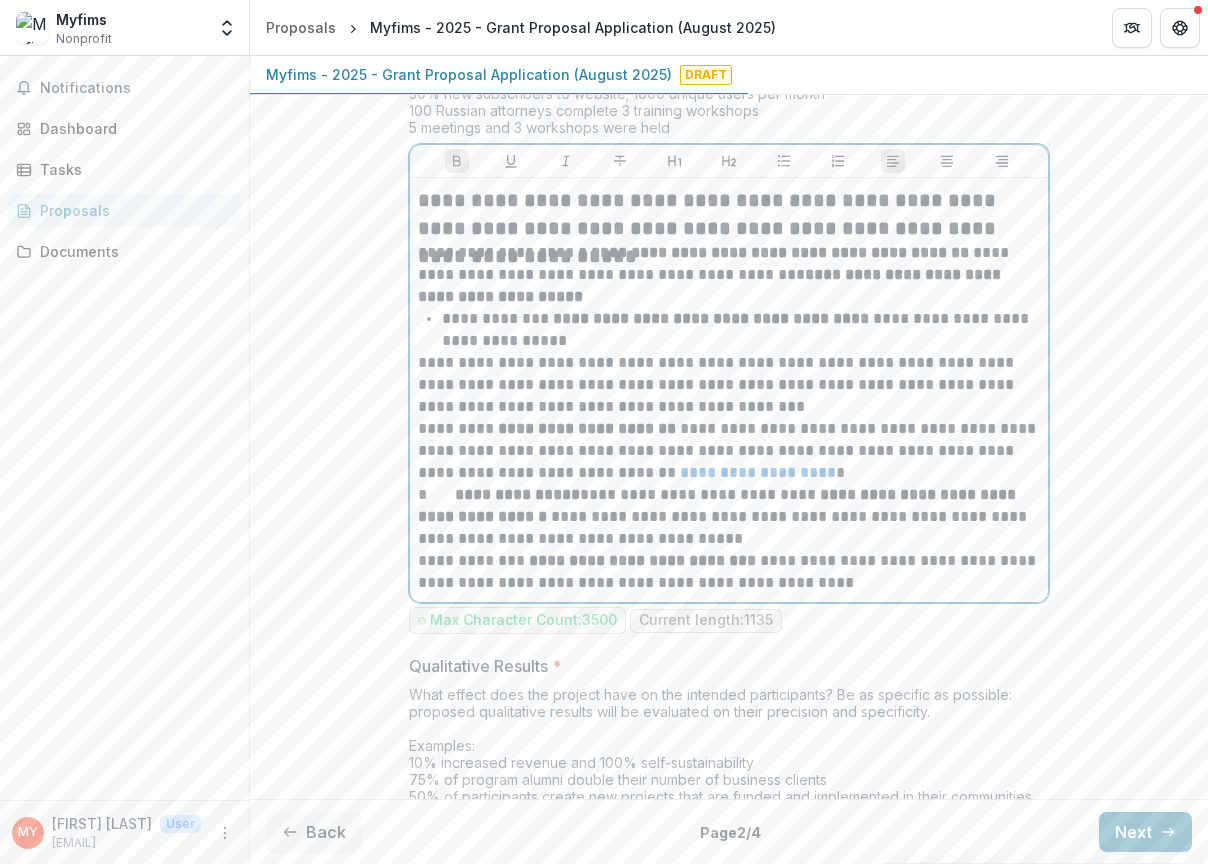 click on "**********" at bounding box center [709, 228] 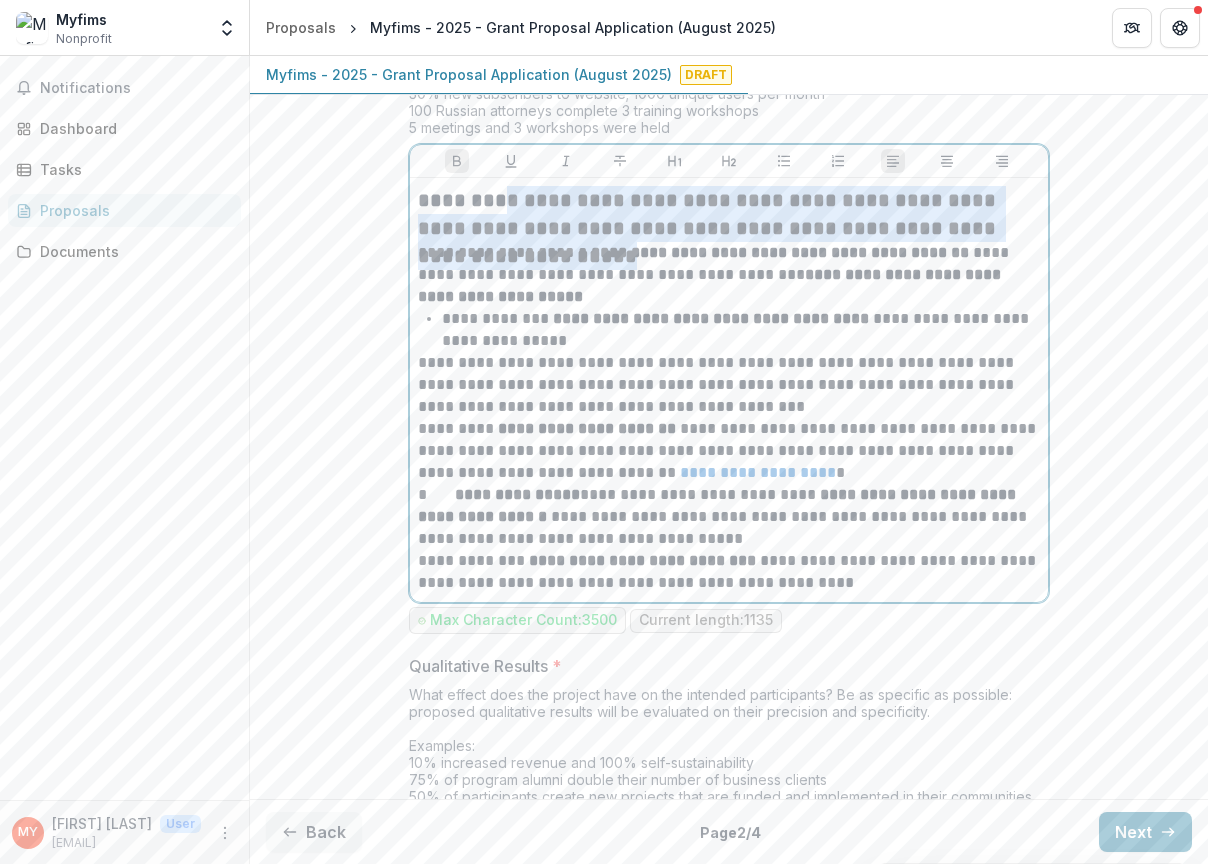 drag, startPoint x: 453, startPoint y: 239, endPoint x: 1033, endPoint y: 265, distance: 580.58246 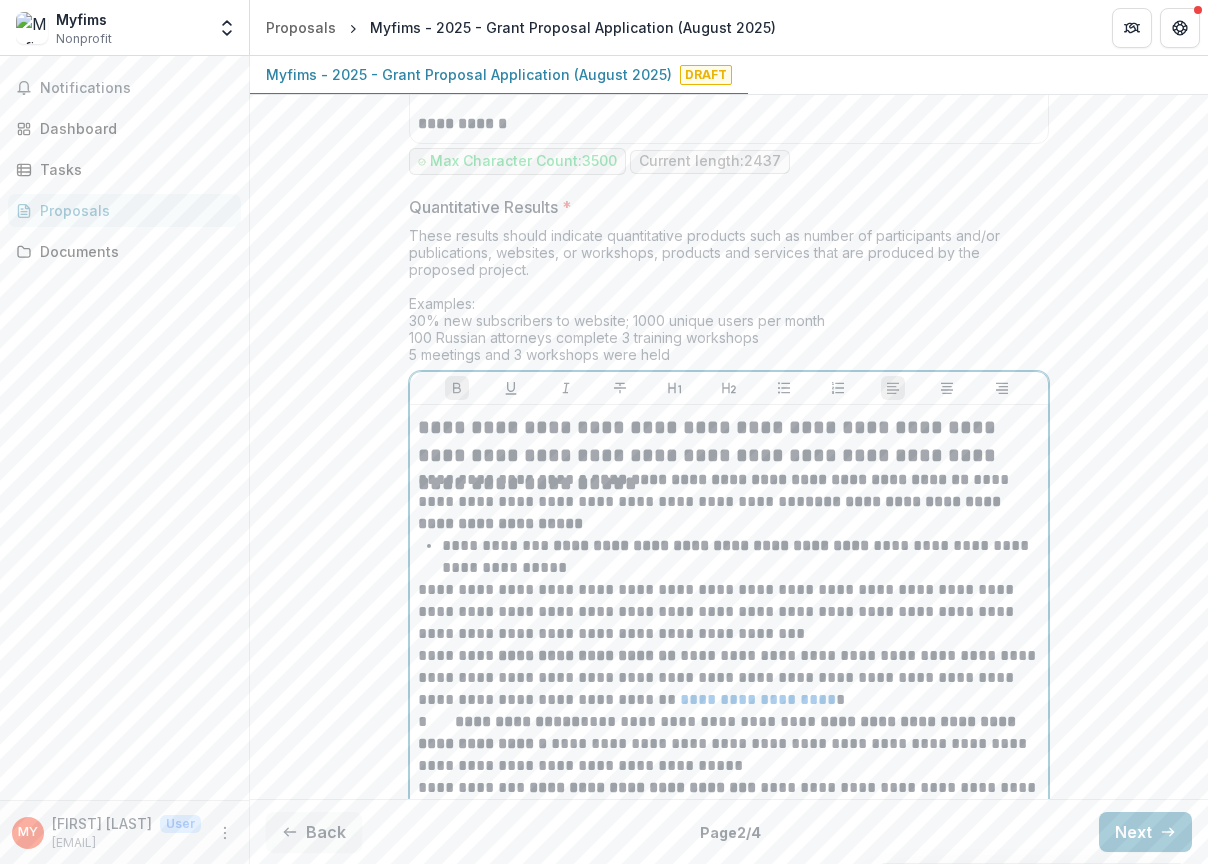 scroll, scrollTop: 11288, scrollLeft: 0, axis: vertical 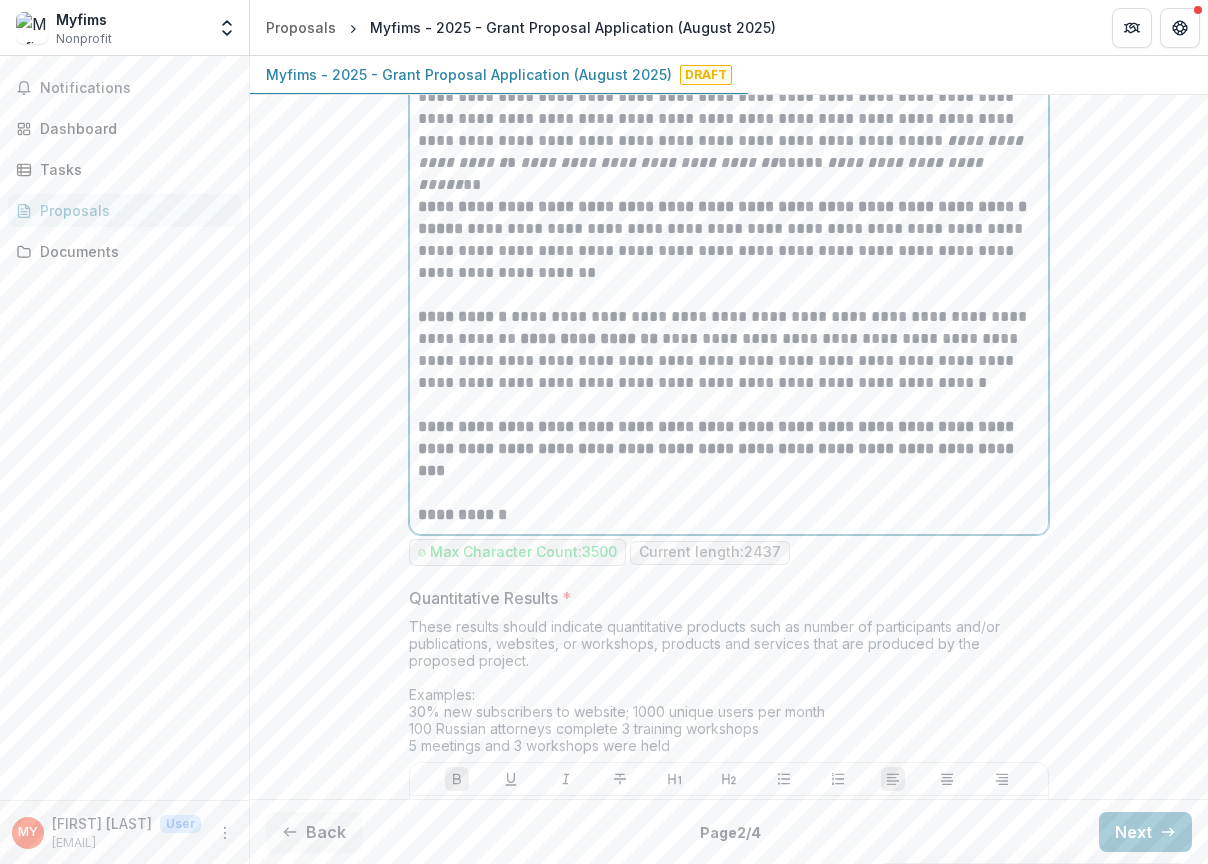 click on "**********" at bounding box center [729, 64] 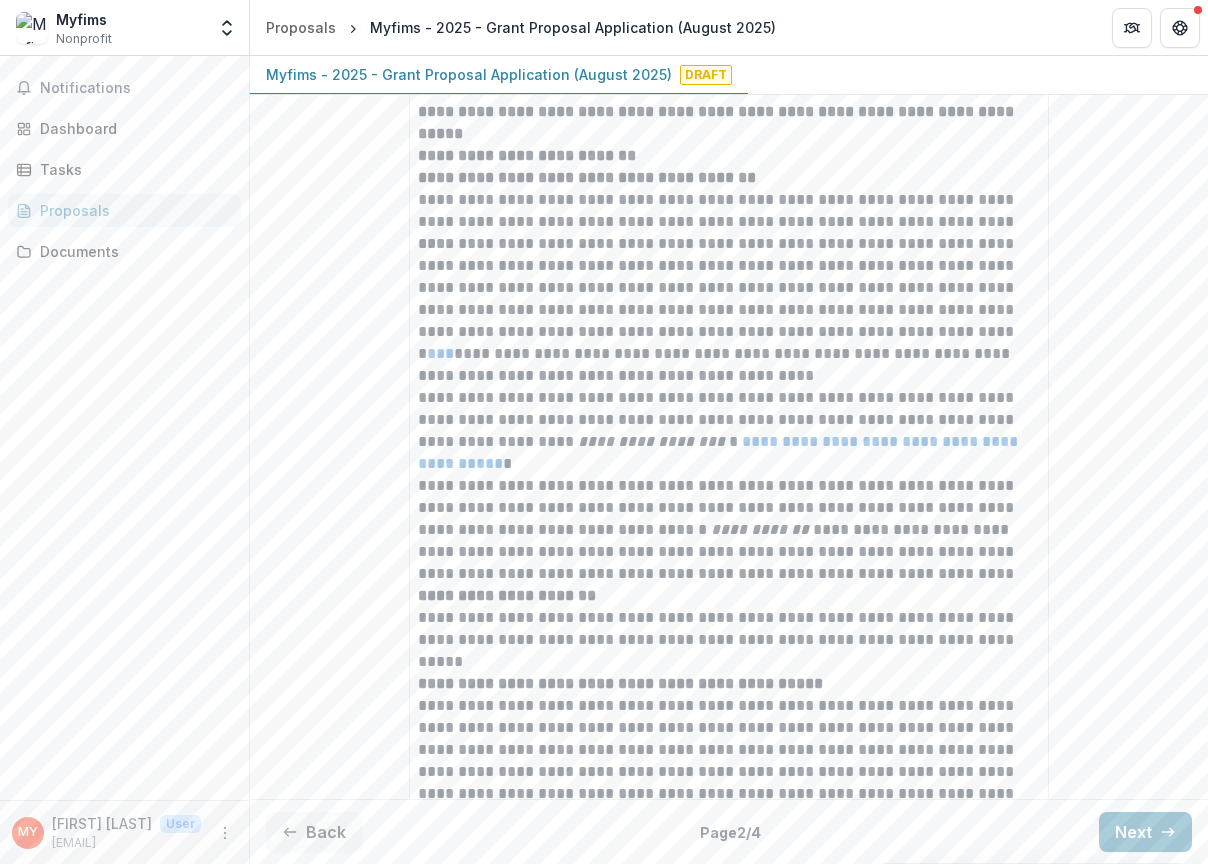 scroll, scrollTop: 15585, scrollLeft: 0, axis: vertical 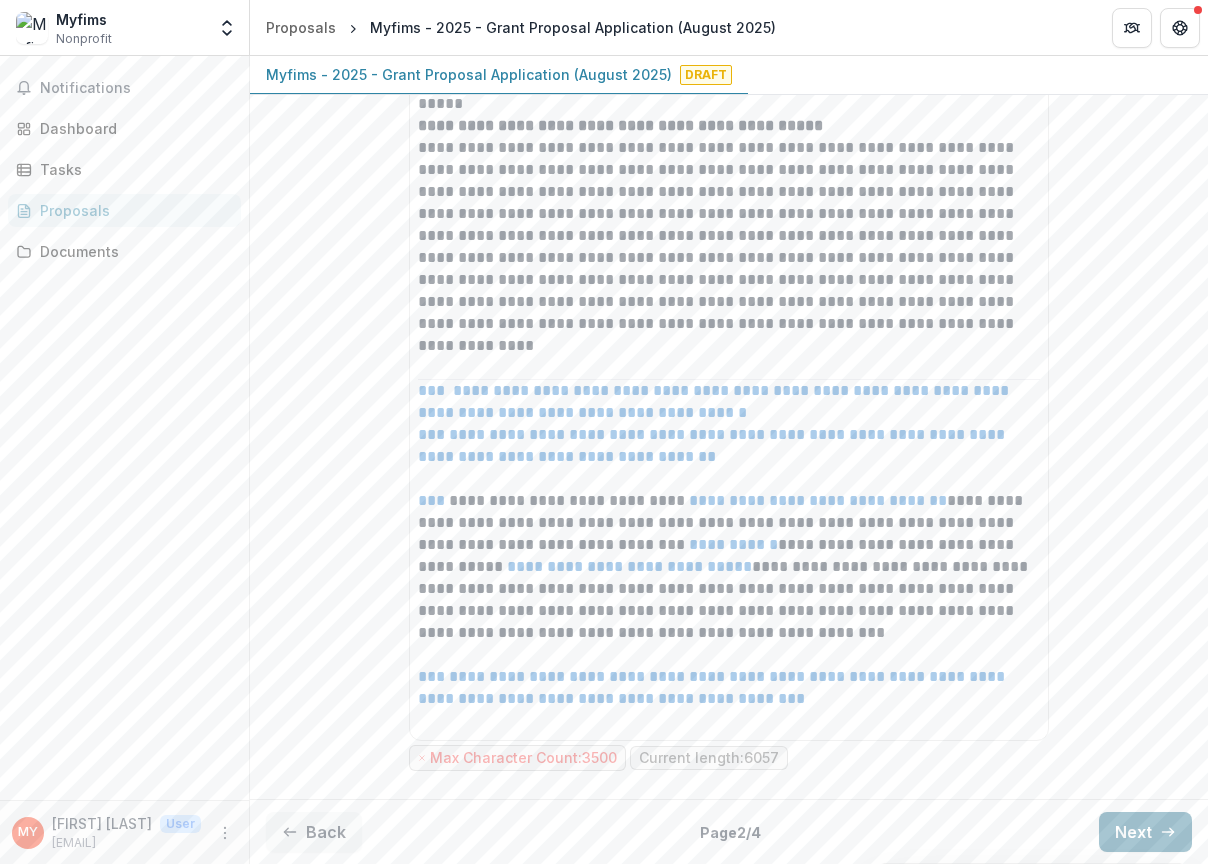 click on "Next" at bounding box center (1145, 832) 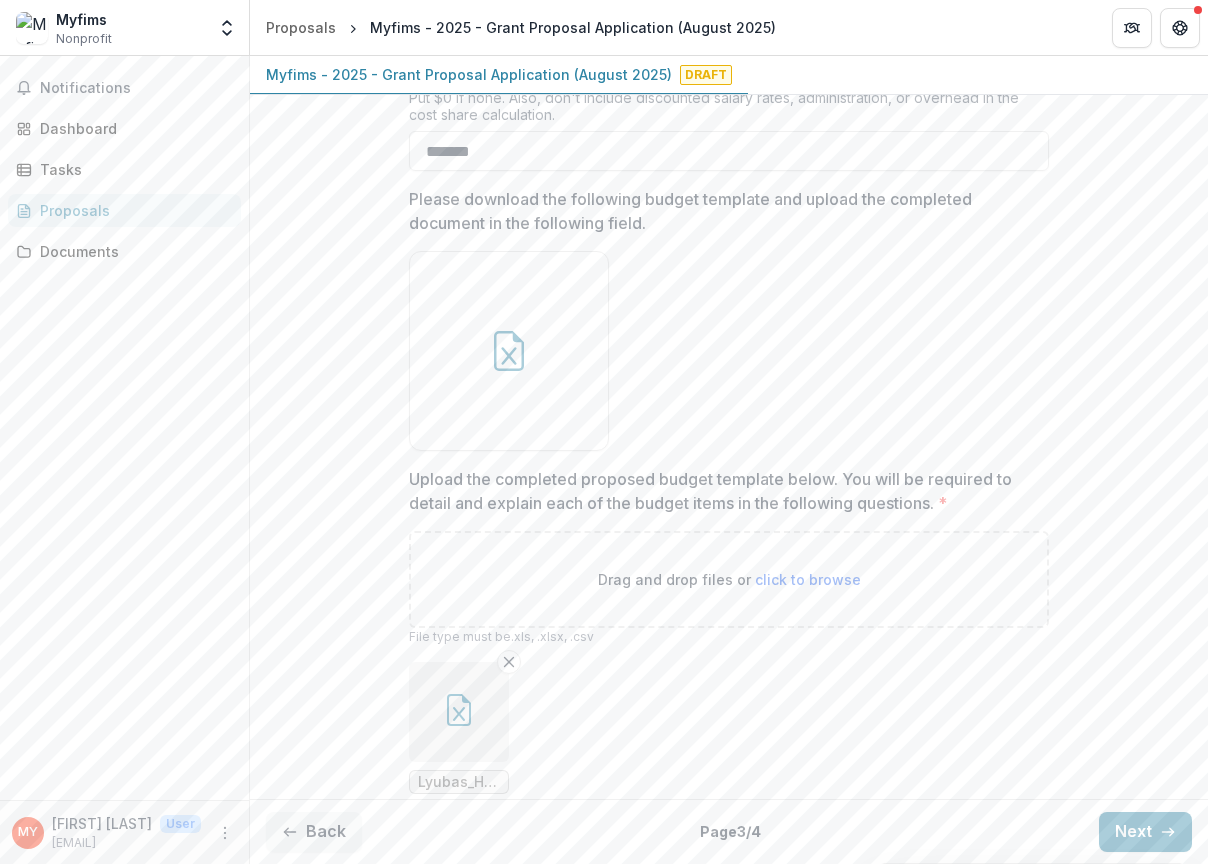 scroll, scrollTop: 473, scrollLeft: 0, axis: vertical 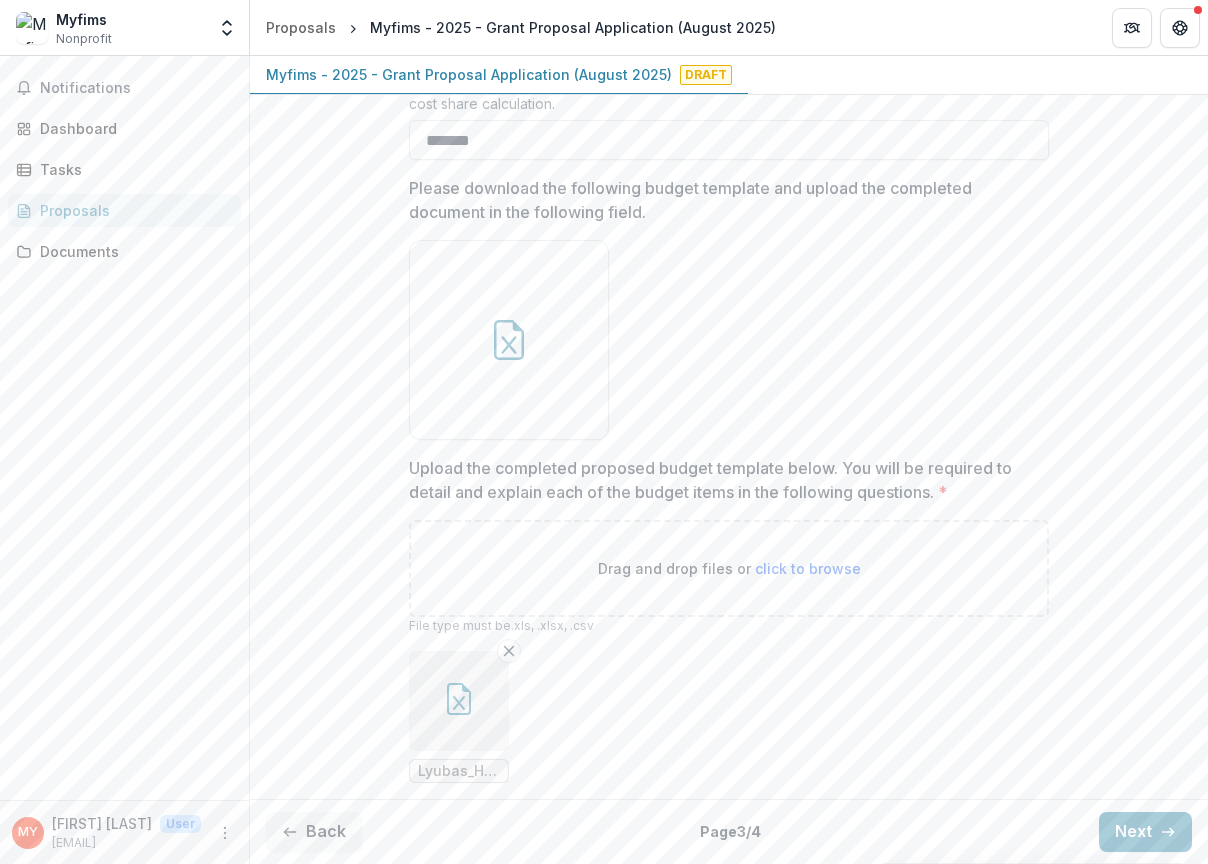 click on "click to browse" at bounding box center (808, 568) 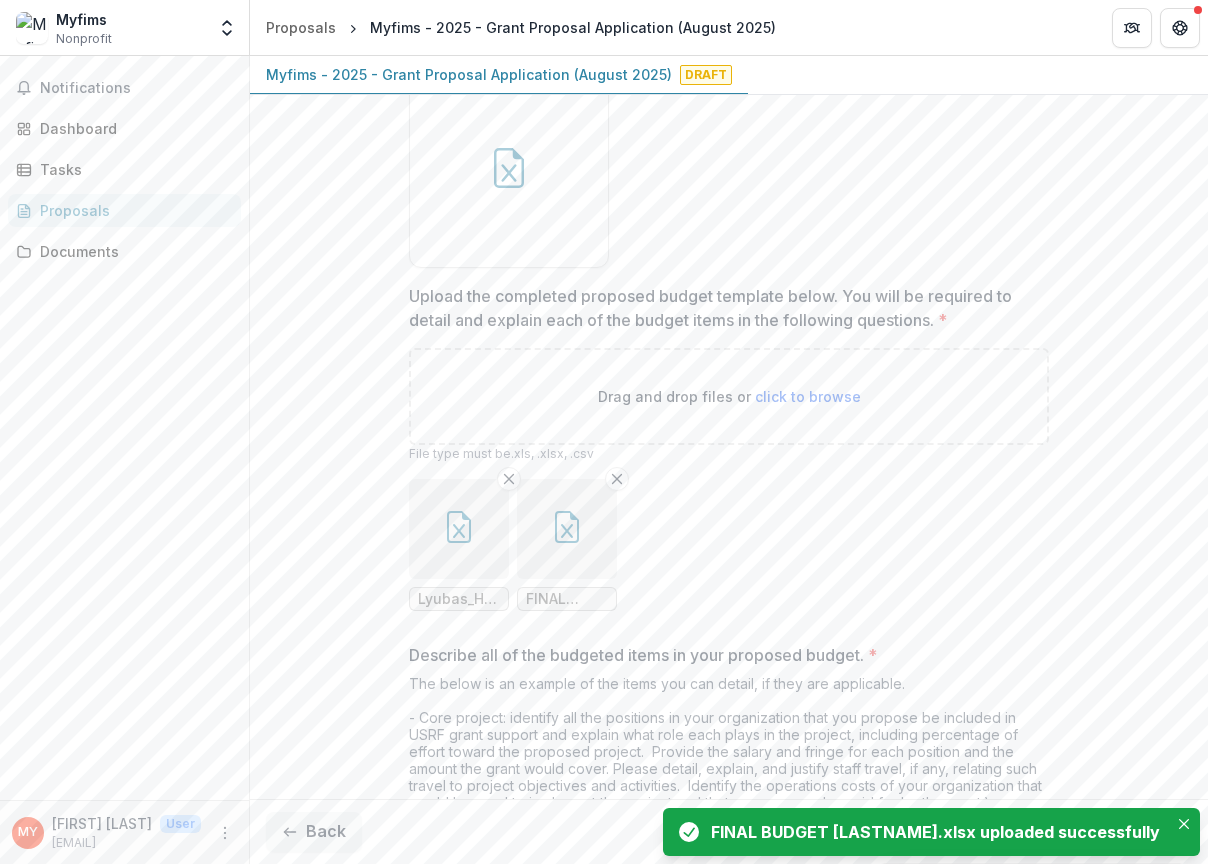scroll, scrollTop: 681, scrollLeft: 0, axis: vertical 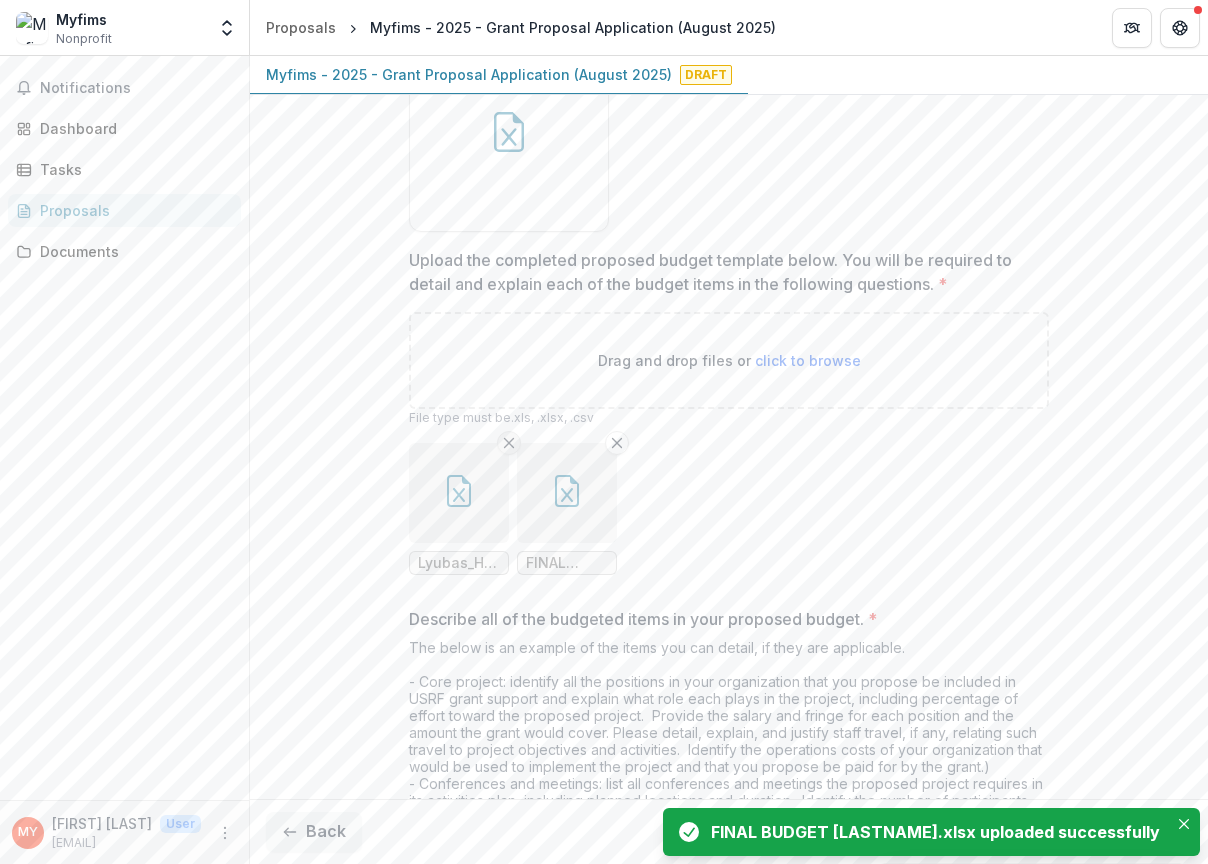 click at bounding box center (509, 443) 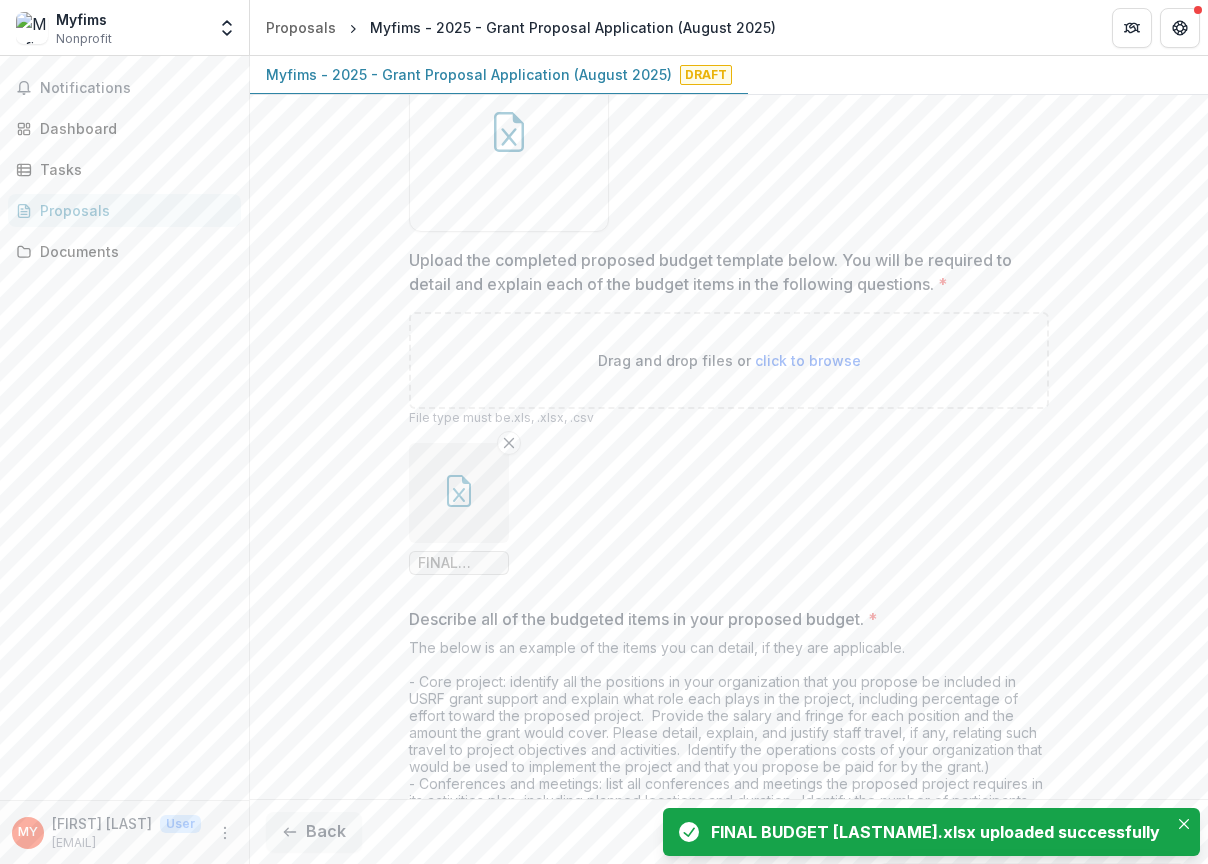 click on "FINAL BUDGET LYUBAsHOPE.xlsx" at bounding box center [729, 509] 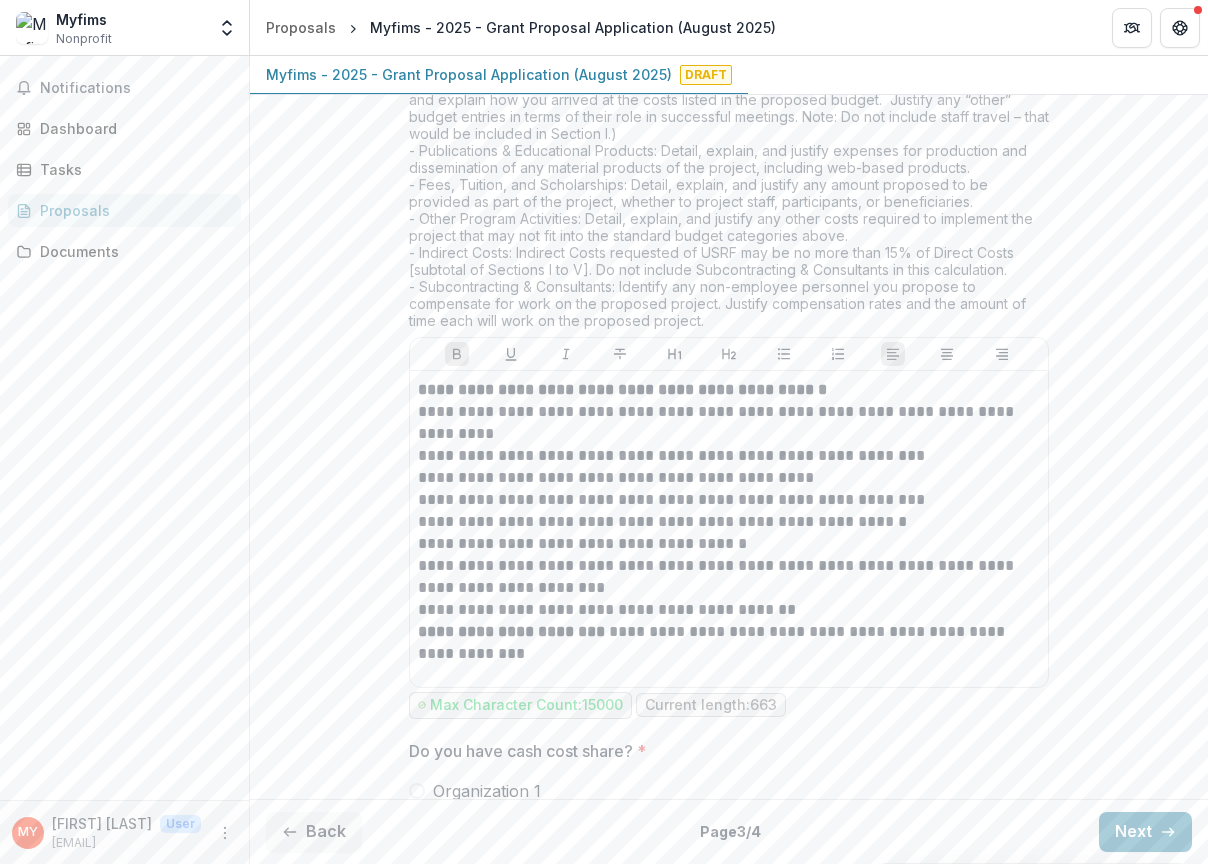 scroll, scrollTop: 1400, scrollLeft: 0, axis: vertical 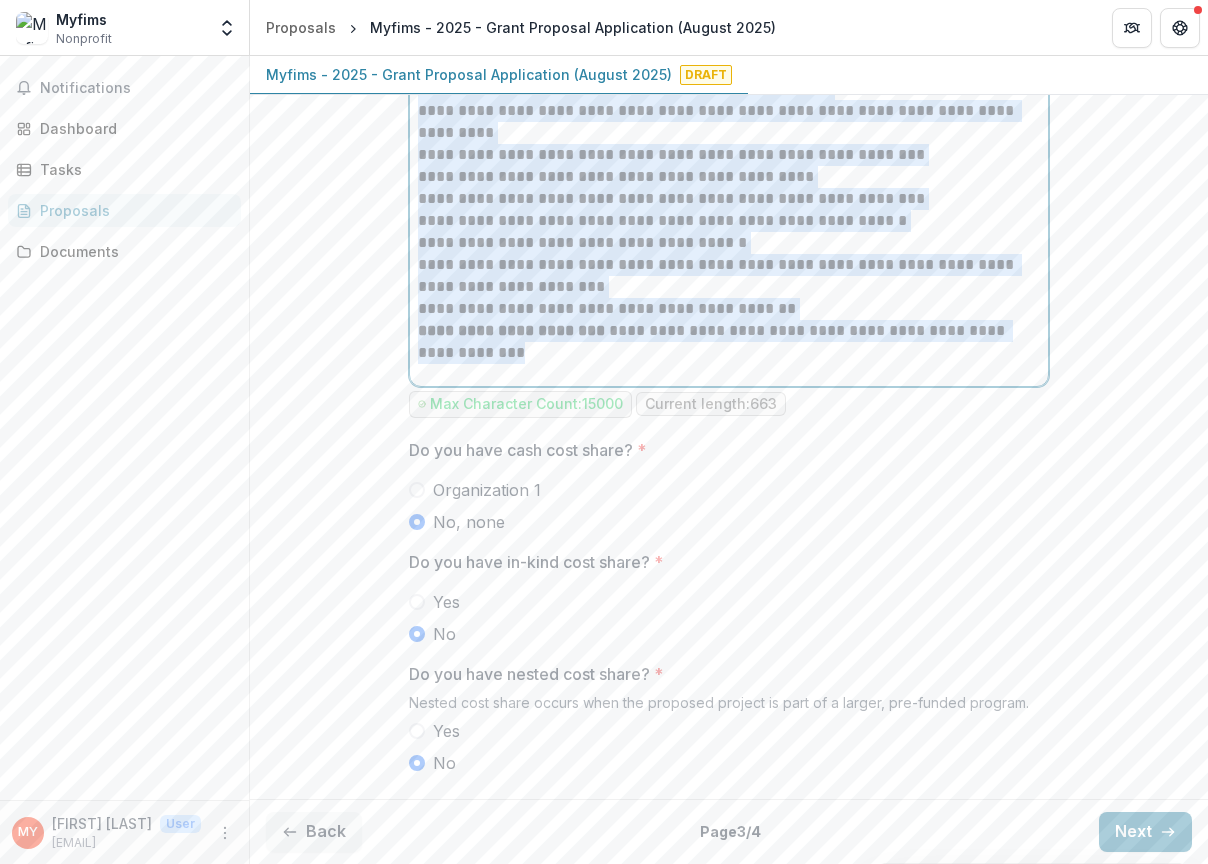 drag, startPoint x: 413, startPoint y: 427, endPoint x: 828, endPoint y: 756, distance: 529.5904 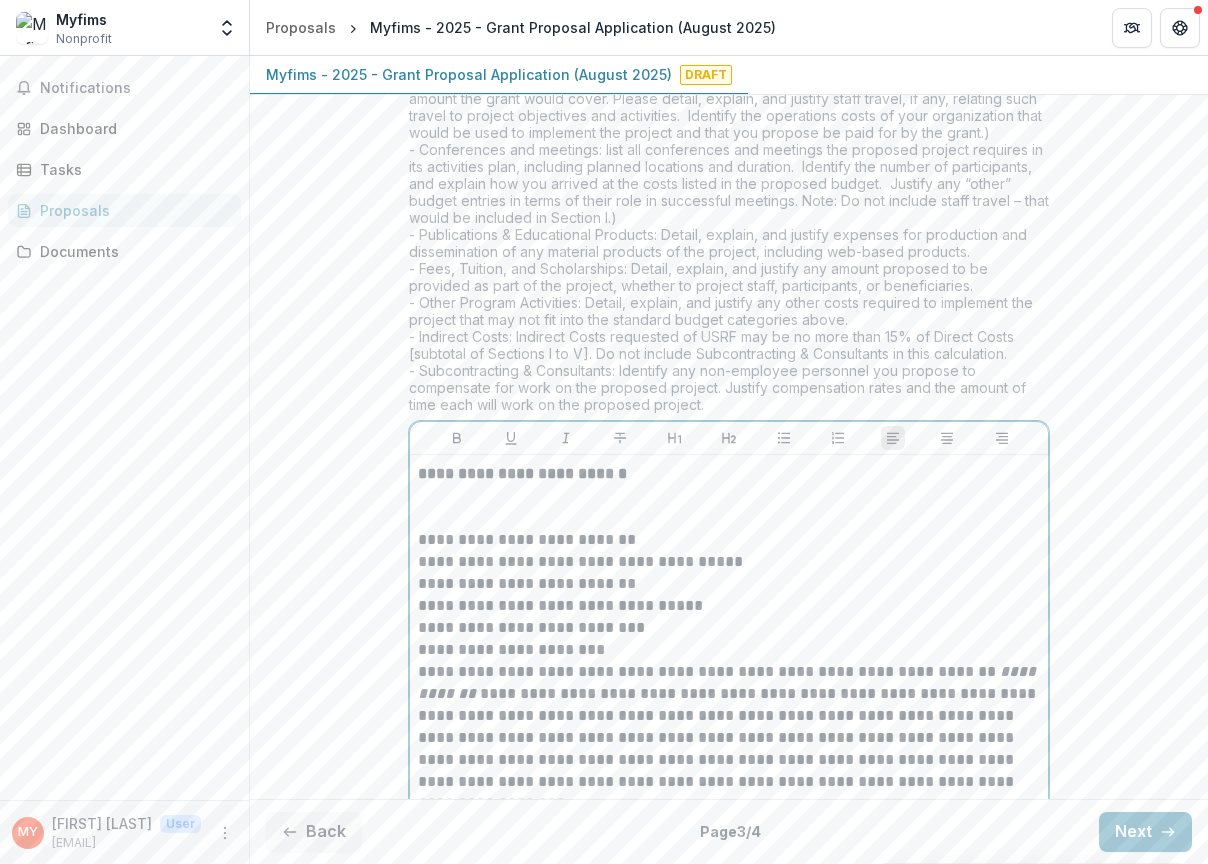 scroll, scrollTop: 1312, scrollLeft: 0, axis: vertical 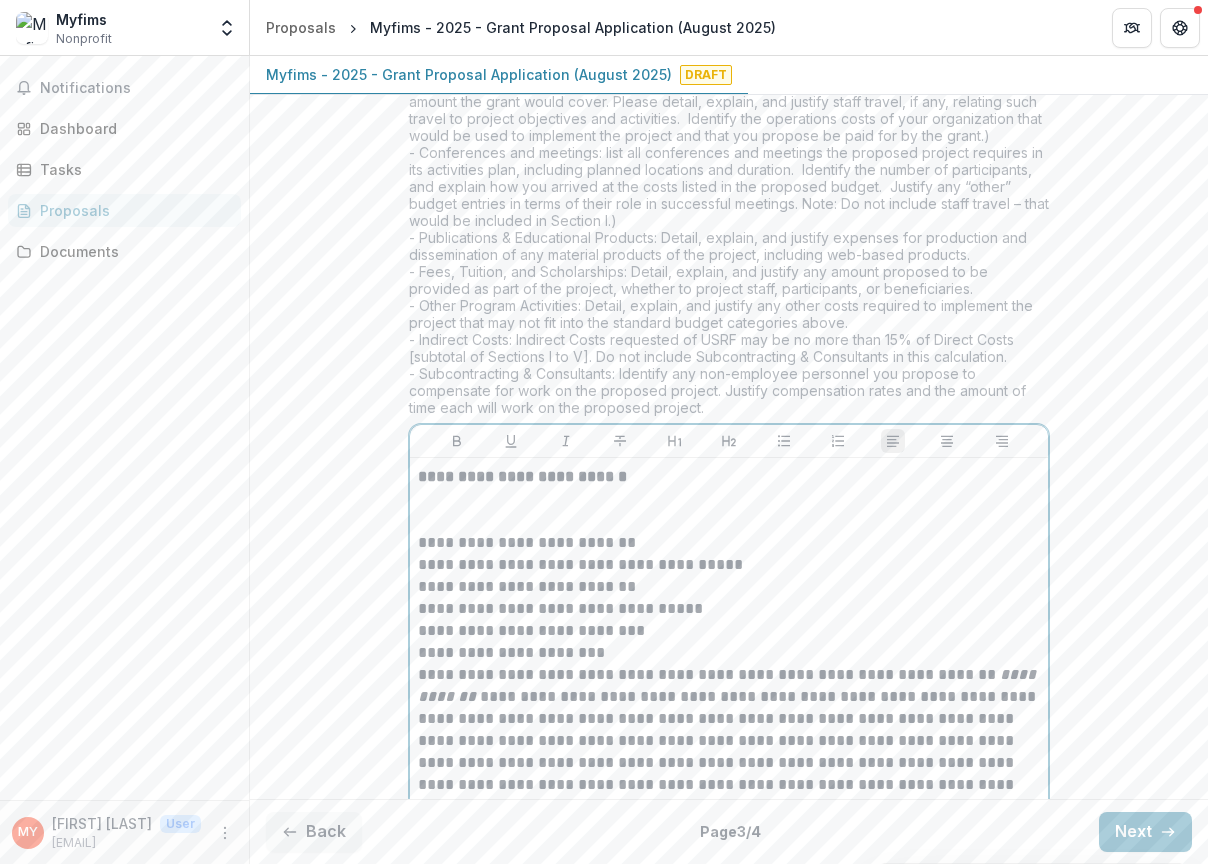 click on "**********" at bounding box center (729, 543) 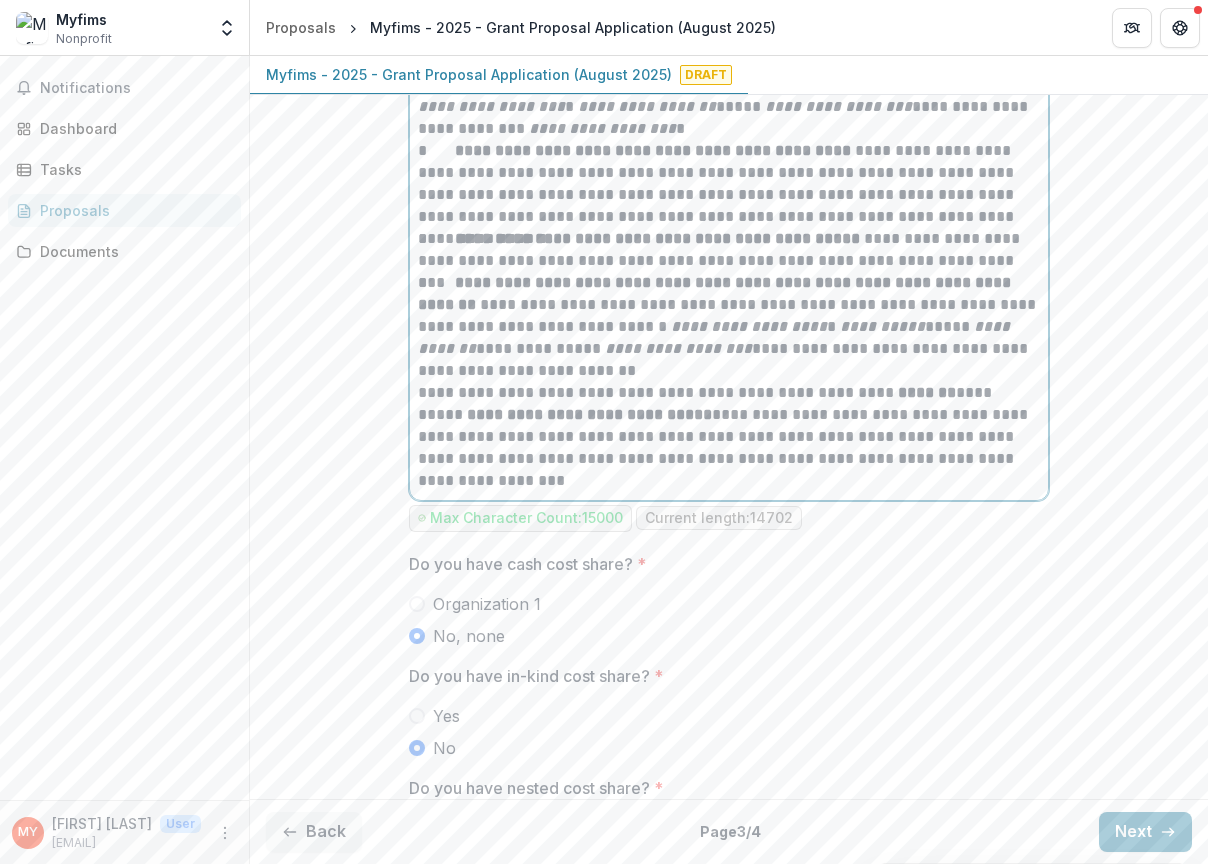 scroll, scrollTop: 6476, scrollLeft: 0, axis: vertical 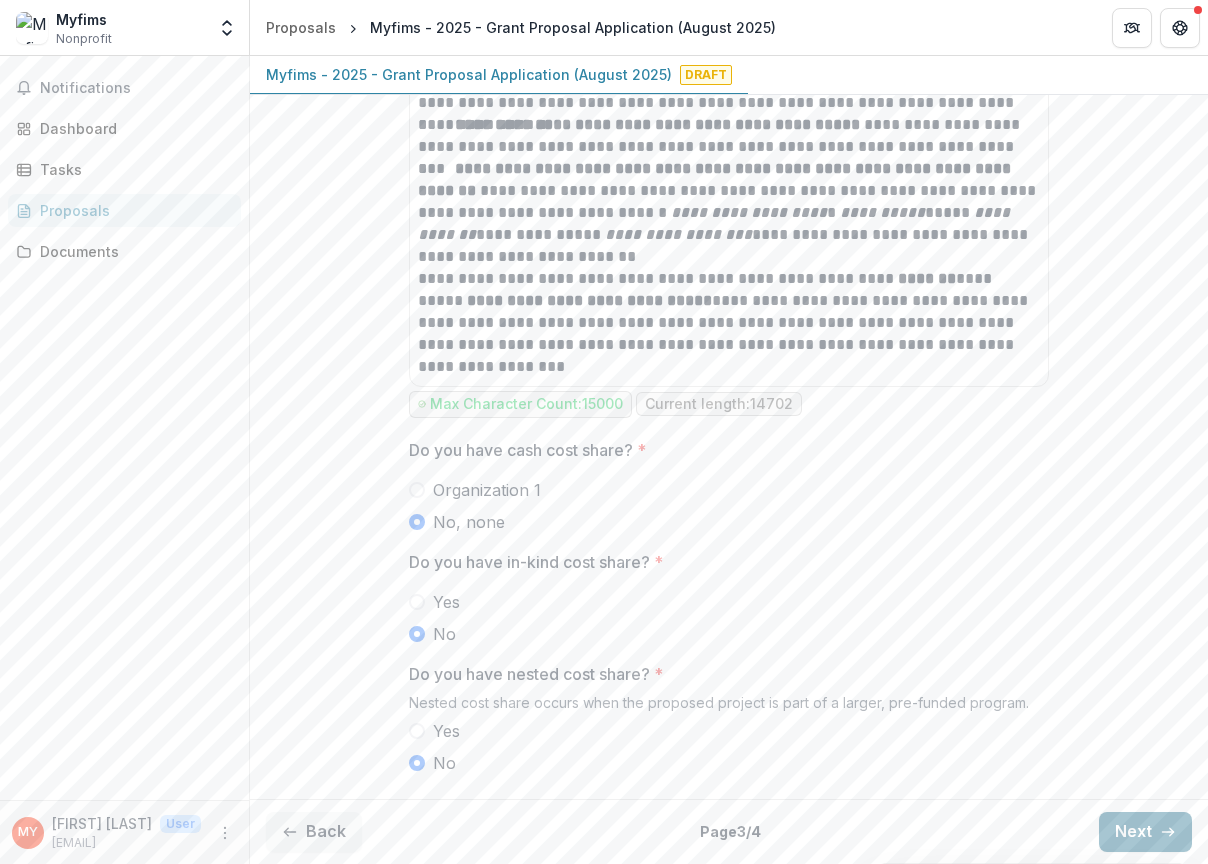 click on "Next" at bounding box center (1145, 832) 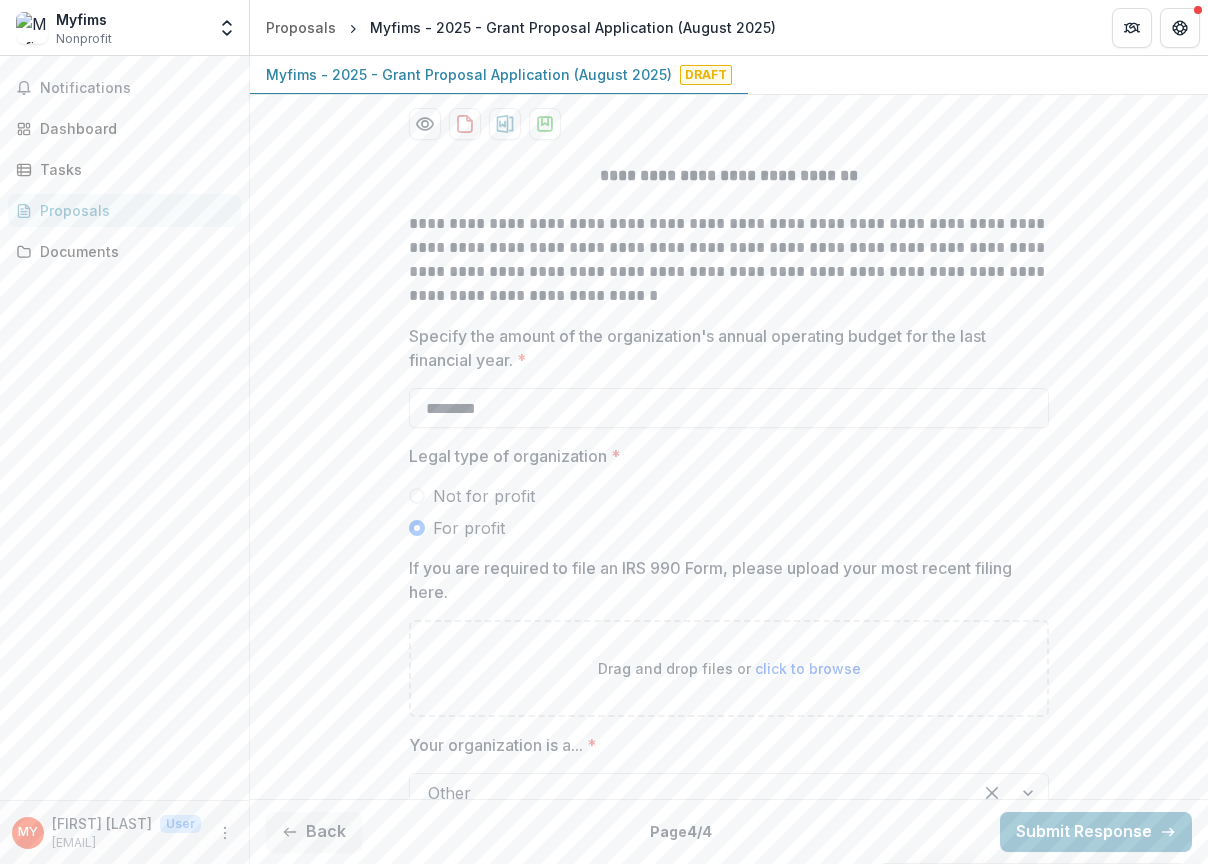 scroll, scrollTop: 158, scrollLeft: 0, axis: vertical 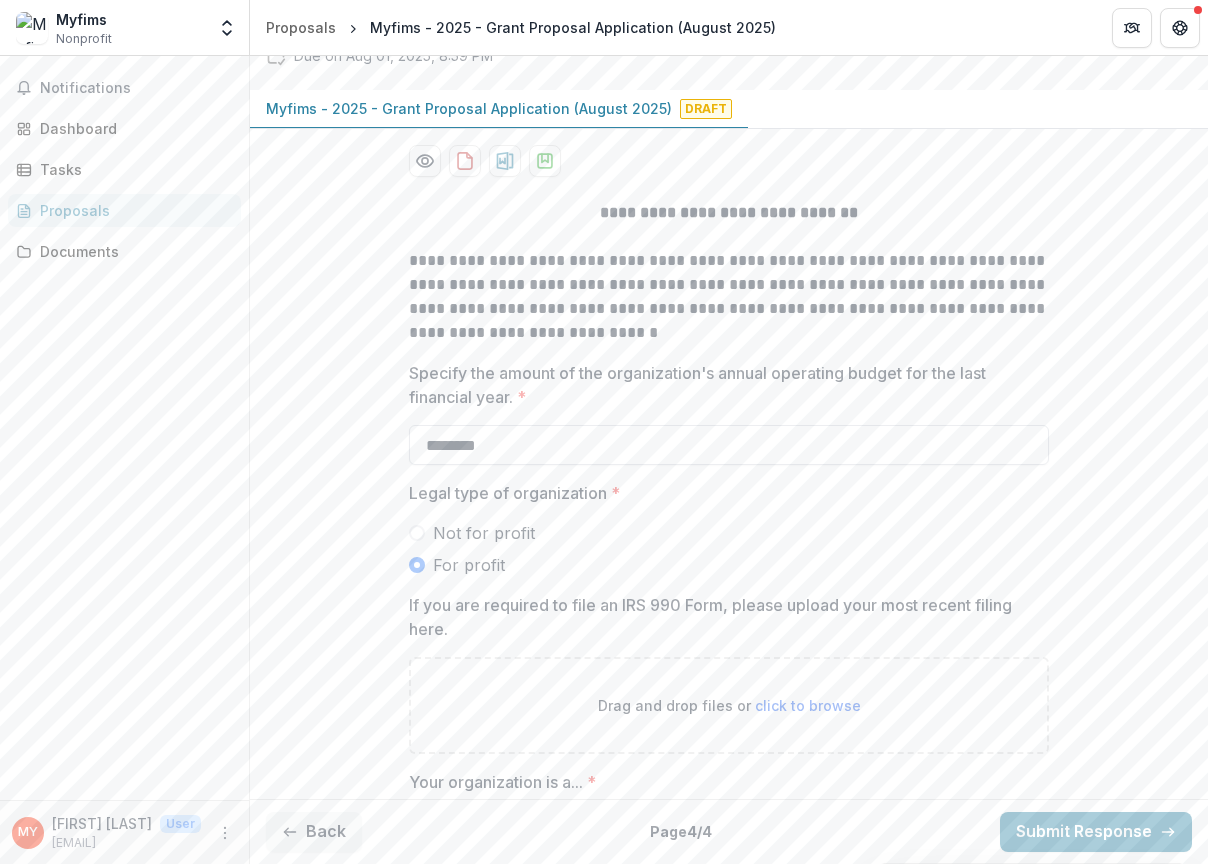 drag, startPoint x: 529, startPoint y: 465, endPoint x: 405, endPoint y: 460, distance: 124.10077 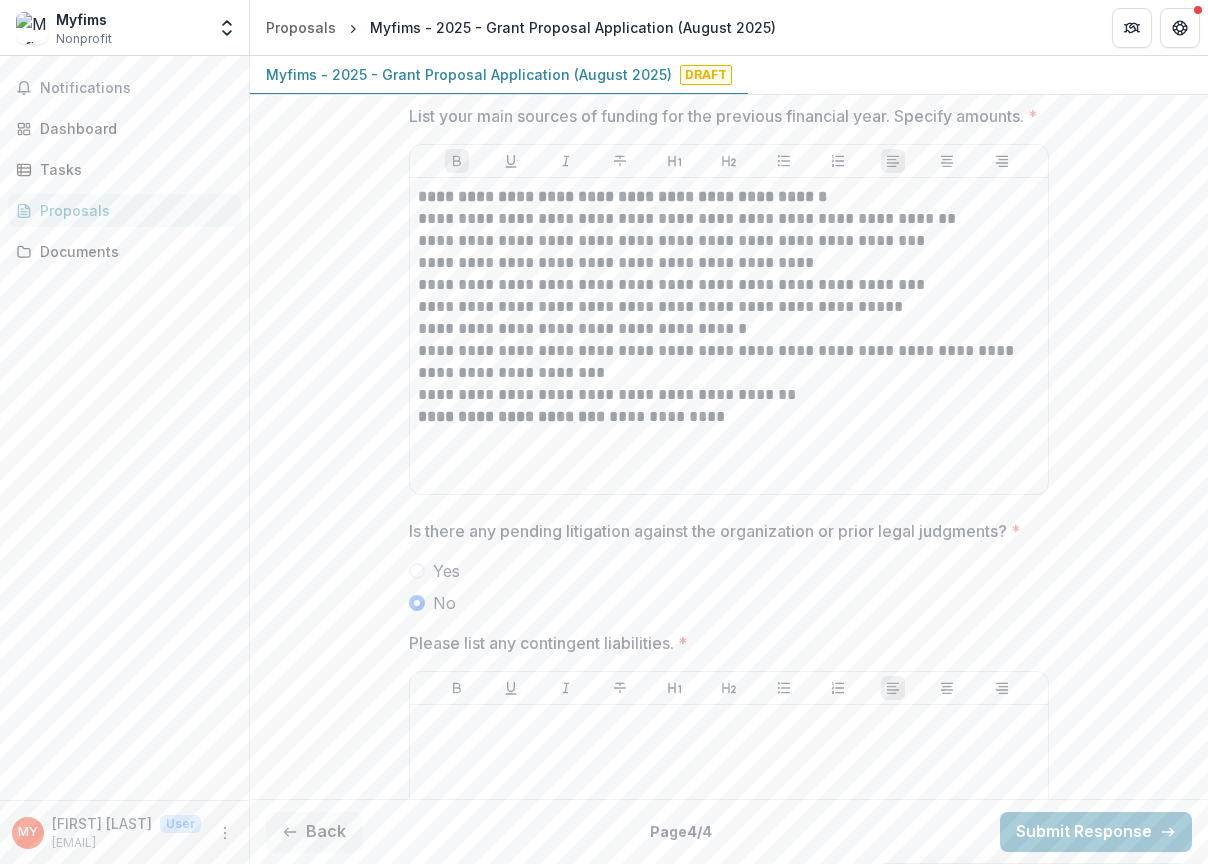 scroll, scrollTop: 2350, scrollLeft: 0, axis: vertical 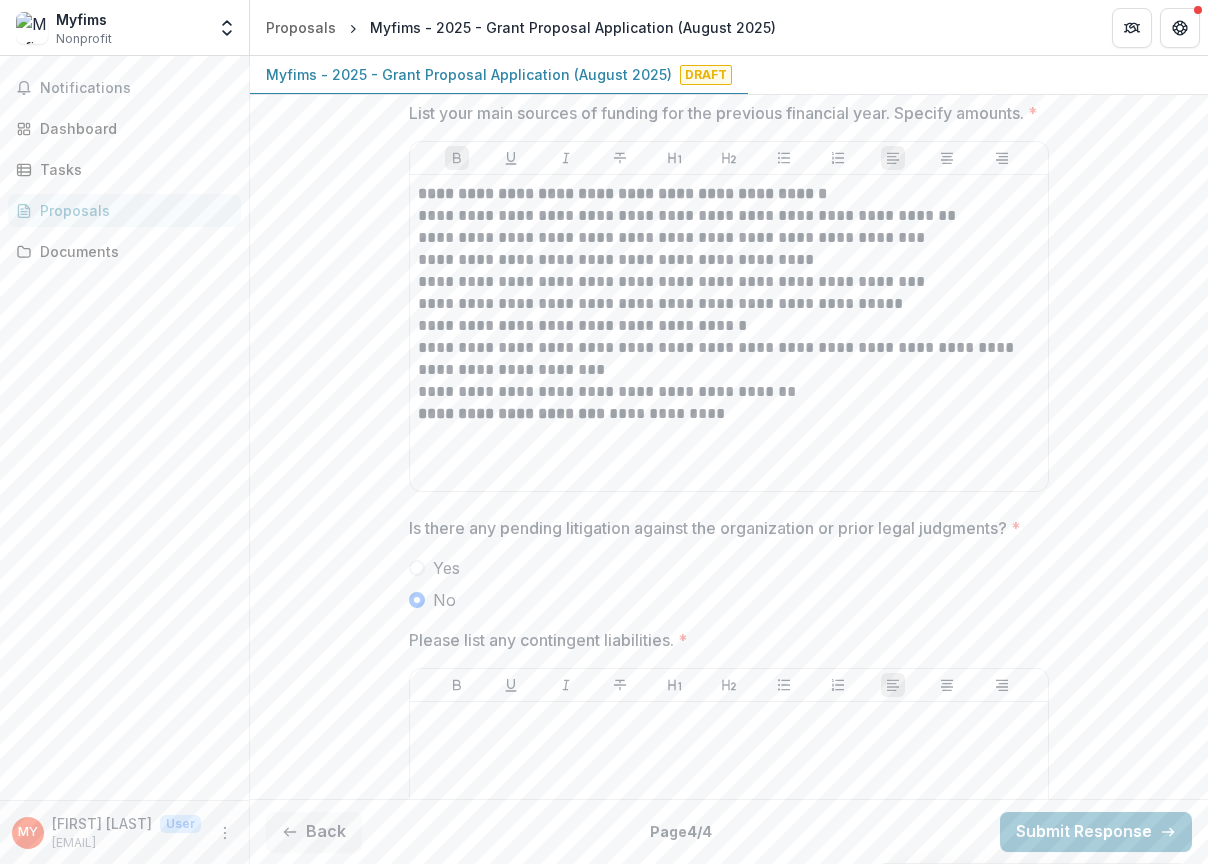type on "********" 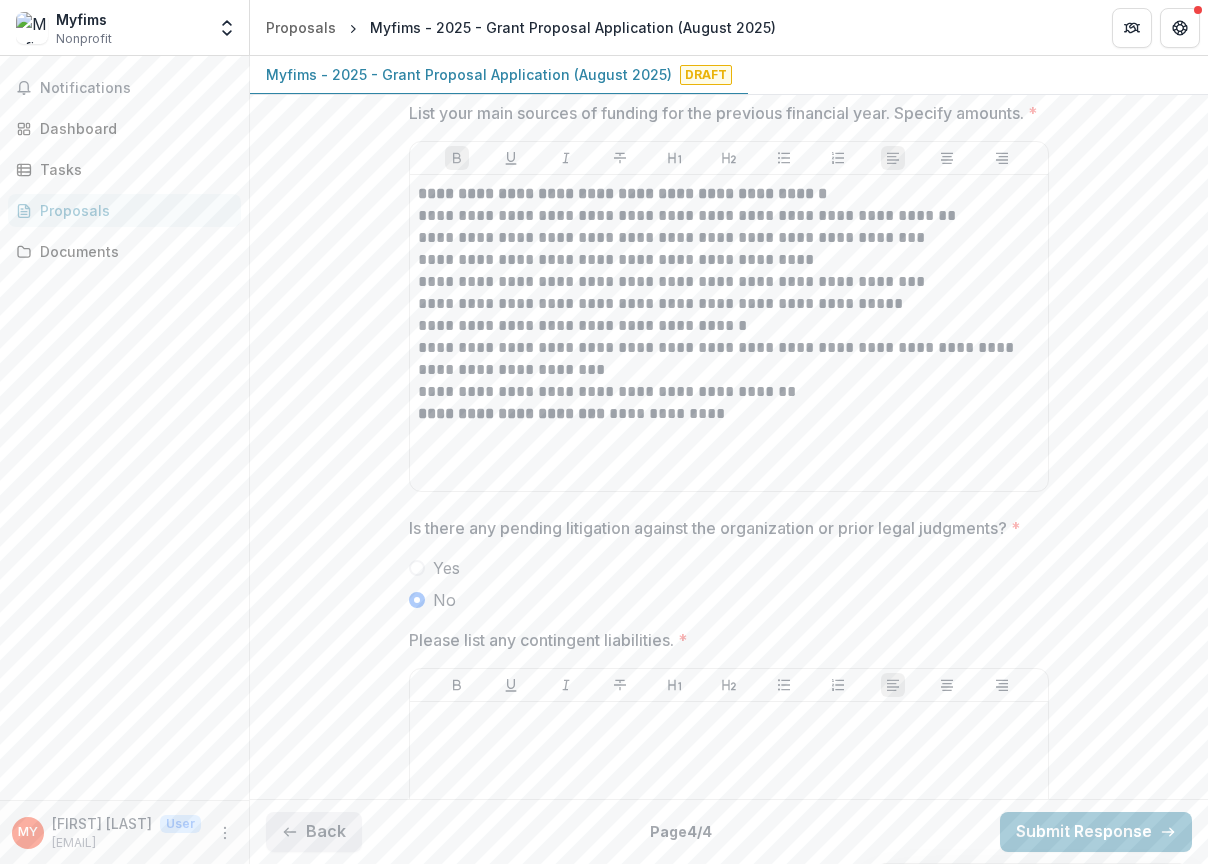 click on "Back" at bounding box center [314, 832] 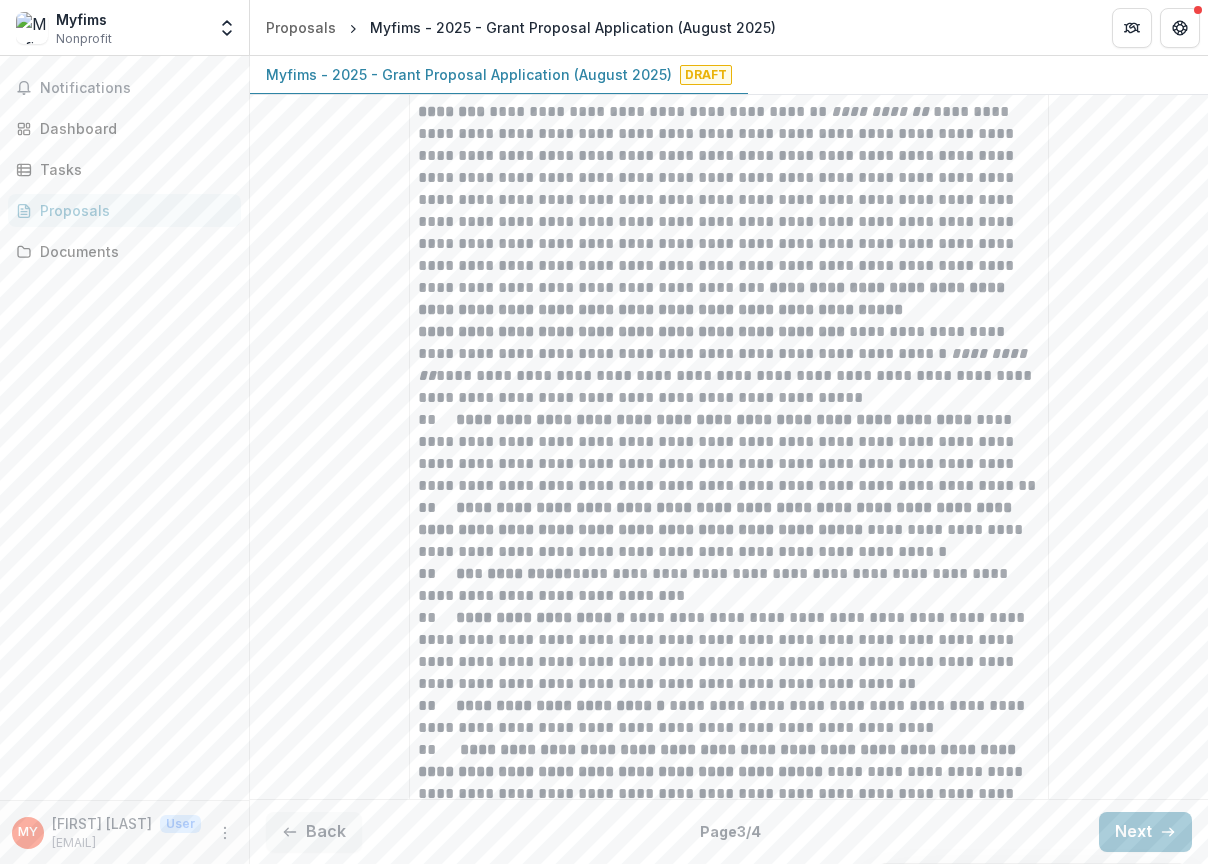 scroll, scrollTop: 2132, scrollLeft: 0, axis: vertical 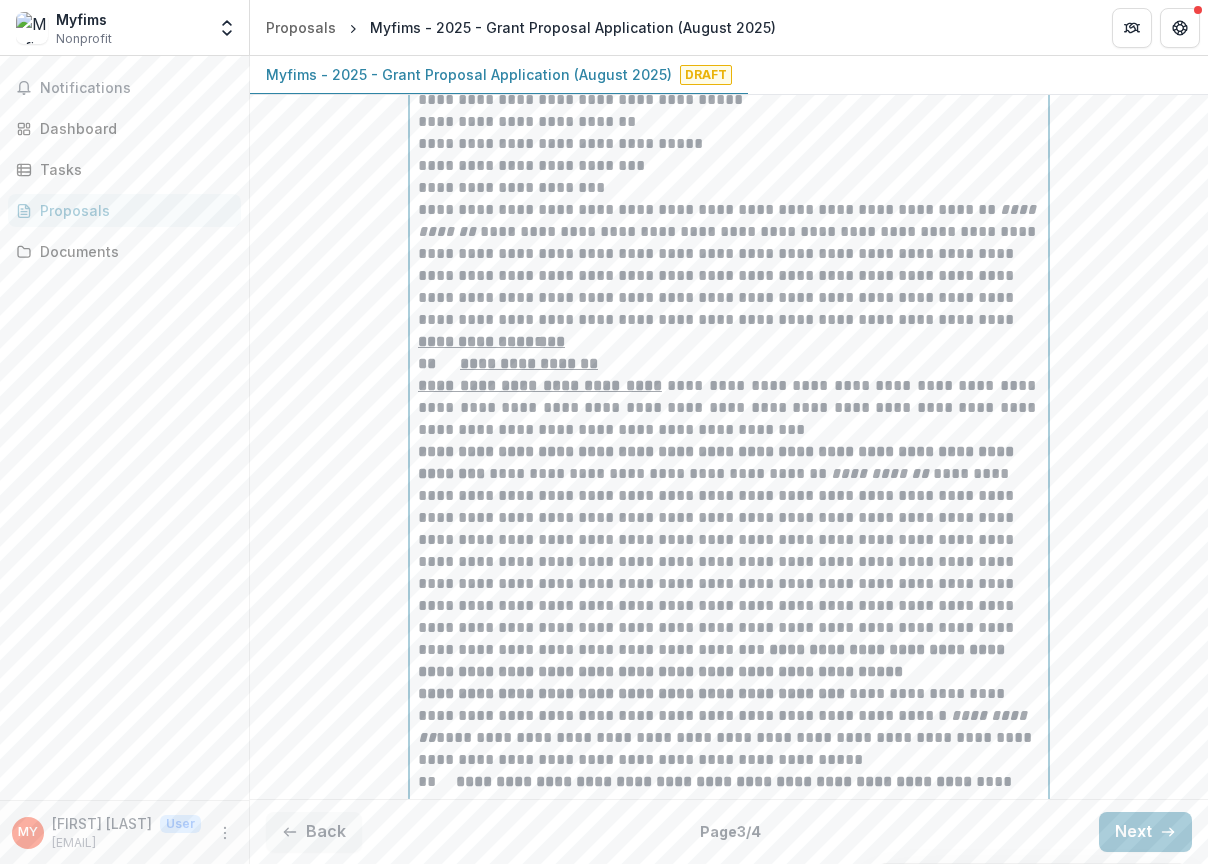 click on "**********" at bounding box center [729, 2542] 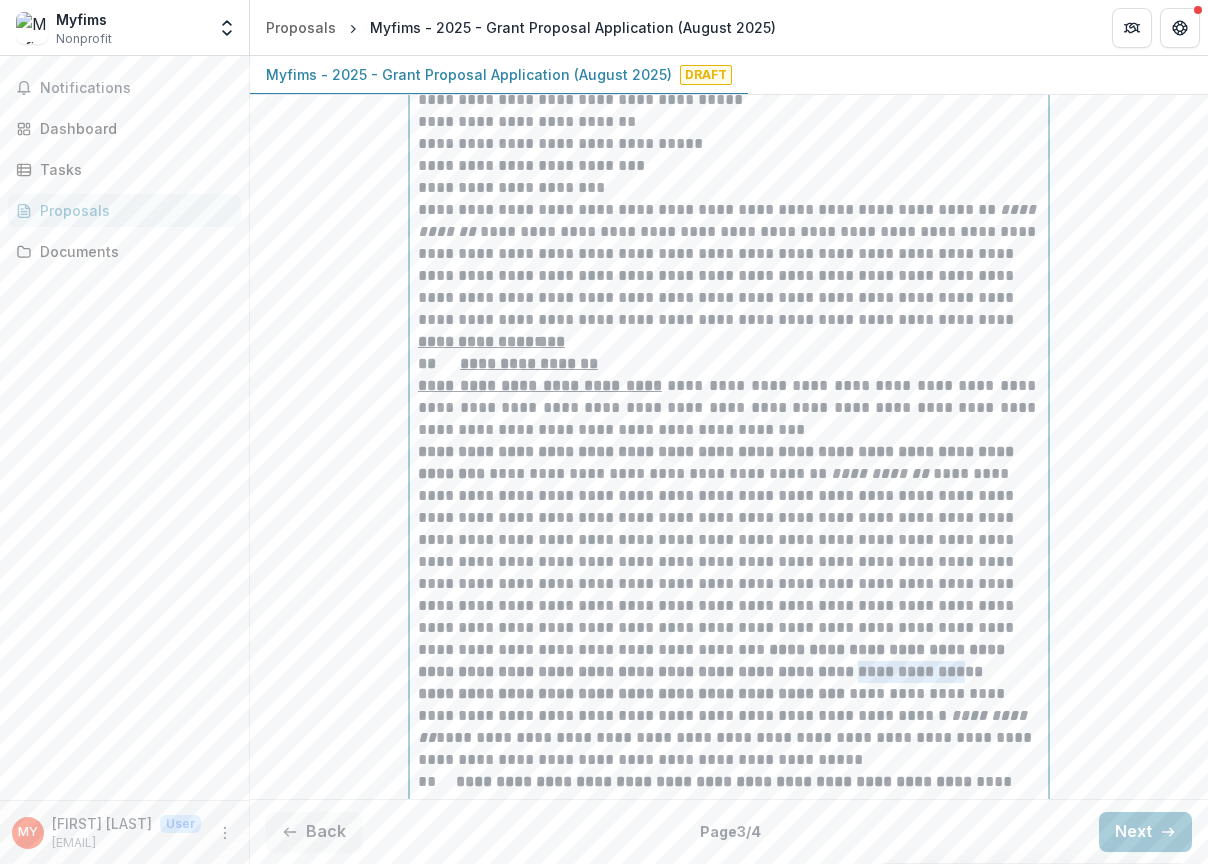 drag, startPoint x: 837, startPoint y: 710, endPoint x: 726, endPoint y: 713, distance: 111.040535 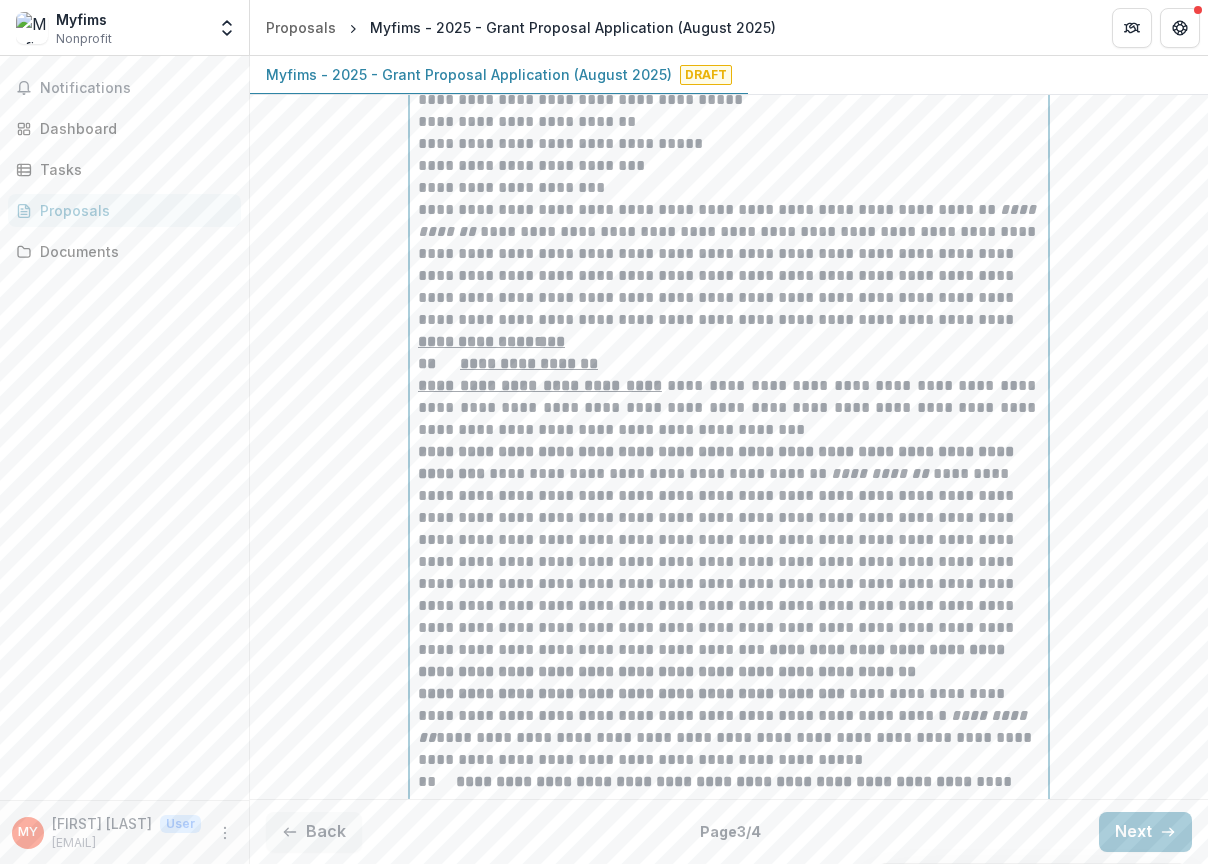 click on "**********" at bounding box center (729, 562) 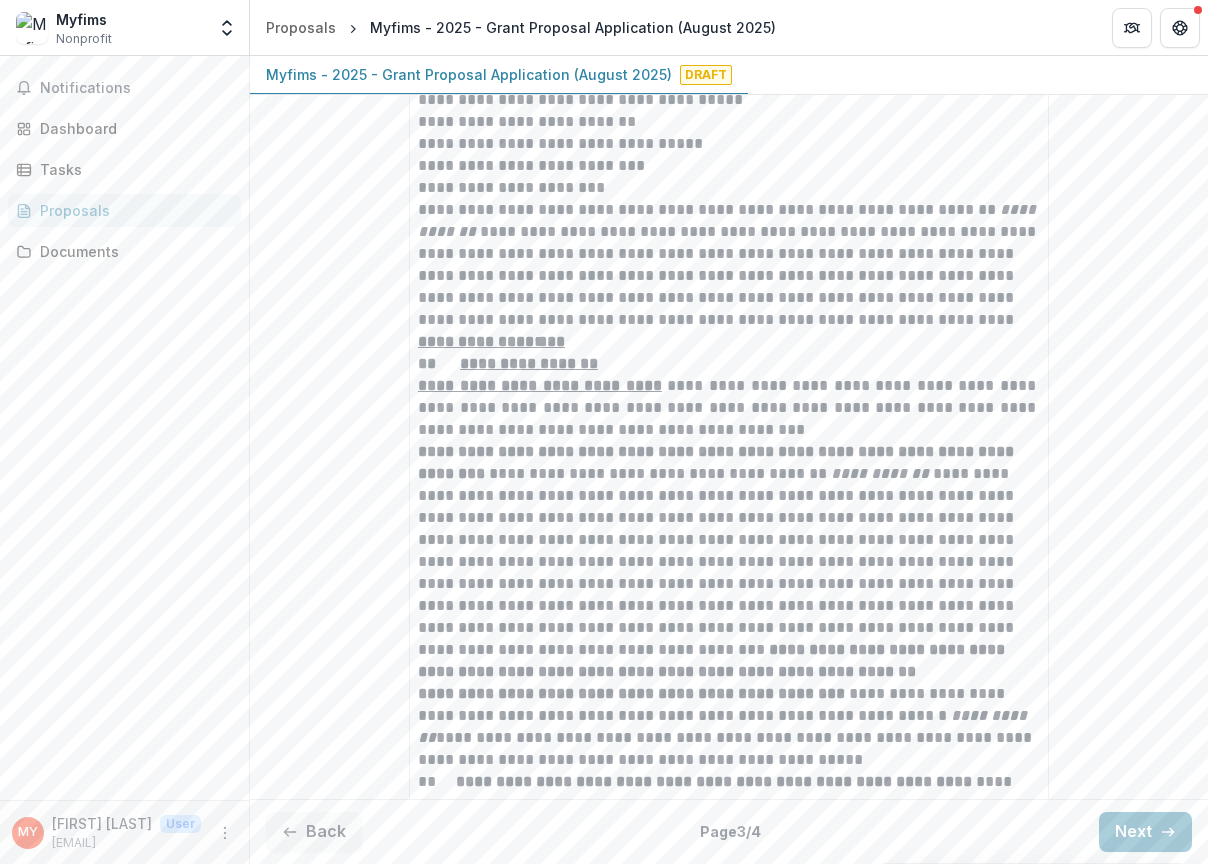 click on "Back" at bounding box center (314, 832) 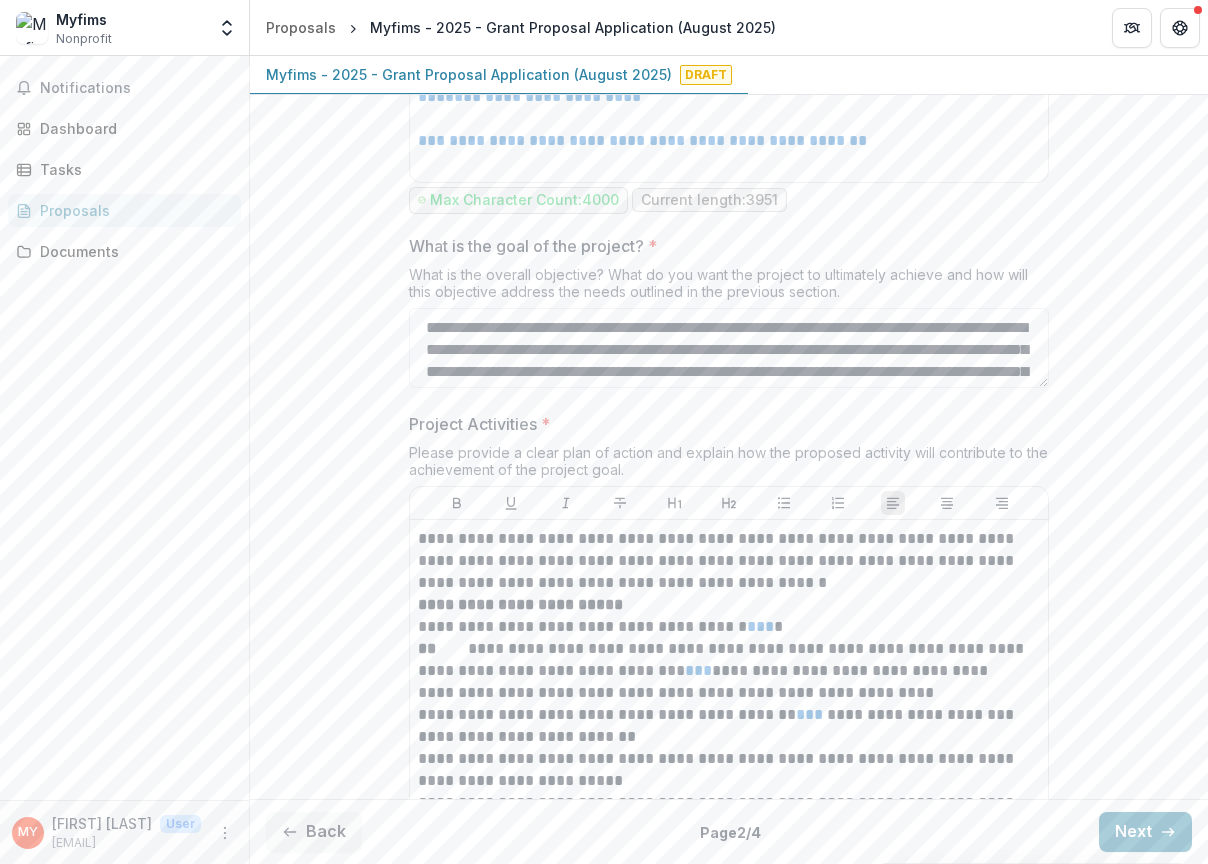 scroll, scrollTop: 0, scrollLeft: 0, axis: both 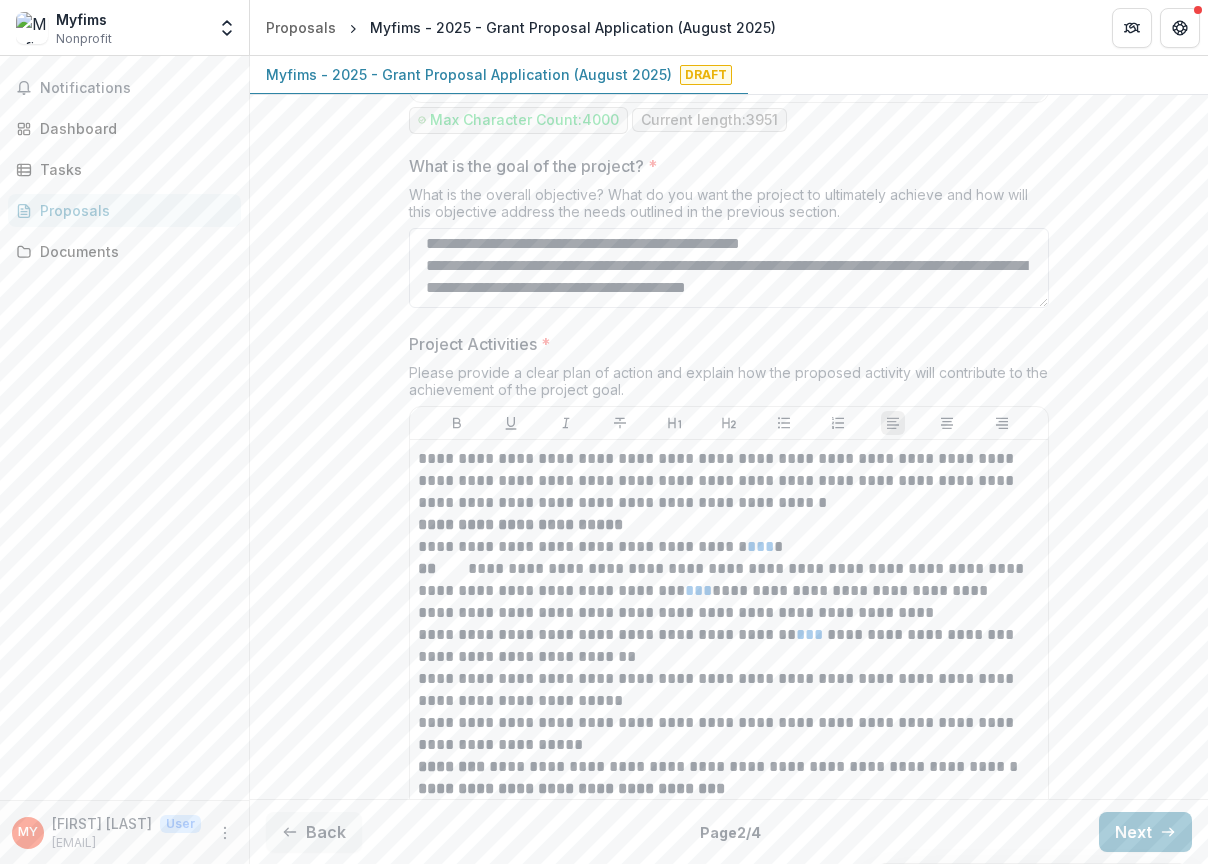 drag, startPoint x: 421, startPoint y: 270, endPoint x: 757, endPoint y: 474, distance: 393.08014 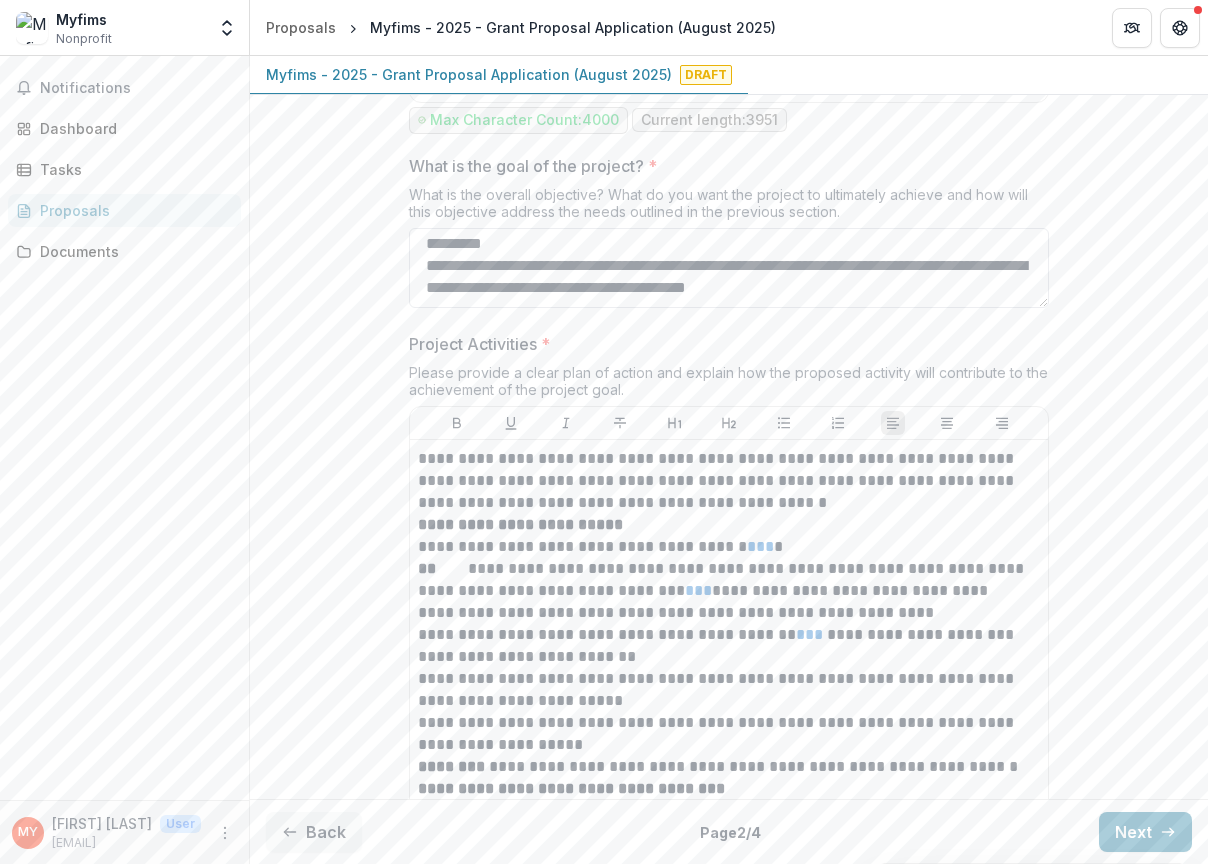 scroll, scrollTop: 356, scrollLeft: 0, axis: vertical 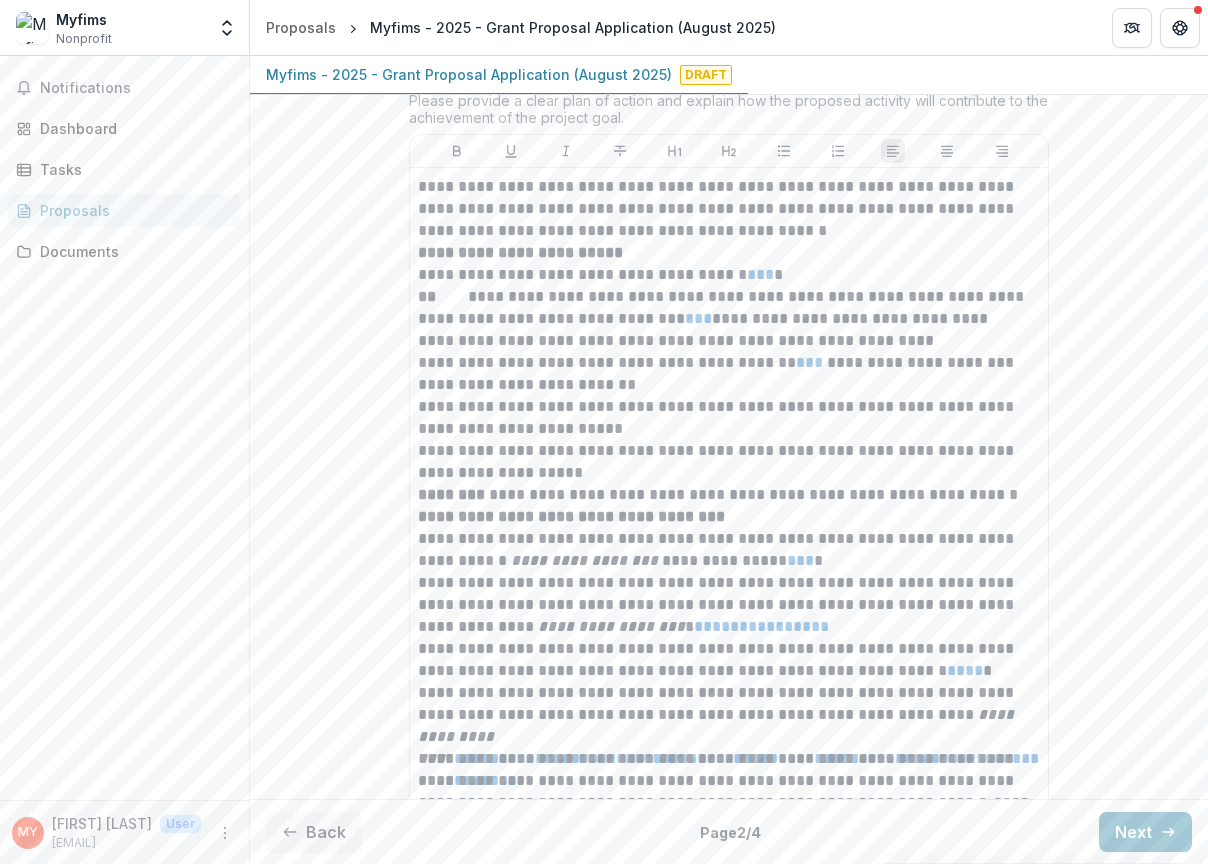 type on "**********" 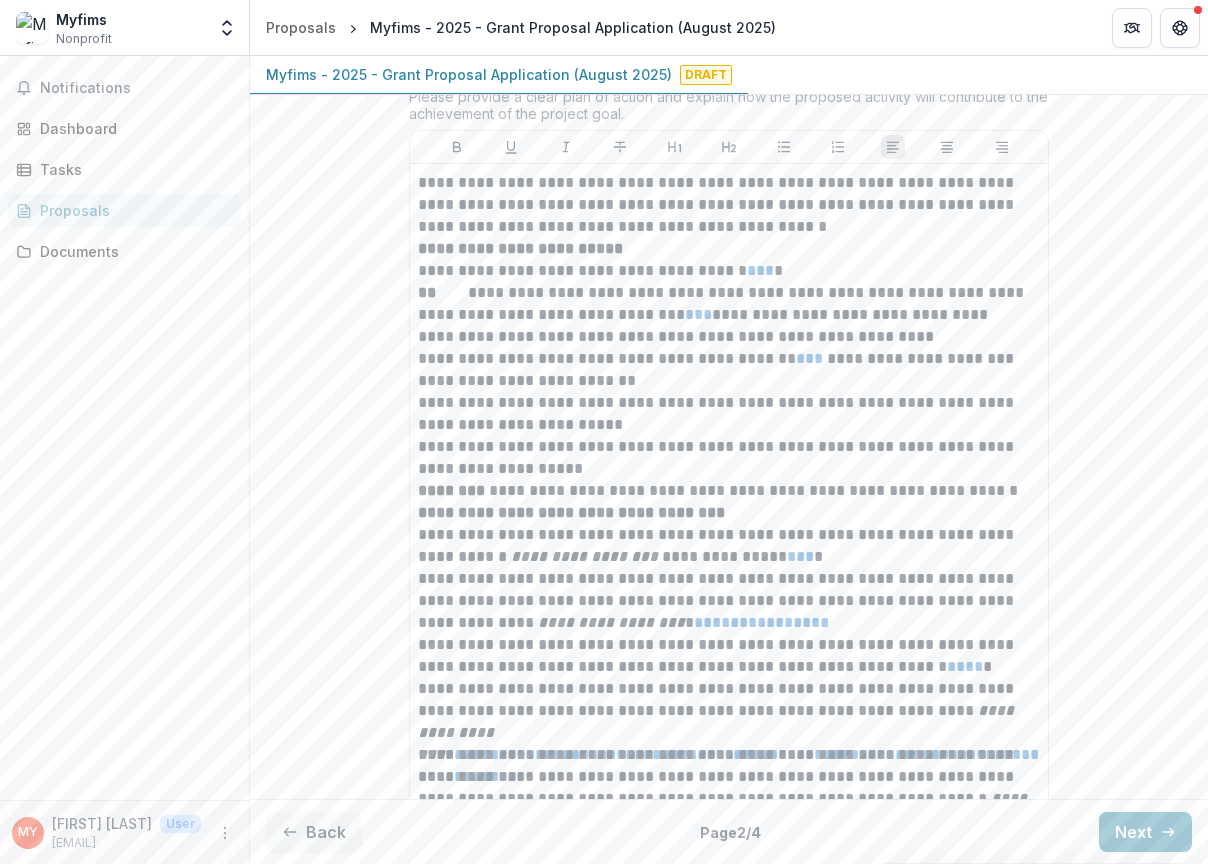 scroll, scrollTop: 2162, scrollLeft: 0, axis: vertical 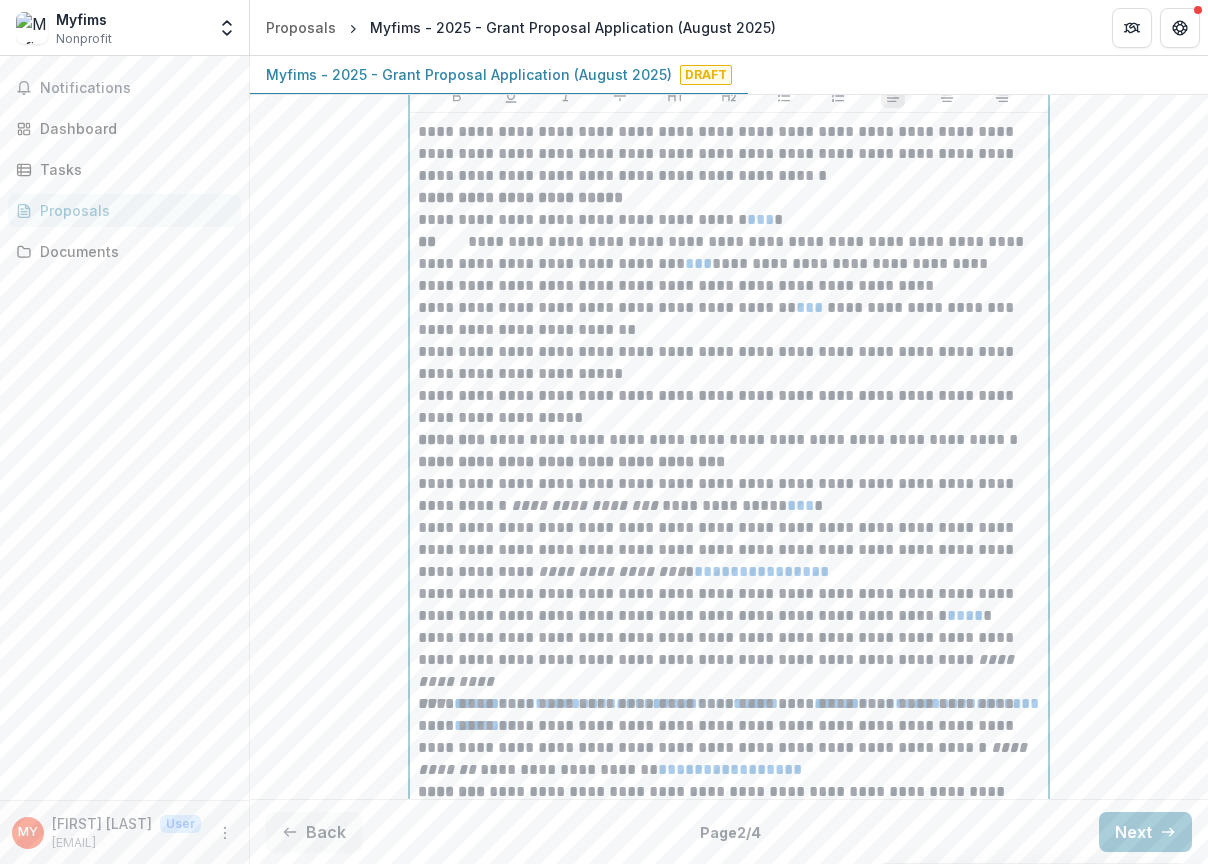 click on "**********" at bounding box center (729, 1694) 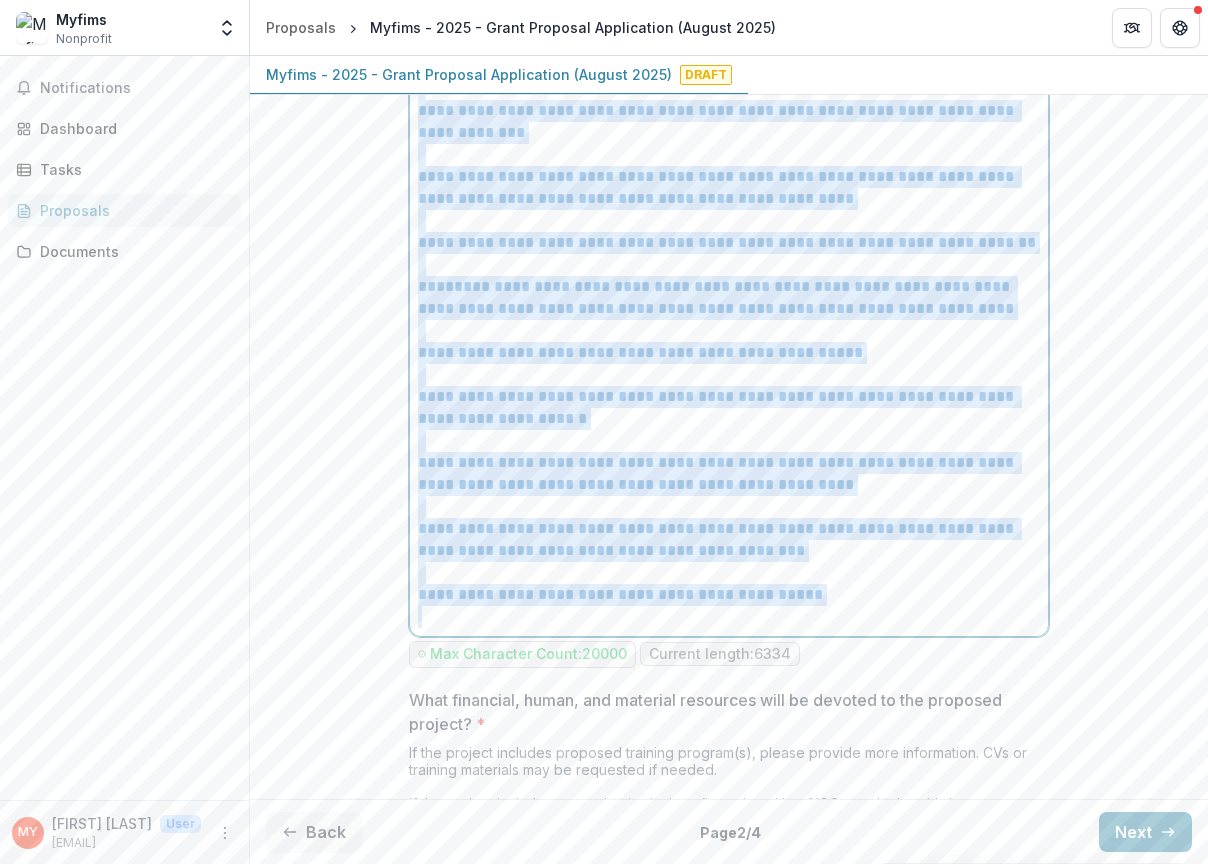 scroll, scrollTop: 4804, scrollLeft: 0, axis: vertical 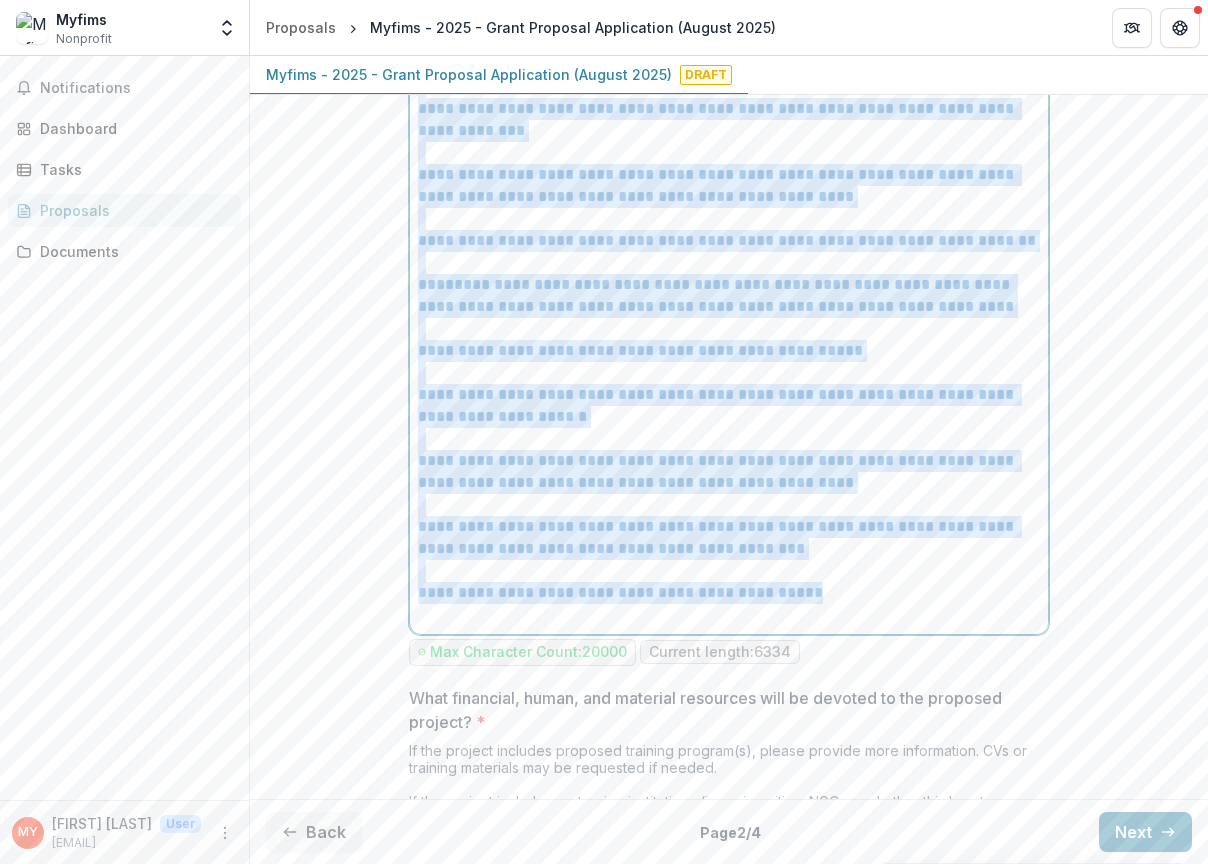 drag, startPoint x: 413, startPoint y: 156, endPoint x: 913, endPoint y: 647, distance: 700.7717 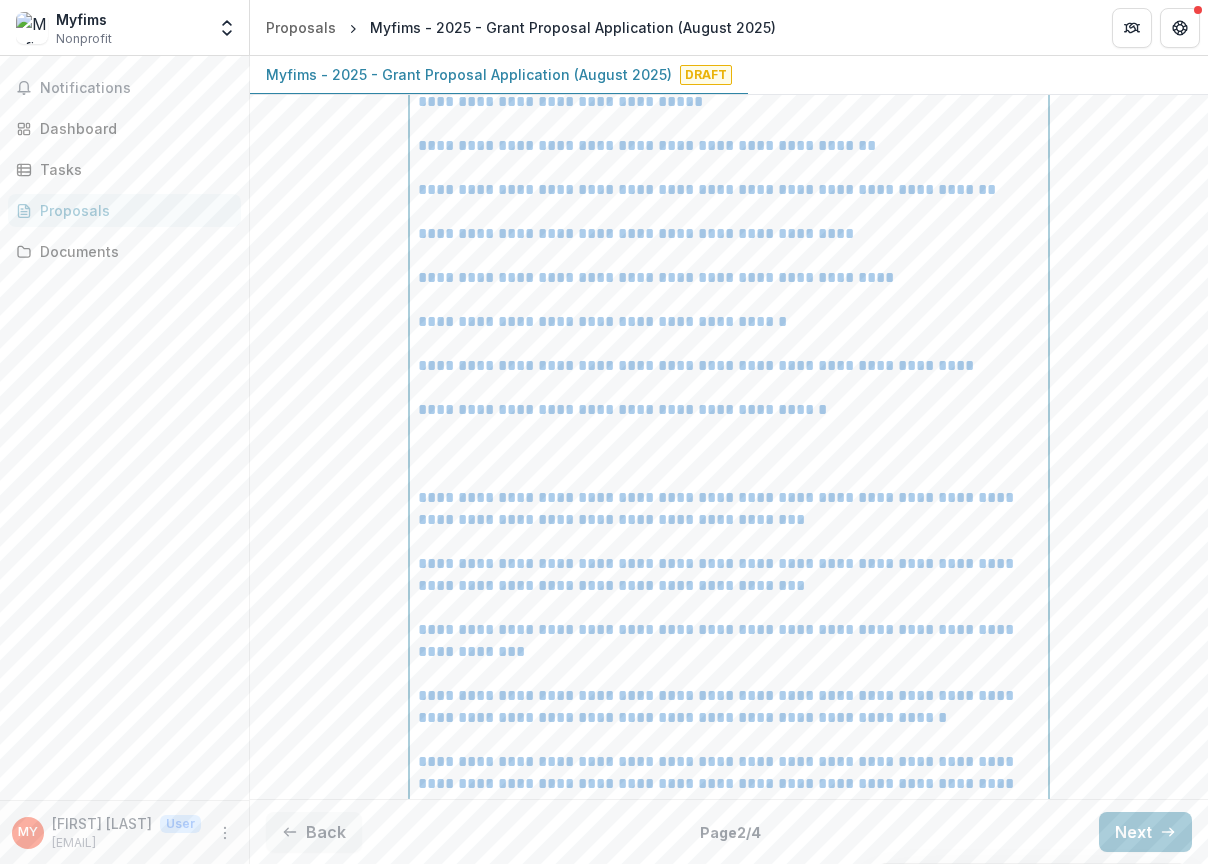 scroll, scrollTop: 4665, scrollLeft: 0, axis: vertical 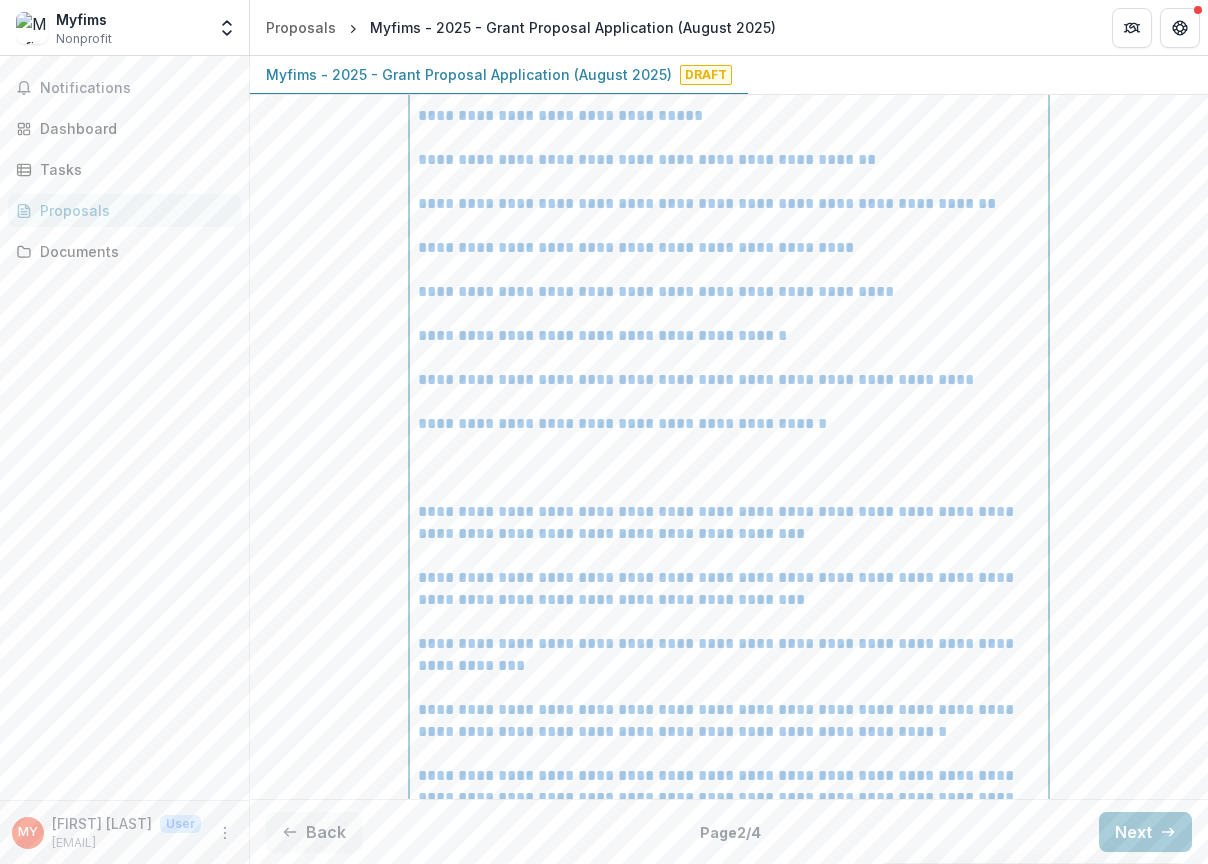 click at bounding box center (729, 490) 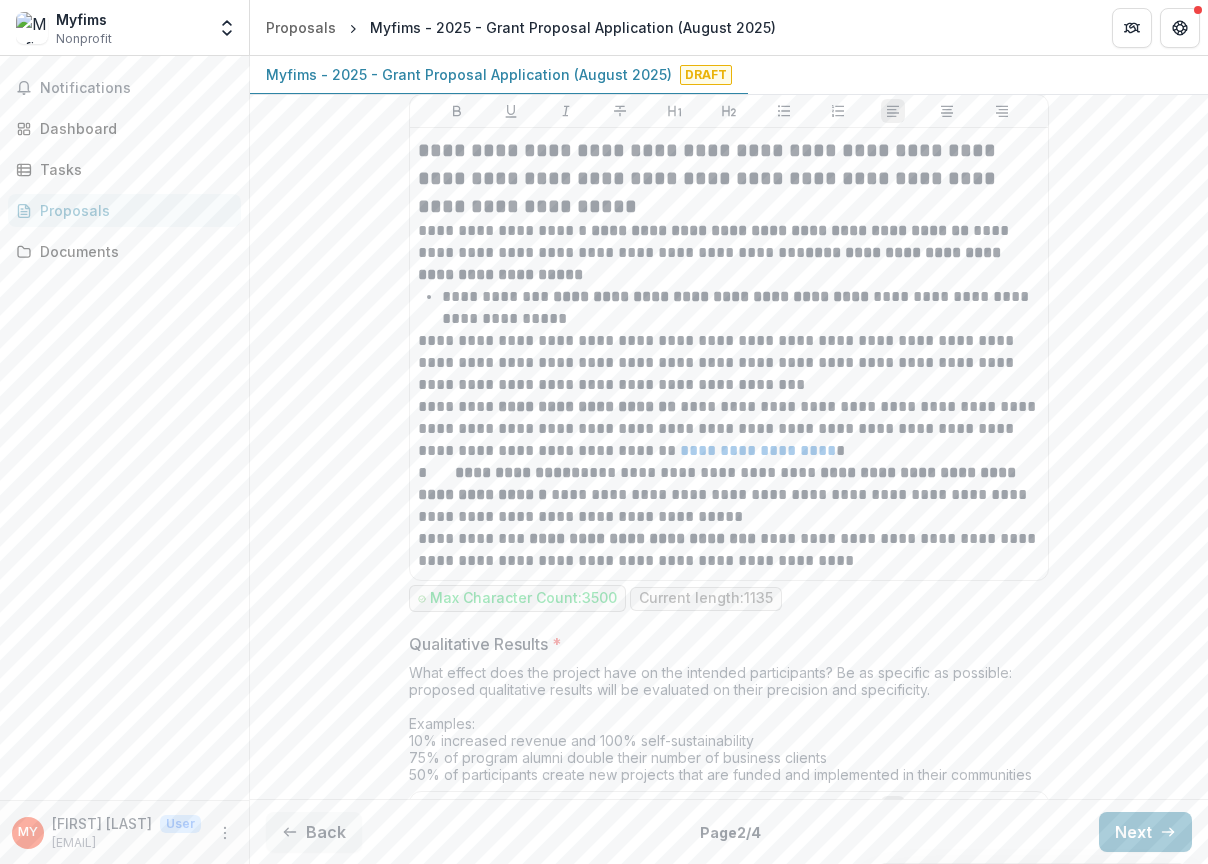 scroll, scrollTop: 1373, scrollLeft: 0, axis: vertical 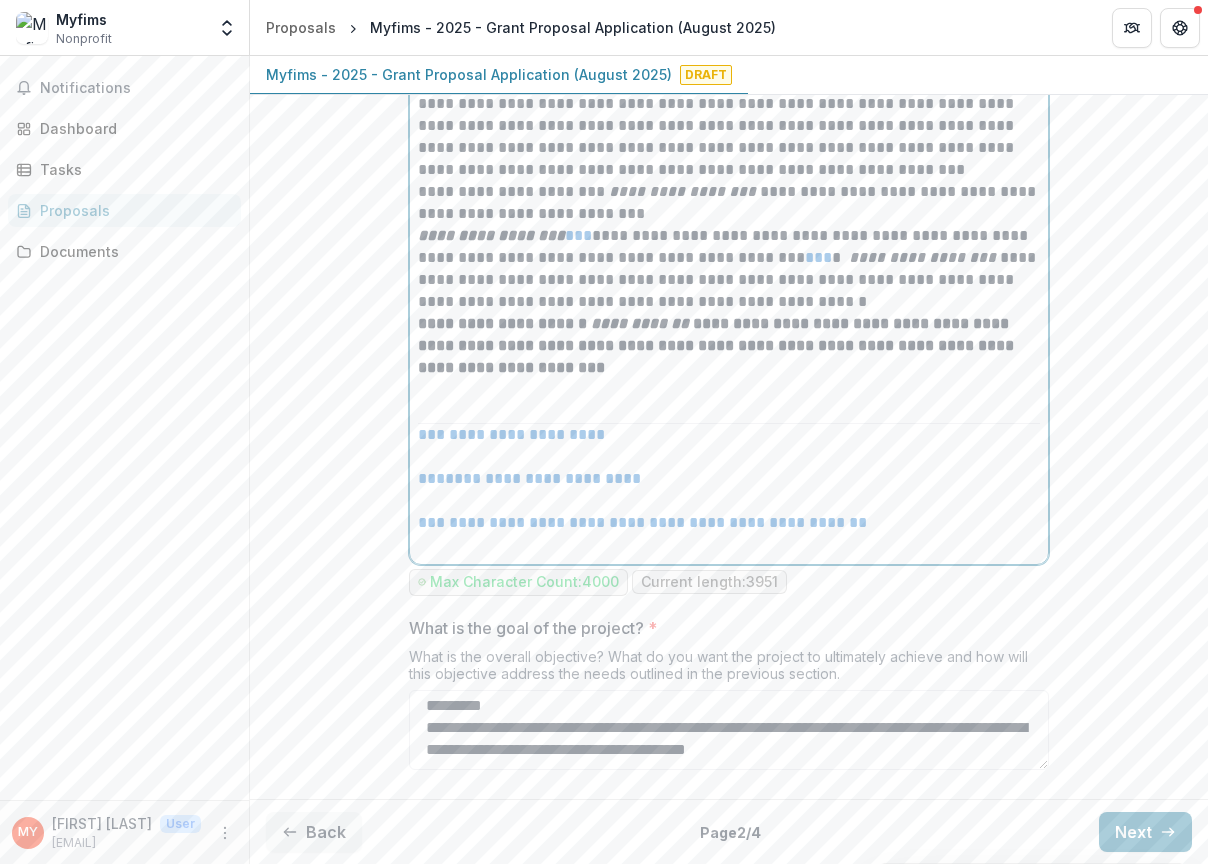 click on "**********" at bounding box center (729, 269) 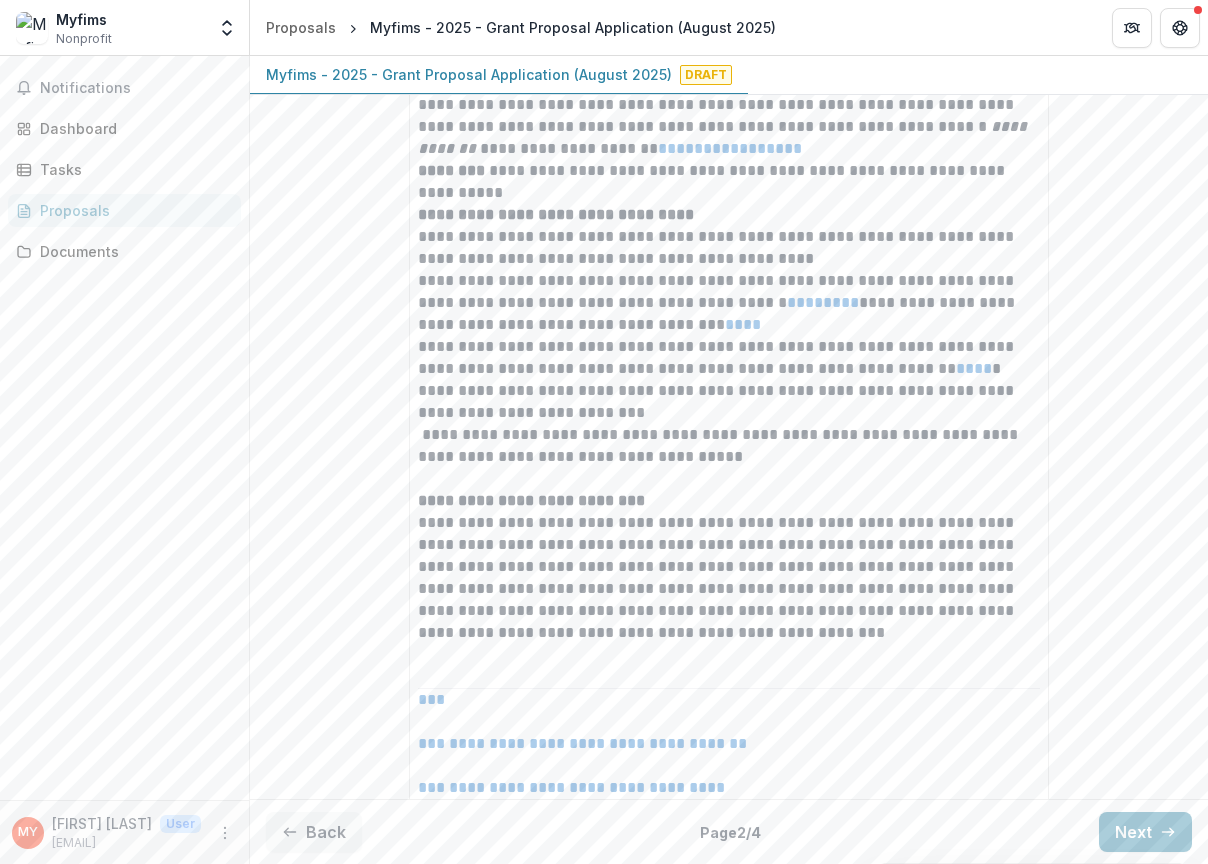 scroll, scrollTop: 3199, scrollLeft: 0, axis: vertical 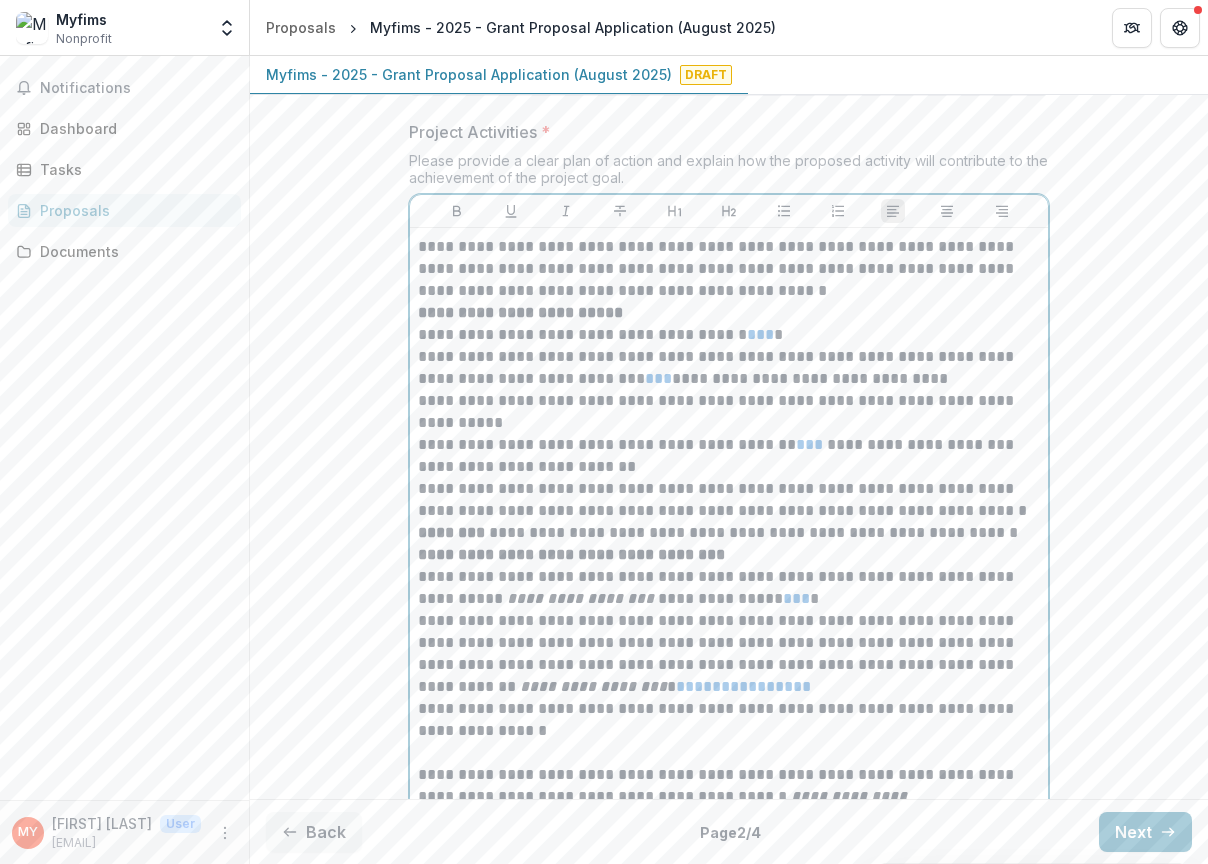 click on "**********" at bounding box center [729, 2128] 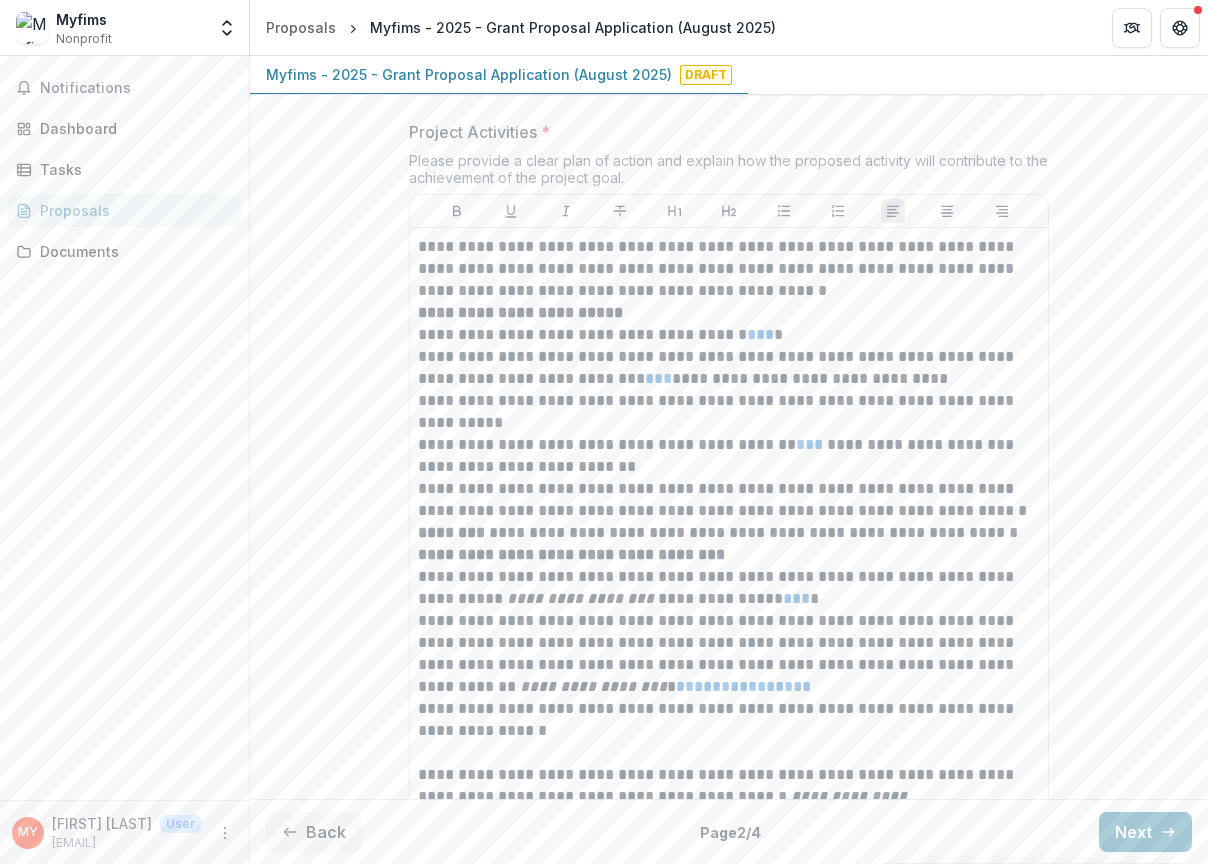 scroll, scrollTop: 4289, scrollLeft: 0, axis: vertical 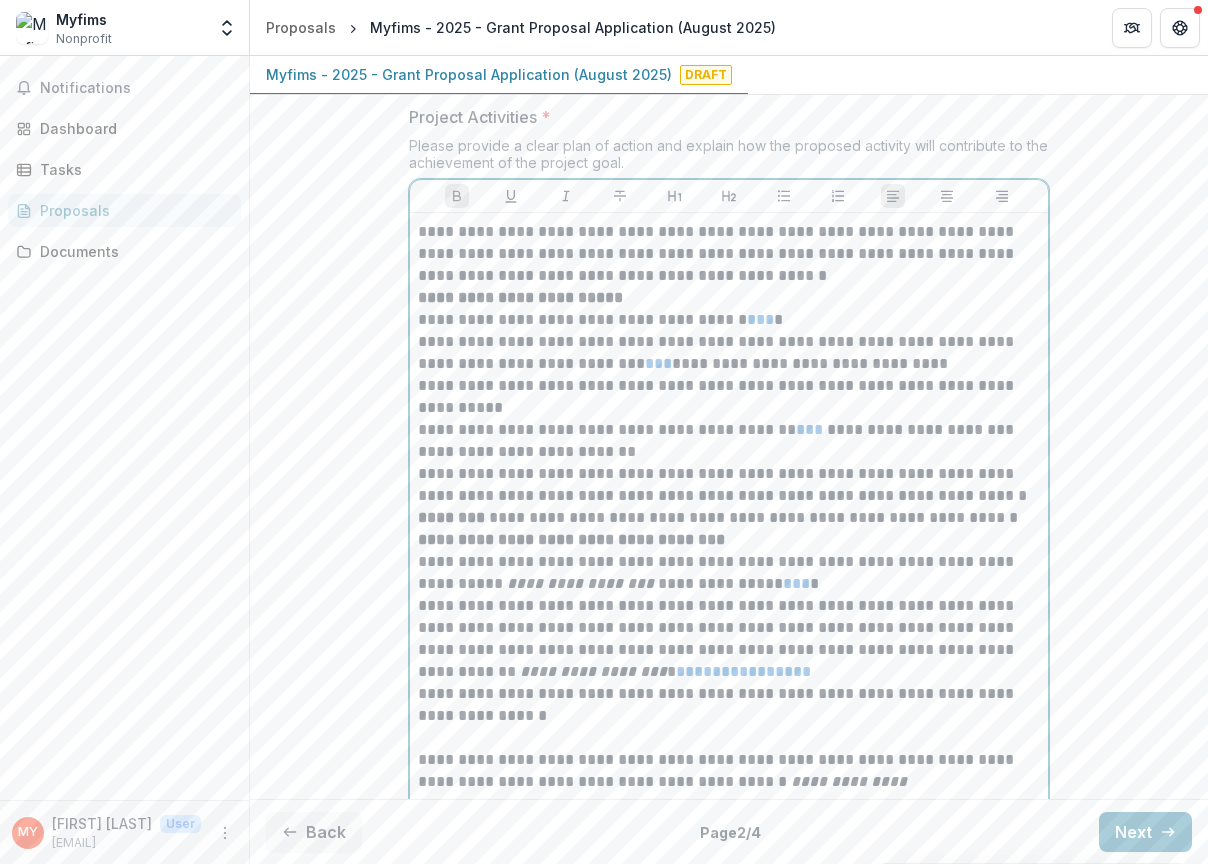click on "**********" at bounding box center [729, 309] 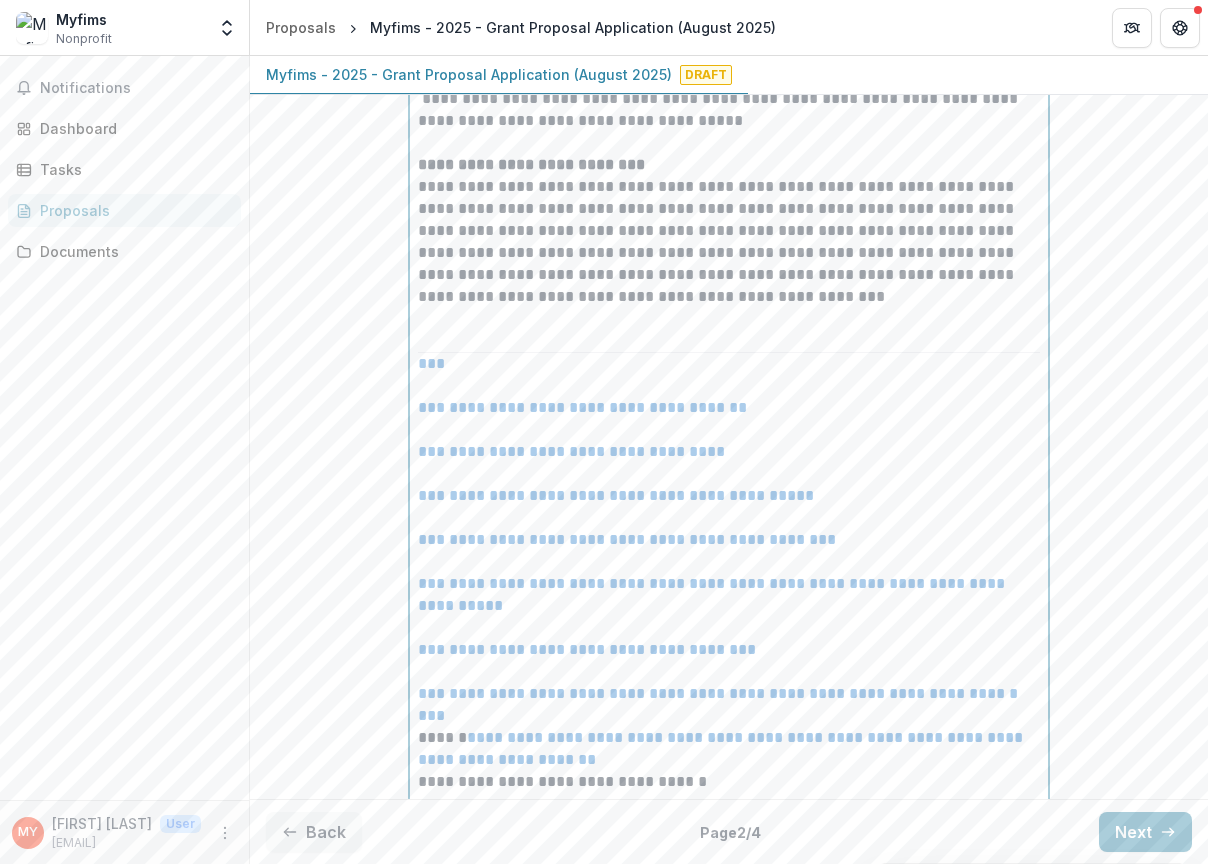 scroll, scrollTop: 3570, scrollLeft: 0, axis: vertical 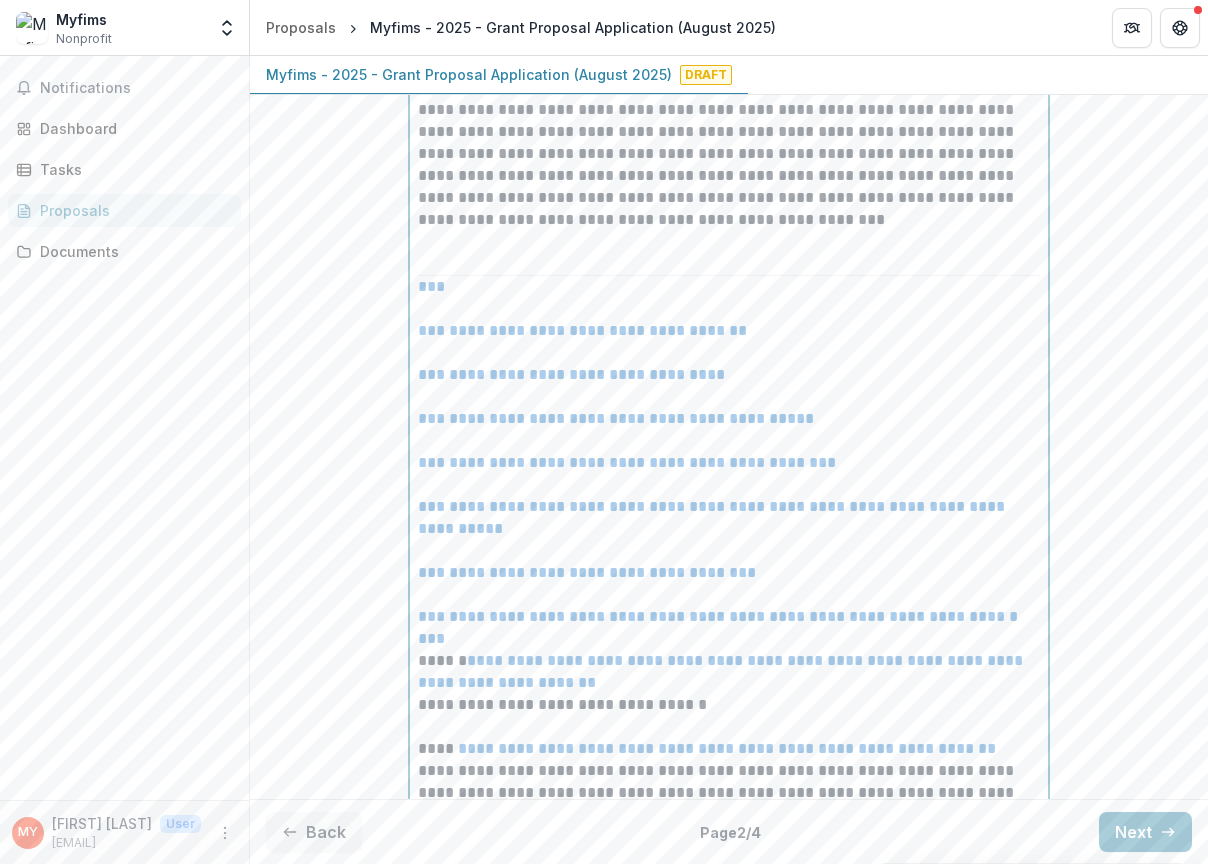 click on "***" at bounding box center [729, 287] 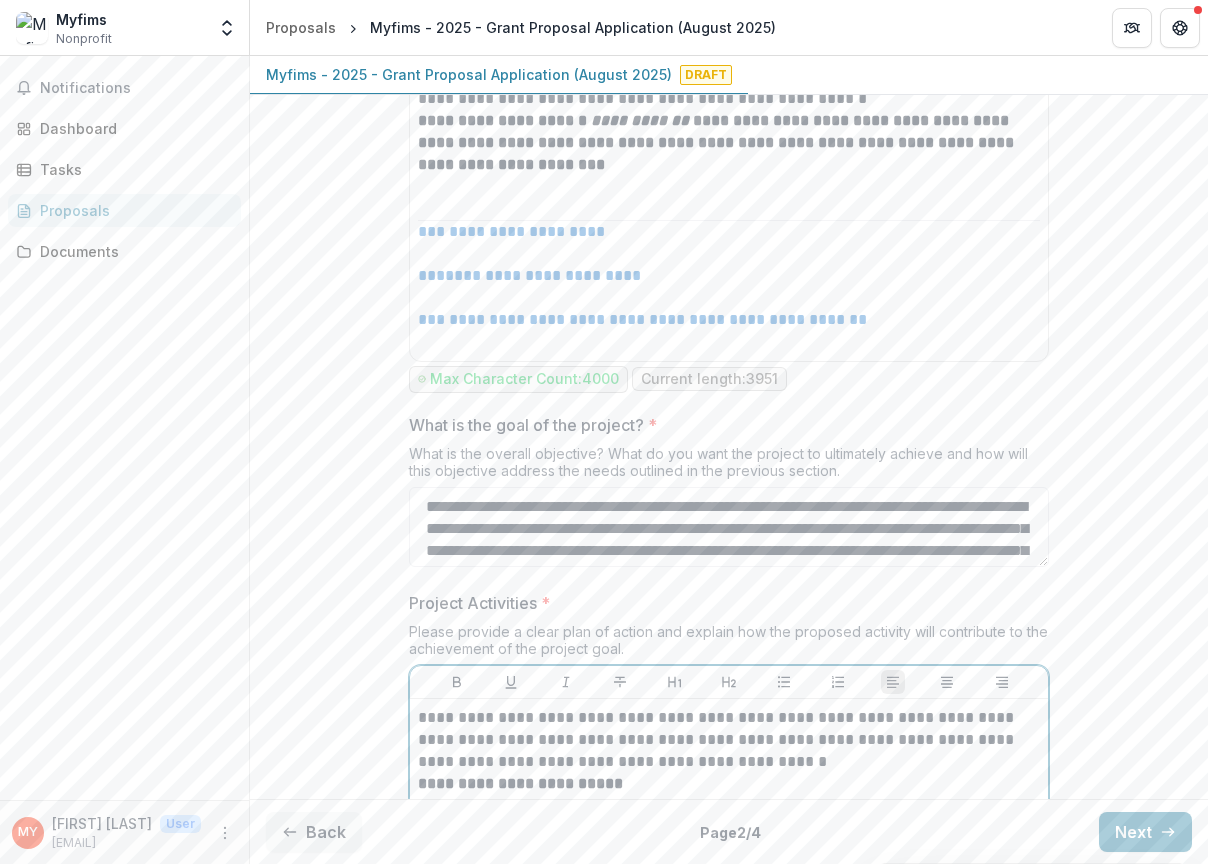 scroll, scrollTop: 1592, scrollLeft: 0, axis: vertical 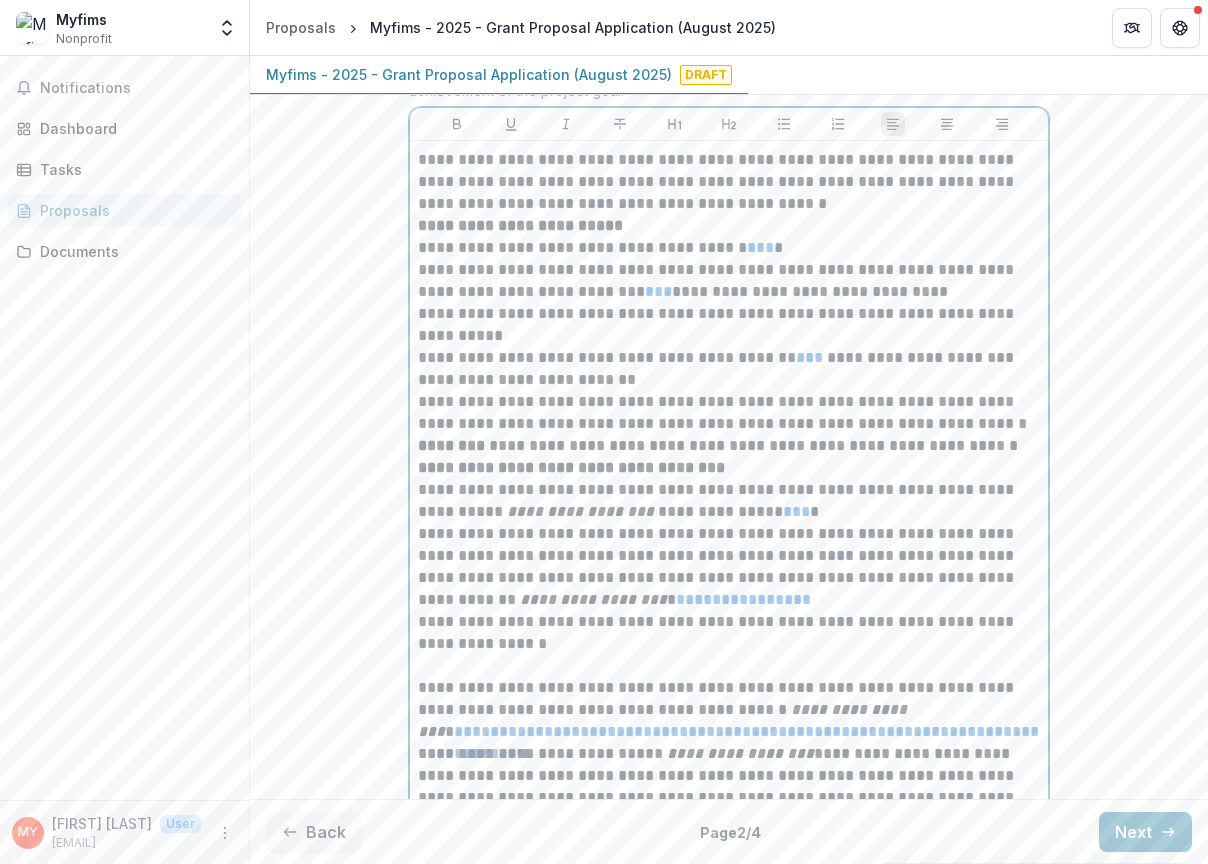 click on "**********" at bounding box center [729, 501] 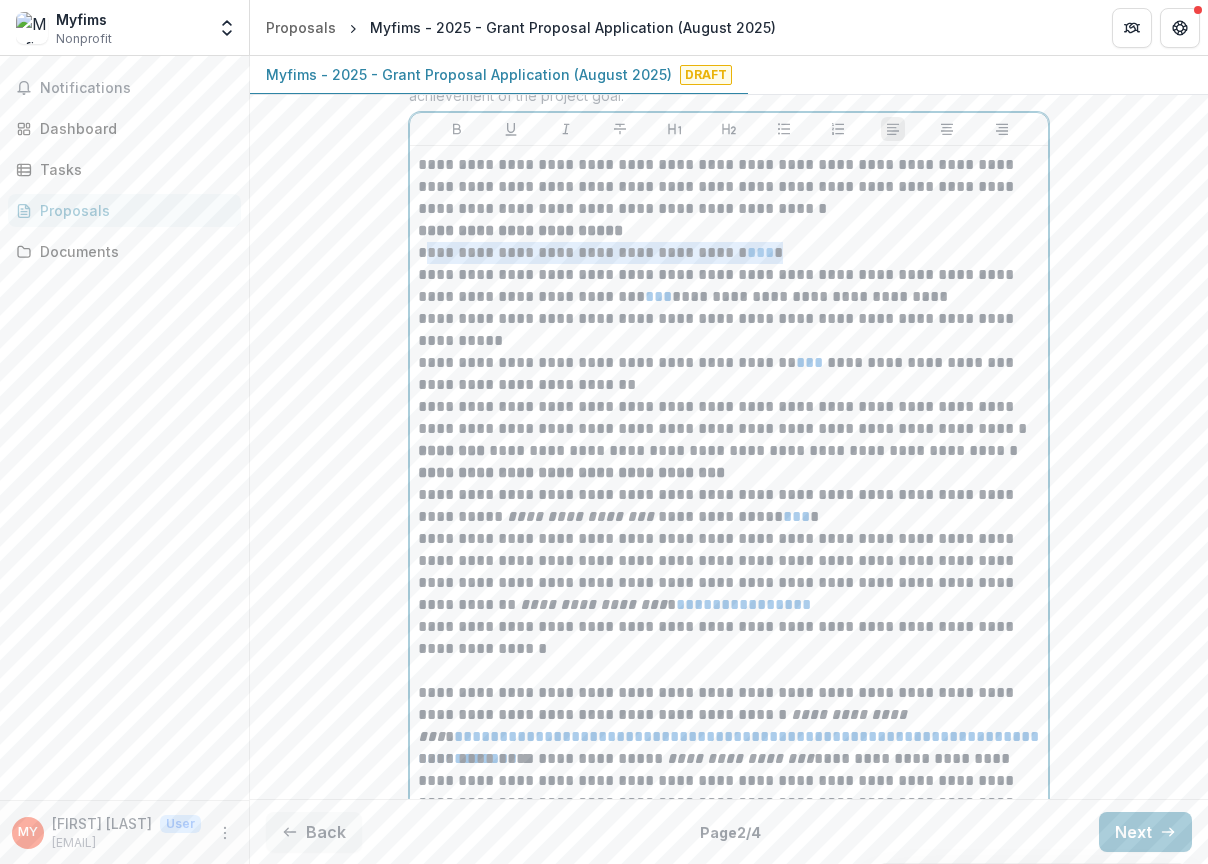 drag, startPoint x: 744, startPoint y: 274, endPoint x: 419, endPoint y: 286, distance: 325.22147 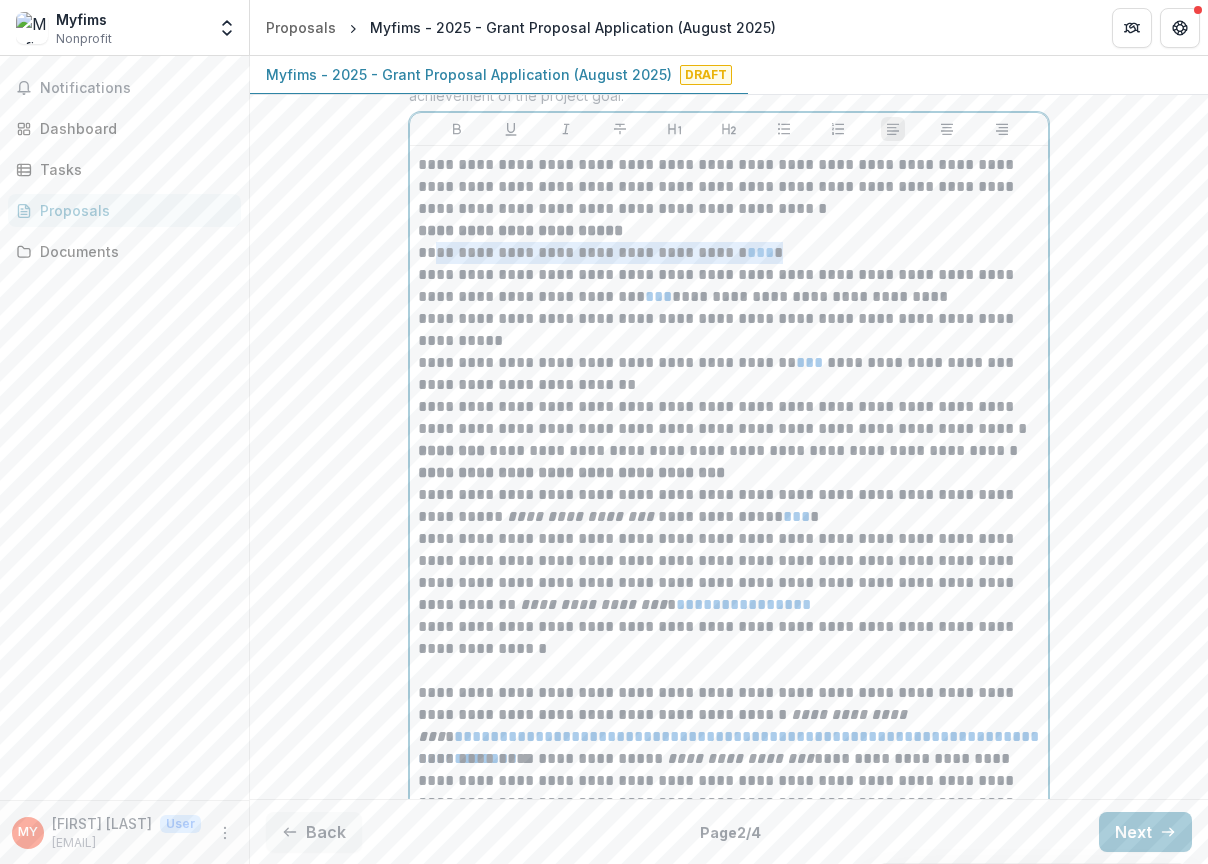 drag, startPoint x: 429, startPoint y: 280, endPoint x: 753, endPoint y: 280, distance: 324 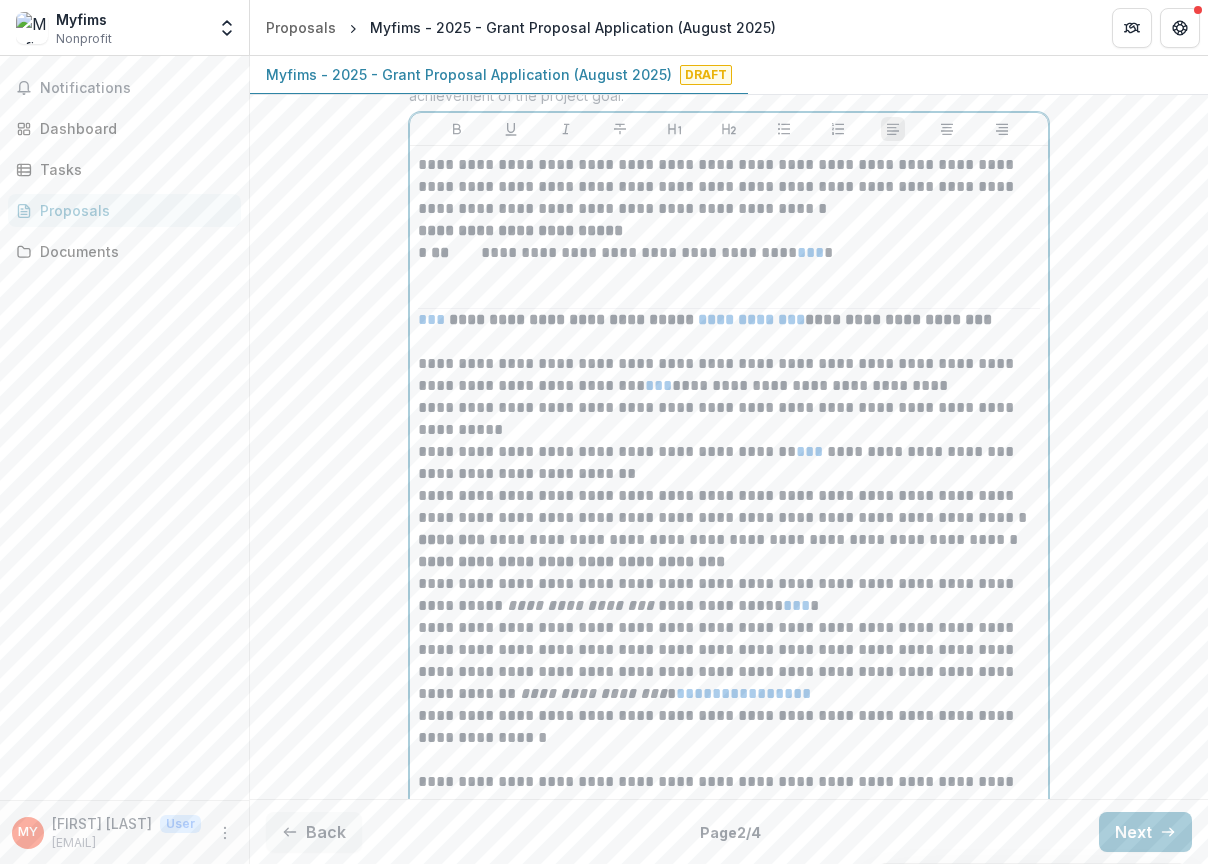 click at bounding box center [729, 286] 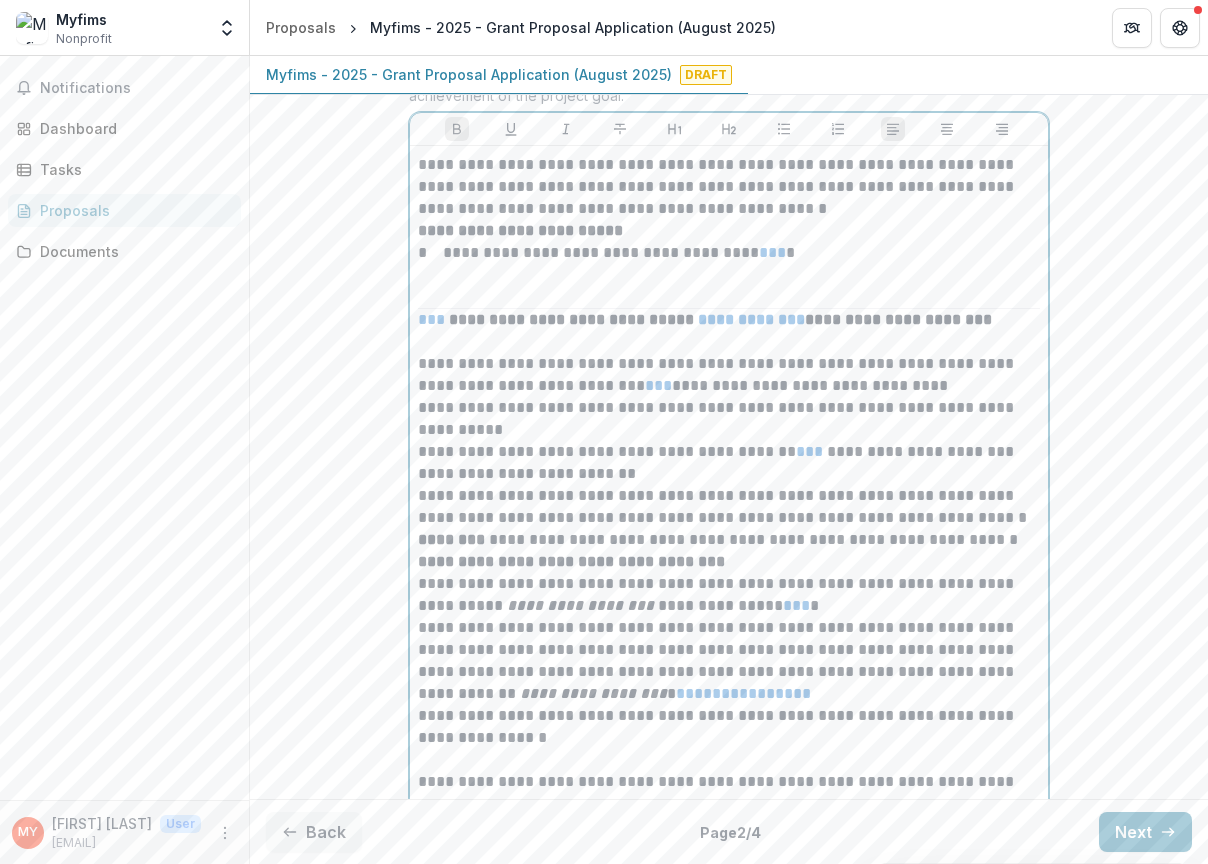 click at bounding box center (729, 286) 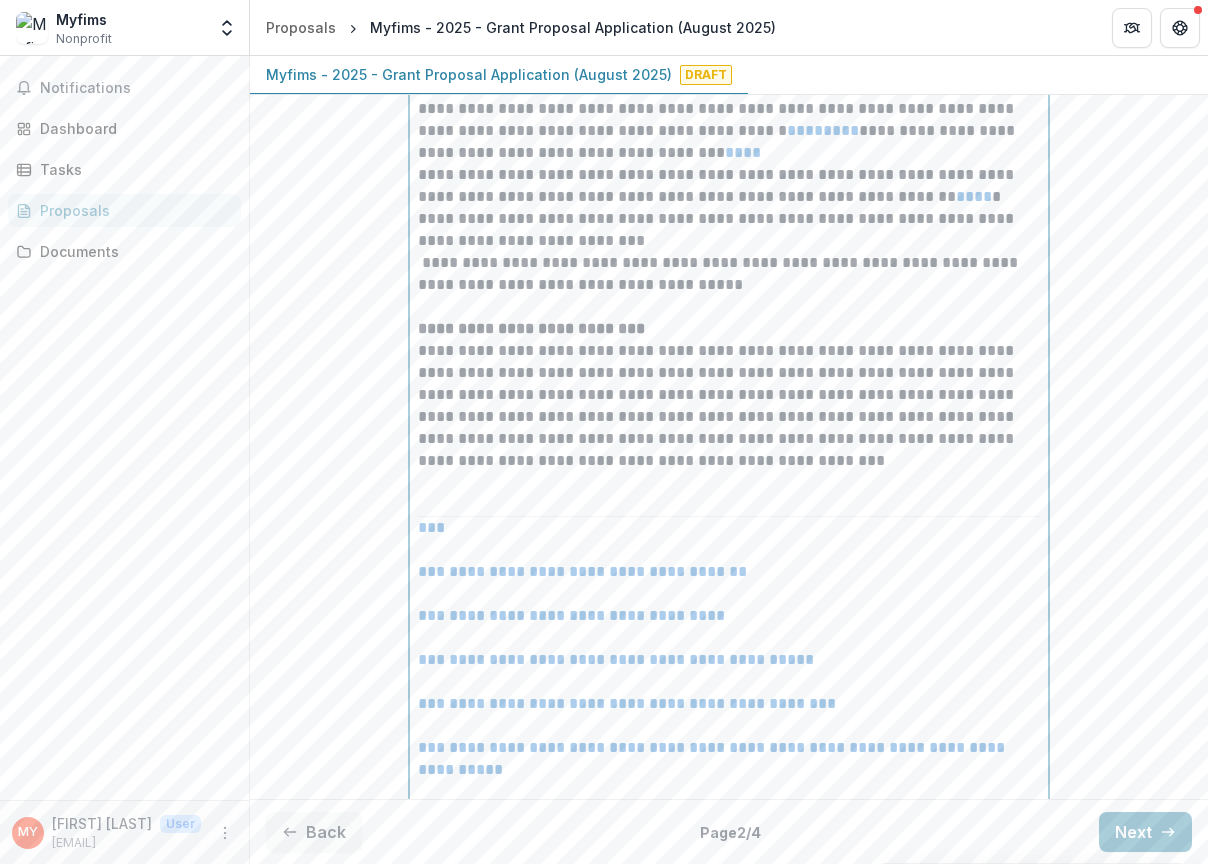 scroll, scrollTop: 3427, scrollLeft: 0, axis: vertical 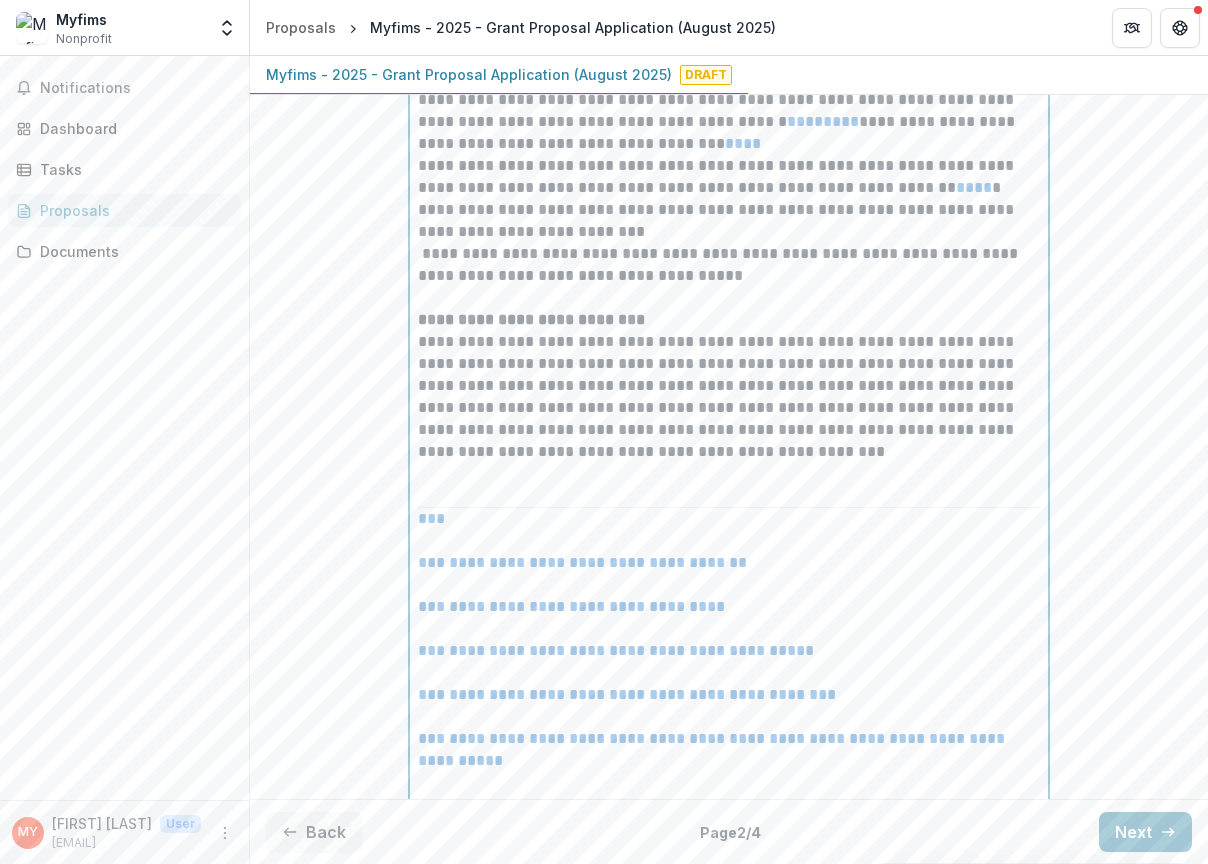 click on "***" at bounding box center (729, 519) 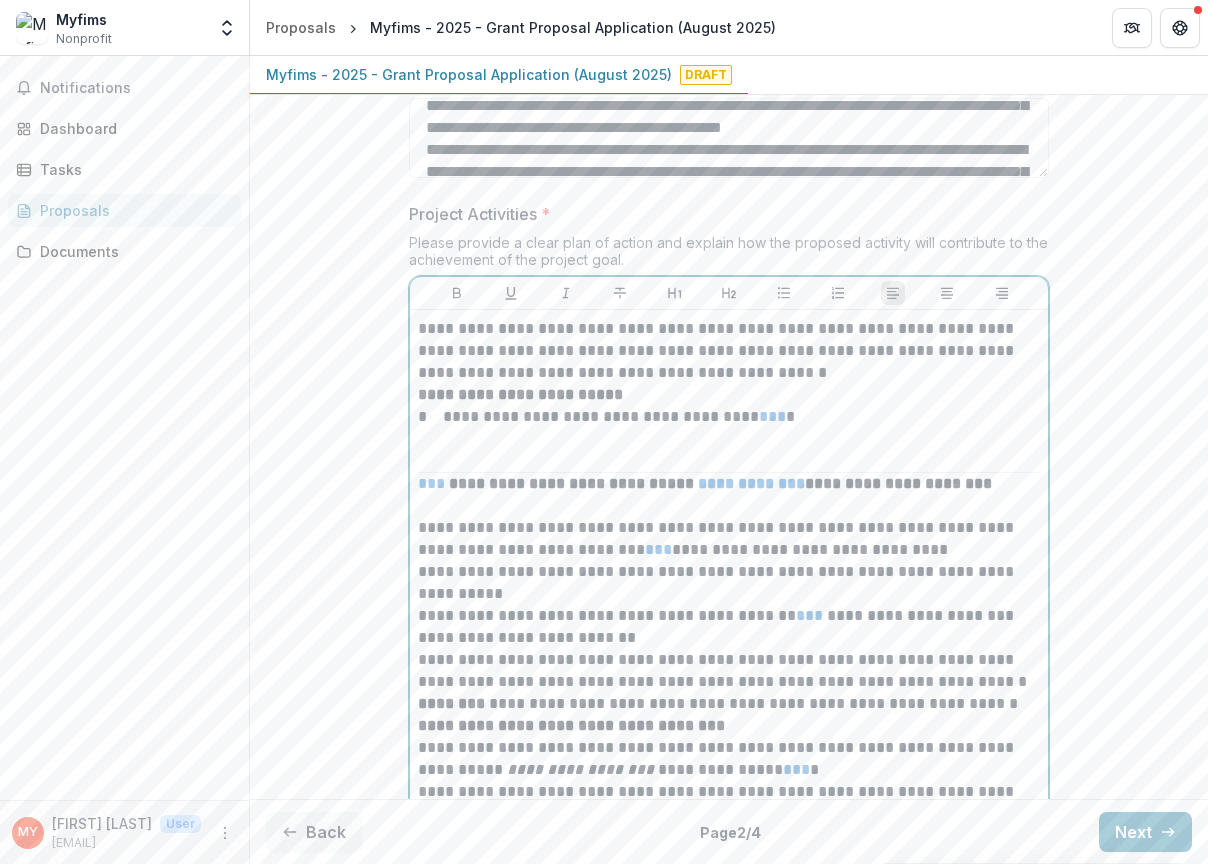 scroll, scrollTop: 1983, scrollLeft: 0, axis: vertical 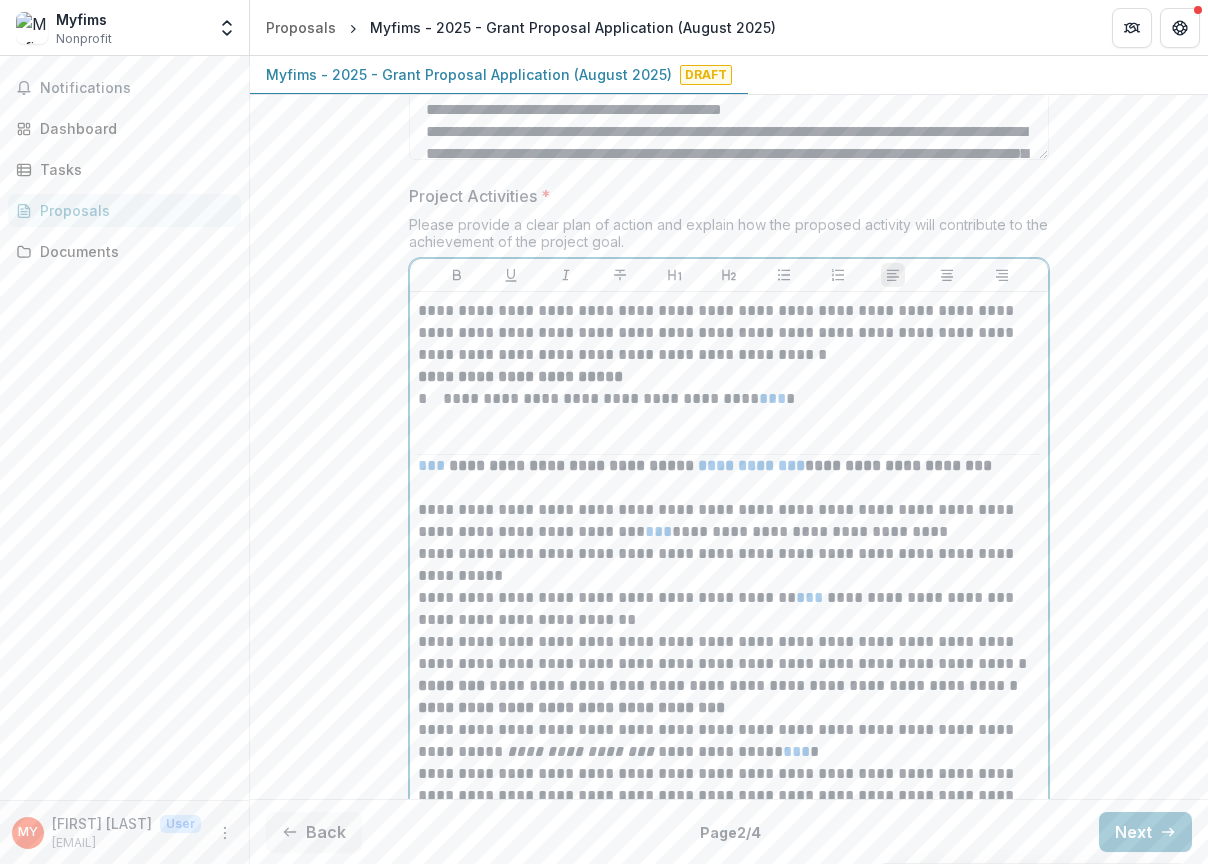 click on "**********" at bounding box center [729, 466] 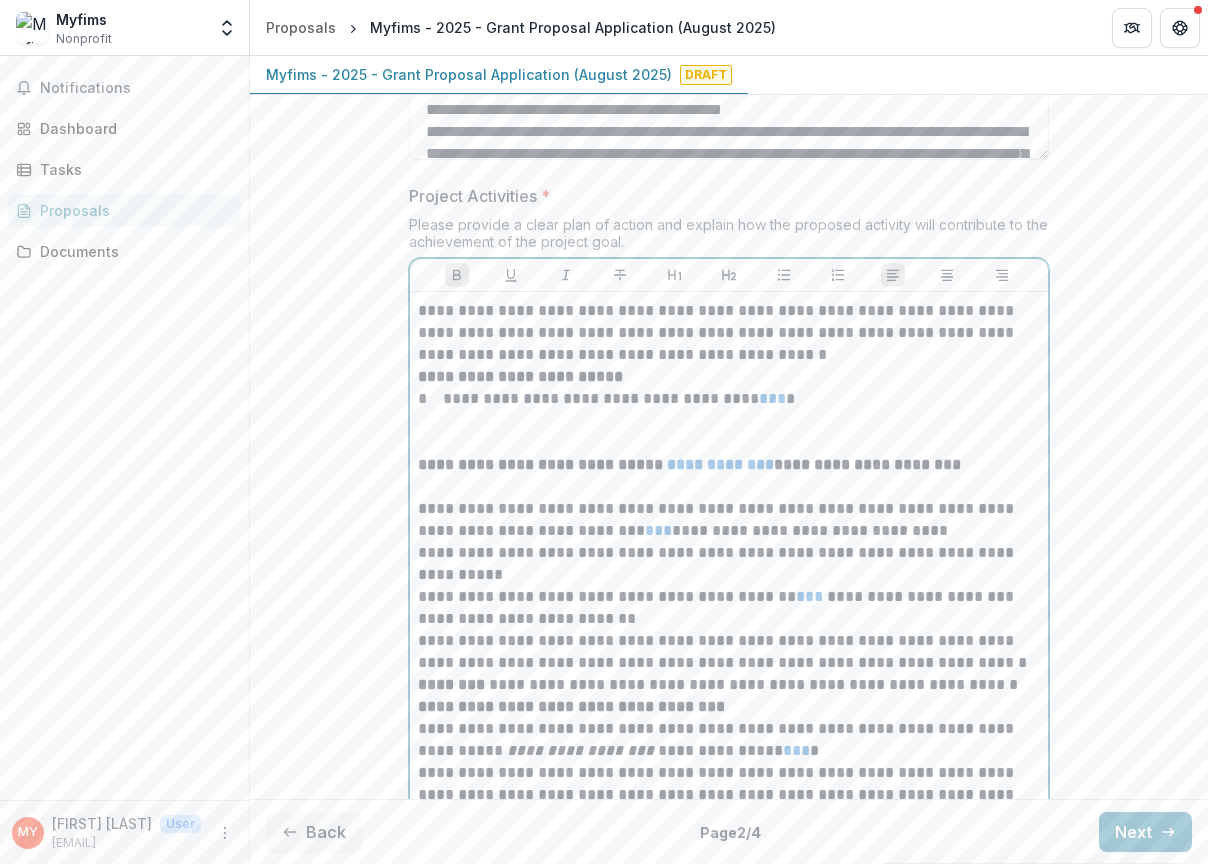 click on "**********" at bounding box center (729, 388) 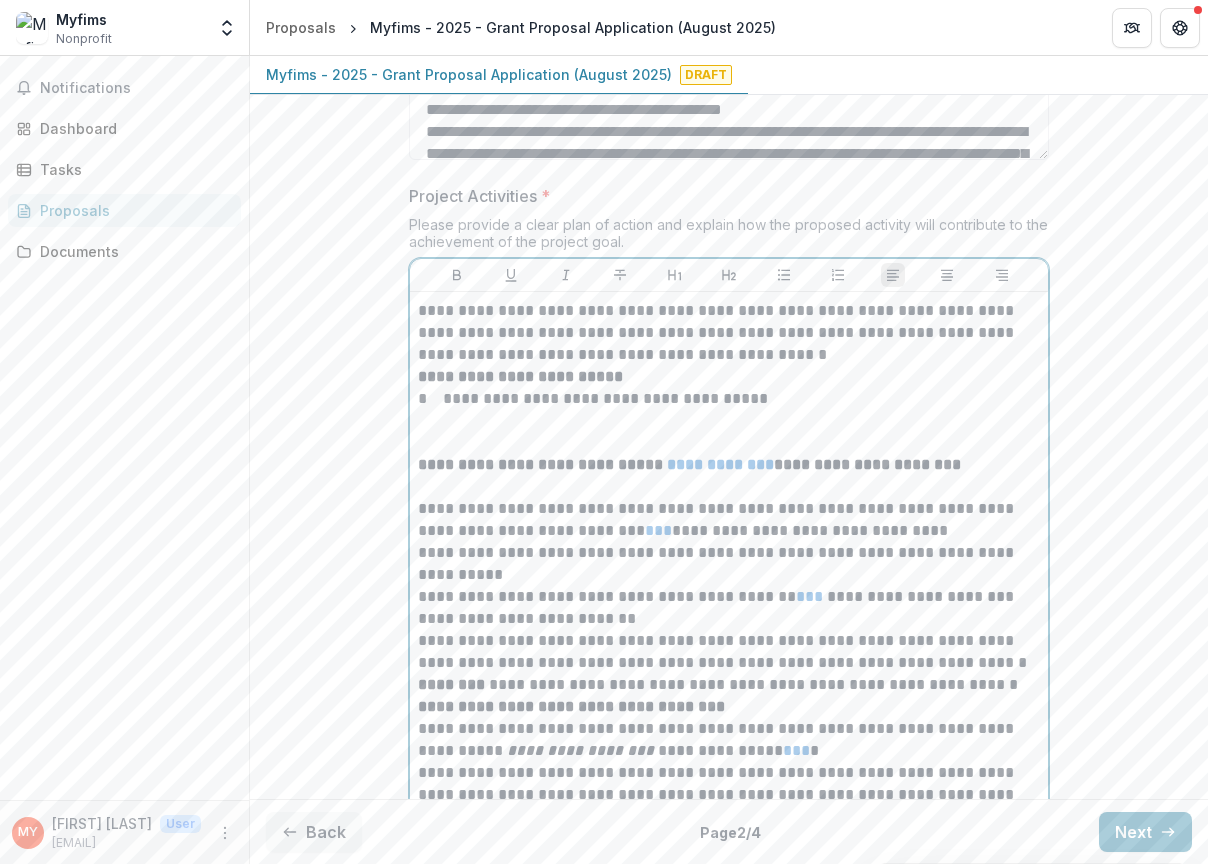 scroll, scrollTop: 1980, scrollLeft: 0, axis: vertical 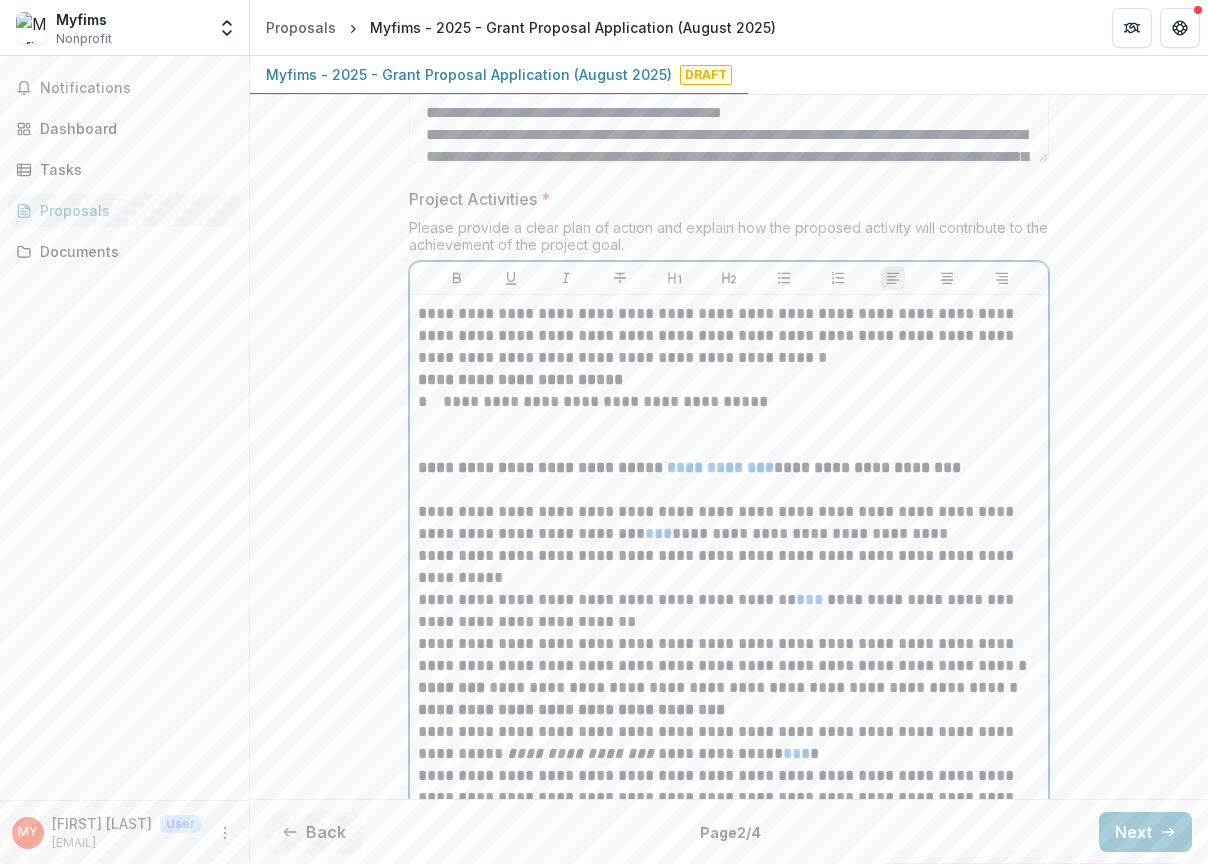 click on "**********" at bounding box center (729, 589) 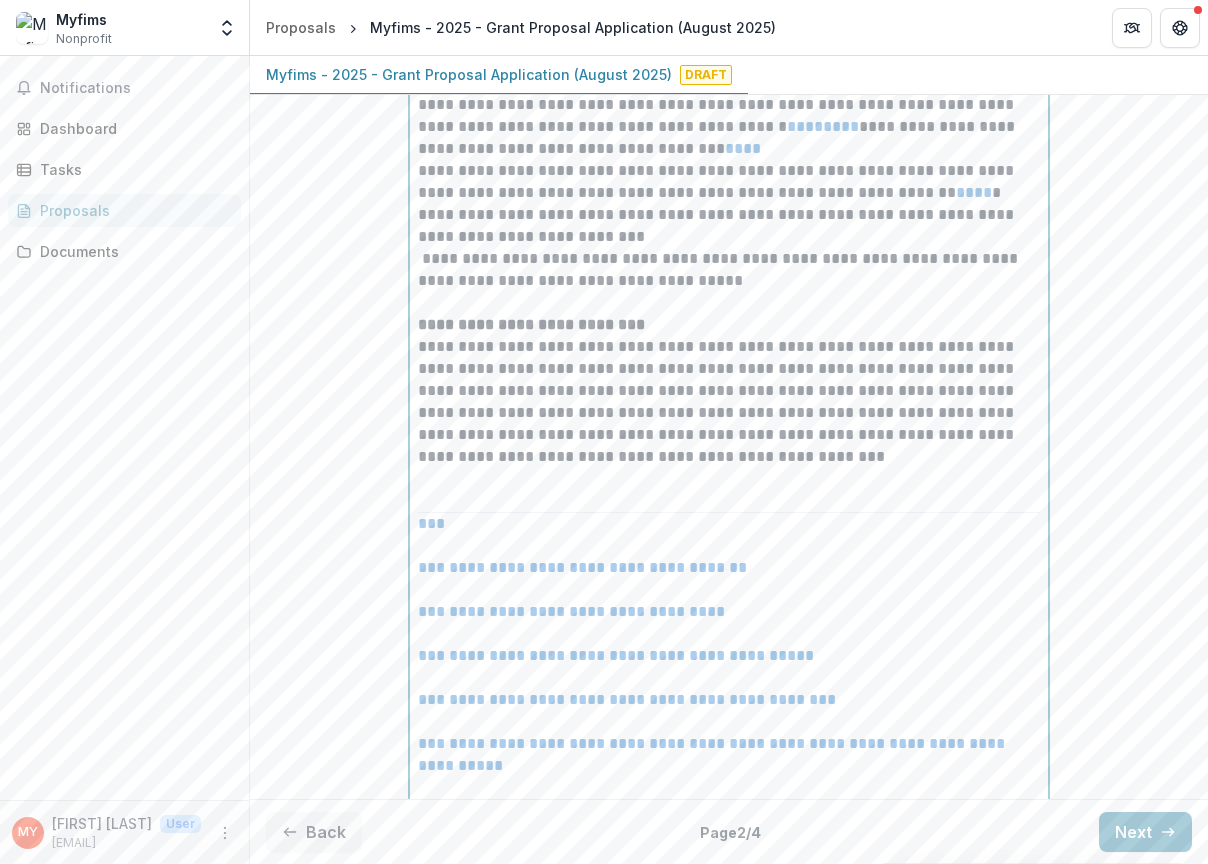 scroll, scrollTop: 3433, scrollLeft: 0, axis: vertical 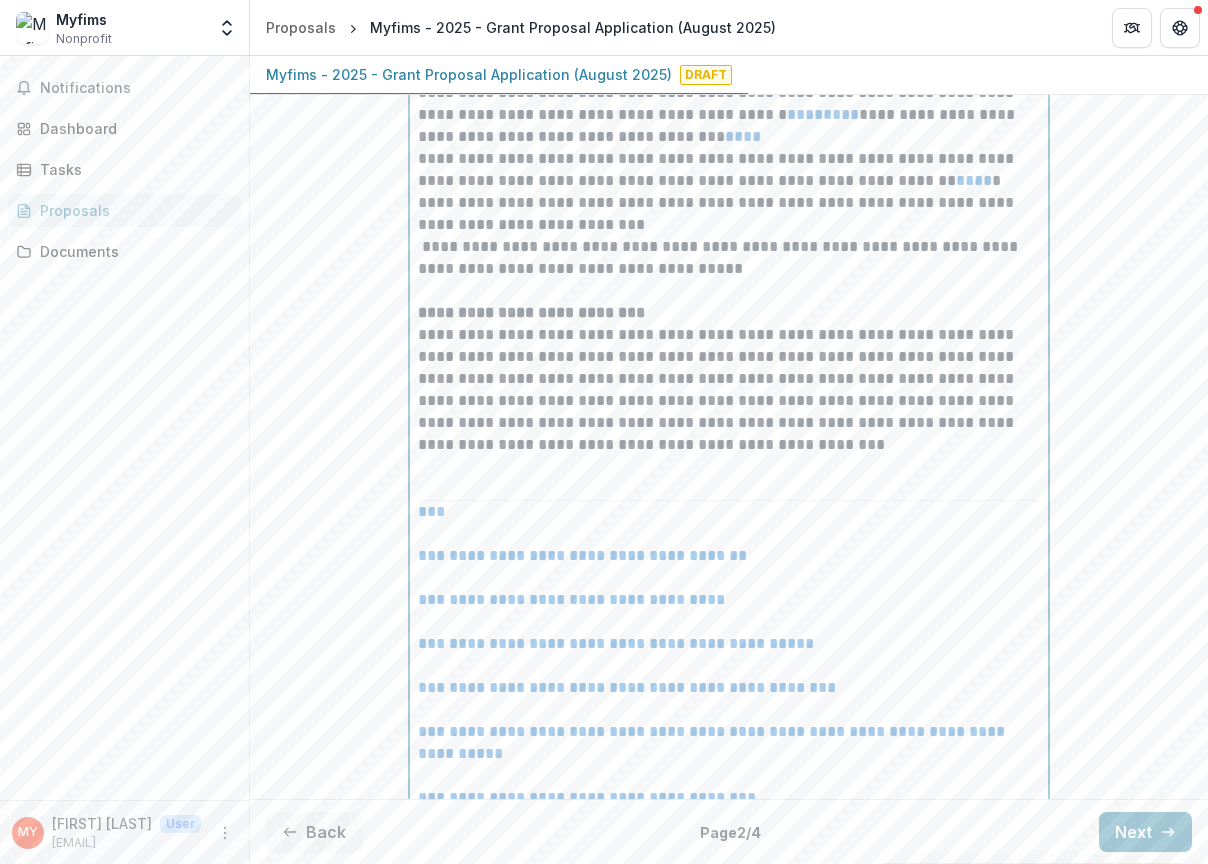 click on "***" at bounding box center (729, 512) 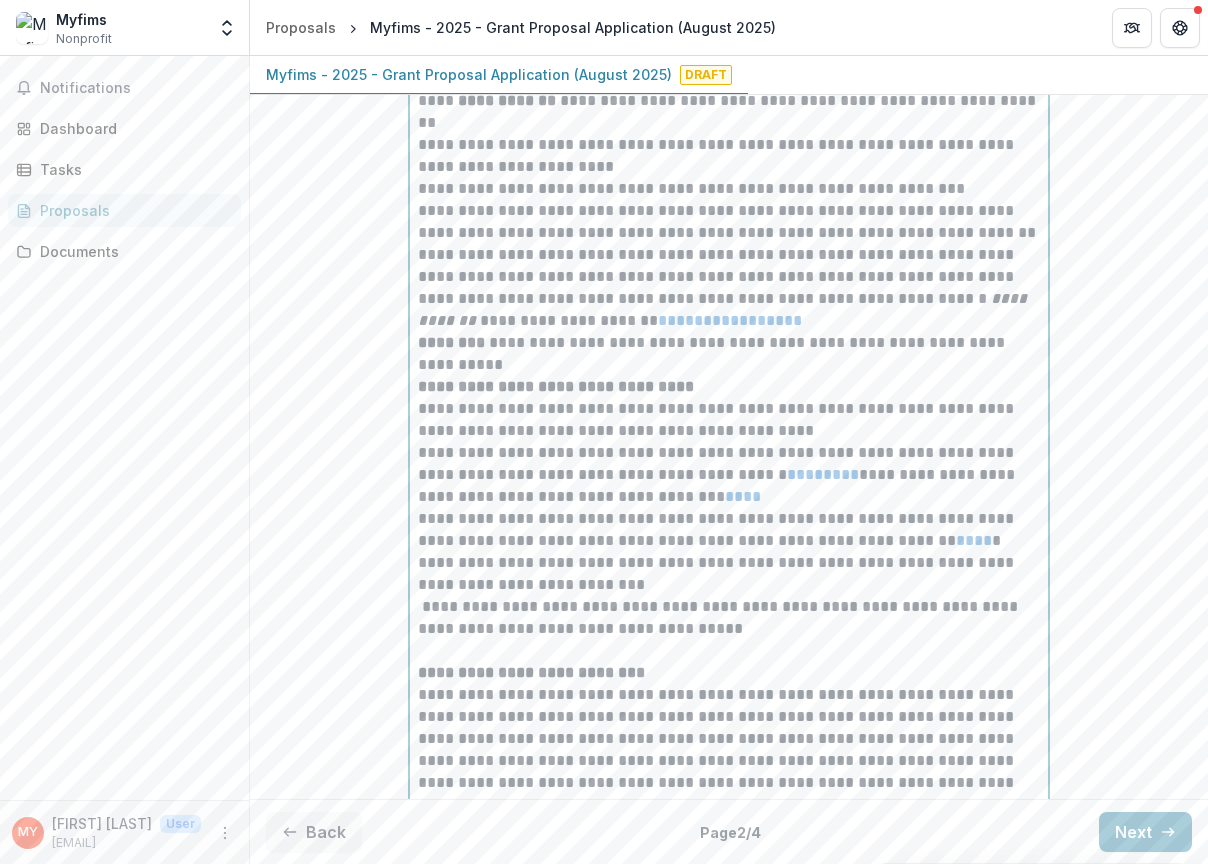 scroll, scrollTop: 3070, scrollLeft: 0, axis: vertical 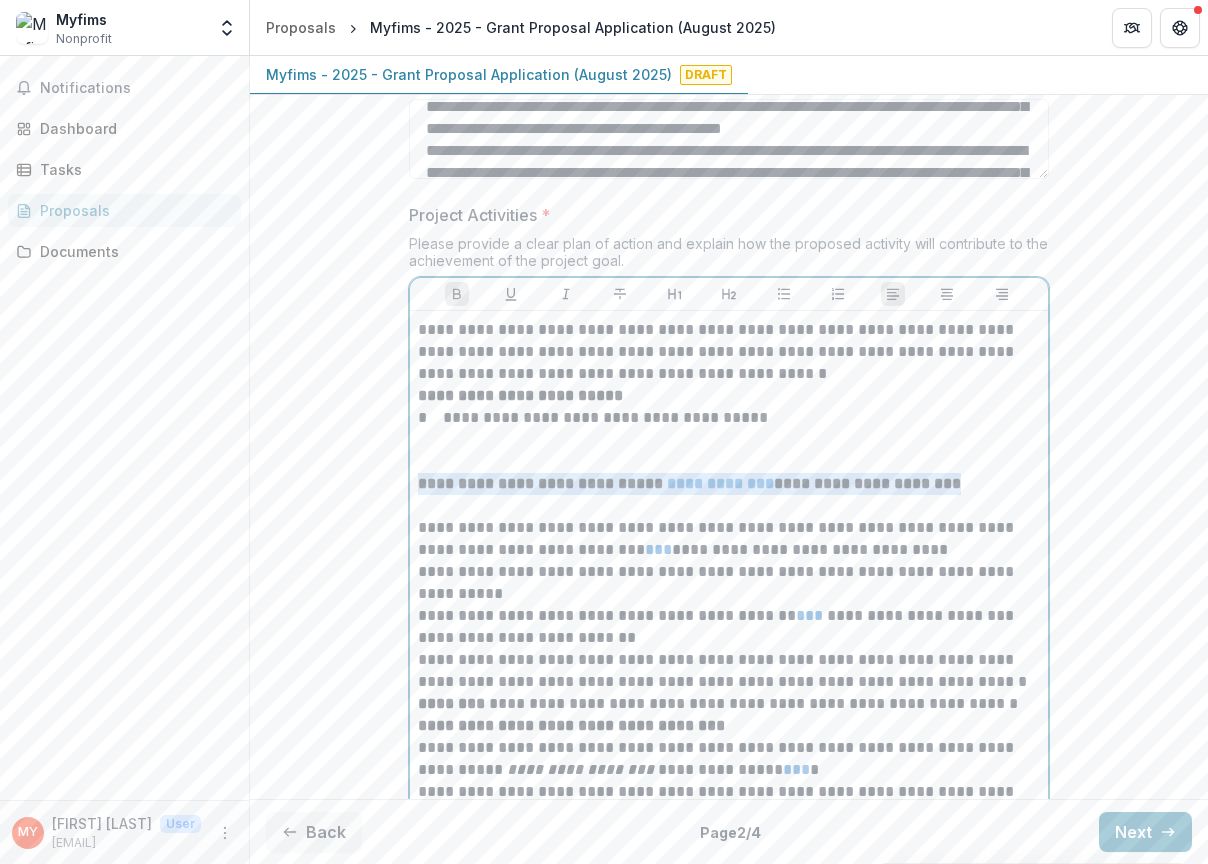 drag, startPoint x: 413, startPoint y: 507, endPoint x: 1015, endPoint y: 509, distance: 602.0033 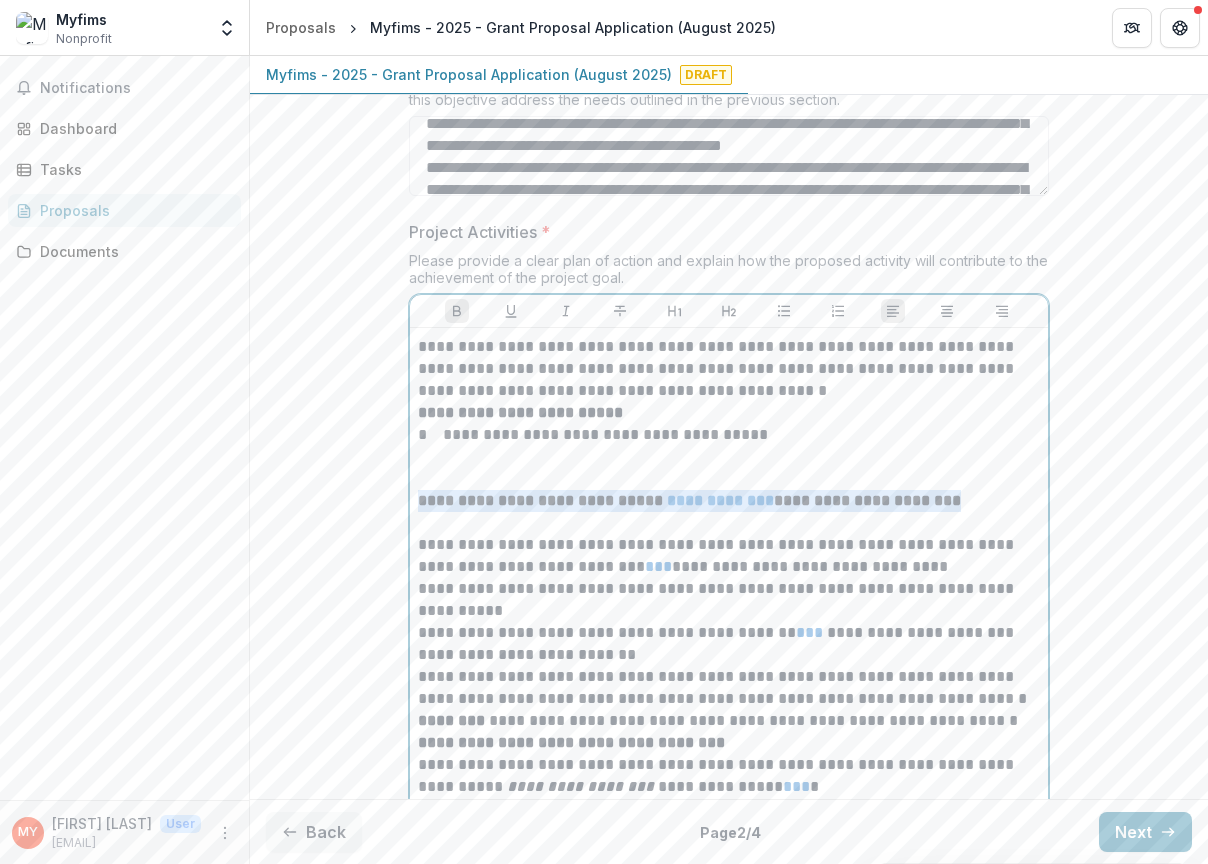 scroll, scrollTop: 1924, scrollLeft: 0, axis: vertical 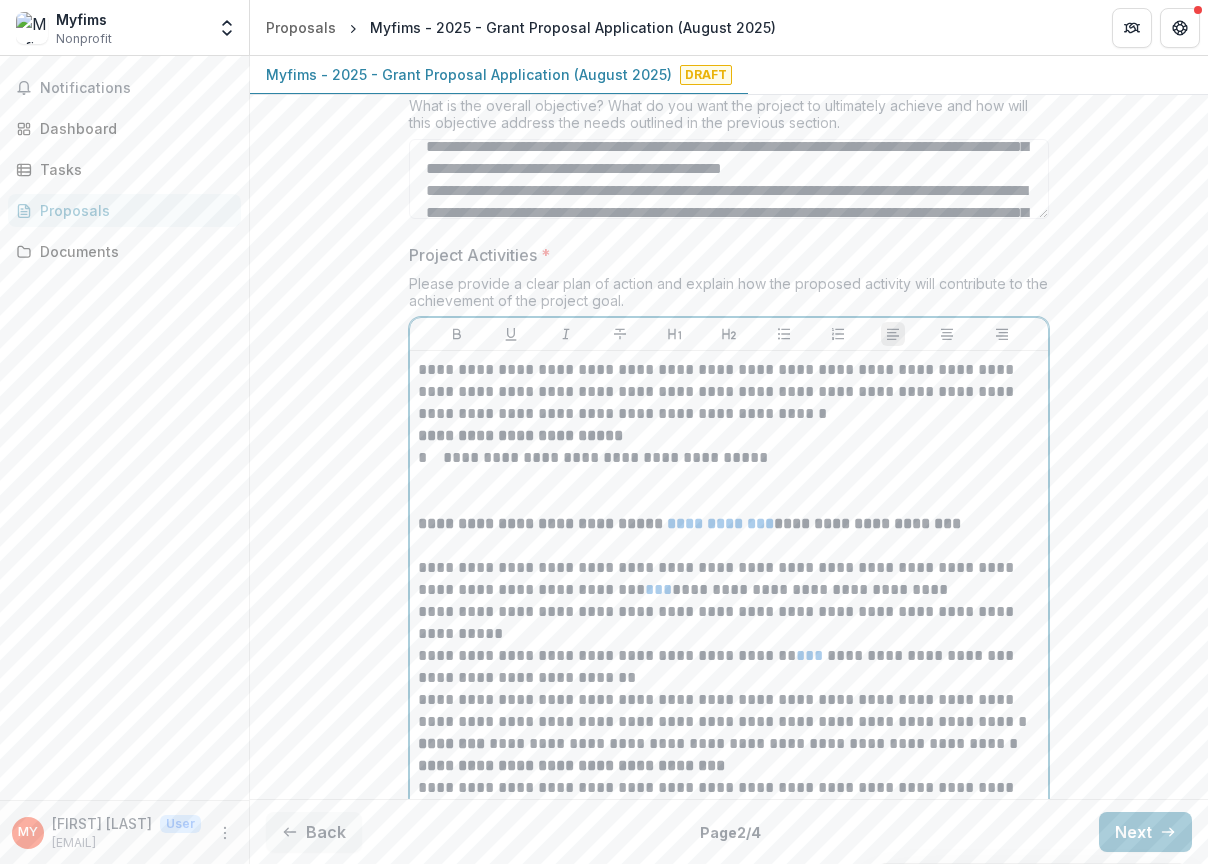 click on "**********" at bounding box center (729, 392) 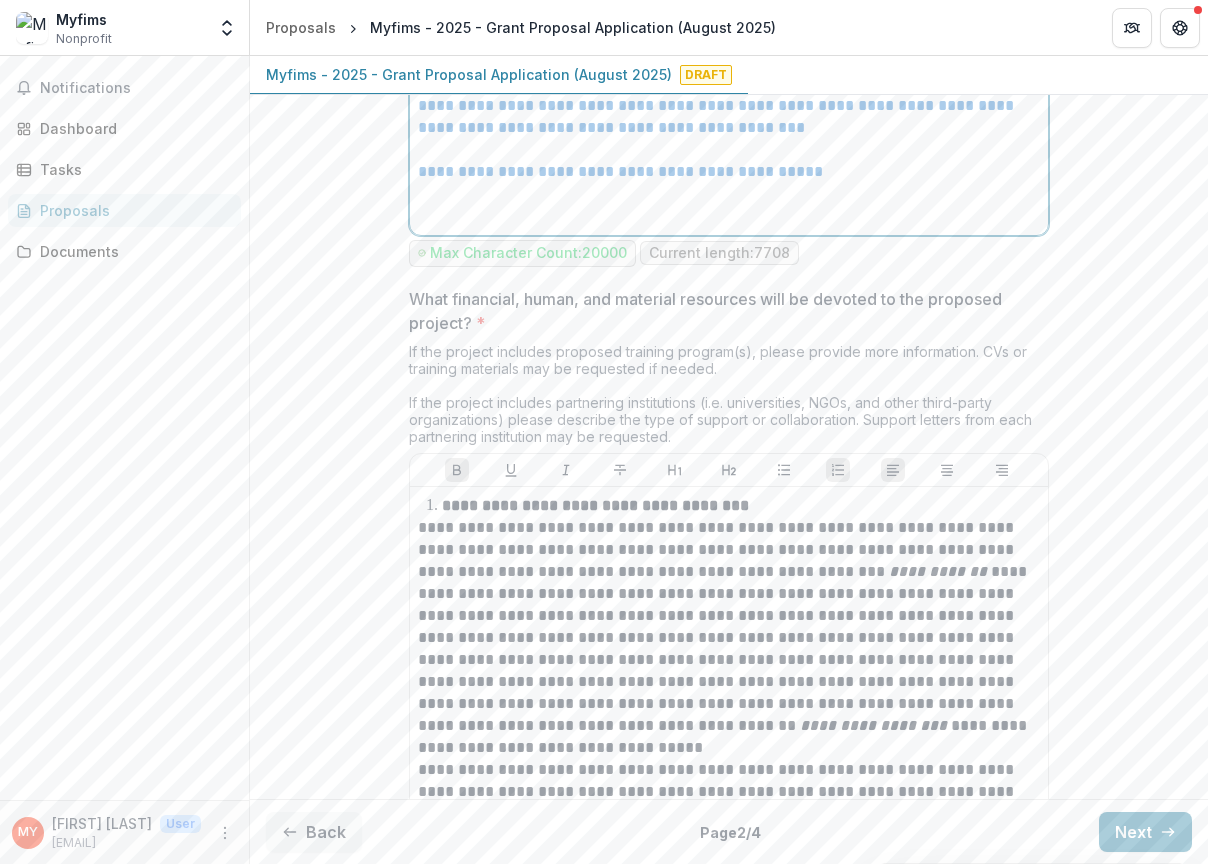 scroll, scrollTop: 5918, scrollLeft: 0, axis: vertical 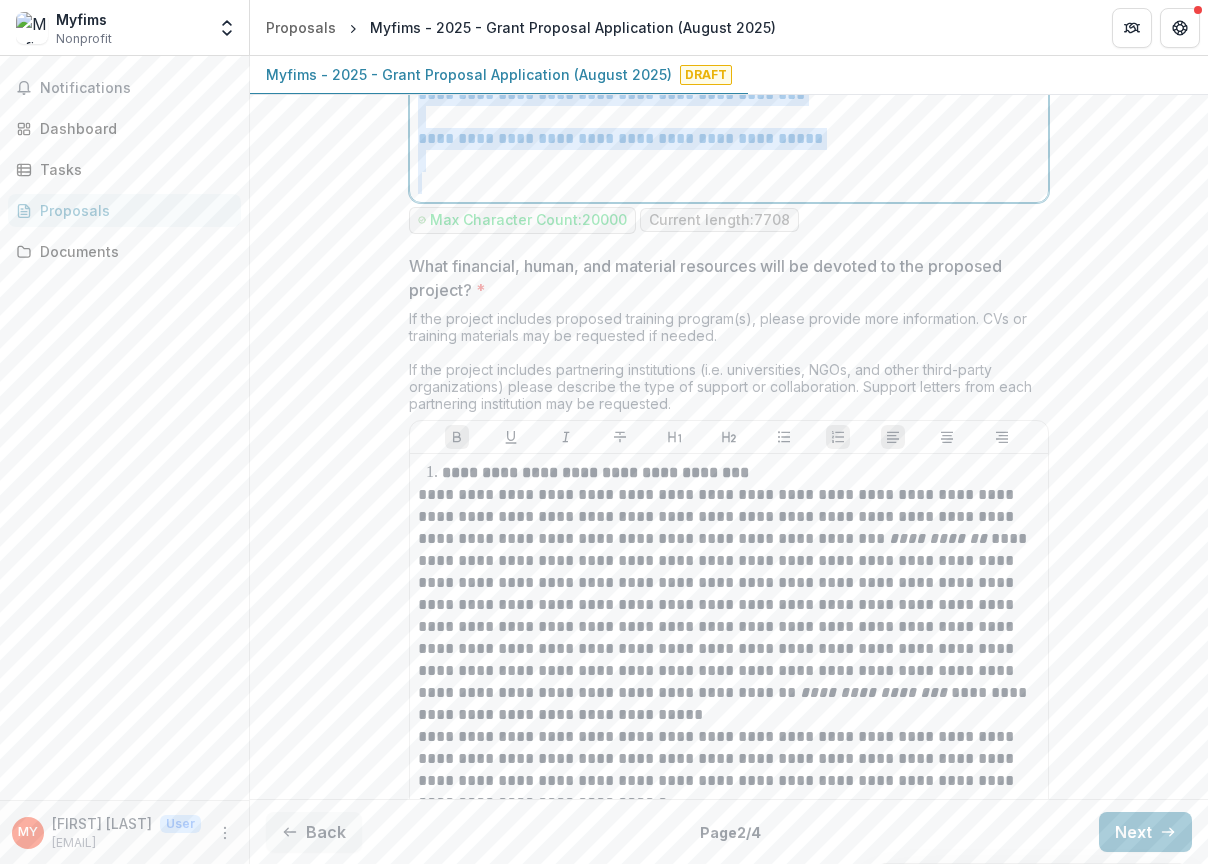 drag, startPoint x: 413, startPoint y: 394, endPoint x: 969, endPoint y: 266, distance: 570.5436 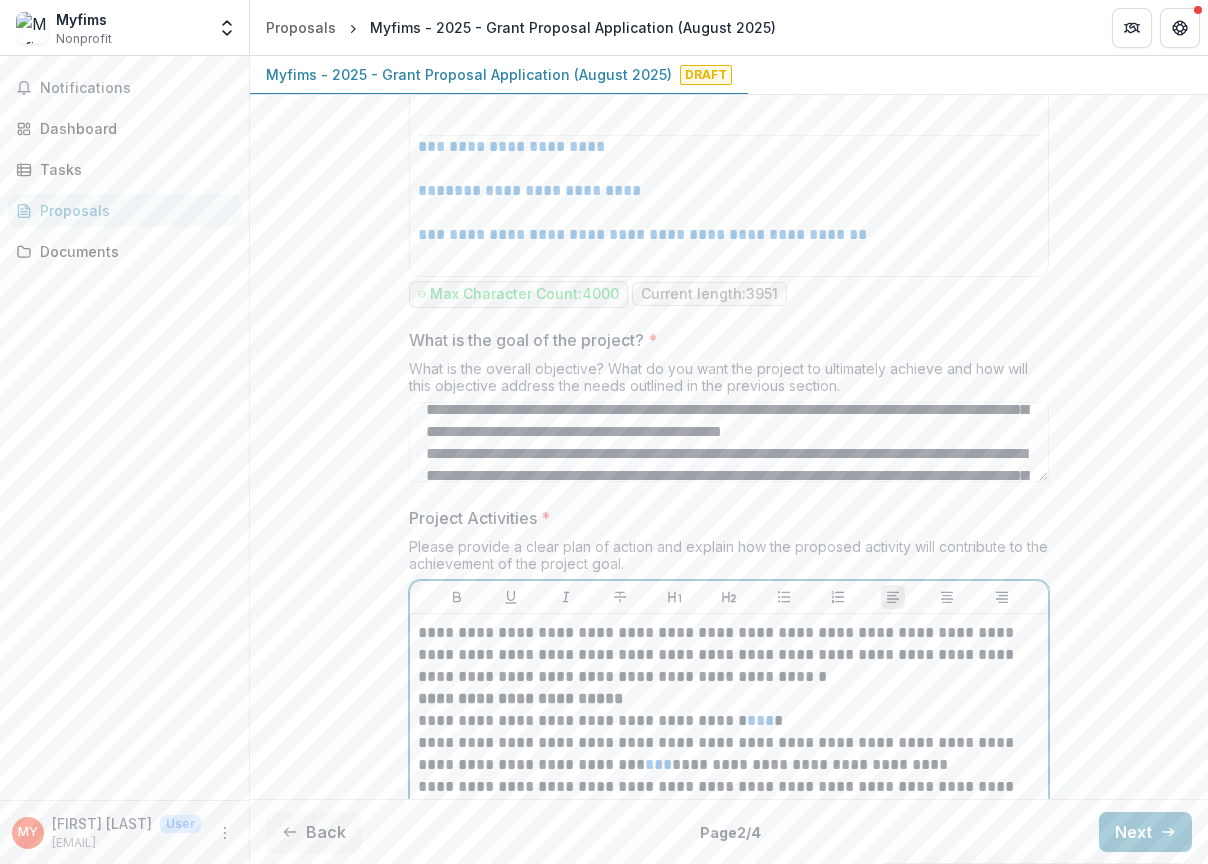 scroll, scrollTop: 1589, scrollLeft: 0, axis: vertical 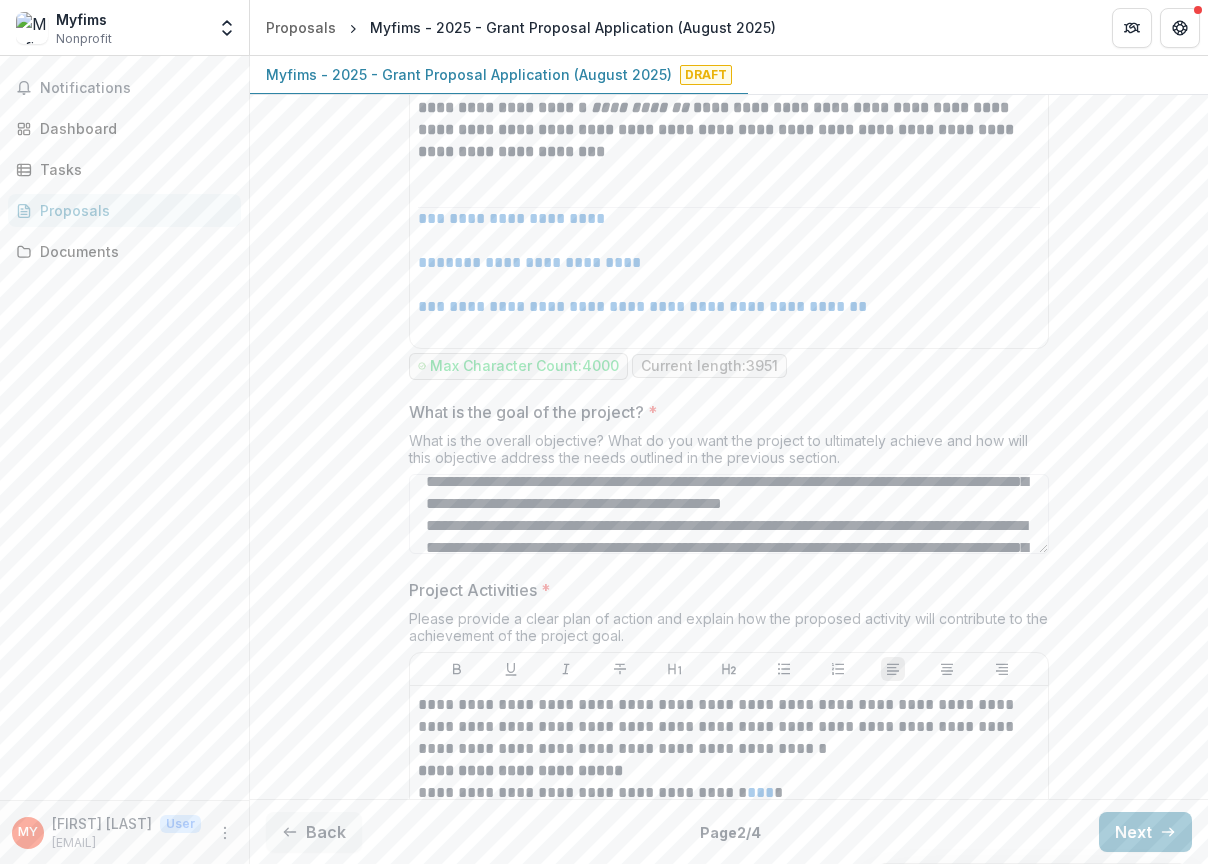 click on "What is the overall objective? What do you want the project to ultimately achieve and how will this objective address the needs outlined in the previous section." at bounding box center [729, 453] 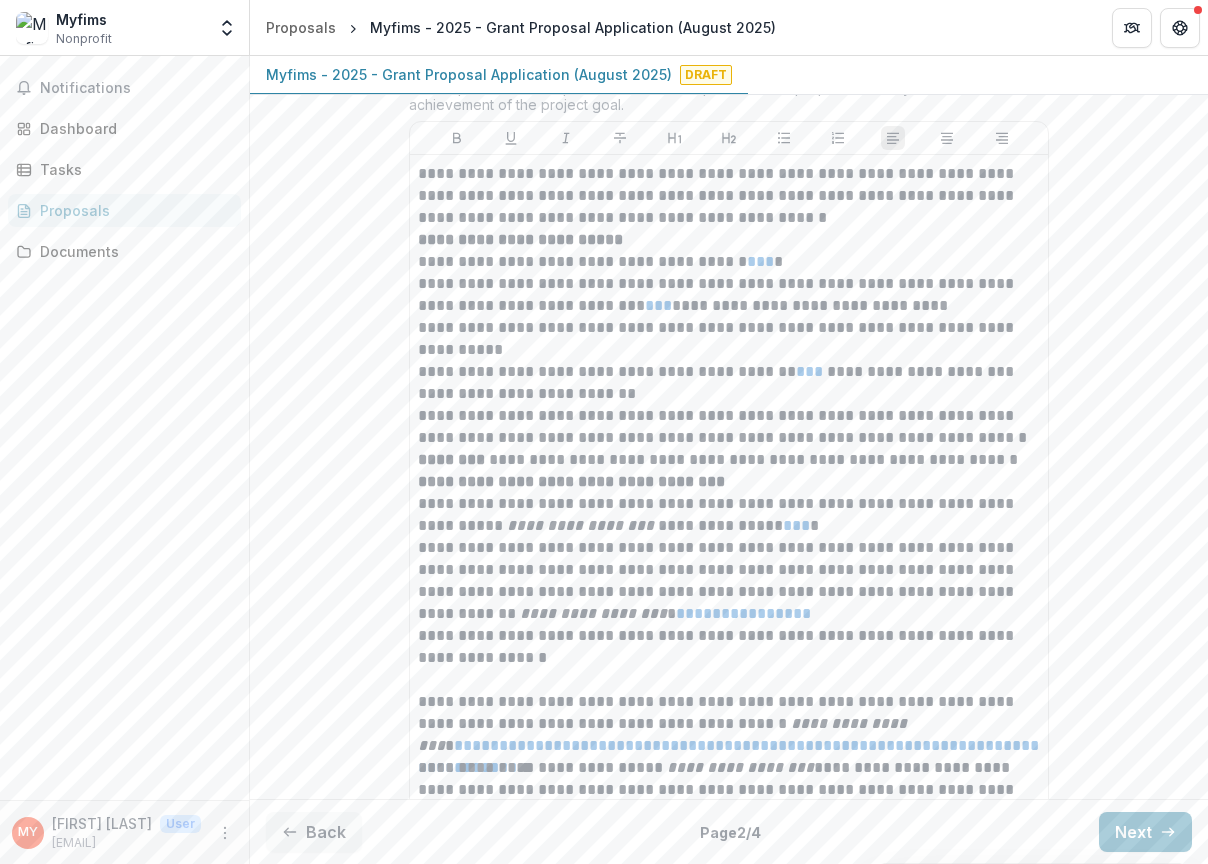 scroll, scrollTop: 2121, scrollLeft: 0, axis: vertical 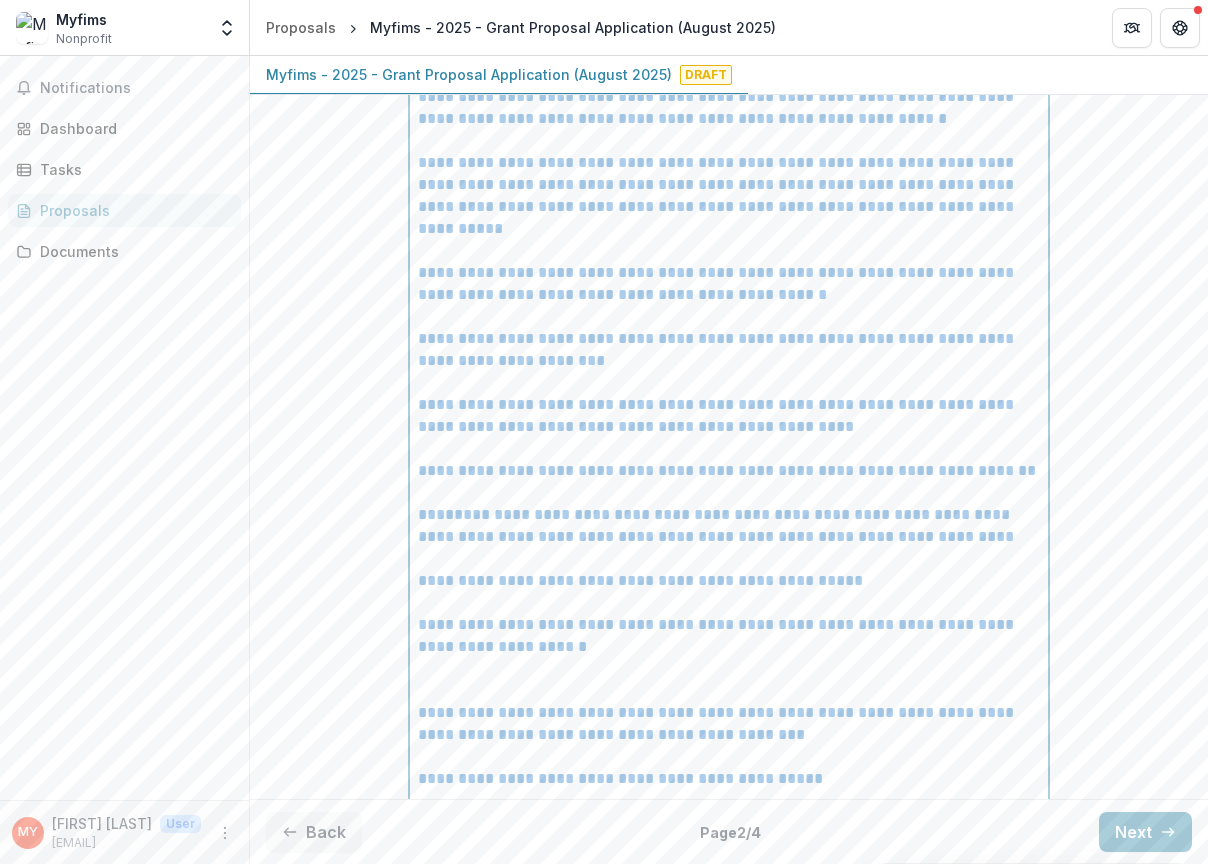 click on "**********" at bounding box center (729, -1081) 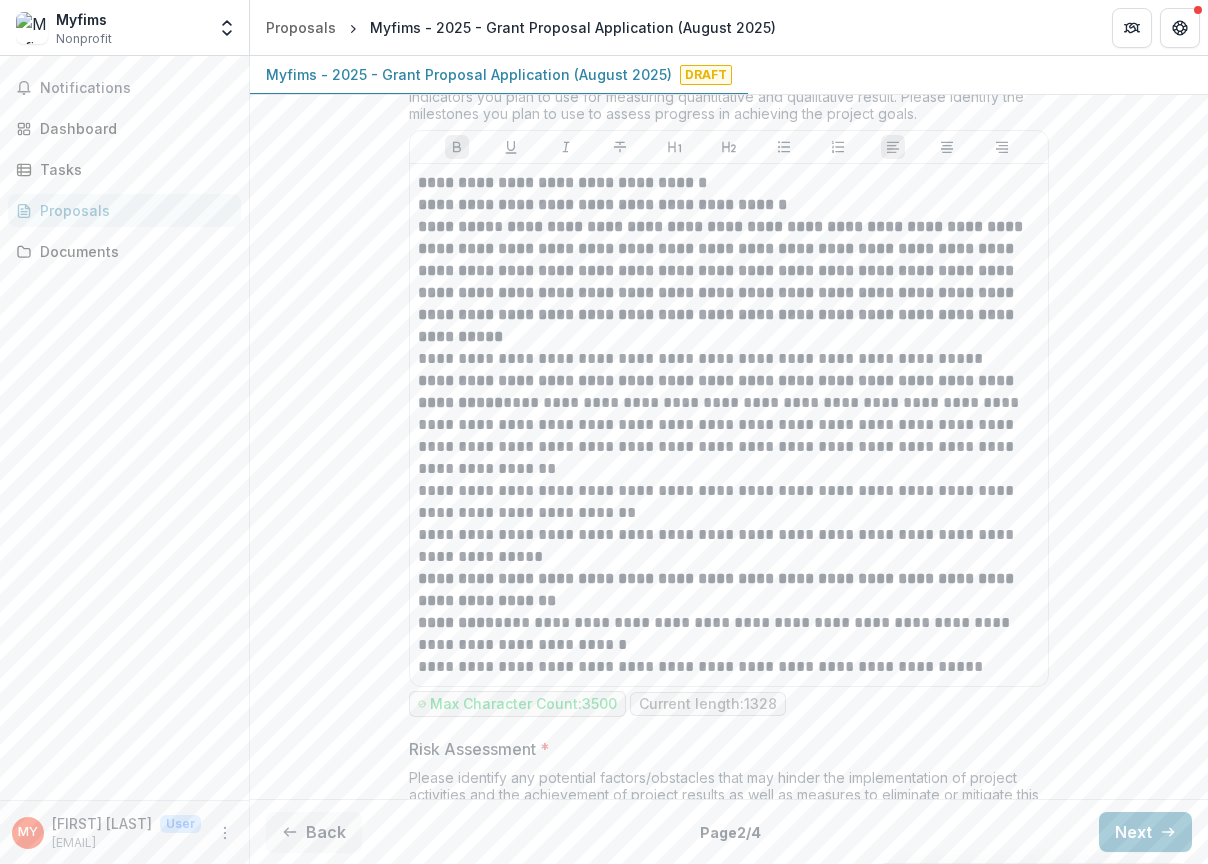 scroll, scrollTop: 10263, scrollLeft: 0, axis: vertical 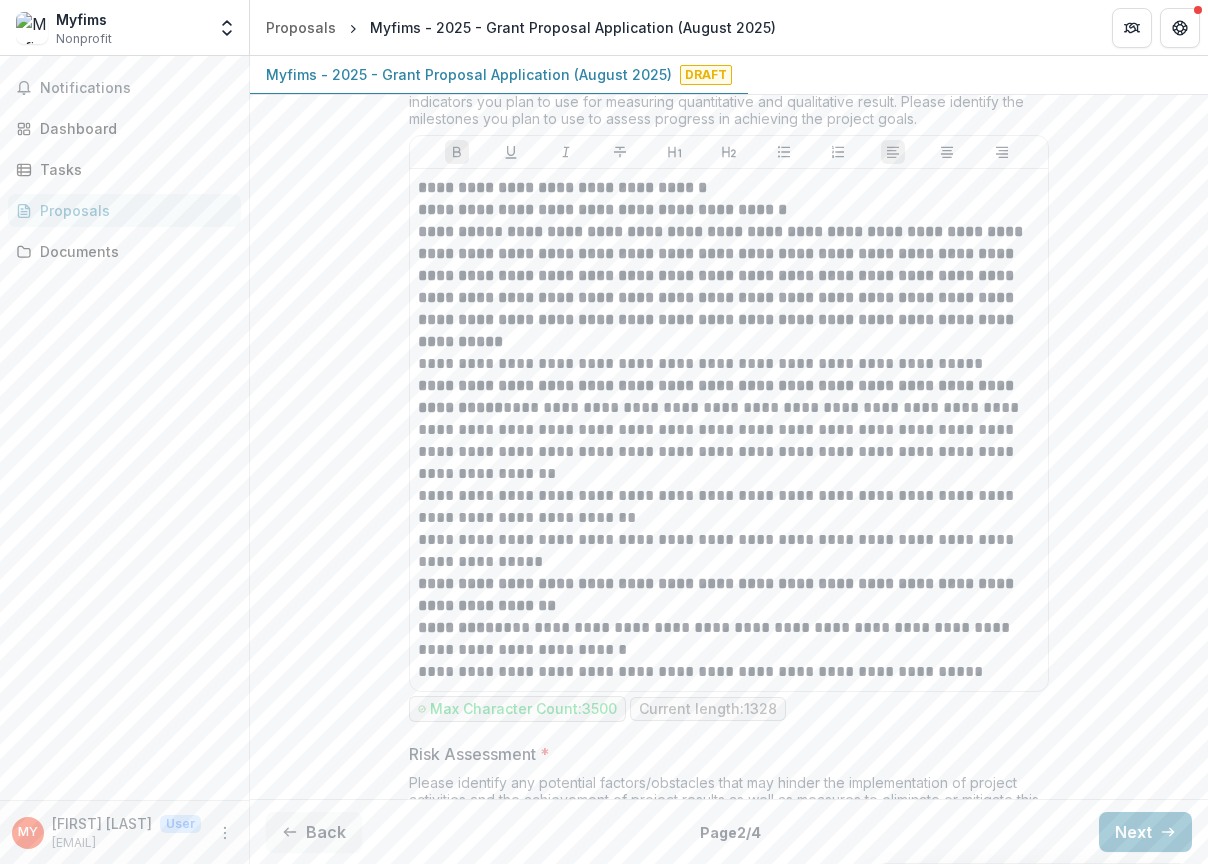 click on "**********" at bounding box center [729, -1594] 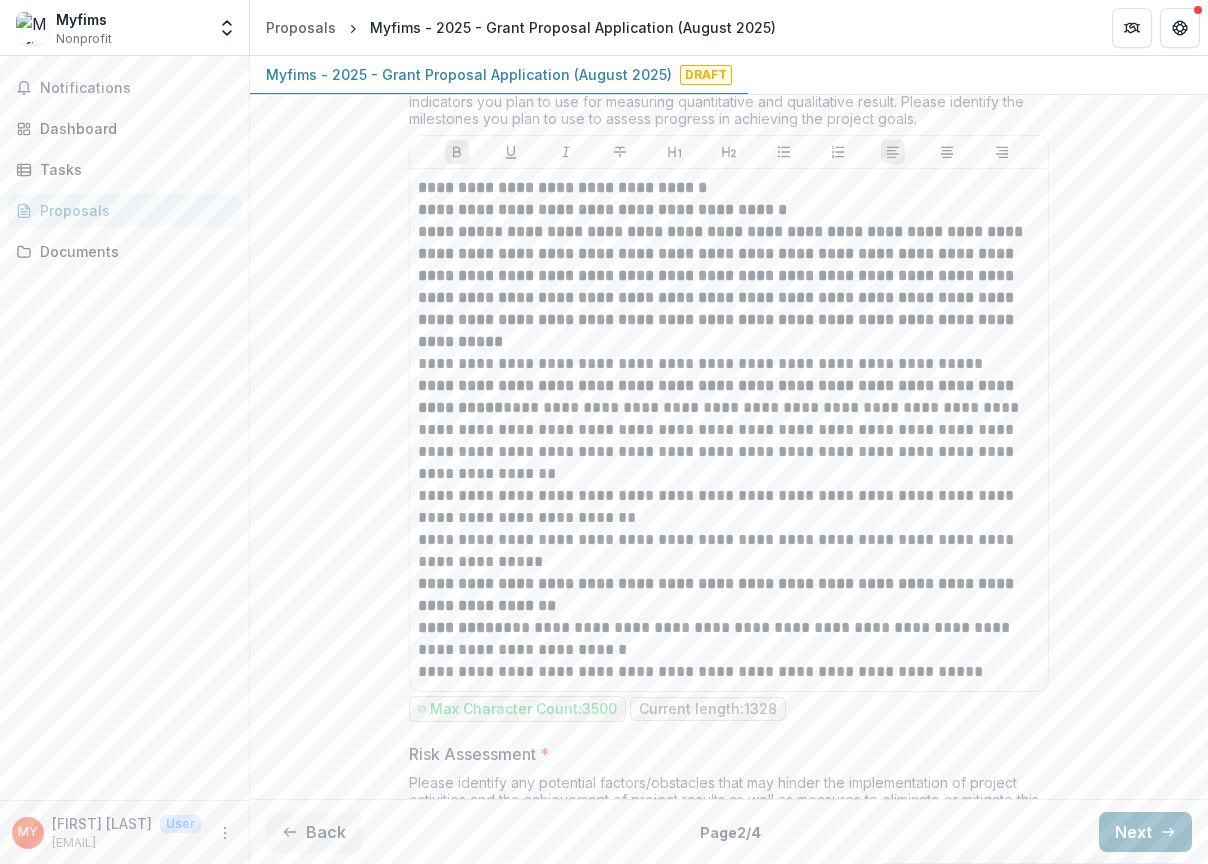 click on "Next" at bounding box center (1145, 832) 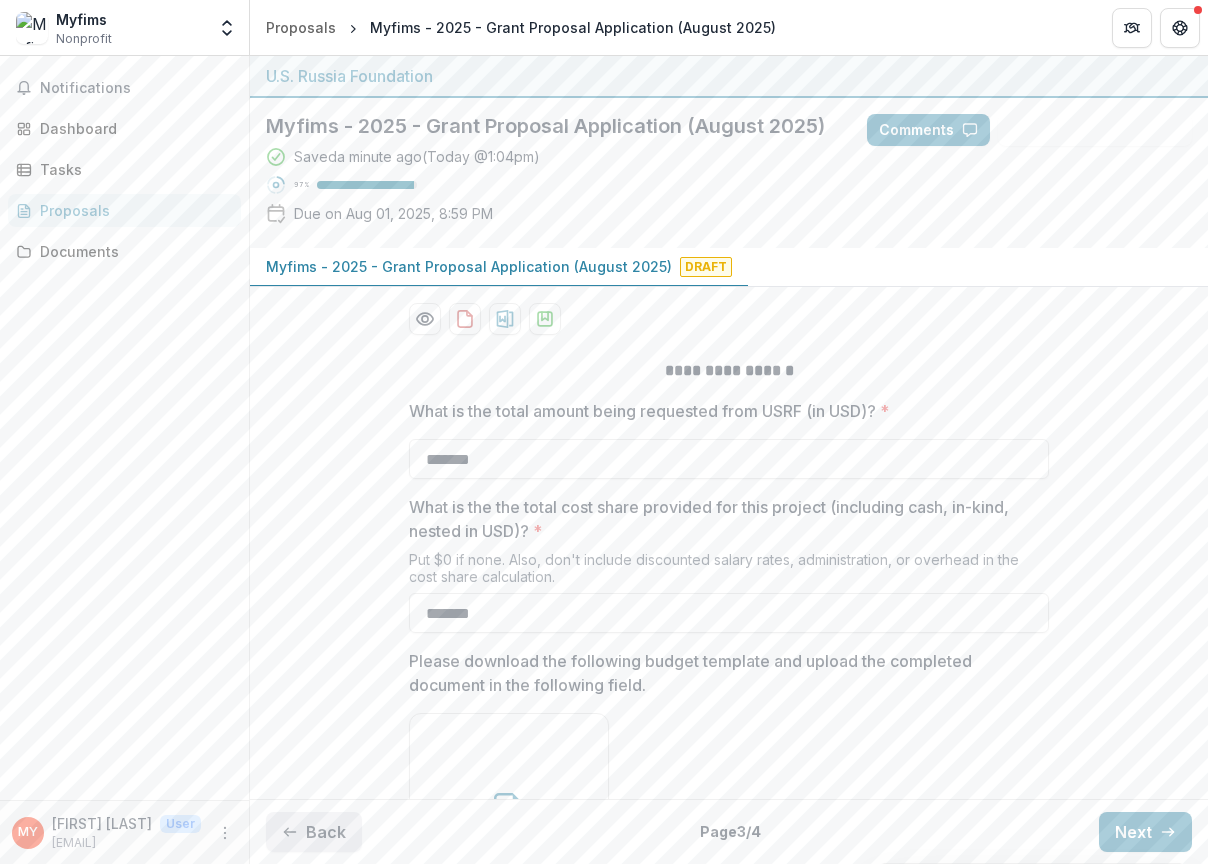 click on "Back" at bounding box center (314, 832) 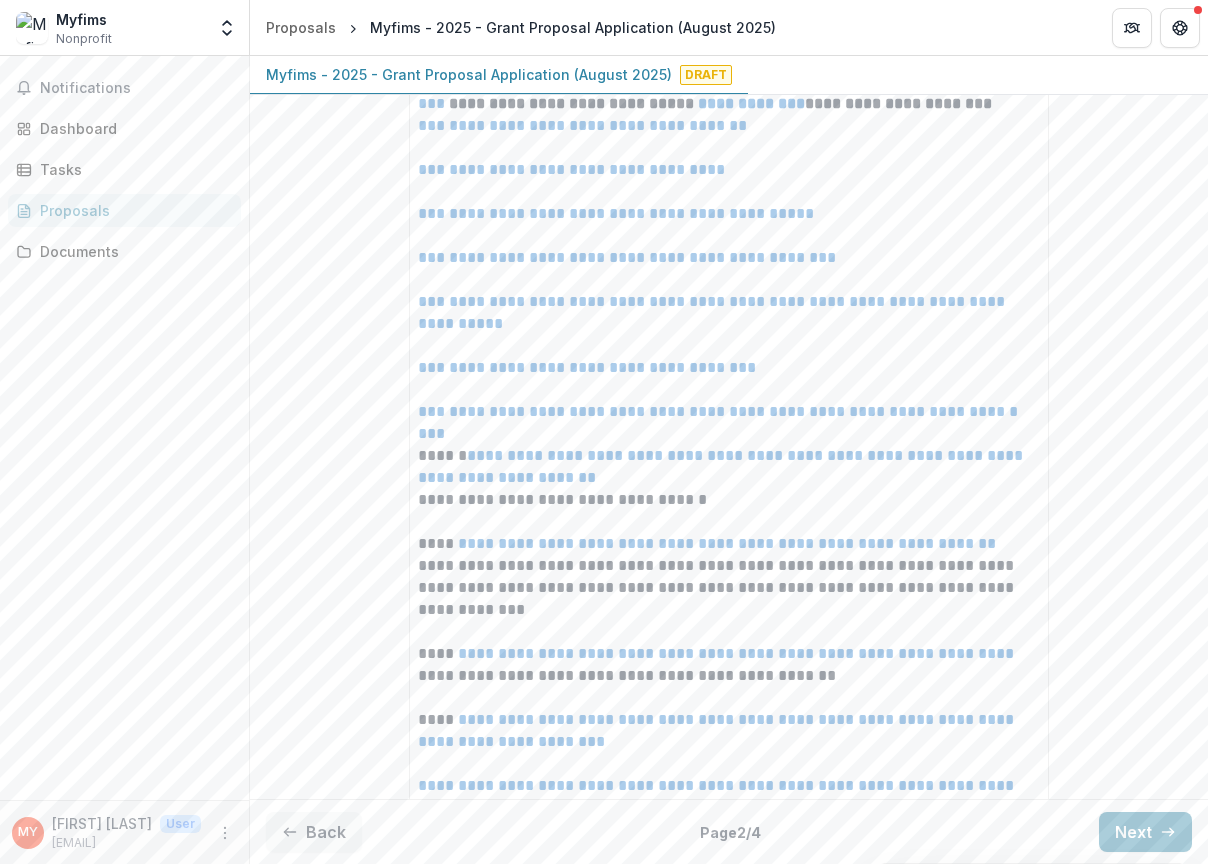 scroll, scrollTop: 3756, scrollLeft: 0, axis: vertical 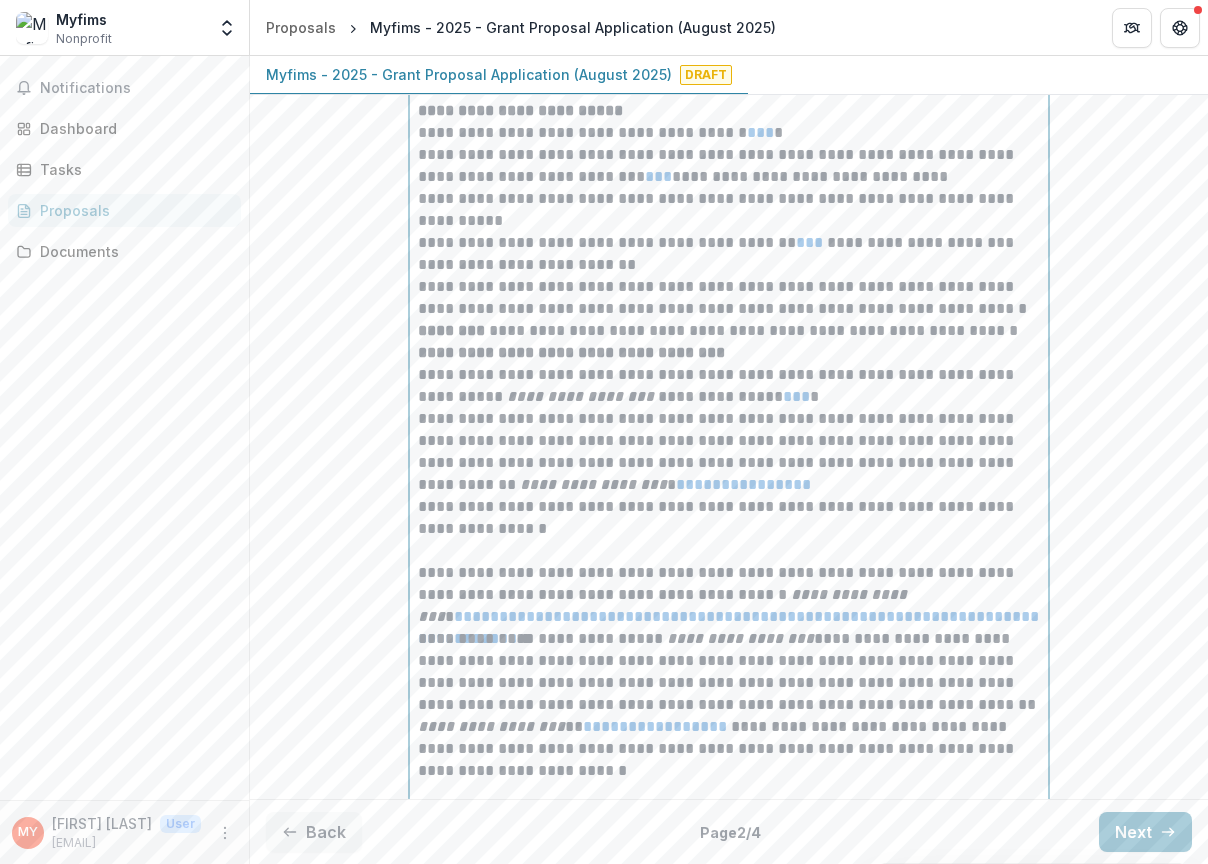 click on "**********" at bounding box center [729, 1915] 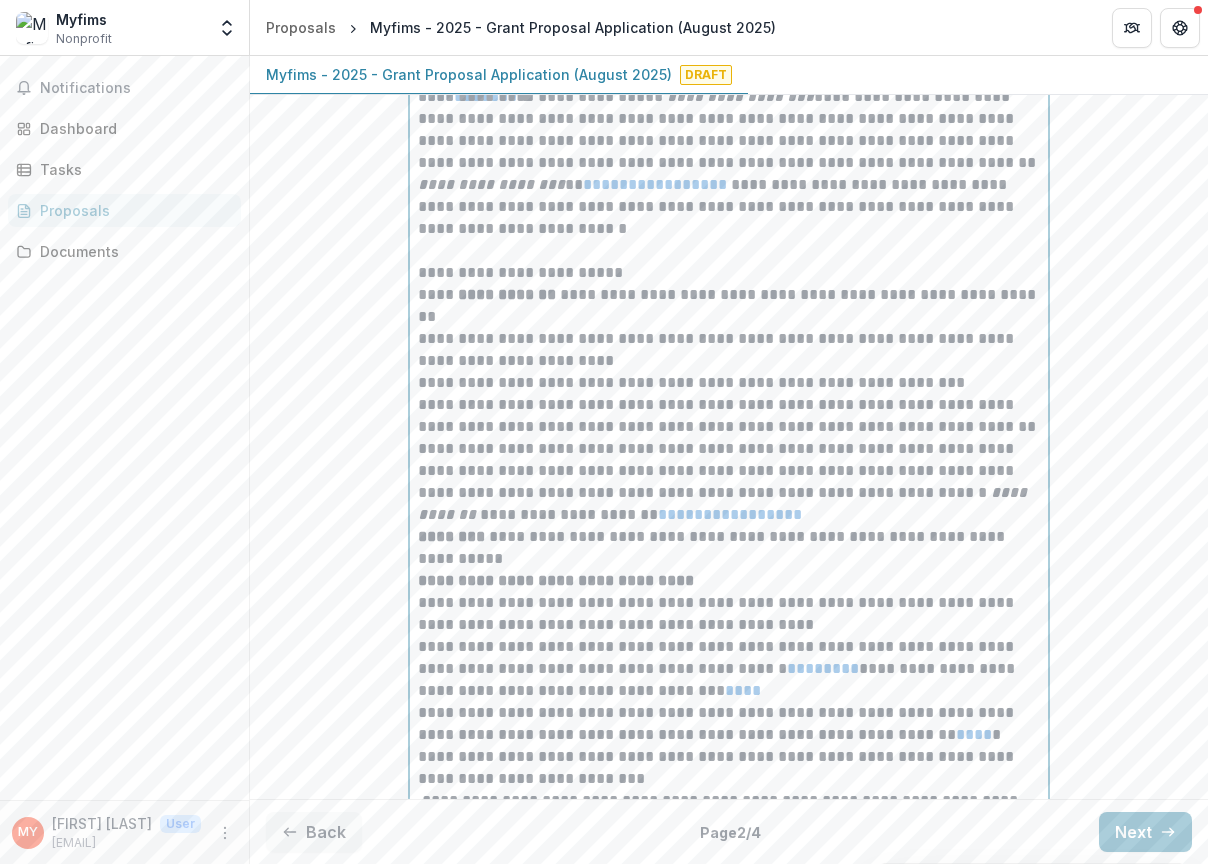 click on "**********" at bounding box center (729, 350) 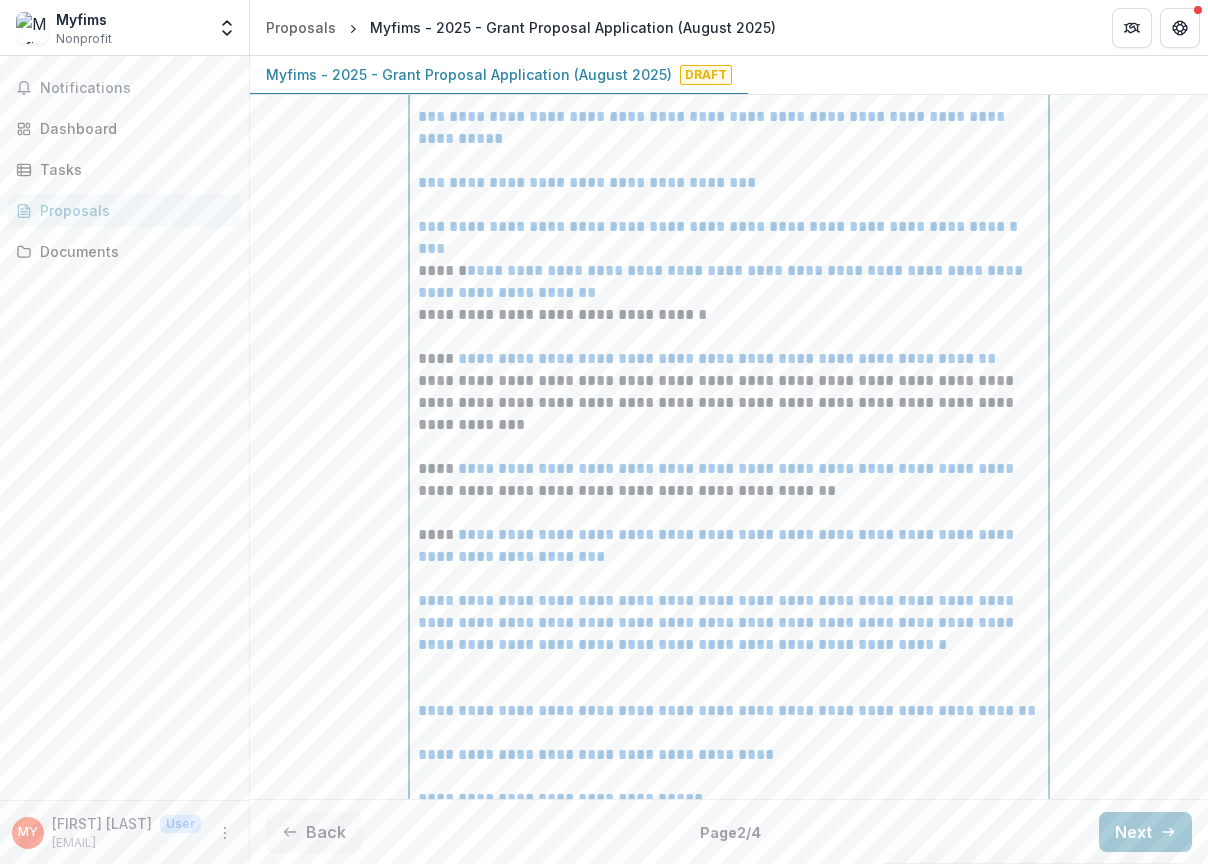 click on "**********" at bounding box center [729, 282] 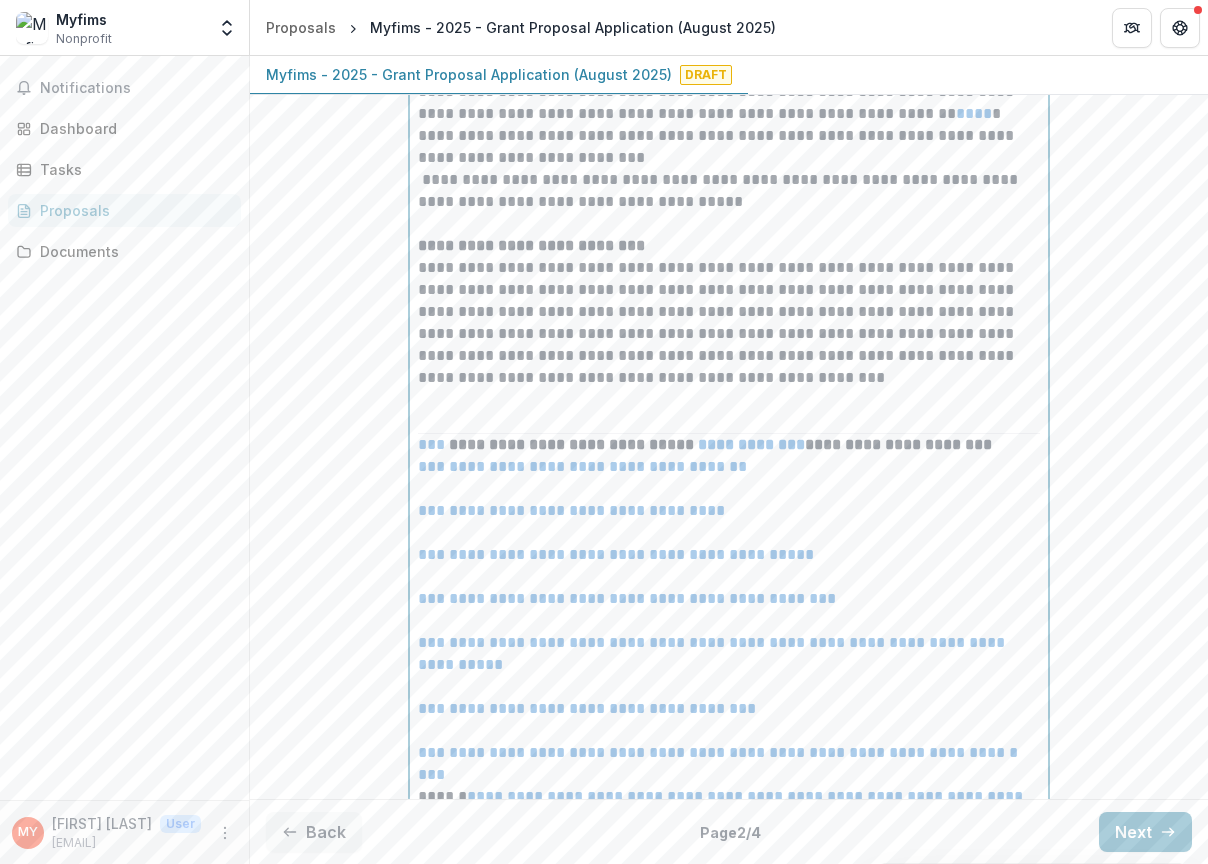 scroll, scrollTop: 3434, scrollLeft: 0, axis: vertical 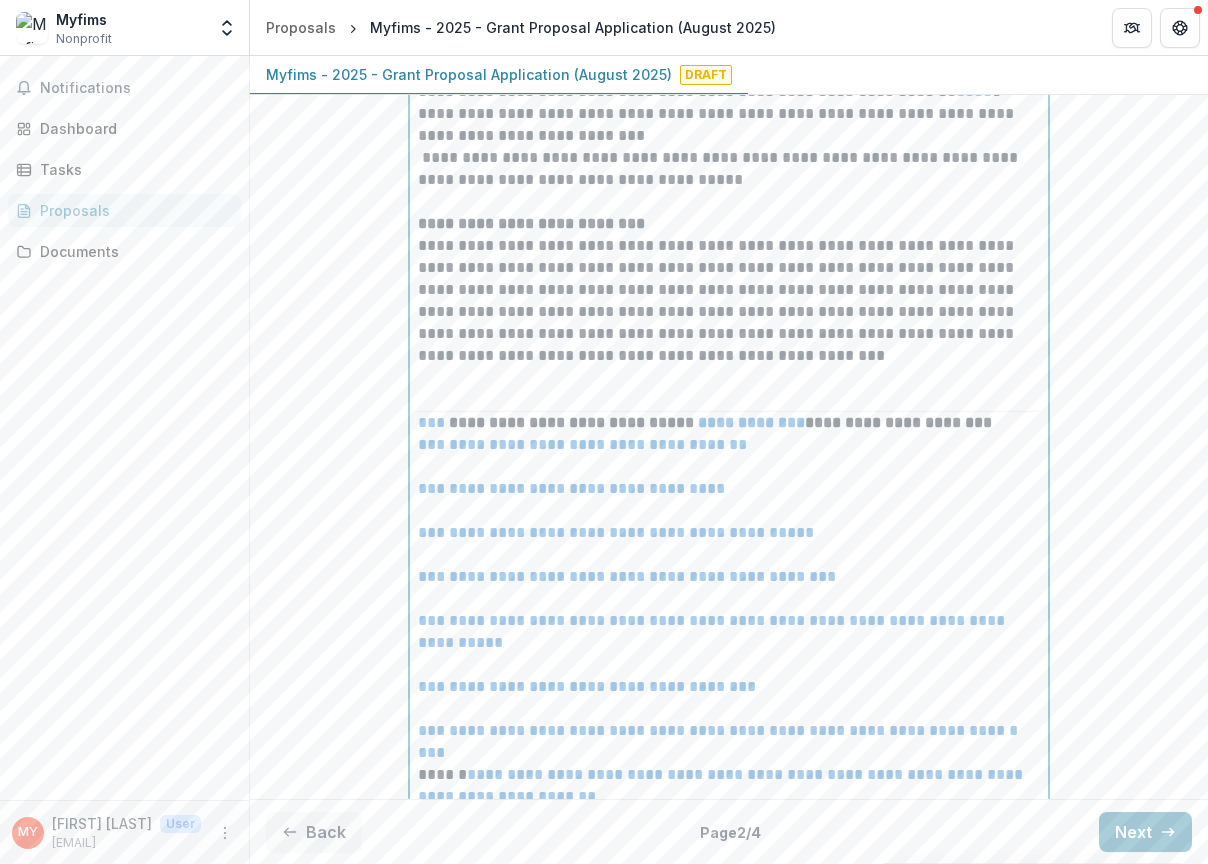 click on "**********" at bounding box center [598, 444] 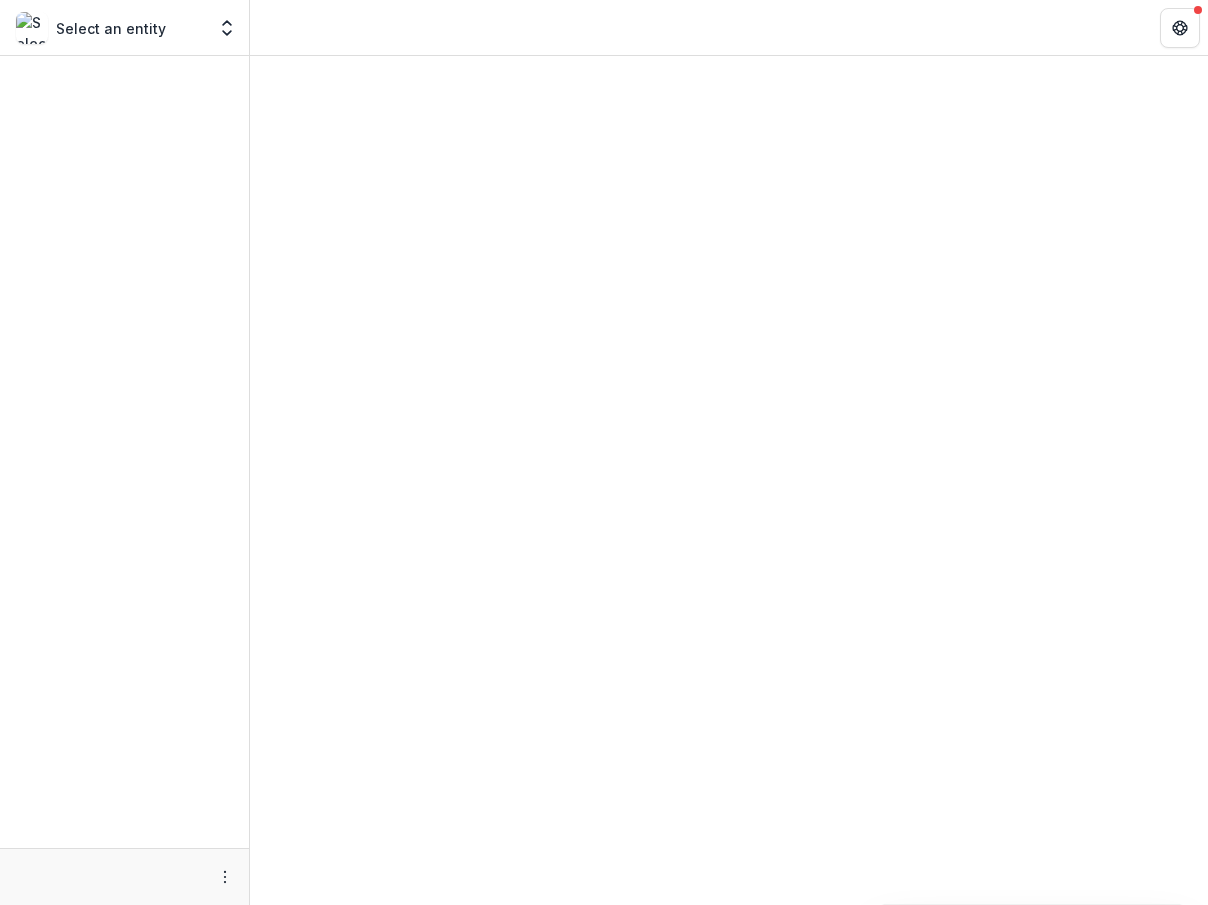 scroll, scrollTop: 0, scrollLeft: 0, axis: both 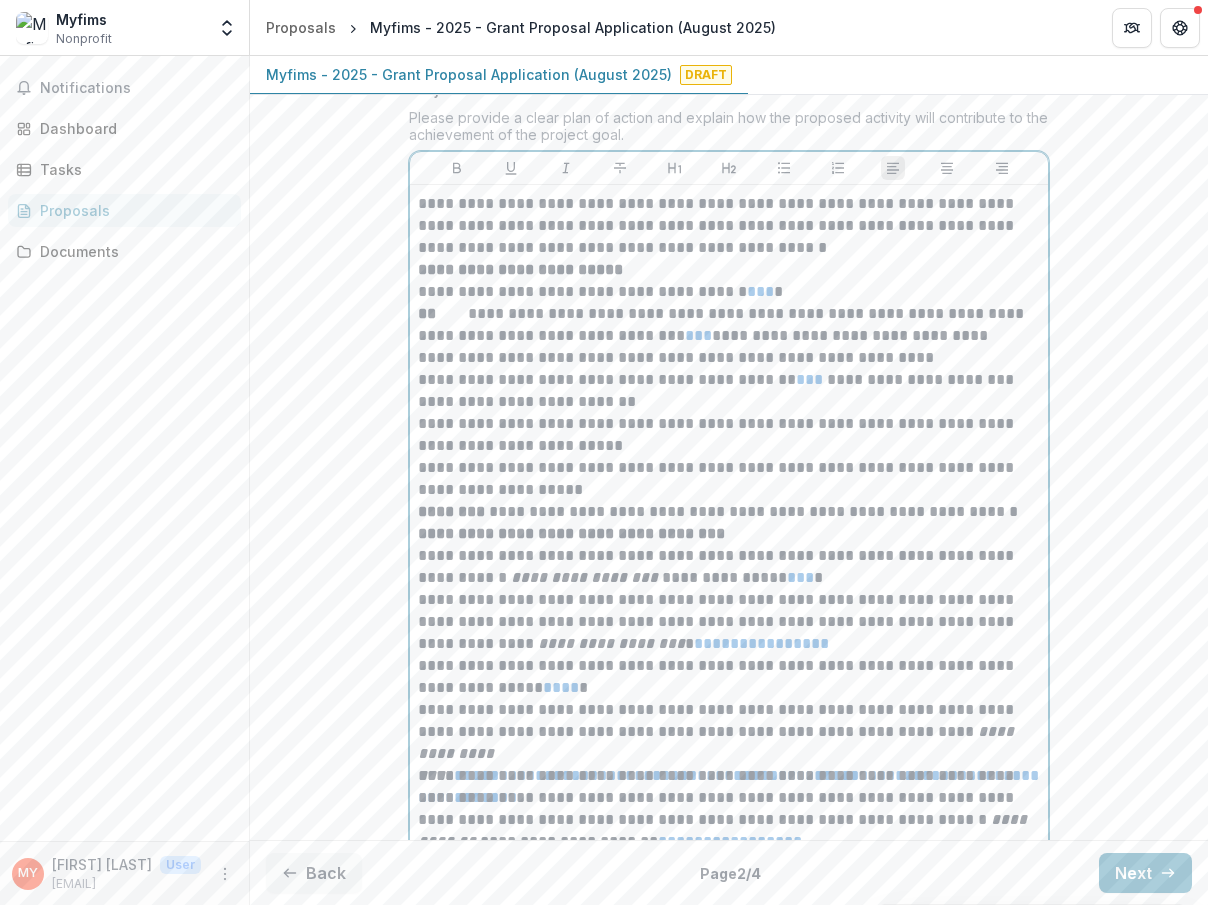 click on "**********" at bounding box center (729, 226) 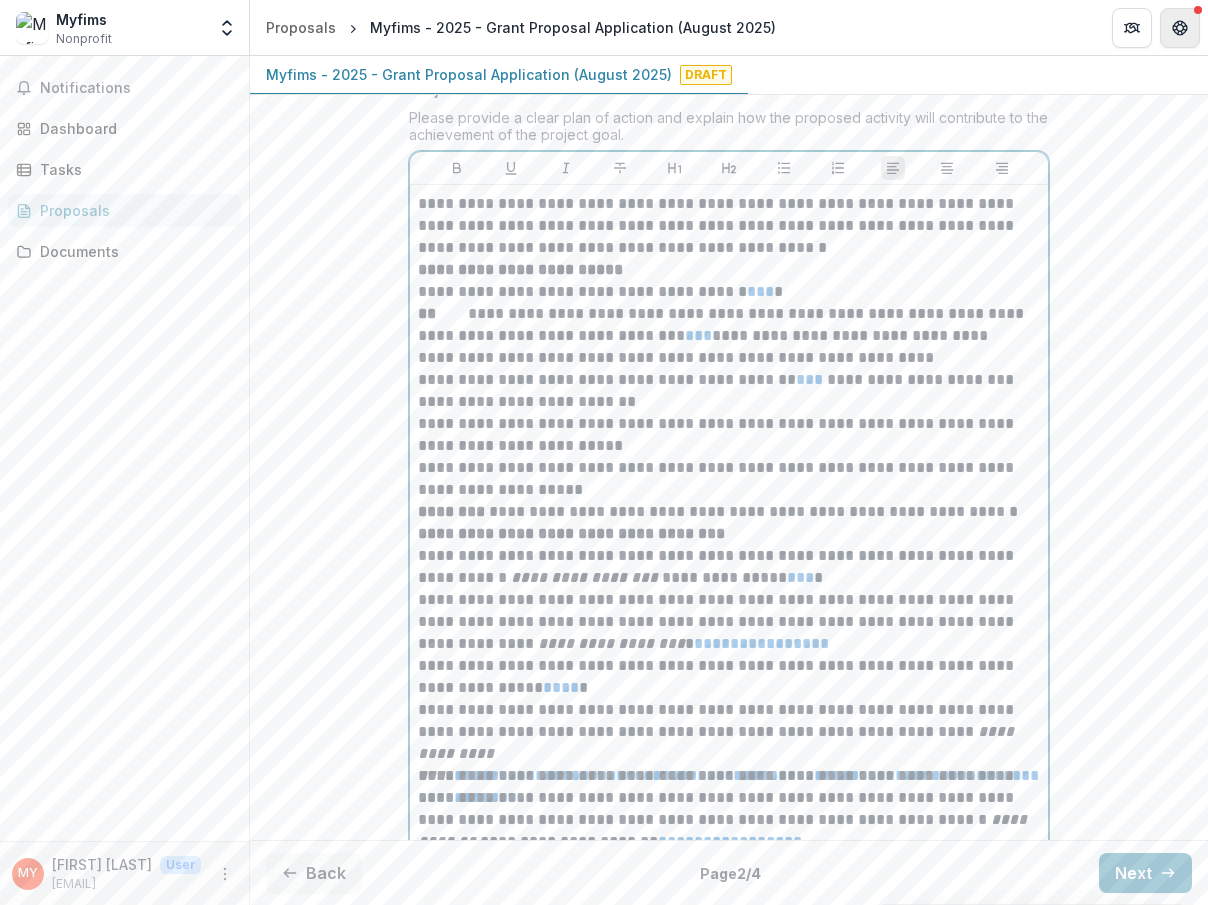 click on "**********" at bounding box center (729, 479) 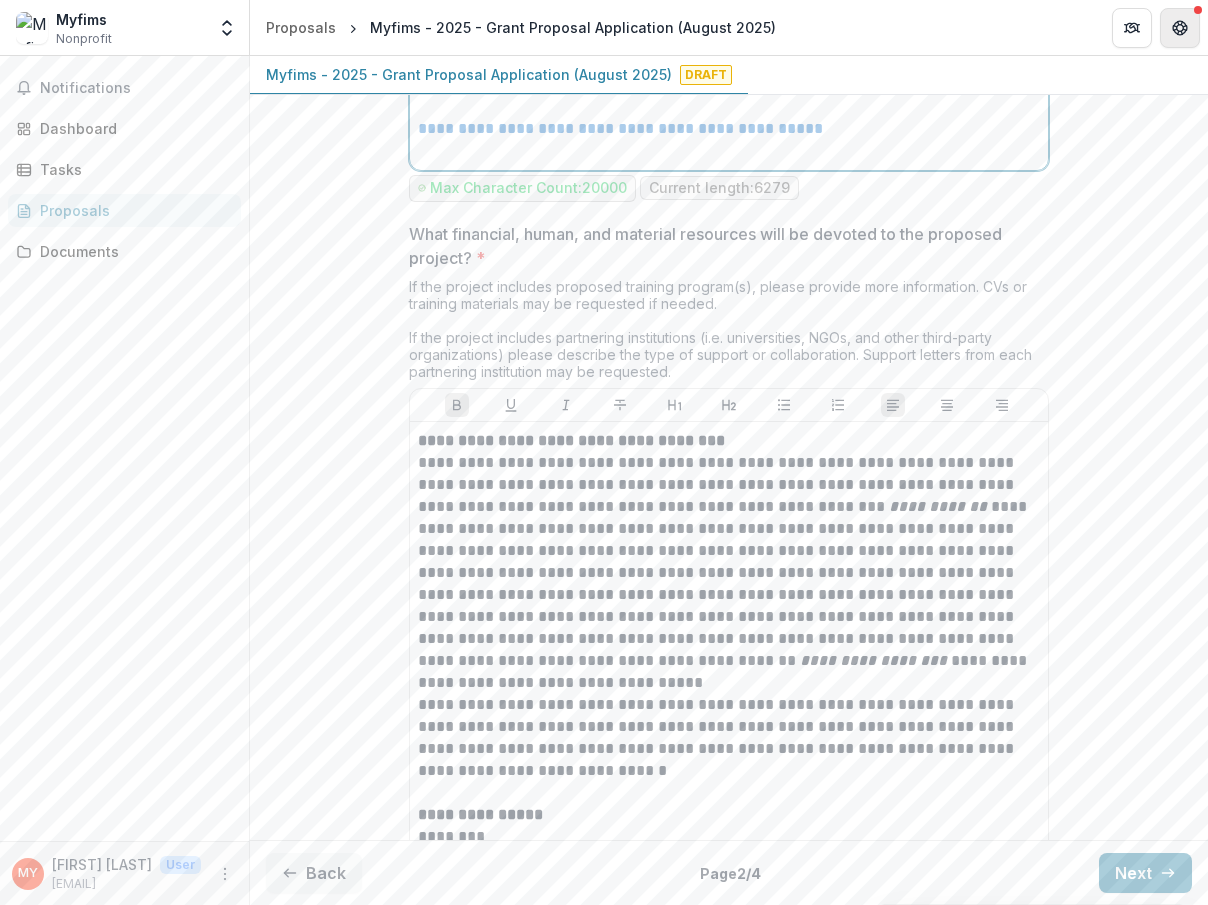 scroll, scrollTop: 5526, scrollLeft: 0, axis: vertical 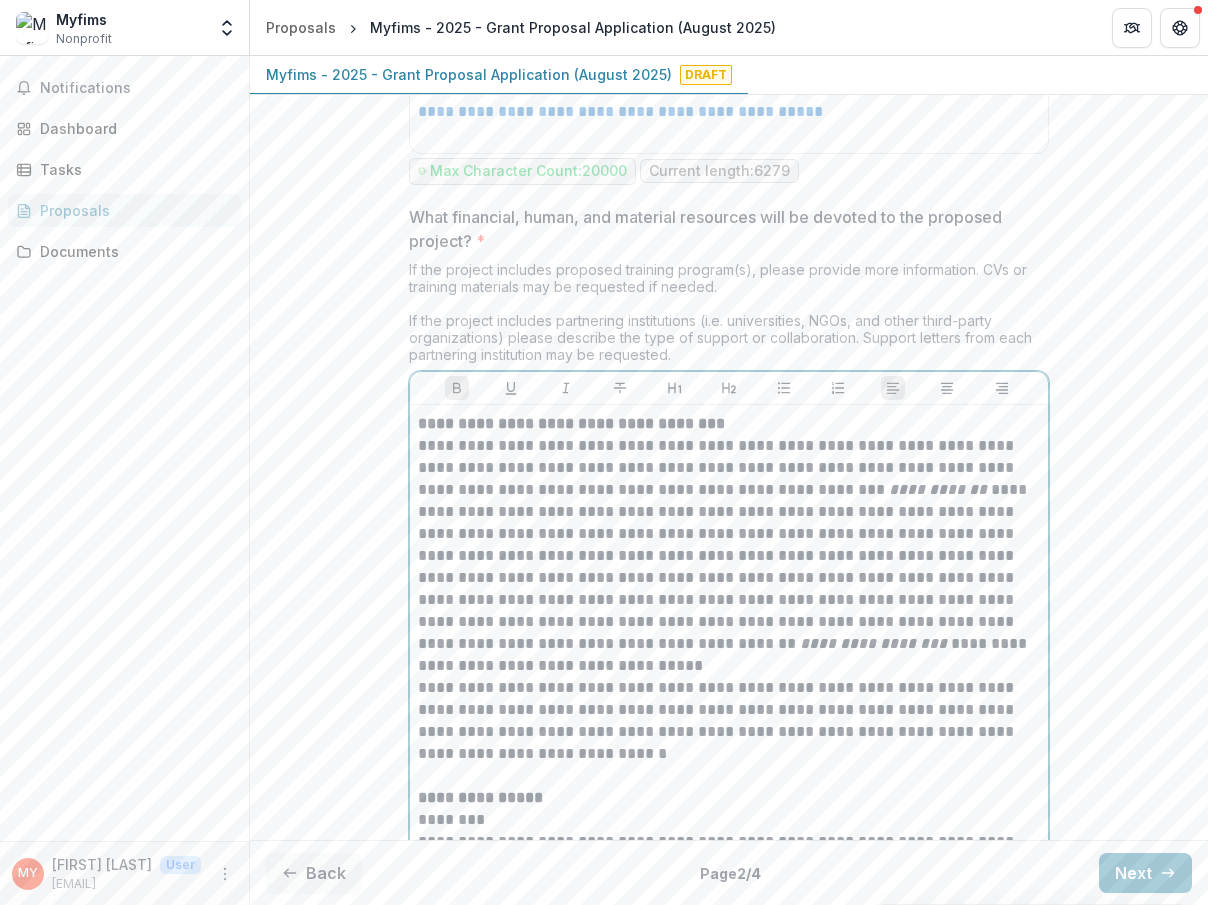click on "**********" at bounding box center [729, 600] 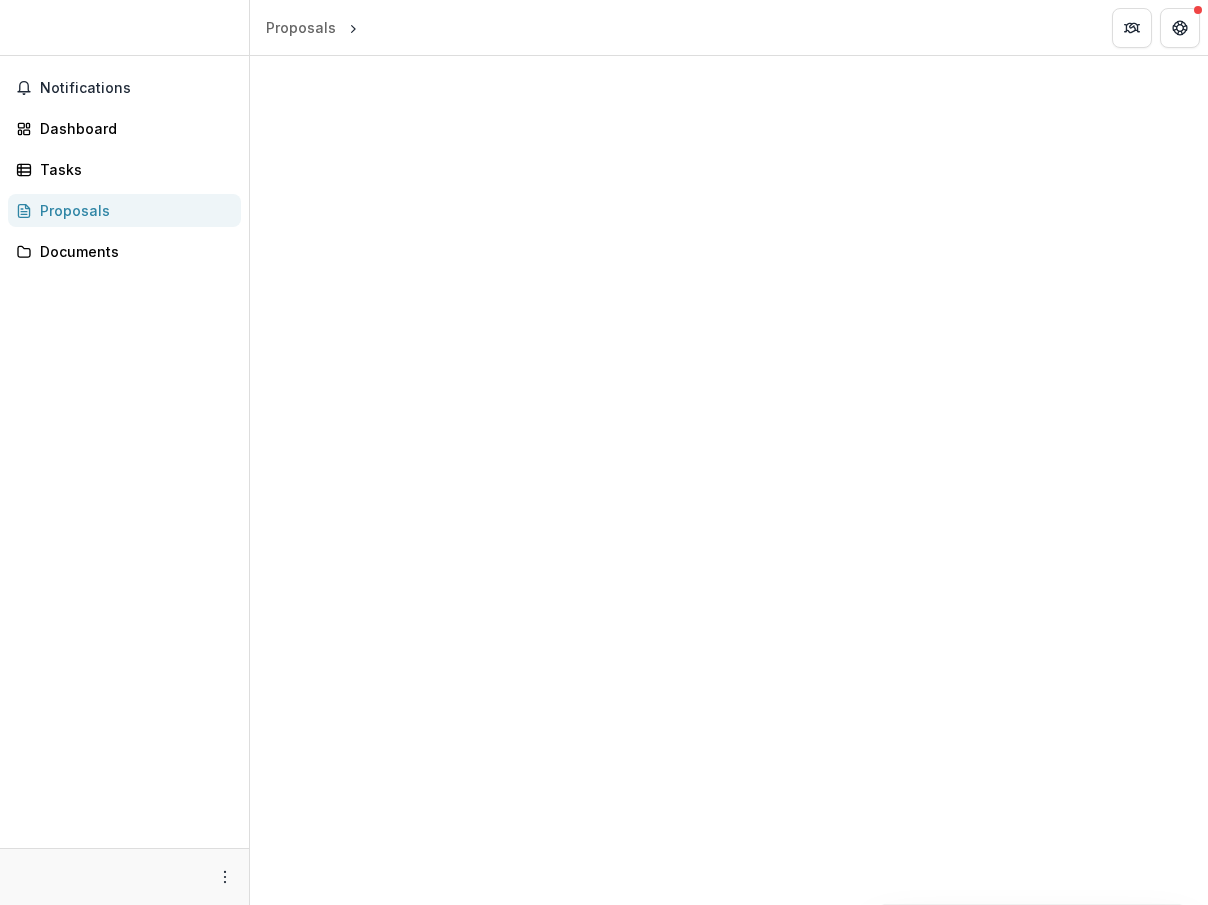 scroll, scrollTop: 0, scrollLeft: 0, axis: both 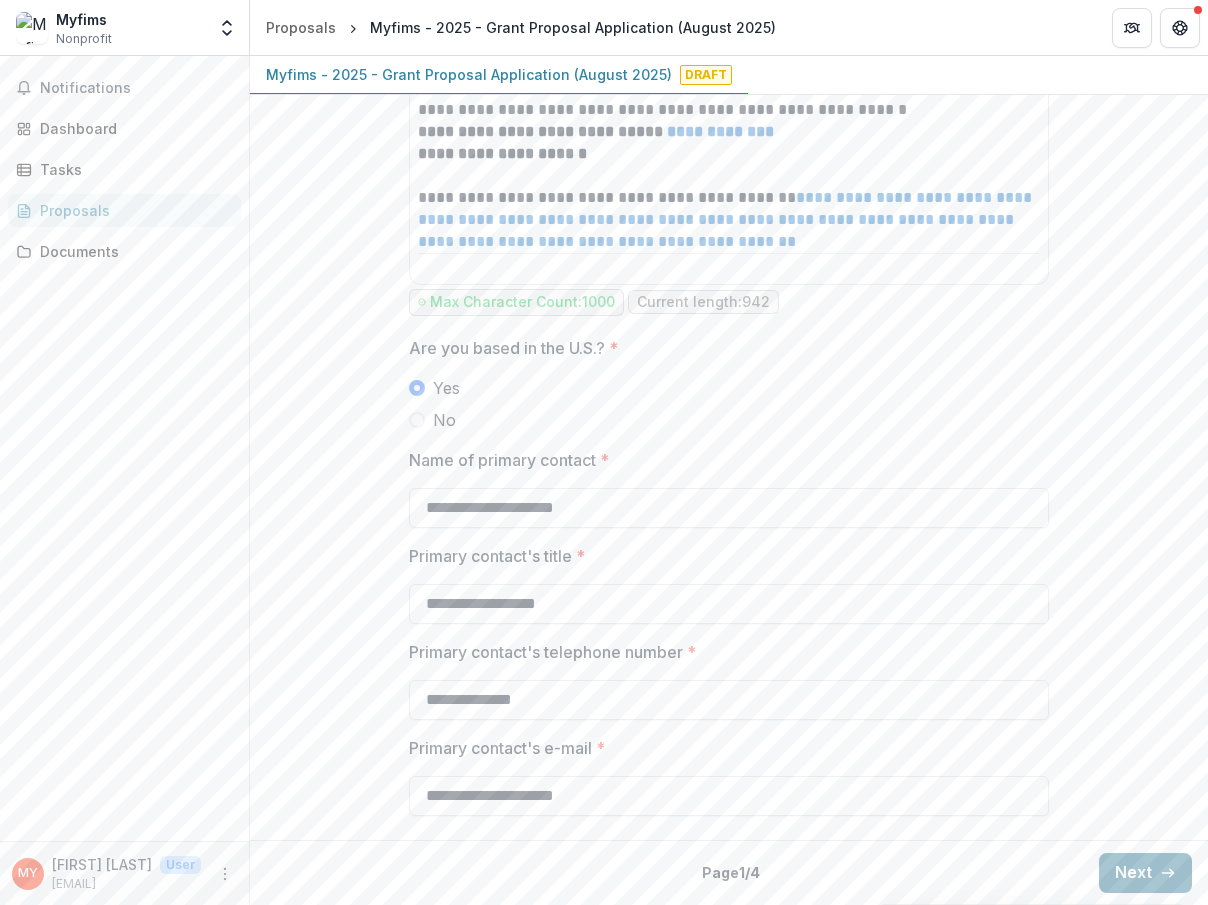 click on "Next" at bounding box center [1145, 873] 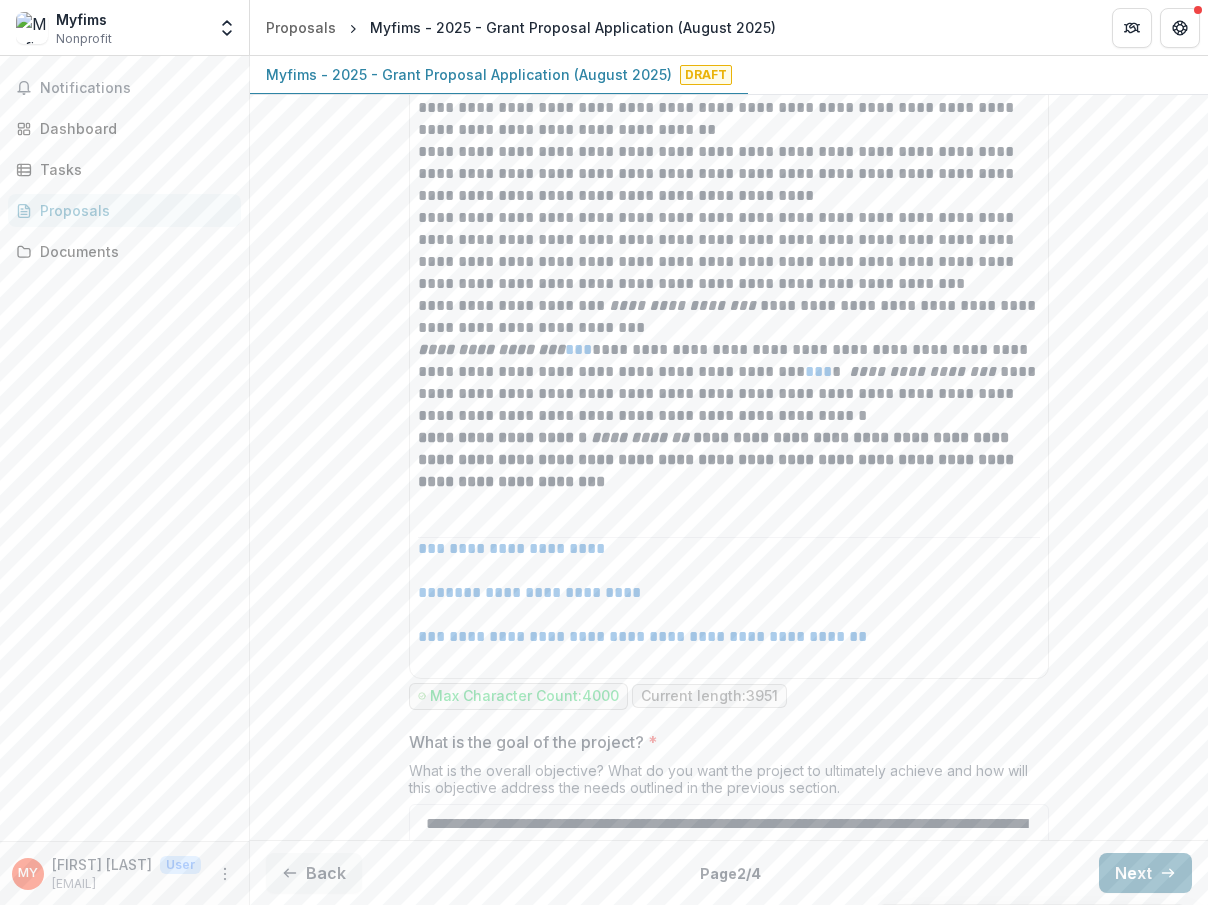 click on "Next" at bounding box center (1145, 873) 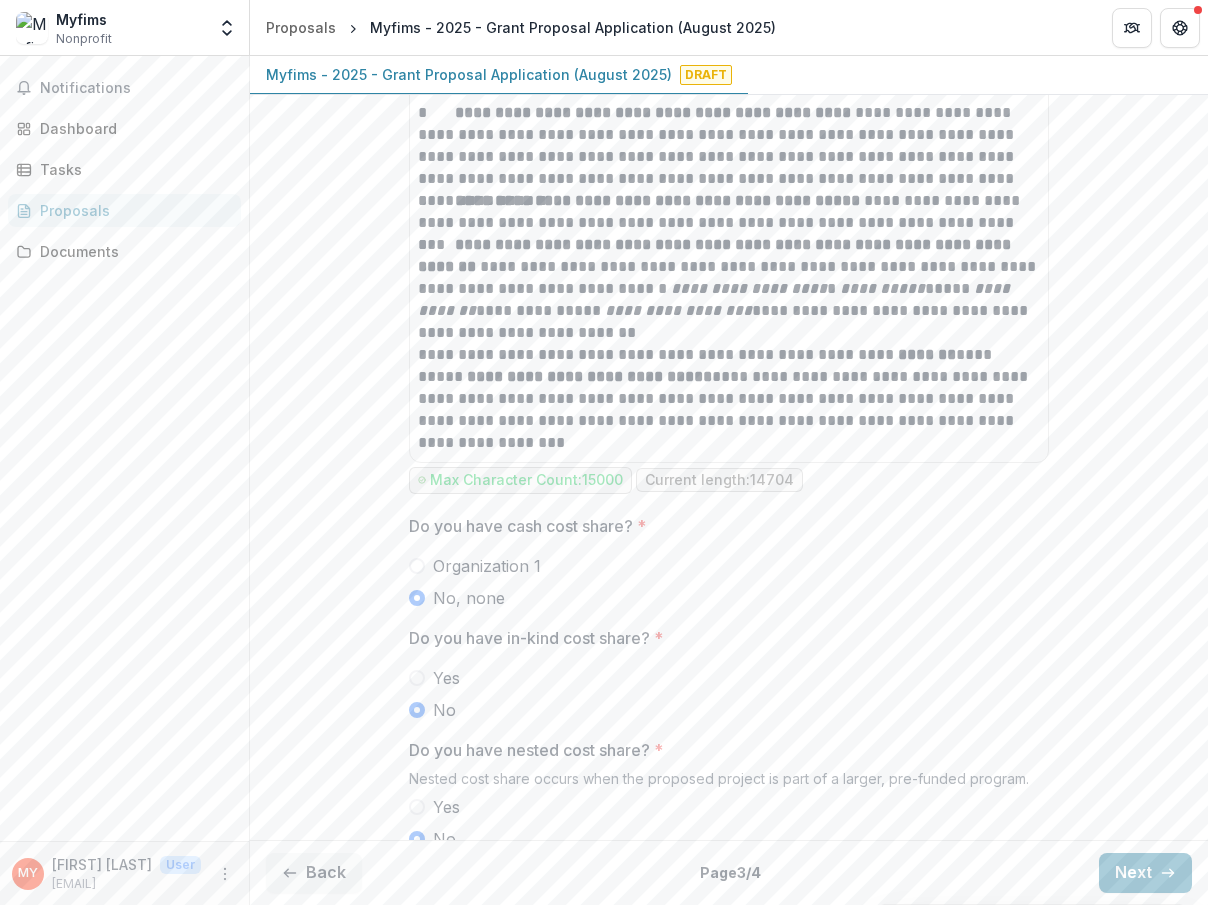 scroll, scrollTop: 6435, scrollLeft: 0, axis: vertical 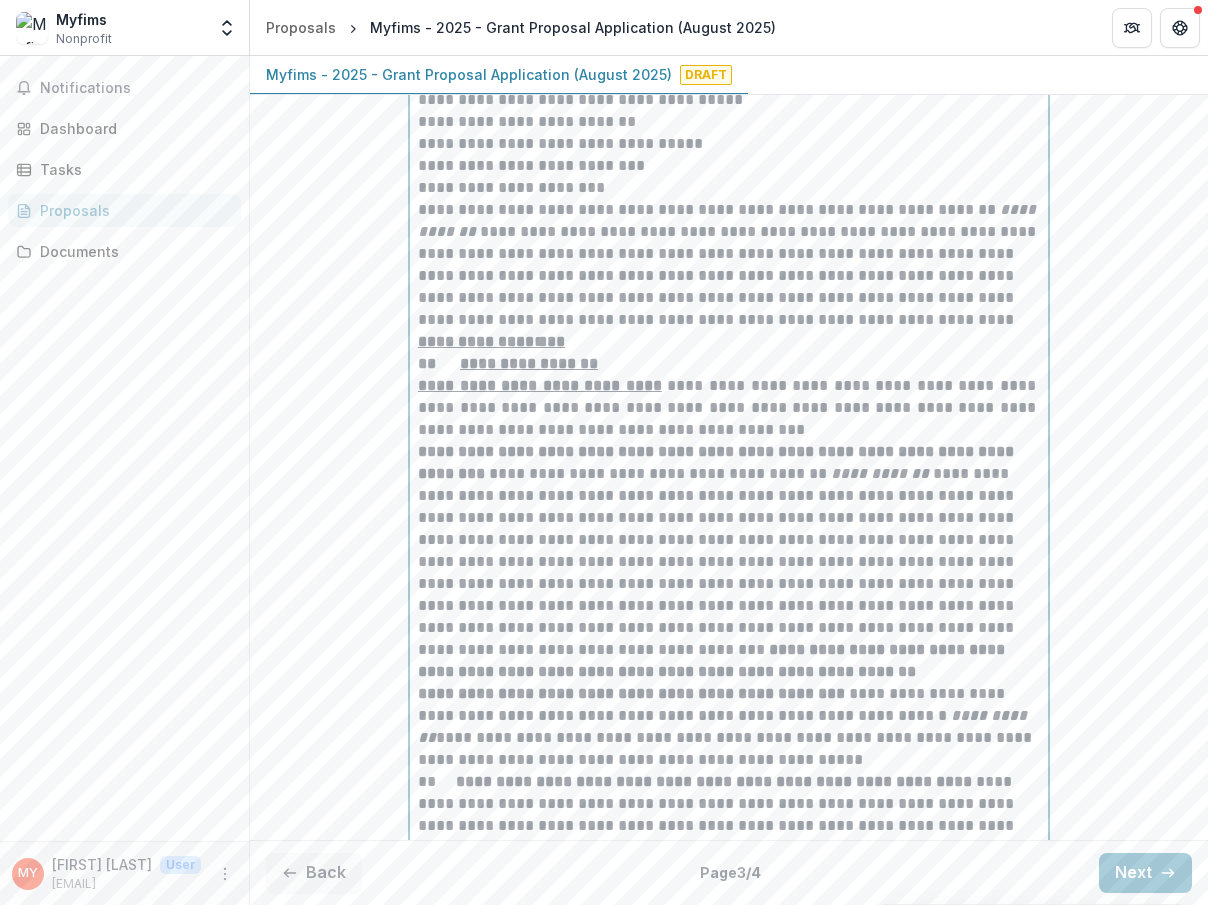 click on "**********" at bounding box center [729, 2542] 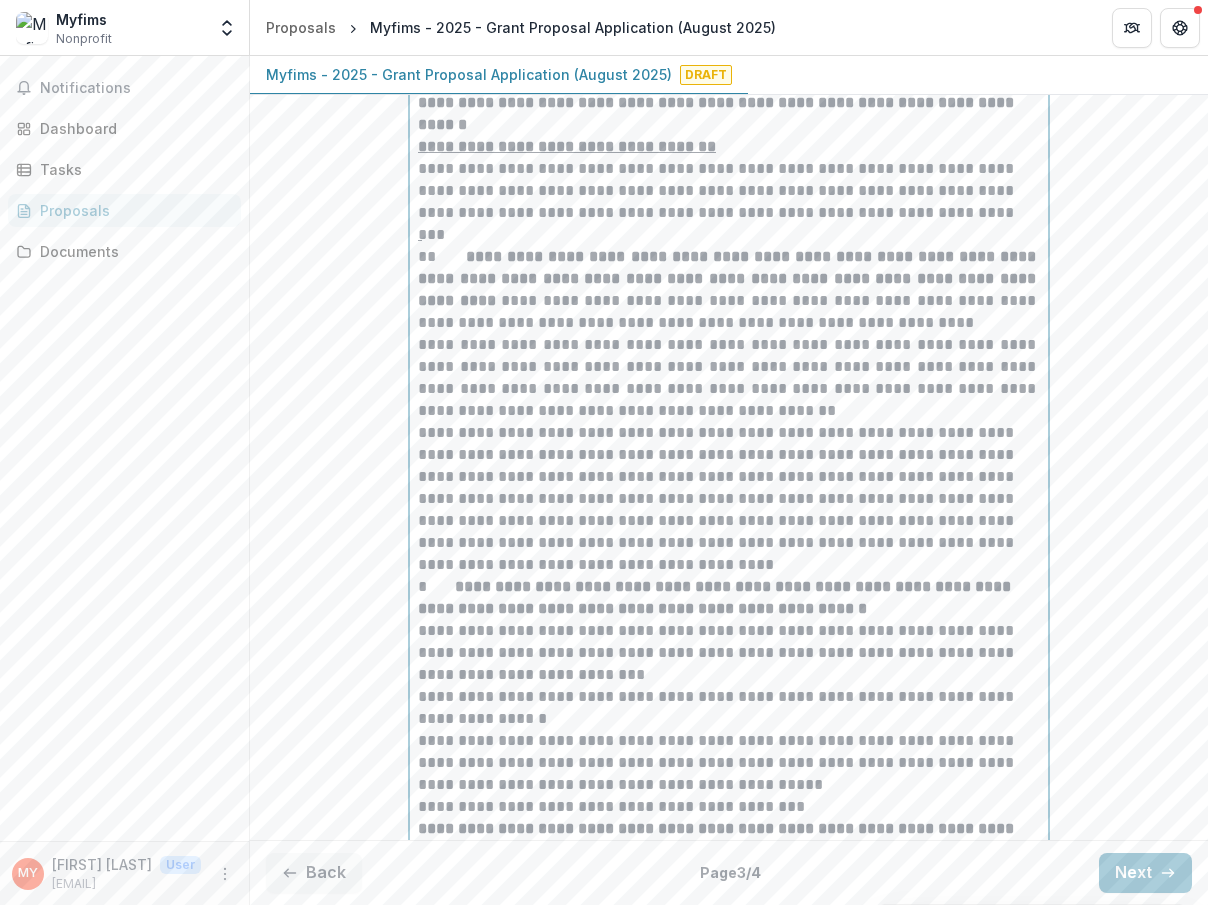 scroll, scrollTop: 4234, scrollLeft: 0, axis: vertical 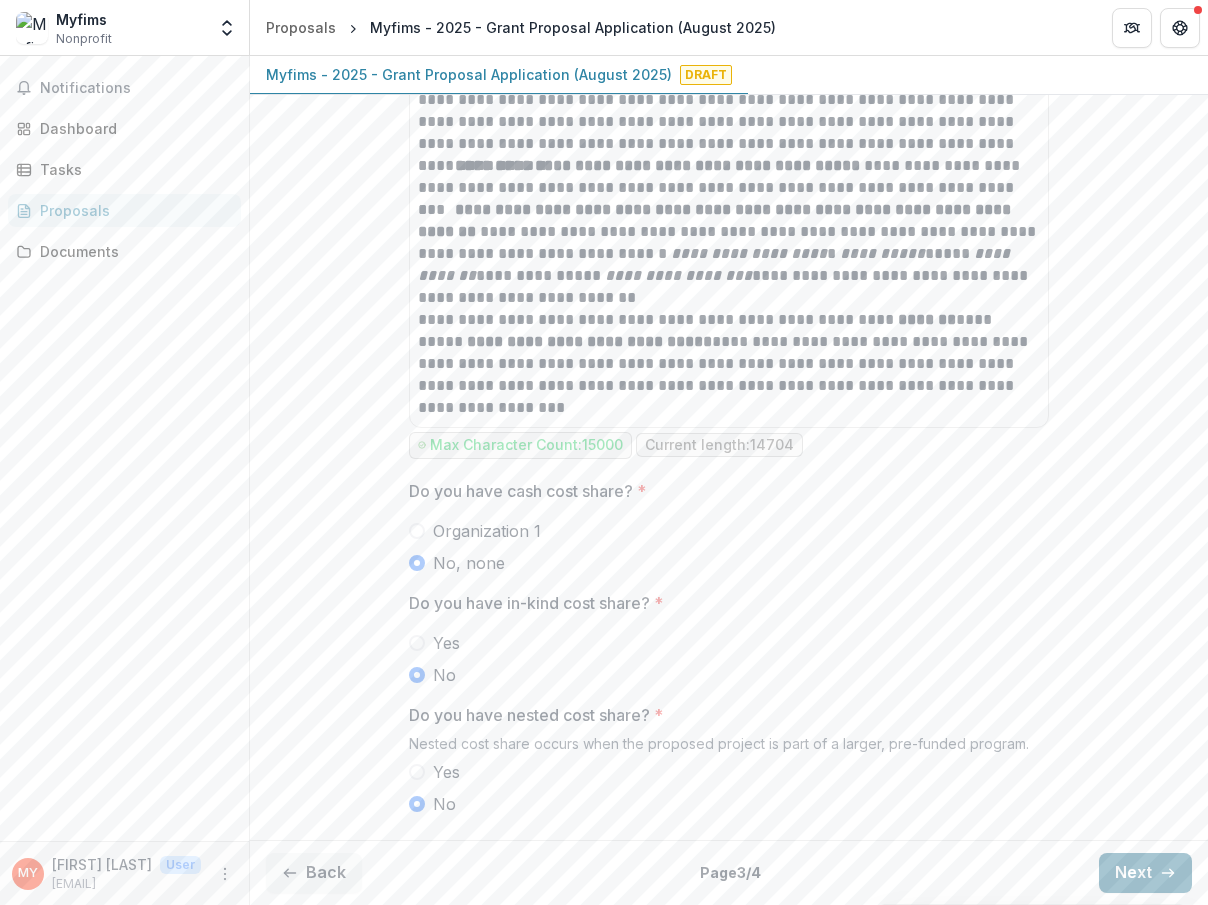 click on "Next" at bounding box center [1145, 873] 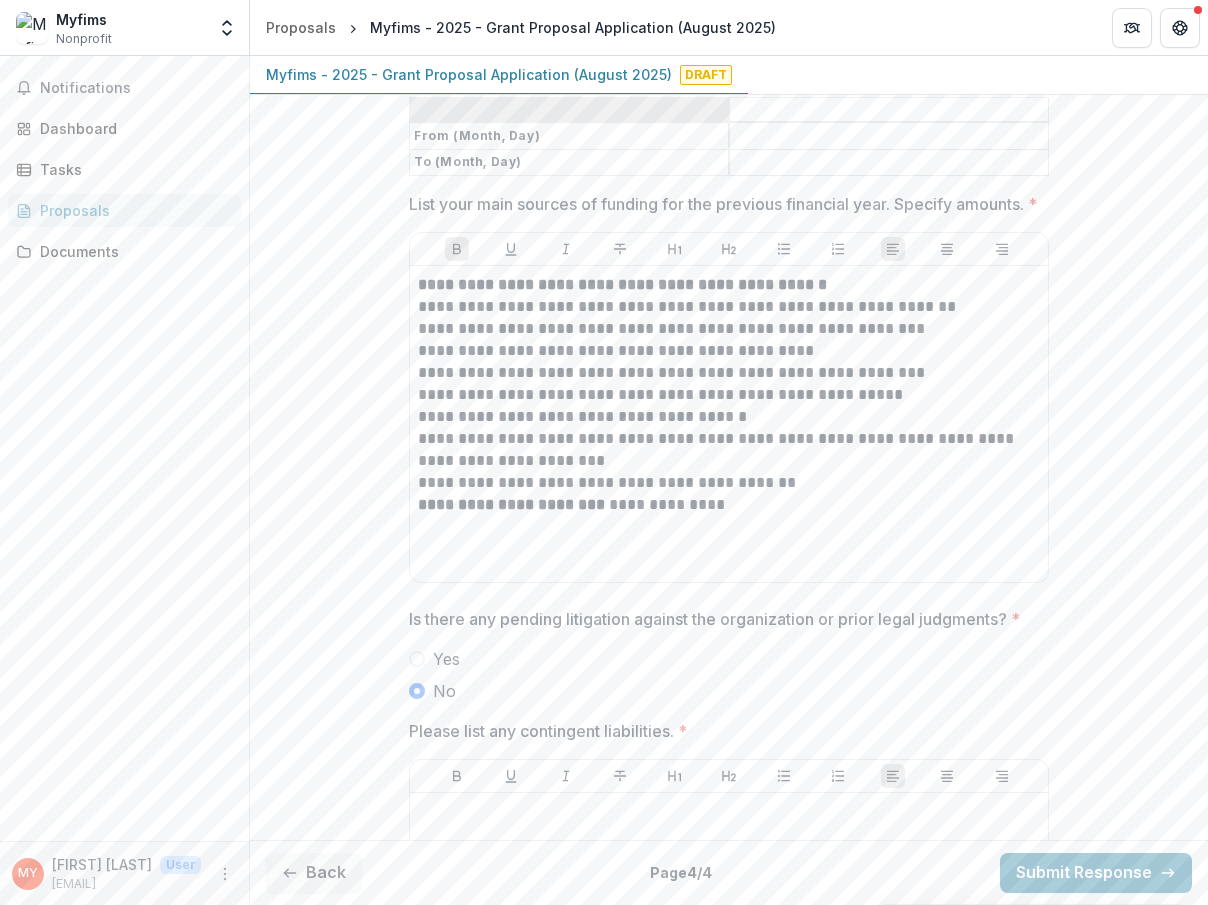 scroll, scrollTop: 2226, scrollLeft: 0, axis: vertical 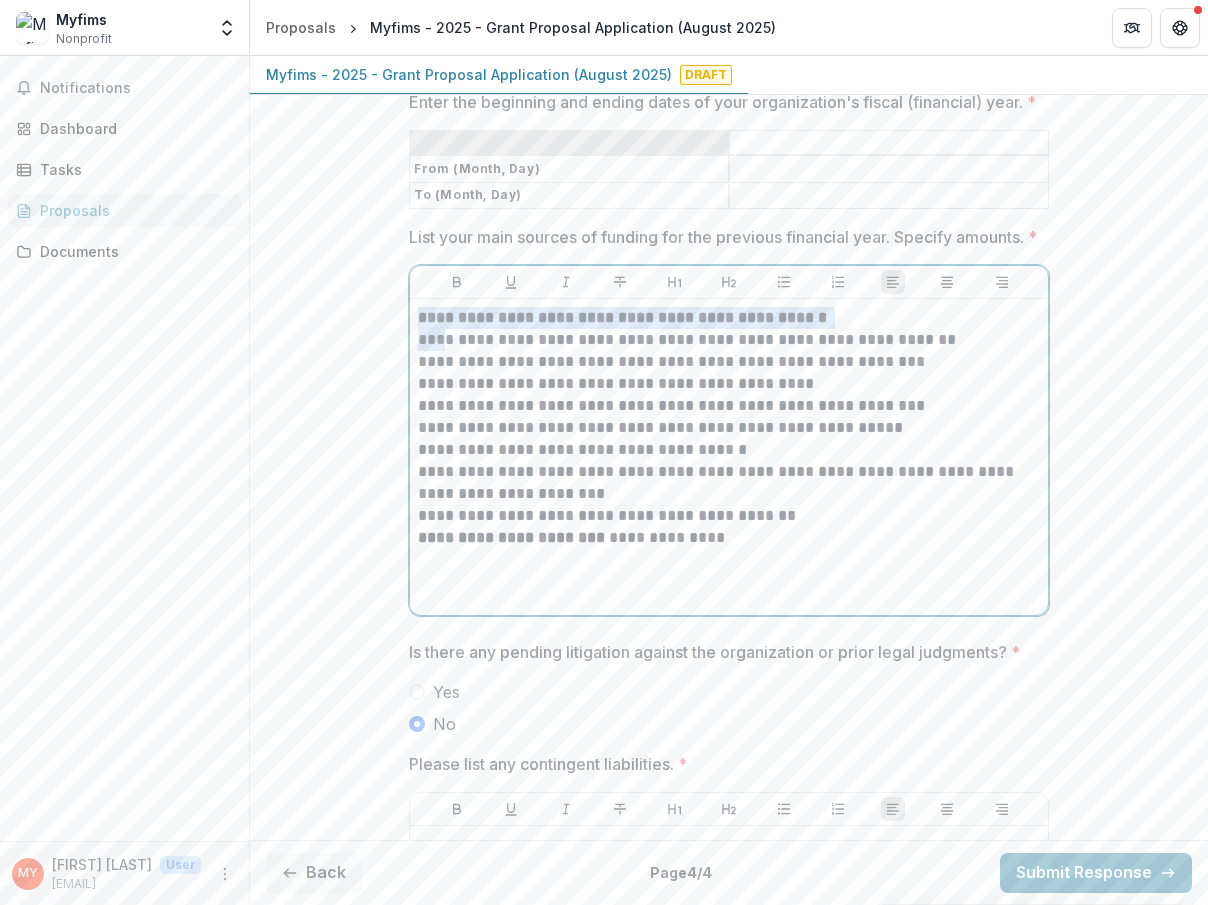 drag, startPoint x: 800, startPoint y: 607, endPoint x: 424, endPoint y: 401, distance: 428.73303 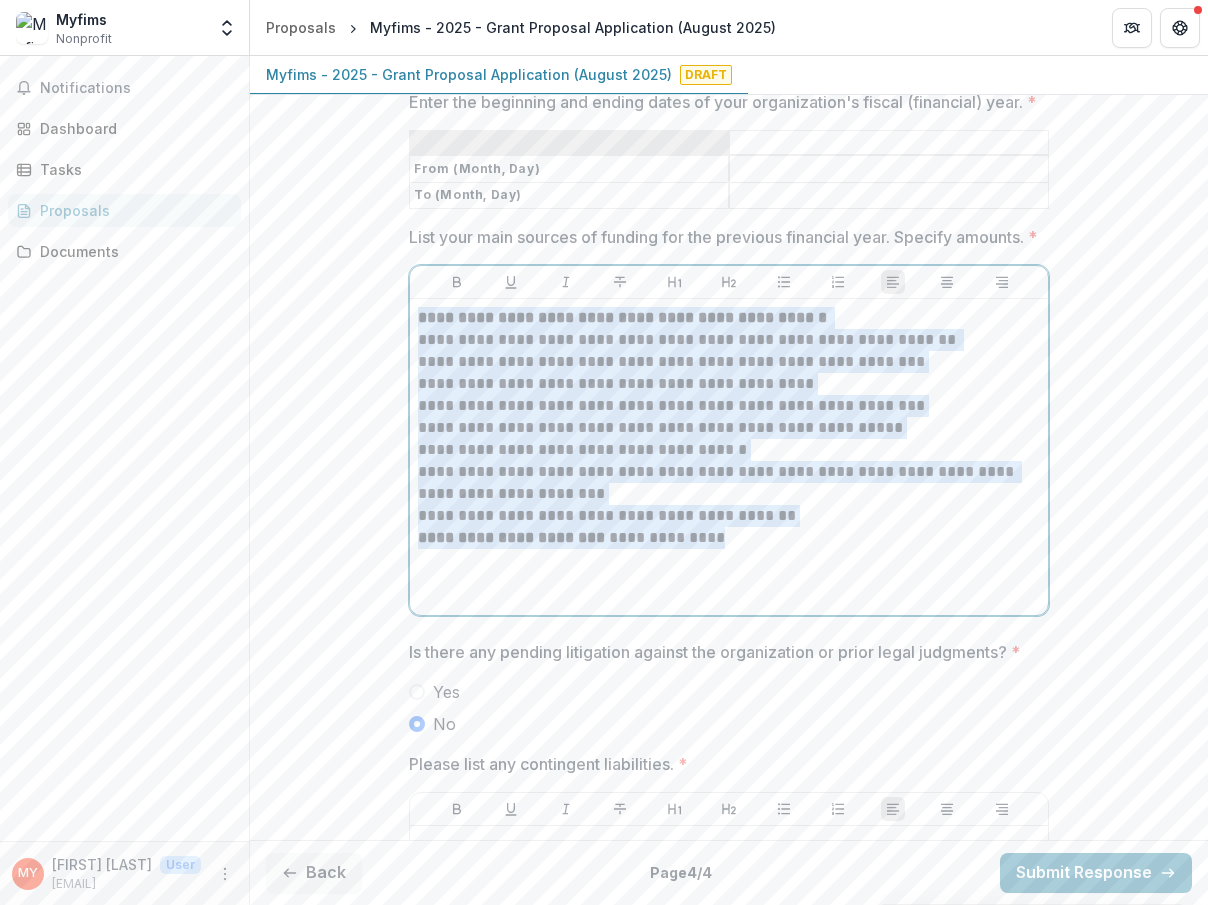 drag, startPoint x: 416, startPoint y: 383, endPoint x: 777, endPoint y: 627, distance: 435.72583 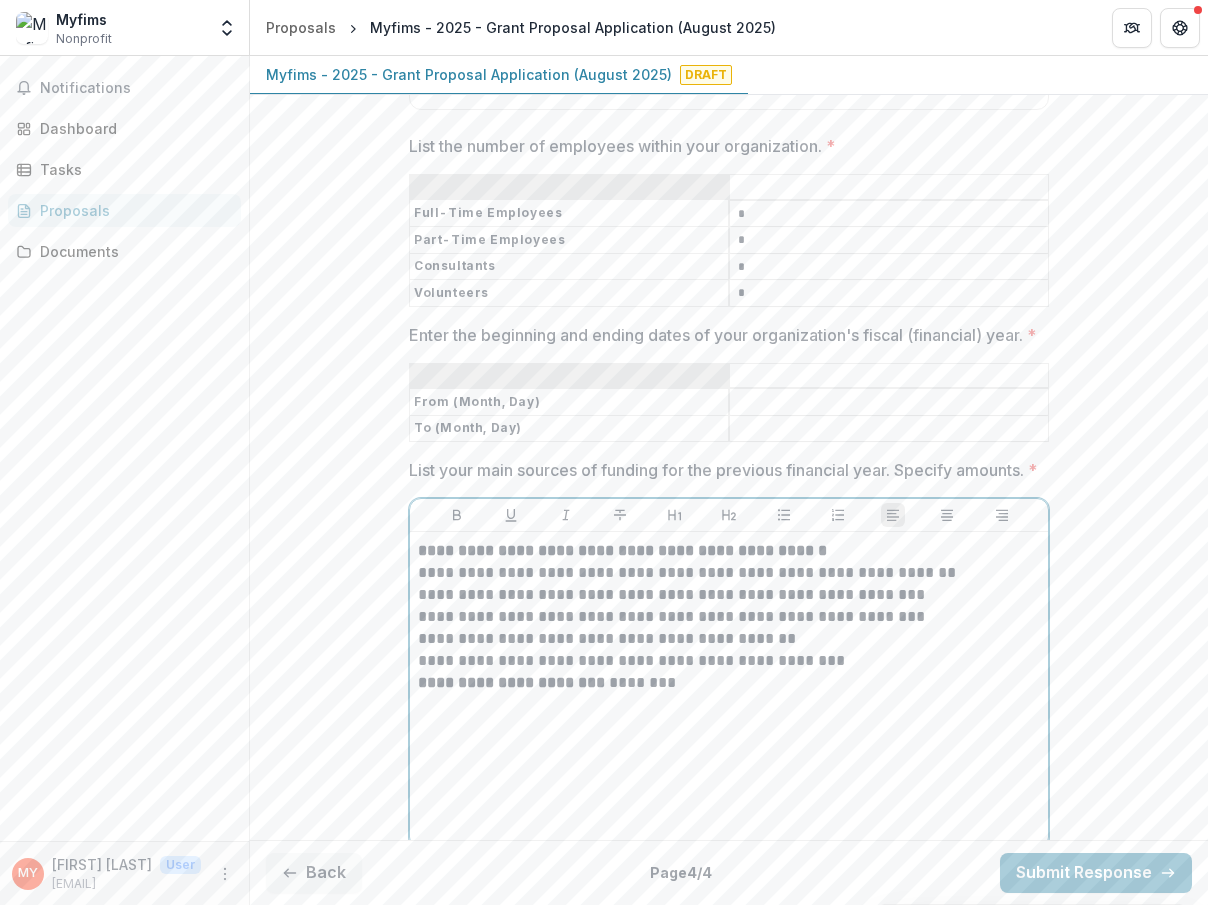 scroll, scrollTop: 1991, scrollLeft: 0, axis: vertical 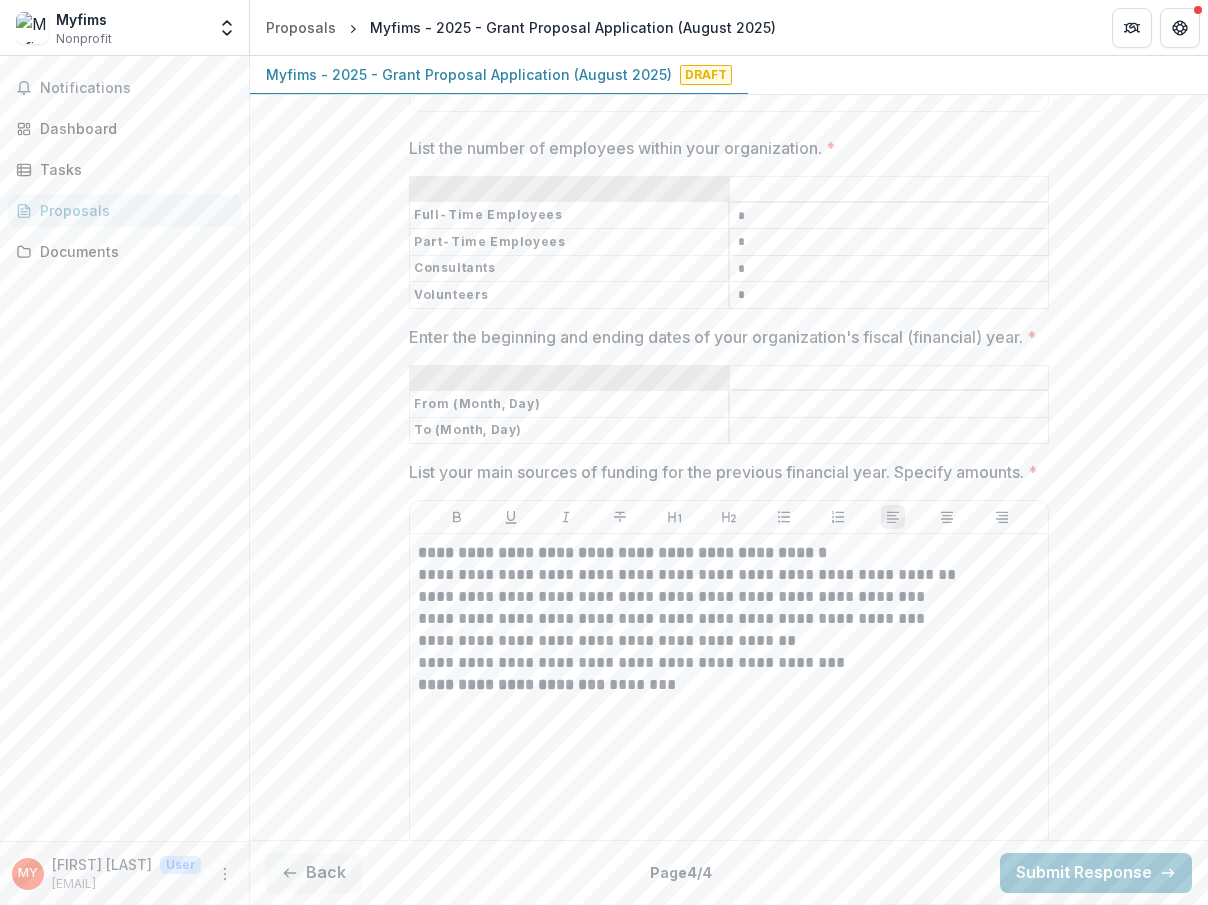 click on "Enter the beginning and ending dates of your organization's fiscal (financial) year. *" at bounding box center (889, 405) 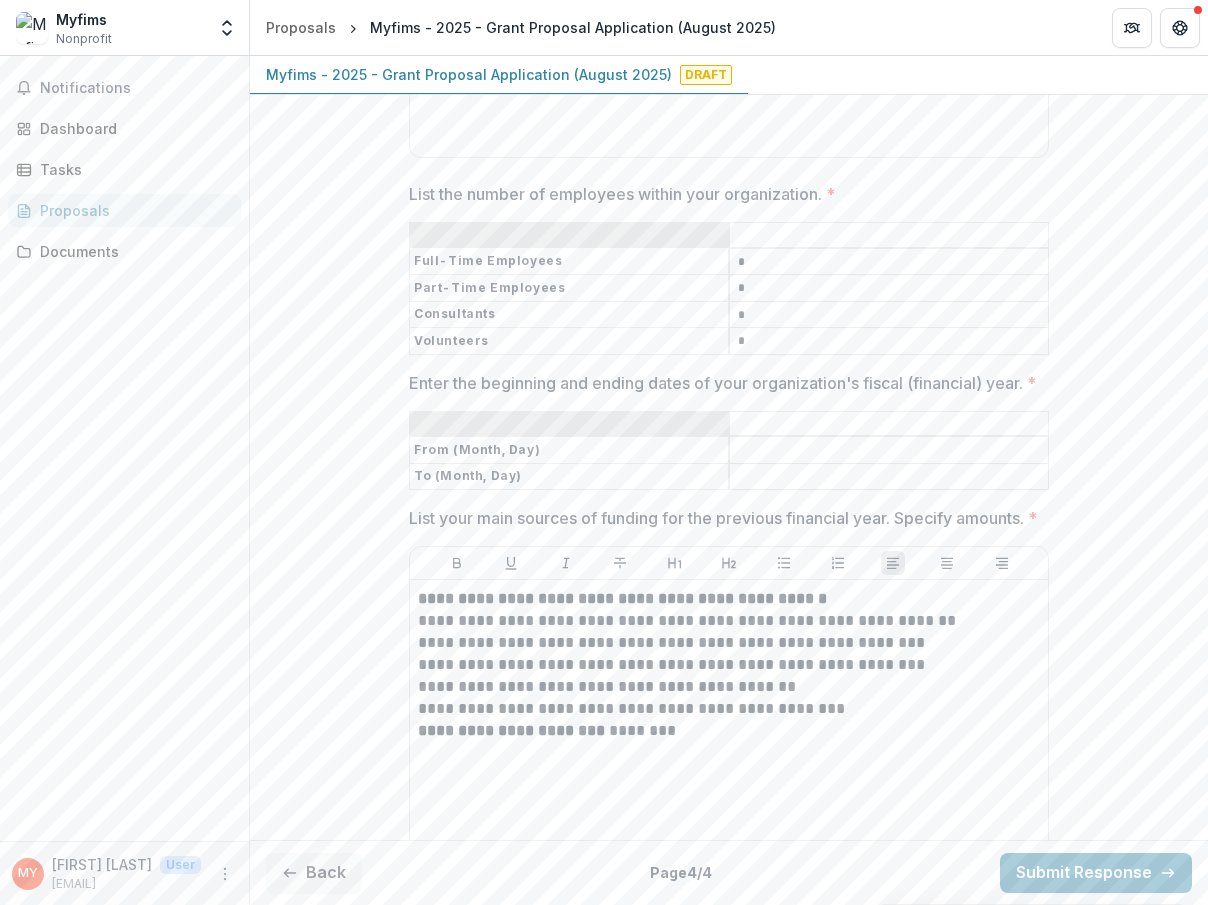 scroll, scrollTop: 1935, scrollLeft: 0, axis: vertical 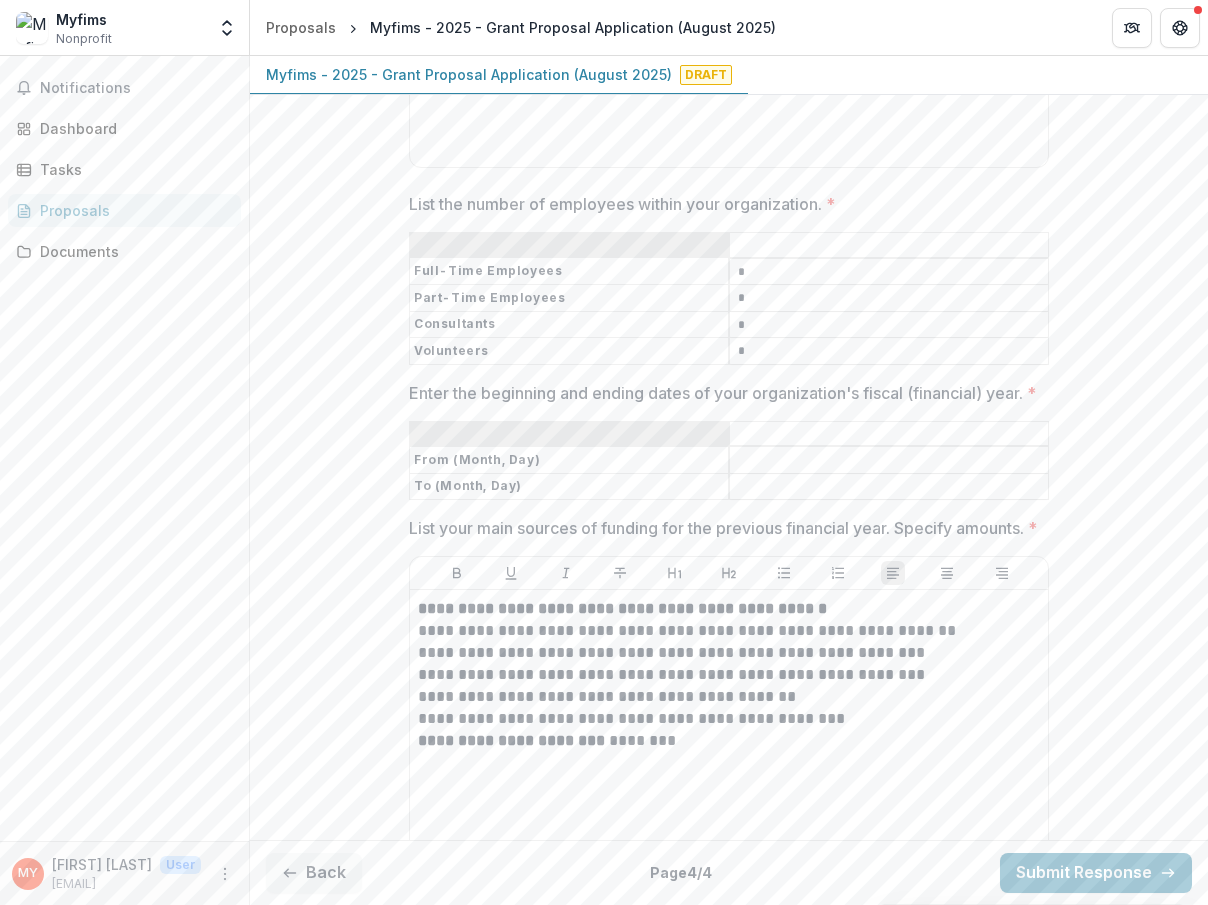 click on "*" at bounding box center (889, 272) 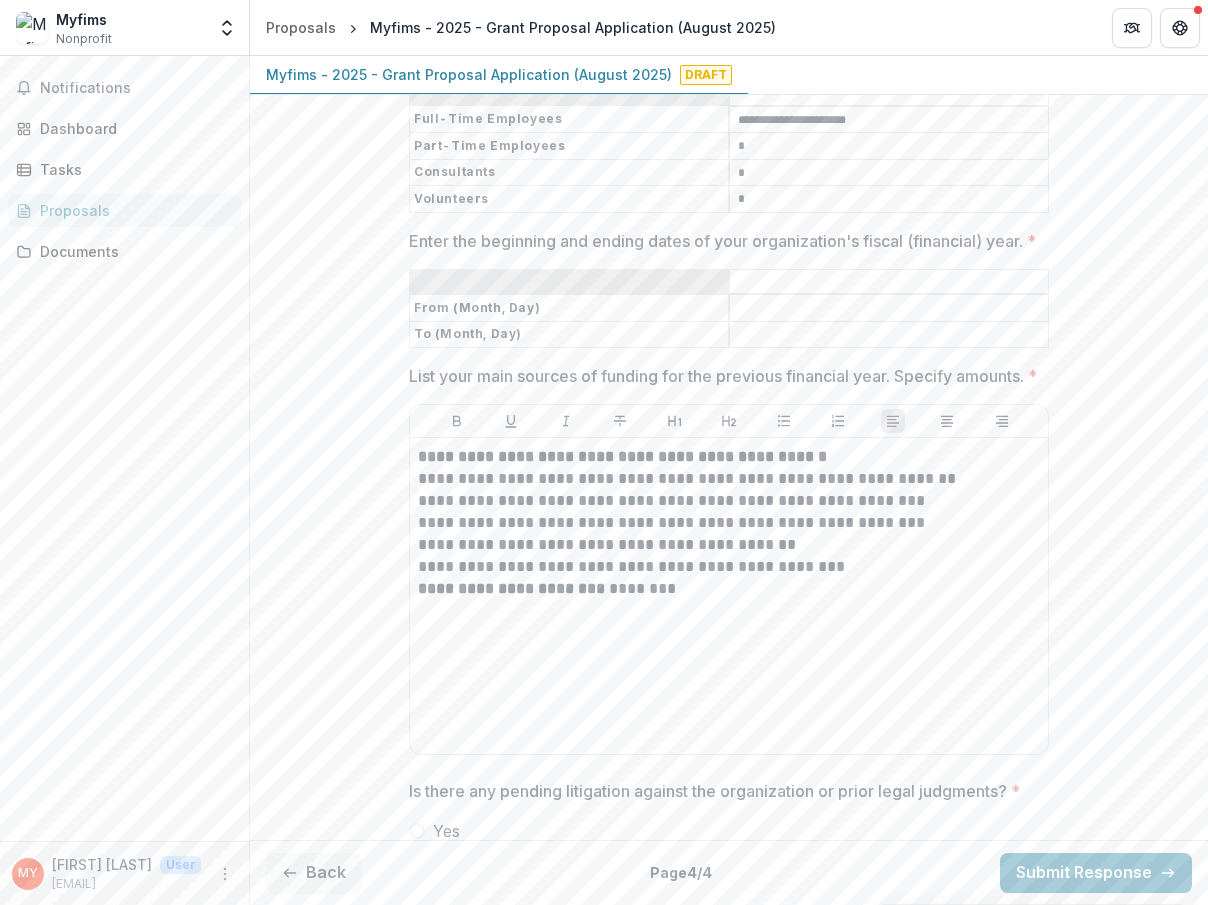 scroll, scrollTop: 2261, scrollLeft: 0, axis: vertical 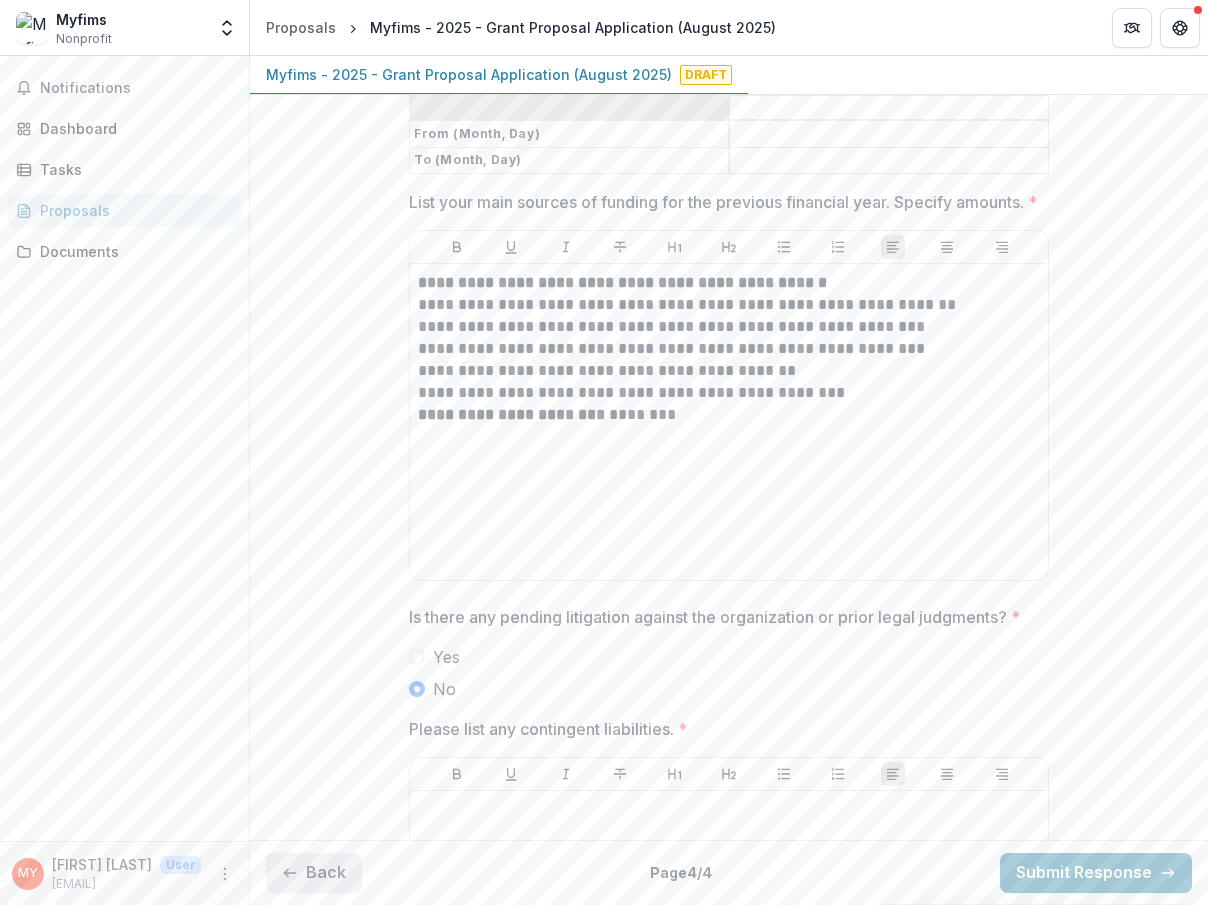 type on "**********" 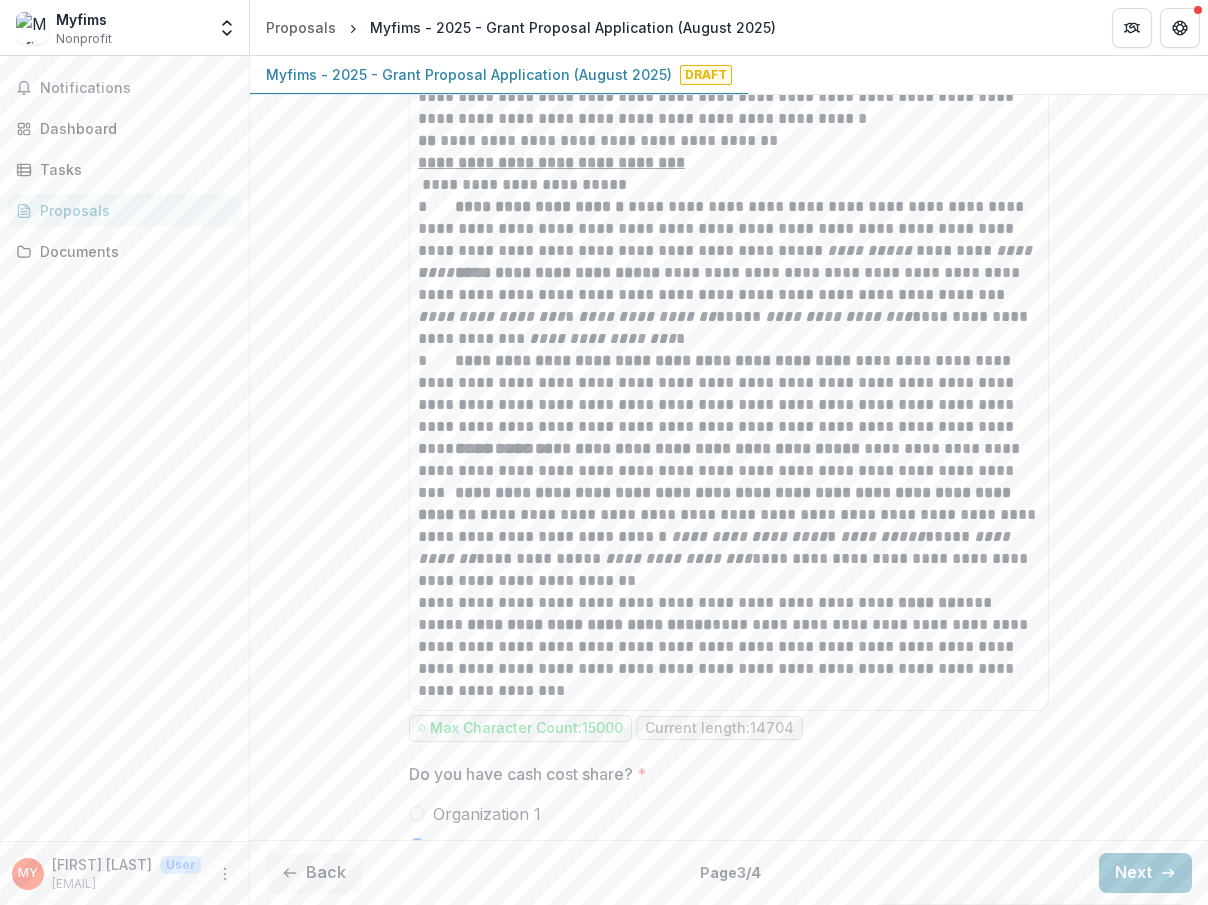 scroll, scrollTop: 6435, scrollLeft: 0, axis: vertical 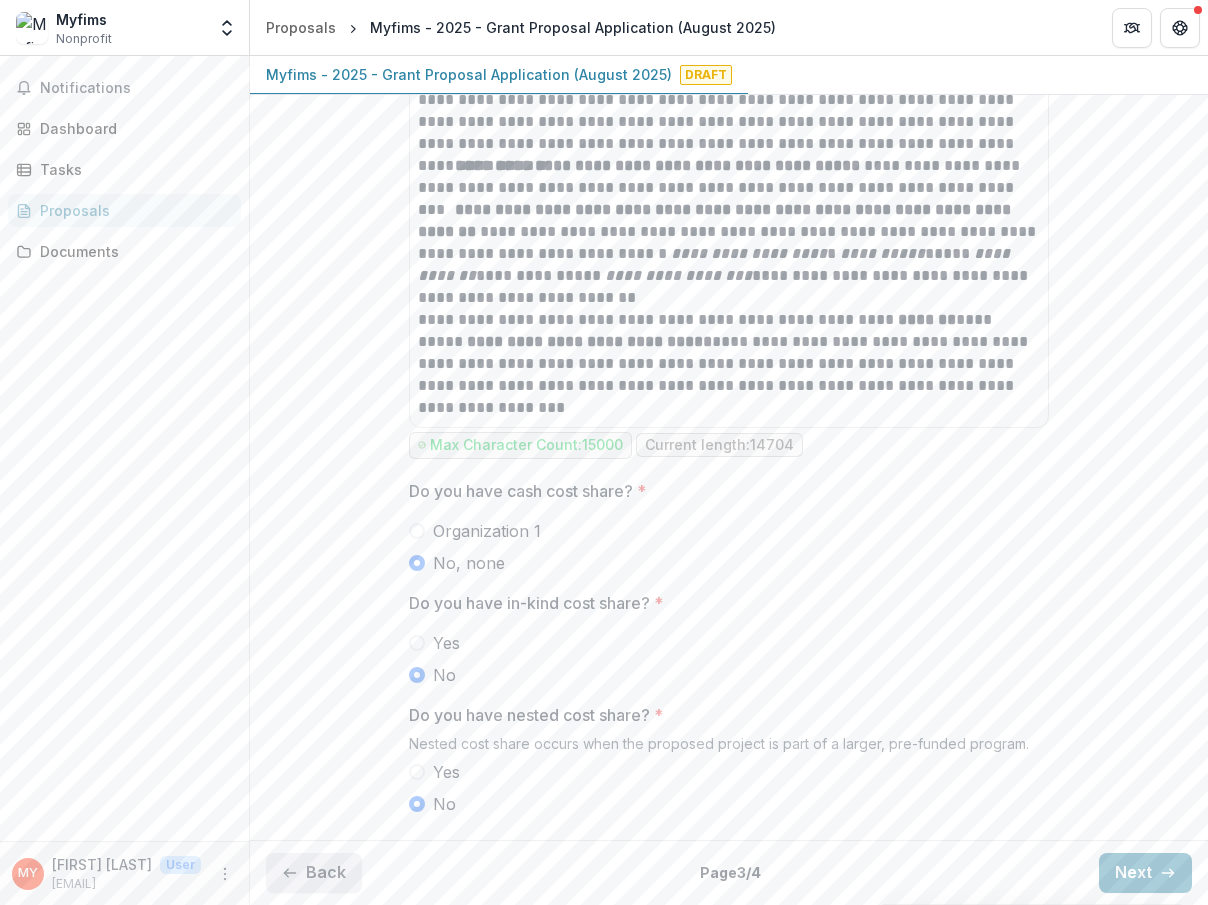 click on "Back" at bounding box center [314, 873] 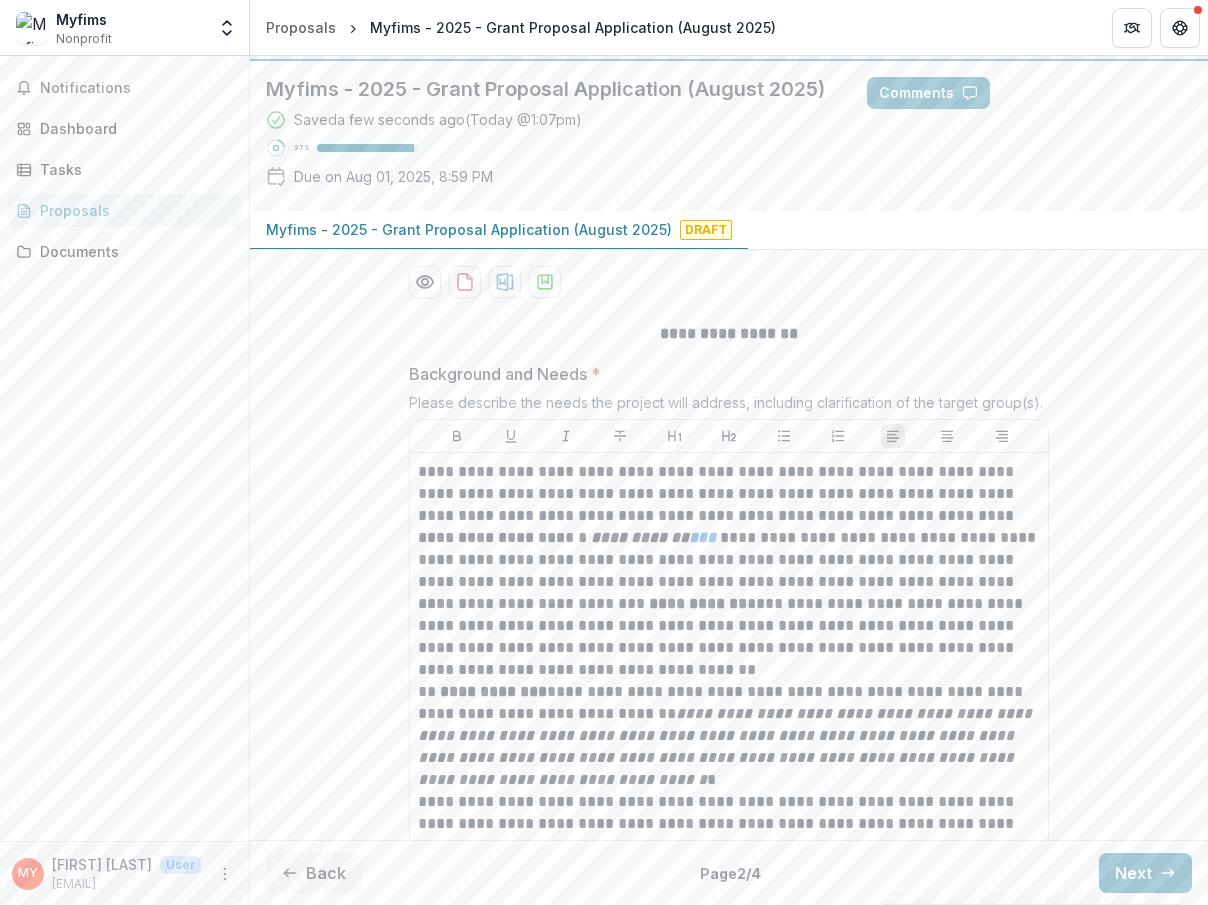 scroll, scrollTop: 0, scrollLeft: 0, axis: both 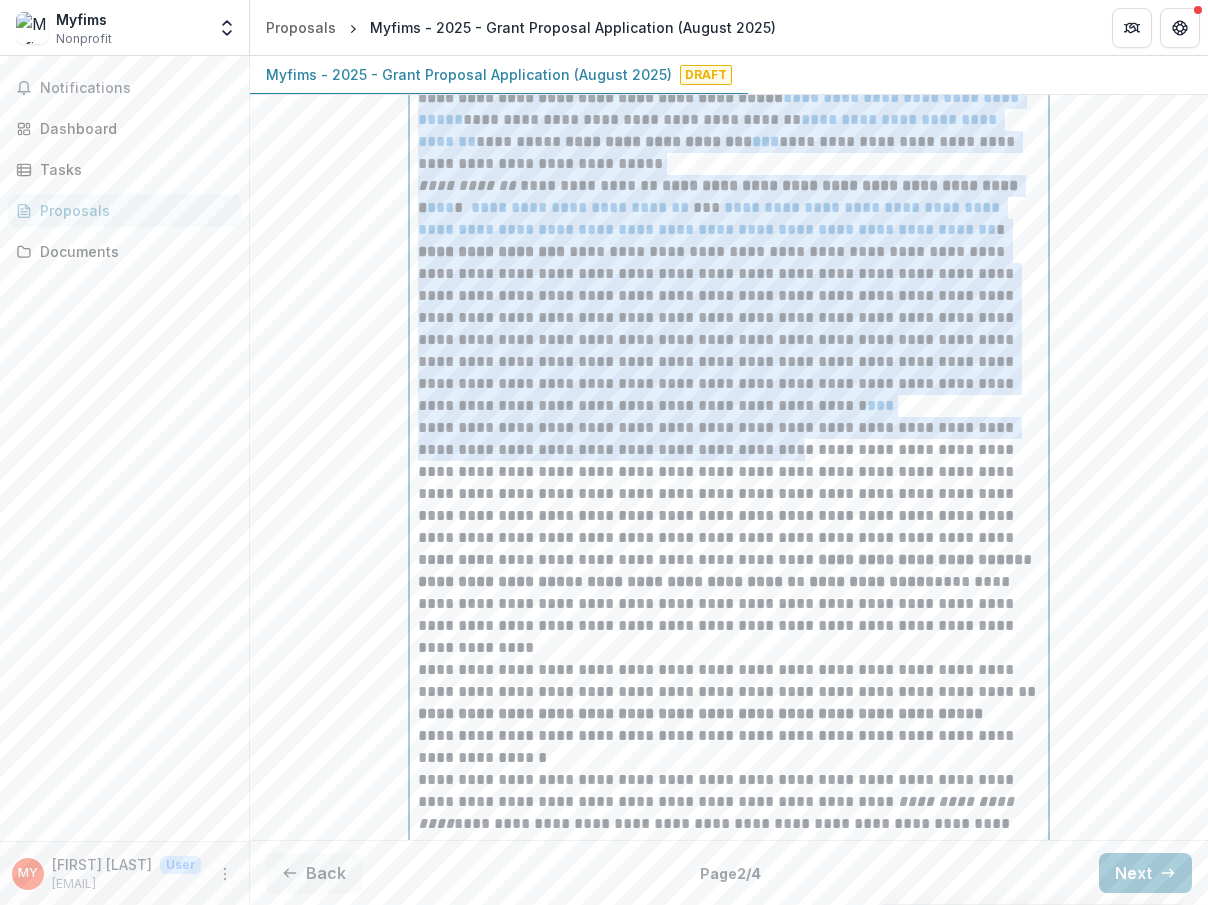 drag, startPoint x: 864, startPoint y: 744, endPoint x: 721, endPoint y: 482, distance: 298.4845 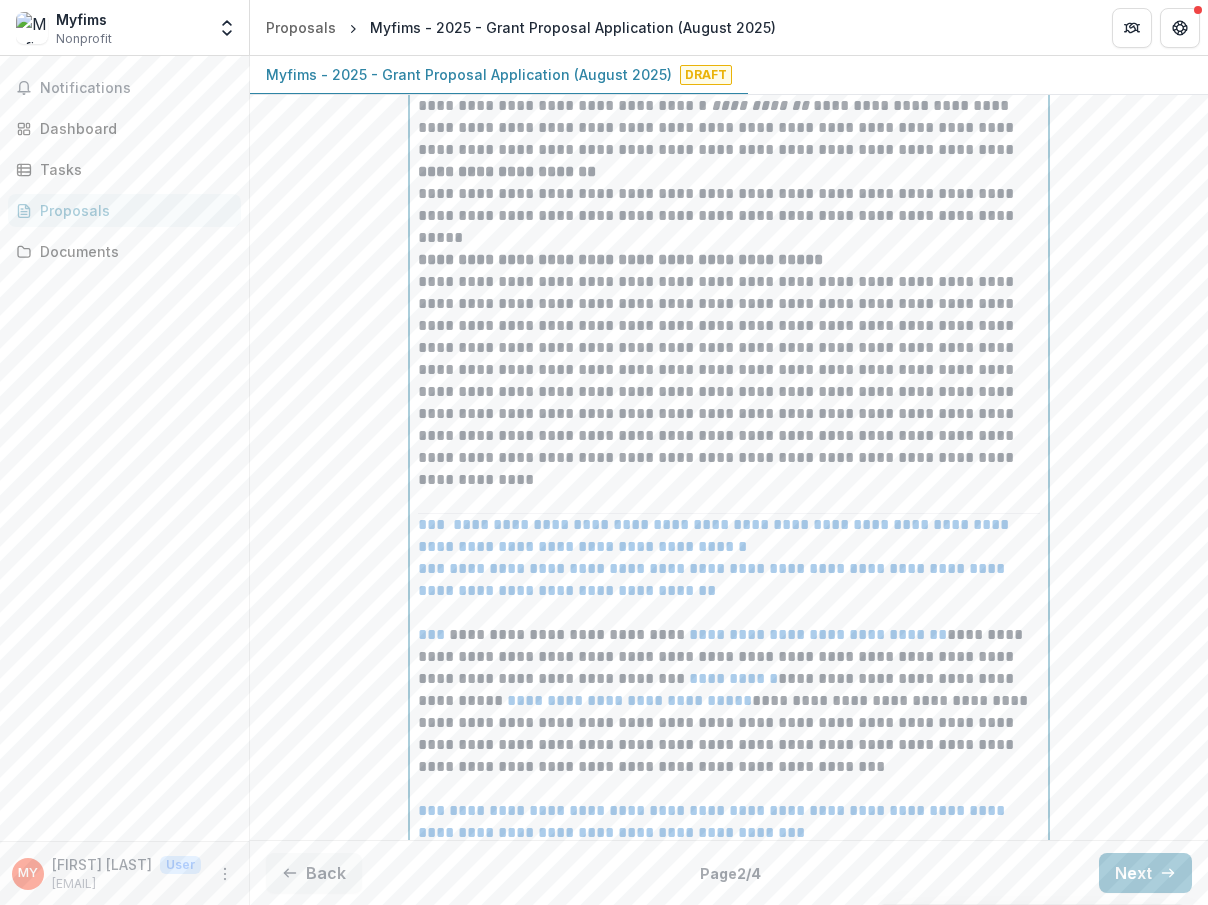 scroll, scrollTop: 16182, scrollLeft: 0, axis: vertical 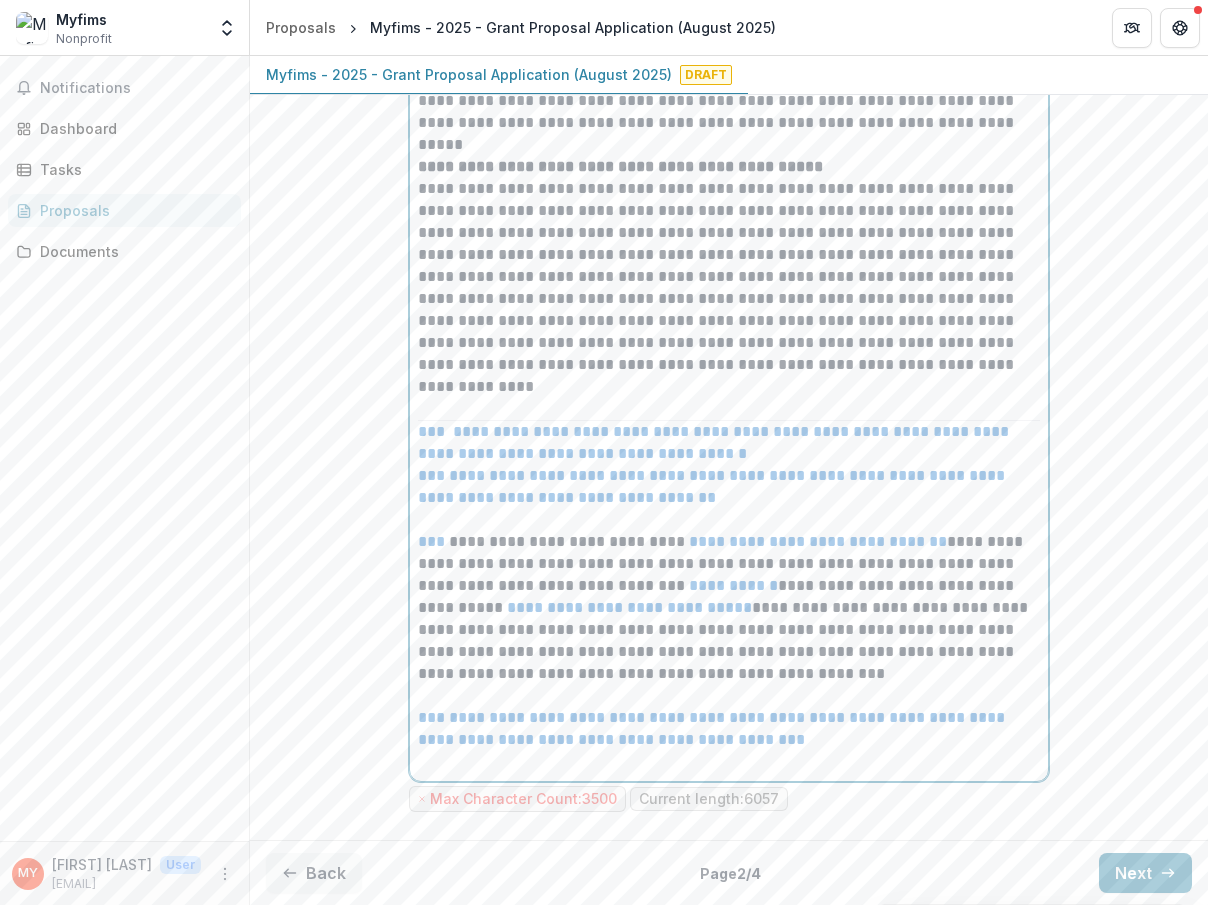 click on "**********" at bounding box center (818, 541) 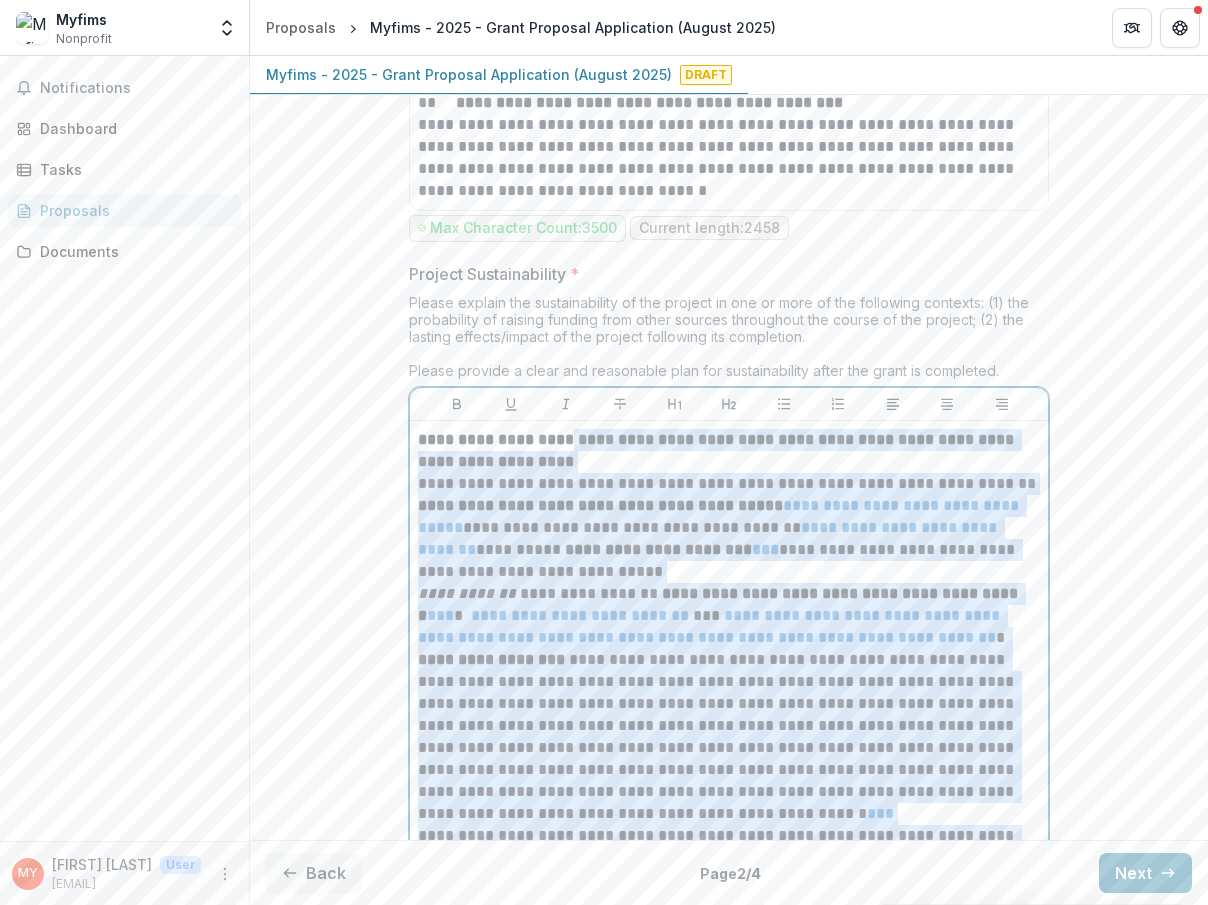 scroll, scrollTop: 14446, scrollLeft: 0, axis: vertical 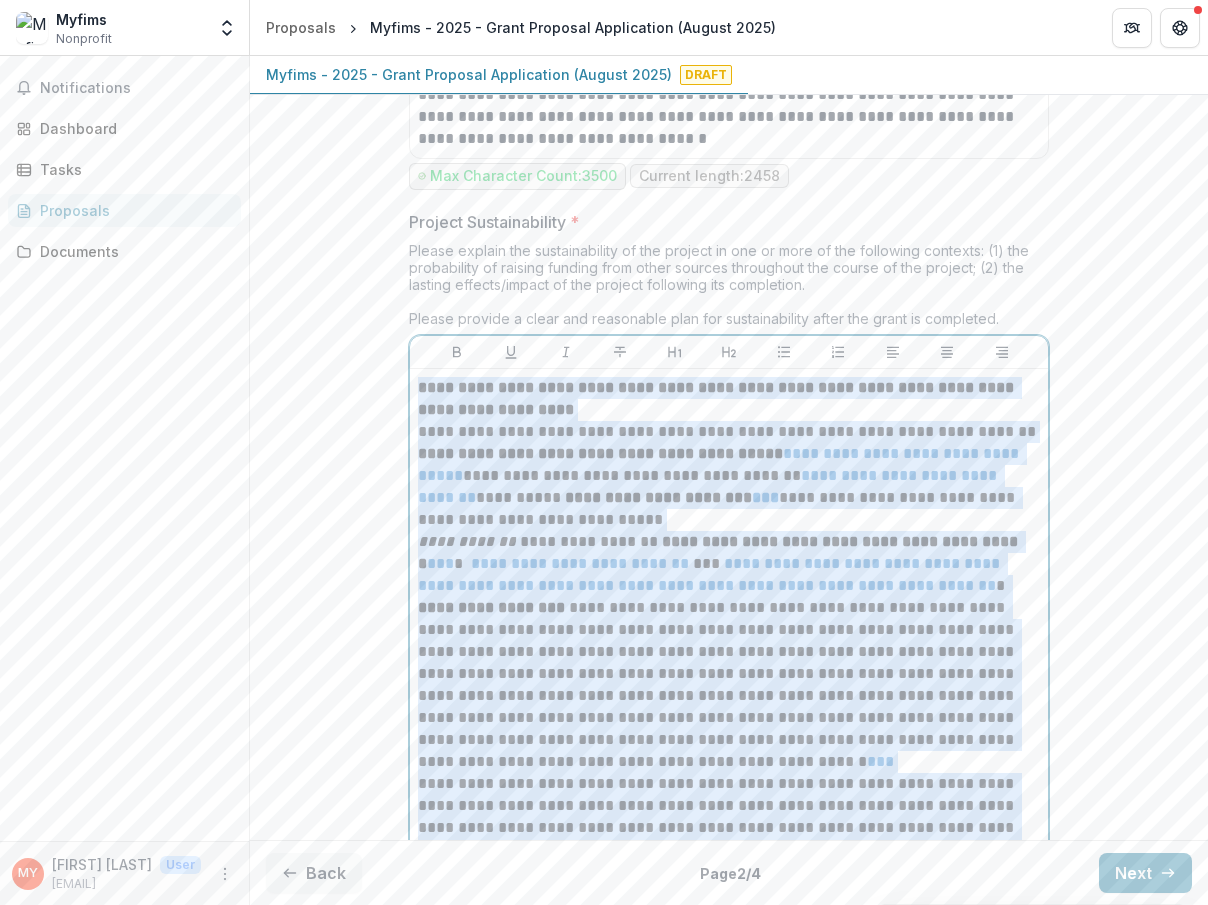 drag, startPoint x: 872, startPoint y: 751, endPoint x: 411, endPoint y: 404, distance: 577.00085 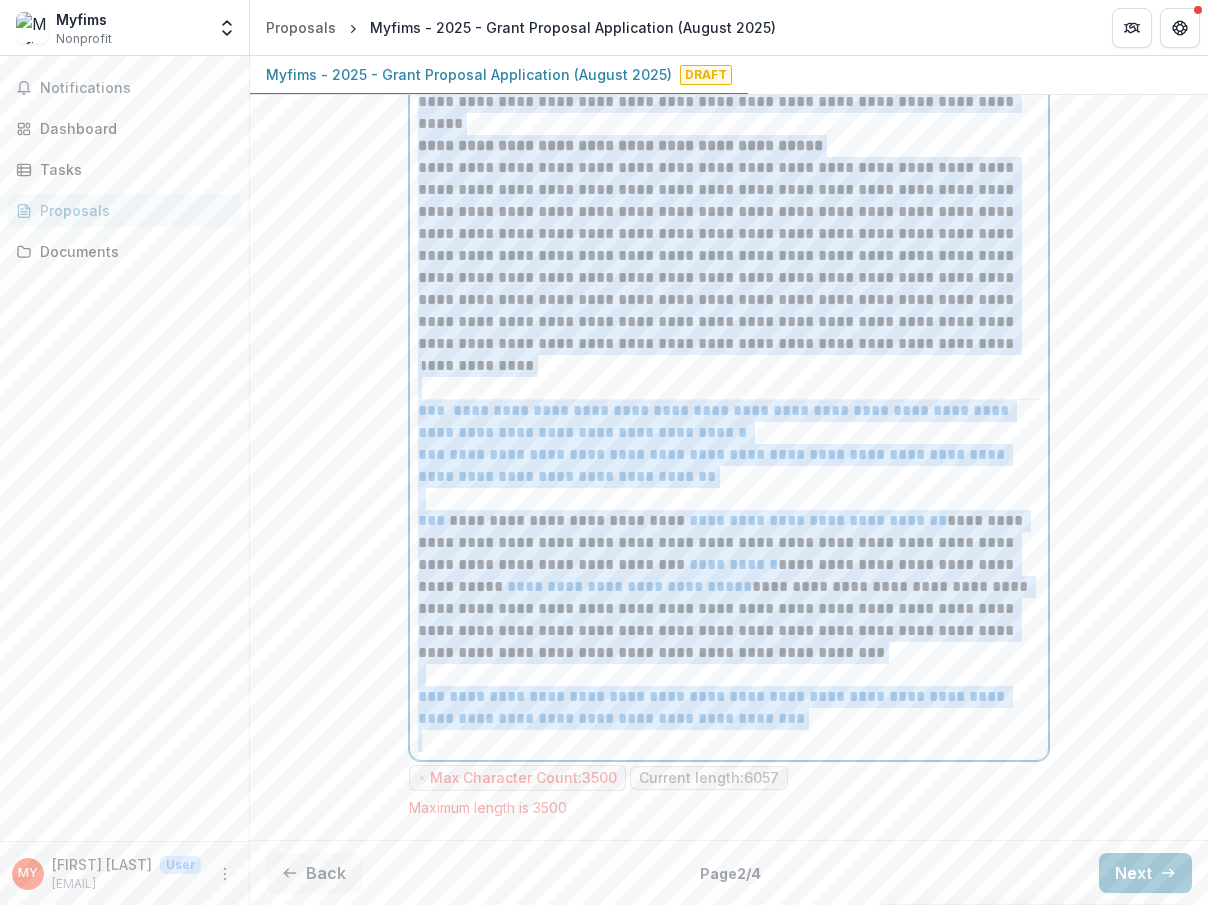 scroll, scrollTop: 16204, scrollLeft: 0, axis: vertical 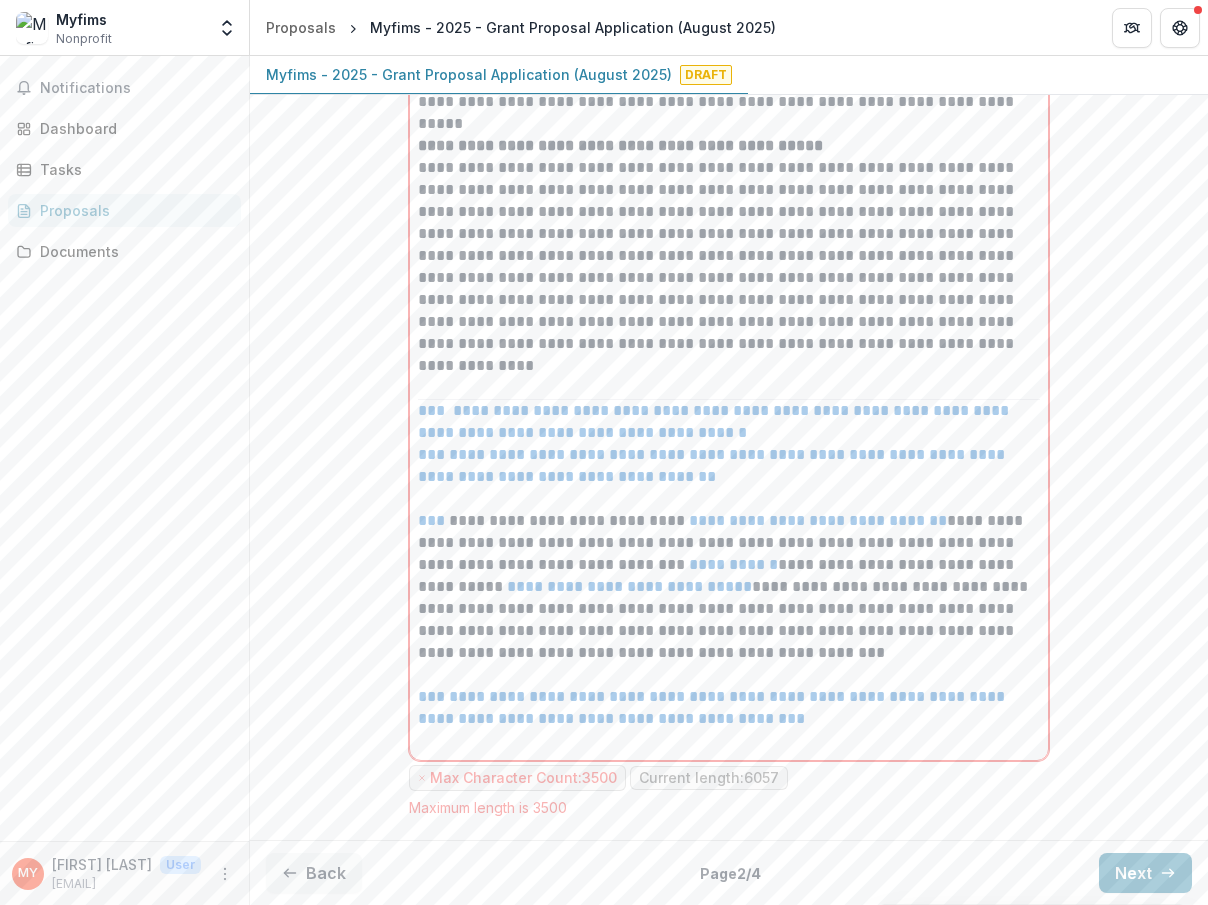 drag, startPoint x: 396, startPoint y: 772, endPoint x: 551, endPoint y: 777, distance: 155.08063 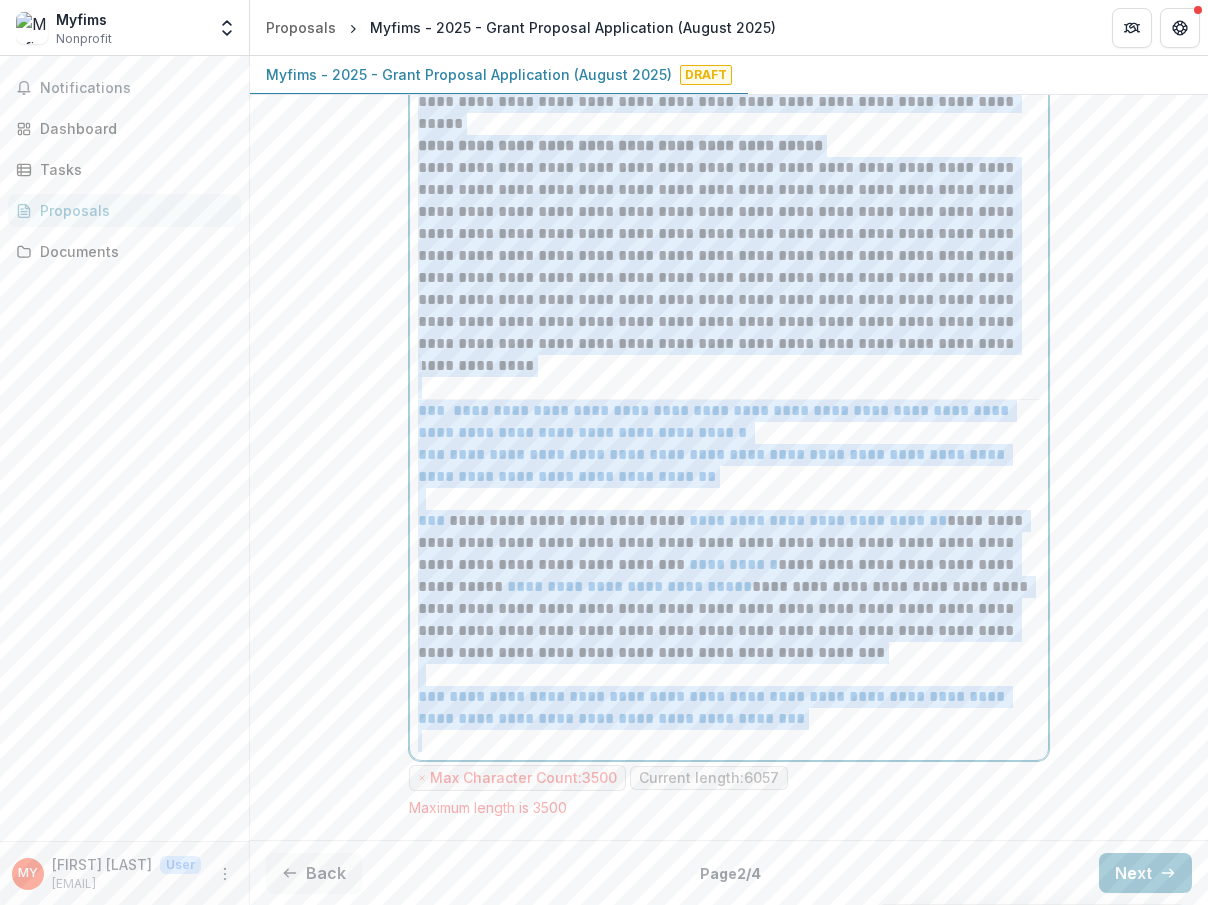 click on "**********" at bounding box center [729, -294] 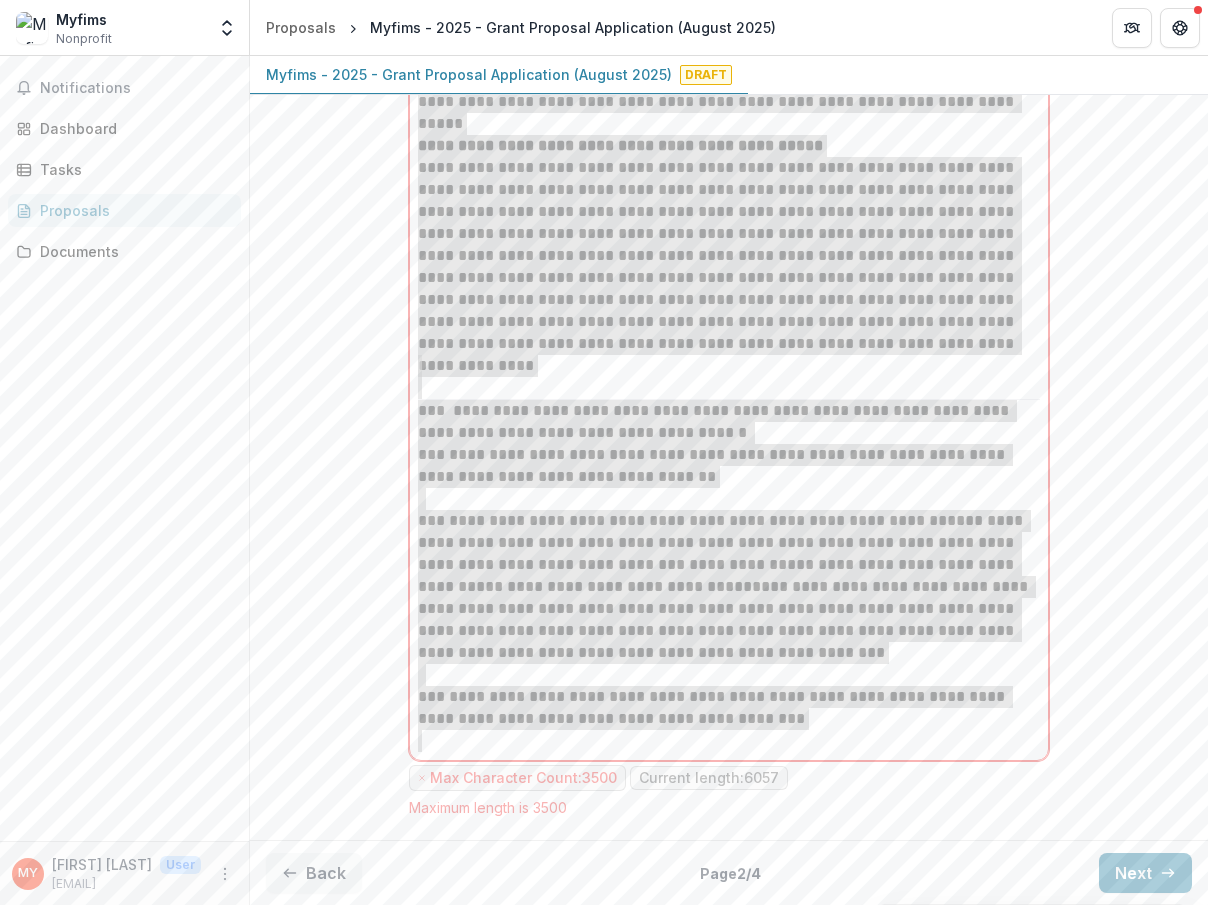 scroll, scrollTop: 14803, scrollLeft: 0, axis: vertical 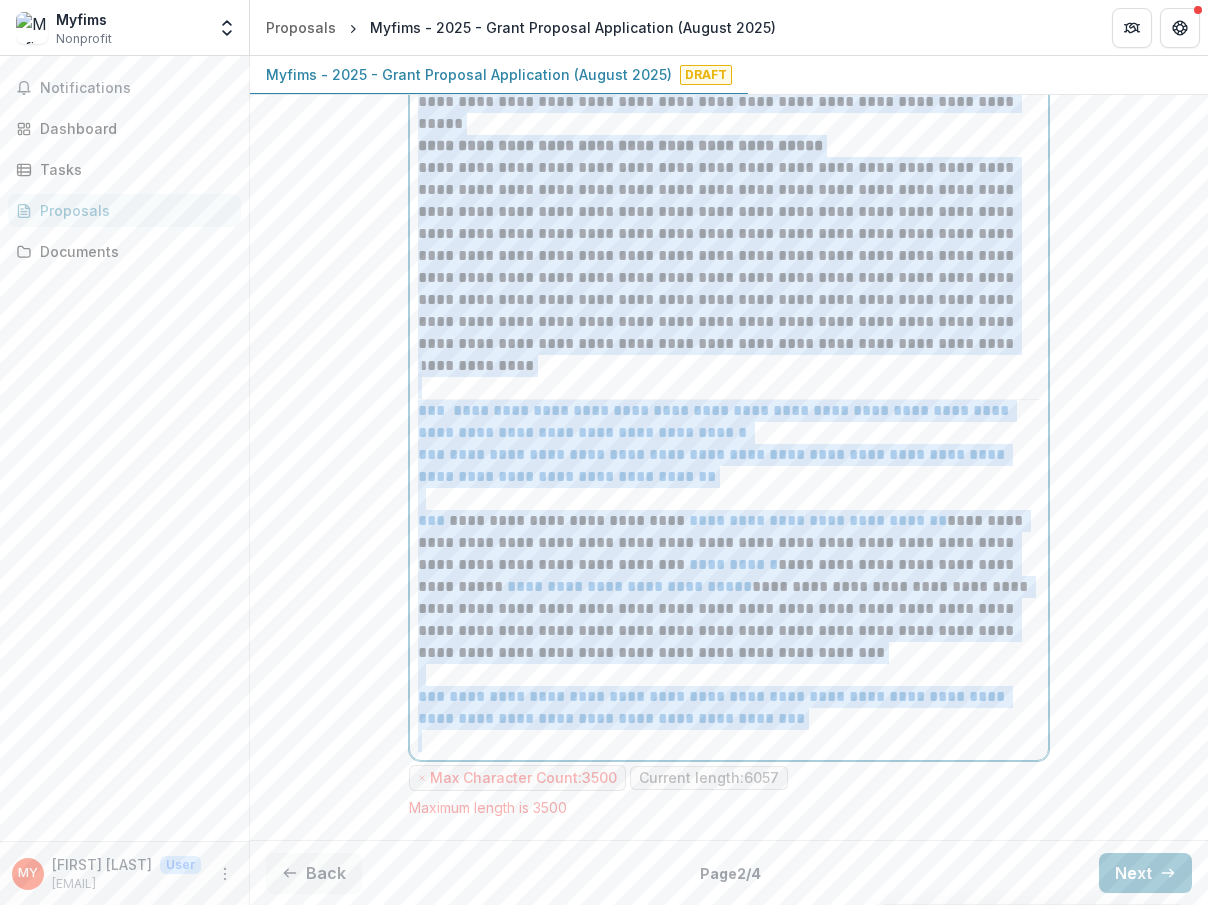 click on "**********" at bounding box center (729, 245) 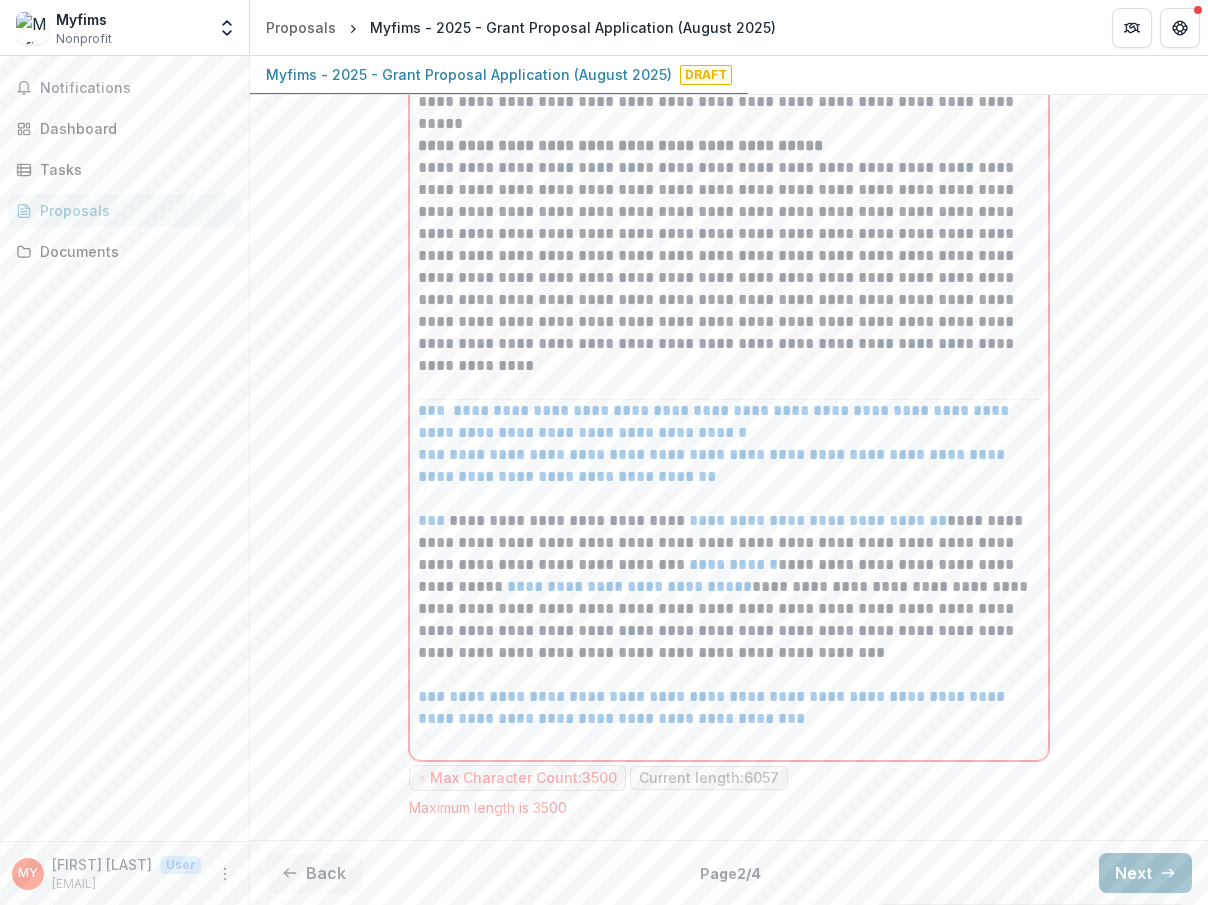 click on "Next" at bounding box center (1145, 873) 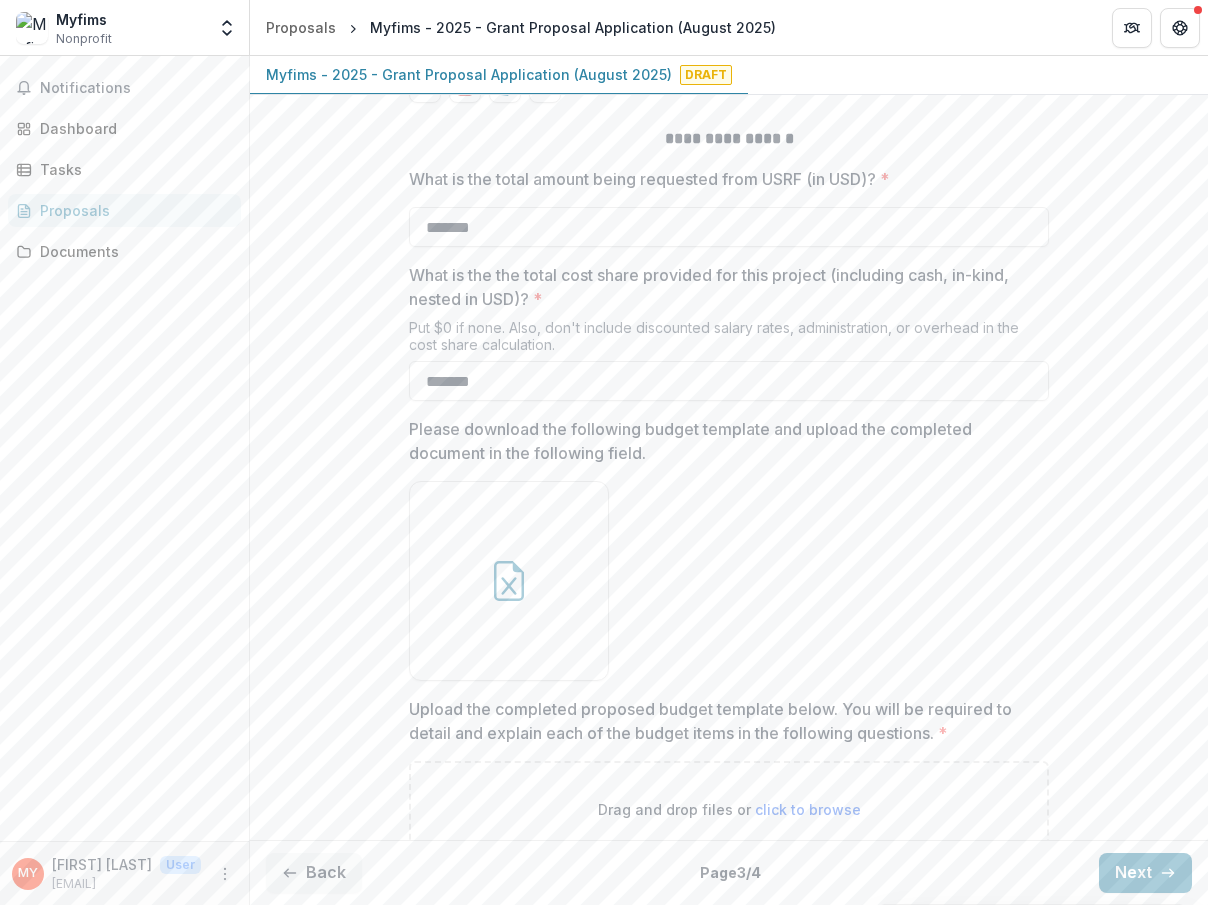 scroll, scrollTop: 0, scrollLeft: 0, axis: both 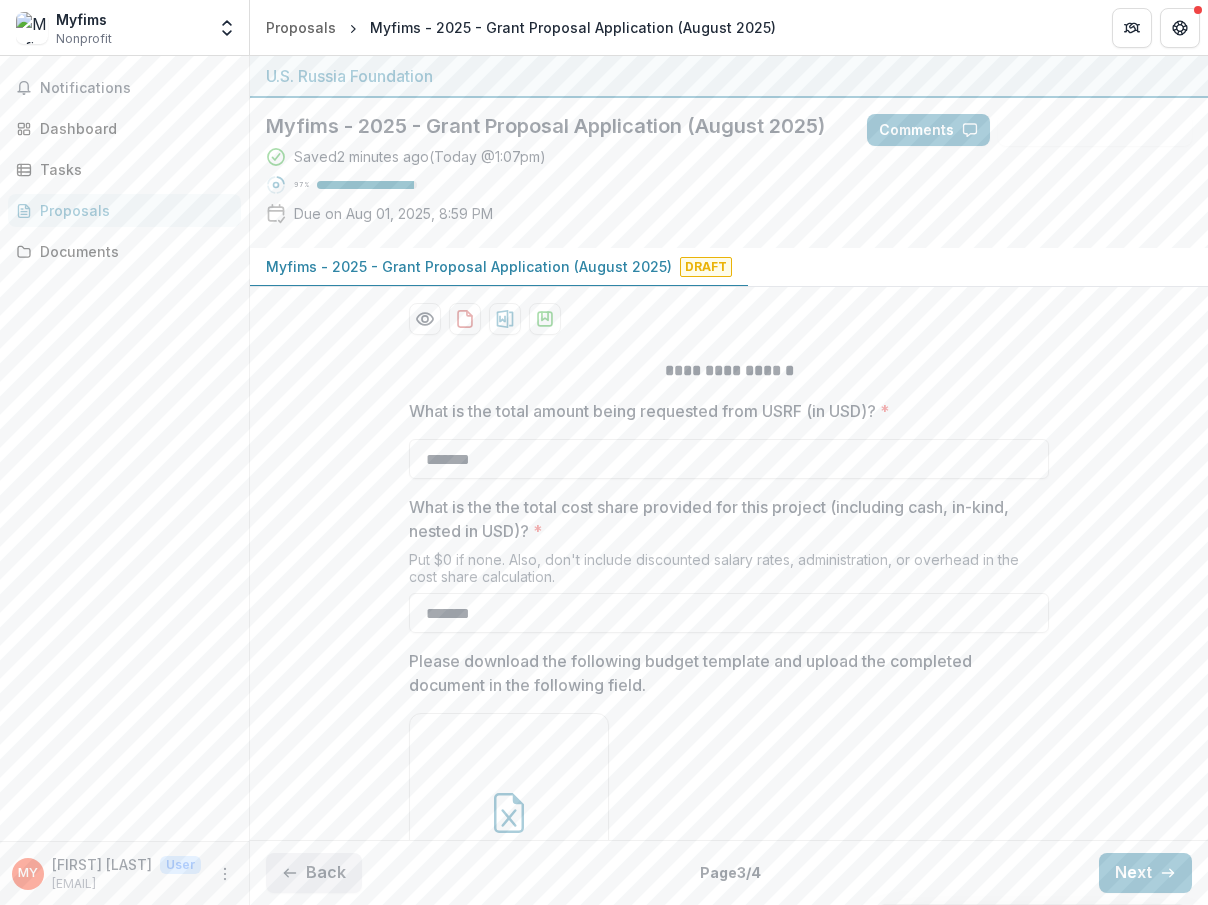 click on "Back" at bounding box center [314, 873] 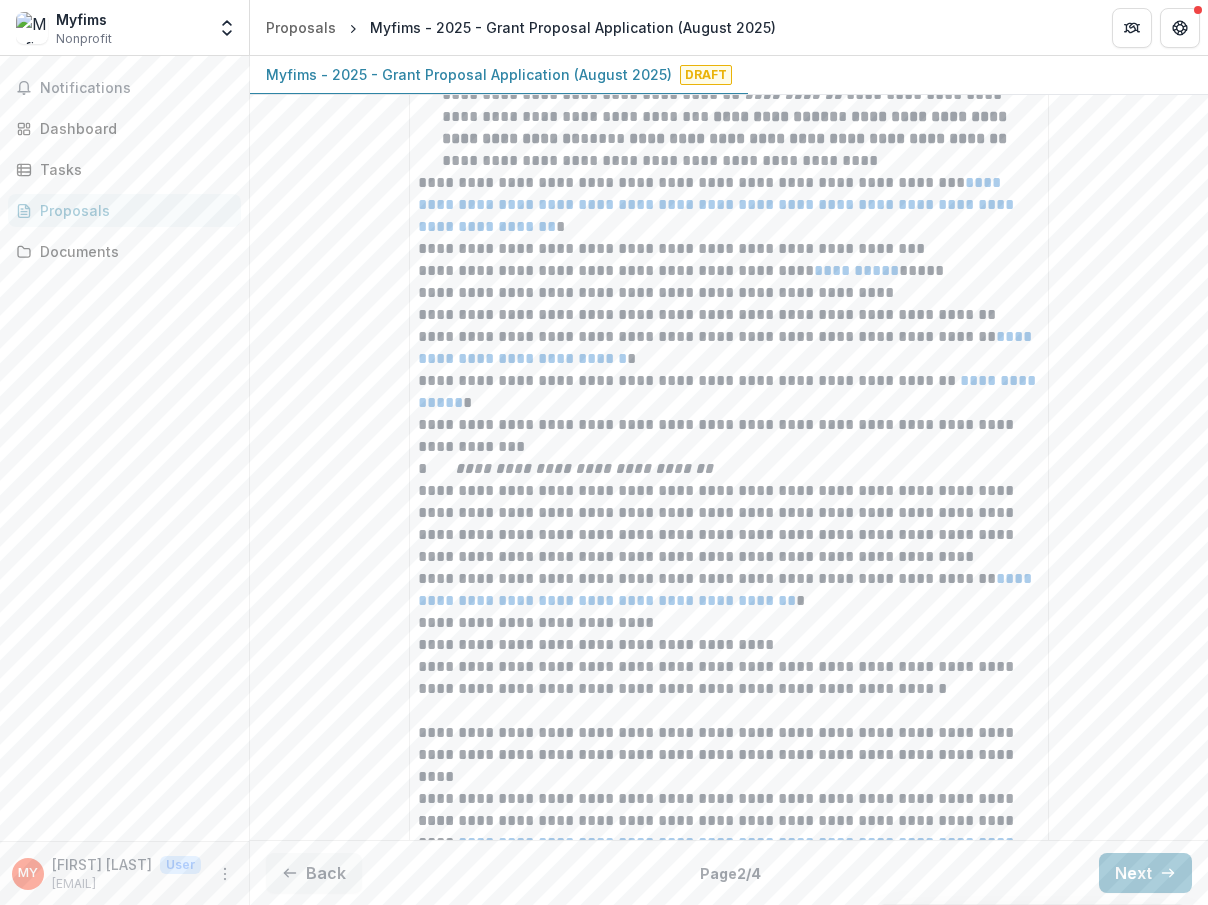 scroll, scrollTop: 9255, scrollLeft: 0, axis: vertical 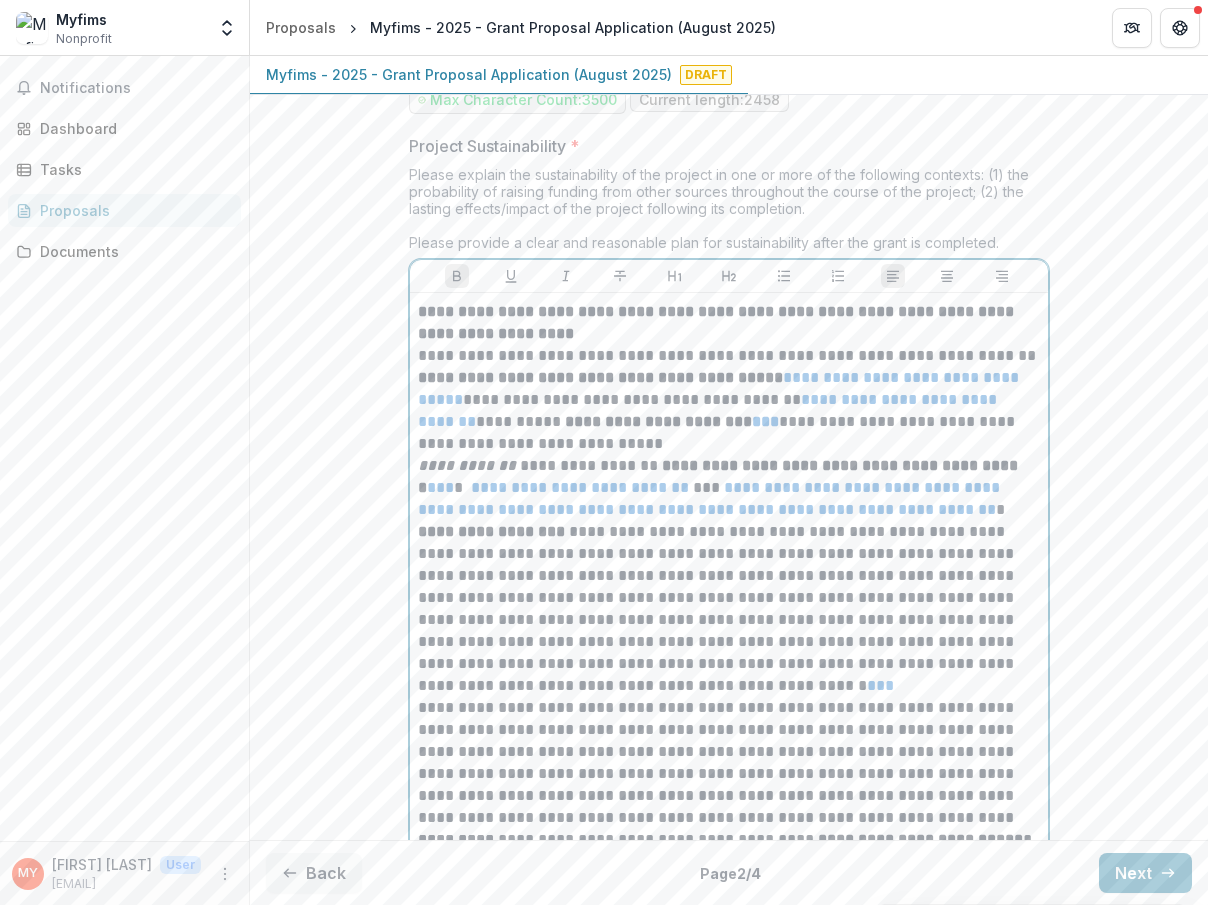 click on "**********" at bounding box center (718, 322) 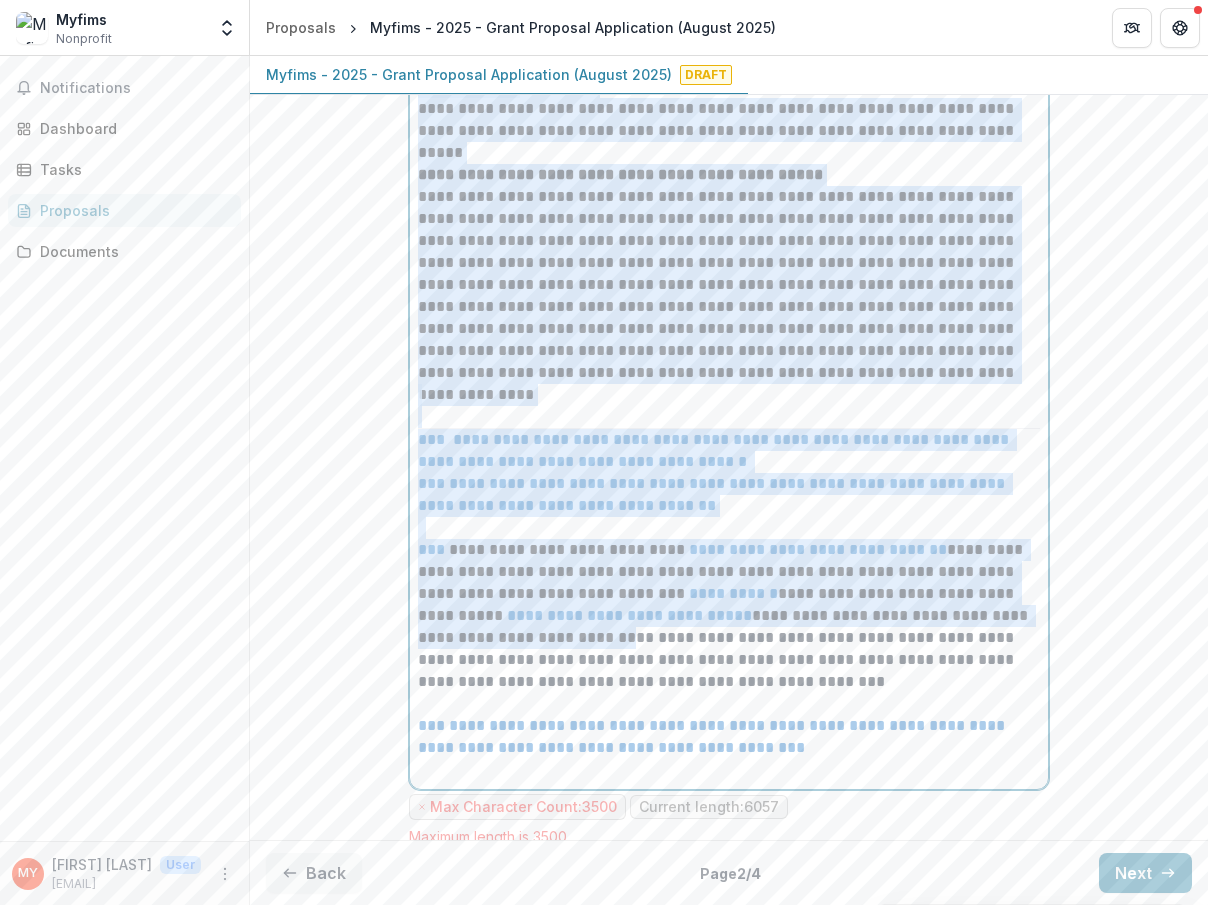 scroll, scrollTop: 16204, scrollLeft: 0, axis: vertical 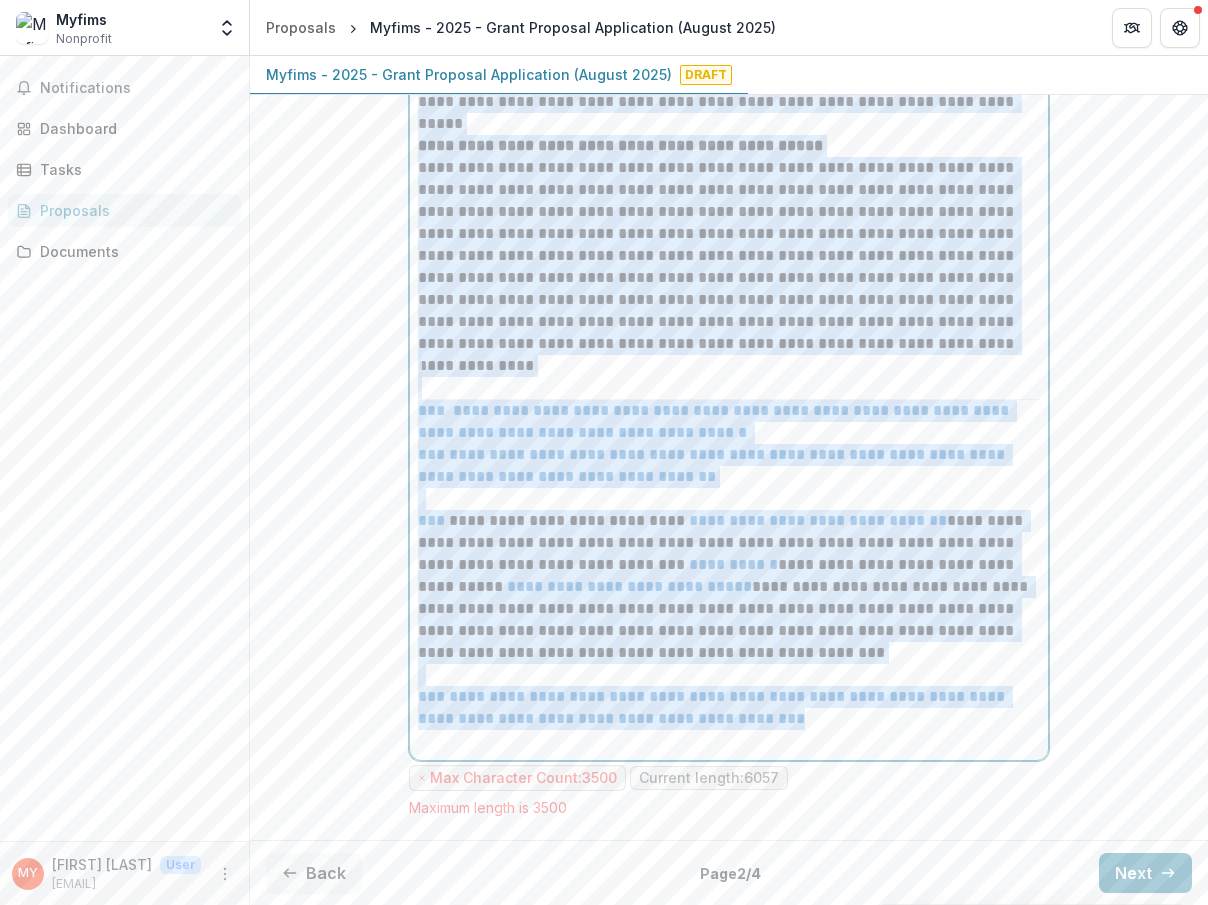 drag, startPoint x: 413, startPoint y: 350, endPoint x: 919, endPoint y: 728, distance: 631.60114 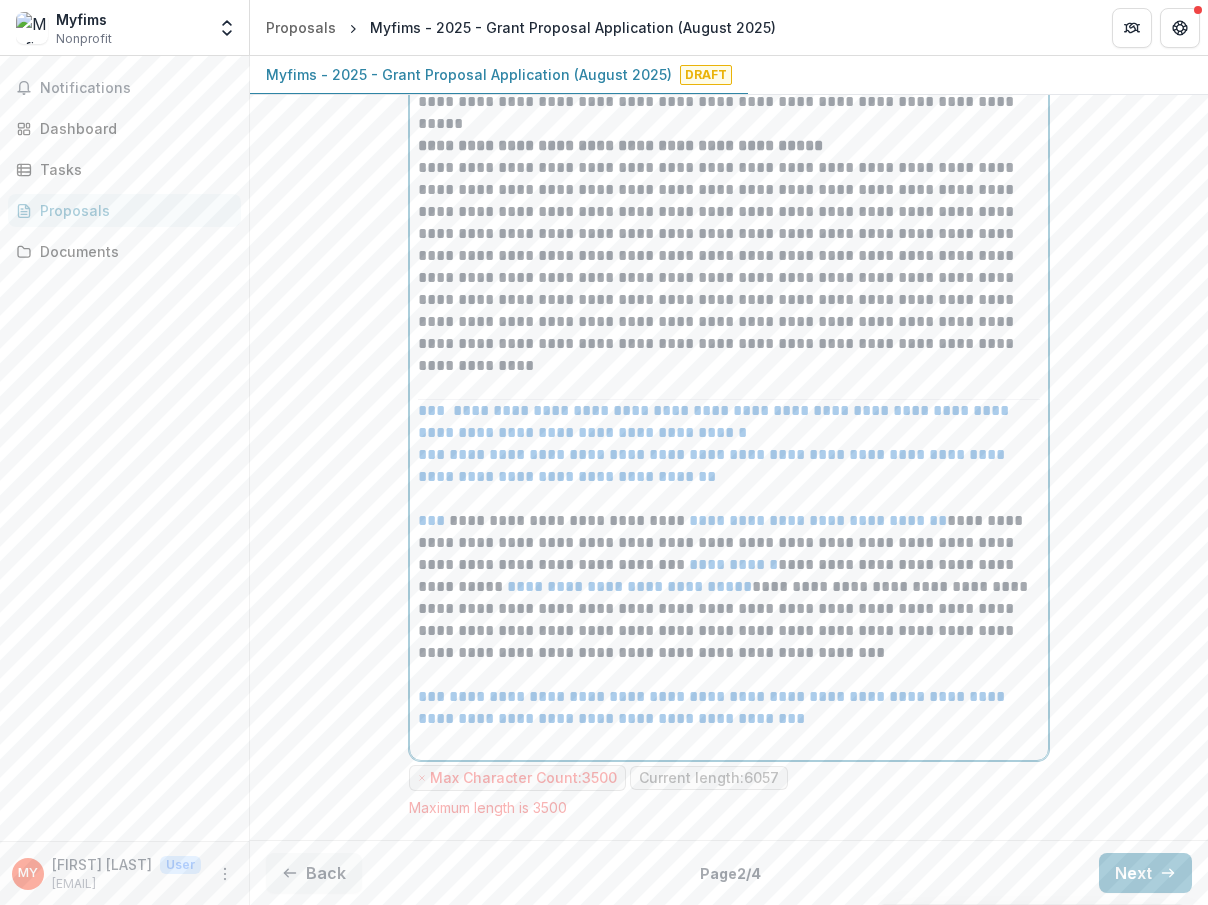 scroll, scrollTop: 15676, scrollLeft: 0, axis: vertical 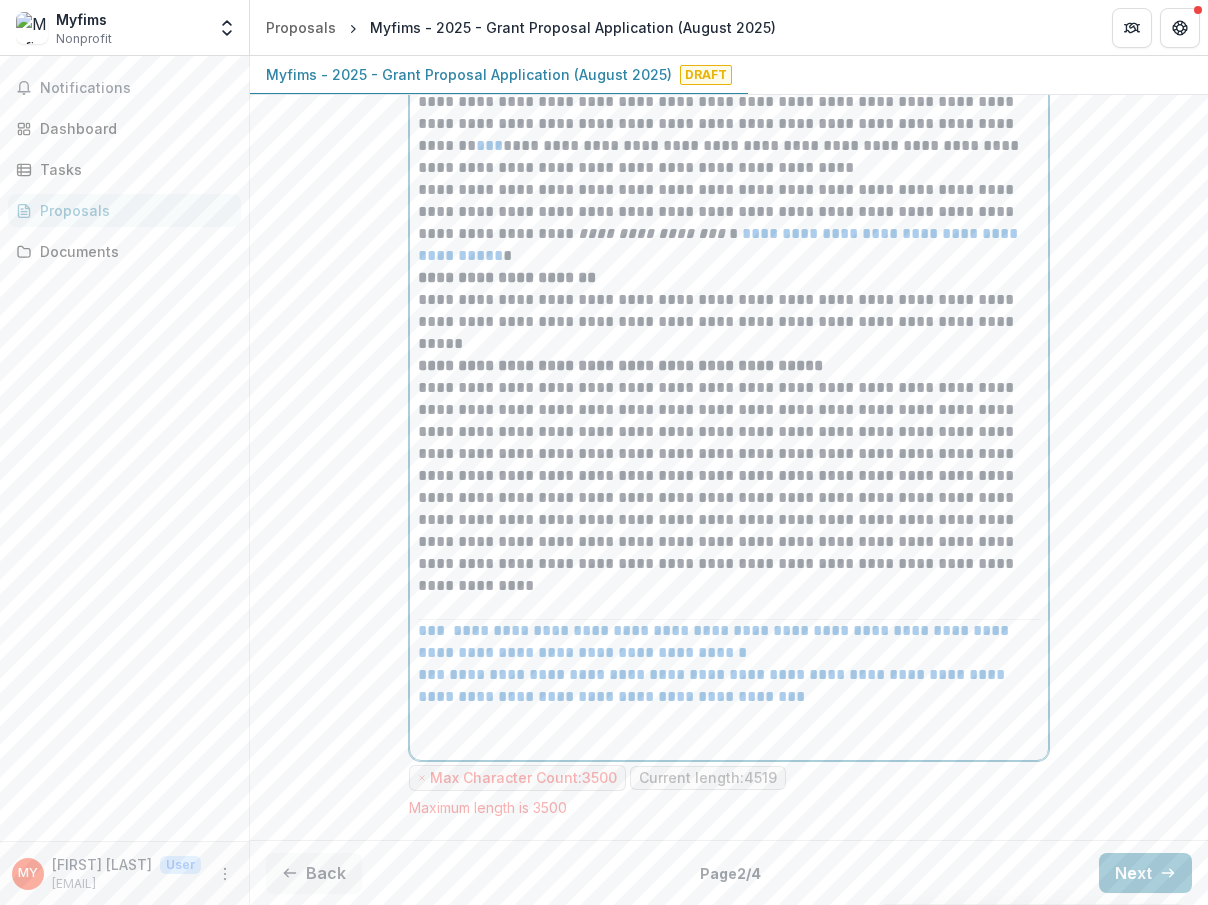 type 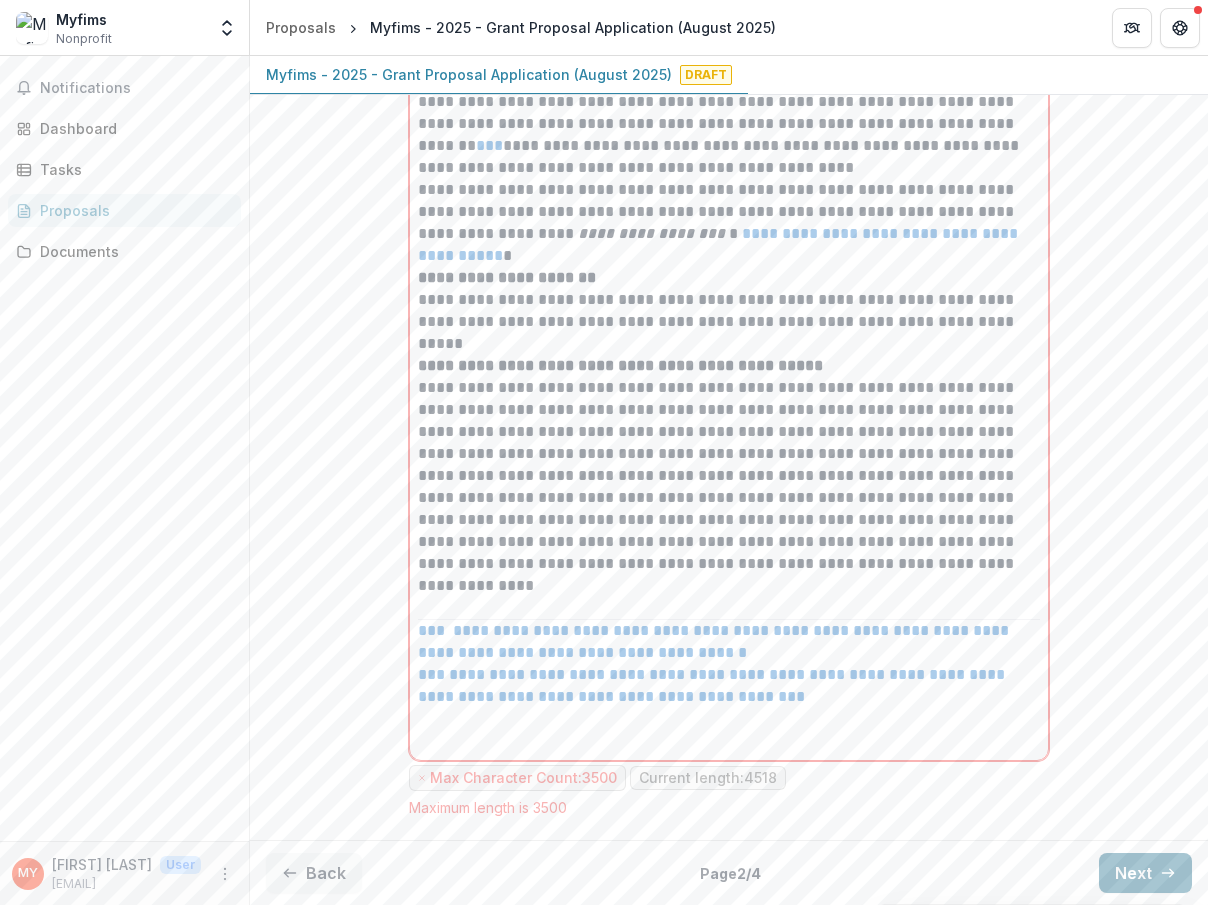 click on "Next" at bounding box center [1145, 873] 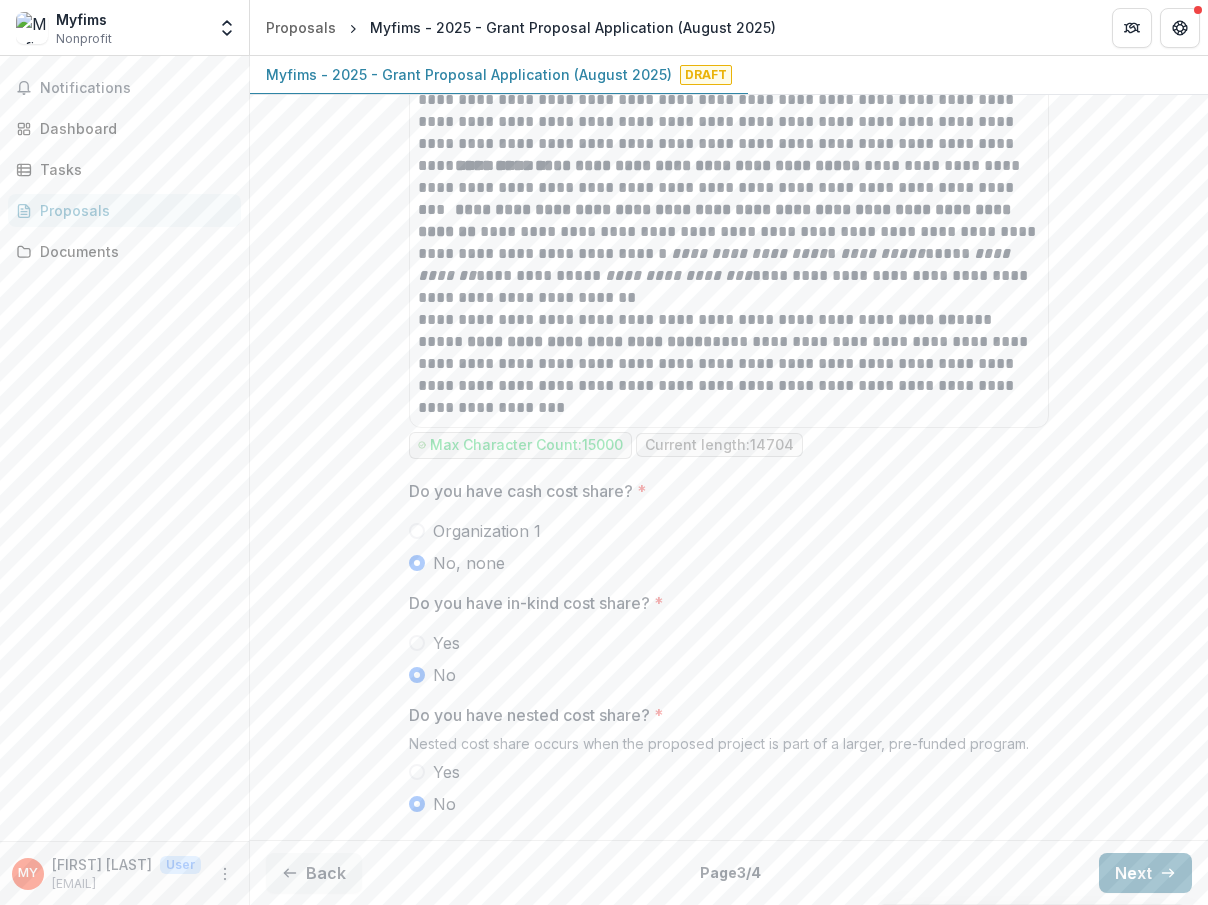 type on "*******" 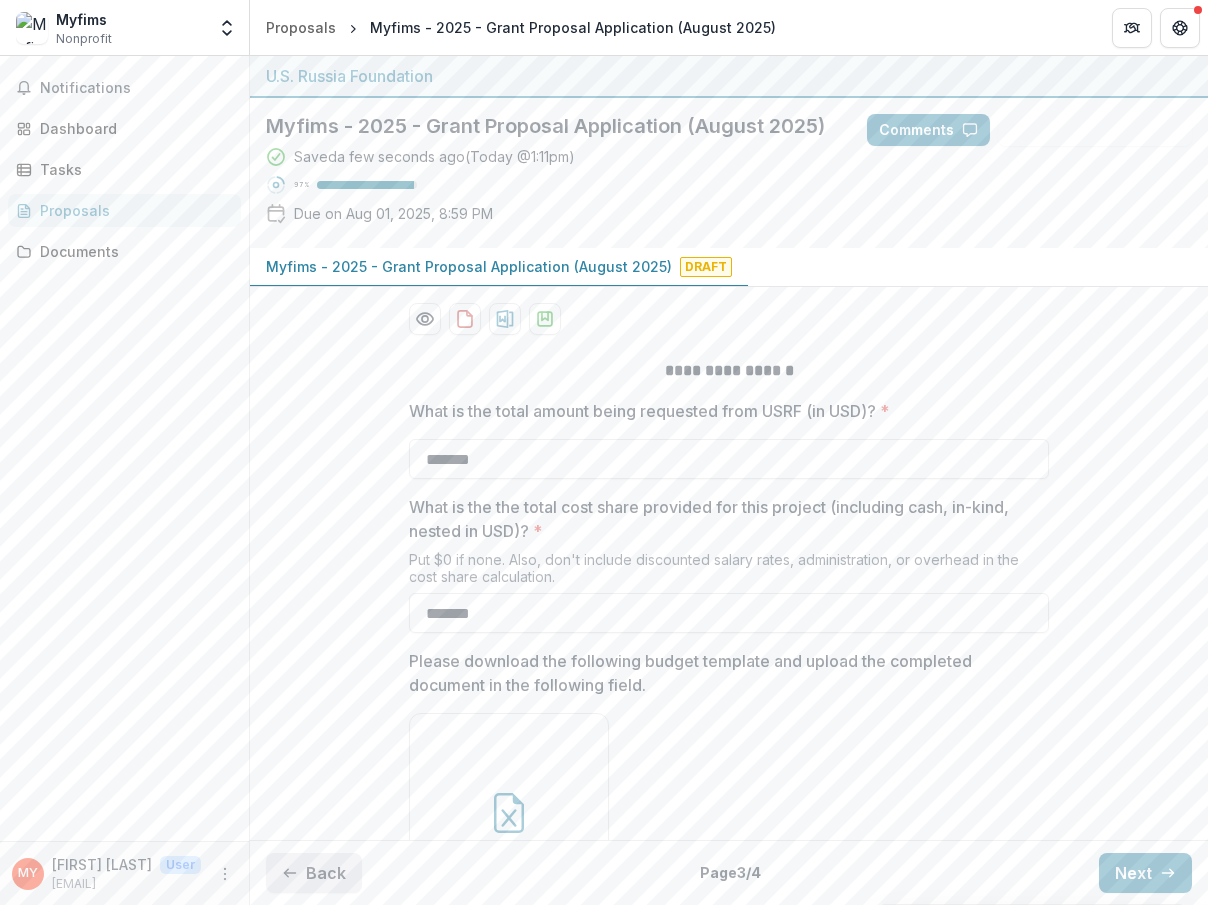 click on "Back" at bounding box center (314, 873) 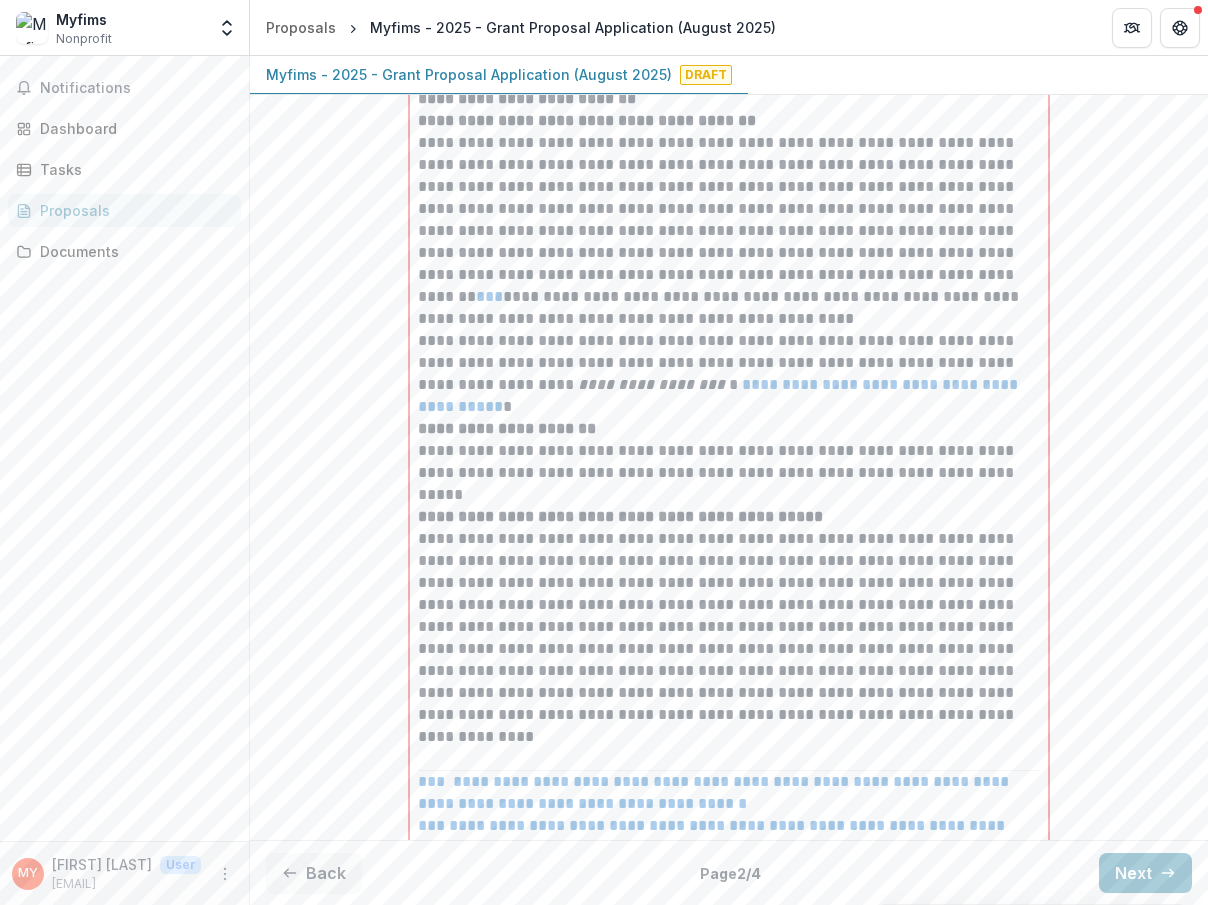scroll, scrollTop: 15676, scrollLeft: 0, axis: vertical 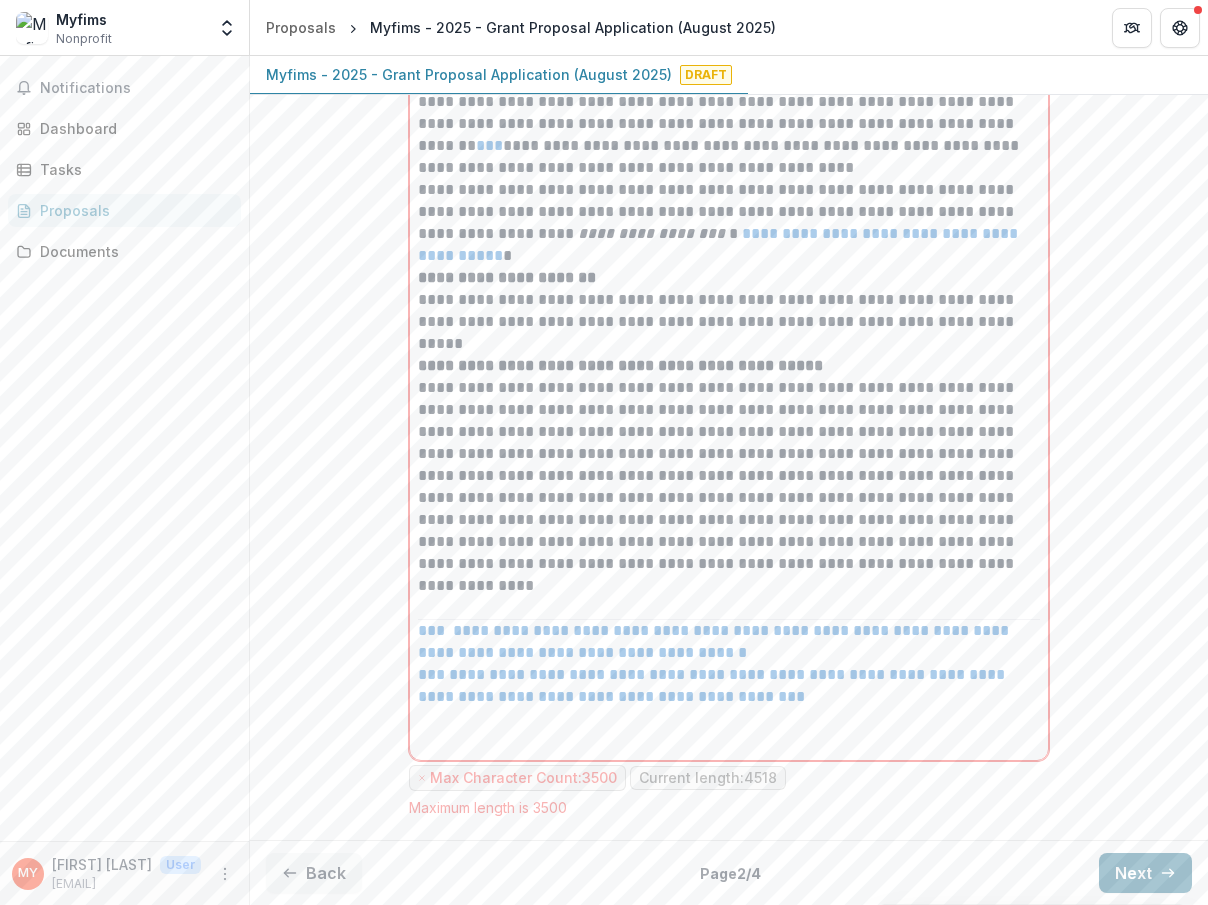 click on "Next" at bounding box center (1145, 873) 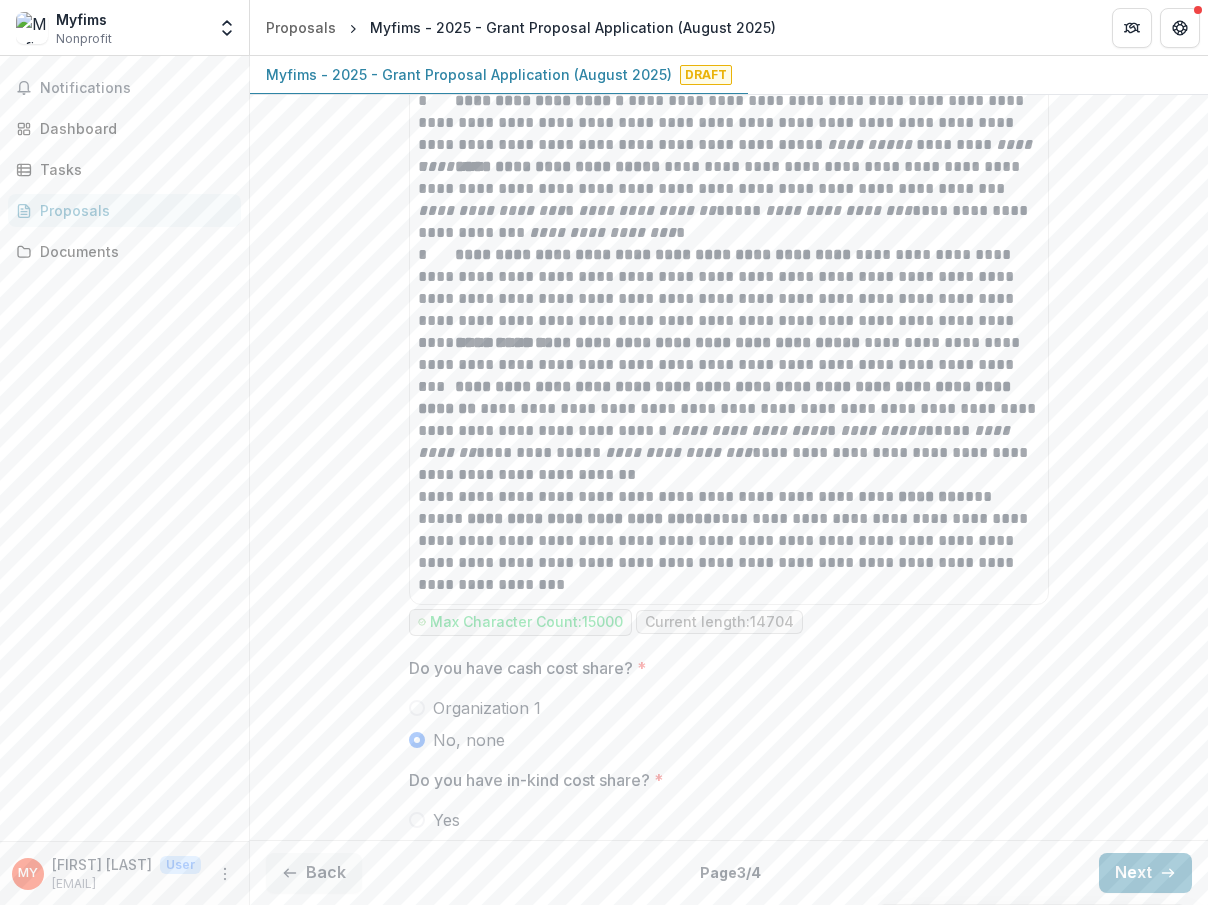 scroll, scrollTop: 6435, scrollLeft: 0, axis: vertical 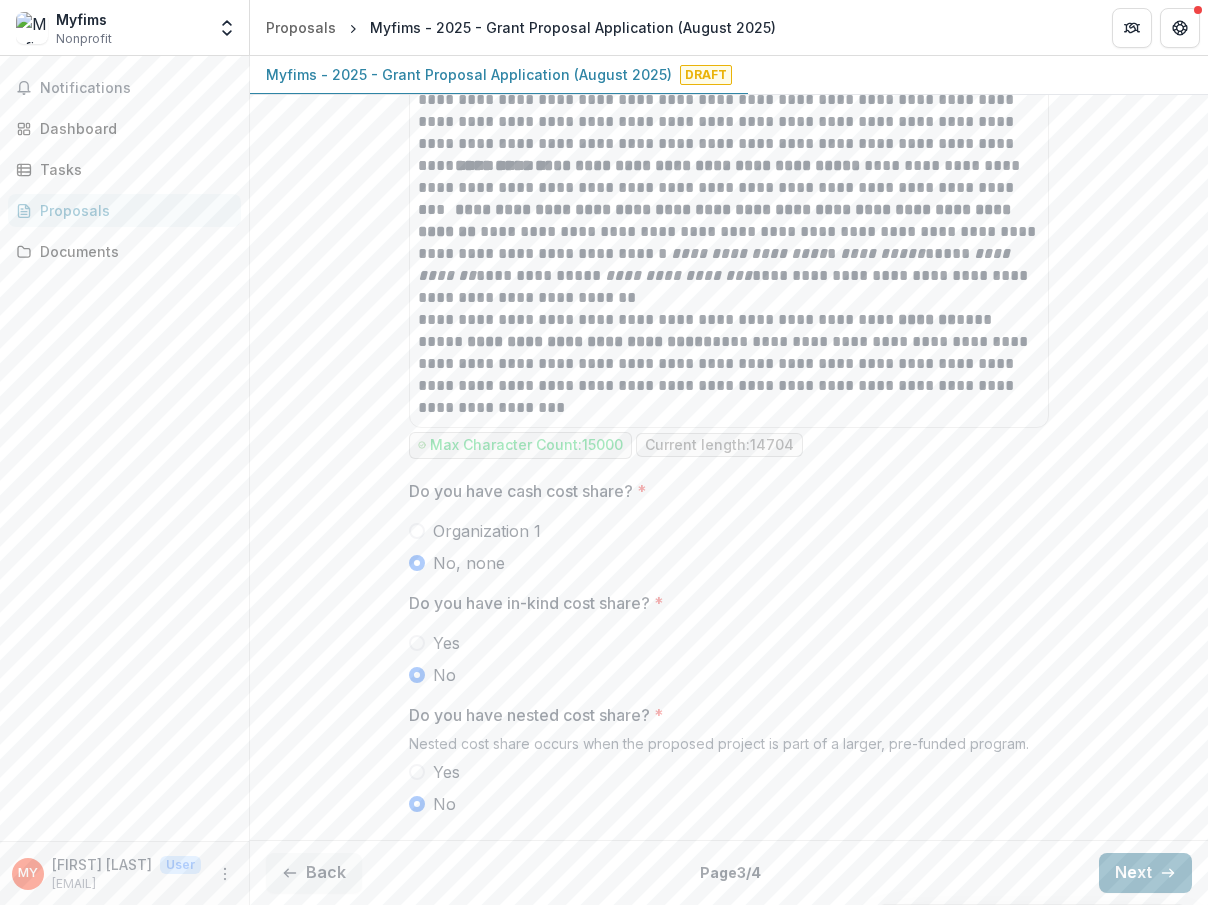 click on "Next" at bounding box center [1145, 873] 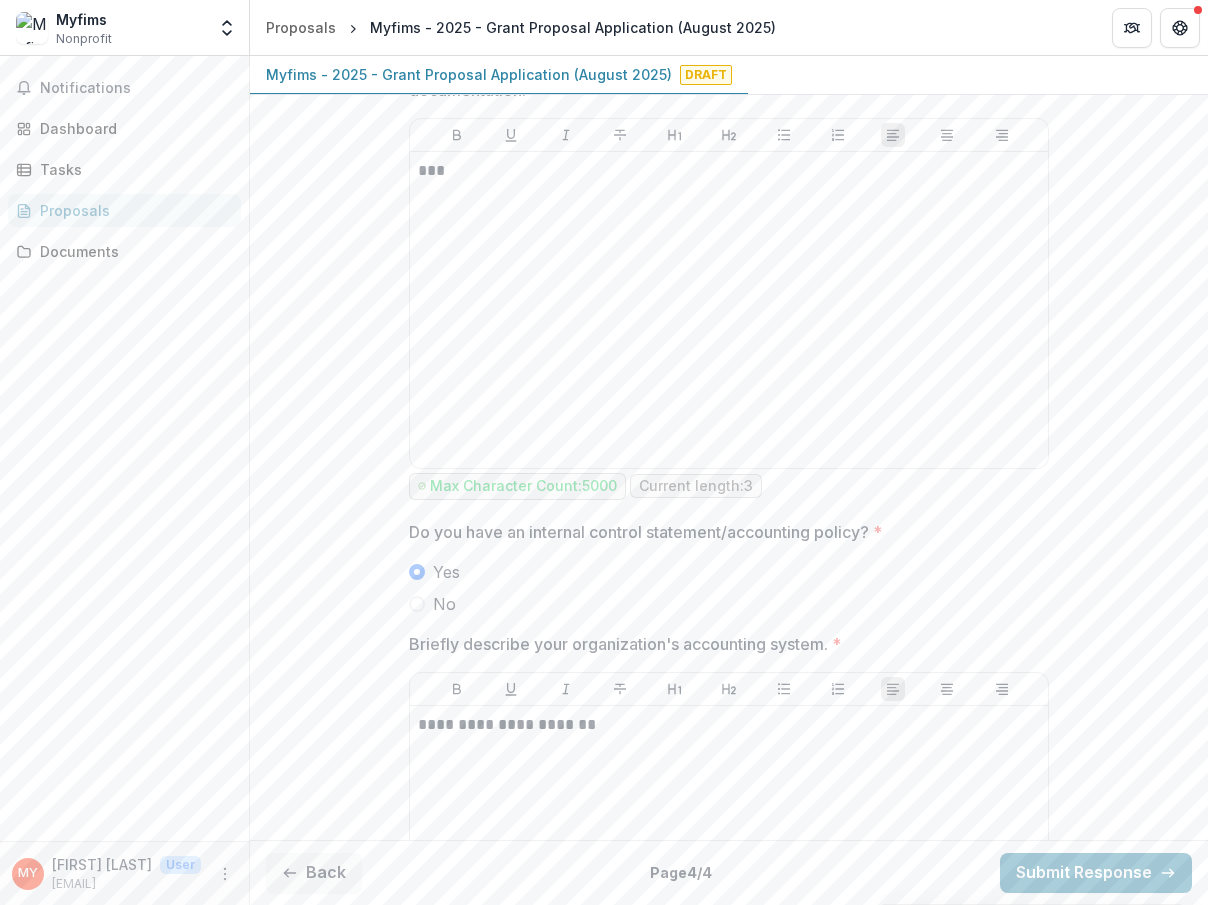 scroll, scrollTop: 3463, scrollLeft: 0, axis: vertical 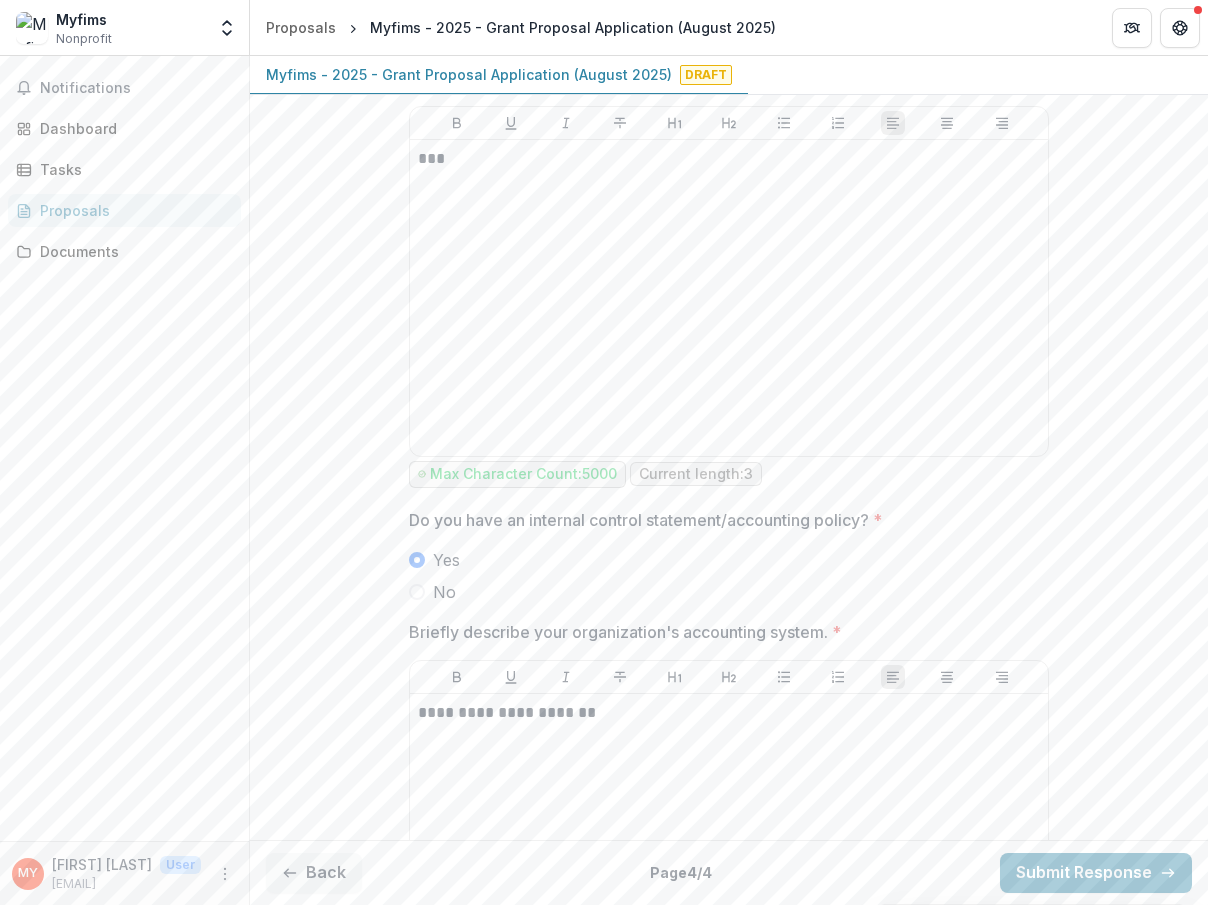 drag, startPoint x: 523, startPoint y: 138, endPoint x: 380, endPoint y: 126, distance: 143.50261 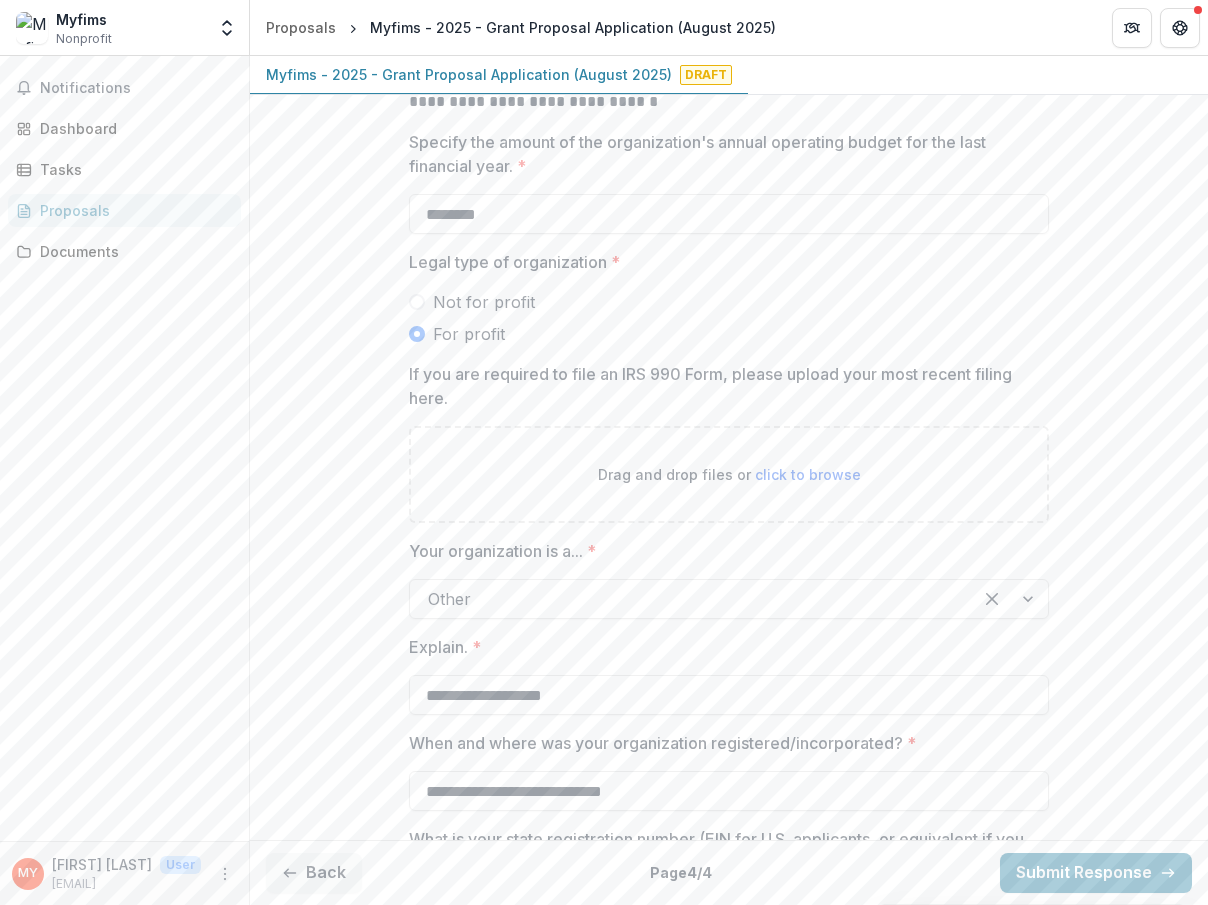 scroll, scrollTop: 386, scrollLeft: 0, axis: vertical 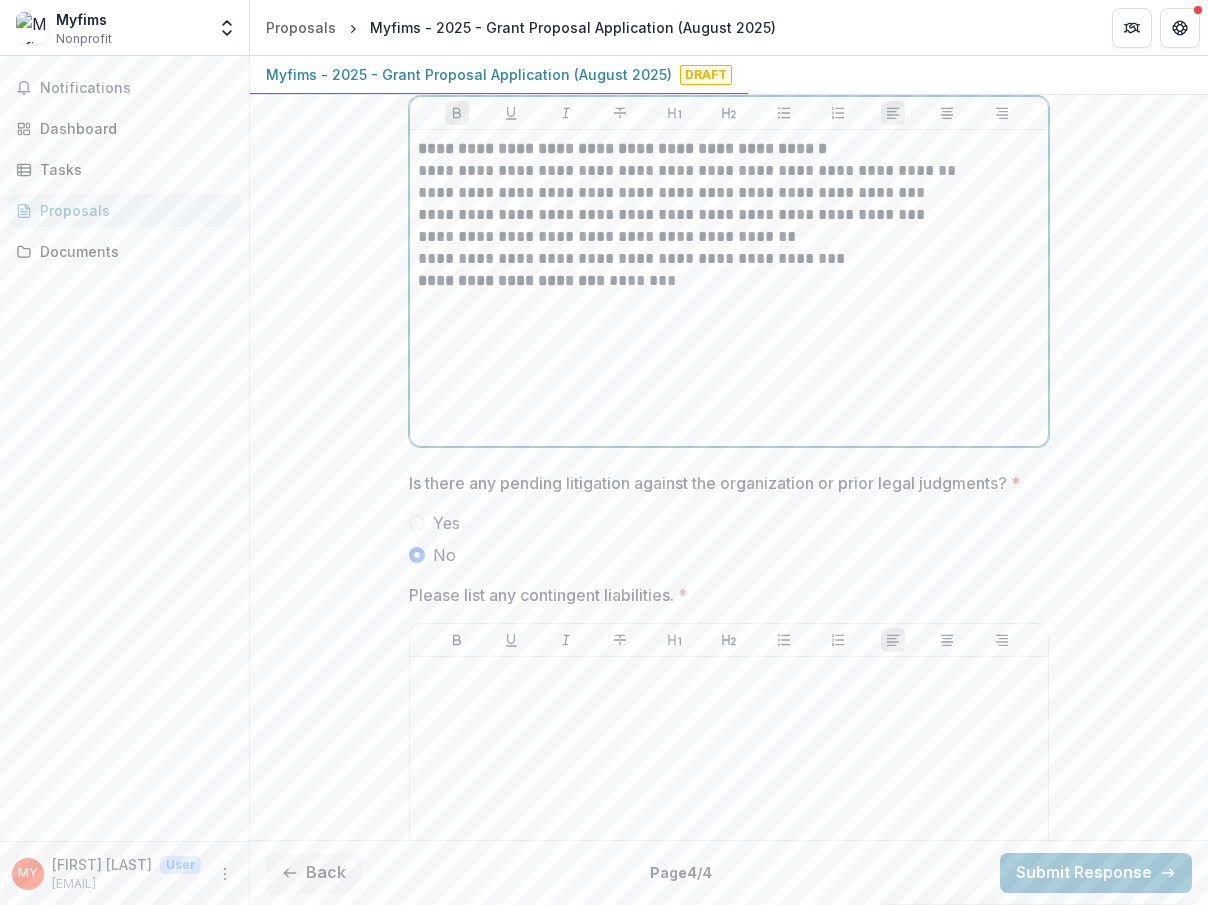 click on "**********" at bounding box center (729, 281) 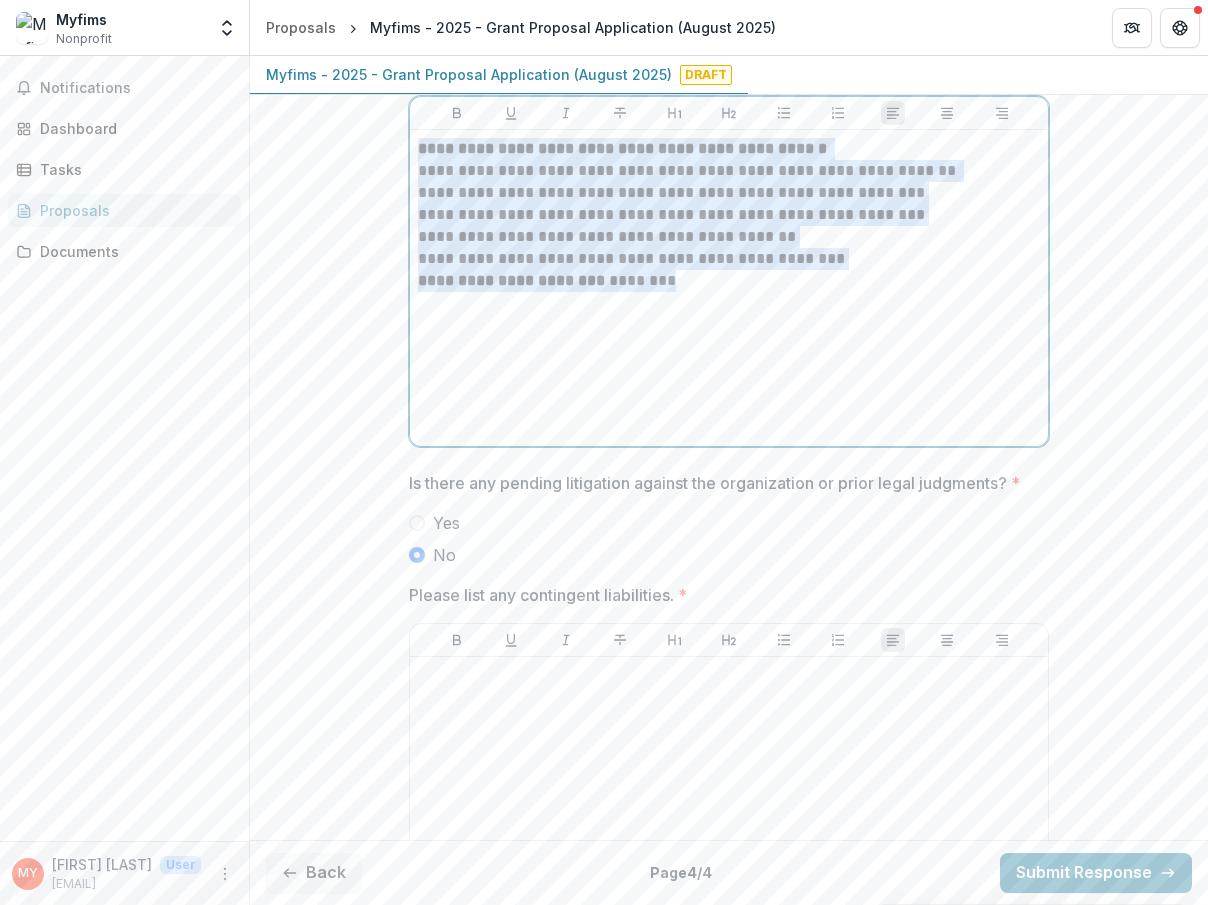 drag, startPoint x: 741, startPoint y: 351, endPoint x: 415, endPoint y: 199, distance: 359.6943 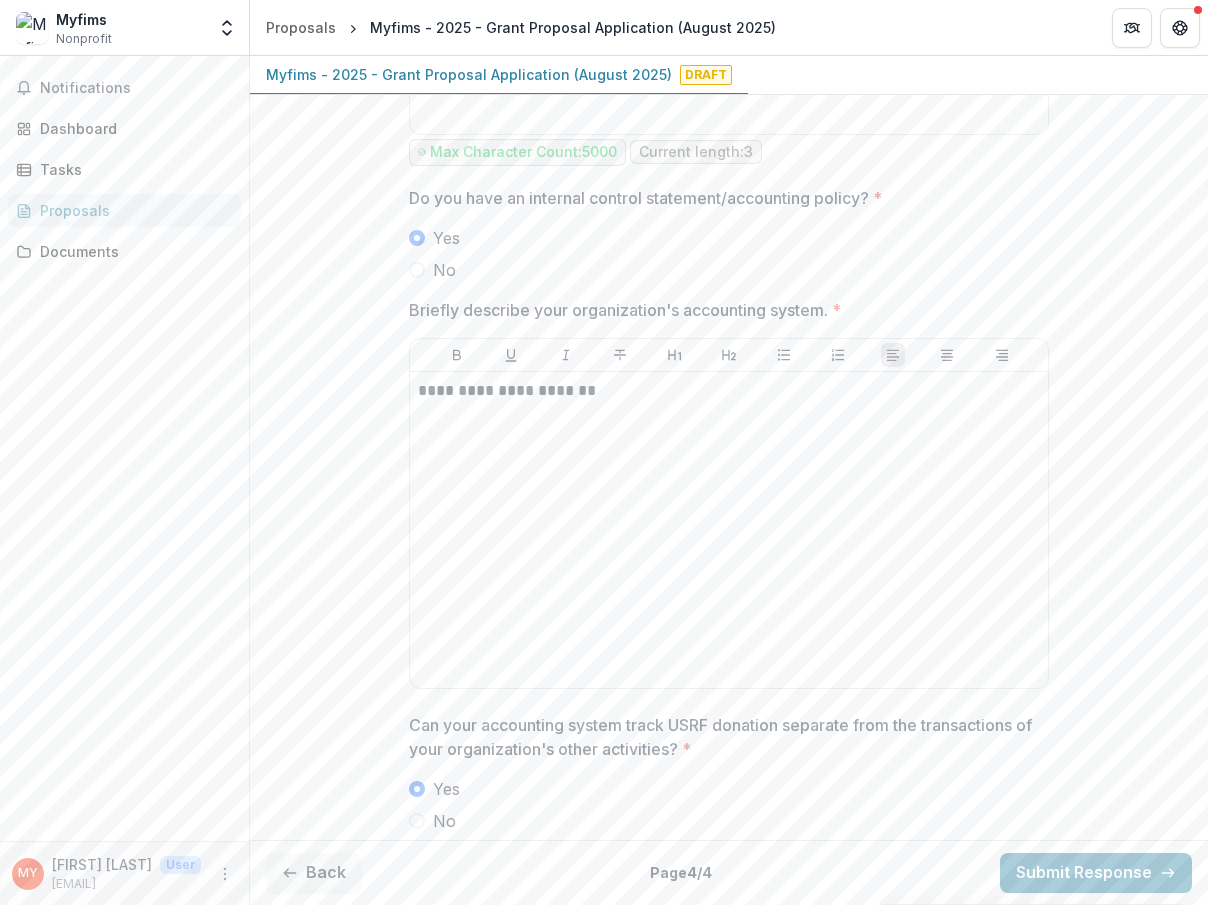 scroll, scrollTop: 3787, scrollLeft: 0, axis: vertical 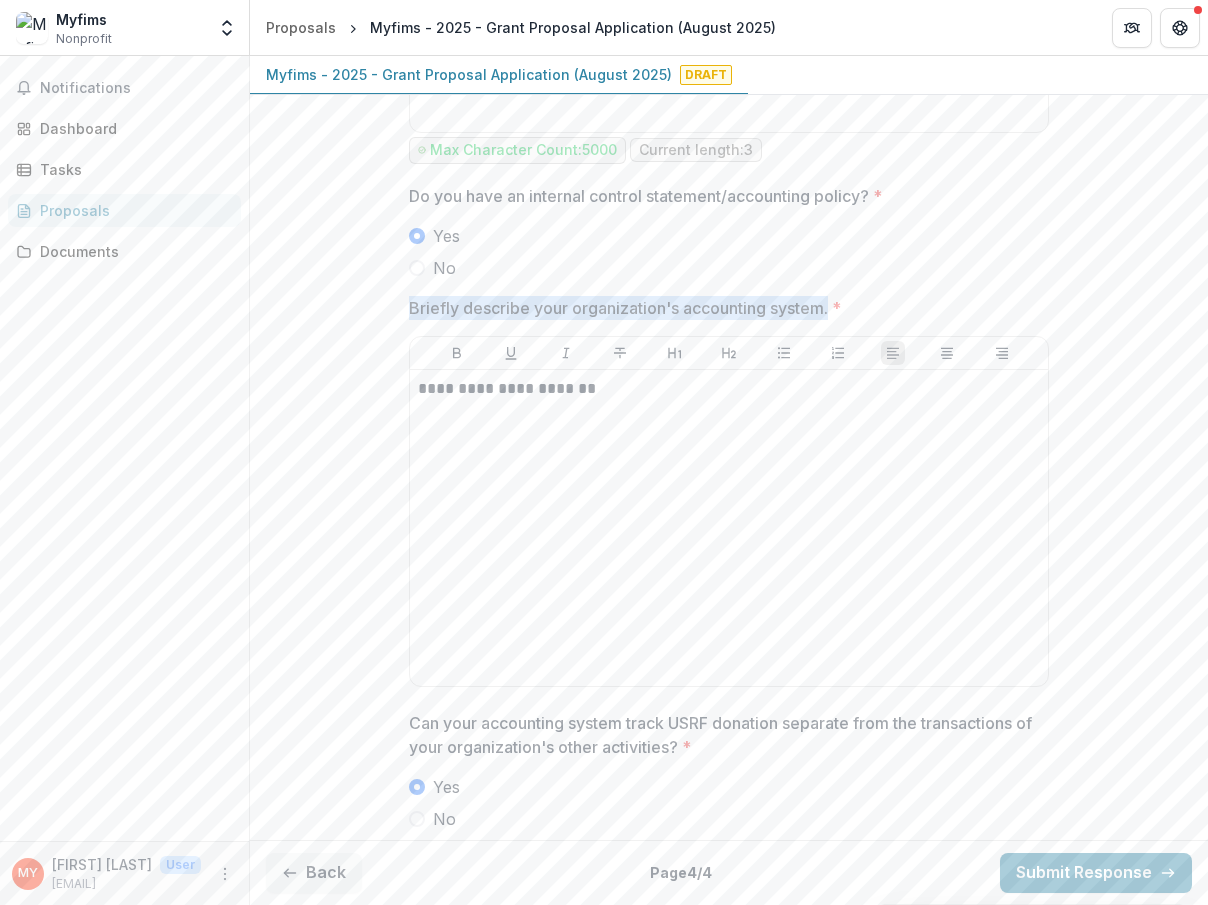 drag, startPoint x: 827, startPoint y: 370, endPoint x: 396, endPoint y: 365, distance: 431.029 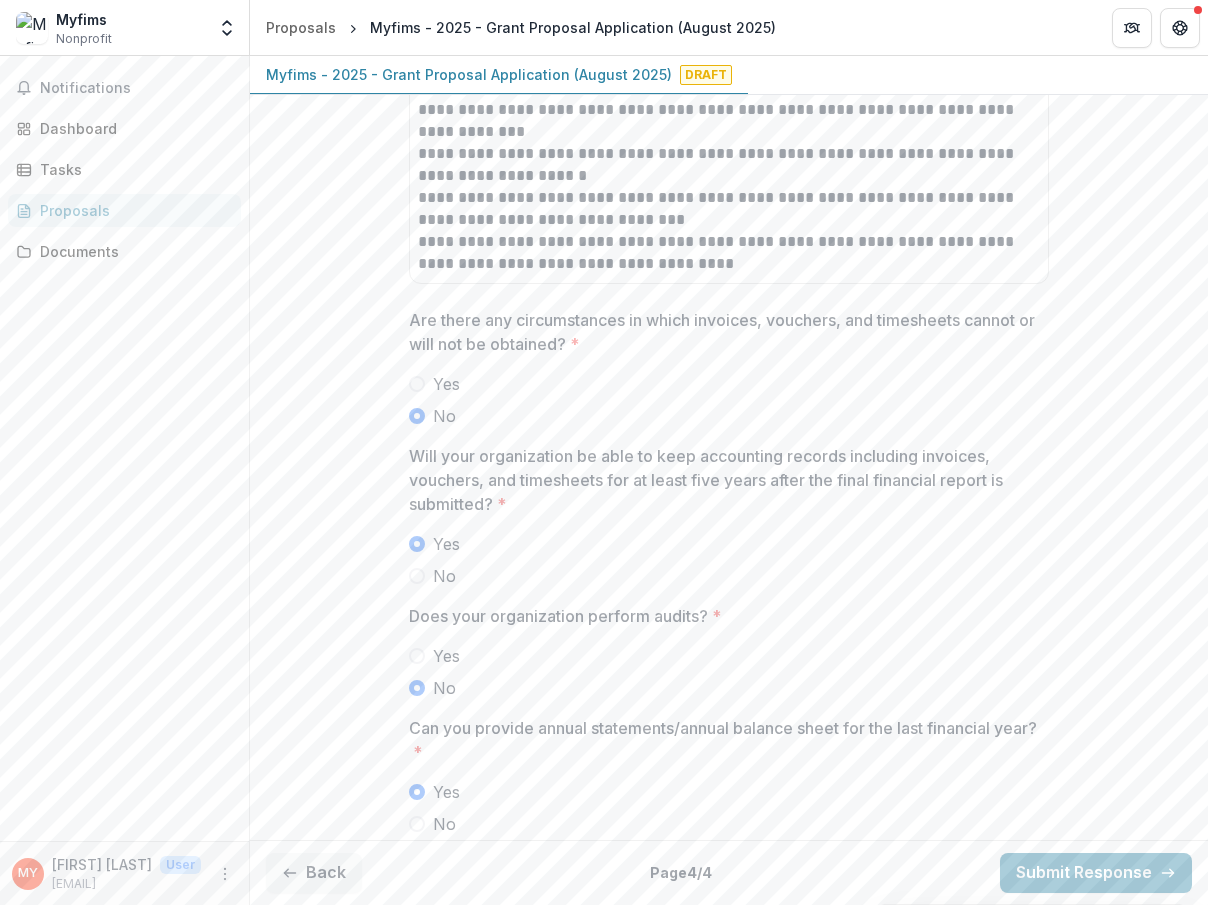 scroll, scrollTop: 4937, scrollLeft: 0, axis: vertical 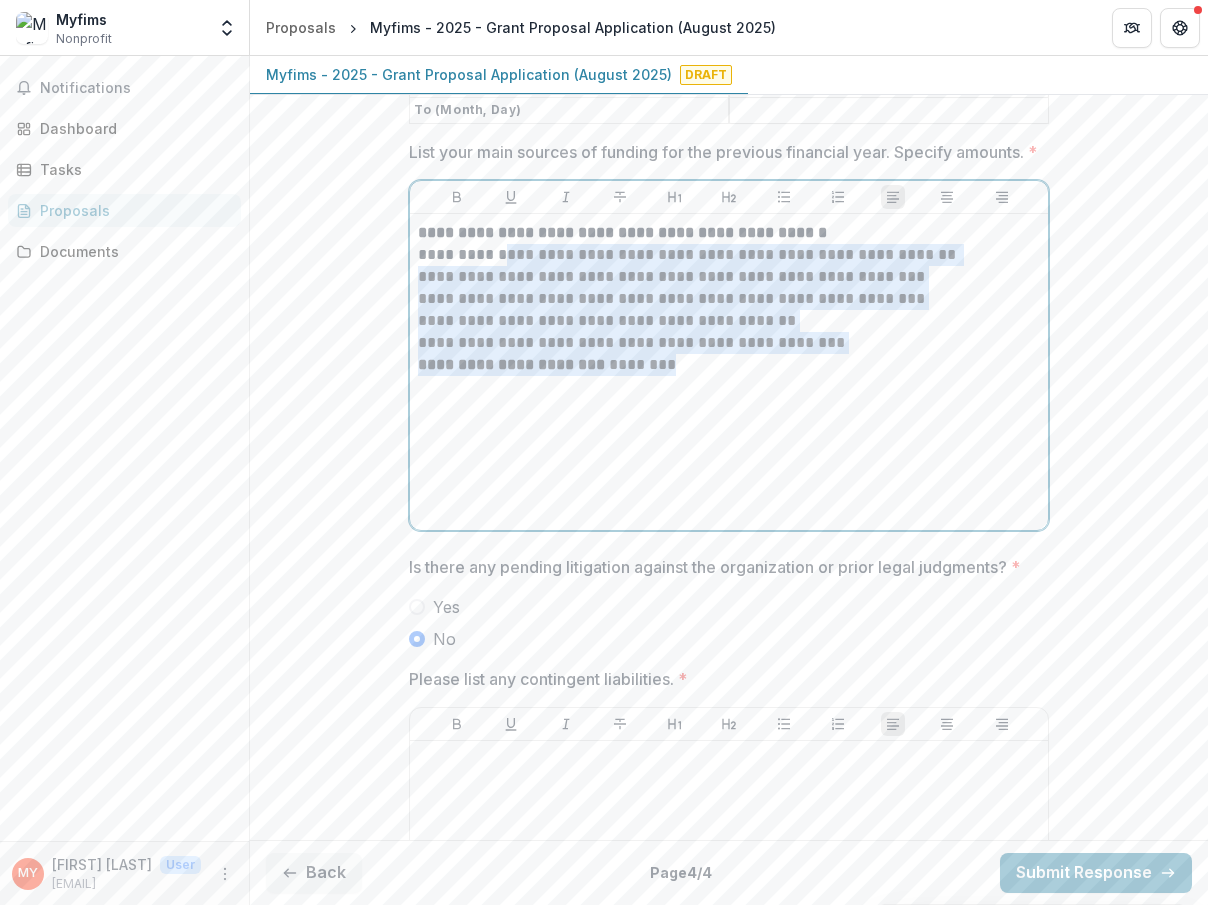 drag, startPoint x: 732, startPoint y: 436, endPoint x: 473, endPoint y: 323, distance: 282.57742 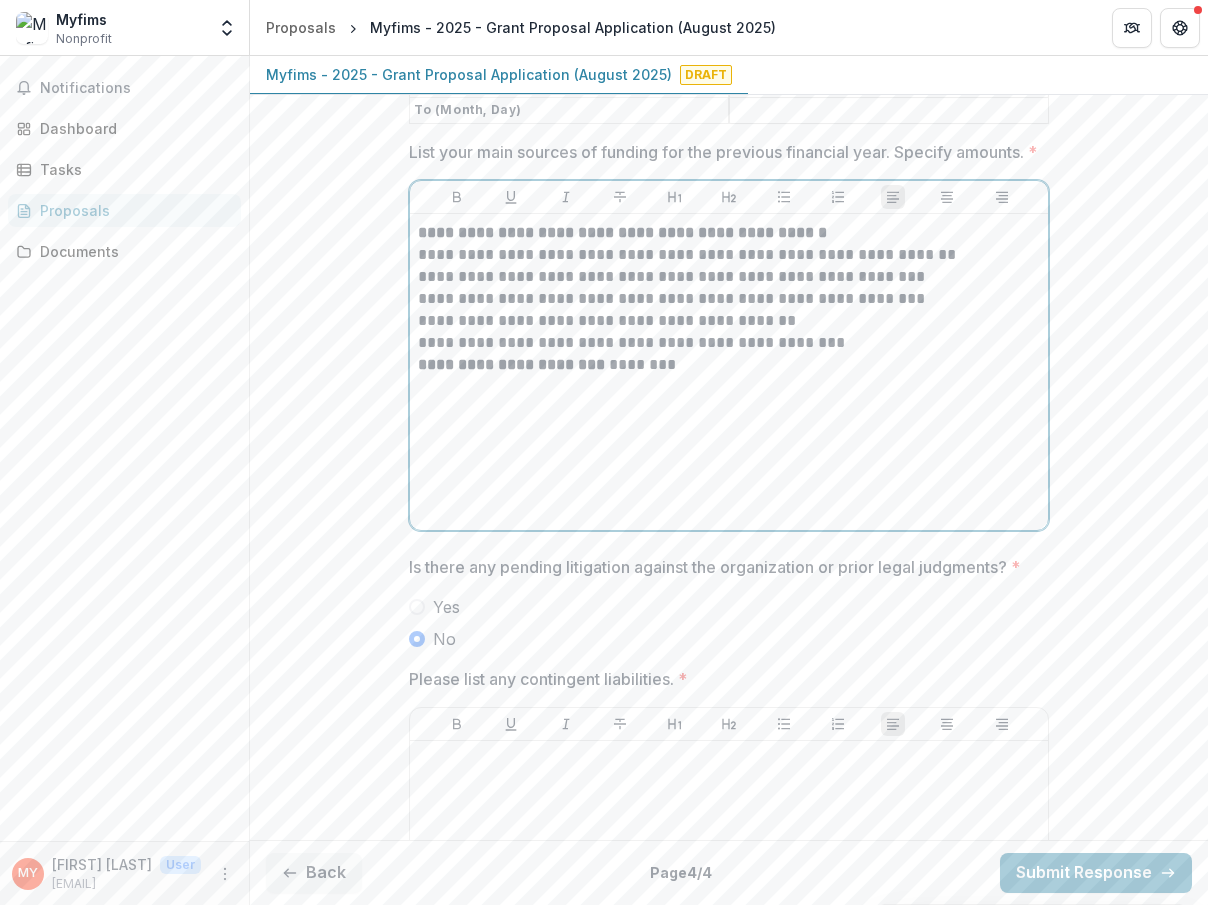 click on "**********" at bounding box center [729, 255] 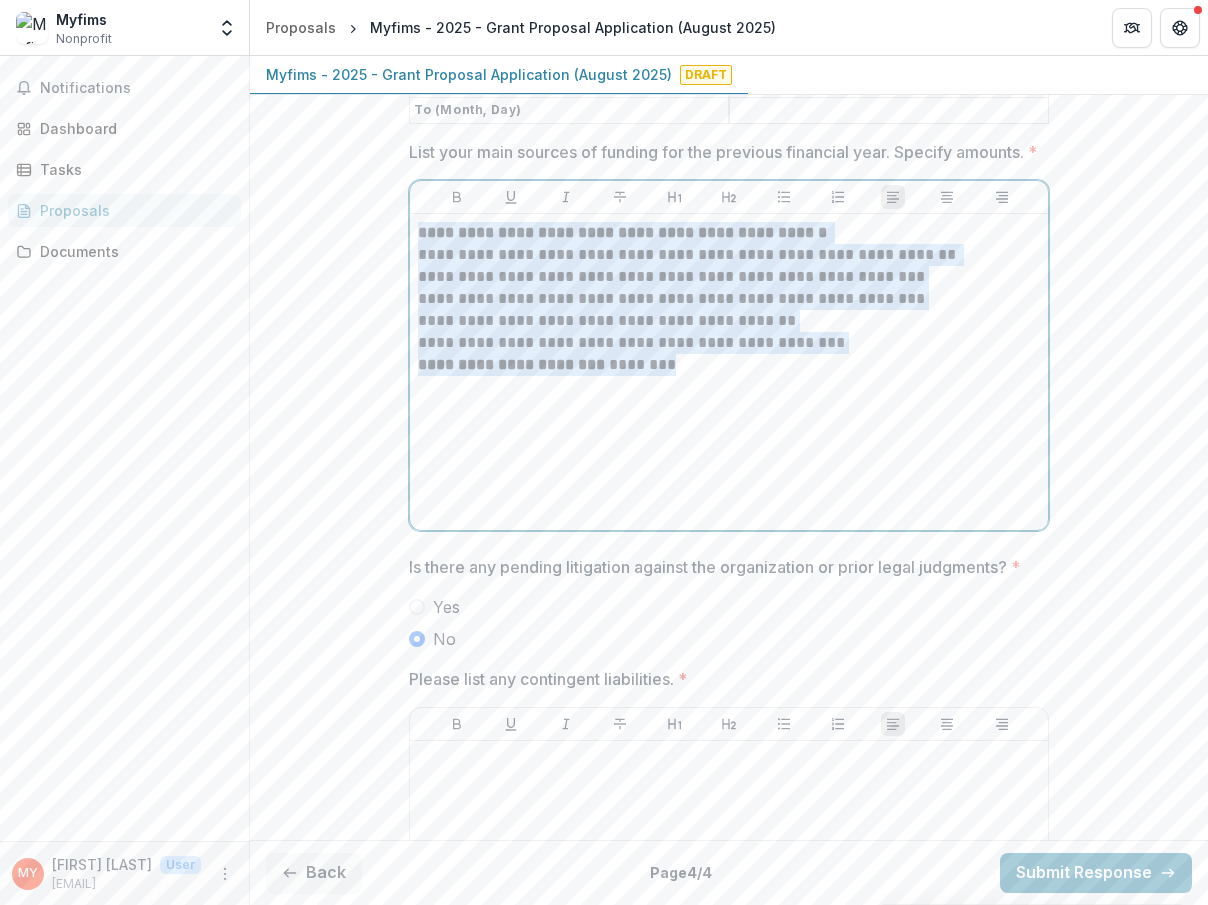 drag, startPoint x: 411, startPoint y: 293, endPoint x: 722, endPoint y: 431, distance: 340.24255 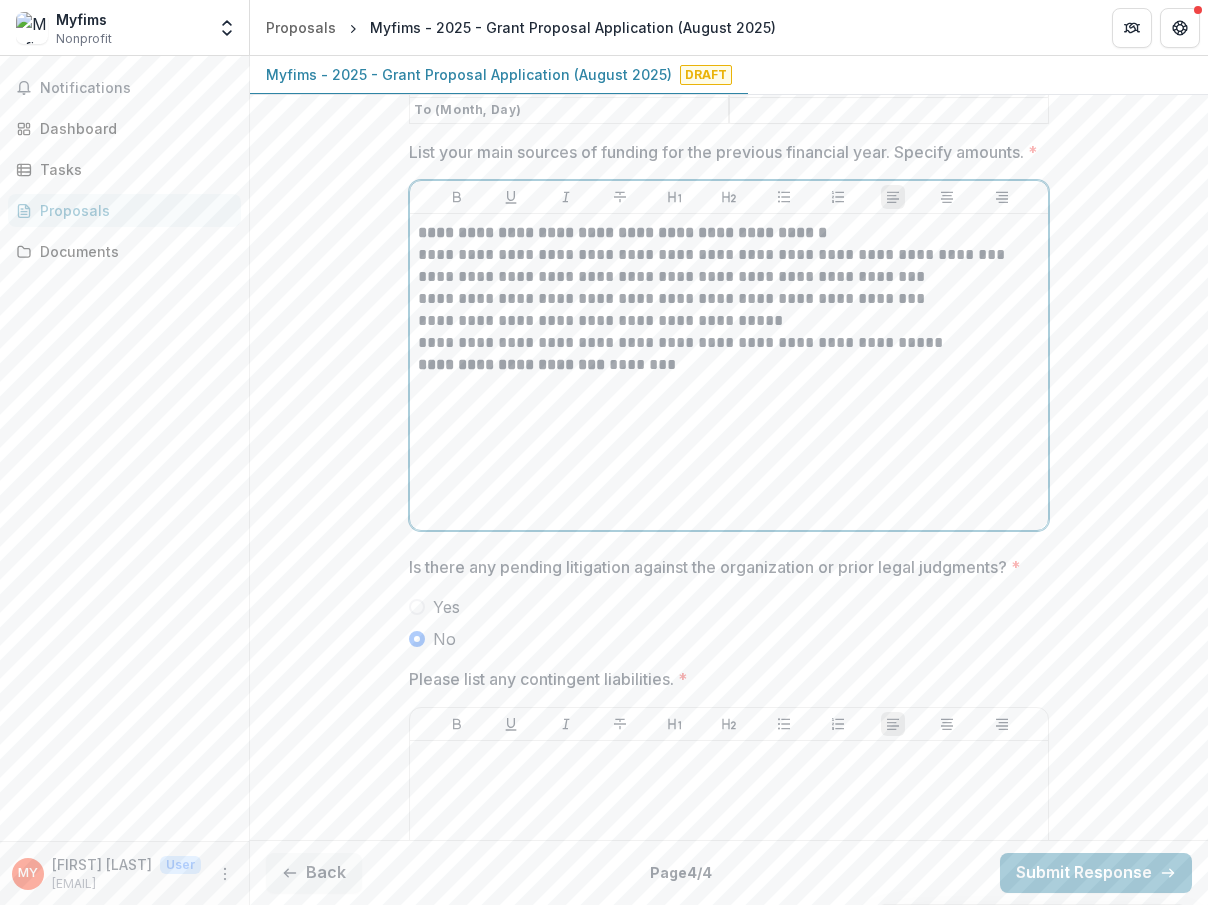 click on "**********" at bounding box center [729, 372] 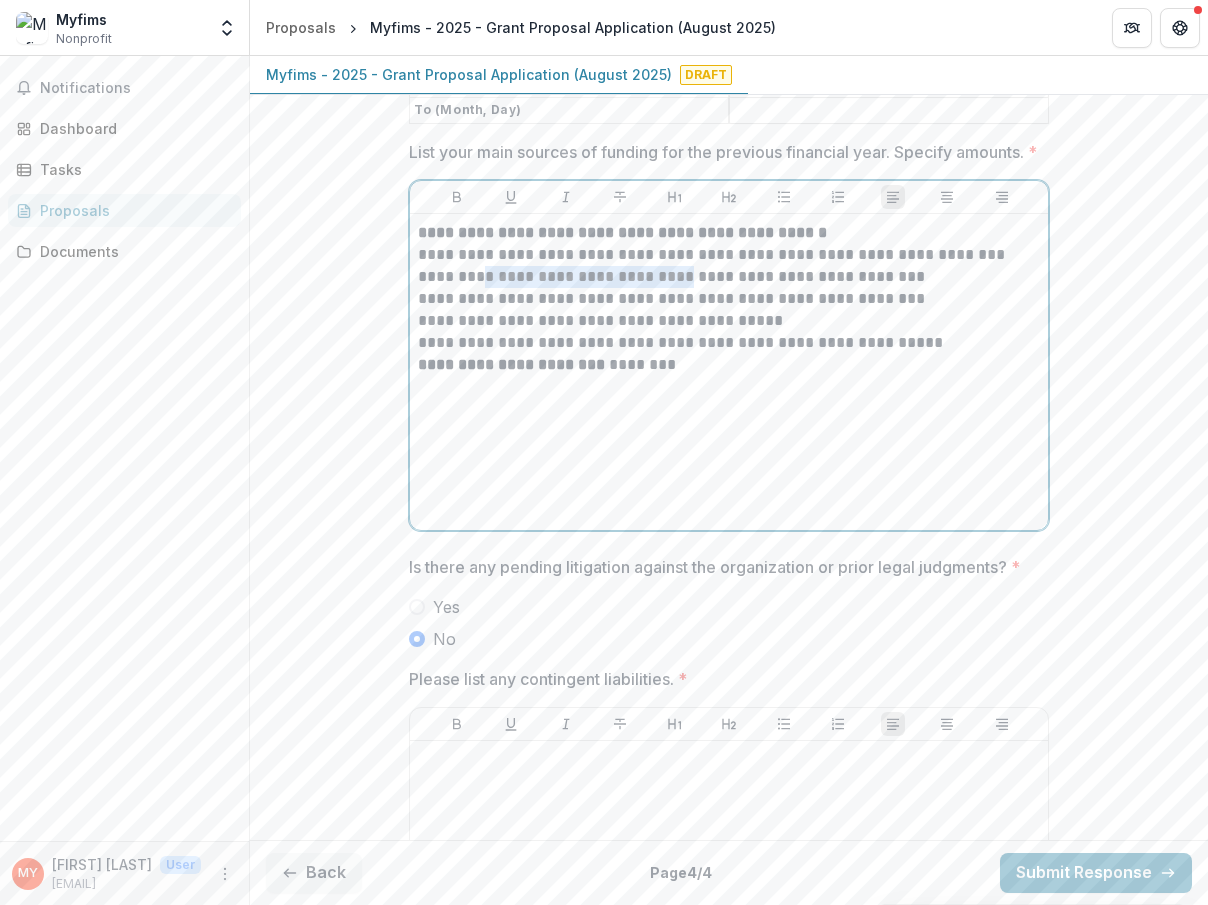 drag, startPoint x: 450, startPoint y: 338, endPoint x: 668, endPoint y: 339, distance: 218.00229 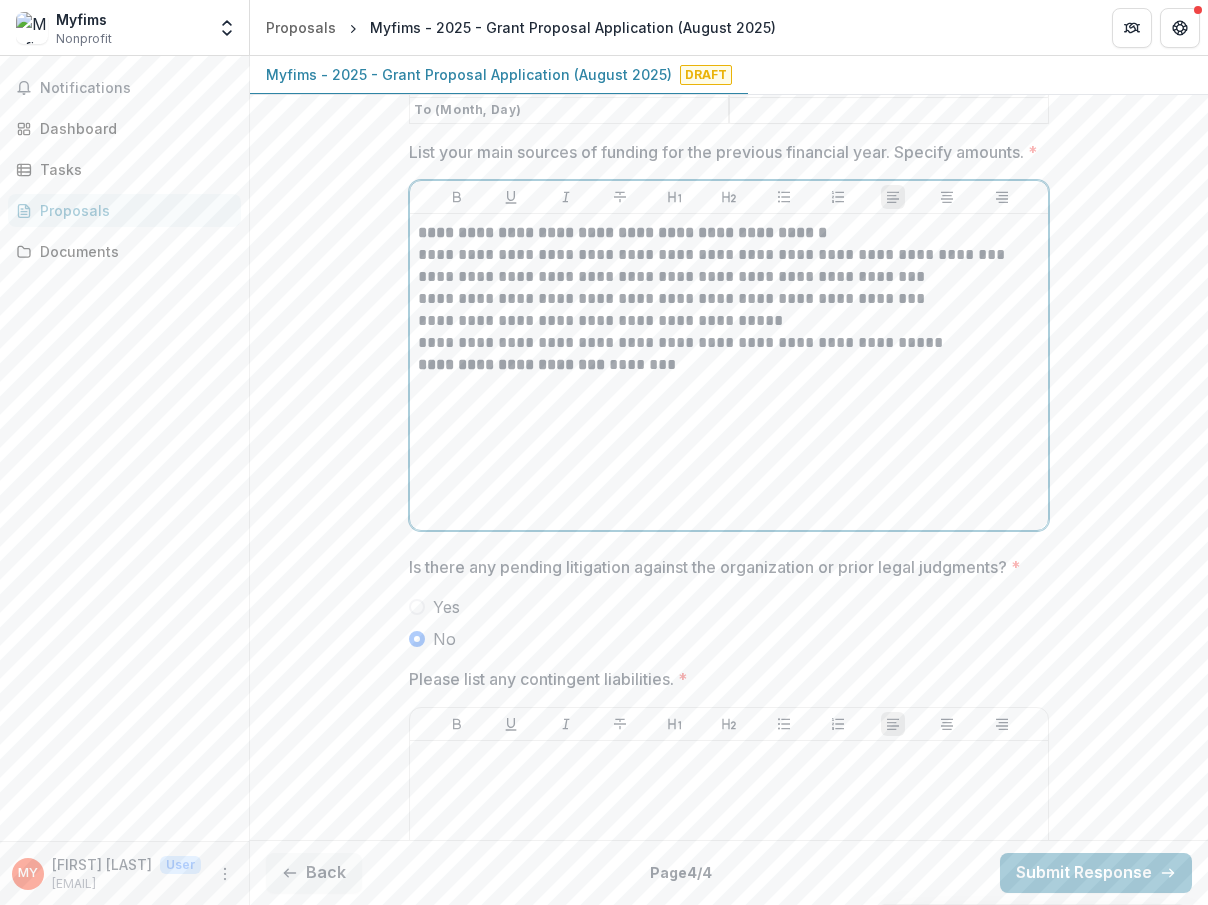 click on "**********" at bounding box center [729, 277] 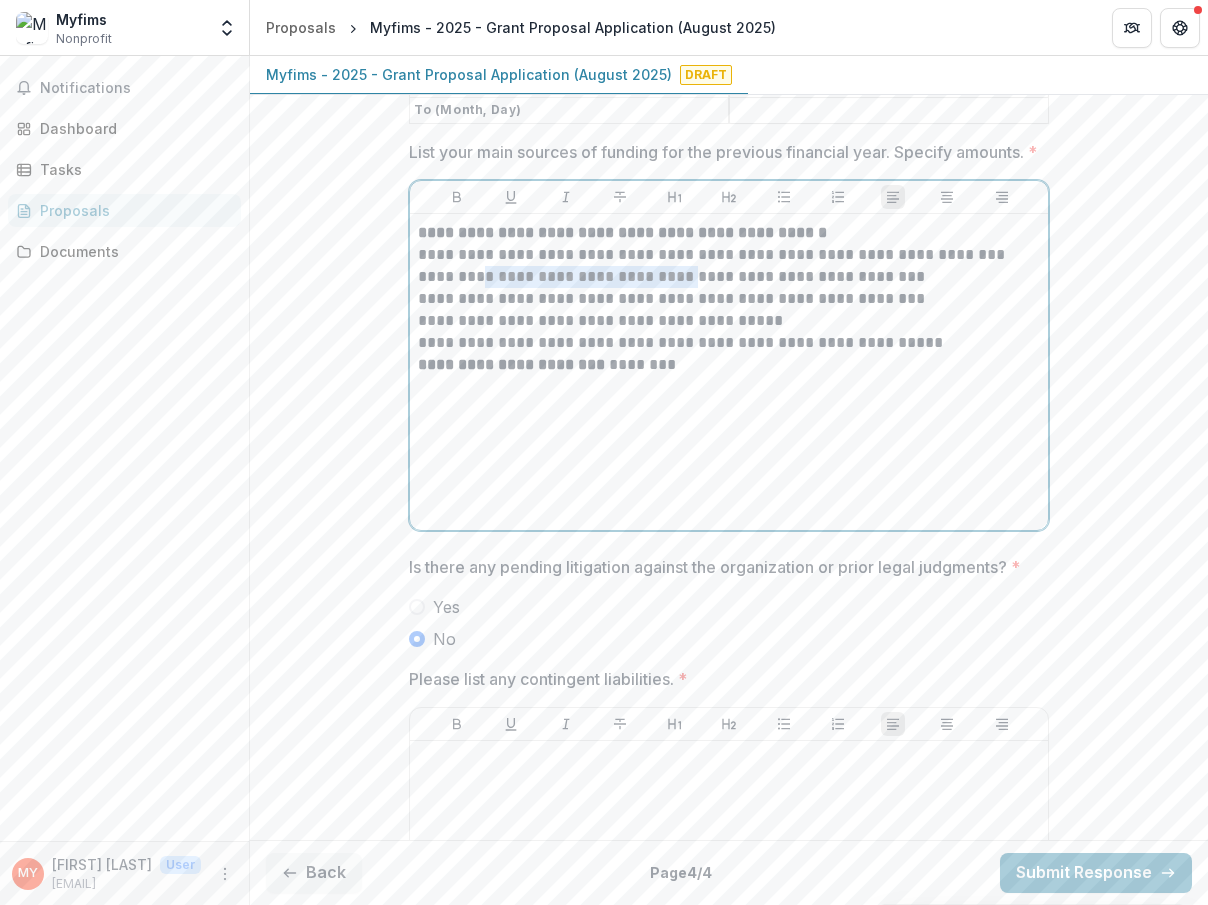 drag, startPoint x: 670, startPoint y: 342, endPoint x: 450, endPoint y: 344, distance: 220.0091 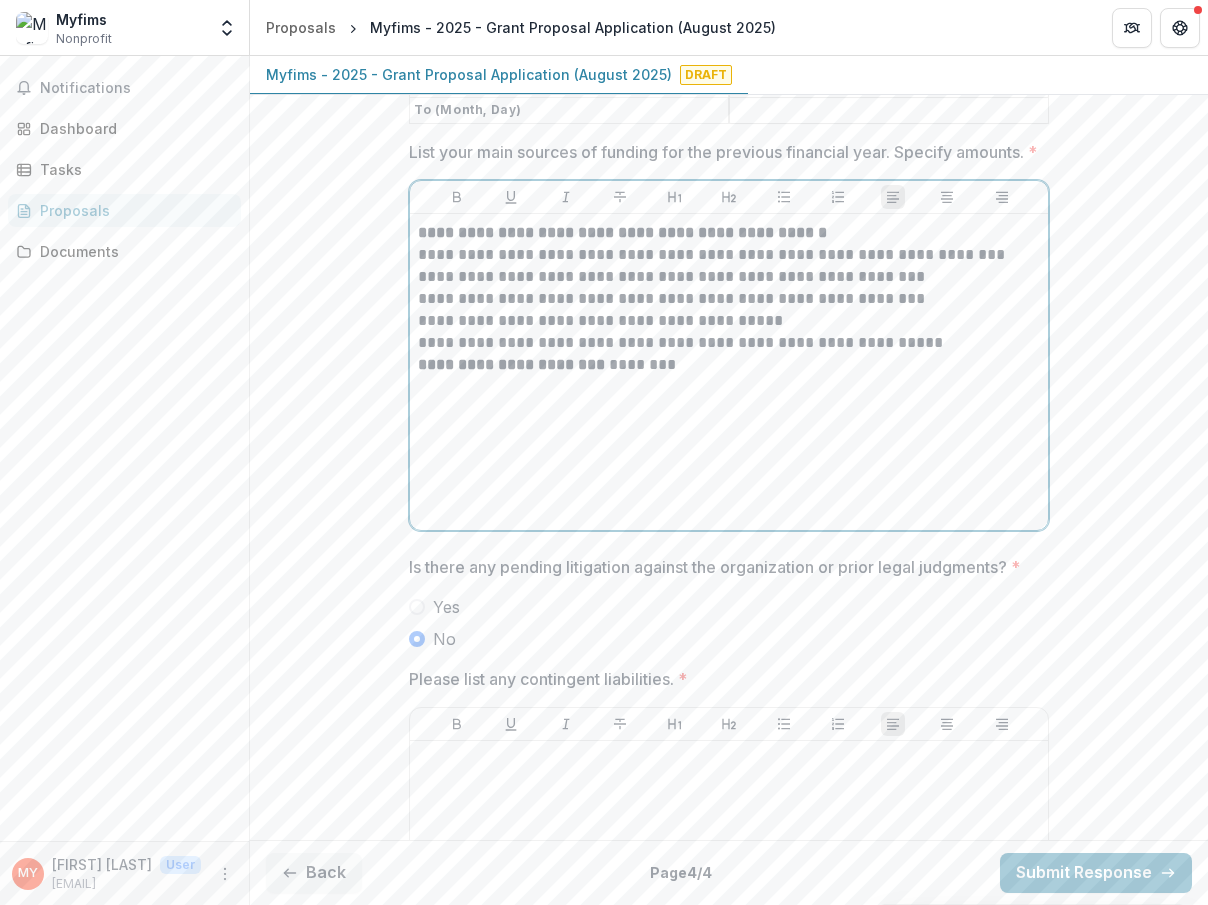 click on "**********" at bounding box center (729, 365) 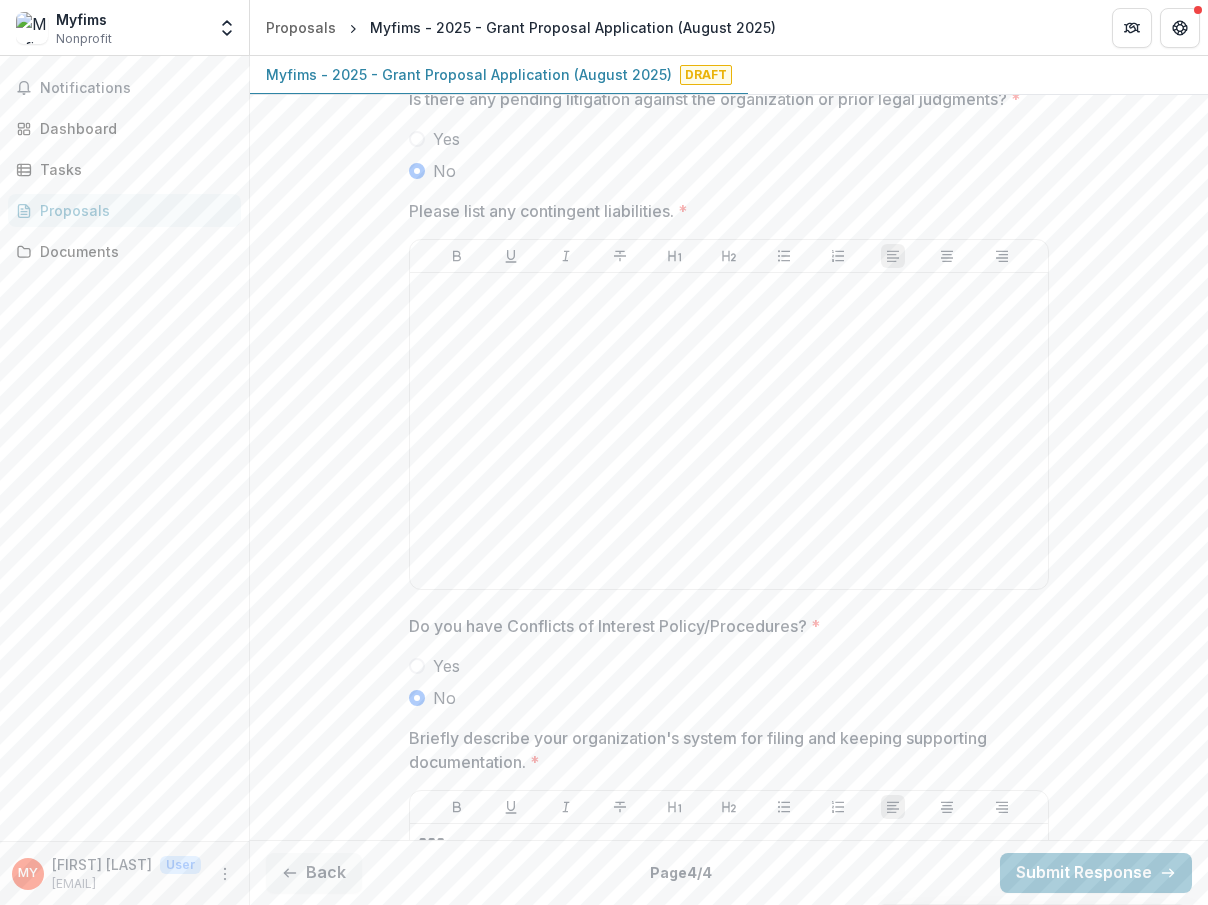 scroll, scrollTop: 2821, scrollLeft: 0, axis: vertical 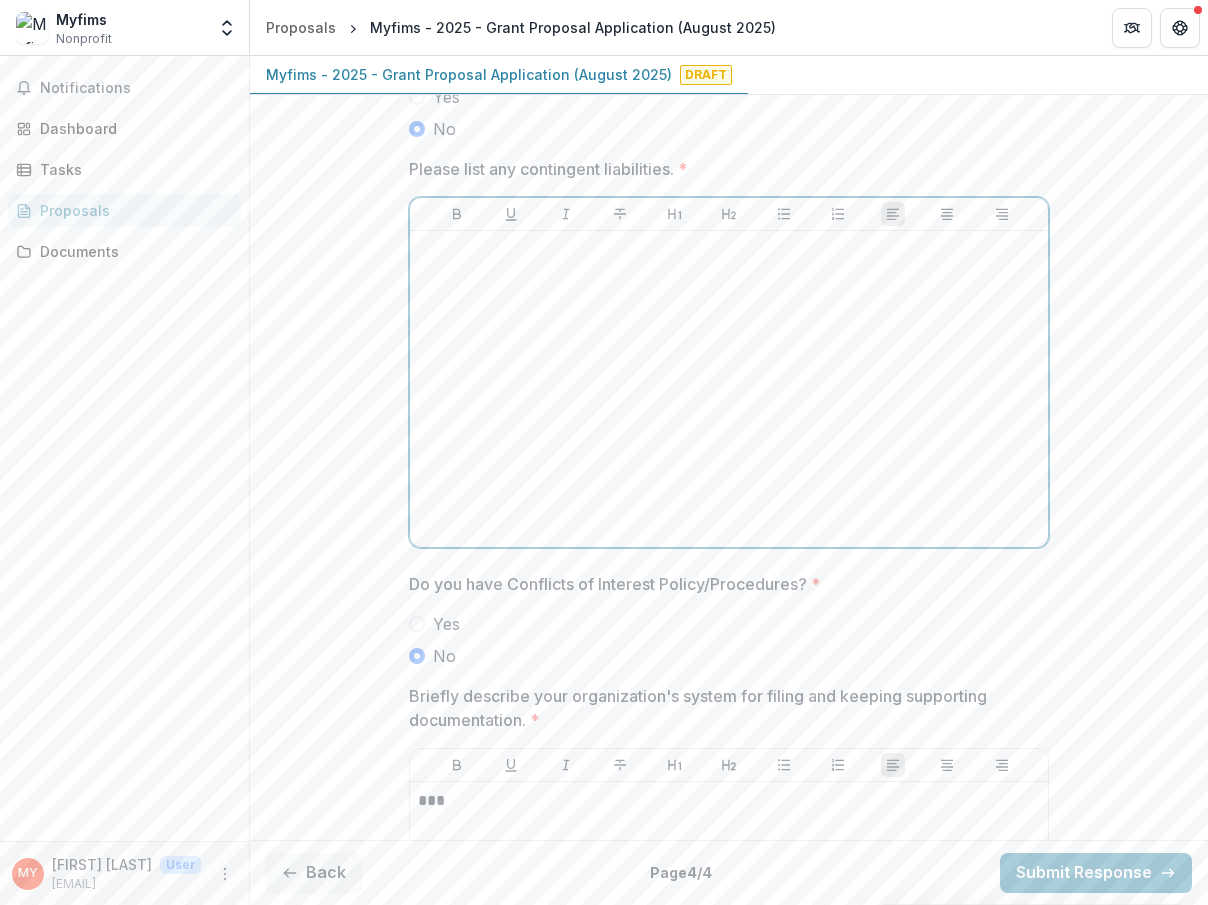 click at bounding box center (729, 389) 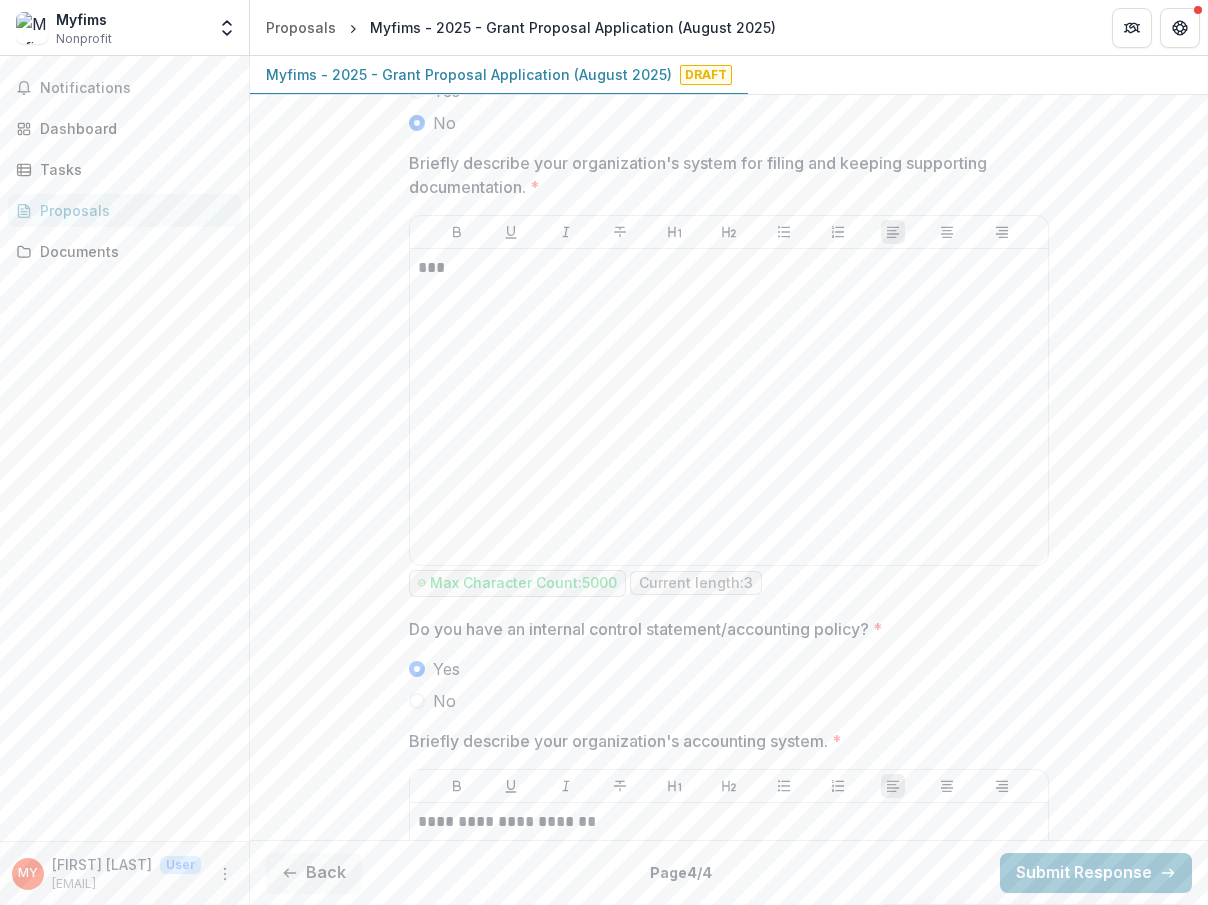 scroll, scrollTop: 3370, scrollLeft: 0, axis: vertical 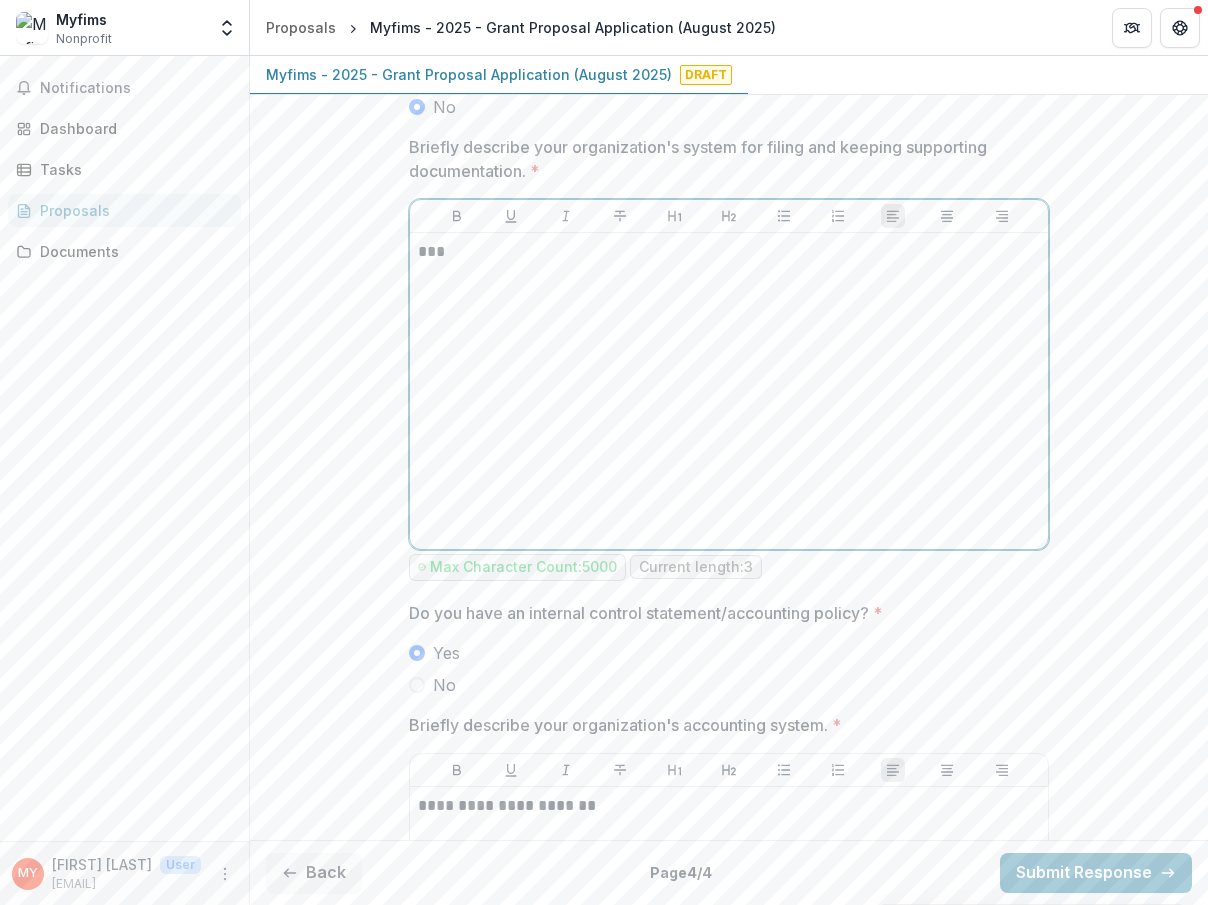 click on "***" at bounding box center (729, 252) 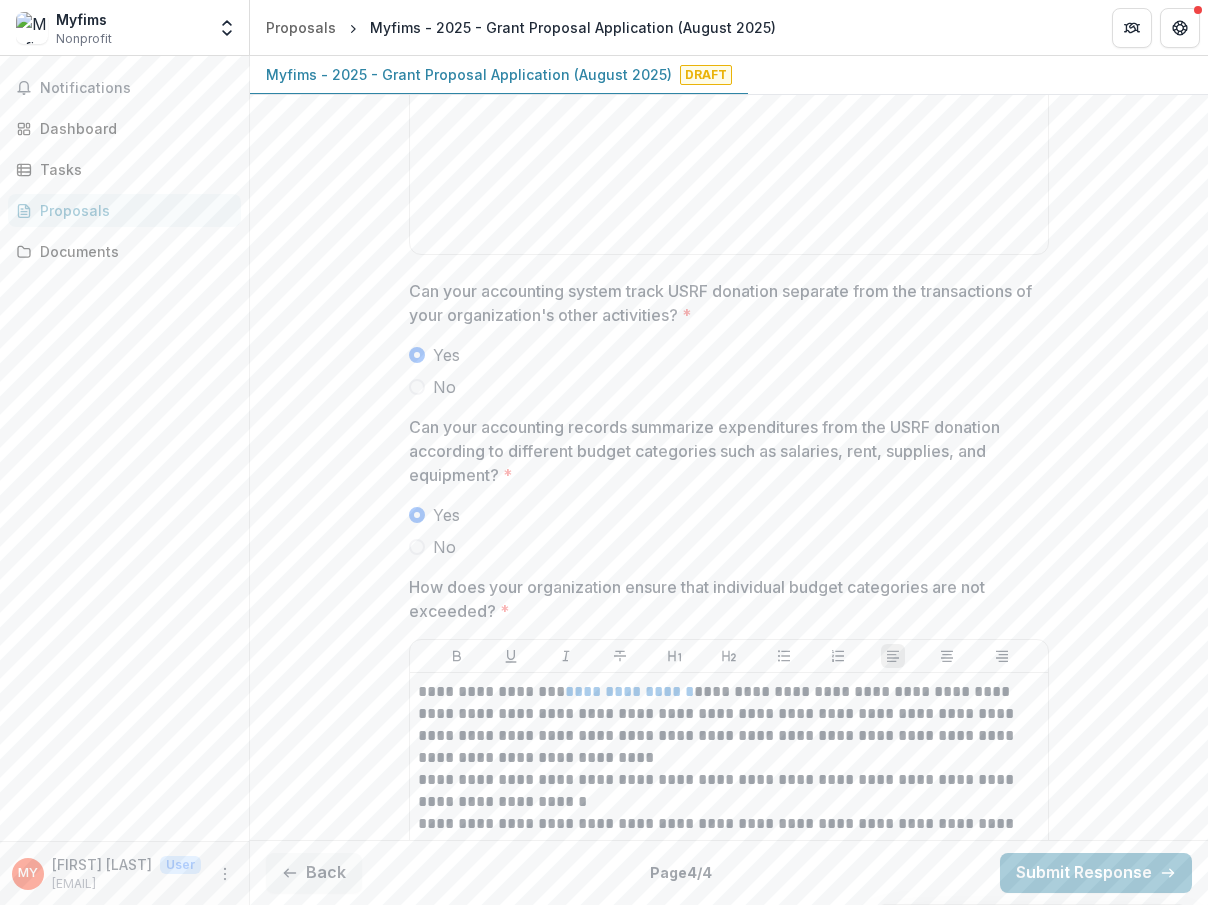 scroll, scrollTop: 4257, scrollLeft: 0, axis: vertical 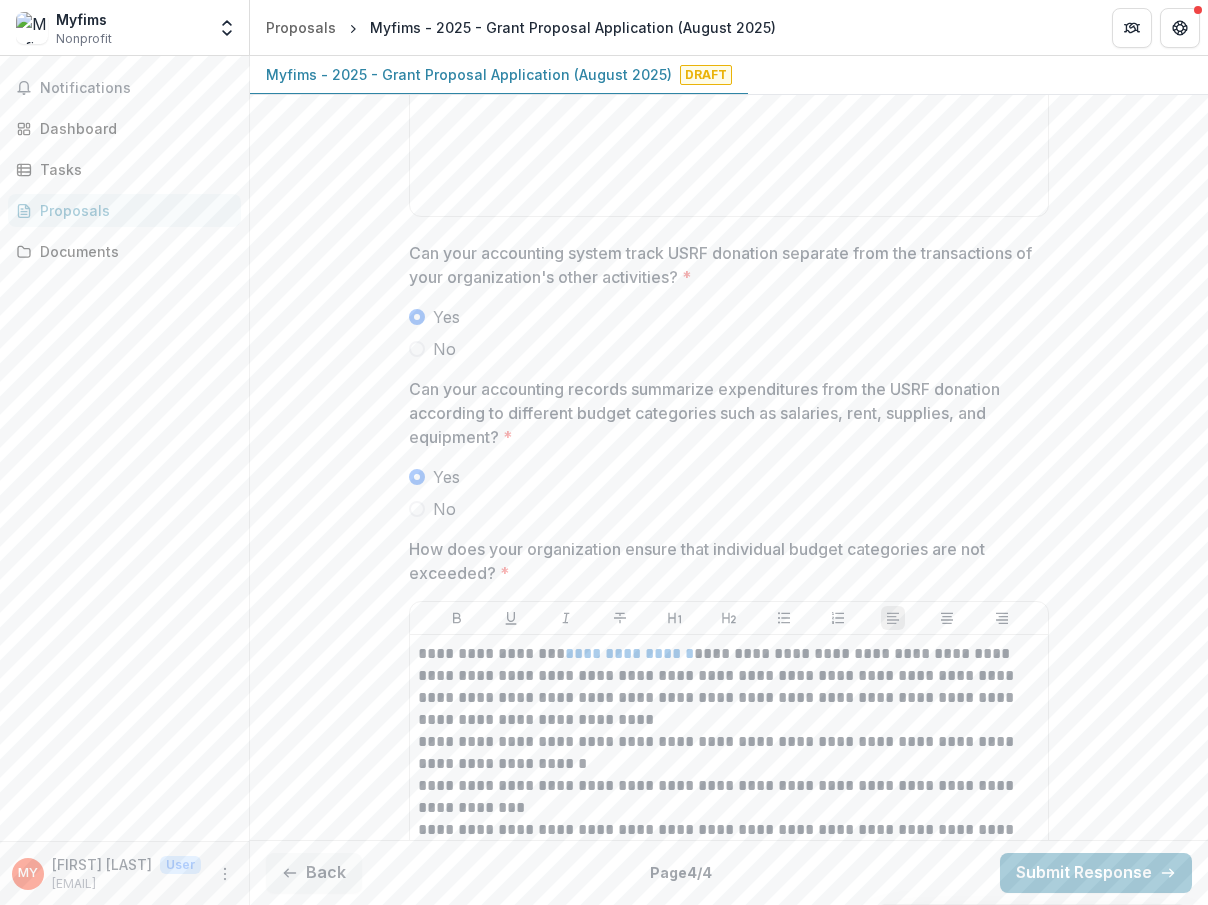 click on "Can your accounting records summarize expenditures from the USRF donation according to different budget categories such as salaries, rent, supplies, and equipment? *" at bounding box center (723, 413) 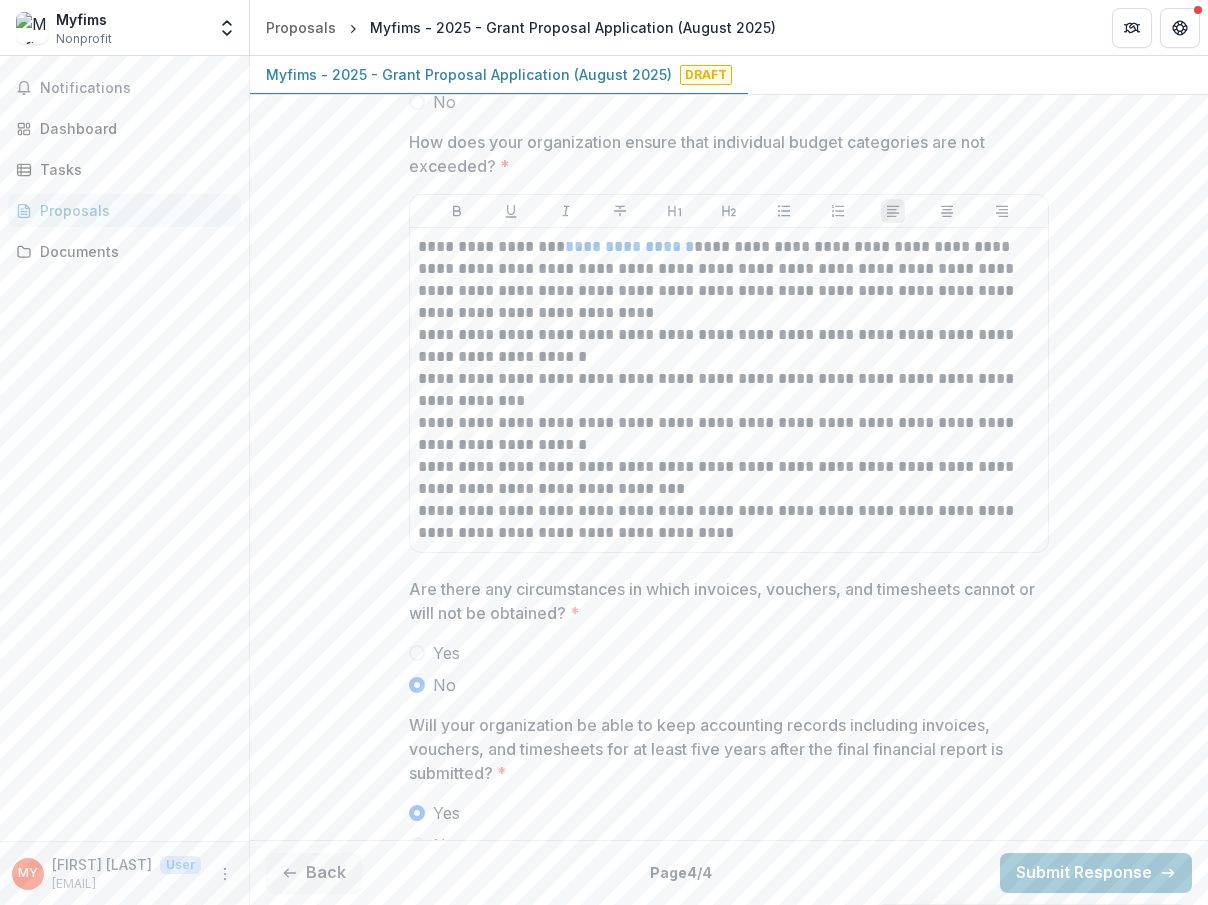 scroll, scrollTop: 4697, scrollLeft: 0, axis: vertical 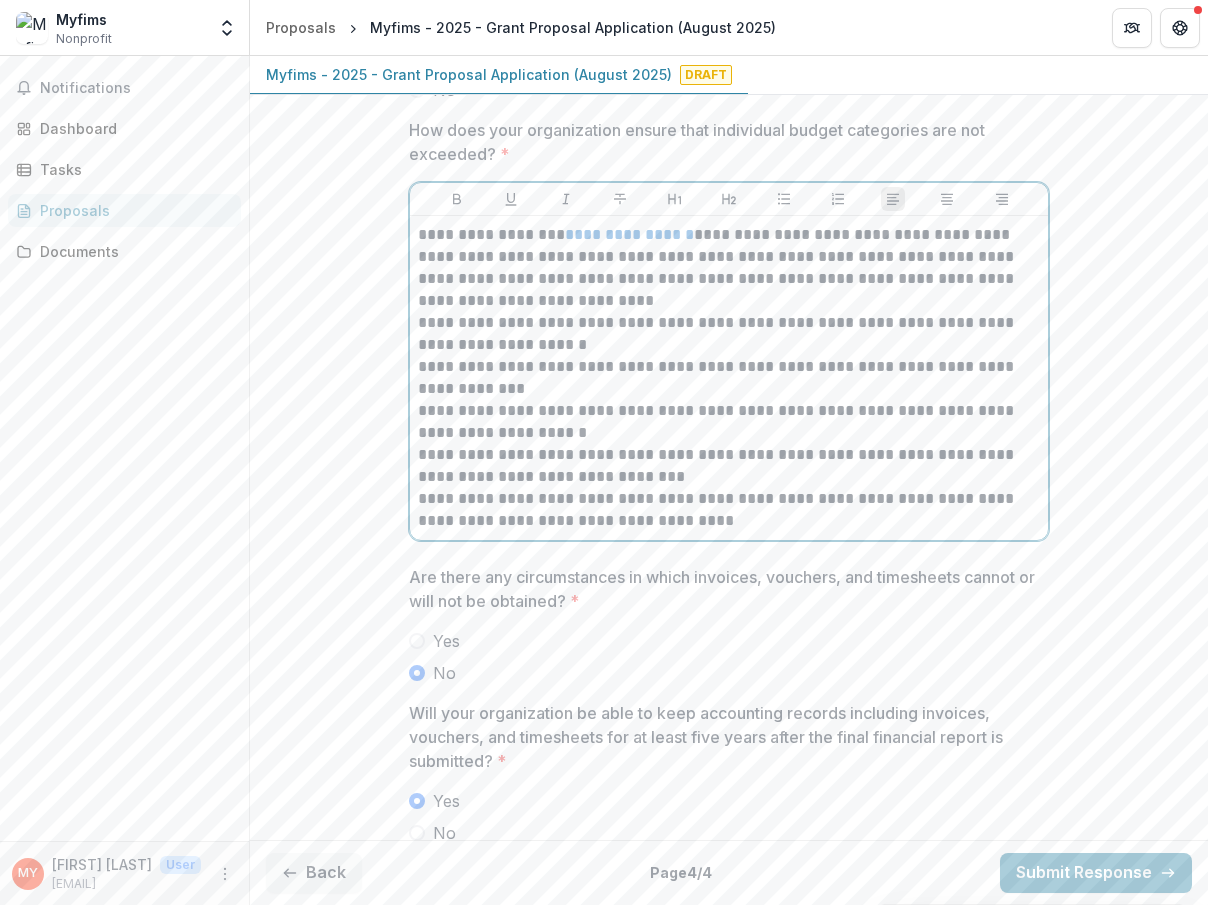 click on "**********" at bounding box center (729, 334) 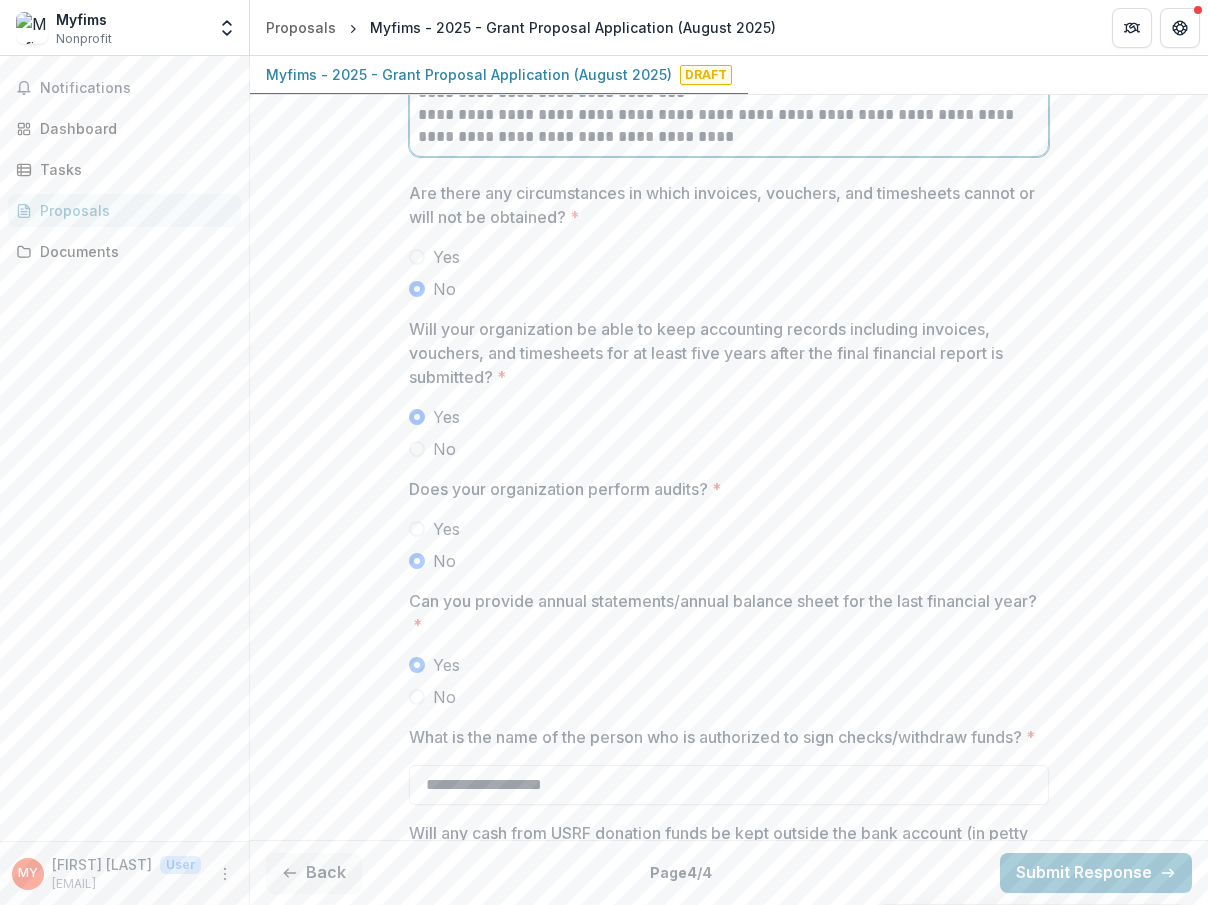 scroll, scrollTop: 5089, scrollLeft: 0, axis: vertical 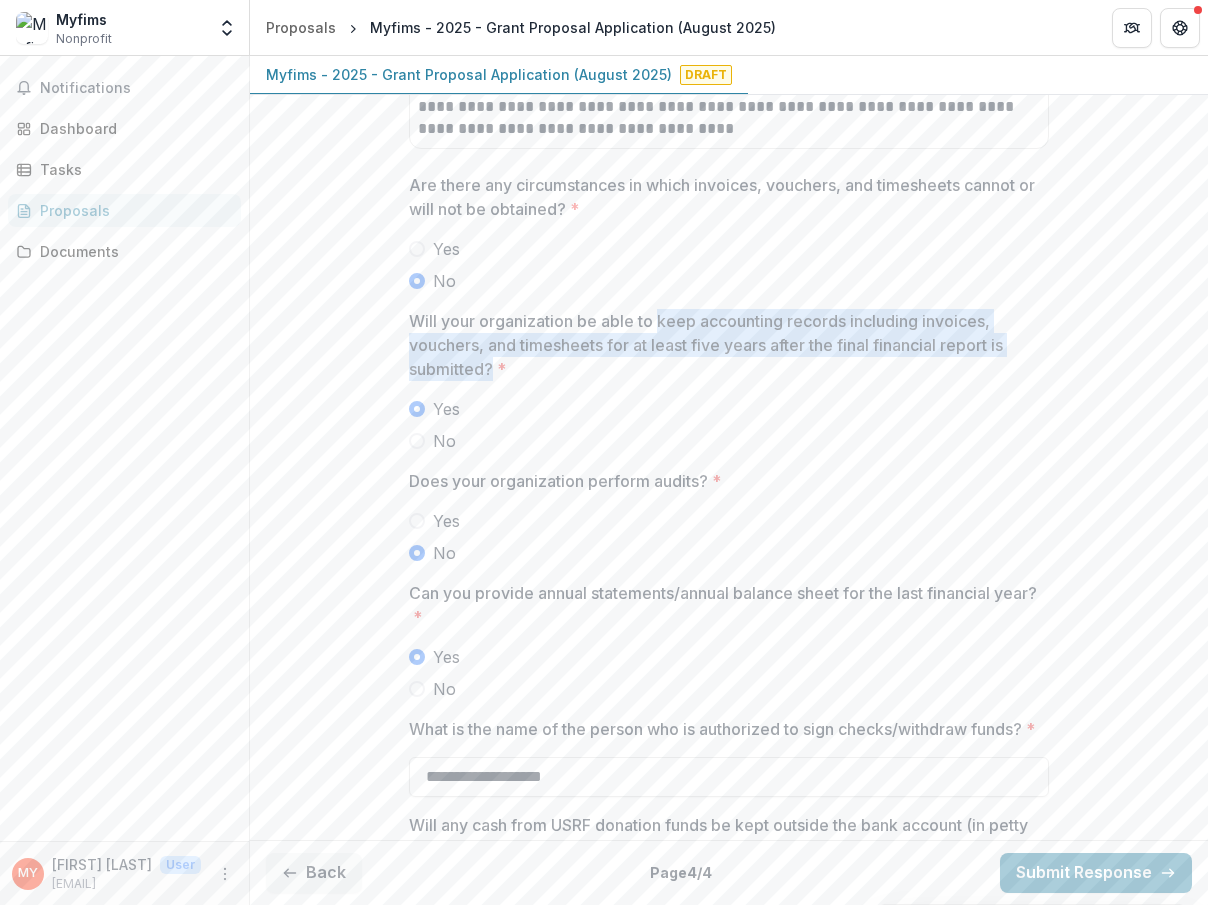 drag, startPoint x: 652, startPoint y: 385, endPoint x: 491, endPoint y: 428, distance: 166.64333 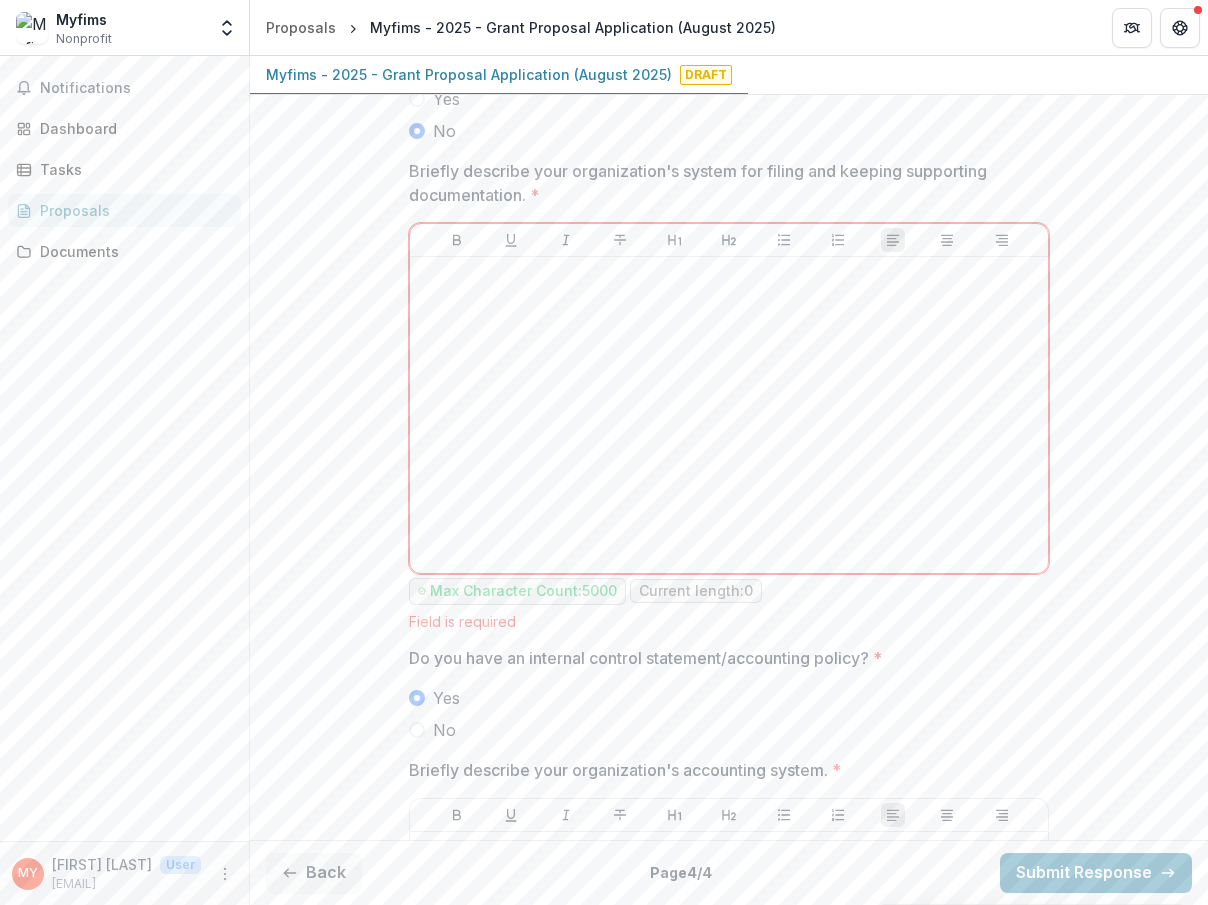 scroll, scrollTop: 3293, scrollLeft: 0, axis: vertical 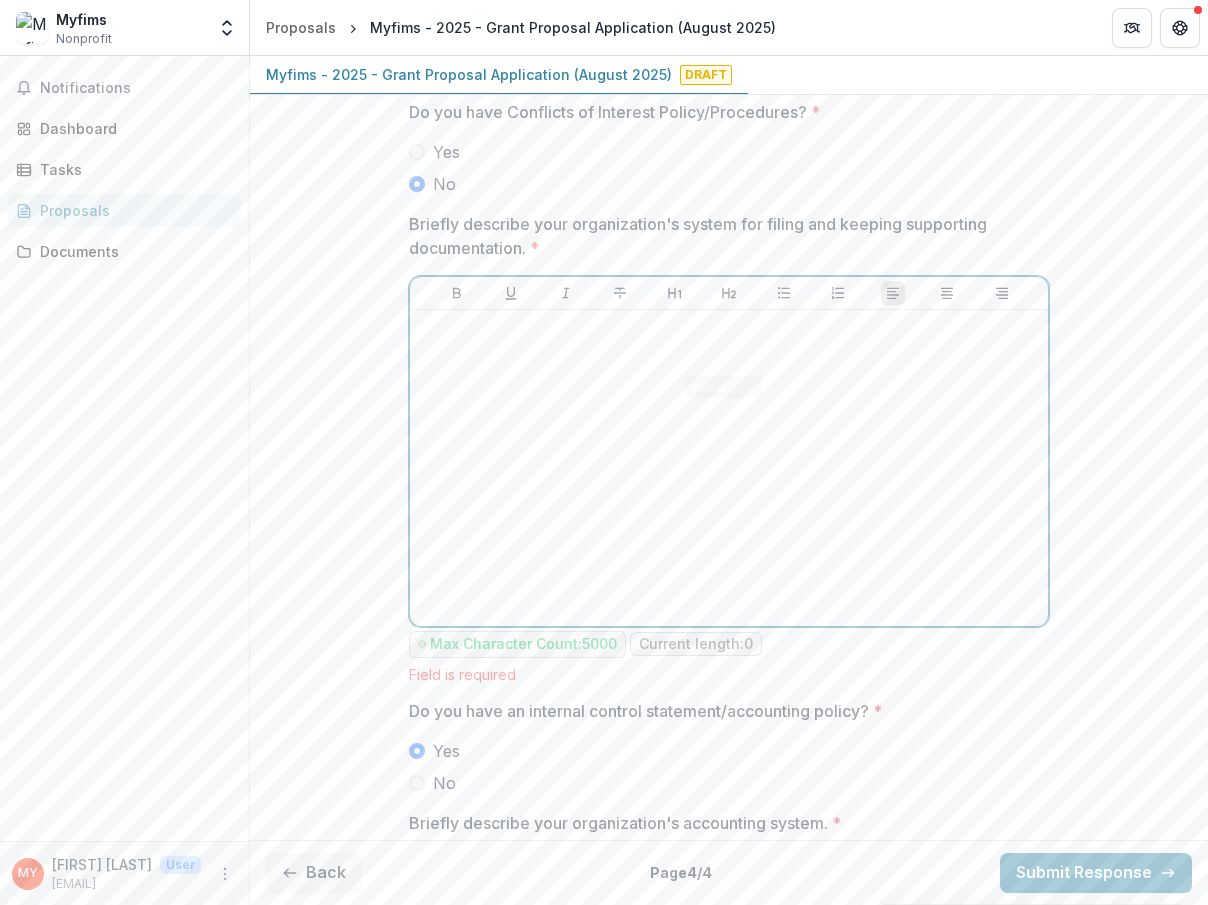 click at bounding box center (729, 468) 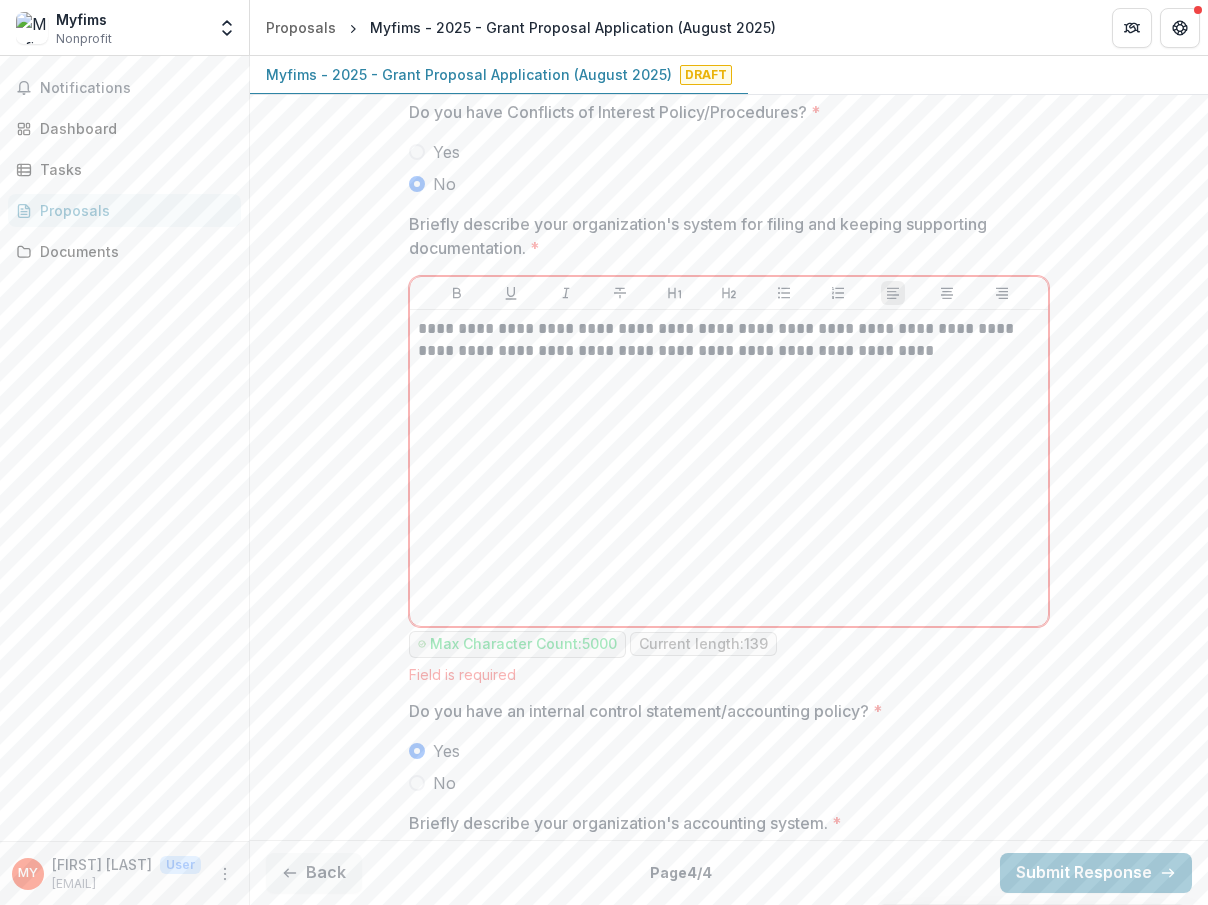 click on "**********" at bounding box center [729, 468] 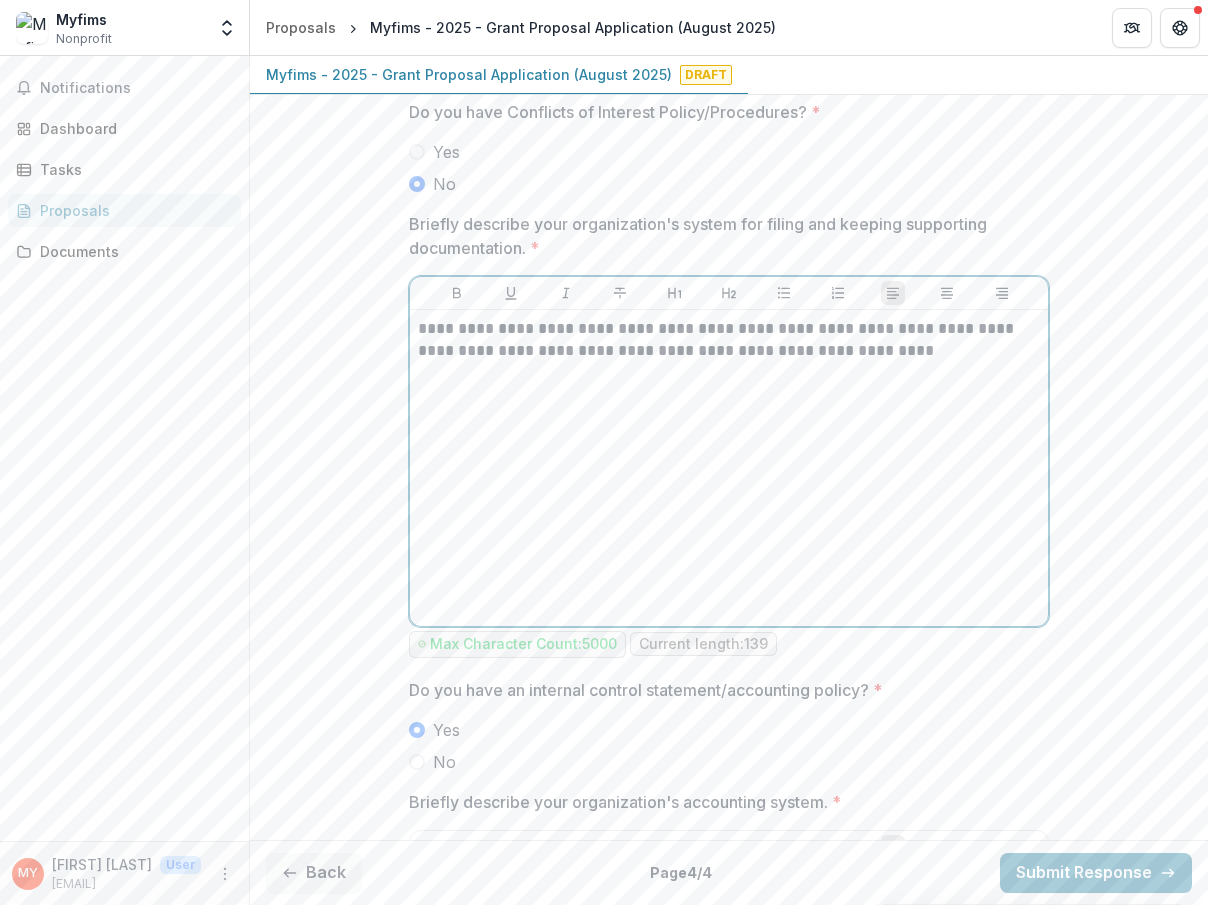 click on "**********" at bounding box center [729, 340] 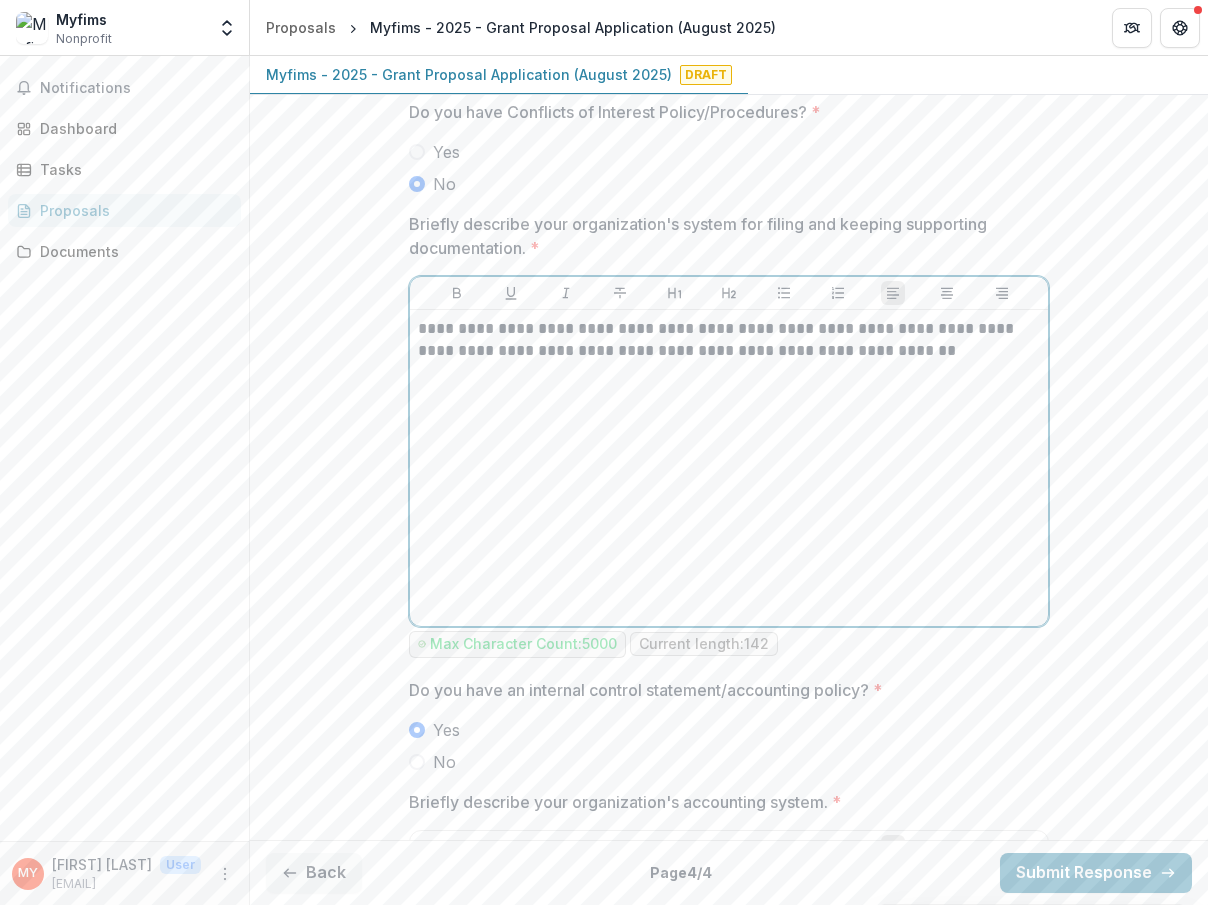 click on "**********" at bounding box center (729, 340) 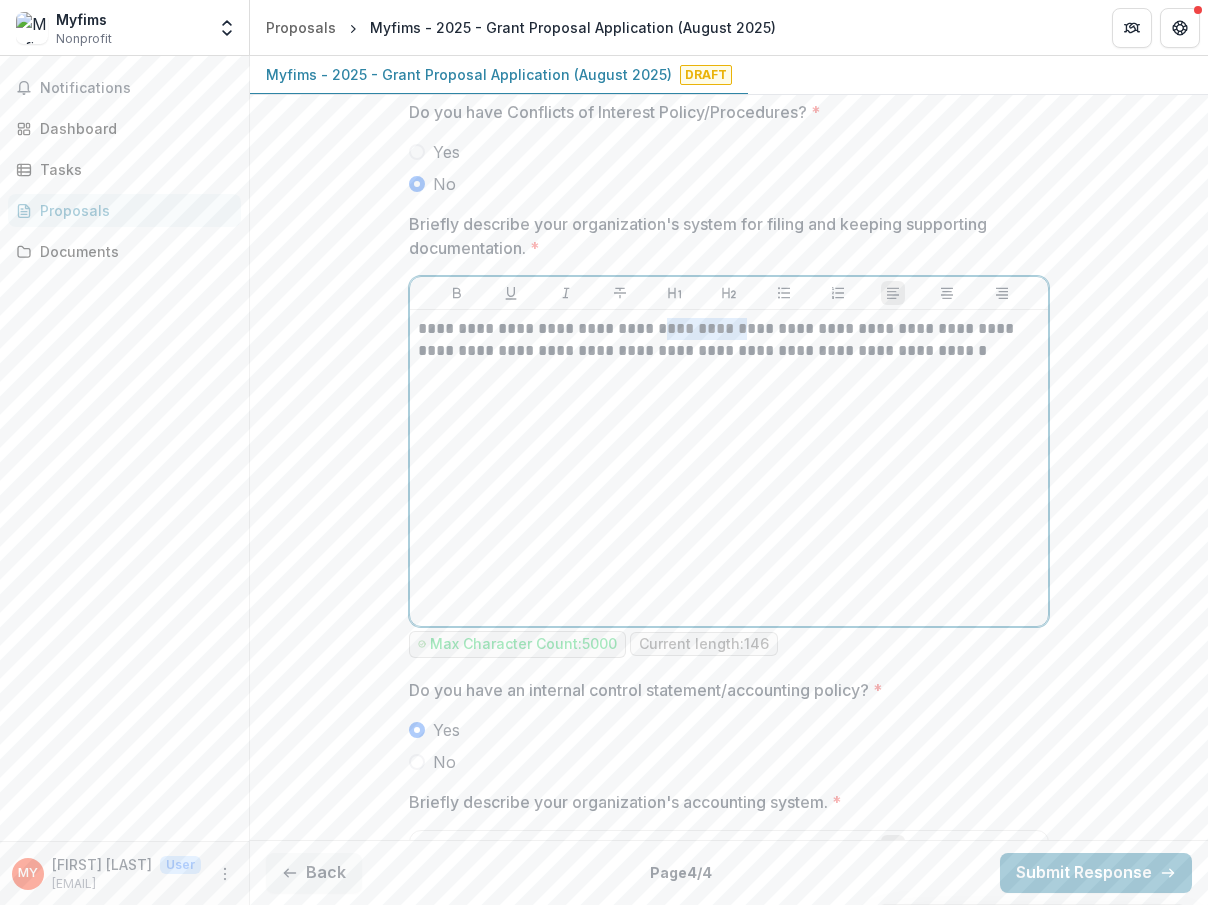 drag, startPoint x: 725, startPoint y: 394, endPoint x: 654, endPoint y: 392, distance: 71.02816 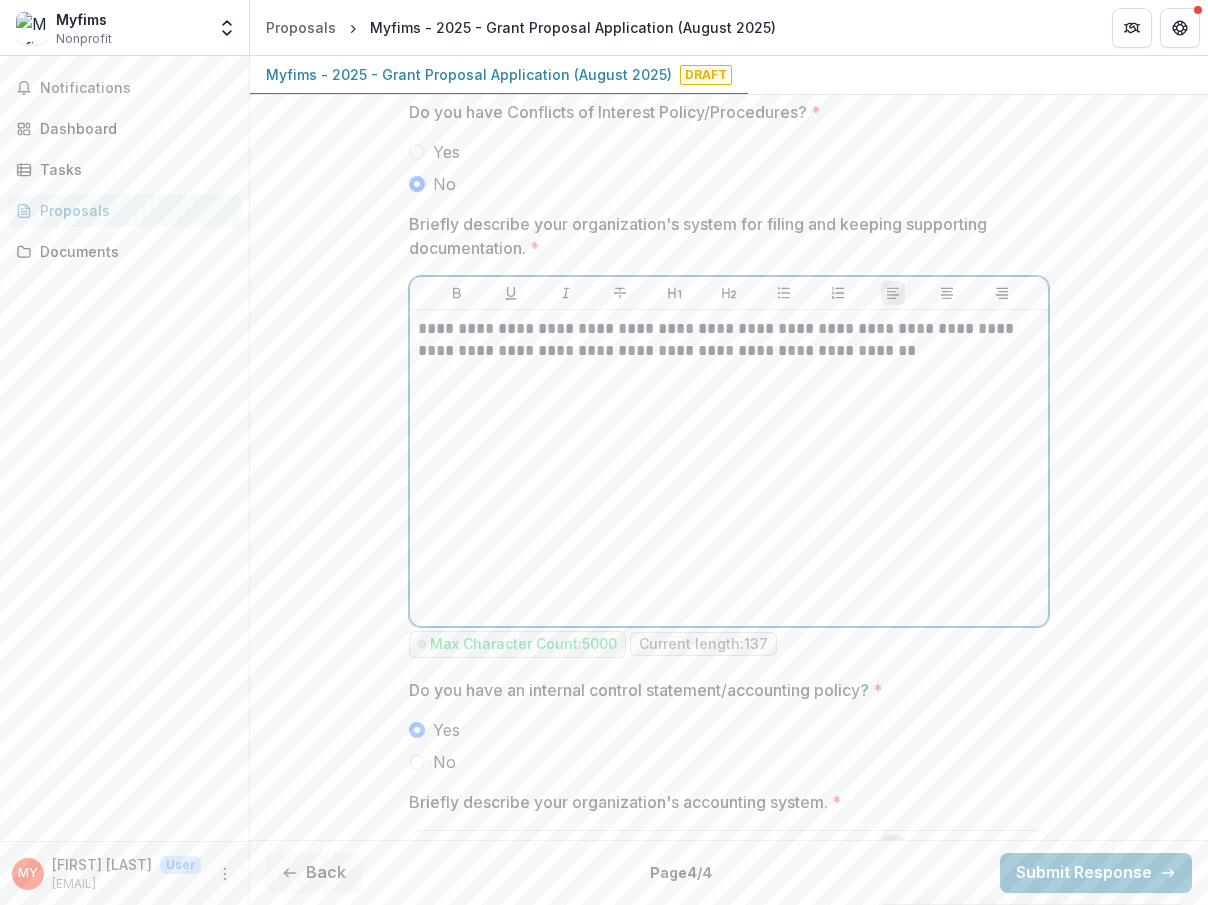 click on "**********" at bounding box center (729, 340) 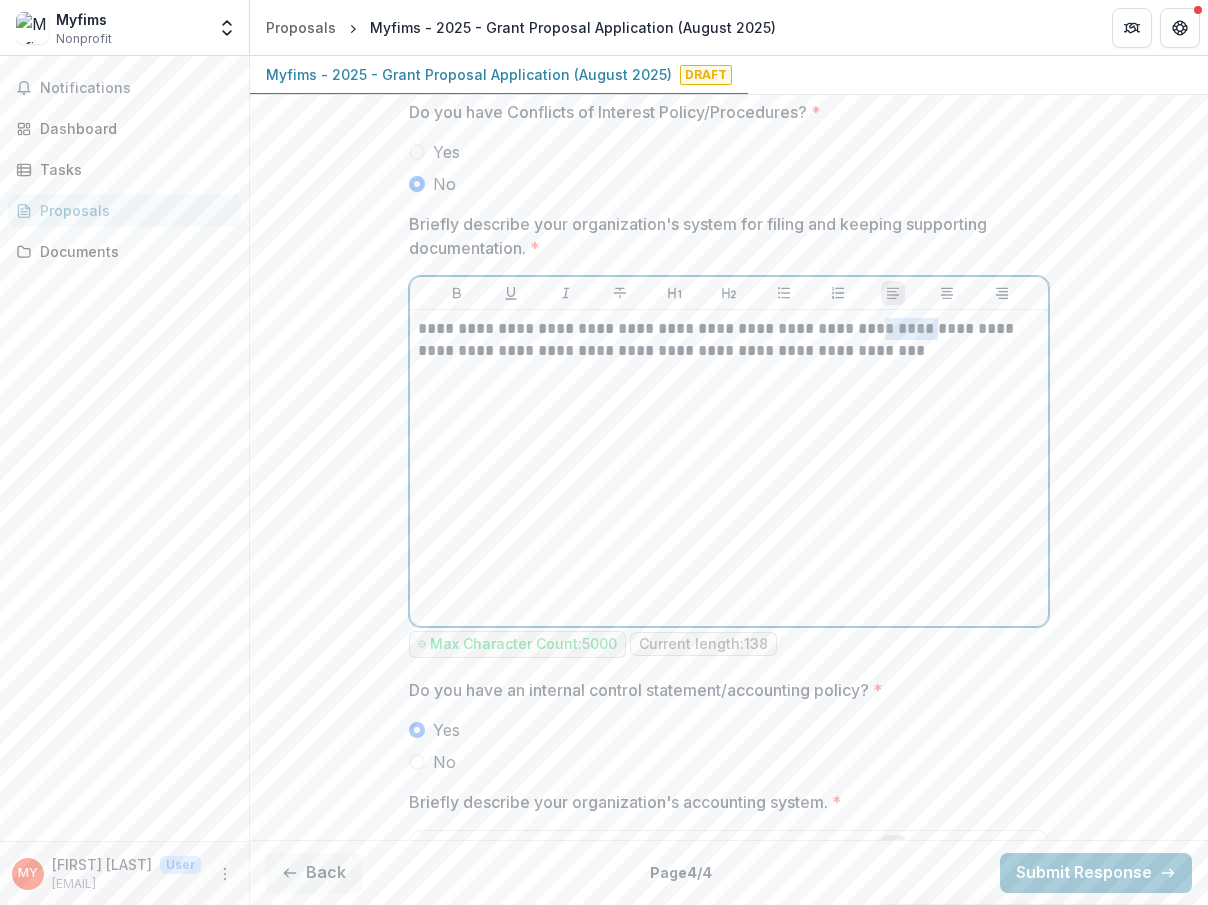 drag, startPoint x: 916, startPoint y: 394, endPoint x: 851, endPoint y: 393, distance: 65.00769 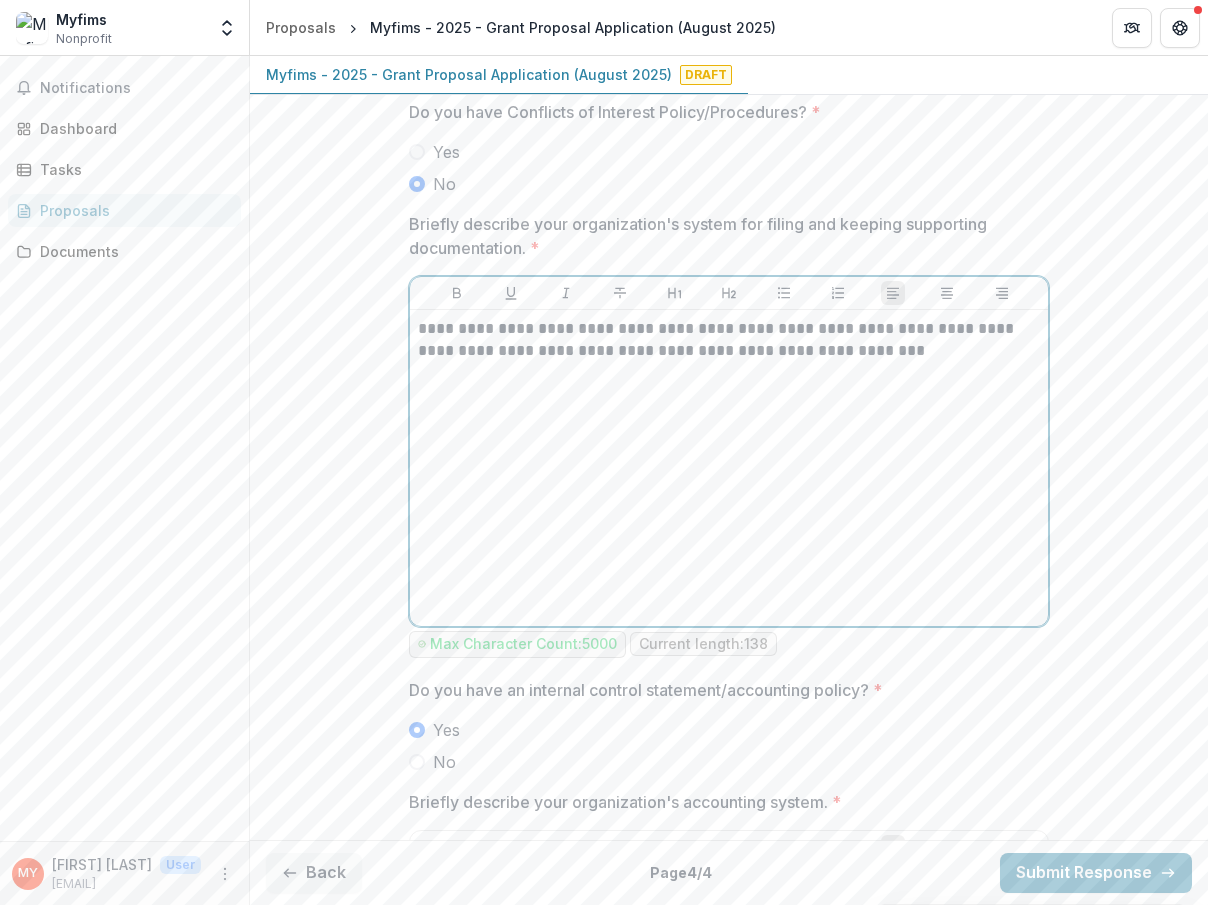 click on "**********" at bounding box center [729, 340] 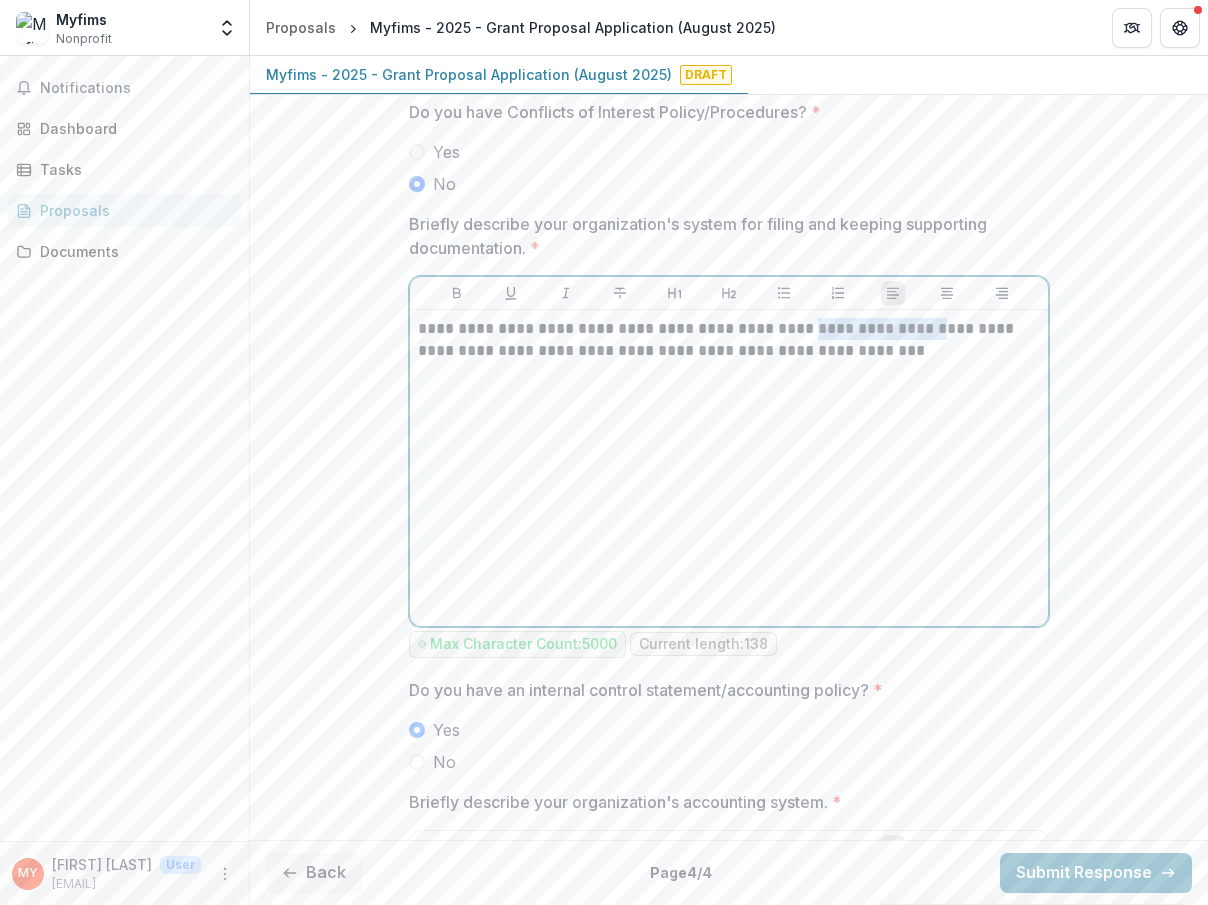 drag, startPoint x: 922, startPoint y: 391, endPoint x: 802, endPoint y: 391, distance: 120 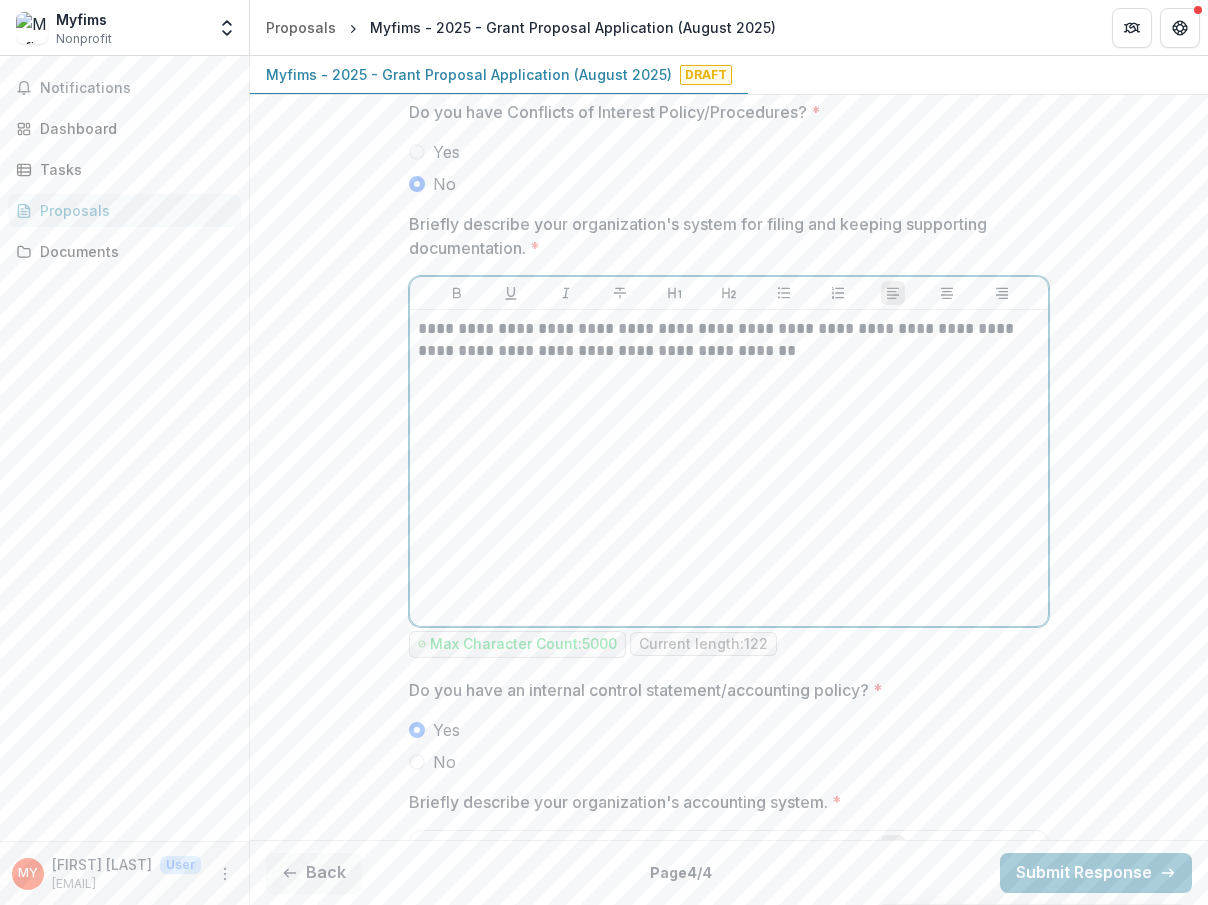 click on "**********" at bounding box center (729, 340) 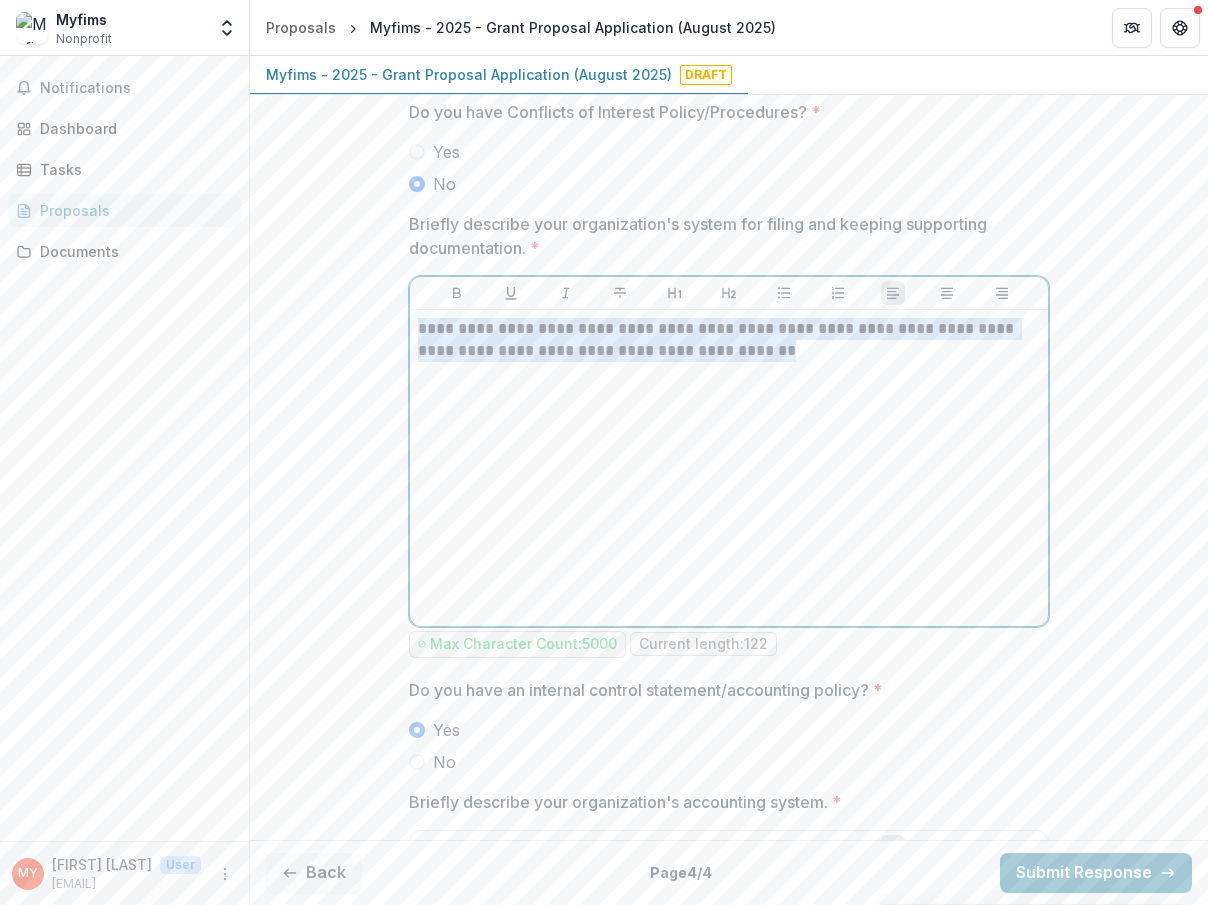 drag, startPoint x: 795, startPoint y: 418, endPoint x: 400, endPoint y: 399, distance: 395.4567 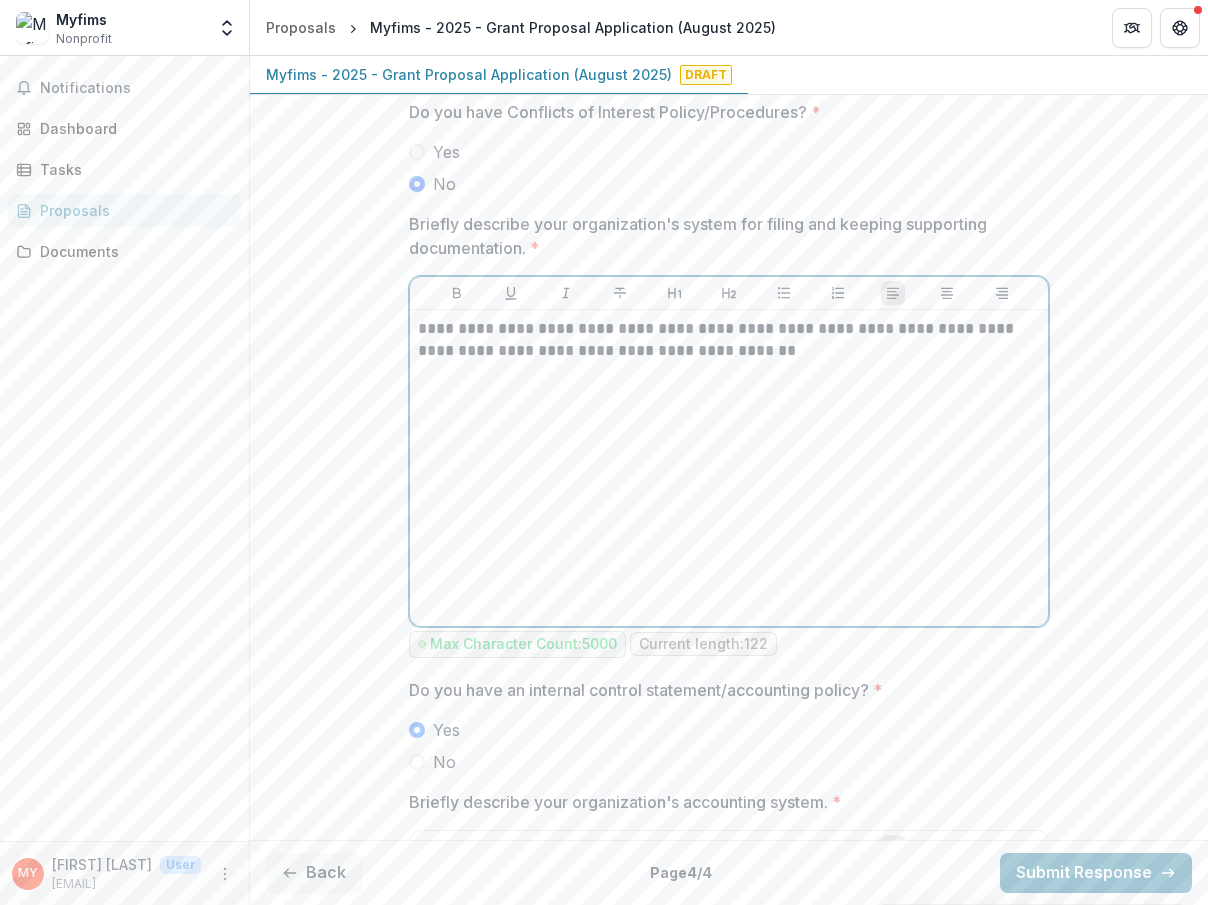 click on "**********" at bounding box center [729, 468] 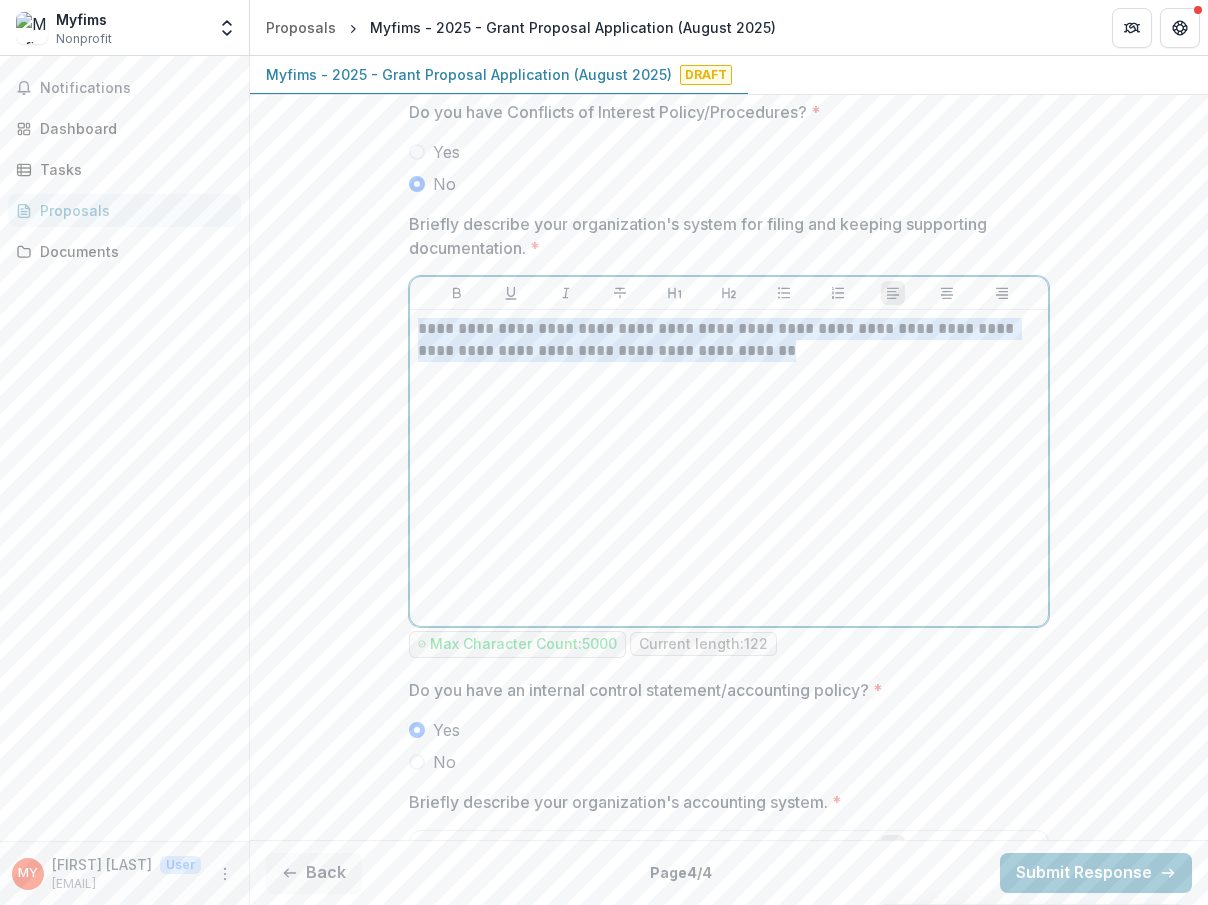 drag, startPoint x: 740, startPoint y: 425, endPoint x: 217, endPoint y: 368, distance: 526.0969 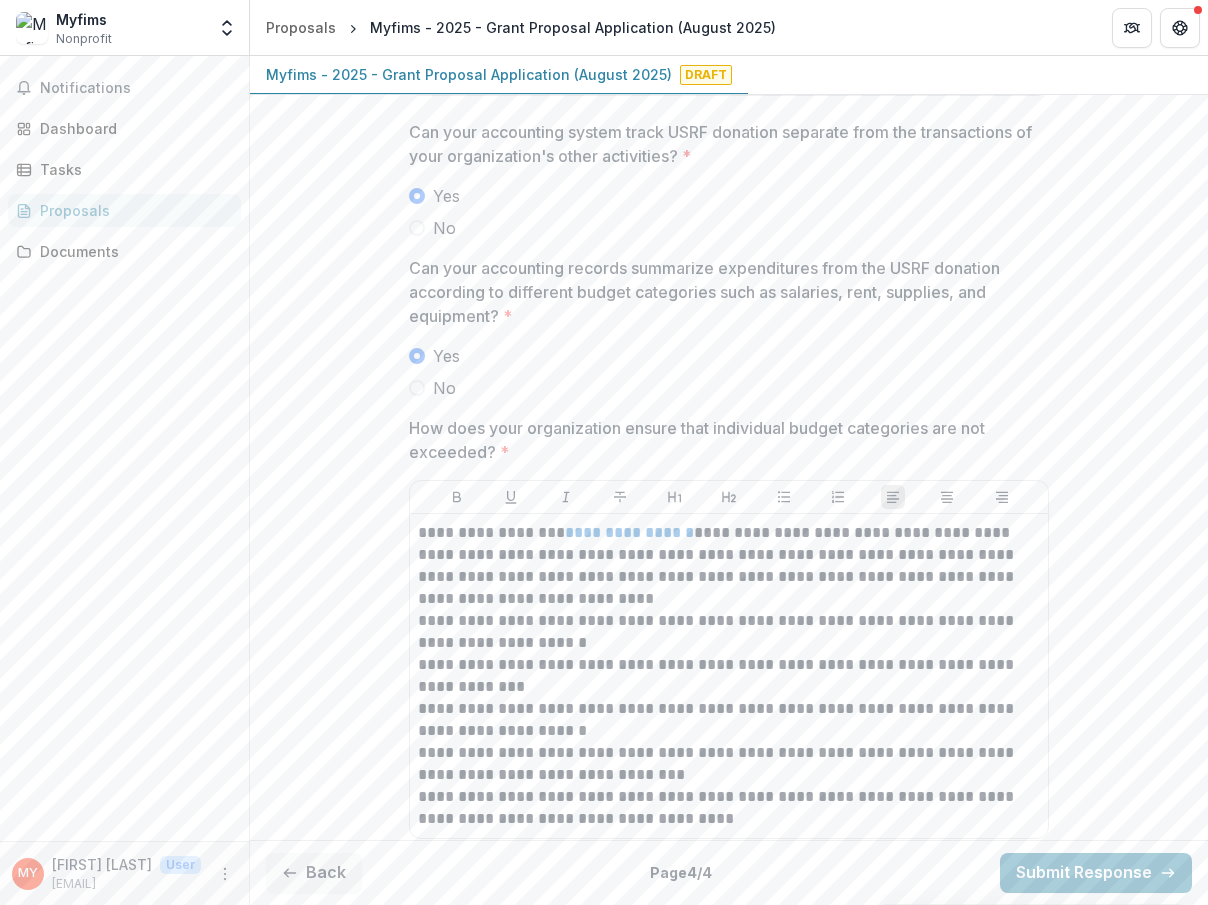 scroll, scrollTop: 4380, scrollLeft: 0, axis: vertical 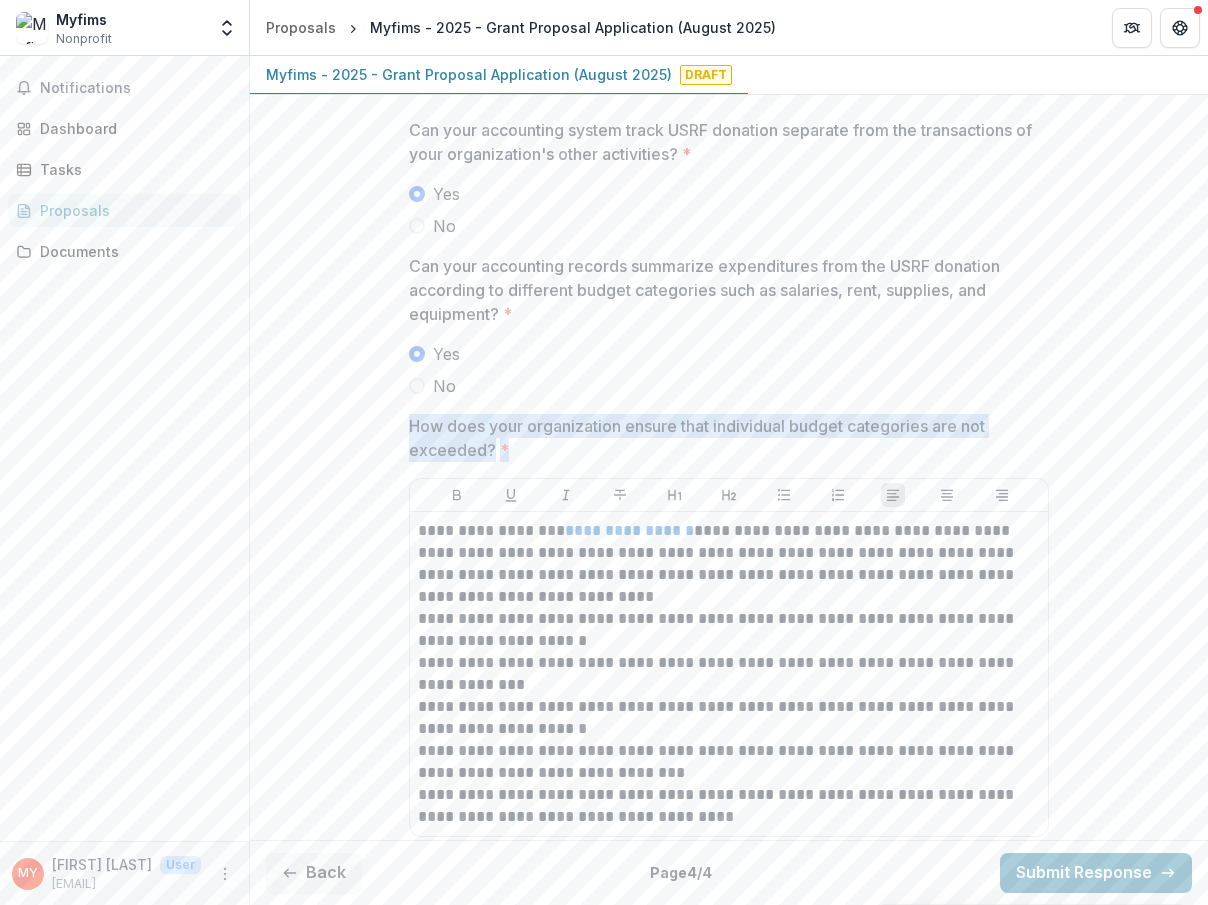 drag, startPoint x: 402, startPoint y: 201, endPoint x: 551, endPoint y: 526, distance: 357.52762 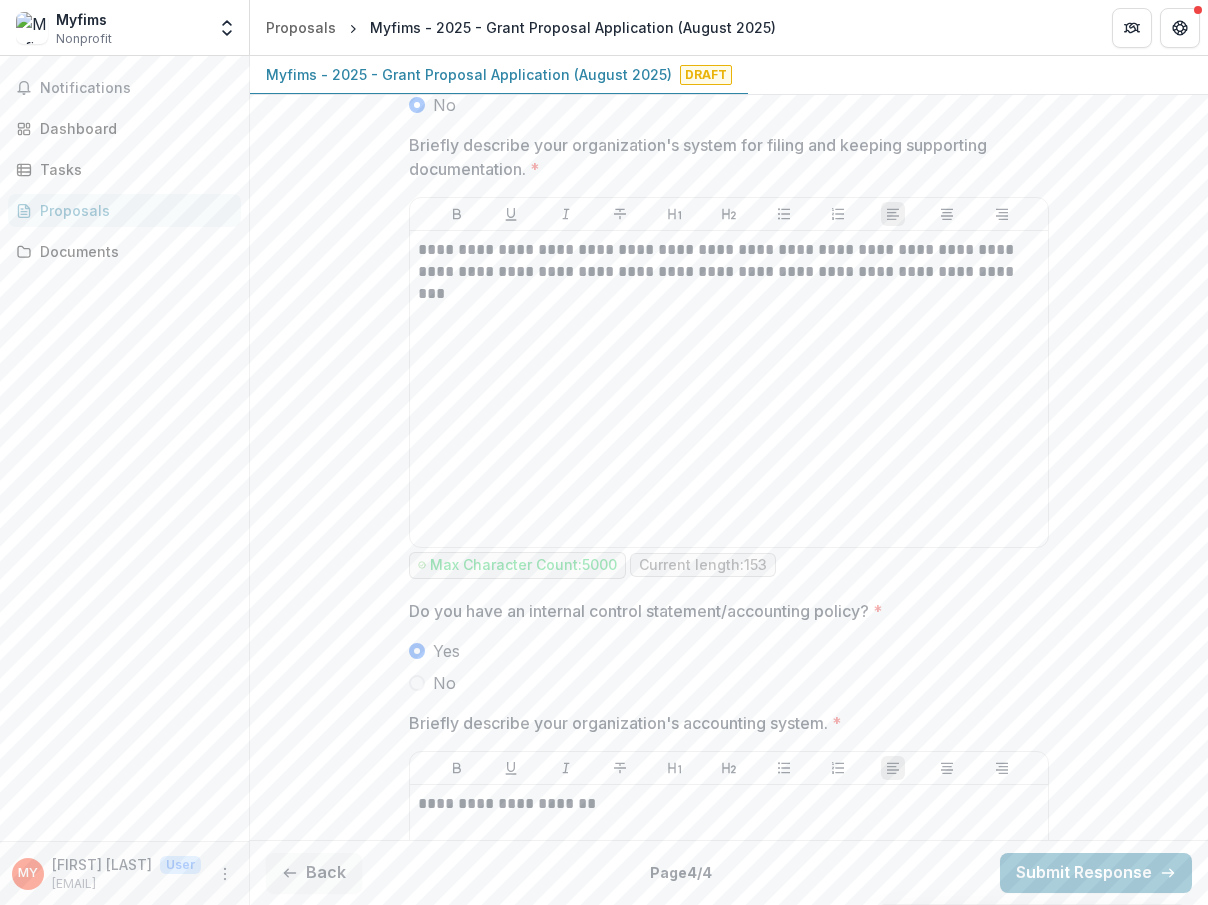 scroll, scrollTop: 3370, scrollLeft: 0, axis: vertical 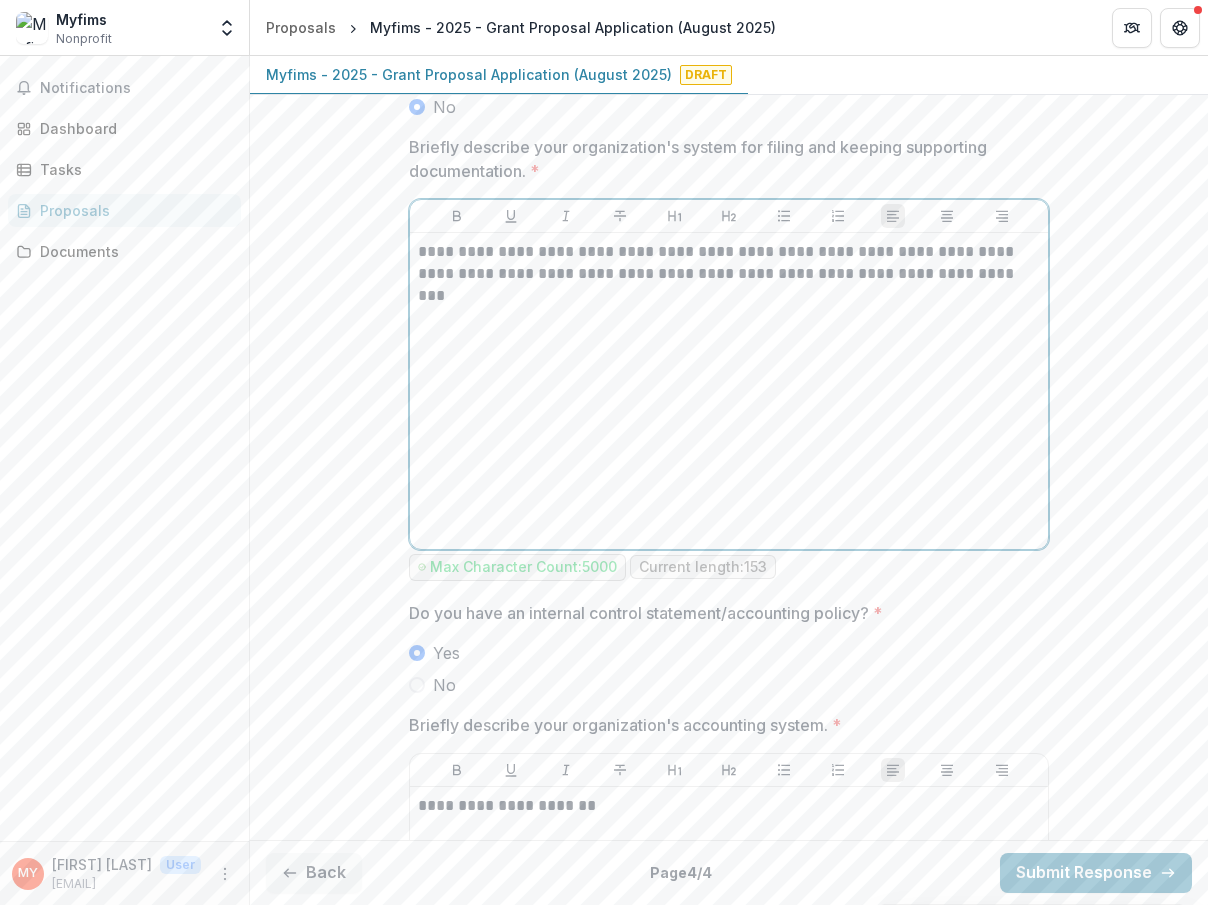 click on "**********" at bounding box center [729, 263] 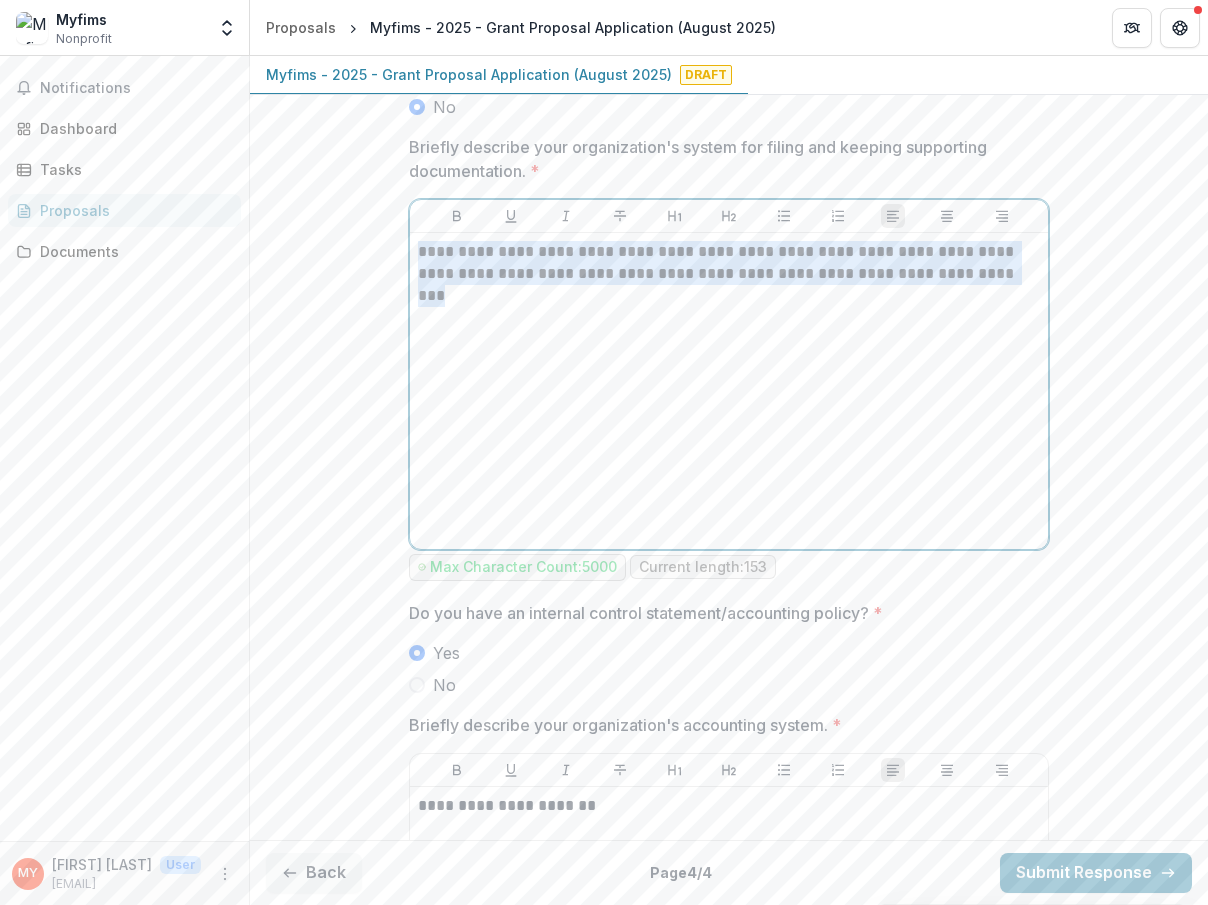 click on "**********" at bounding box center [729, 263] 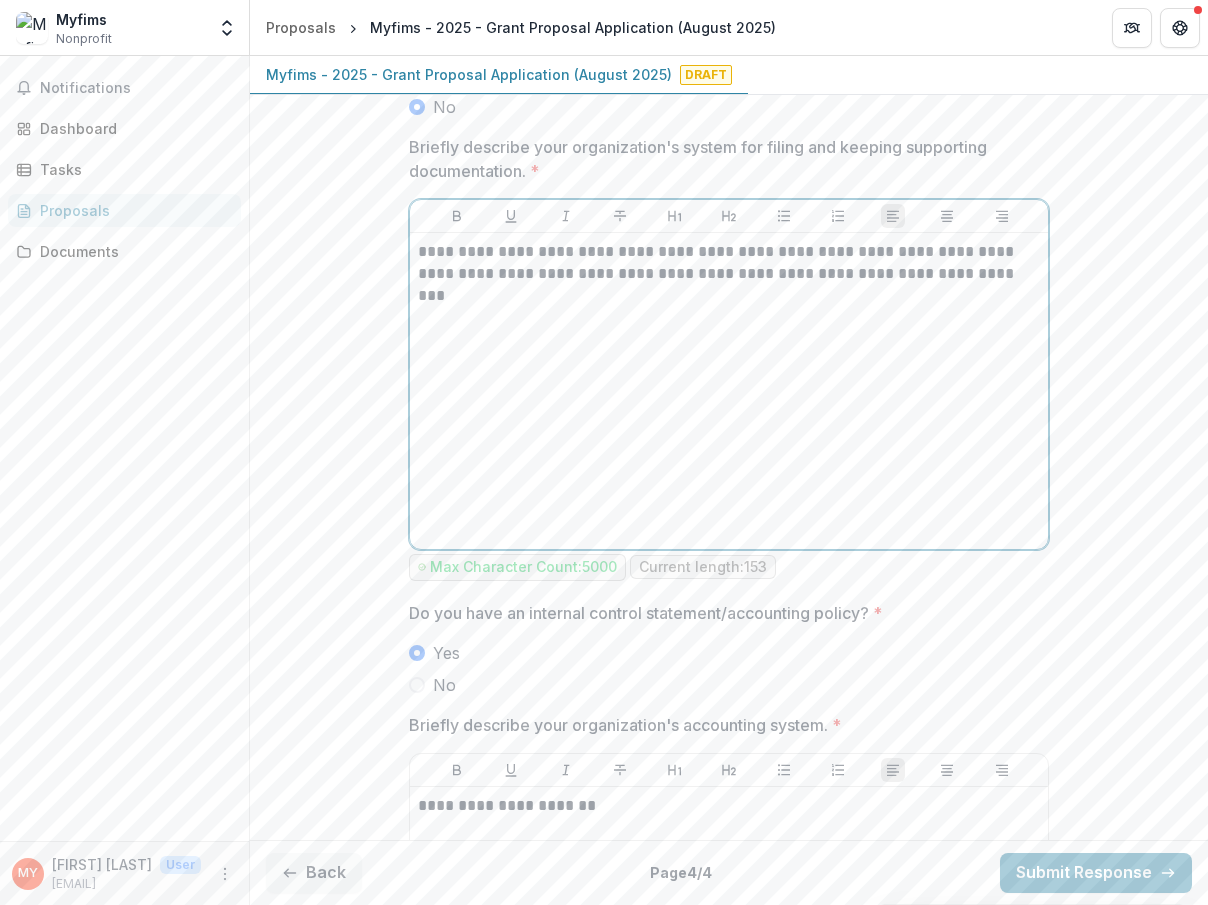 click on "**********" at bounding box center [729, 263] 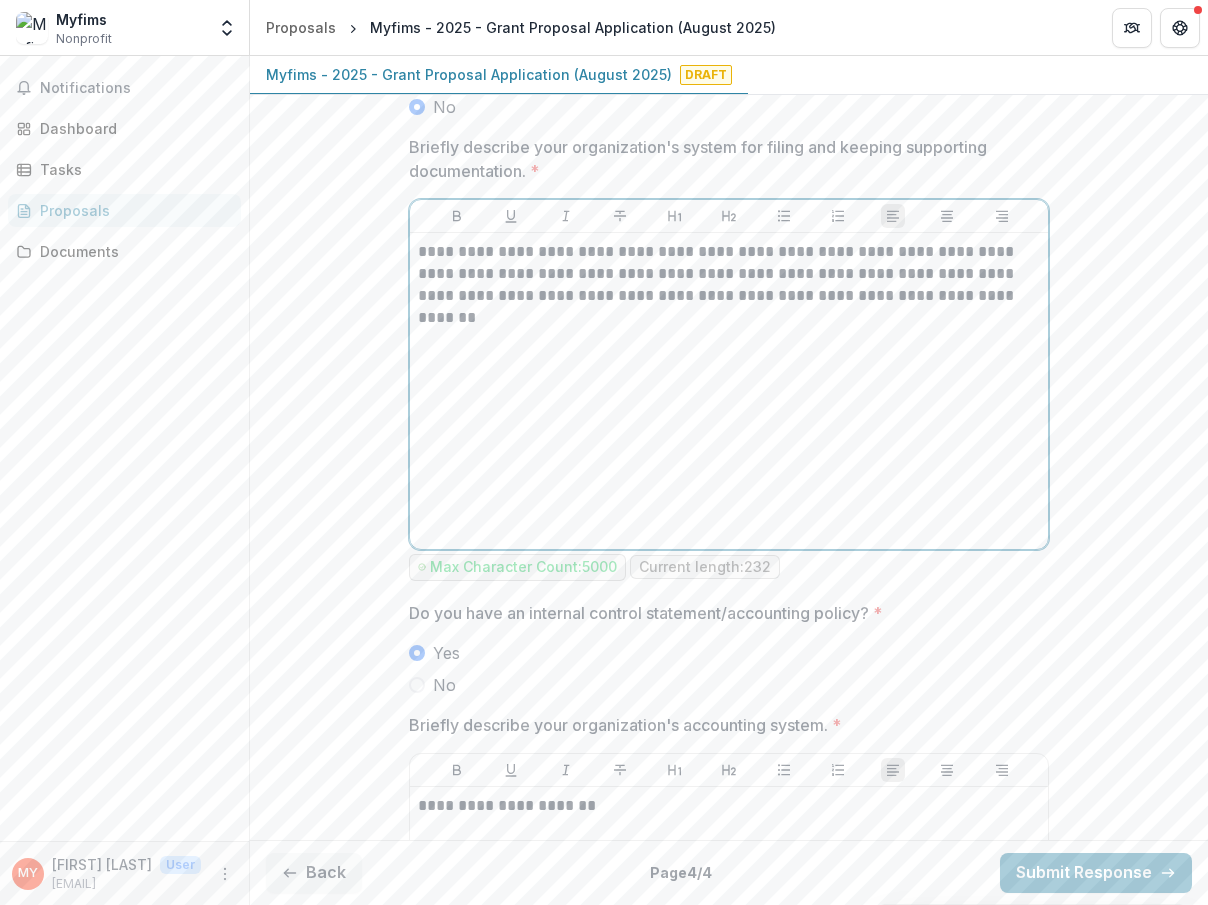 click on "**********" at bounding box center (729, 285) 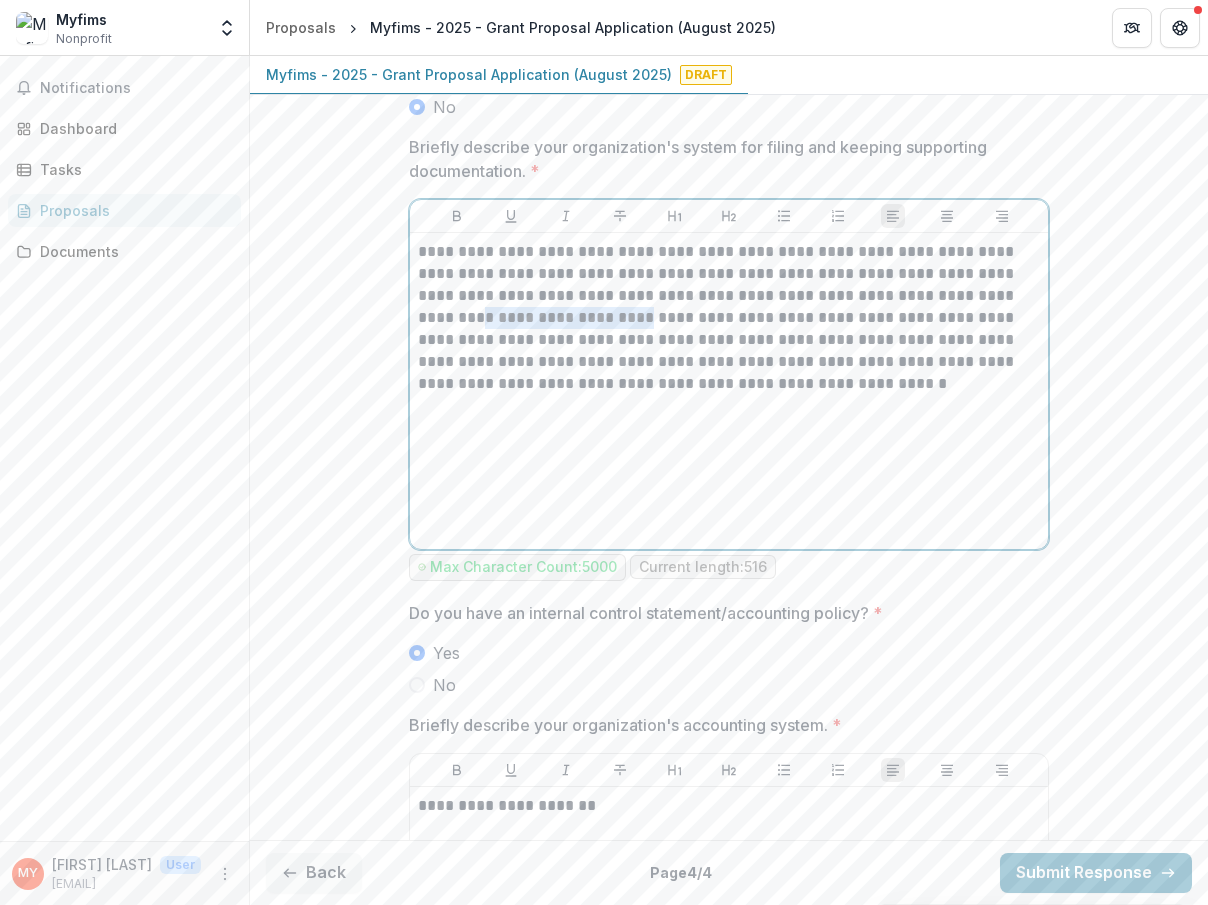 drag, startPoint x: 466, startPoint y: 381, endPoint x: 609, endPoint y: 383, distance: 143.01399 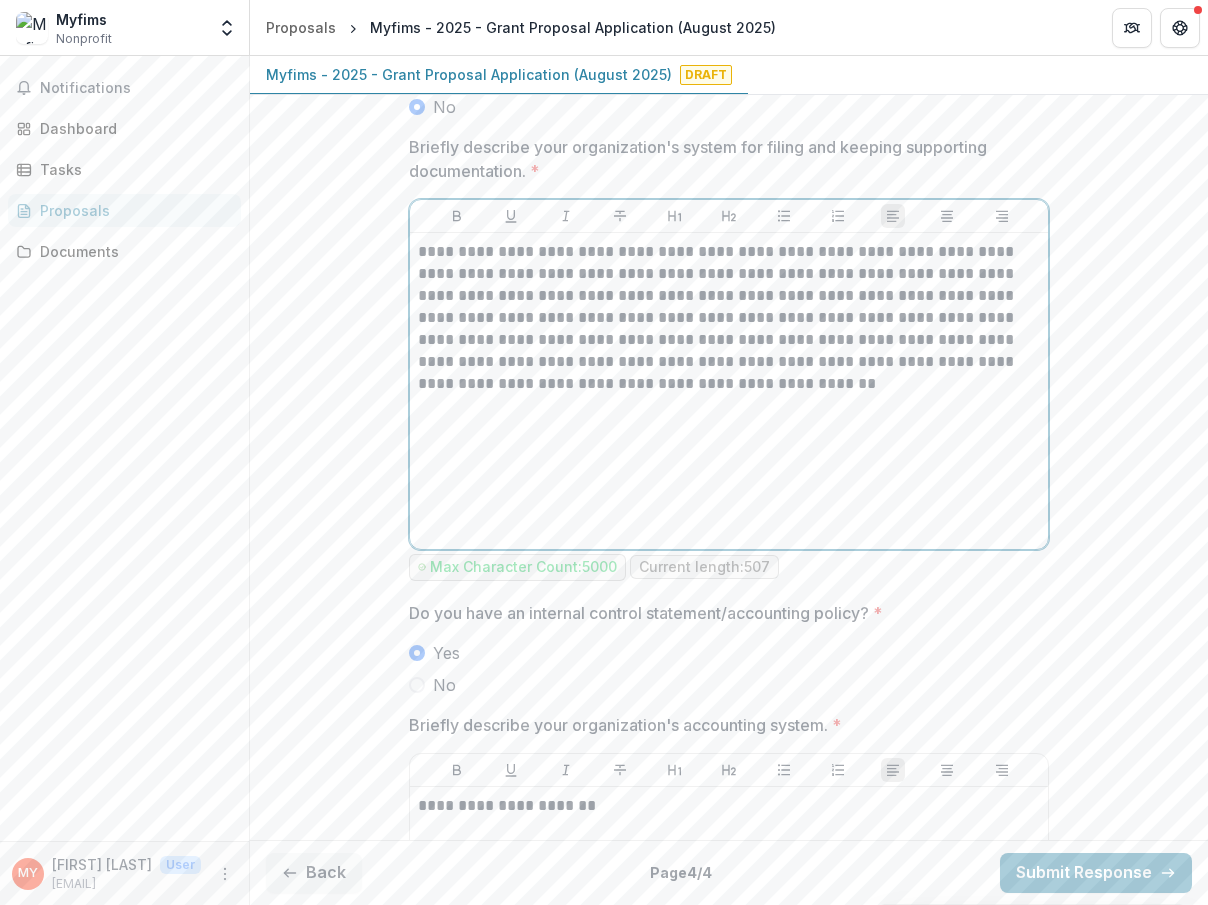 click on "**********" at bounding box center [729, 318] 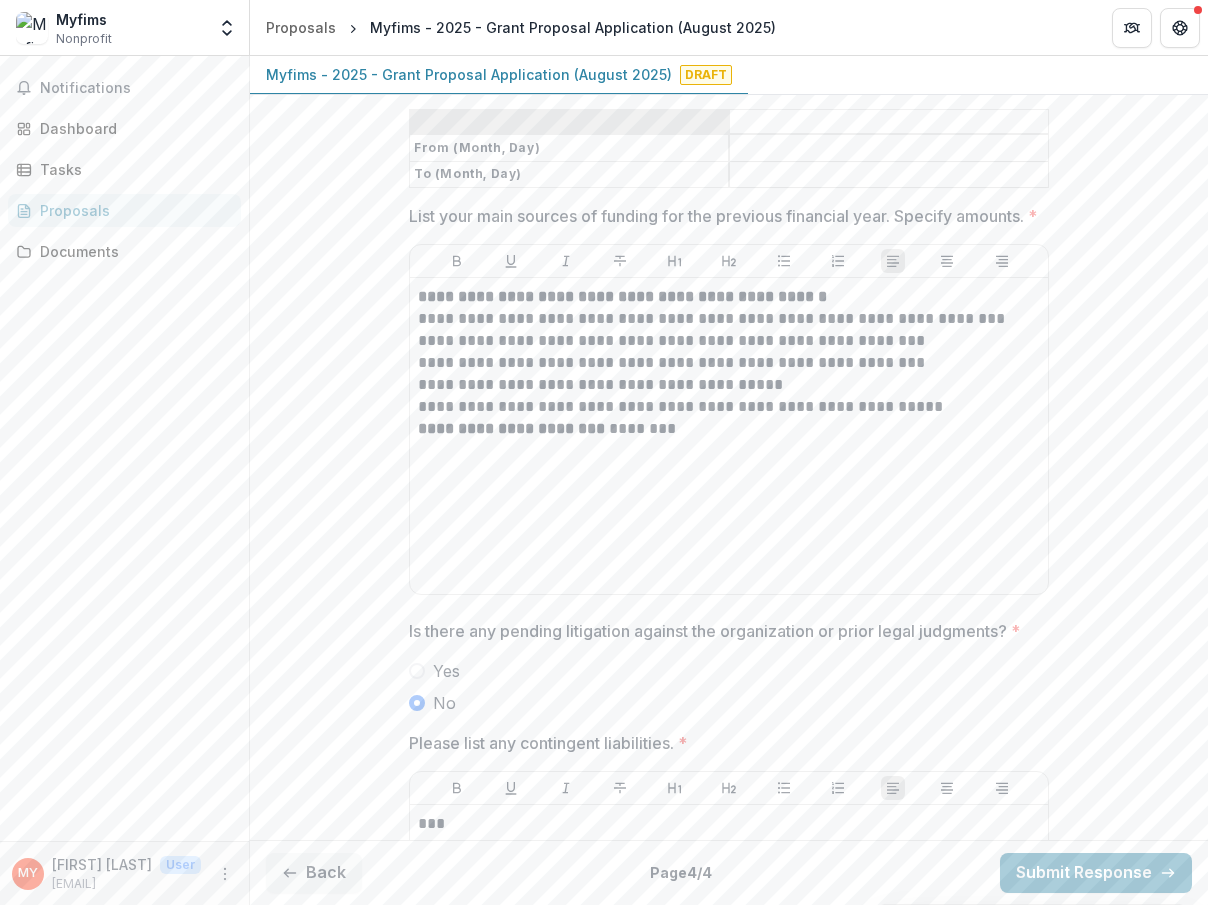 scroll, scrollTop: 2239, scrollLeft: 0, axis: vertical 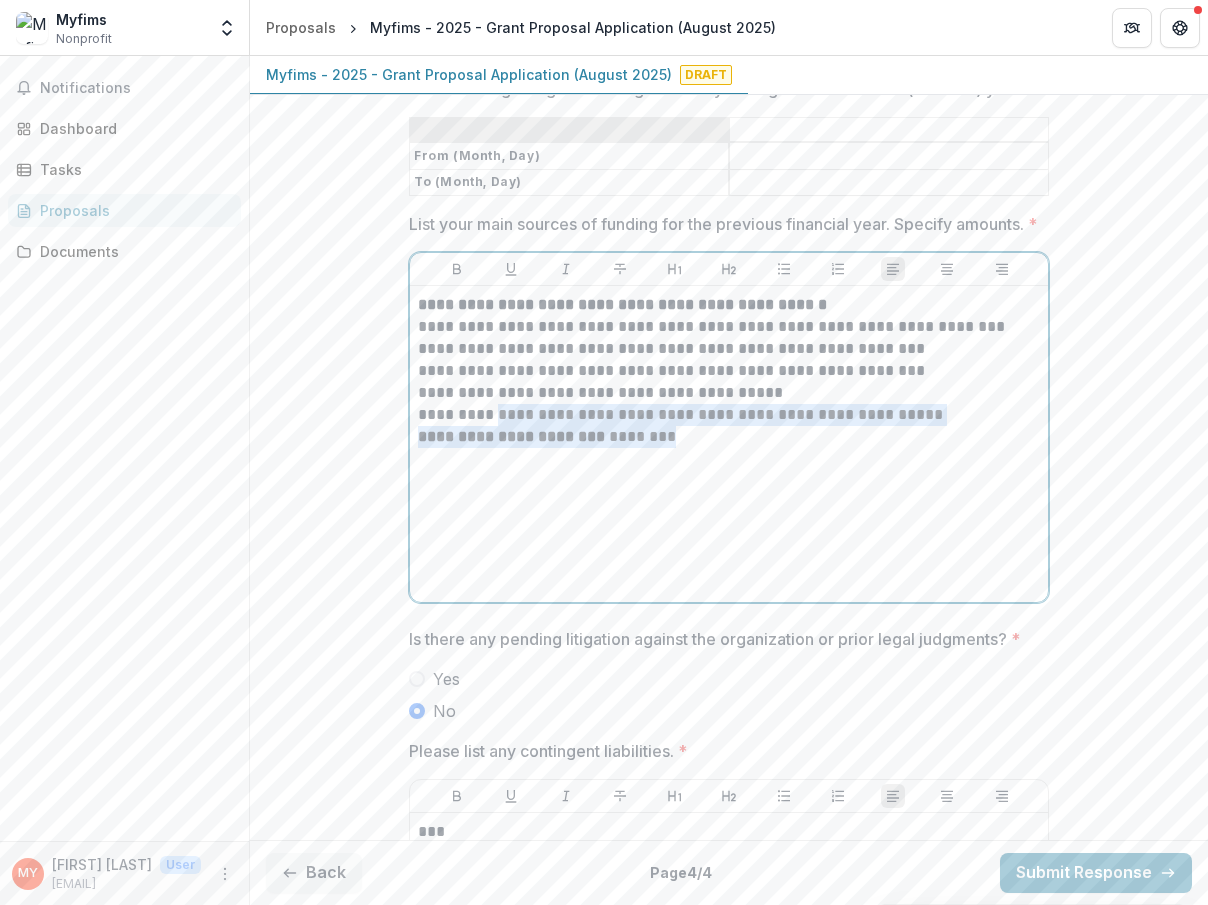 drag, startPoint x: 808, startPoint y: 480, endPoint x: 464, endPoint y: 479, distance: 344.00146 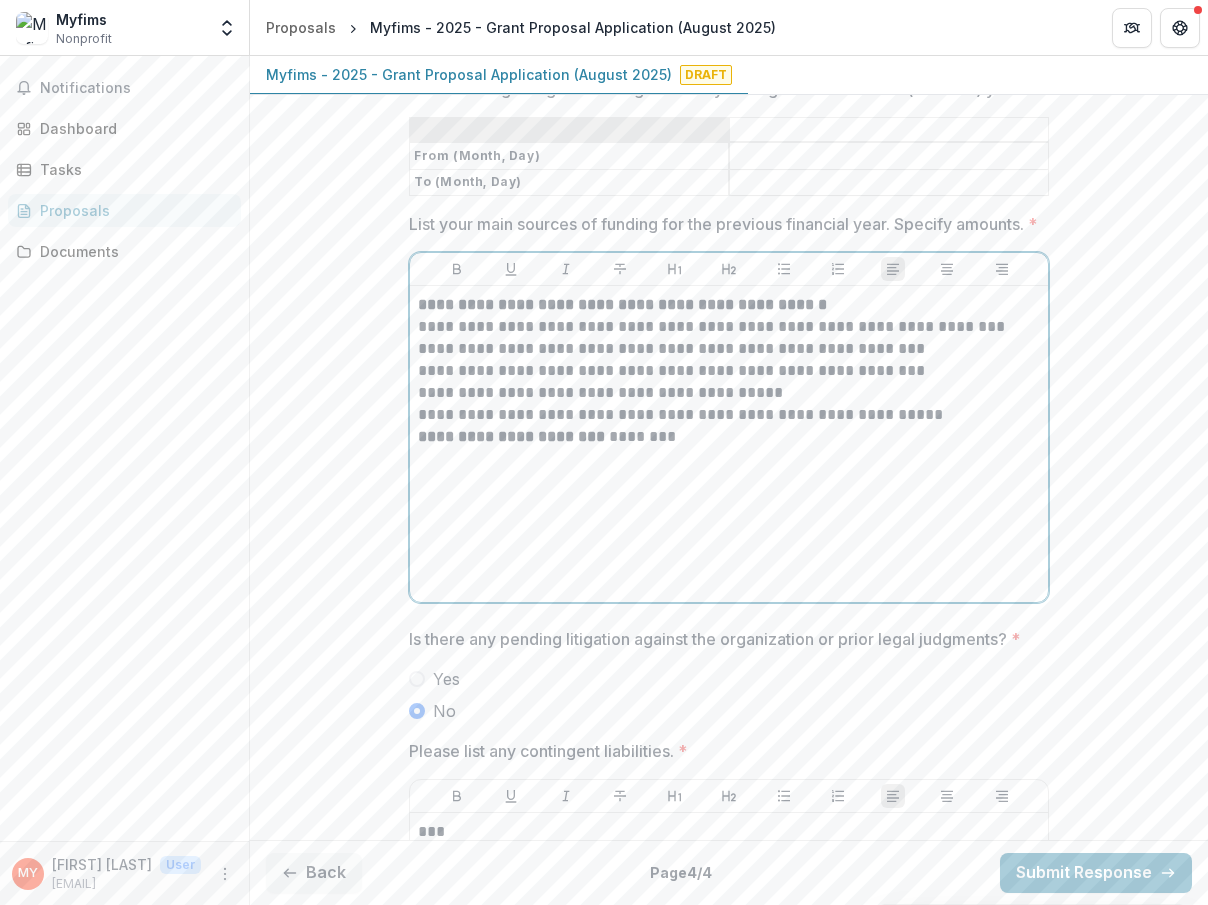 click on "**********" at bounding box center (729, 415) 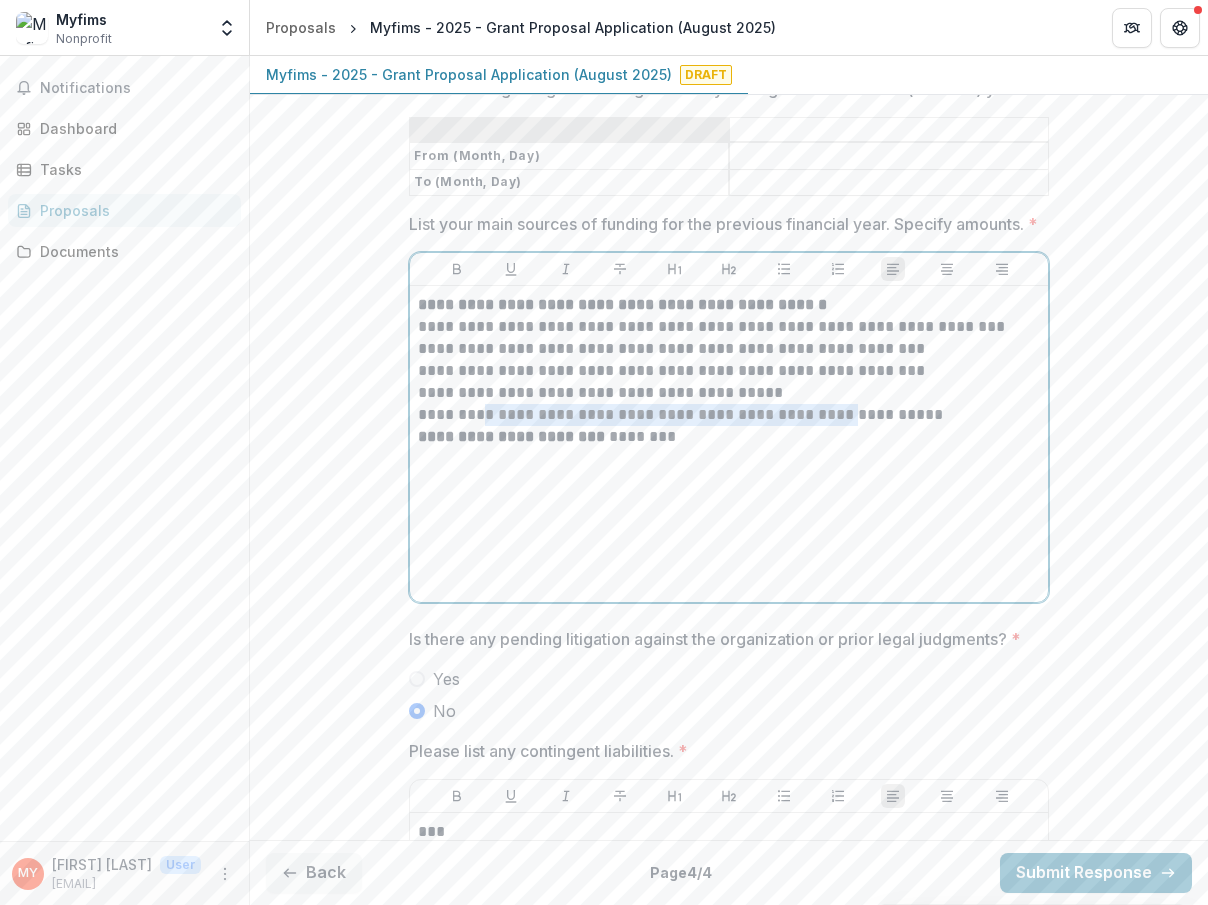 drag, startPoint x: 446, startPoint y: 481, endPoint x: 810, endPoint y: 474, distance: 364.0673 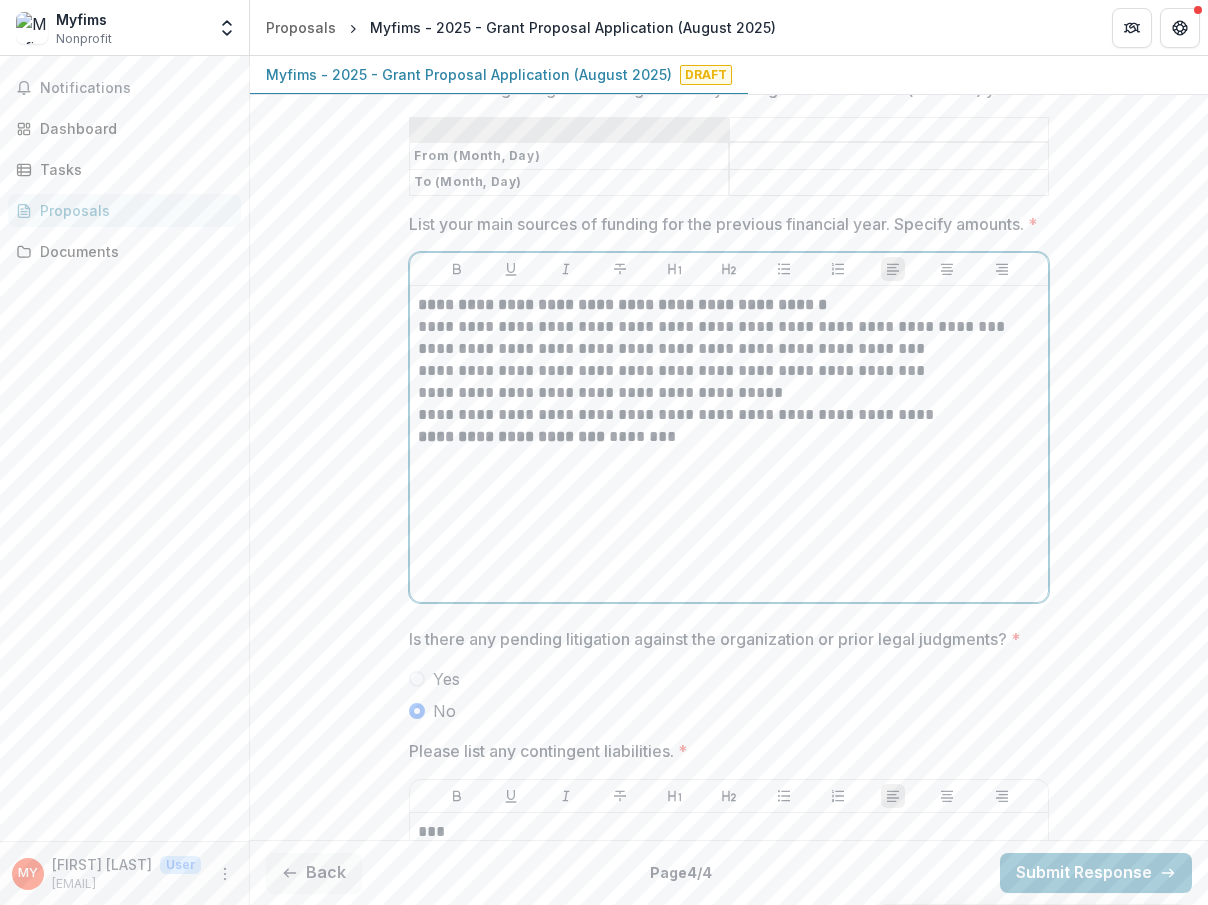 click on "**********" at bounding box center [729, 444] 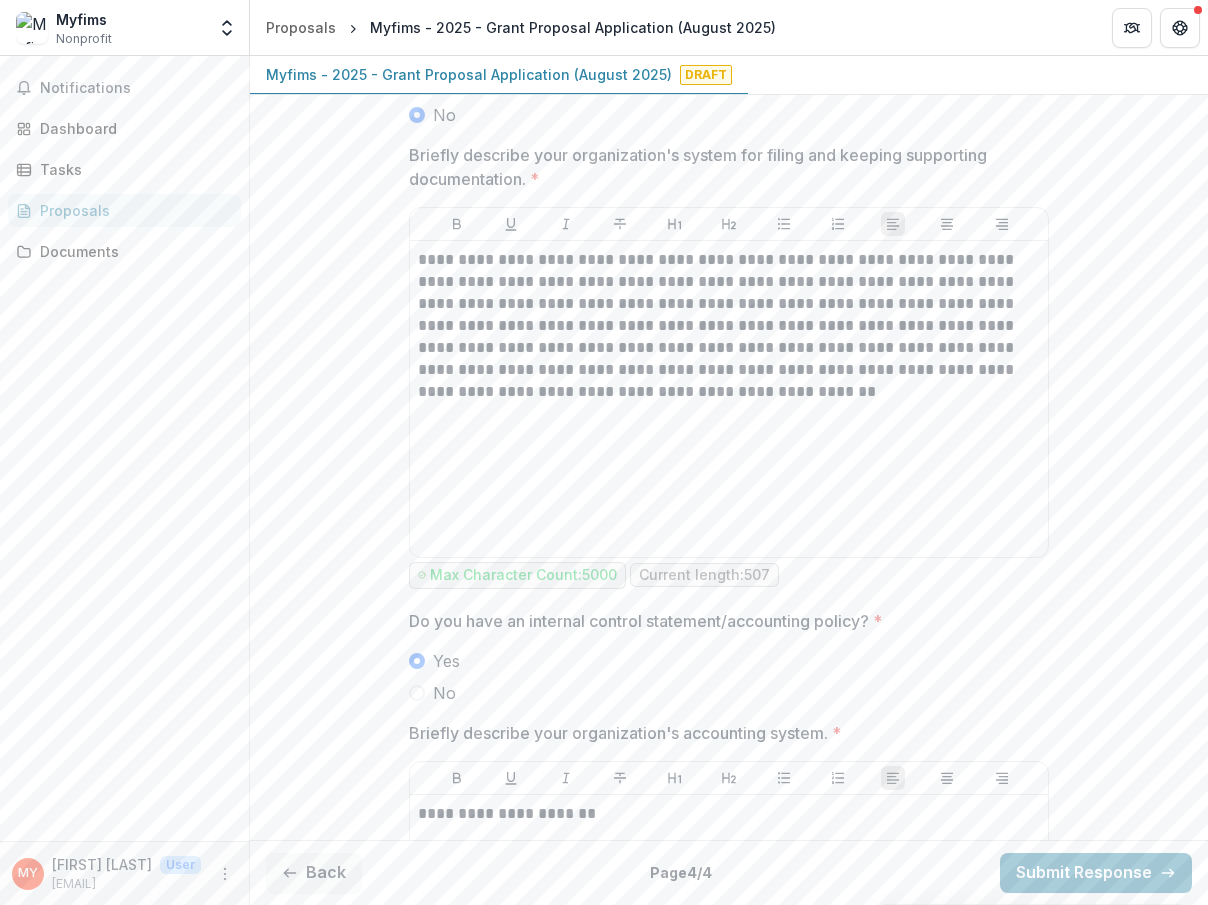 scroll, scrollTop: 3385, scrollLeft: 0, axis: vertical 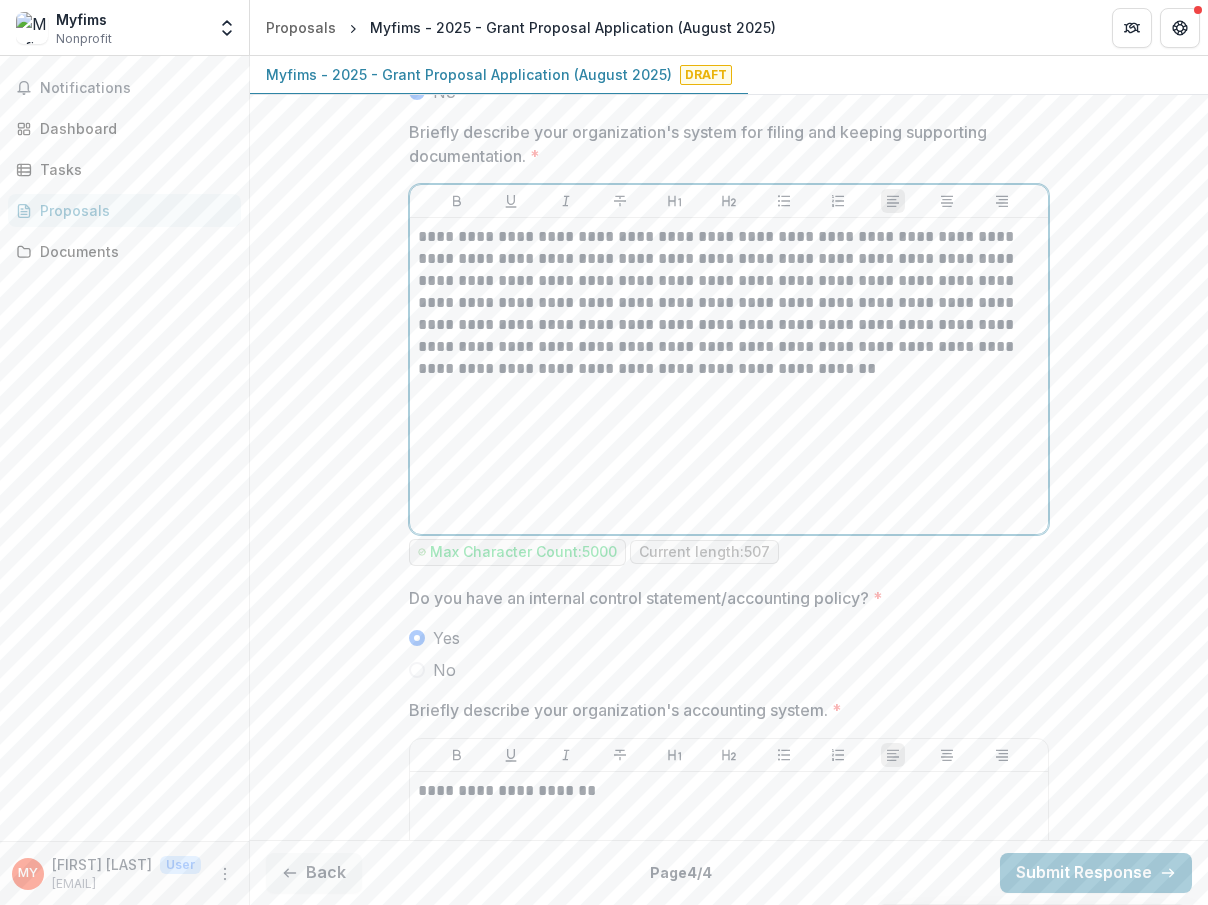 click on "**********" at bounding box center [729, 303] 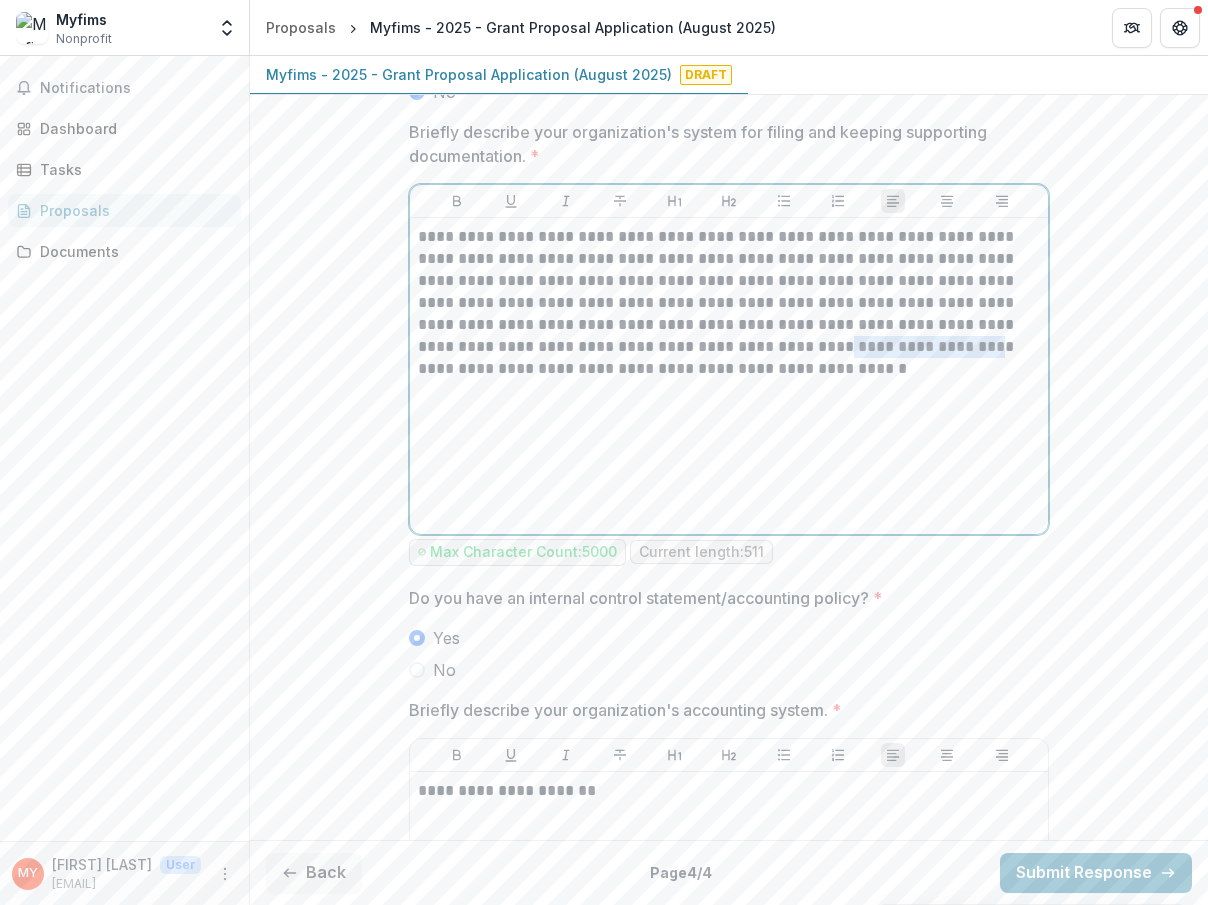 drag, startPoint x: 926, startPoint y: 414, endPoint x: 784, endPoint y: 414, distance: 142 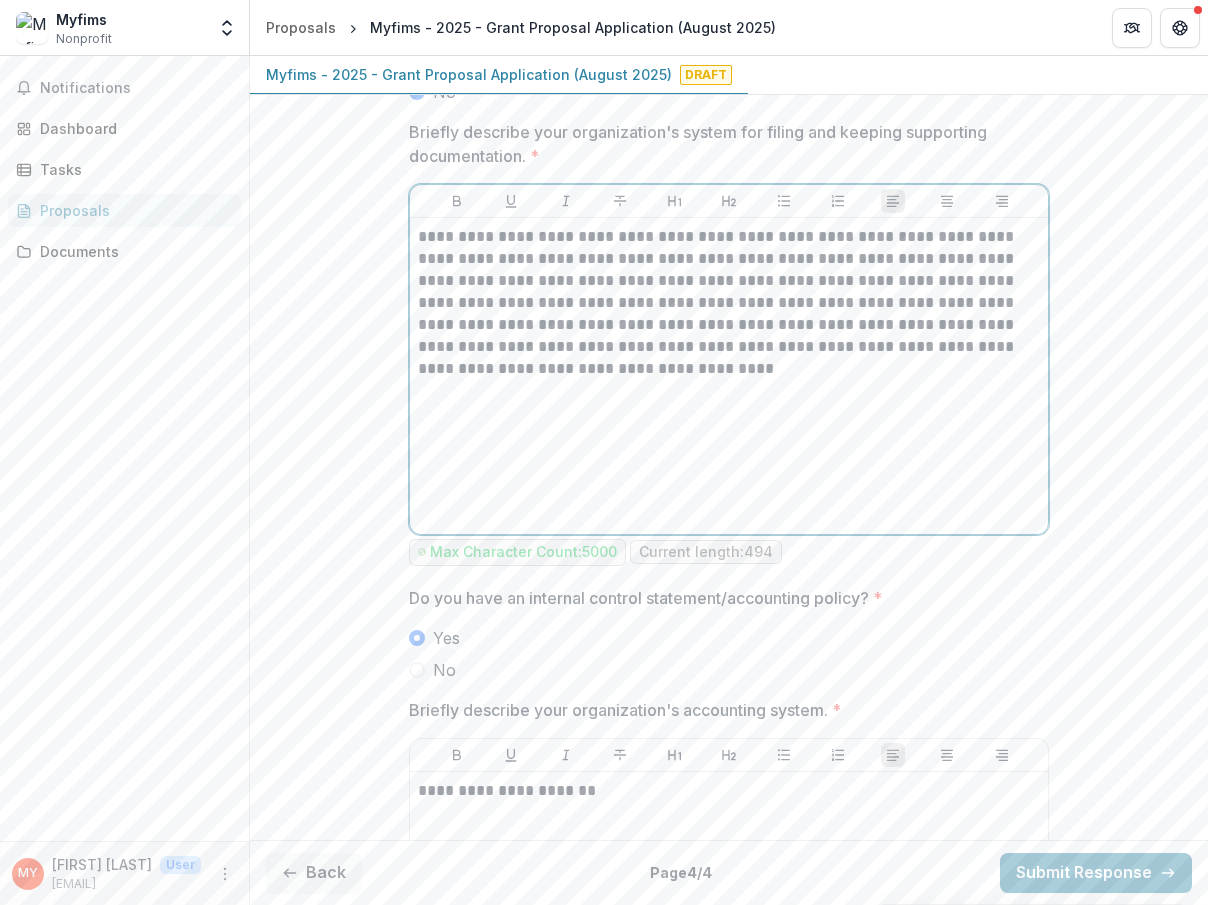 click on "**********" at bounding box center [729, 303] 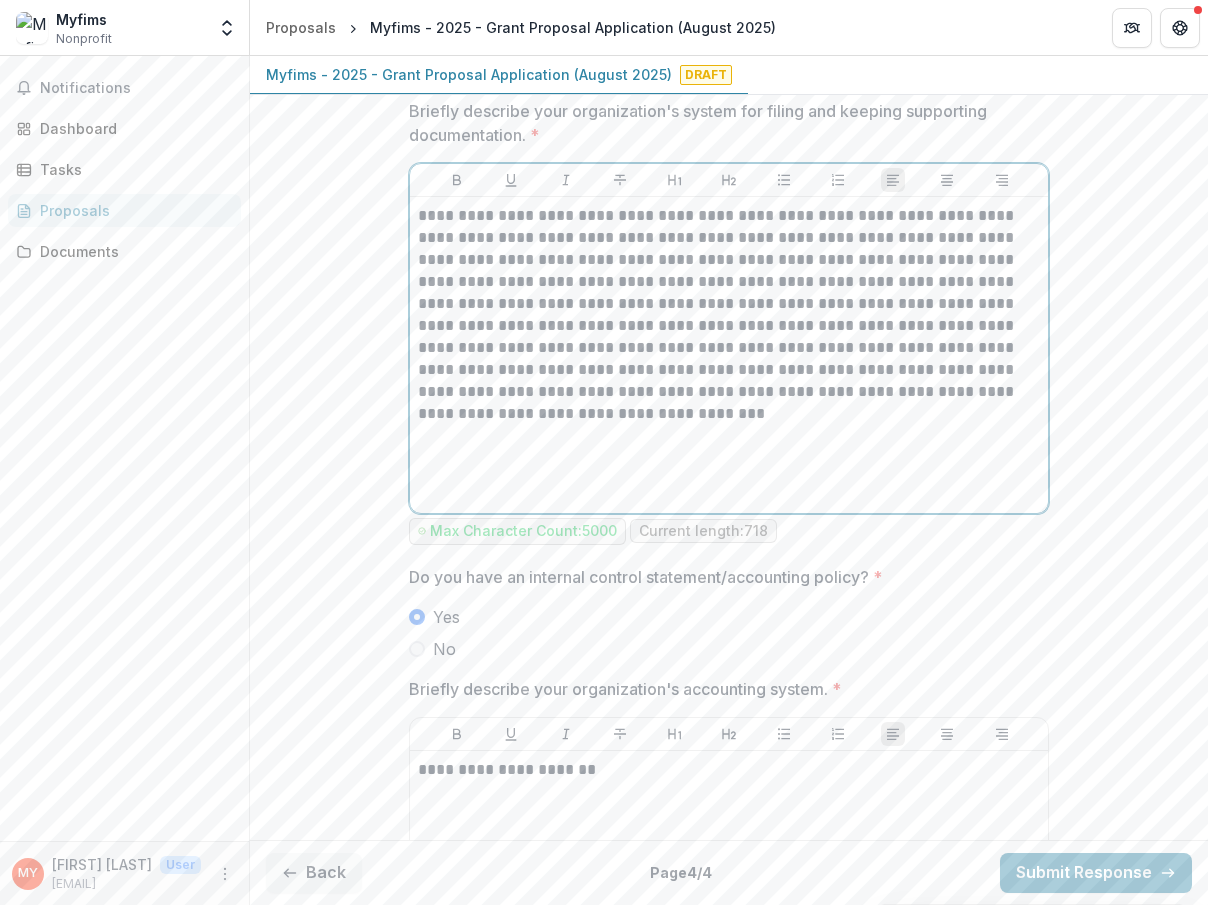 scroll, scrollTop: 3420, scrollLeft: 0, axis: vertical 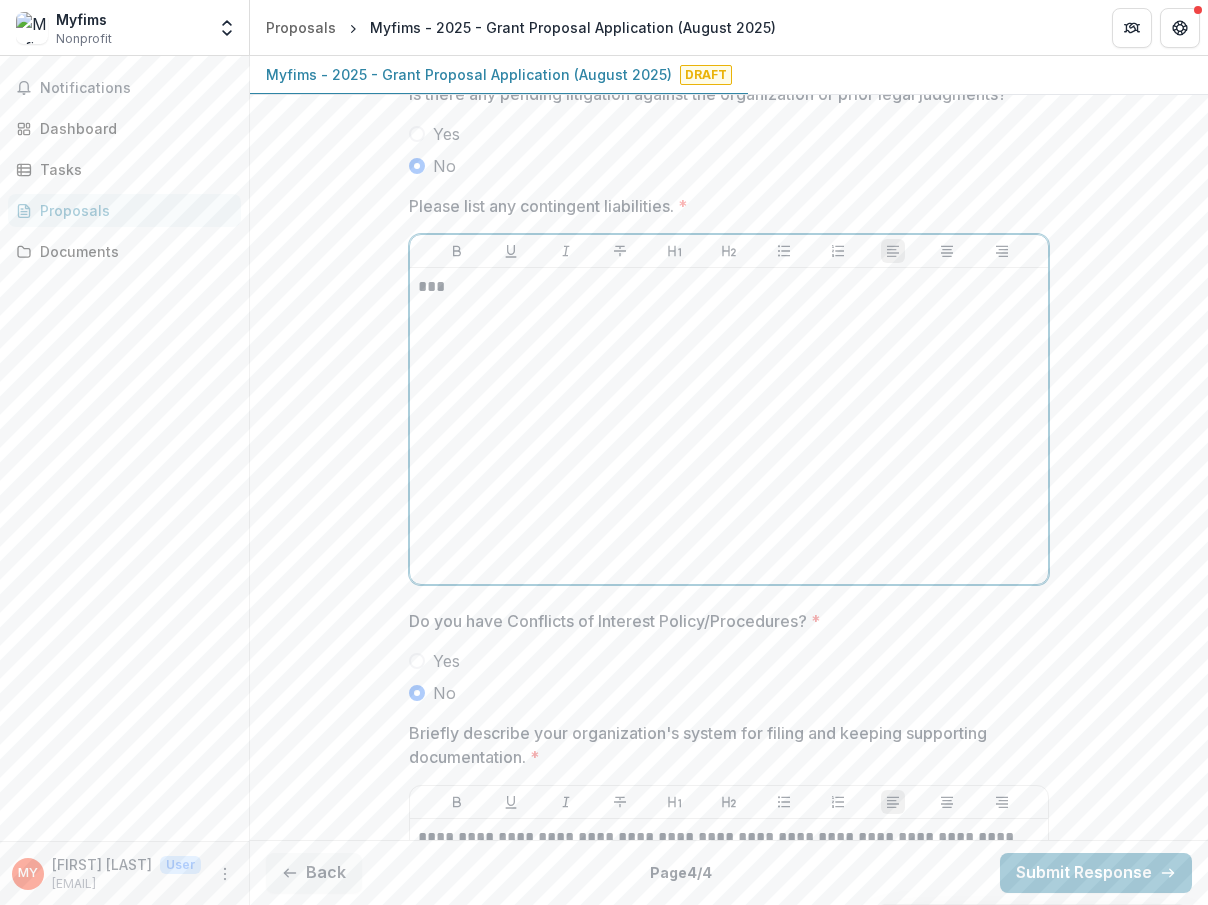 click on "***" at bounding box center [729, 426] 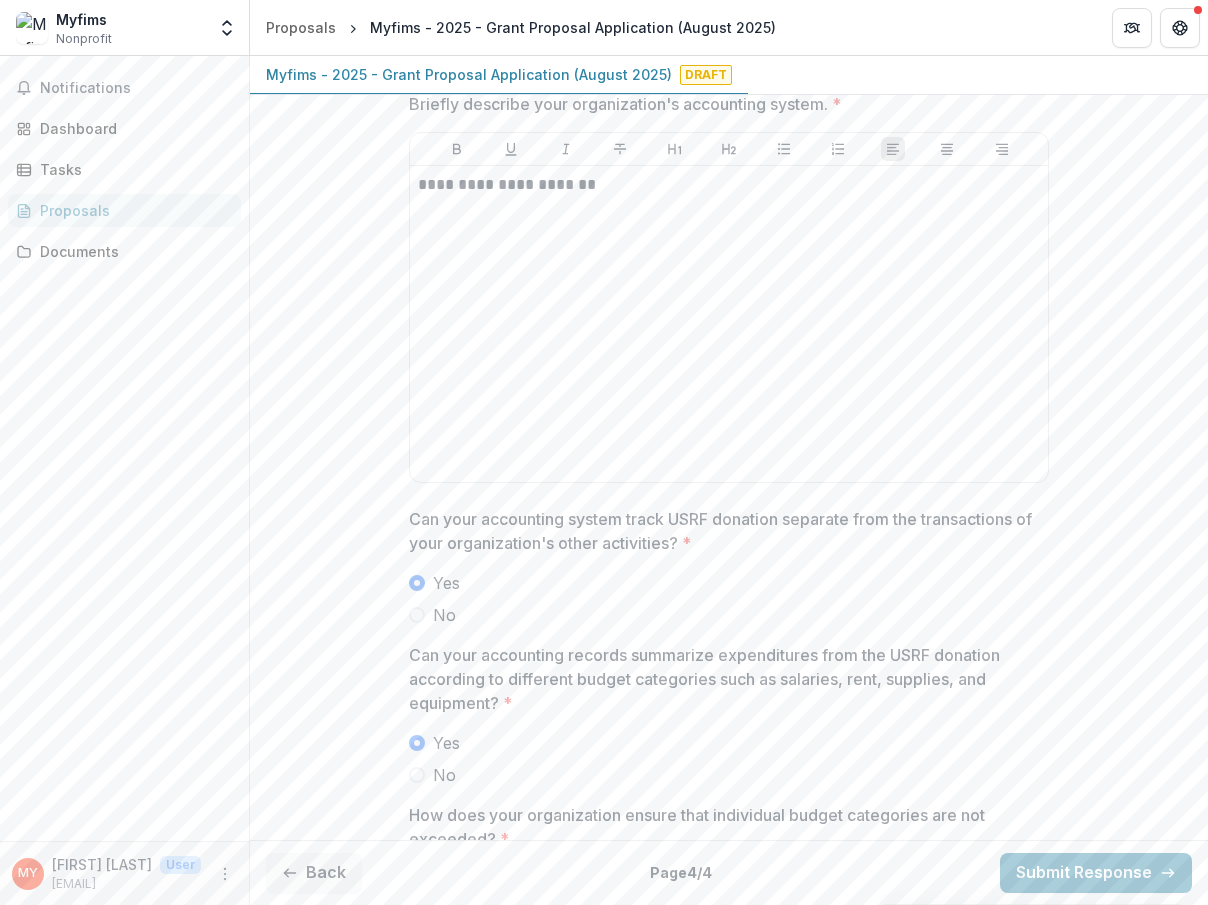 scroll, scrollTop: 3986, scrollLeft: 0, axis: vertical 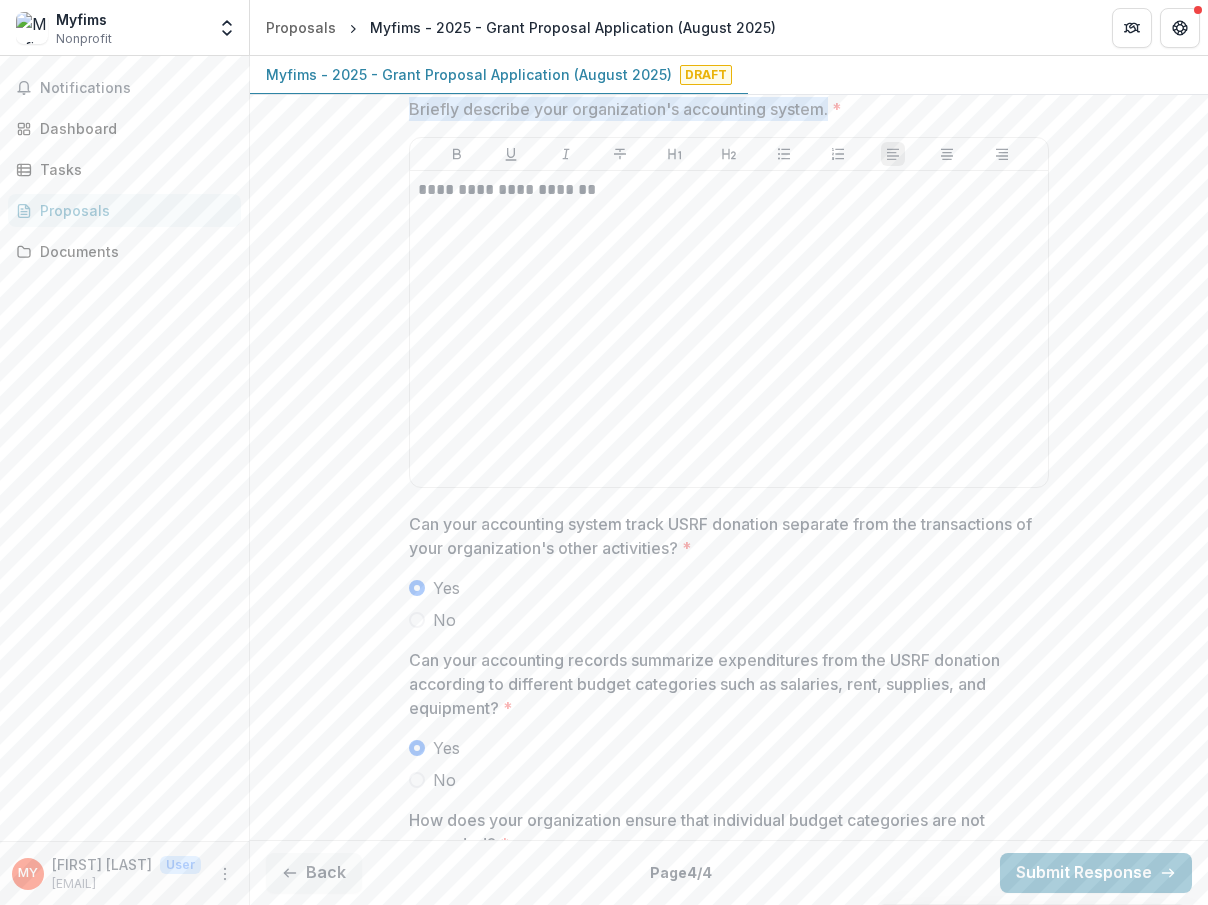drag, startPoint x: 400, startPoint y: 173, endPoint x: 828, endPoint y: 173, distance: 428 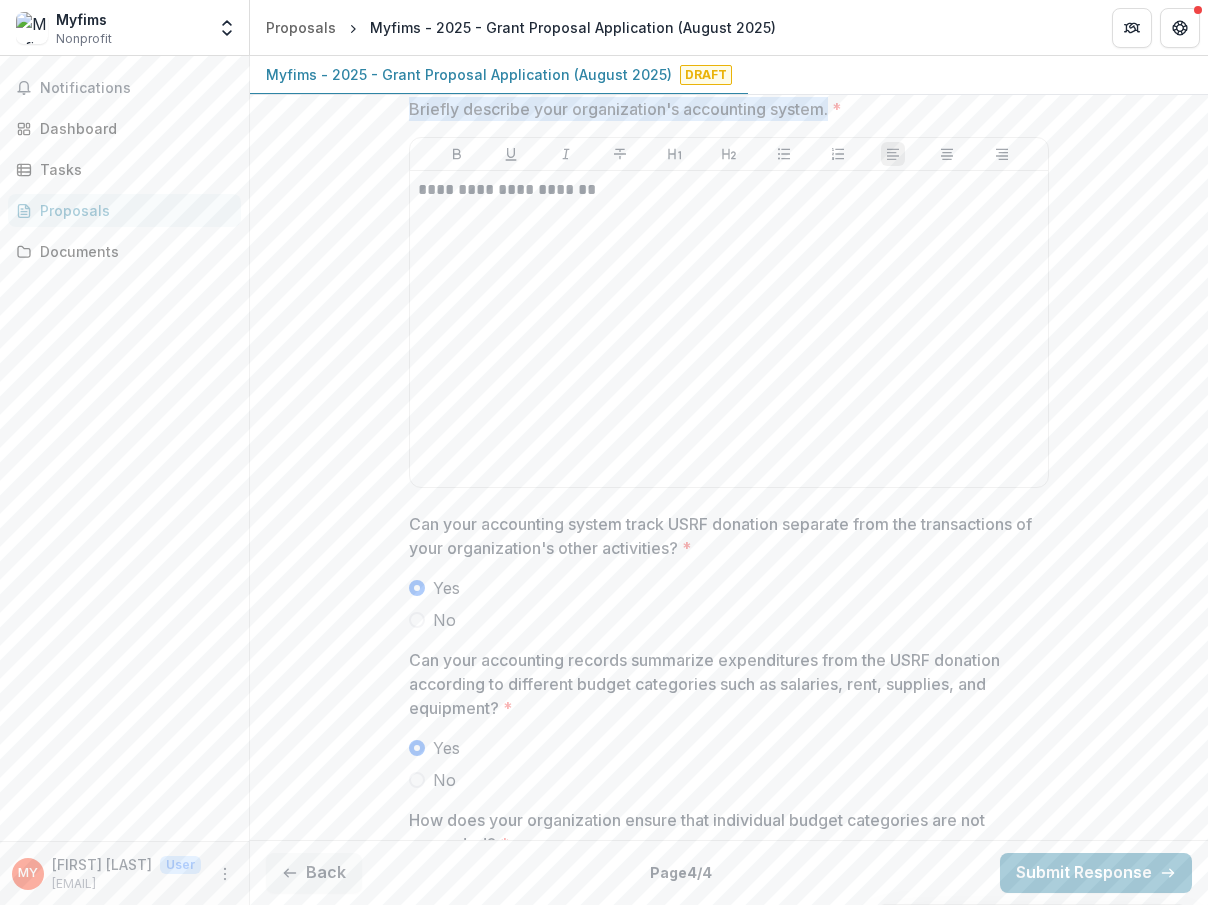 copy on "Briefly describe your organization's accounting system." 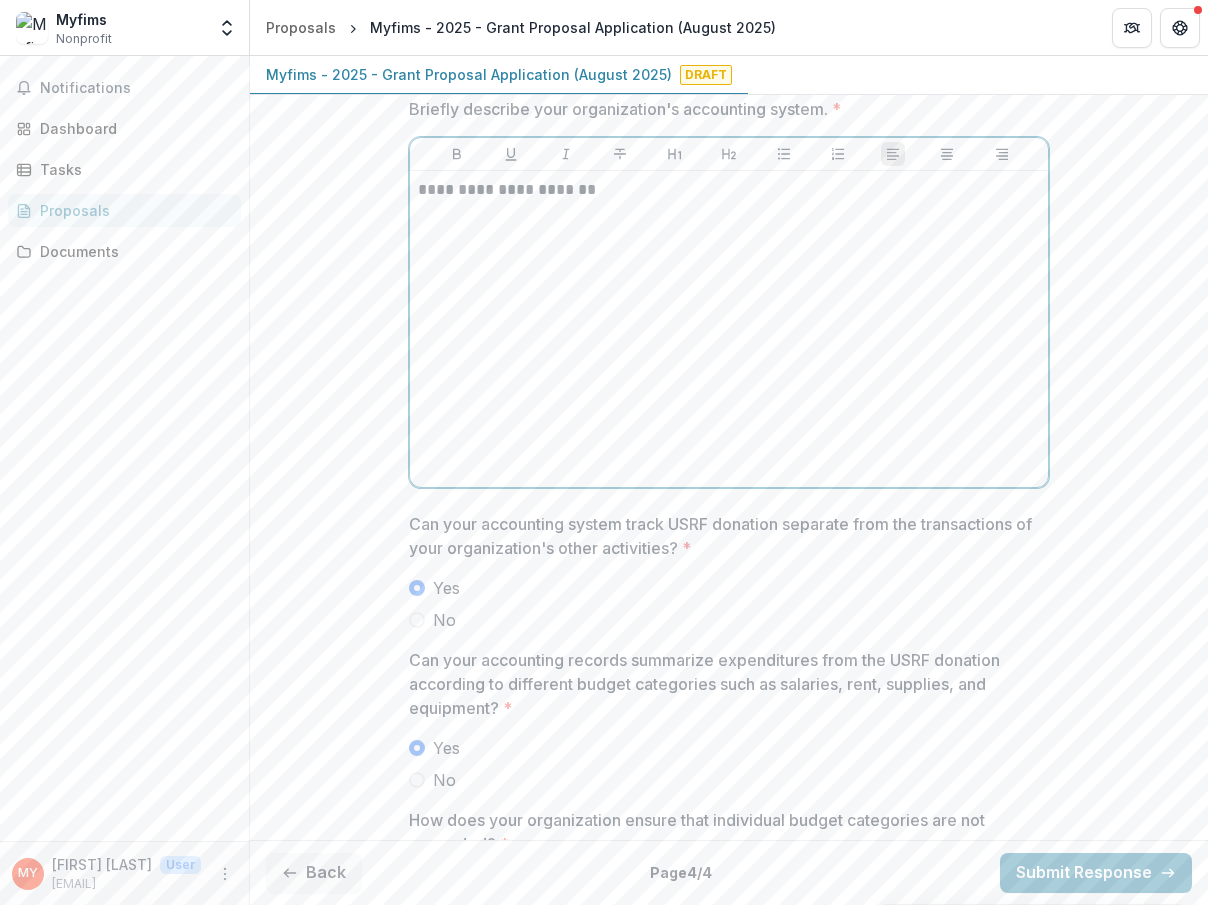 click on "**********" at bounding box center (729, 190) 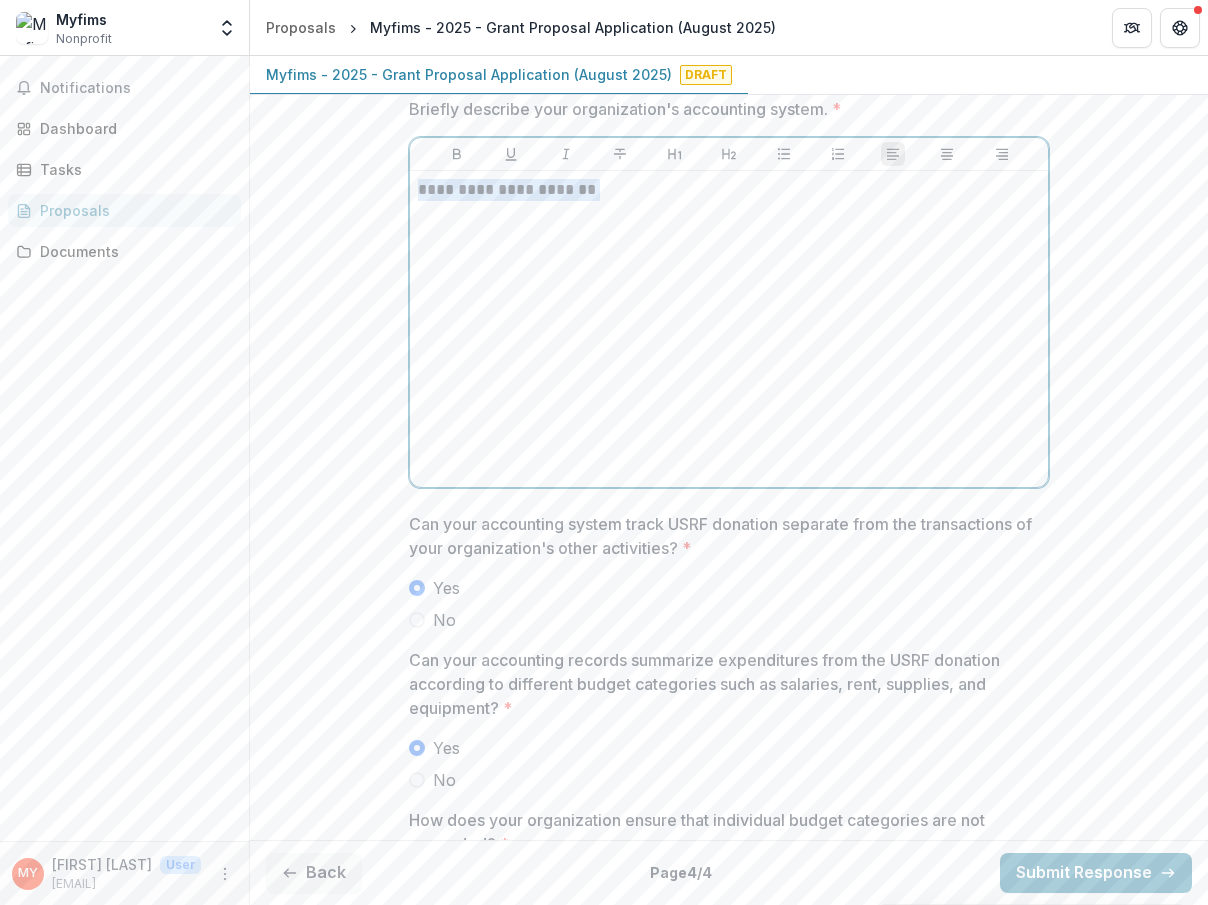 drag, startPoint x: 663, startPoint y: 256, endPoint x: 294, endPoint y: 254, distance: 369.00543 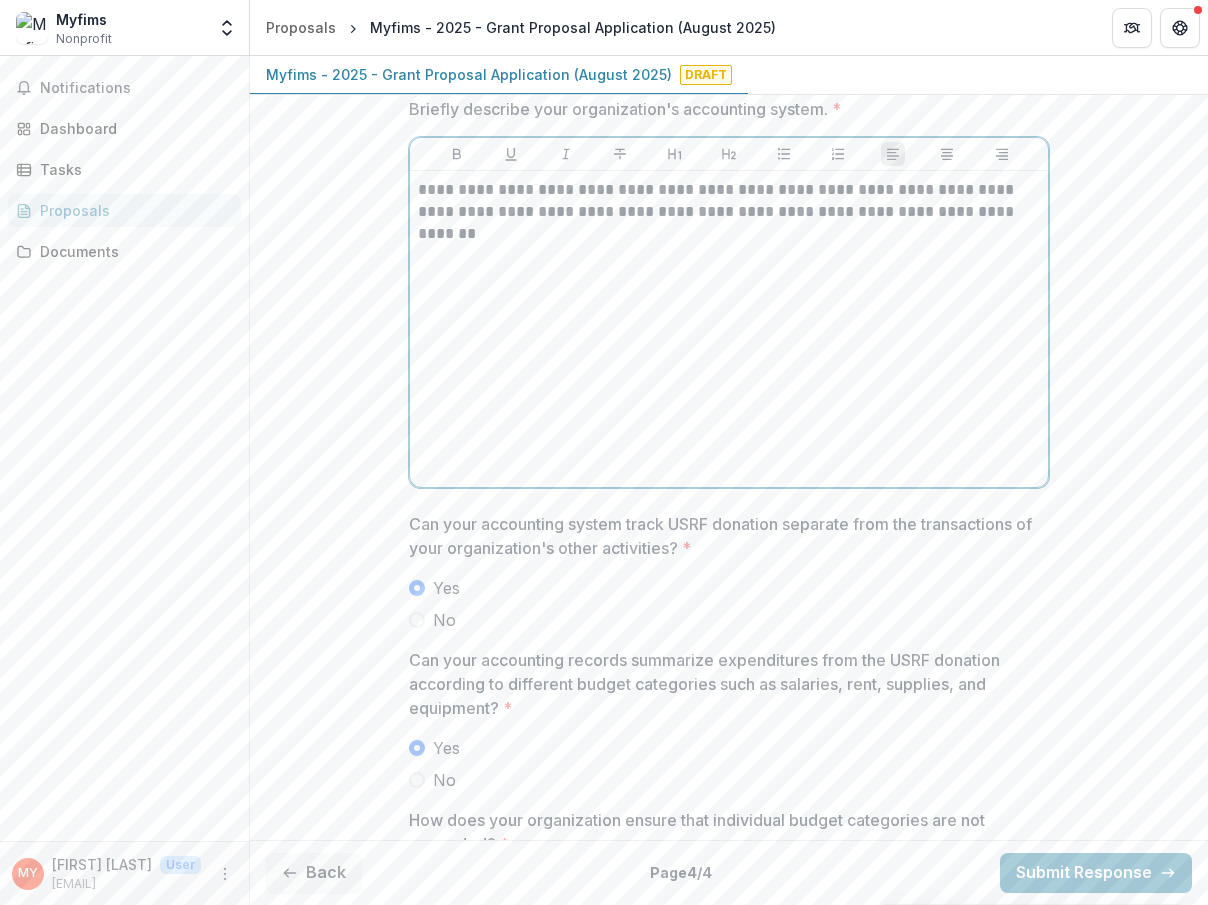 click on "**********" at bounding box center (729, 329) 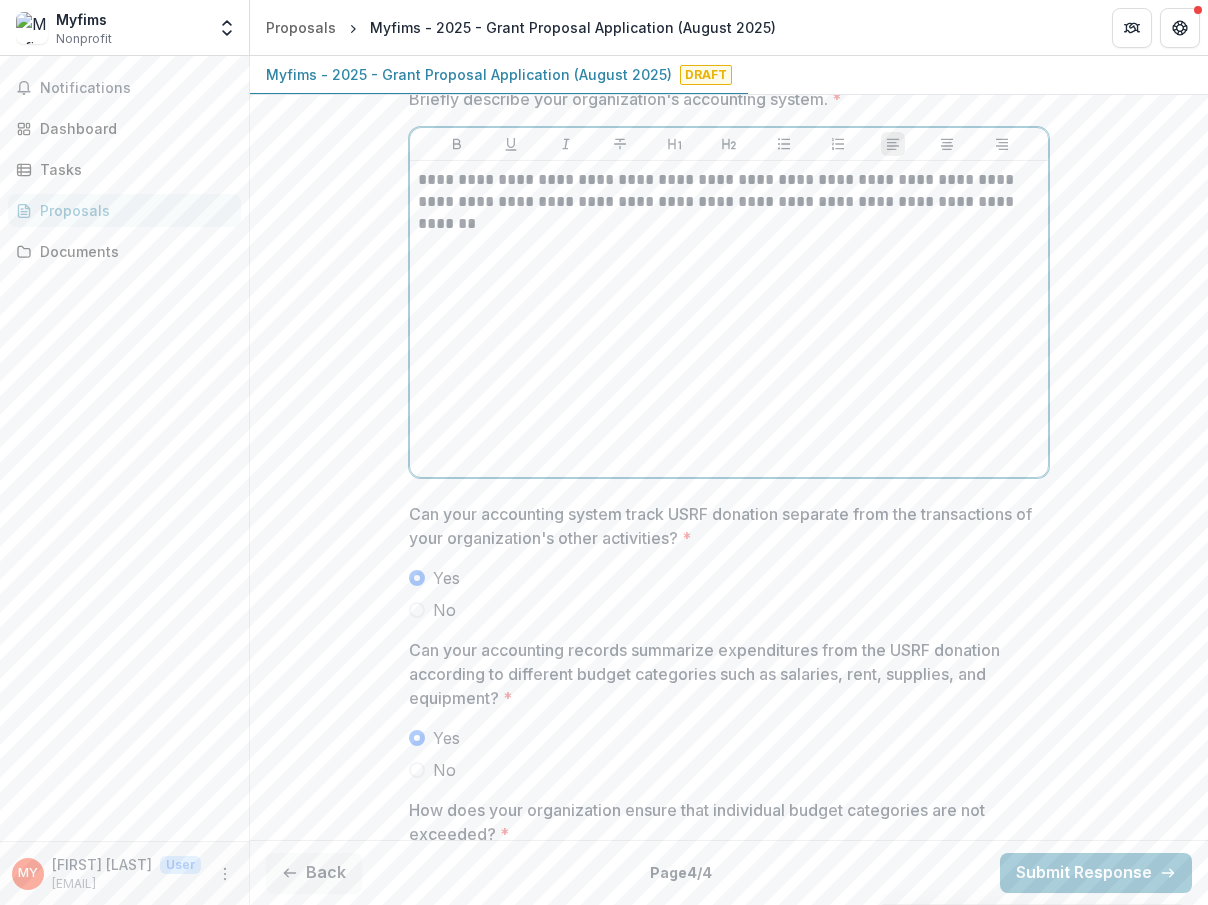 click on "**********" at bounding box center [729, 319] 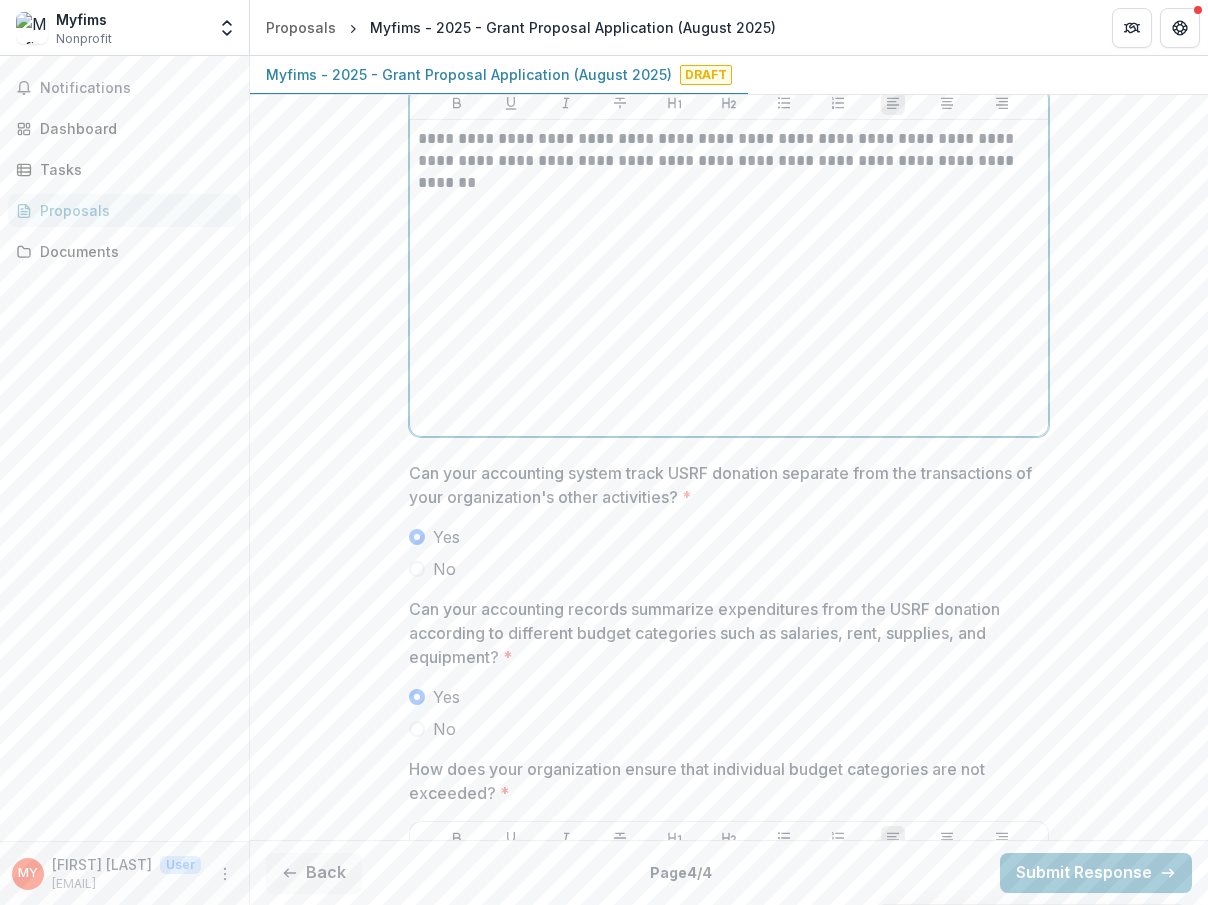 scroll, scrollTop: 4039, scrollLeft: 0, axis: vertical 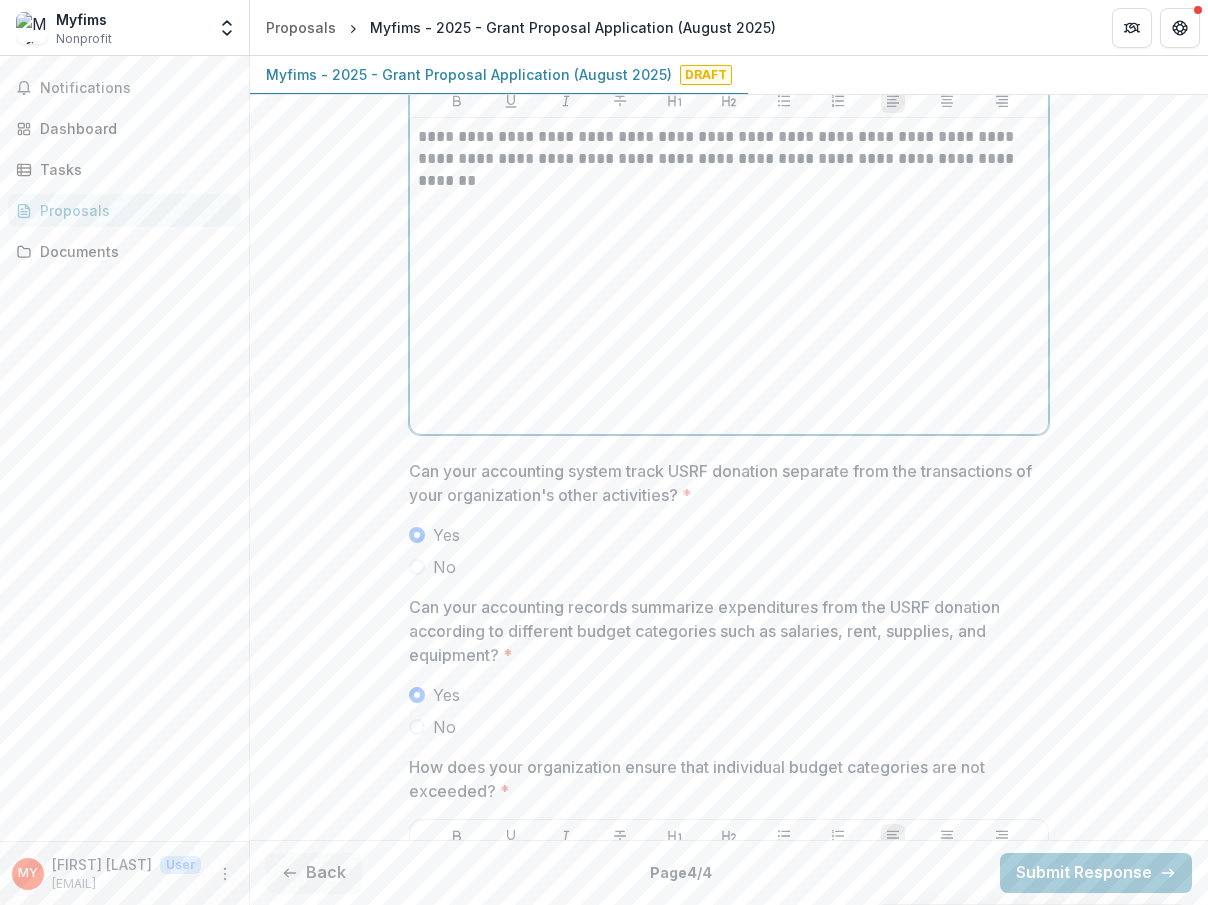 click on "**********" at bounding box center [729, 276] 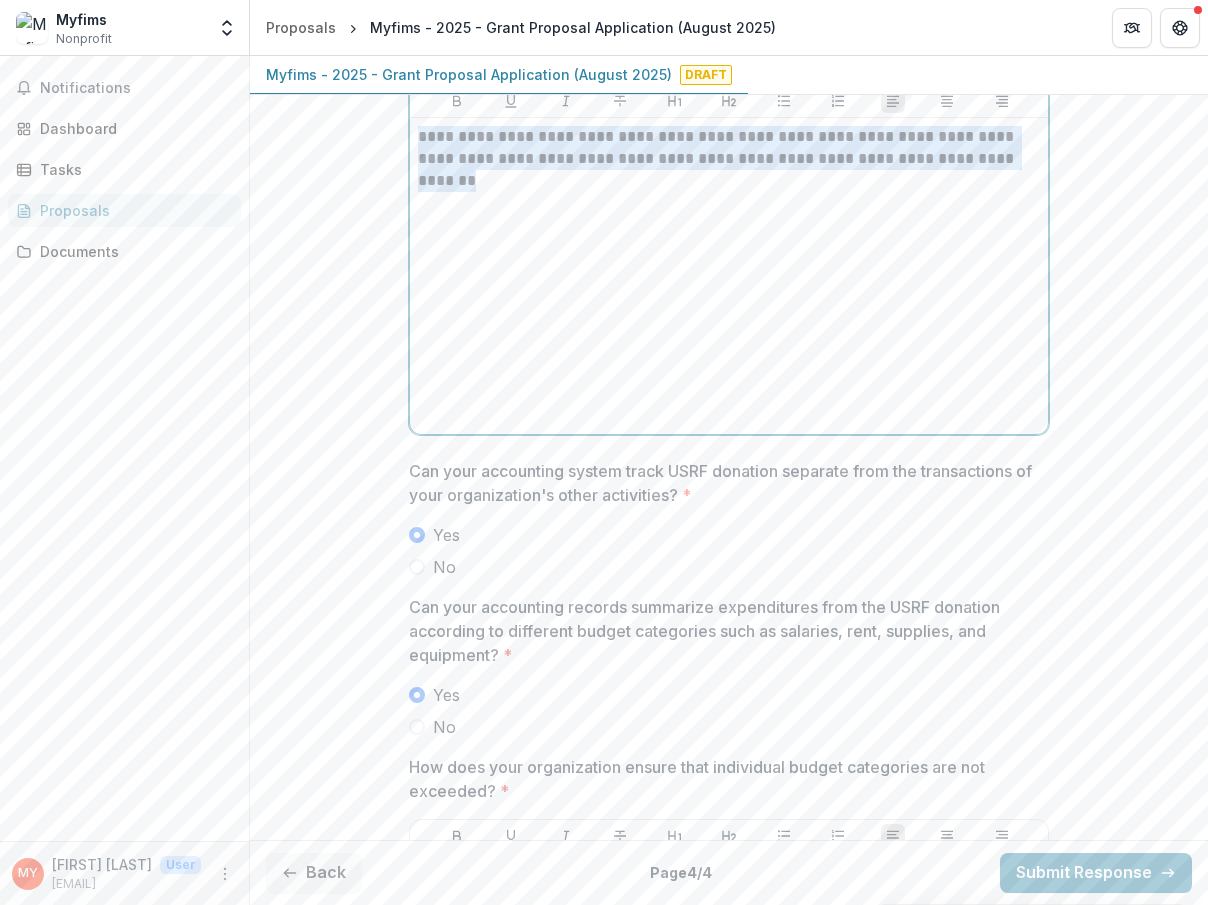 drag, startPoint x: 581, startPoint y: 236, endPoint x: 306, endPoint y: 166, distance: 283.7693 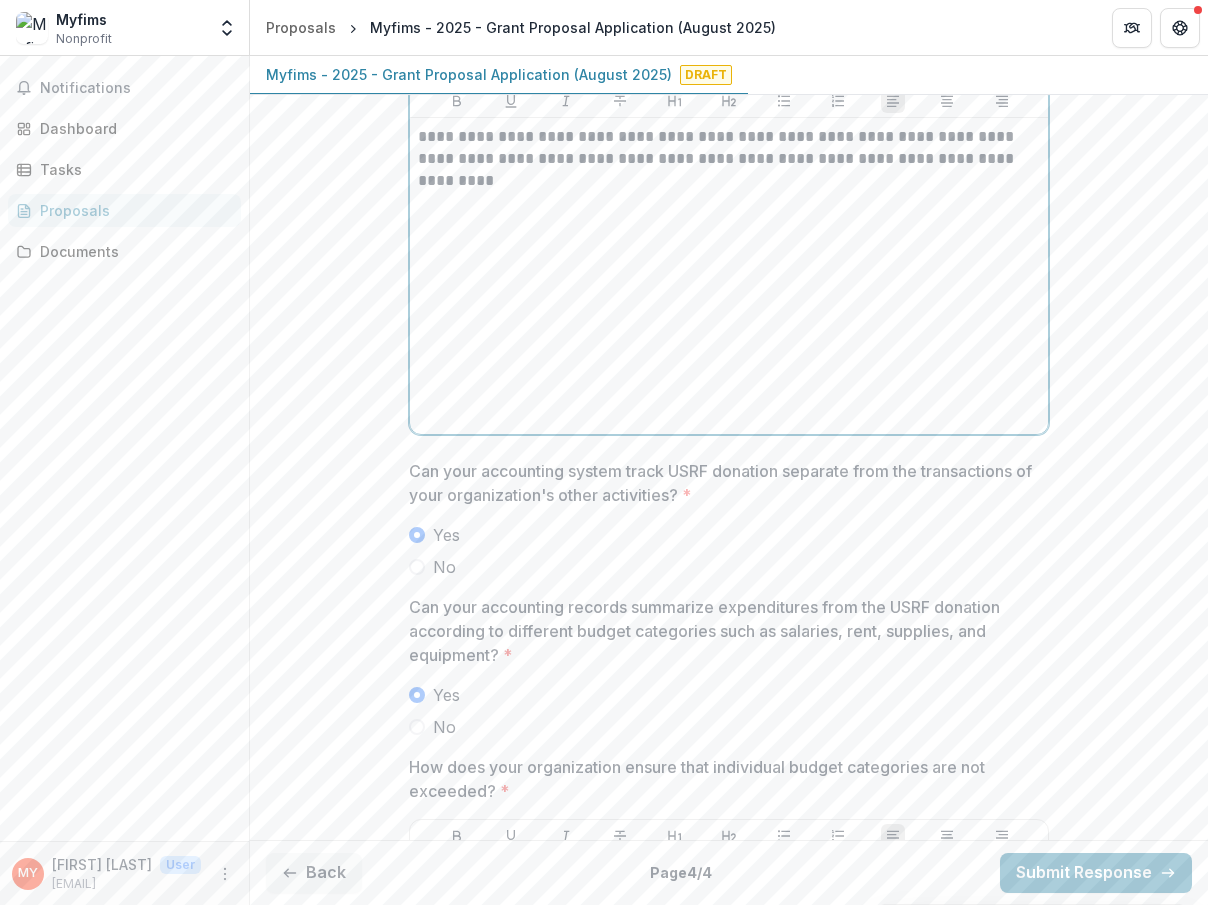 click on "**********" at bounding box center (729, 276) 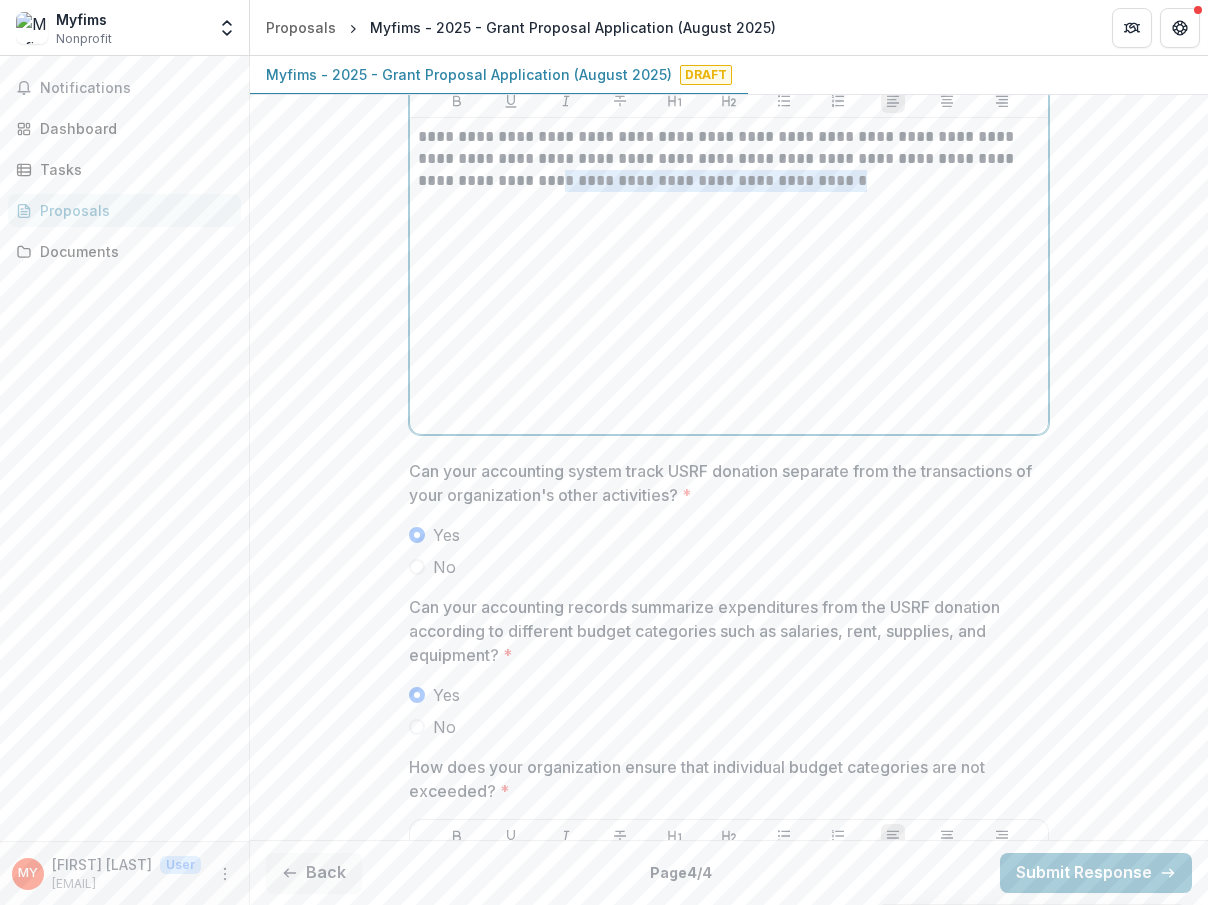 drag, startPoint x: 819, startPoint y: 251, endPoint x: 528, endPoint y: 253, distance: 291.00687 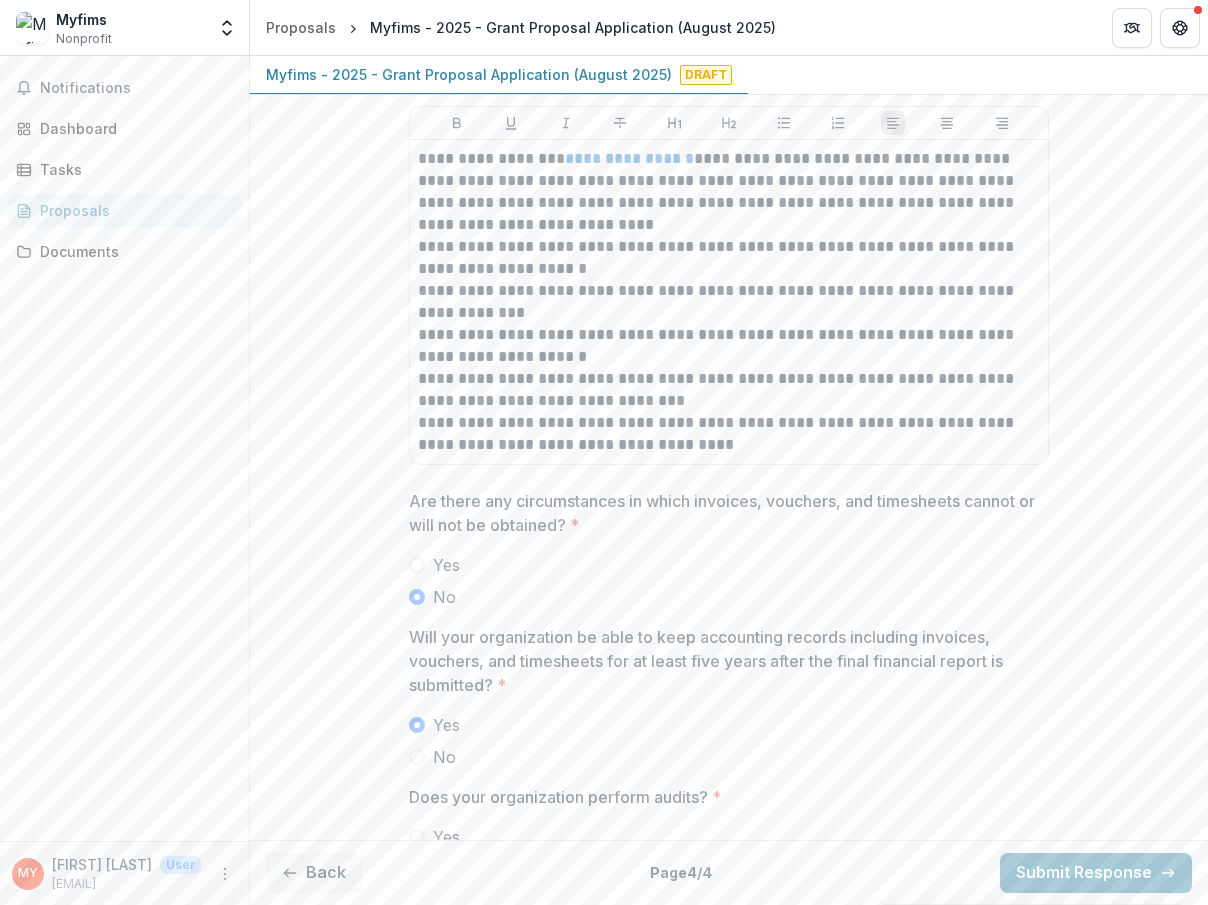 scroll, scrollTop: 4788, scrollLeft: 0, axis: vertical 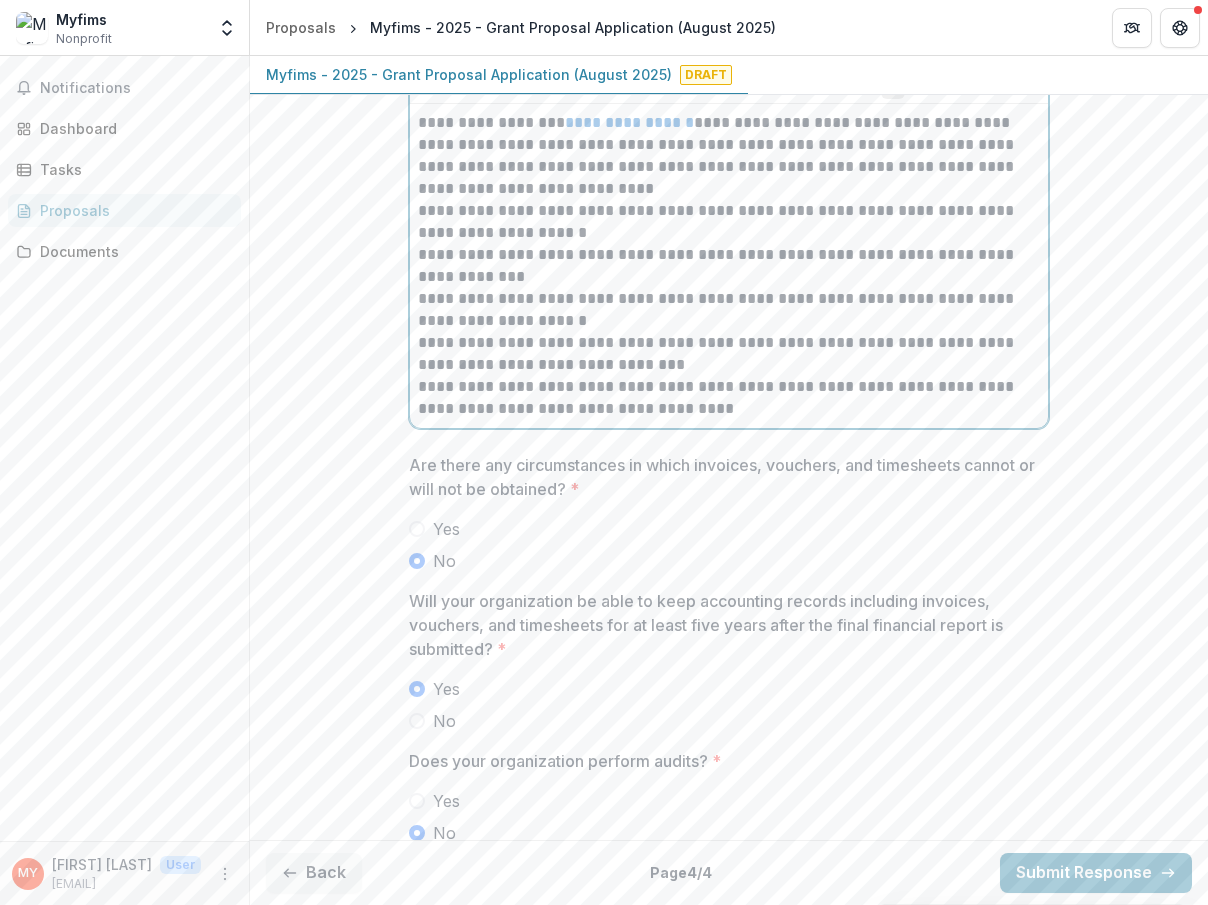 click on "**********" at bounding box center [729, 222] 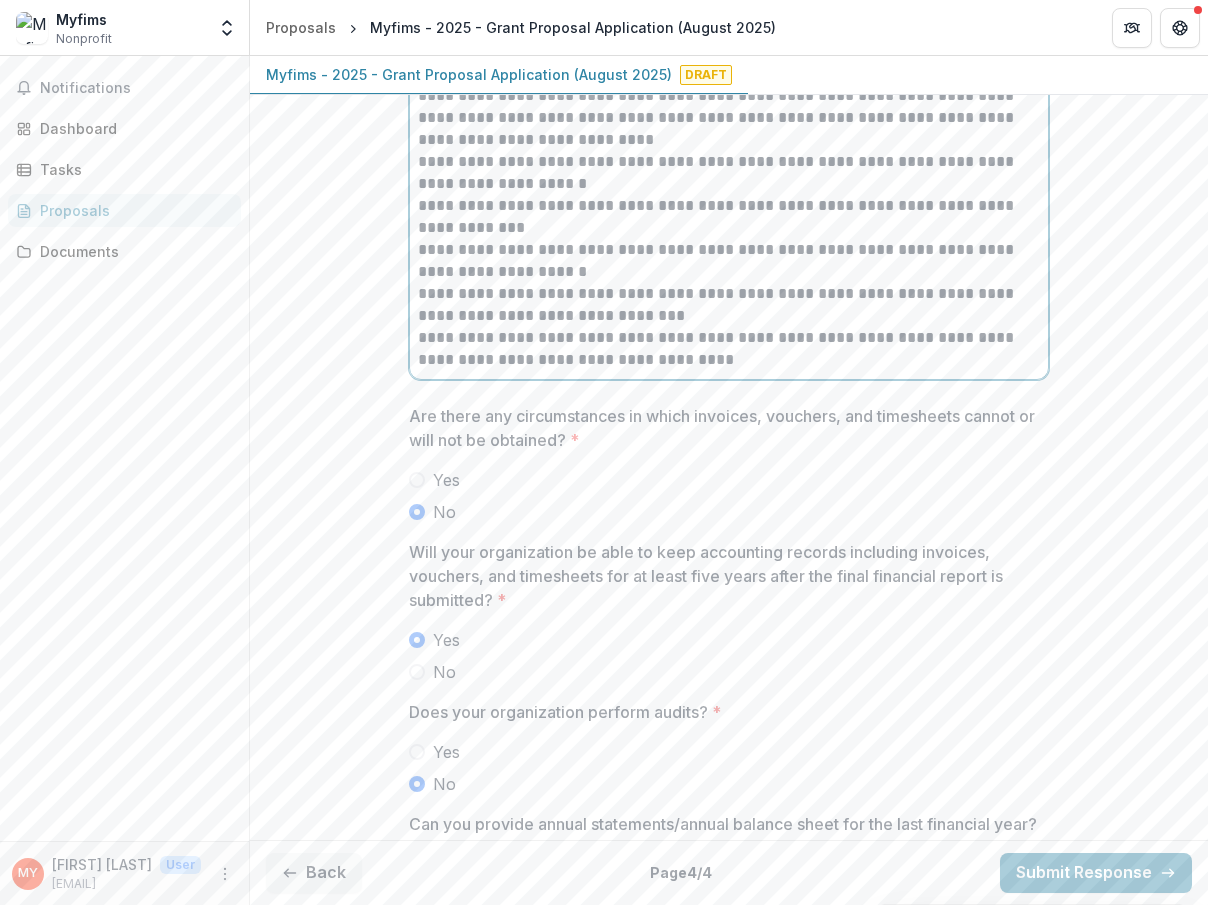 scroll, scrollTop: 4841, scrollLeft: 0, axis: vertical 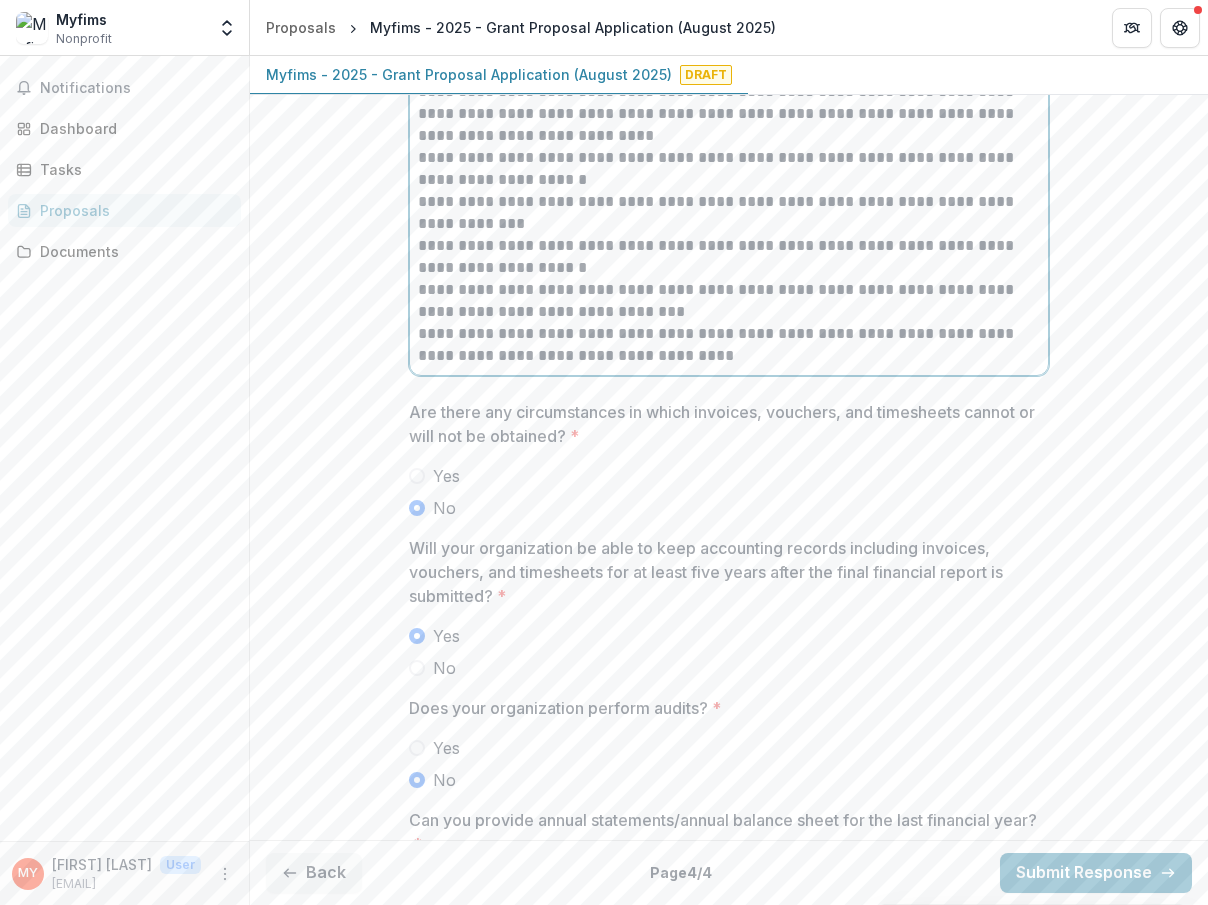 click on "**********" at bounding box center (729, 81) 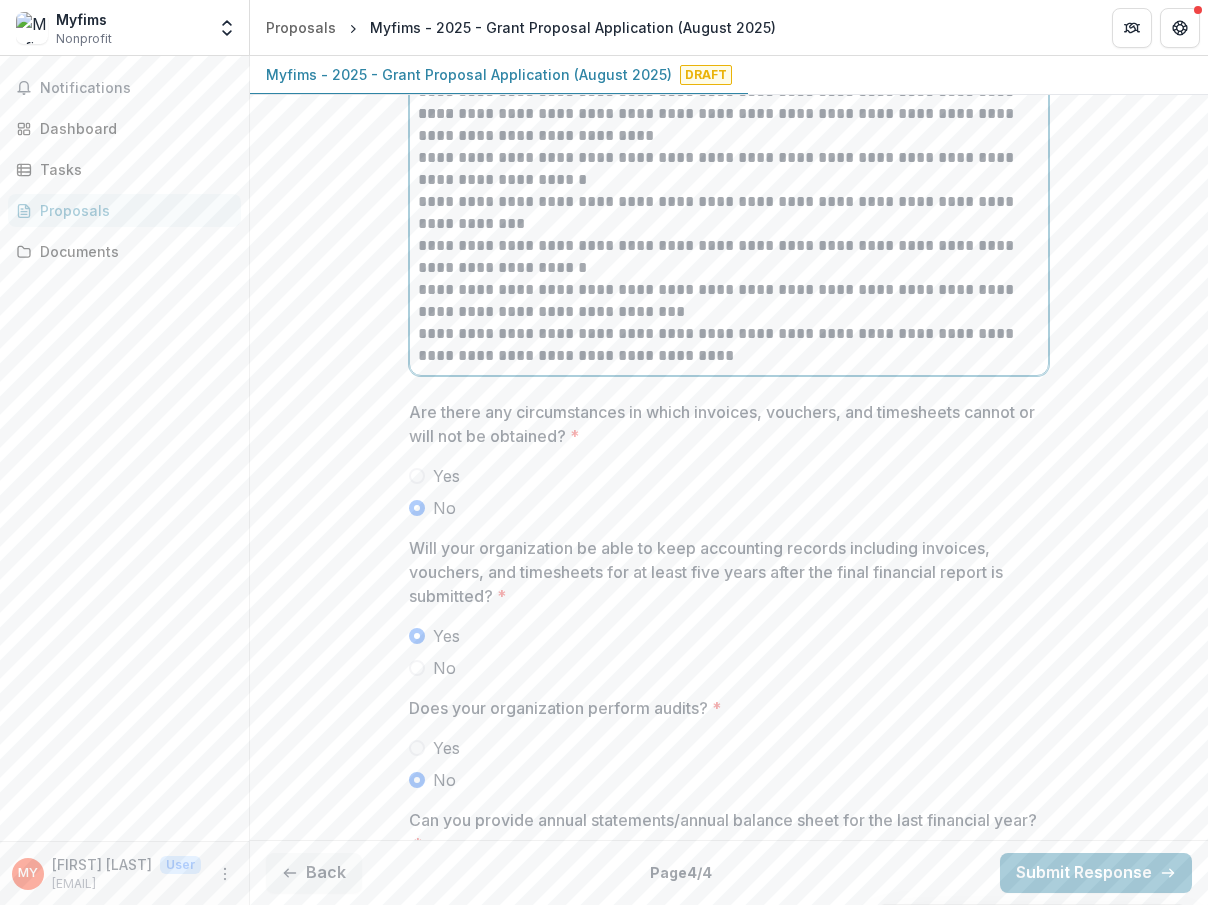 drag, startPoint x: 584, startPoint y: 134, endPoint x: 584, endPoint y: 149, distance: 15 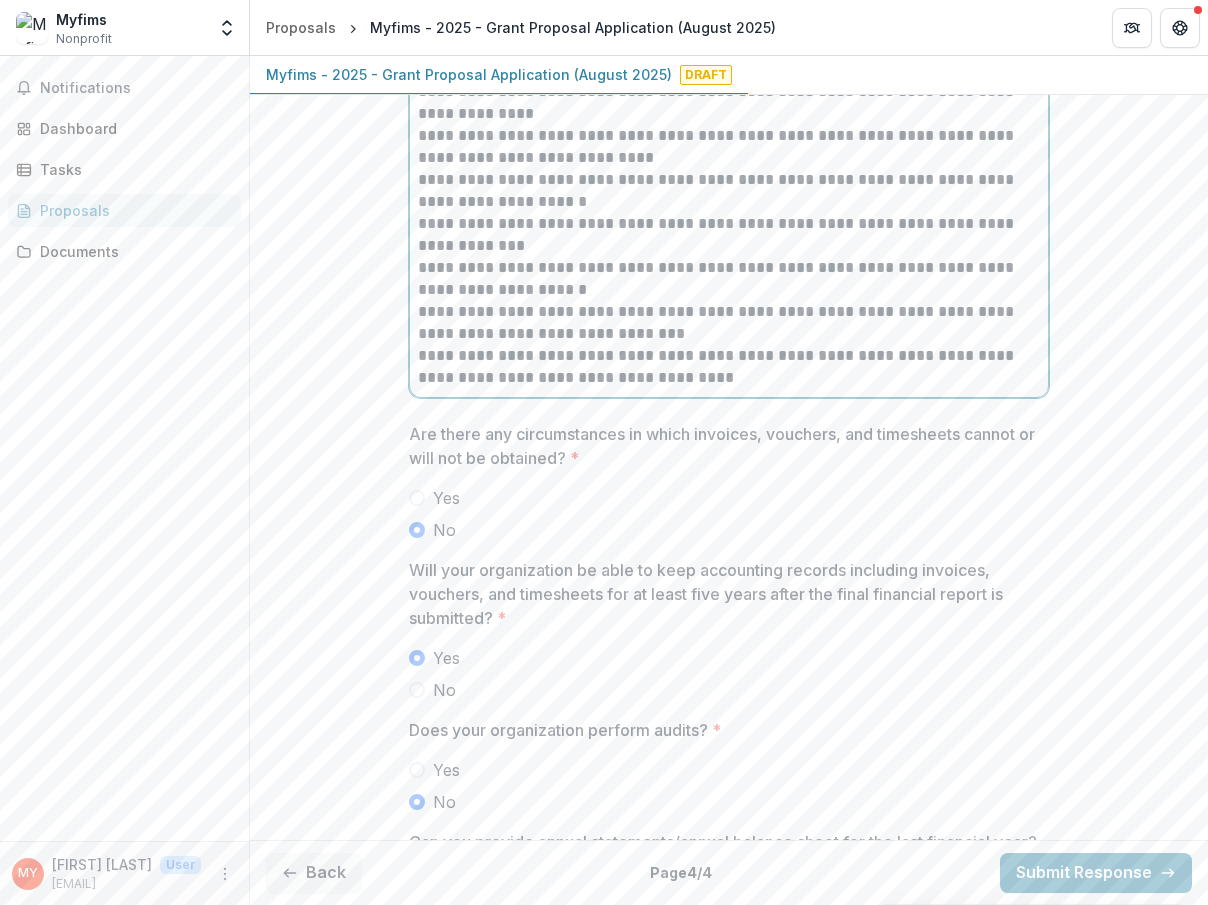 click on "**********" at bounding box center [729, 191] 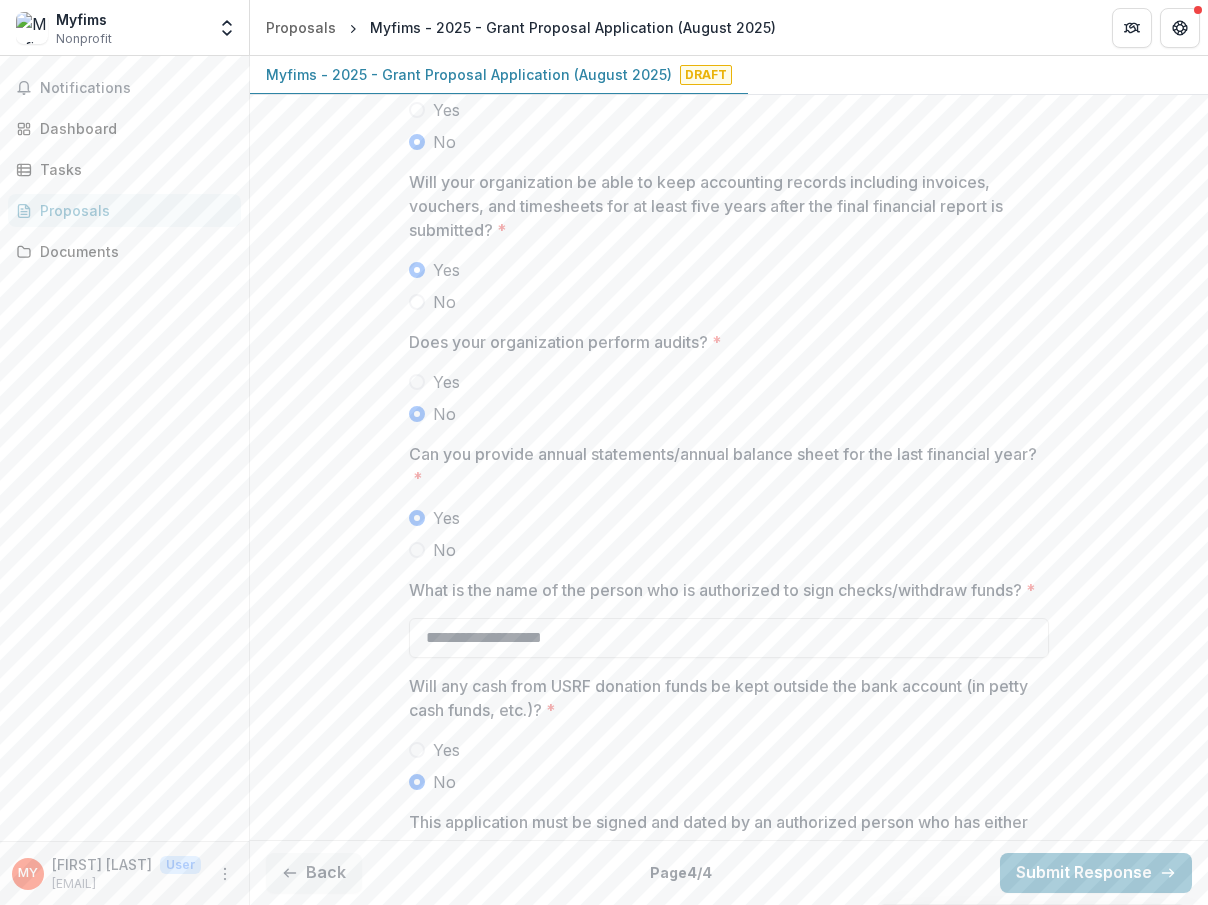 scroll, scrollTop: 5257, scrollLeft: 0, axis: vertical 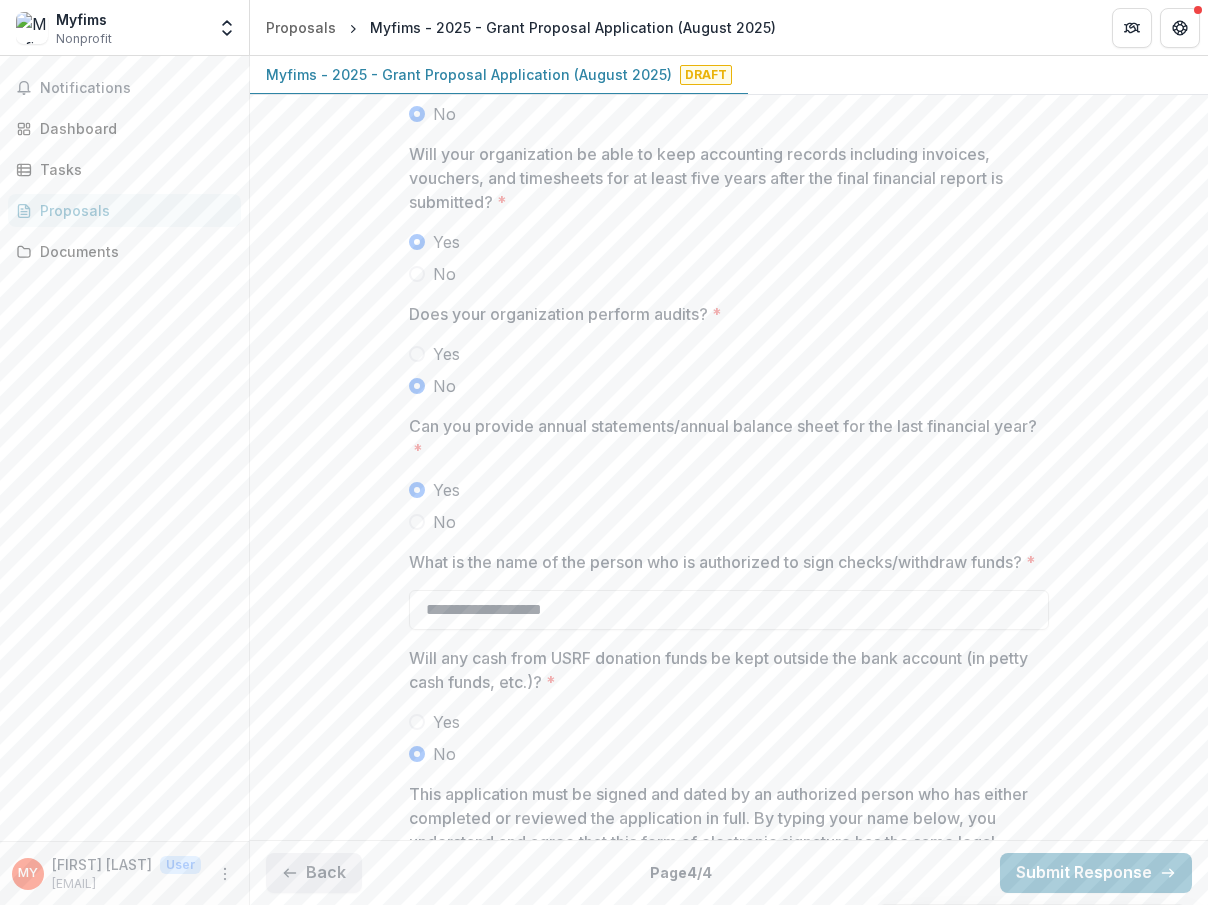 click on "Back" at bounding box center (314, 873) 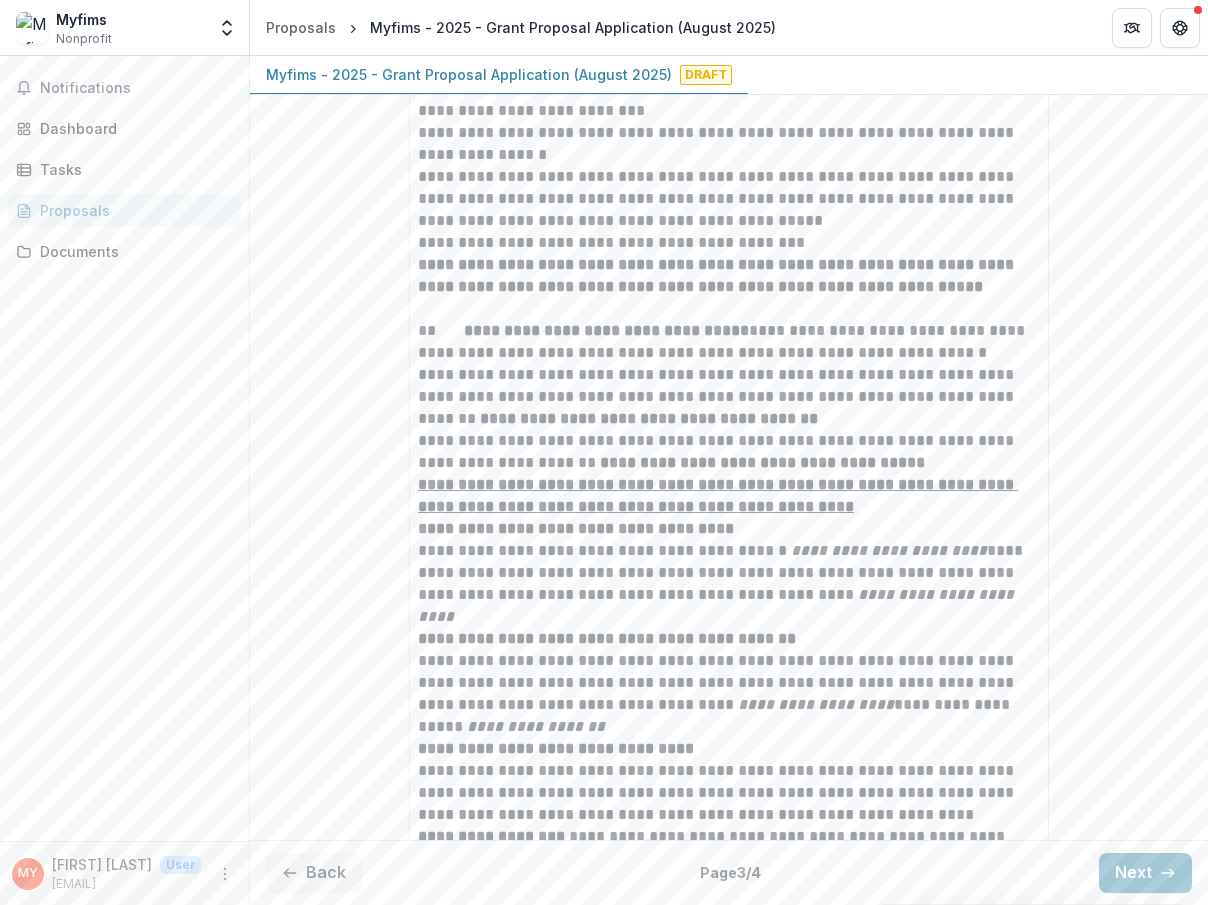 scroll, scrollTop: 4241, scrollLeft: 0, axis: vertical 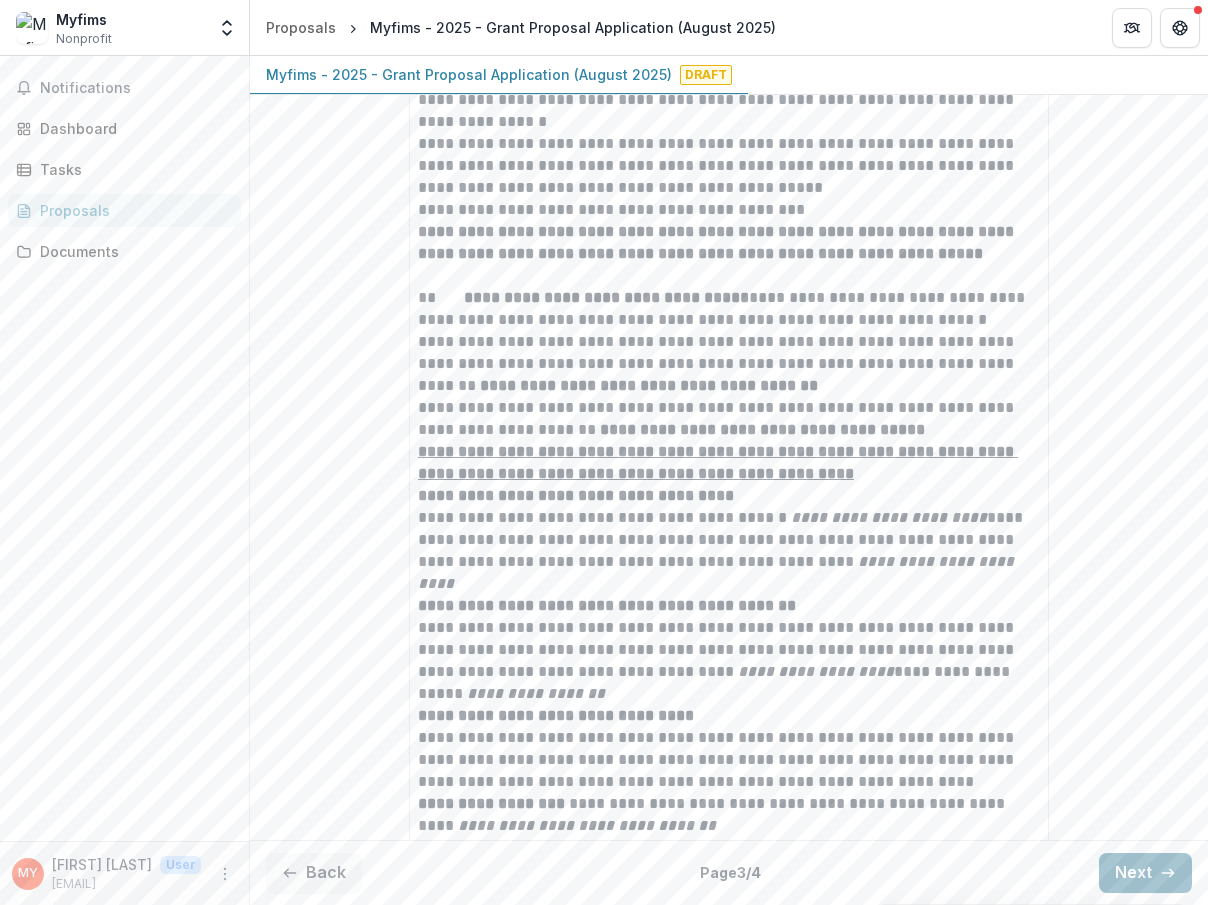 click on "Next" at bounding box center [1145, 873] 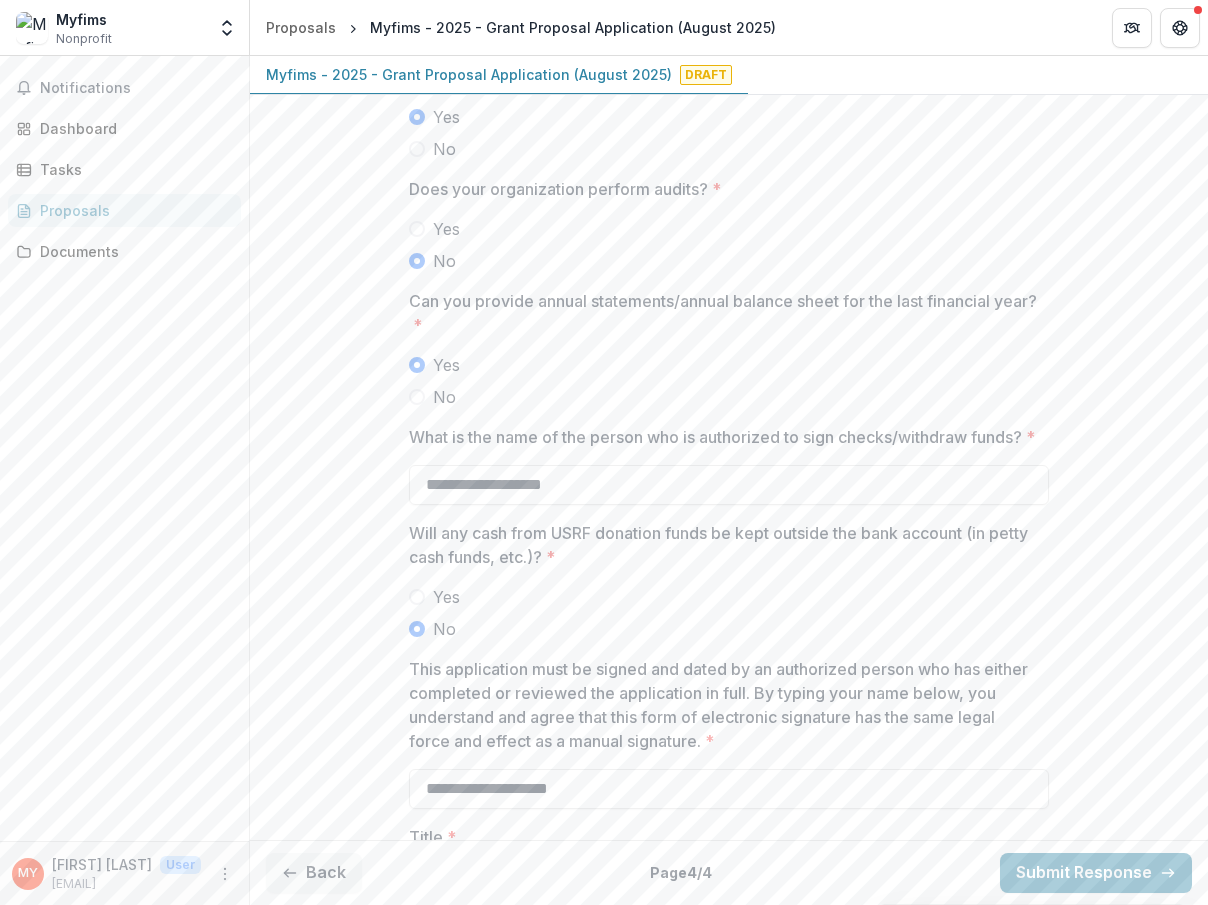 scroll, scrollTop: 5655, scrollLeft: 0, axis: vertical 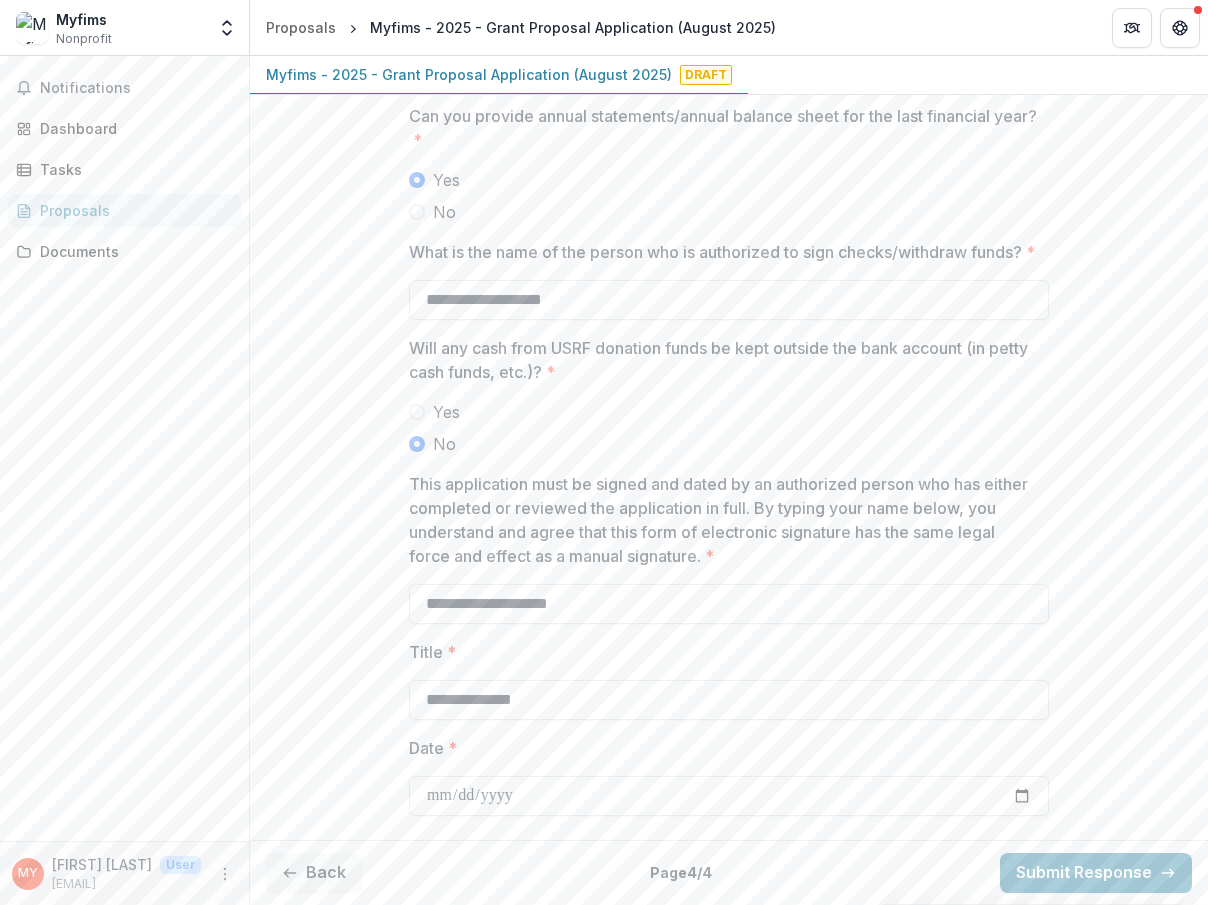 click at bounding box center [729, 676] 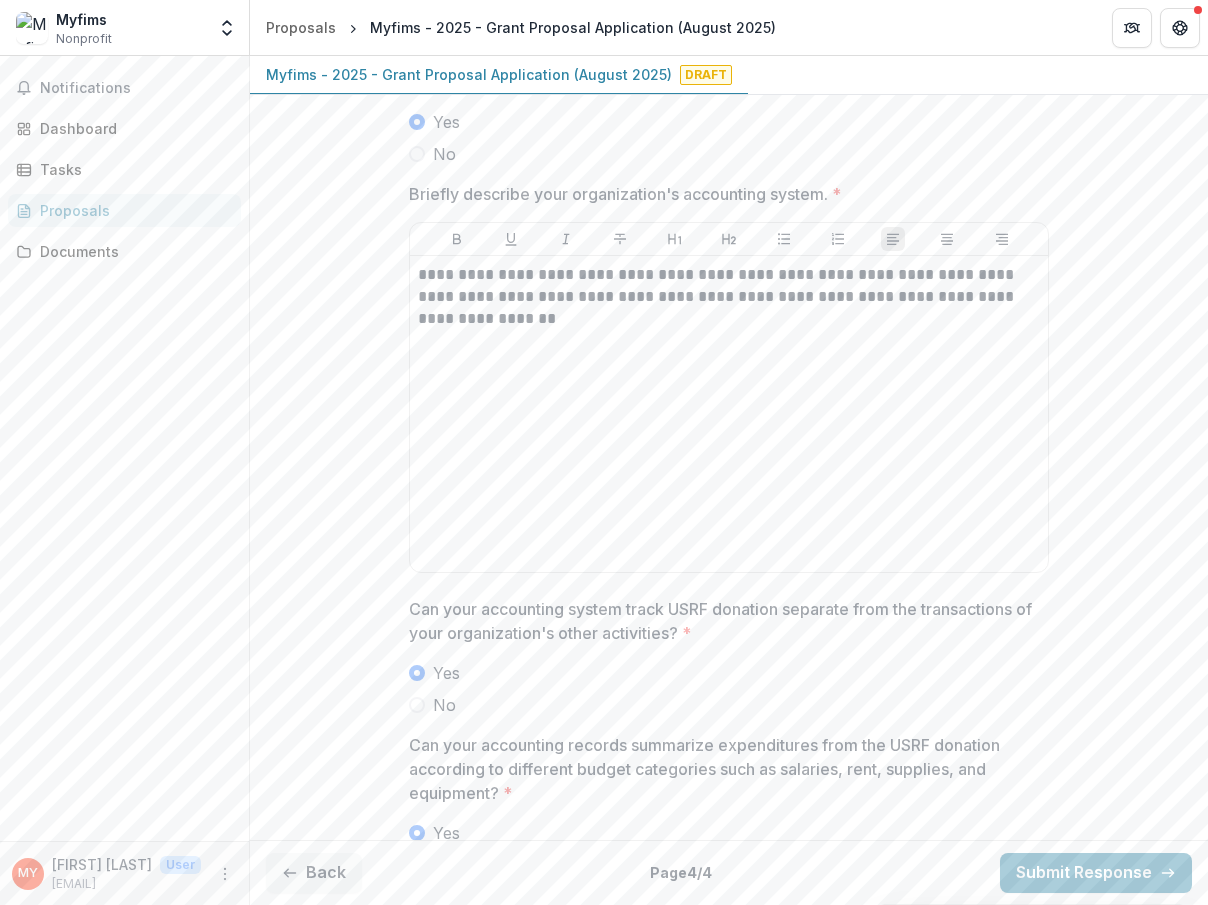 scroll, scrollTop: 3900, scrollLeft: 0, axis: vertical 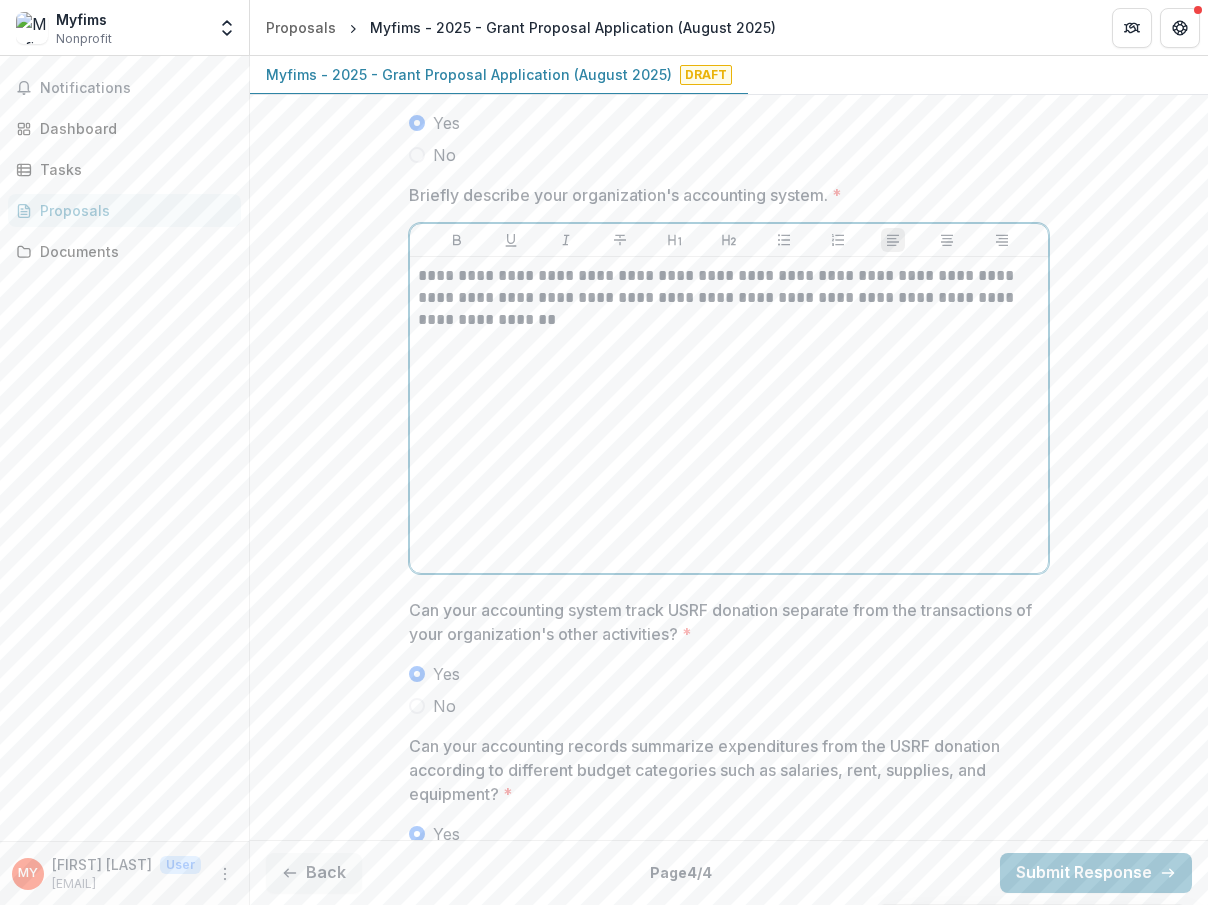 click on "**********" at bounding box center (729, 415) 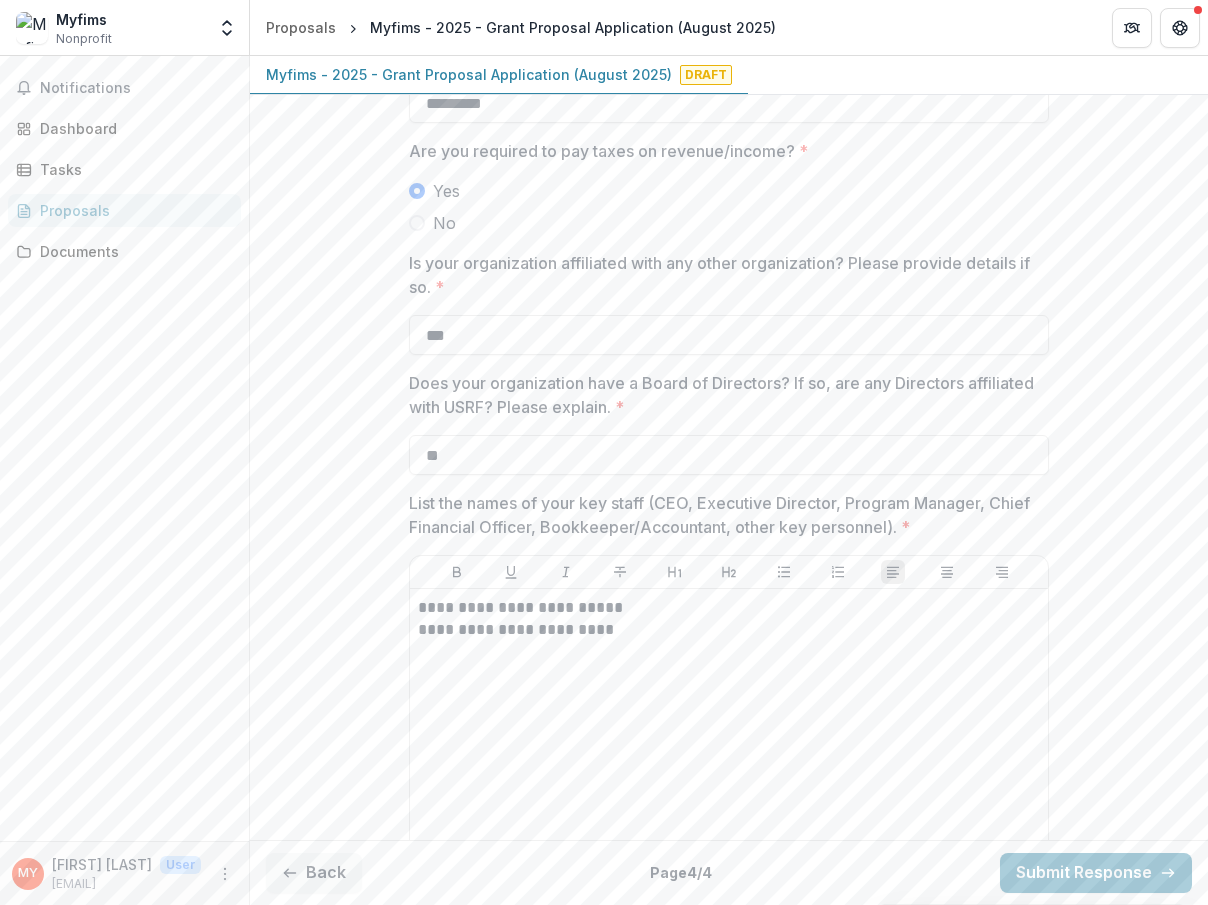 scroll, scrollTop: 977, scrollLeft: 0, axis: vertical 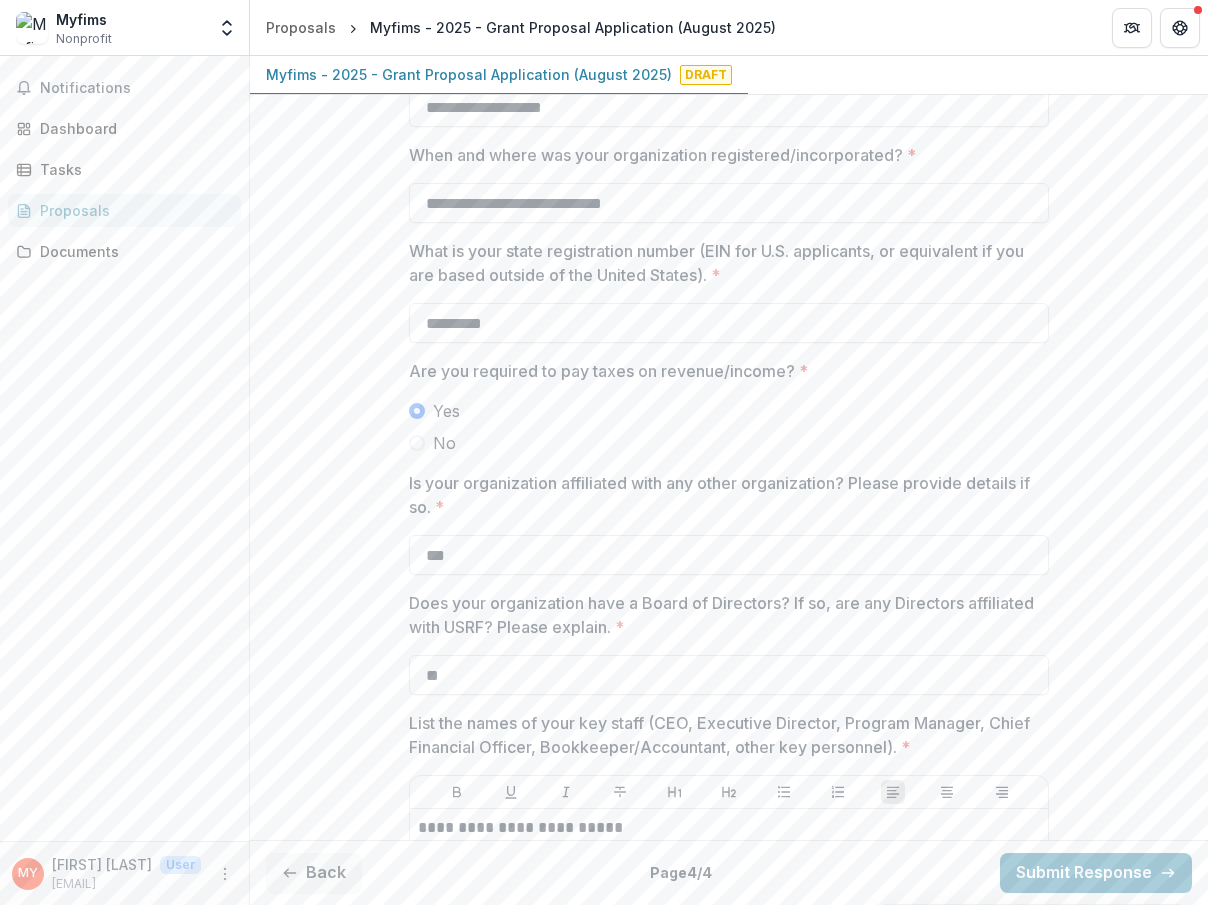 click on "Does your organization have a Board of Directors? If so, are any Directors affiliated with USRF? Please explain. *" at bounding box center [723, 615] 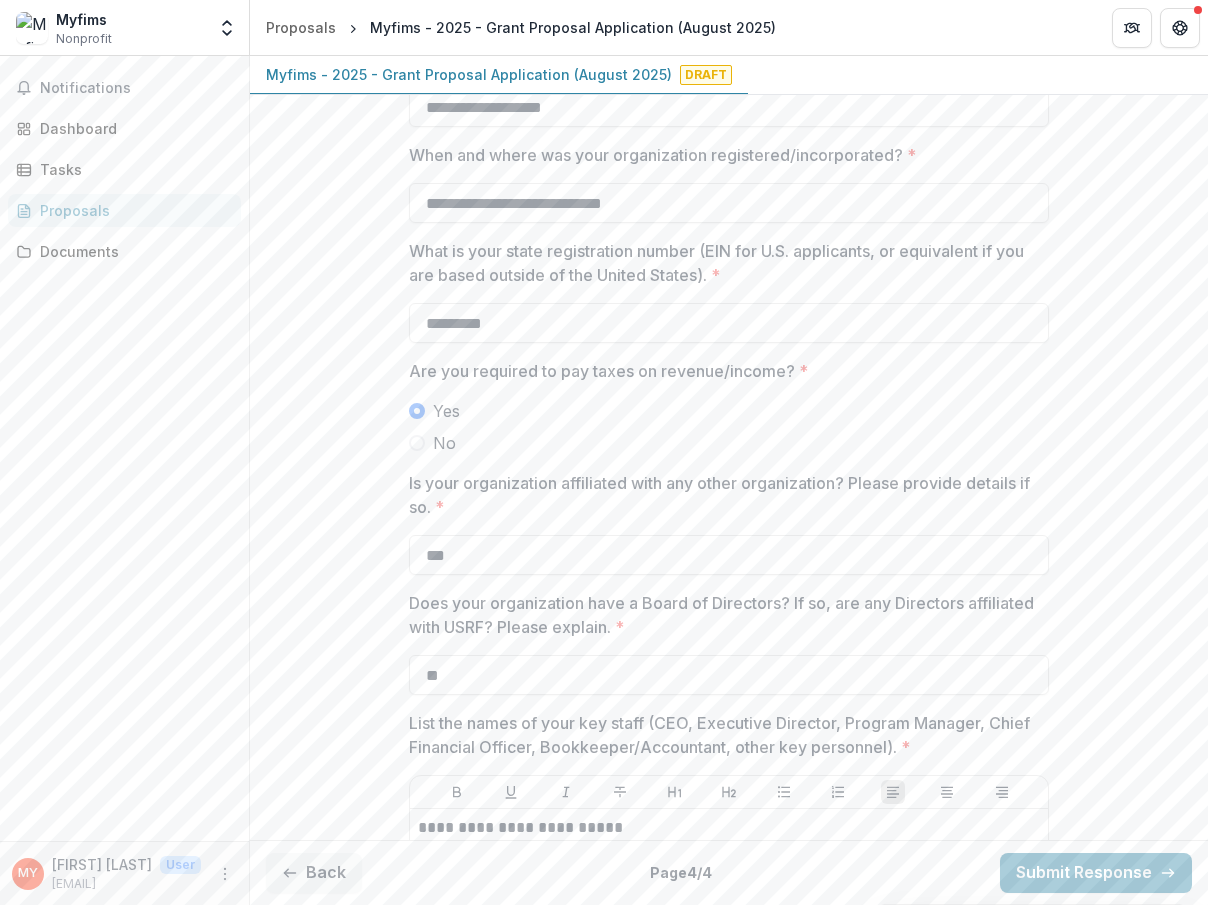 click on "Does your organization have a Board of Directors? If so, are any Directors affiliated with USRF? Please explain. *" at bounding box center [723, 615] 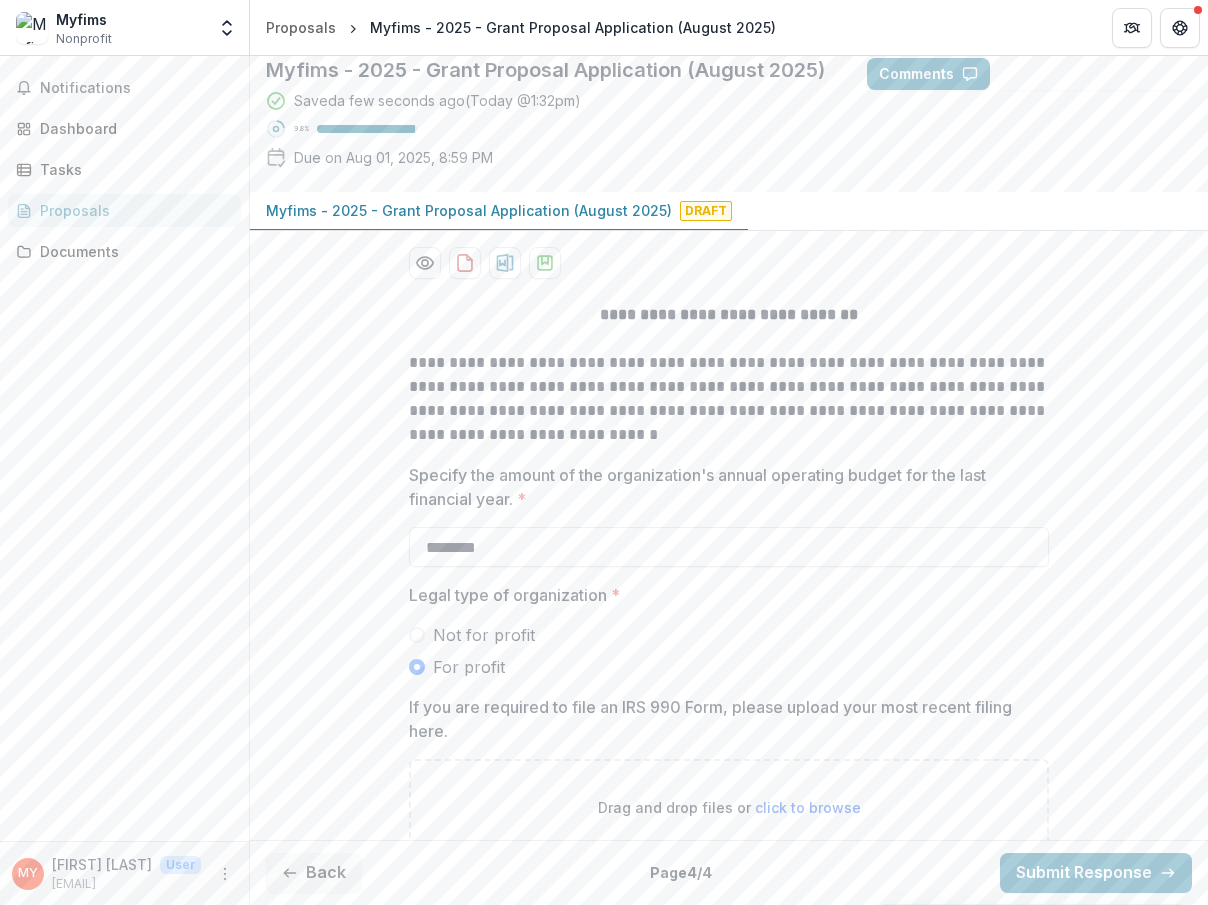 scroll, scrollTop: 0, scrollLeft: 0, axis: both 